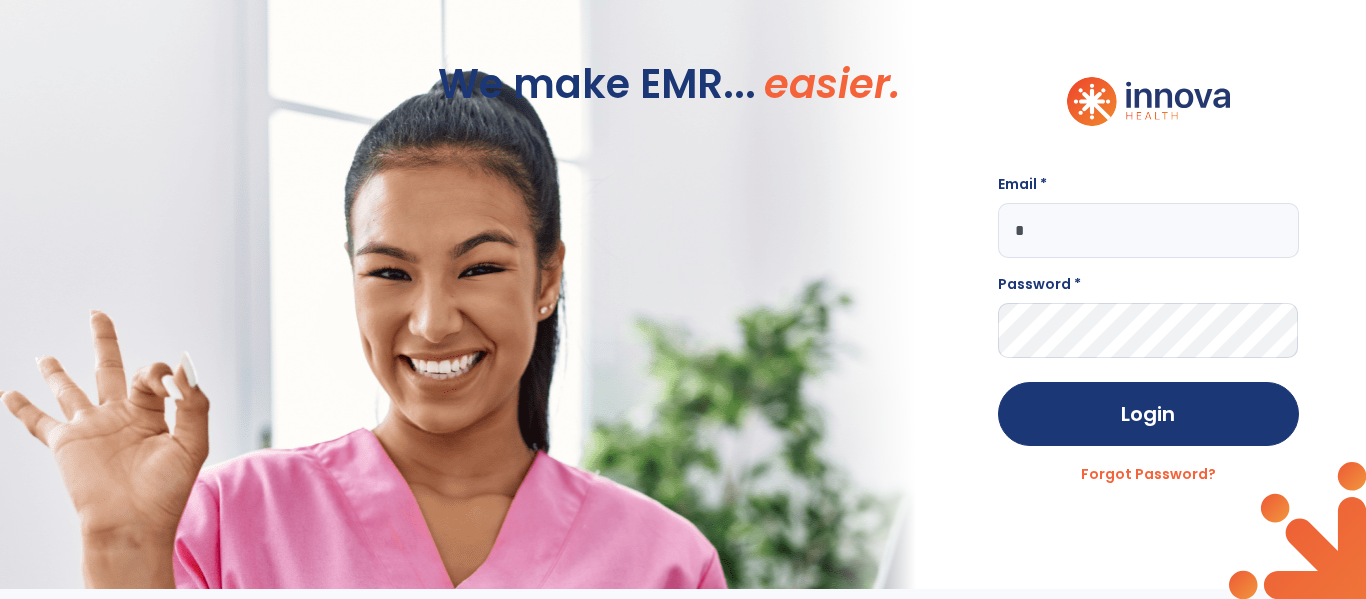 scroll, scrollTop: 0, scrollLeft: 0, axis: both 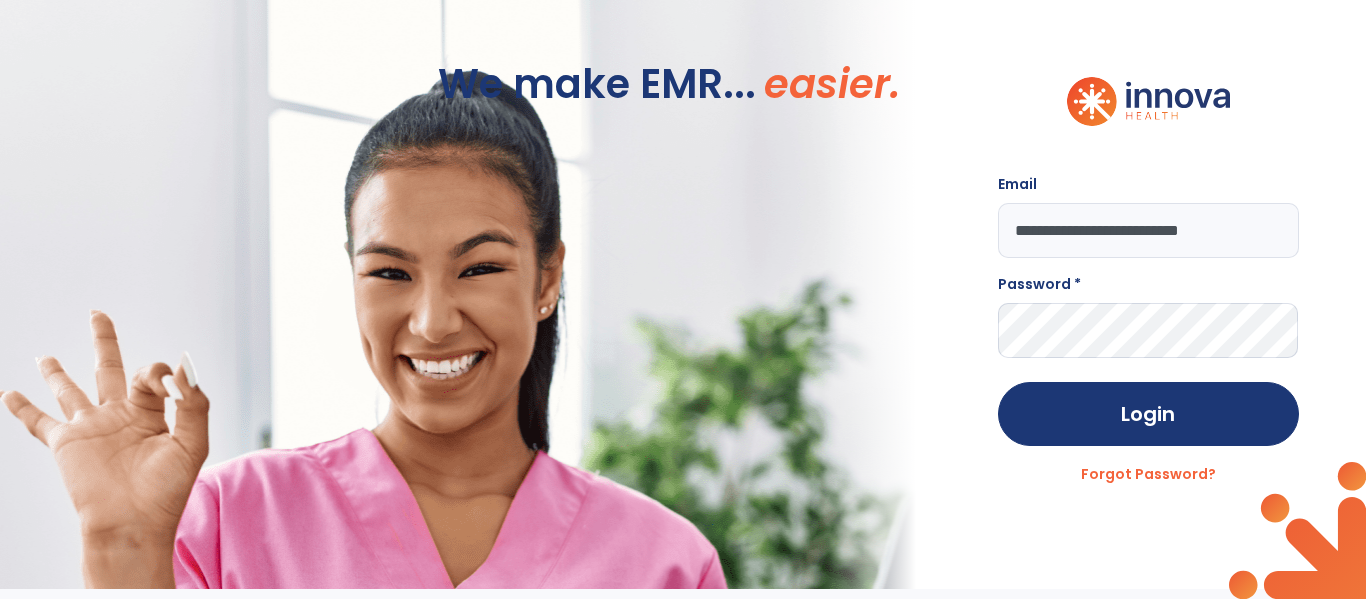 type on "**********" 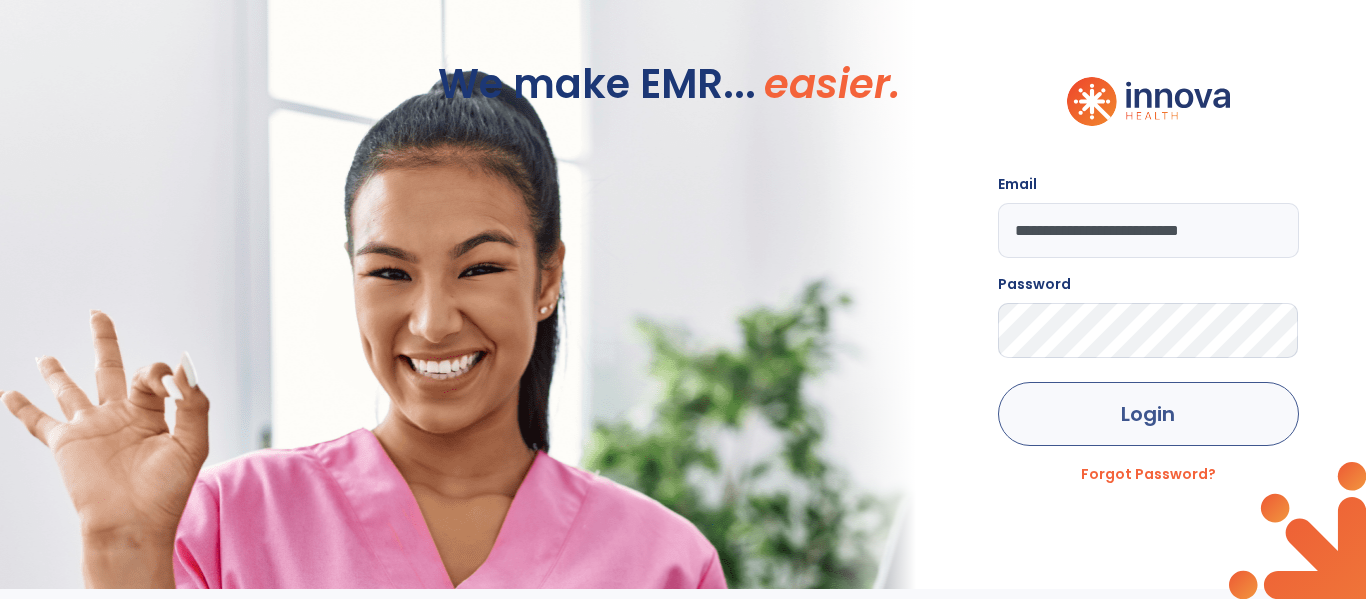 click on "Login" 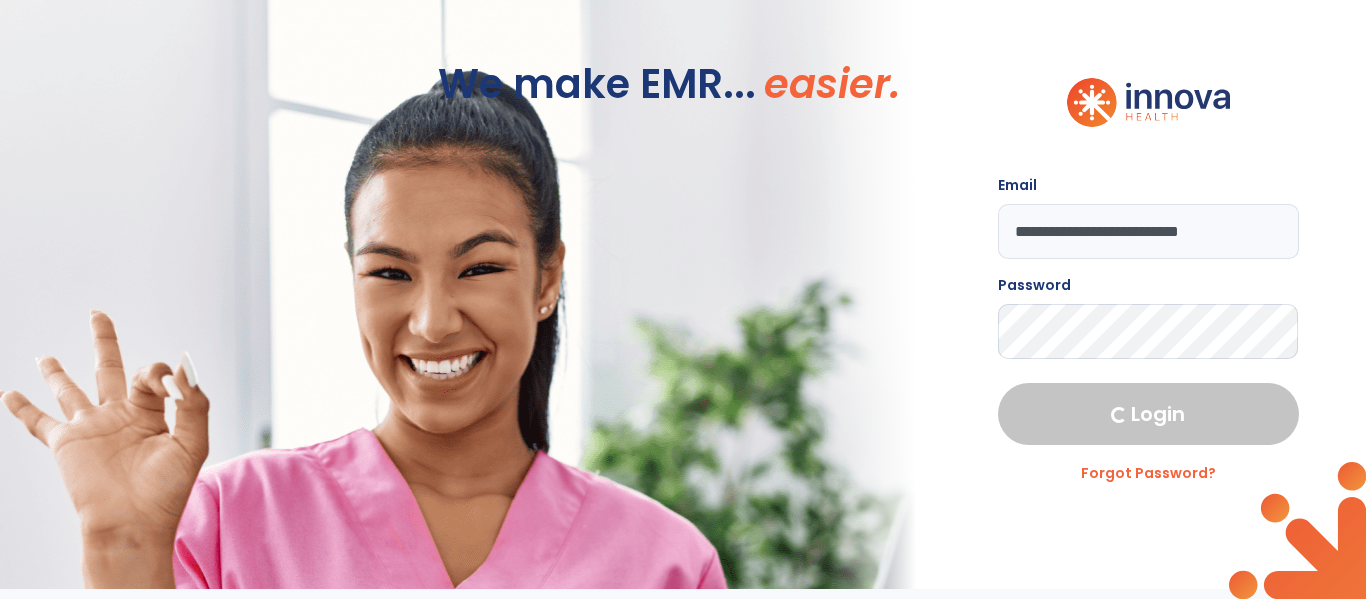 select on "****" 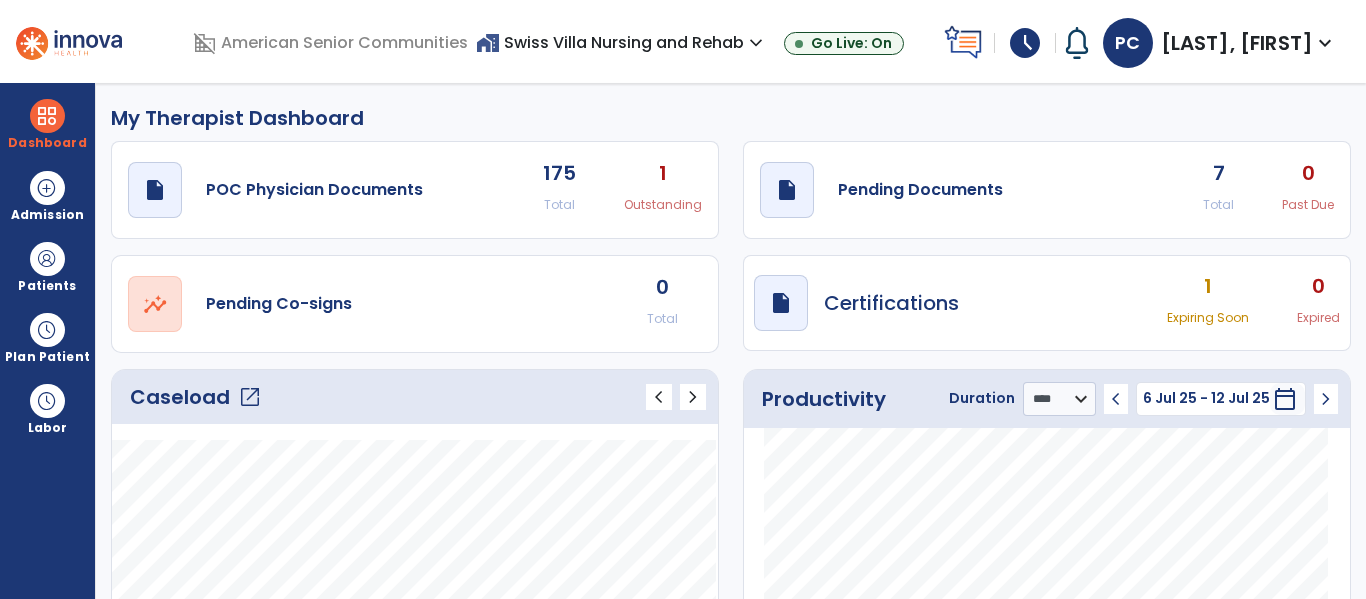 click on "Caseload   open_in_new" 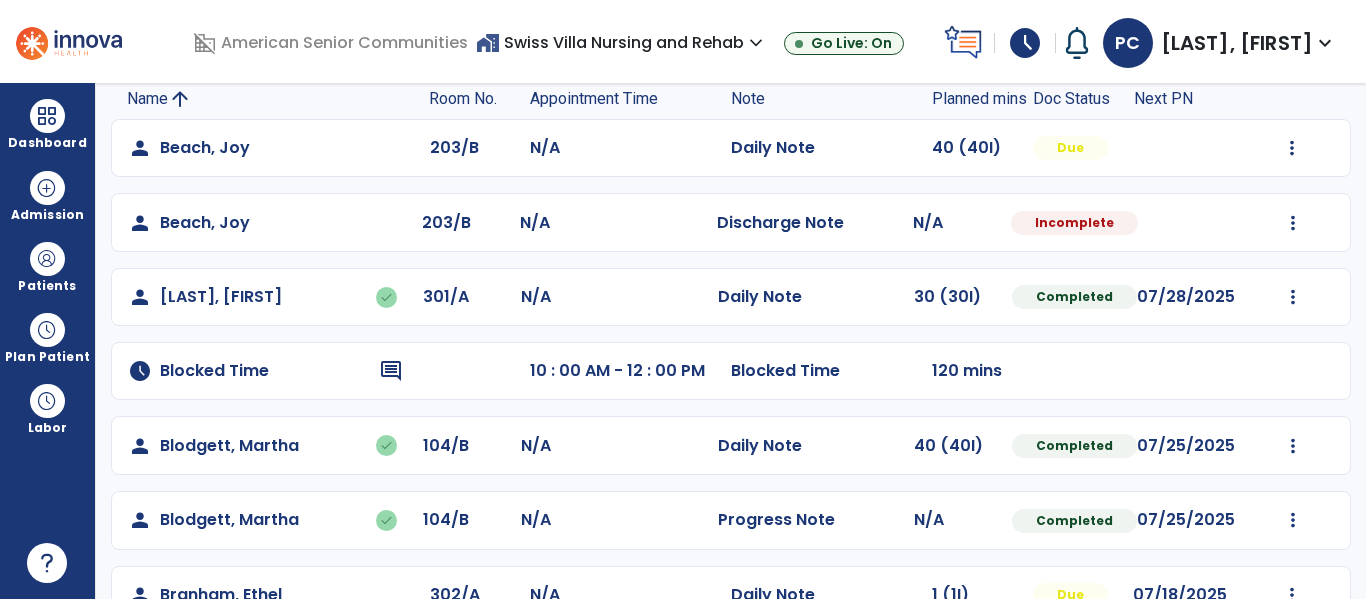 scroll, scrollTop: 136, scrollLeft: 0, axis: vertical 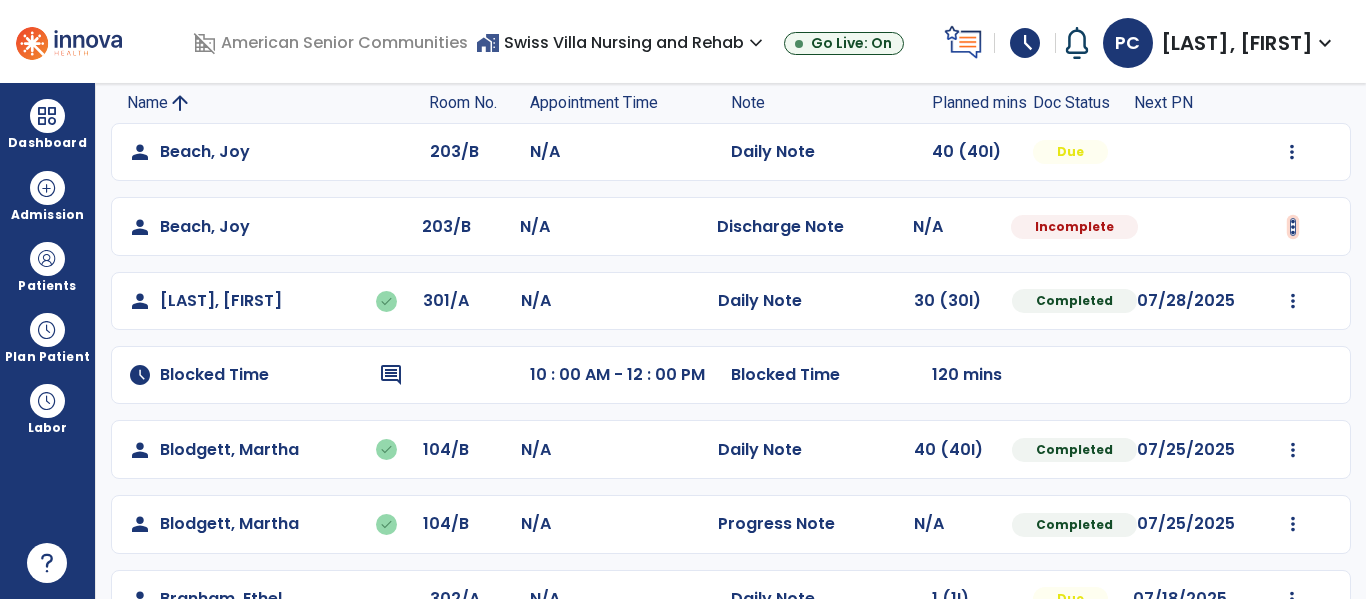 click at bounding box center (1292, 152) 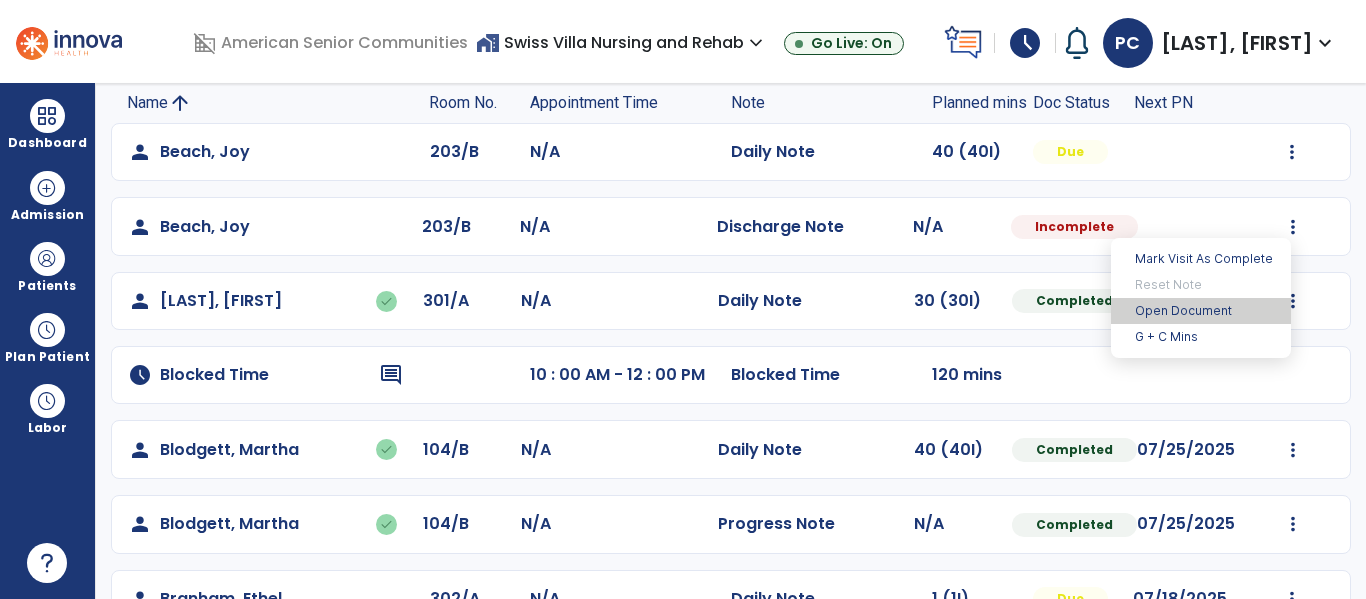 click on "Open Document" at bounding box center [1201, 311] 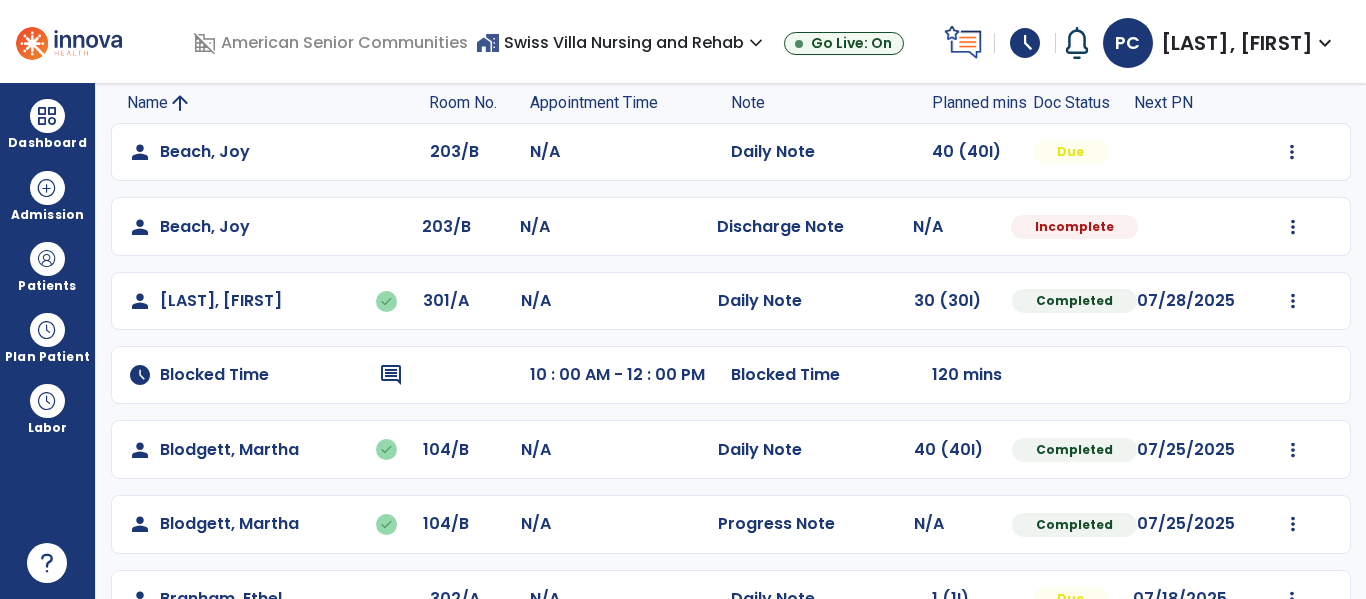 select on "***" 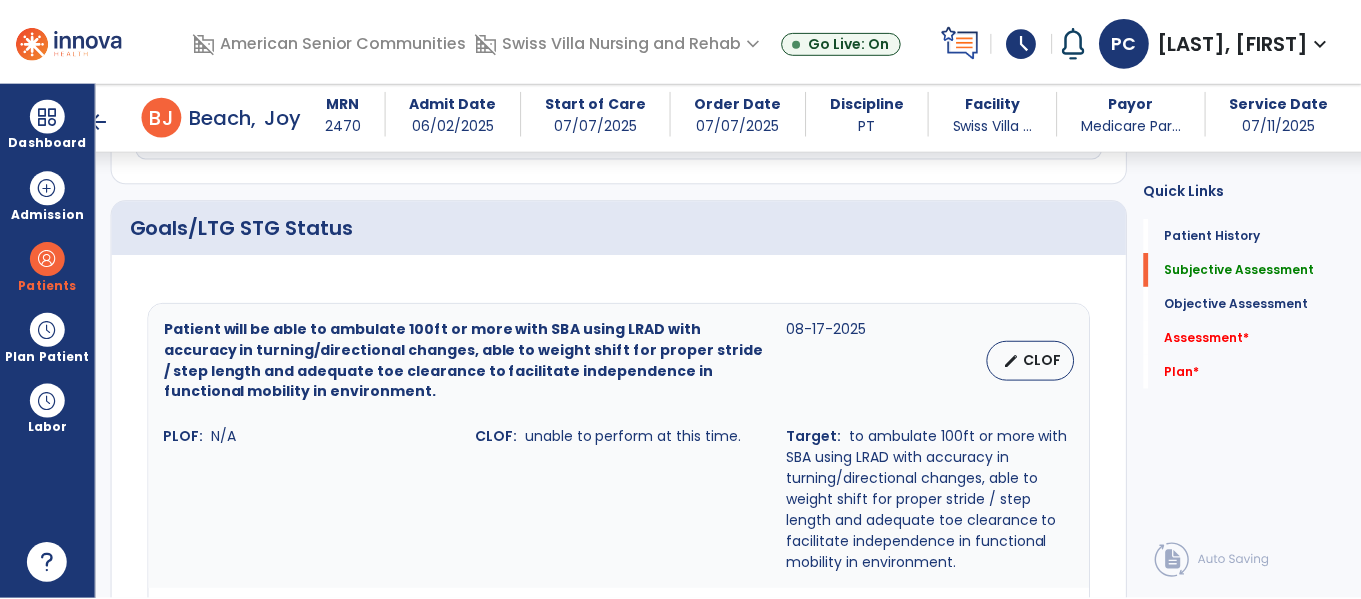 scroll, scrollTop: 644, scrollLeft: 0, axis: vertical 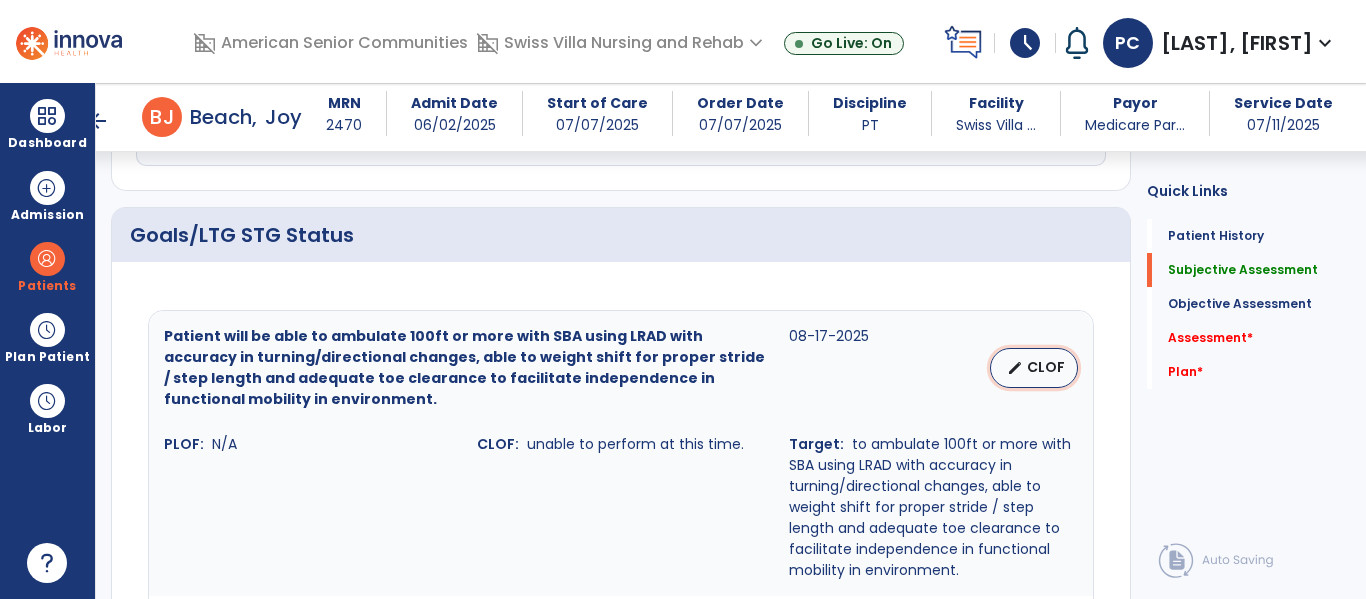 click on "CLOF" at bounding box center [1046, 367] 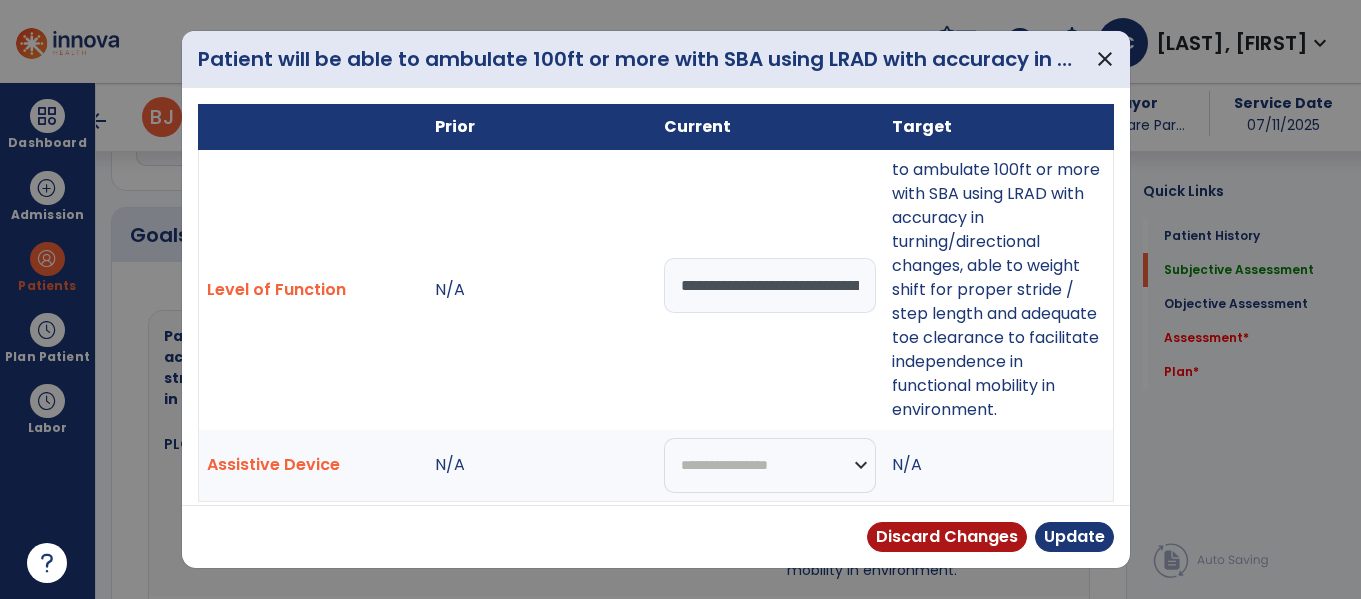 scroll, scrollTop: 644, scrollLeft: 0, axis: vertical 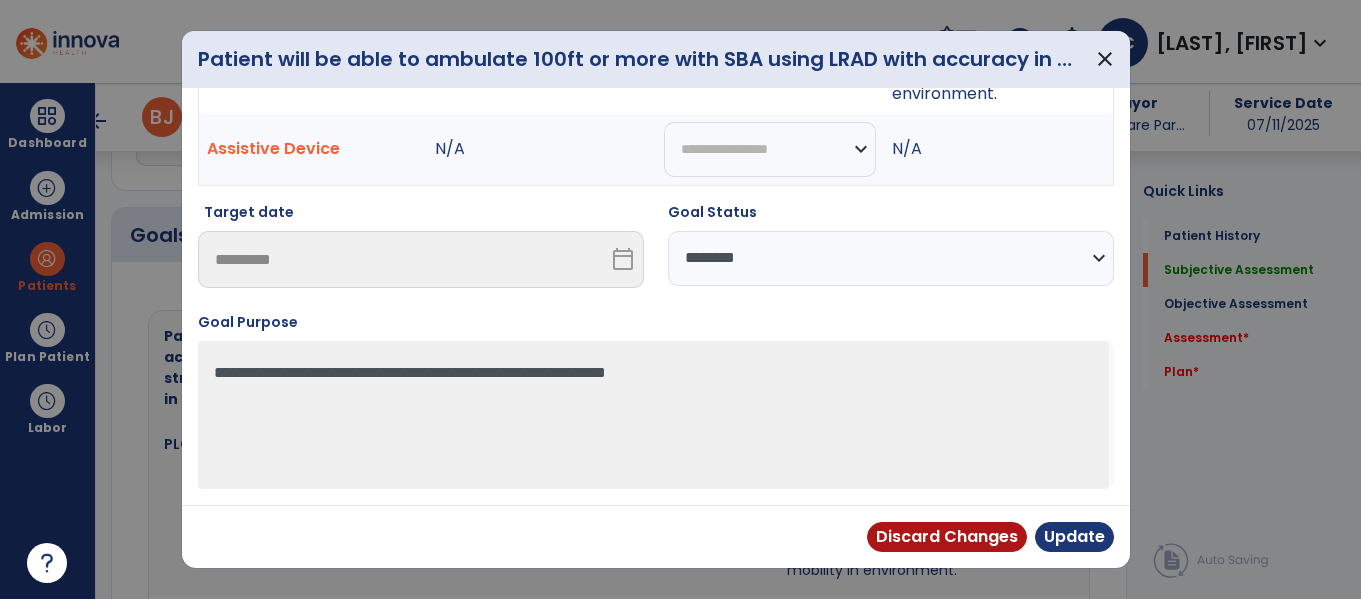 click on "**********" at bounding box center (891, 258) 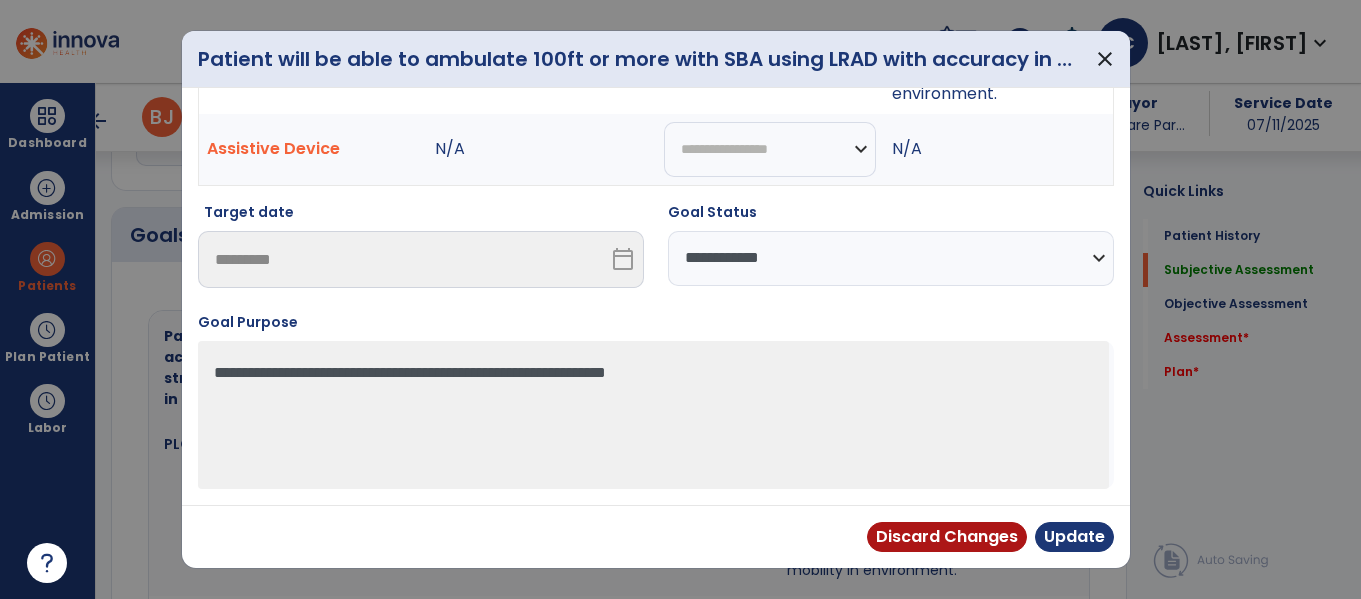 click on "**********" at bounding box center (891, 258) 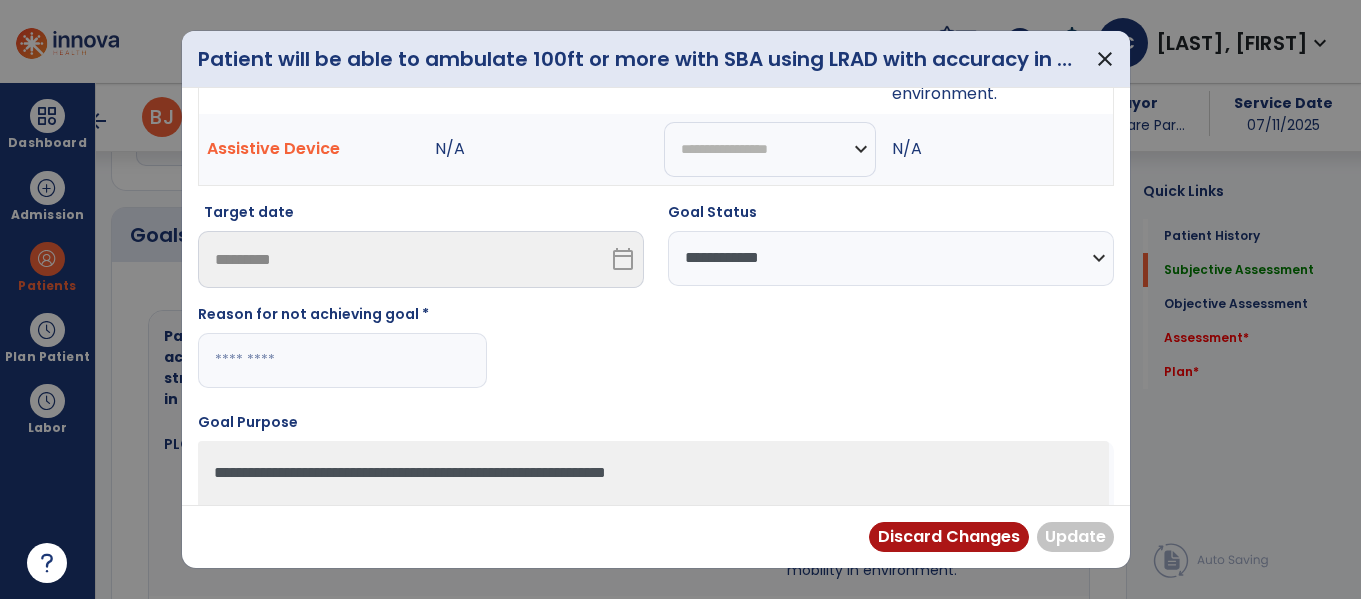 click at bounding box center [342, 360] 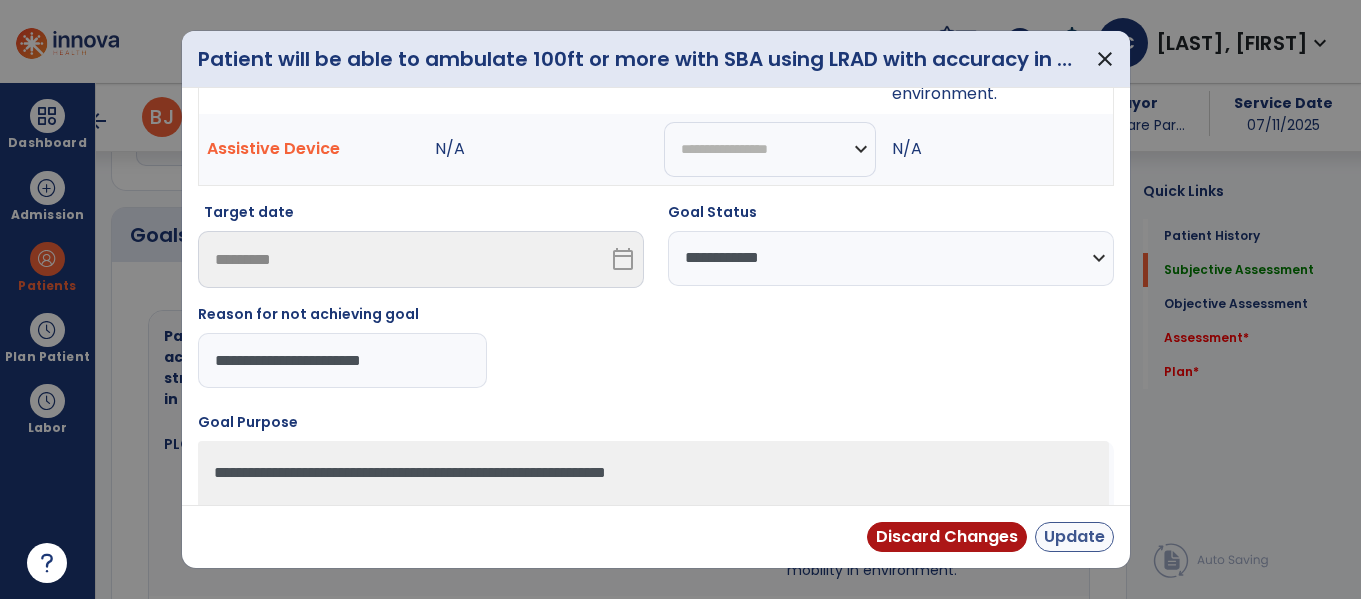 click on "Update" at bounding box center (1074, 537) 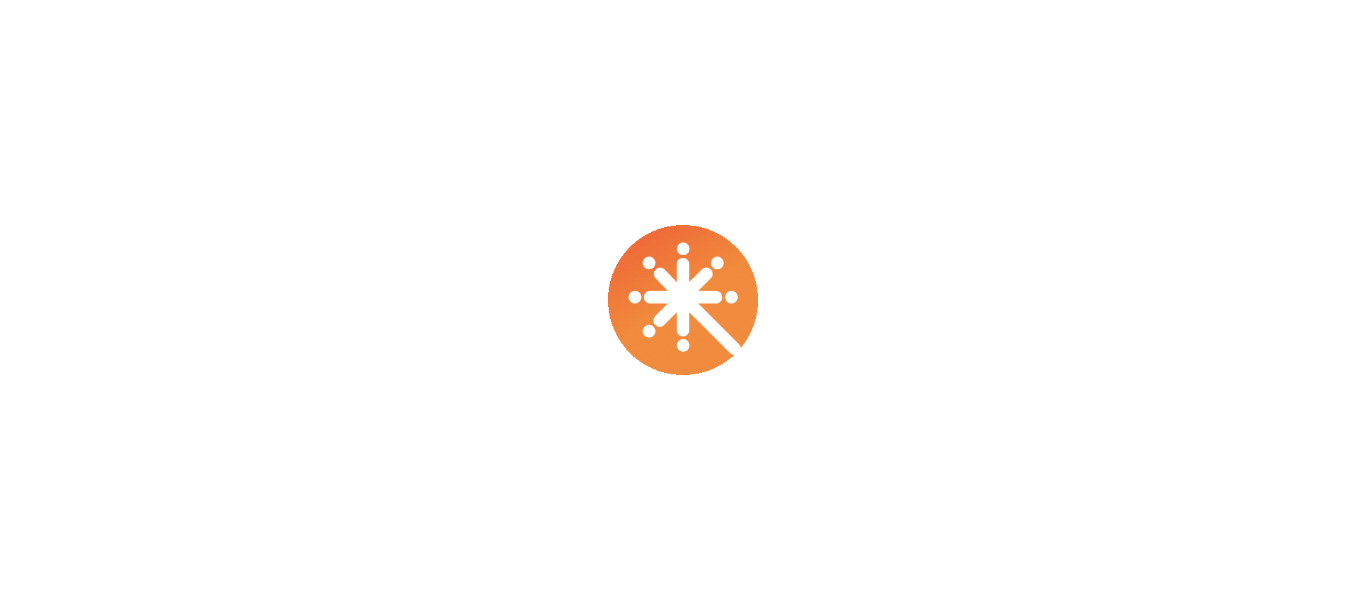 scroll, scrollTop: 0, scrollLeft: 0, axis: both 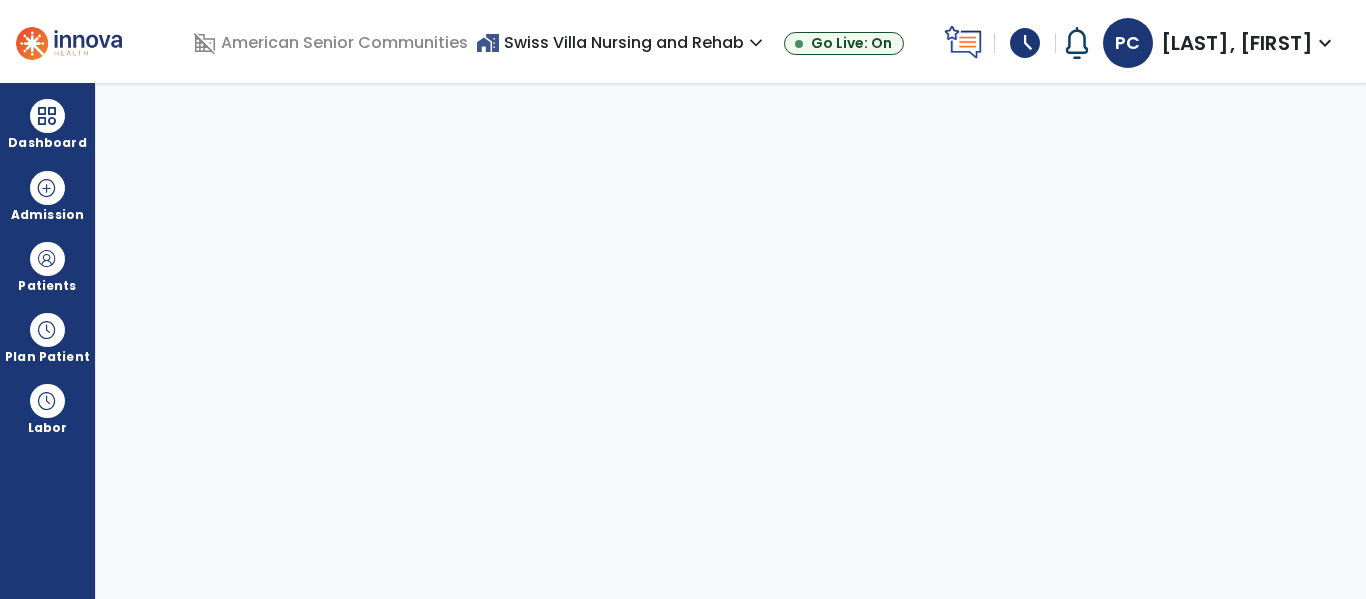 select on "****" 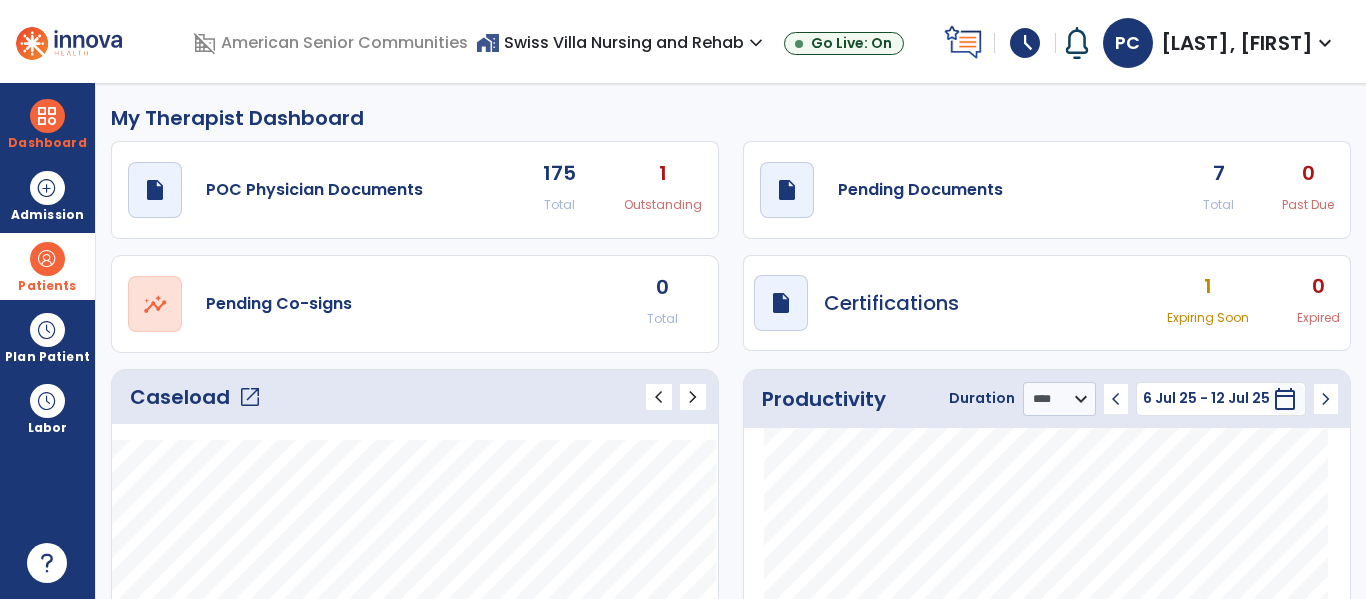 click at bounding box center [47, 259] 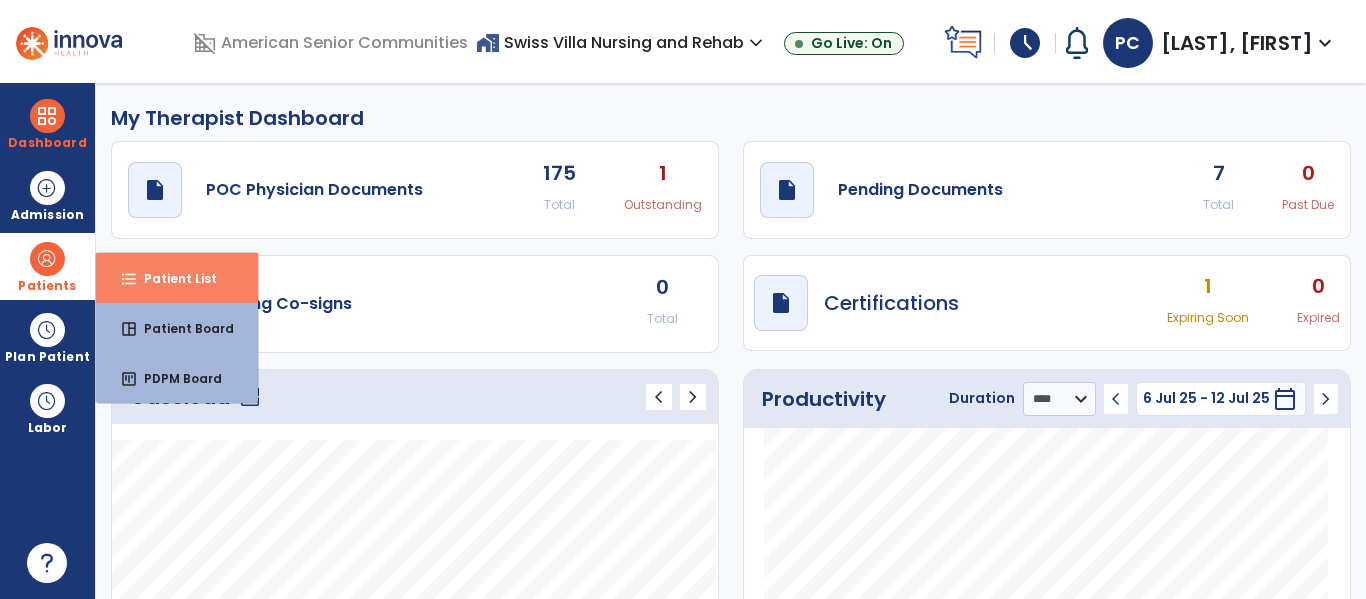 click on "Patient List" at bounding box center [172, 278] 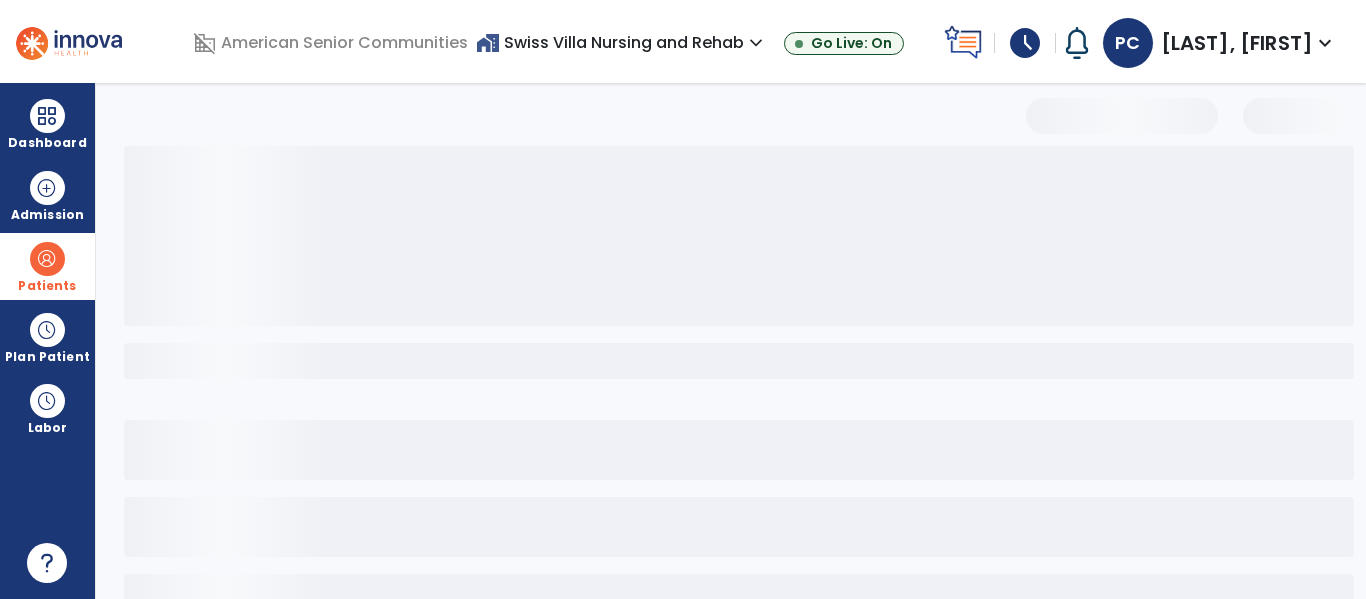 select on "***" 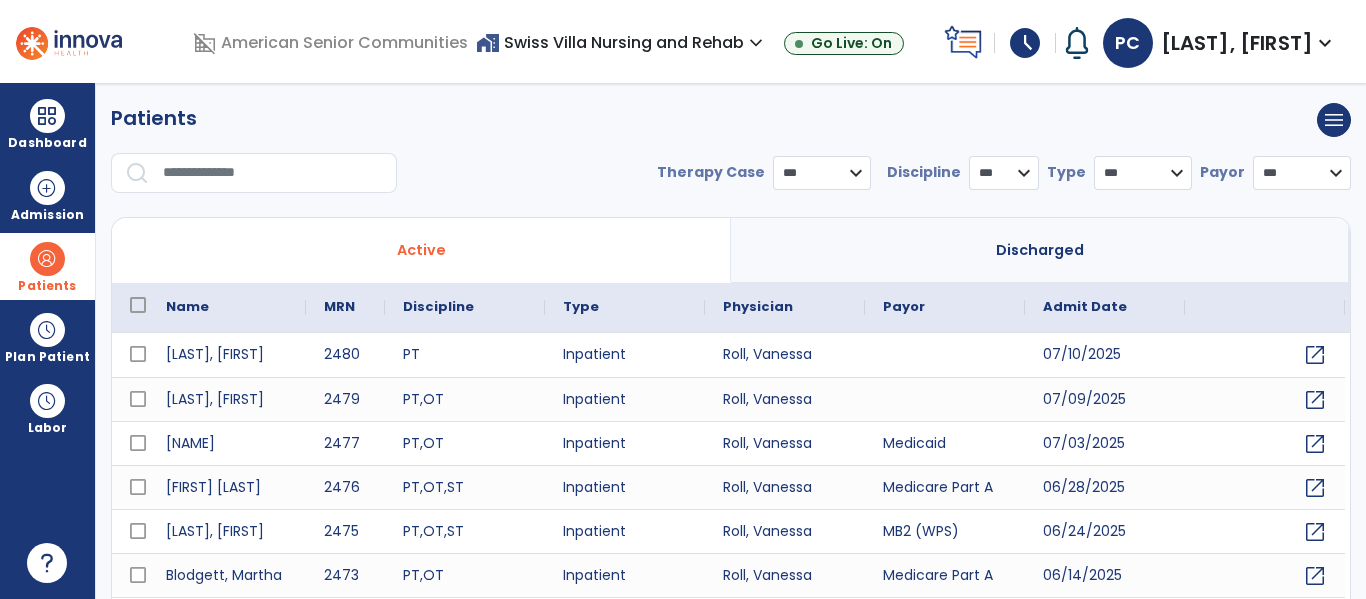 click at bounding box center (273, 173) 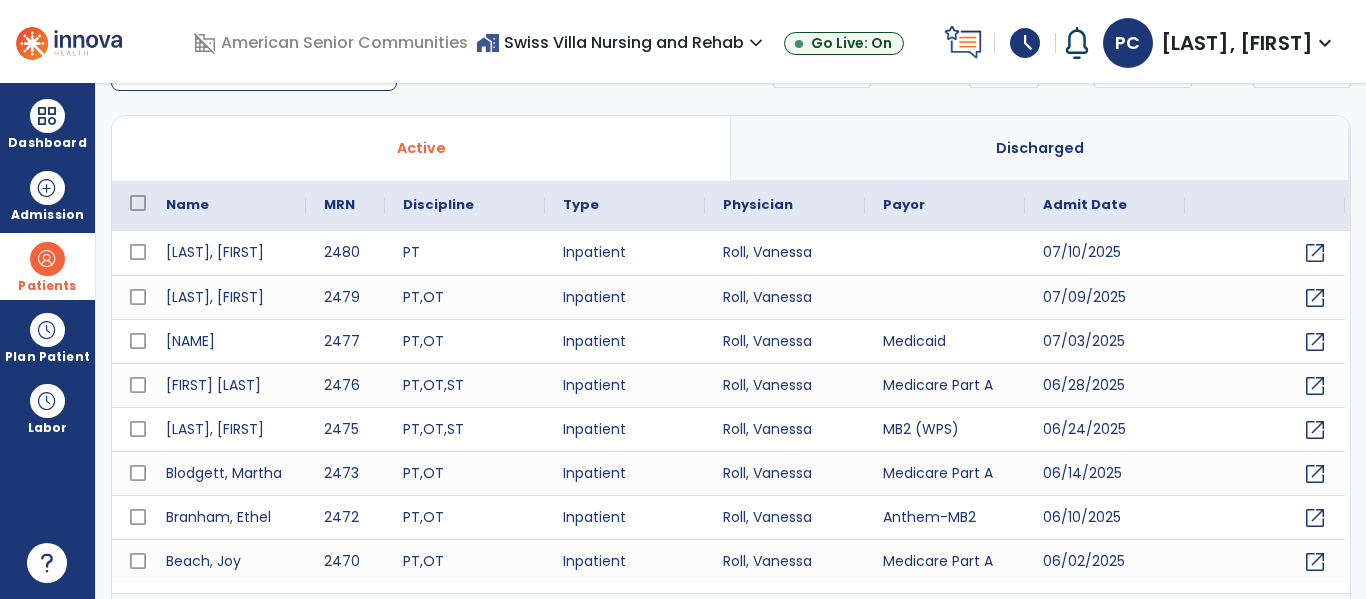 scroll, scrollTop: 144, scrollLeft: 0, axis: vertical 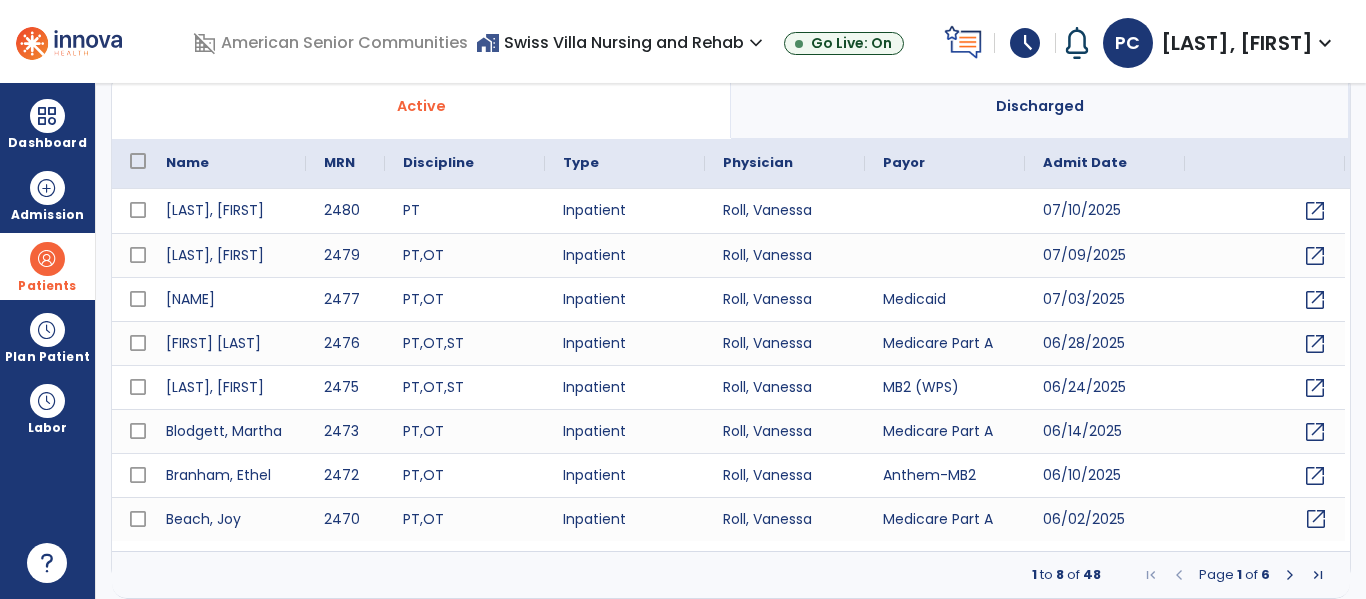 click on "open_in_new" at bounding box center [1316, 519] 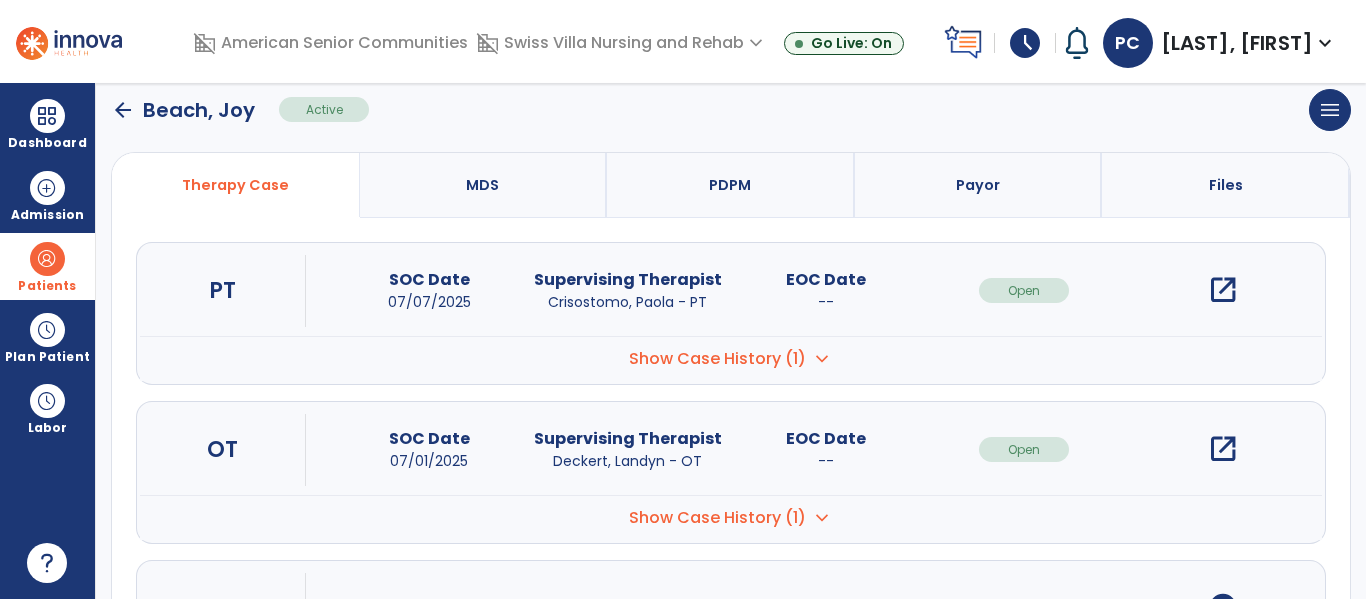 scroll, scrollTop: 0, scrollLeft: 0, axis: both 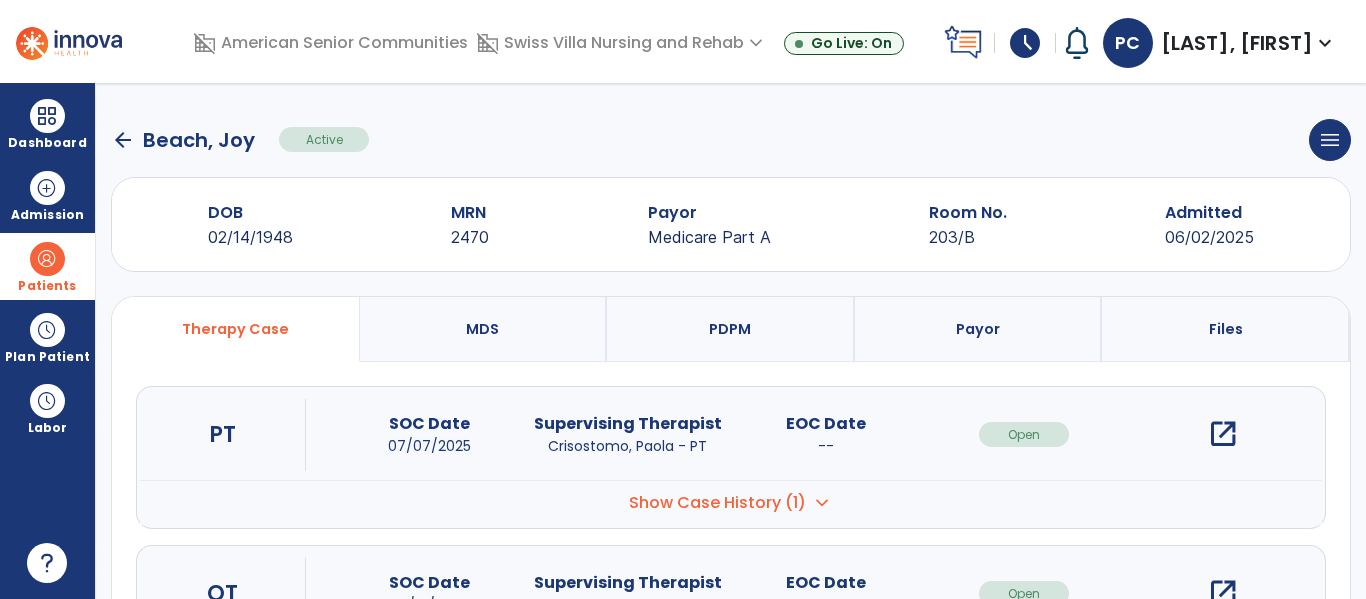 click on "open_in_new" at bounding box center (1223, 434) 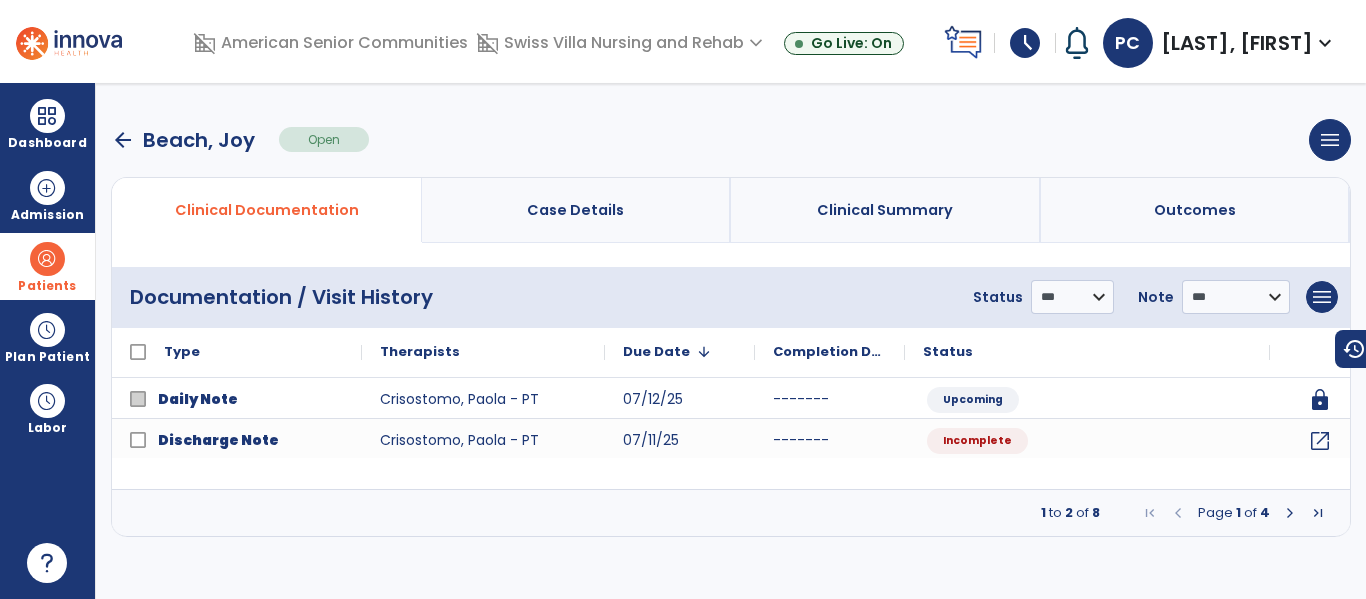 click on "arrow_back" at bounding box center (123, 140) 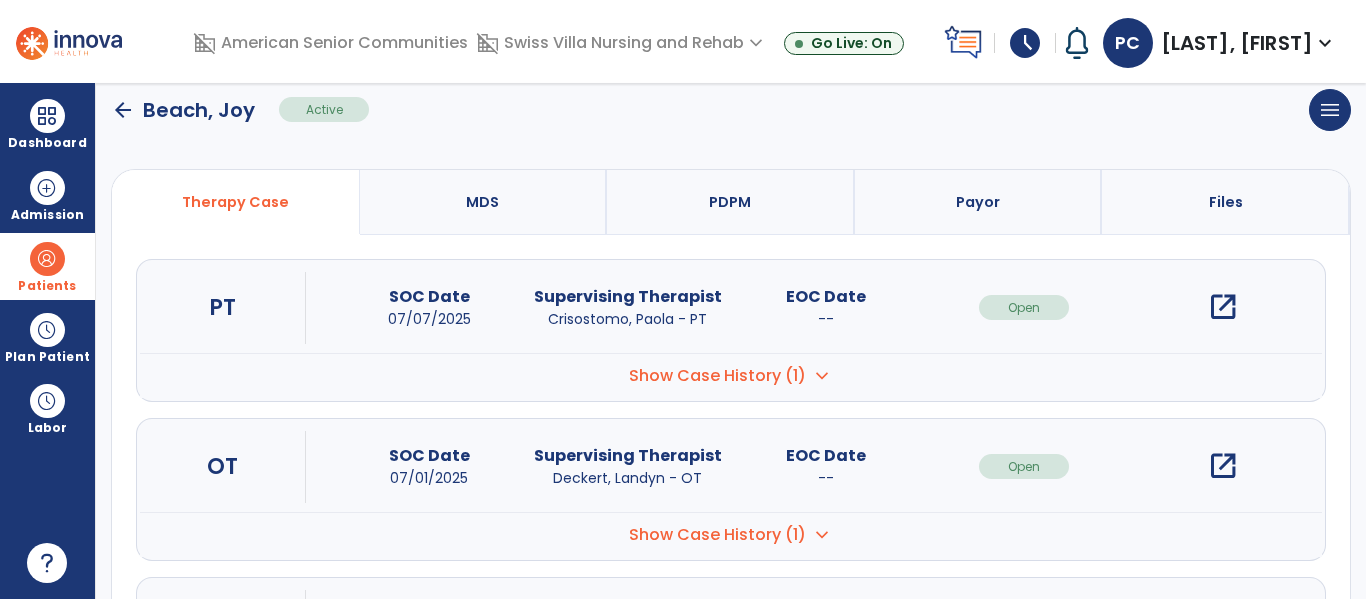 scroll, scrollTop: 126, scrollLeft: 0, axis: vertical 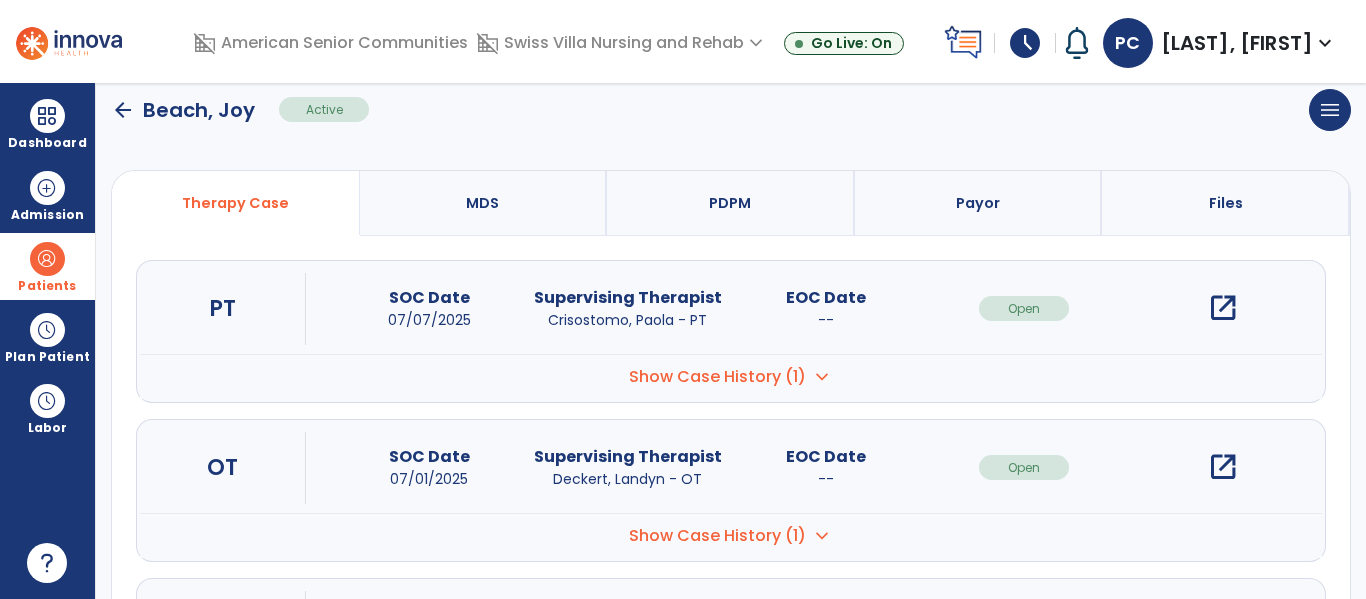 click on "open_in_new" at bounding box center (1223, 467) 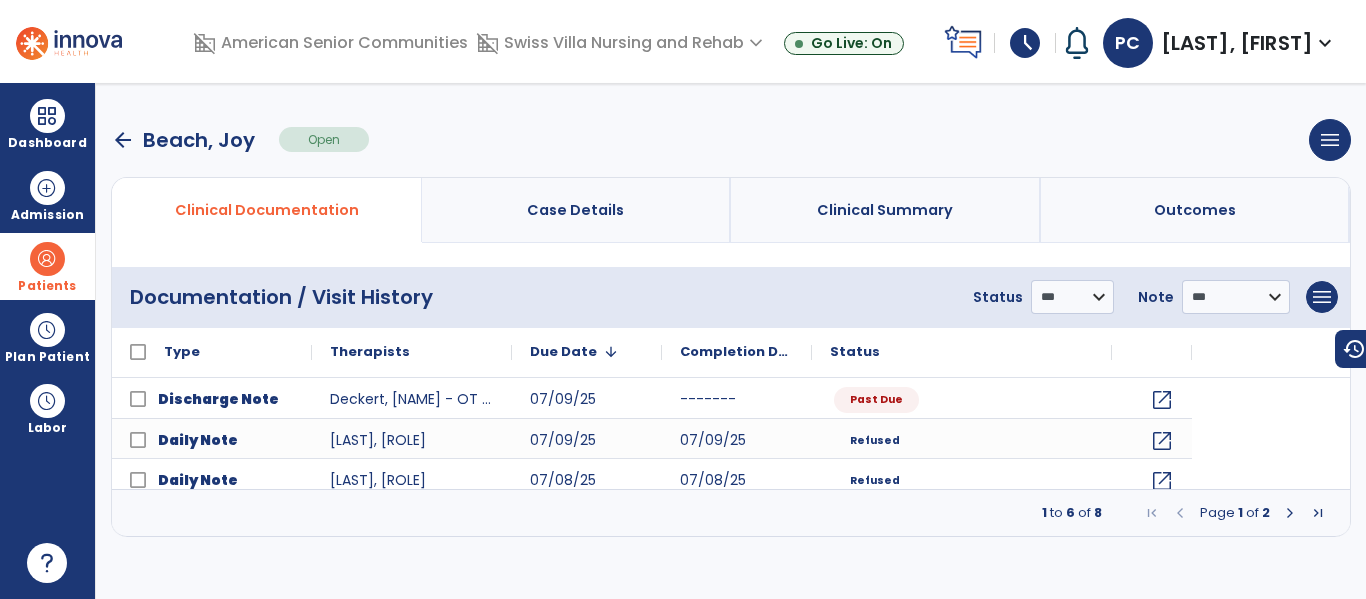 scroll, scrollTop: 0, scrollLeft: 0, axis: both 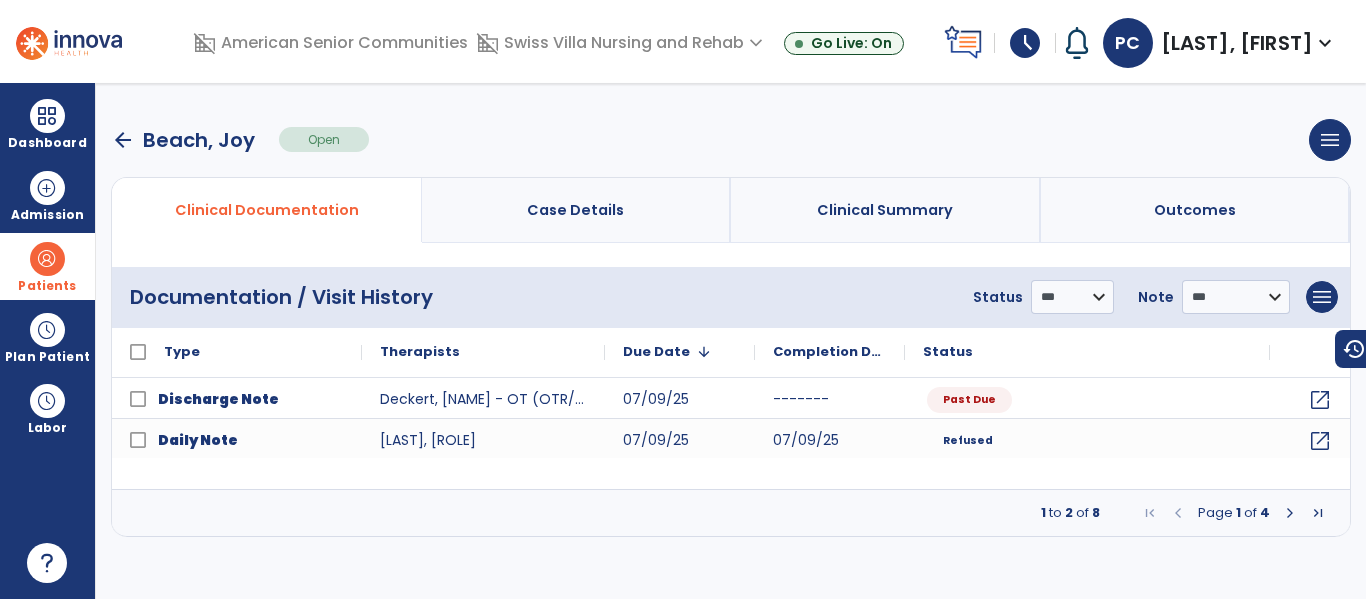 click on "arrow_back" at bounding box center [123, 140] 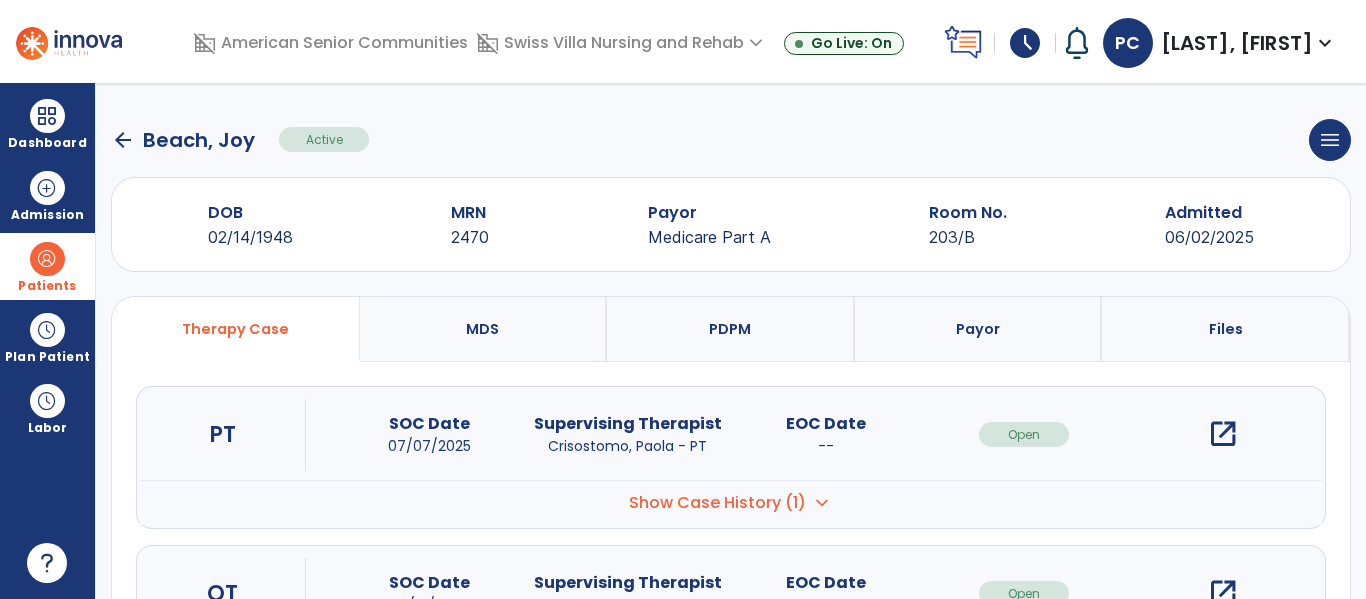 click on "open_in_new" at bounding box center (1223, 434) 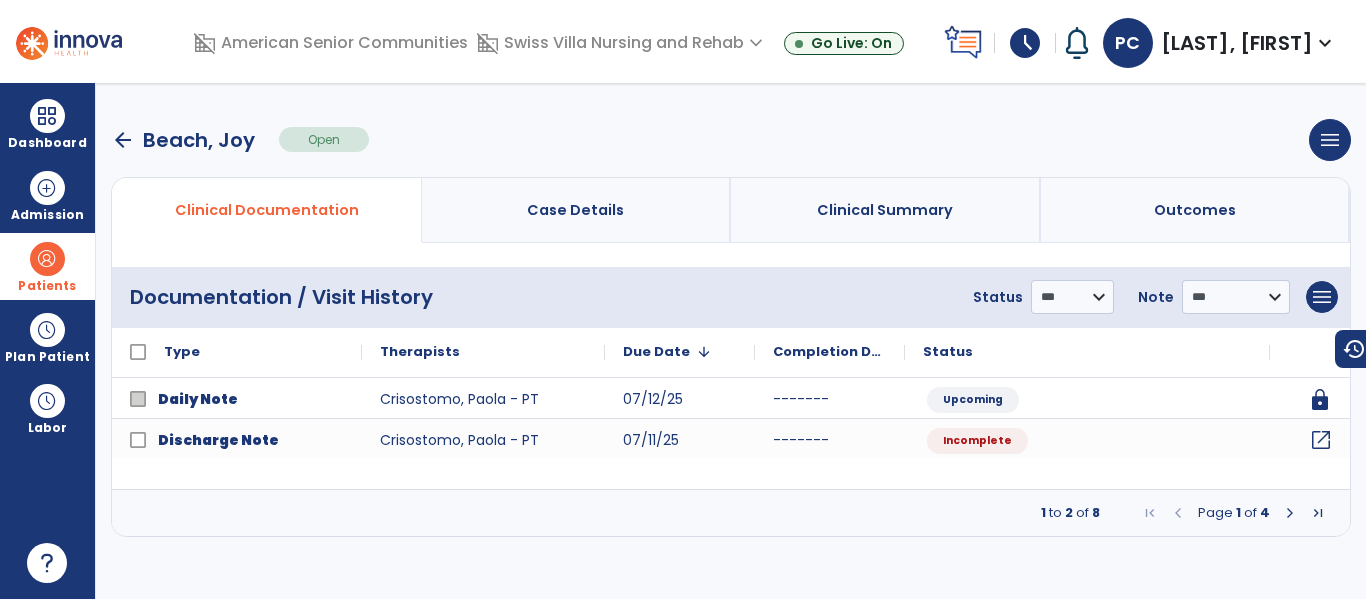click on "open_in_new" 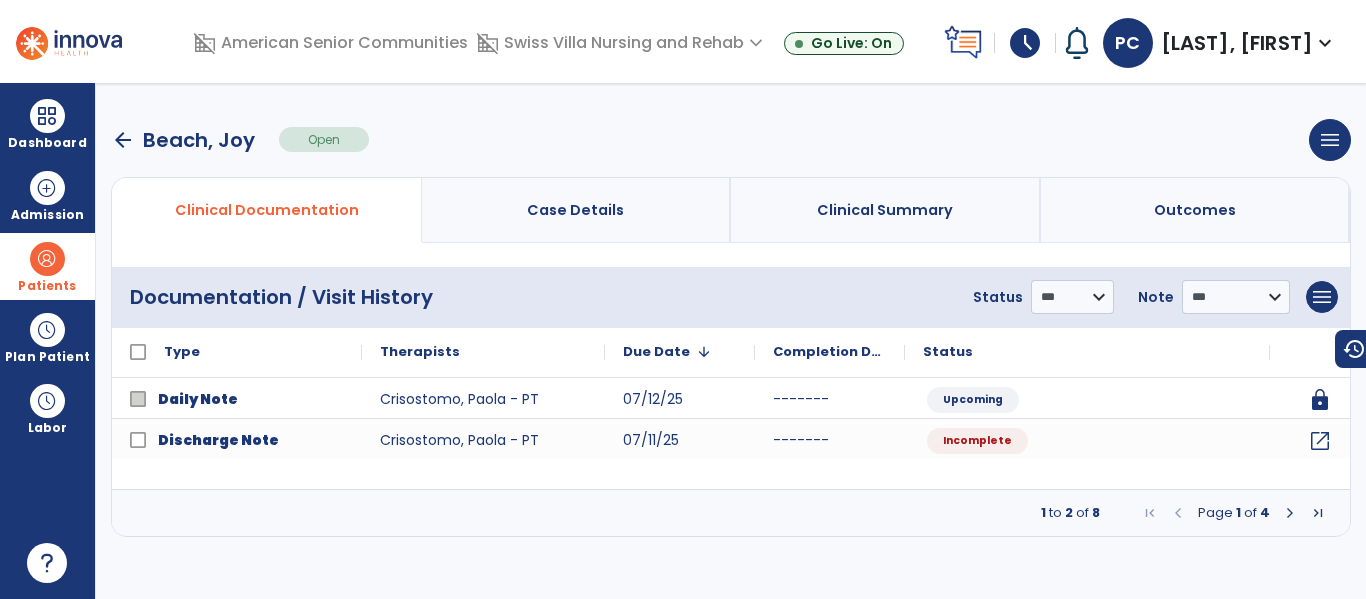 select on "***" 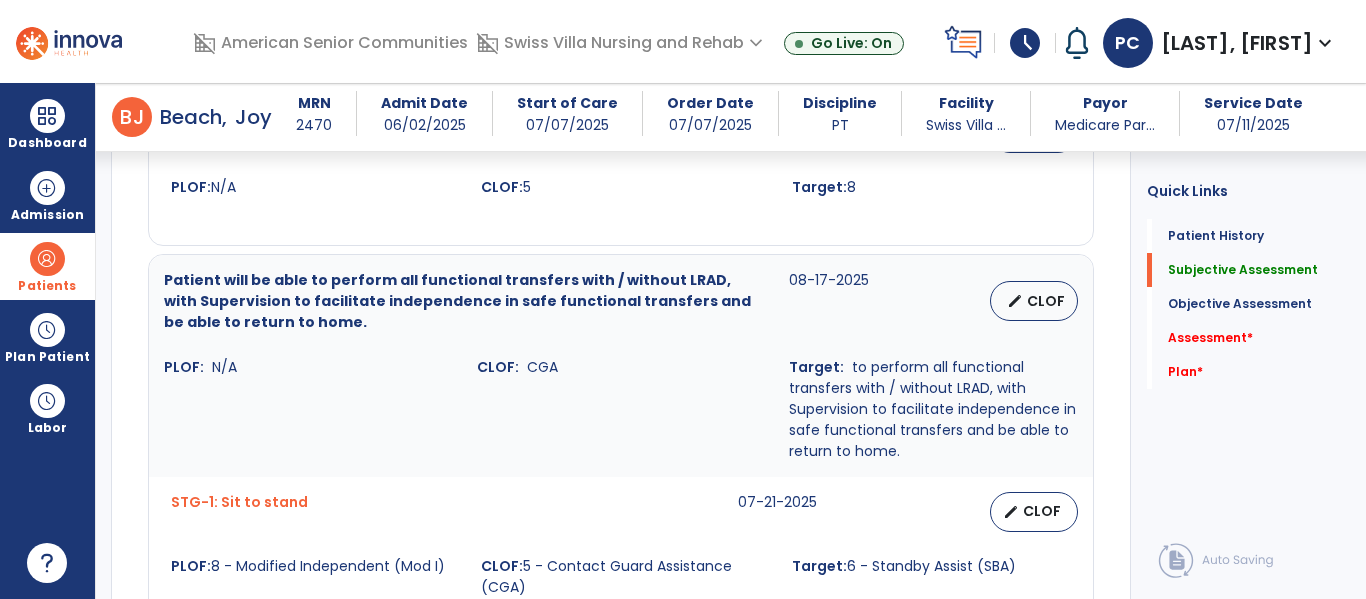 scroll, scrollTop: 1209, scrollLeft: 0, axis: vertical 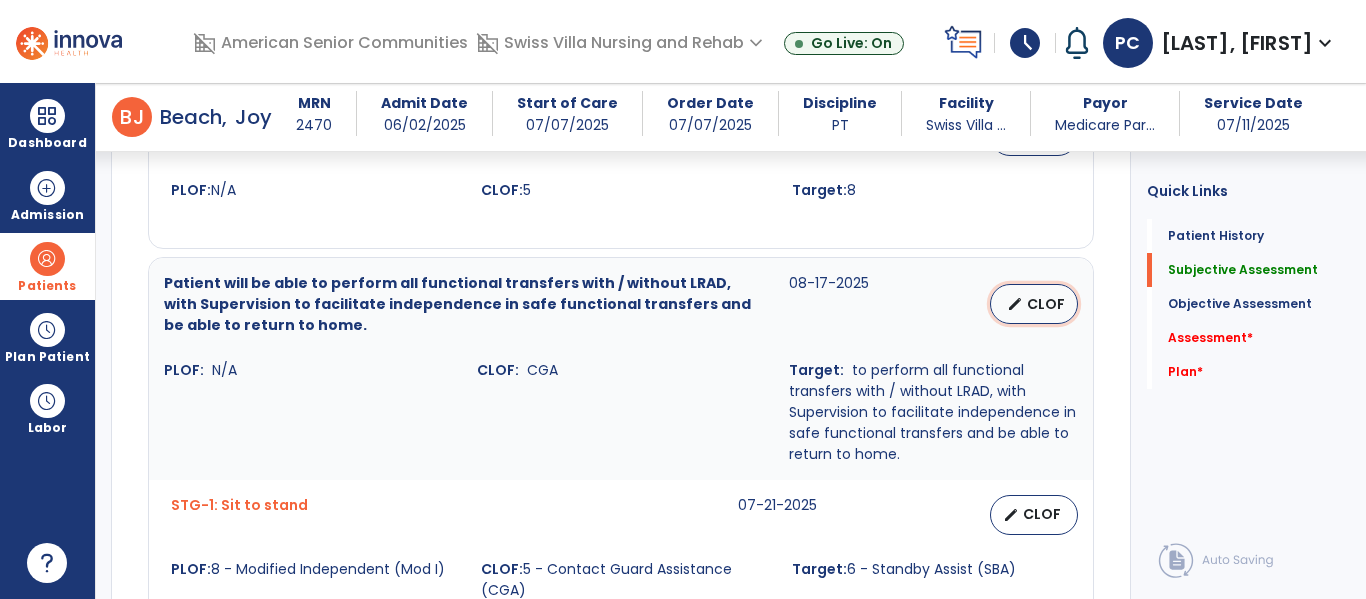 click on "CLOF" at bounding box center (1046, 304) 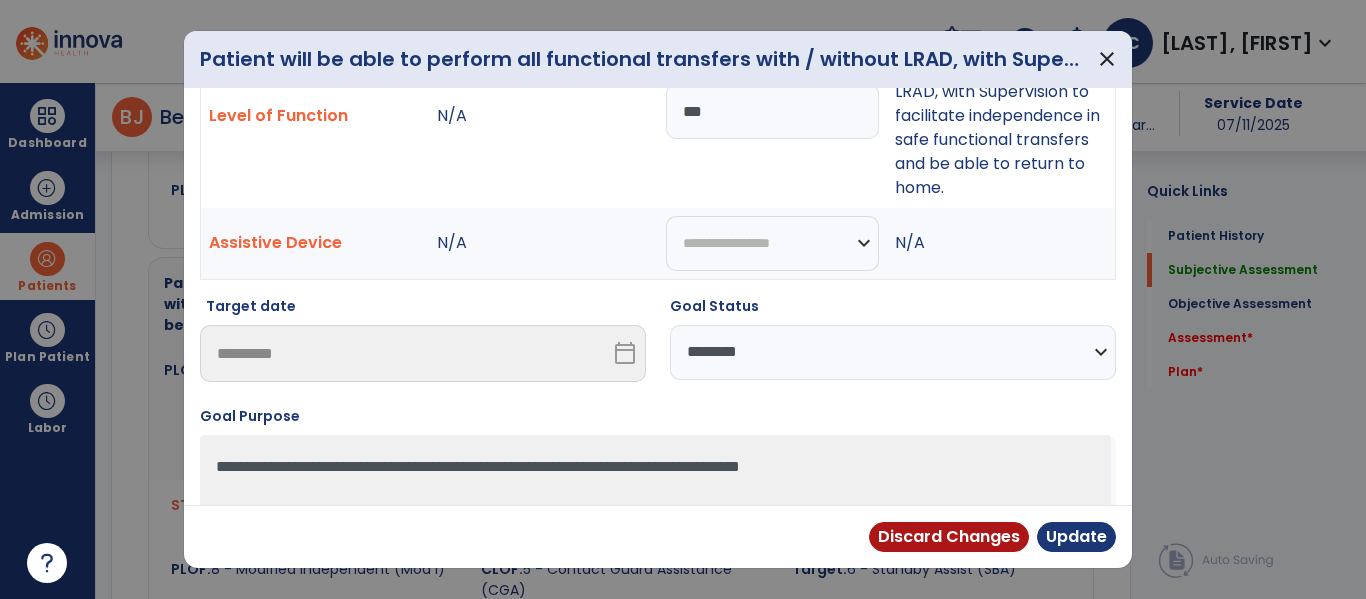 scroll, scrollTop: 140, scrollLeft: 0, axis: vertical 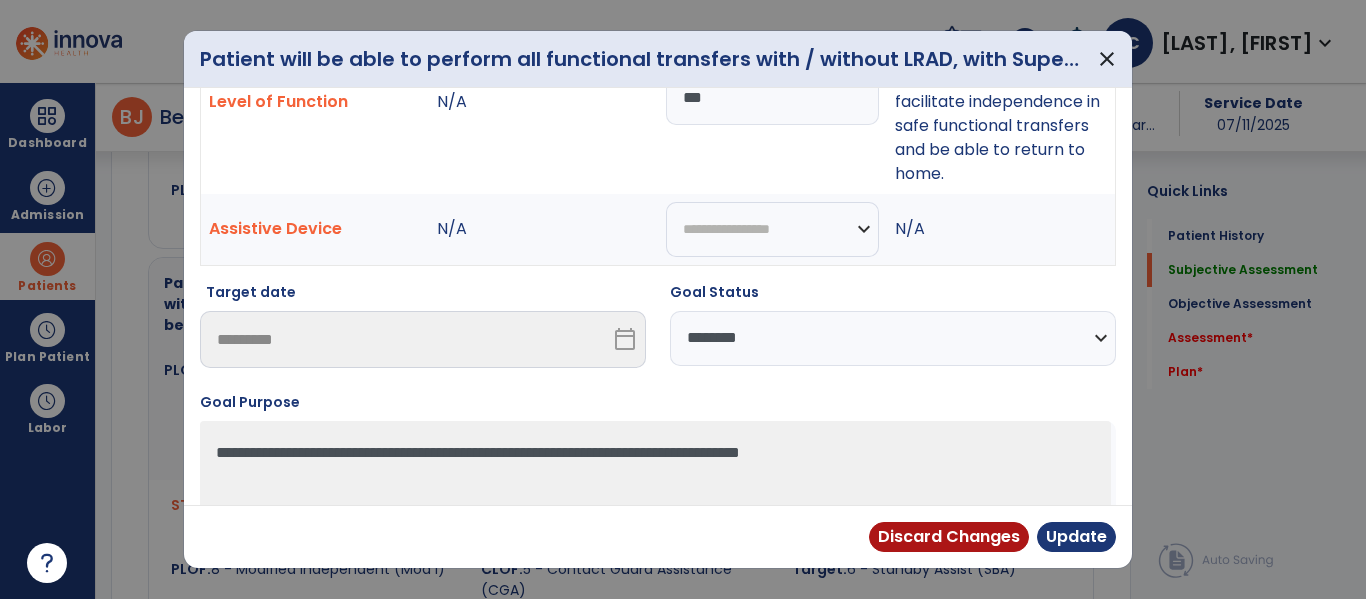 click on "**********" at bounding box center (893, 338) 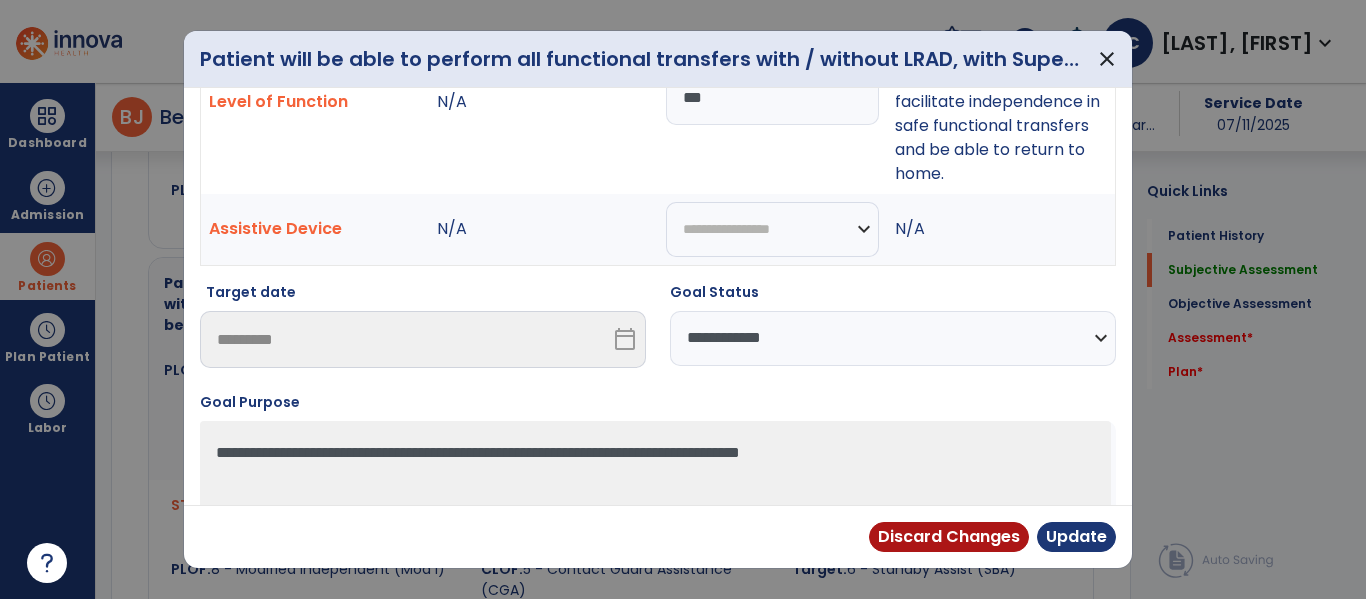 click on "**********" at bounding box center (893, 338) 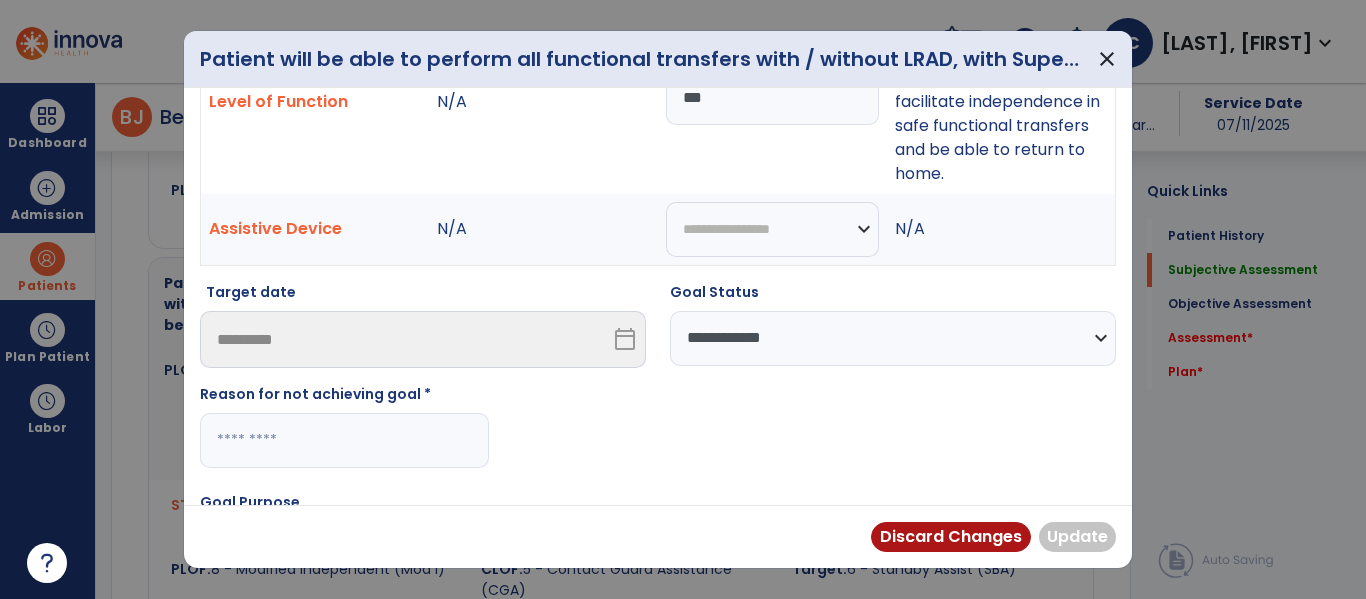 click at bounding box center [344, 440] 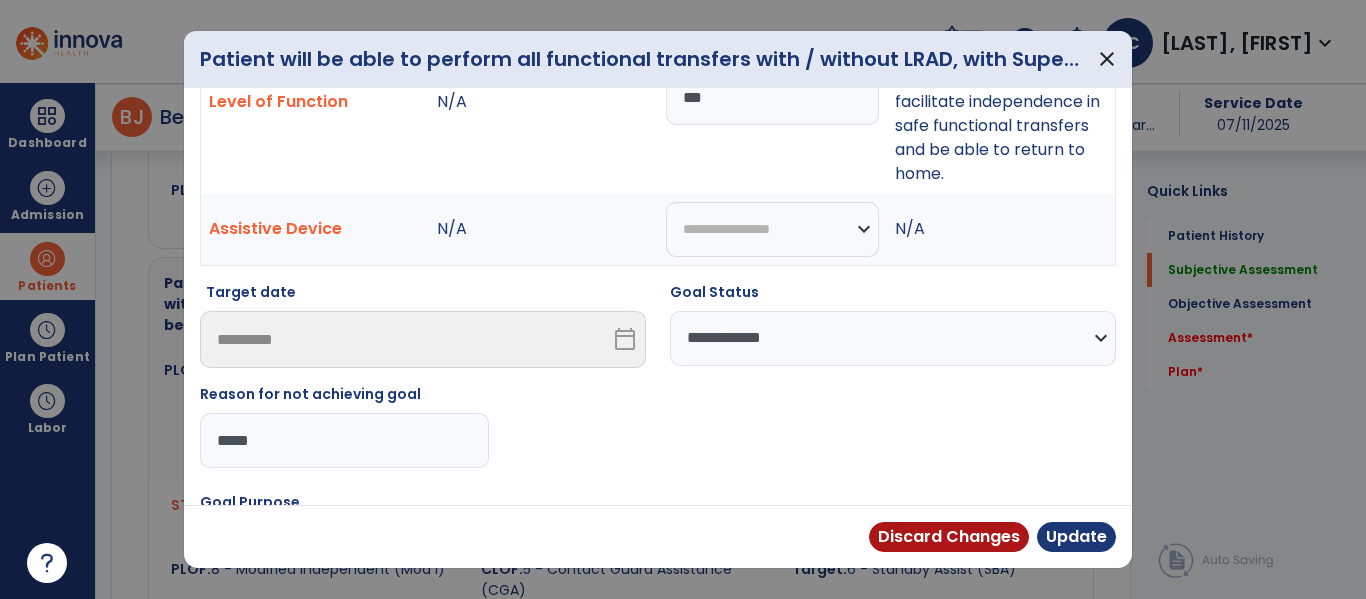 type on "******" 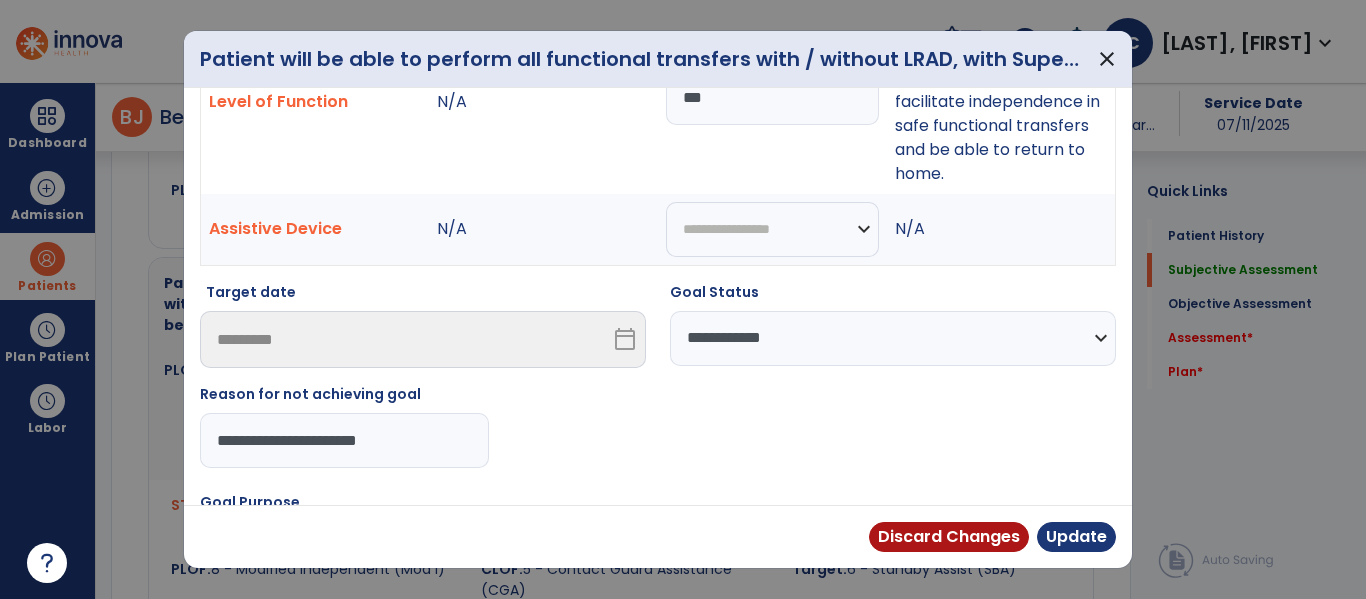 type on "**********" 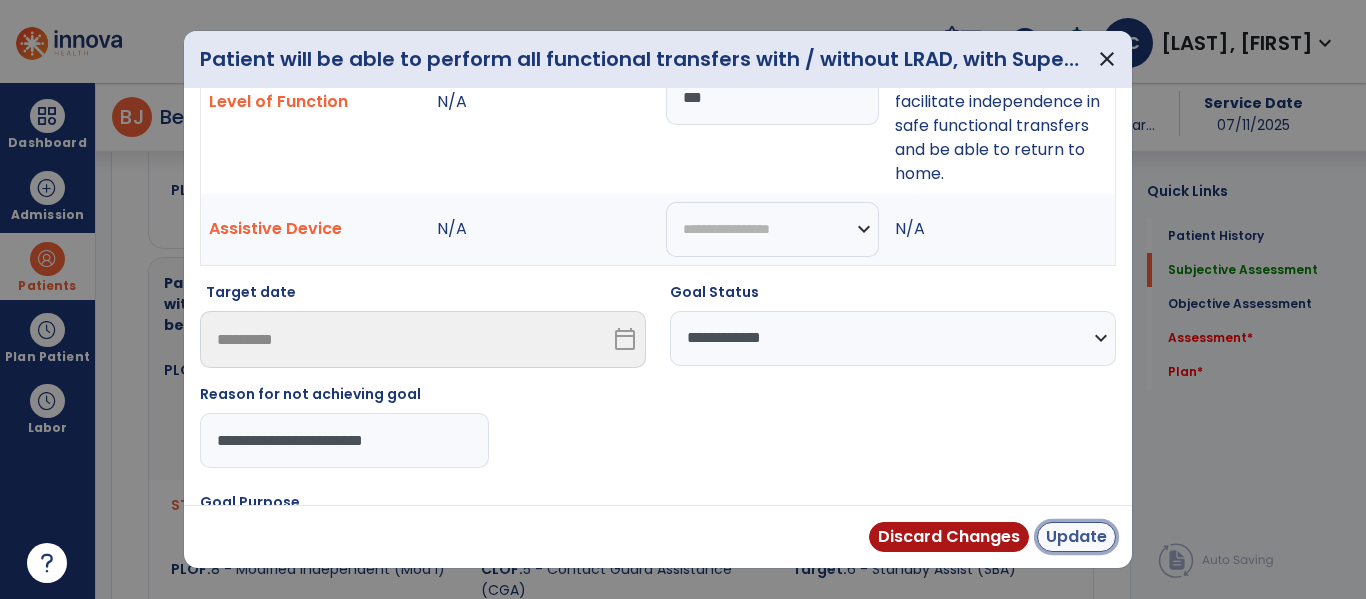 click on "Update" at bounding box center [1076, 537] 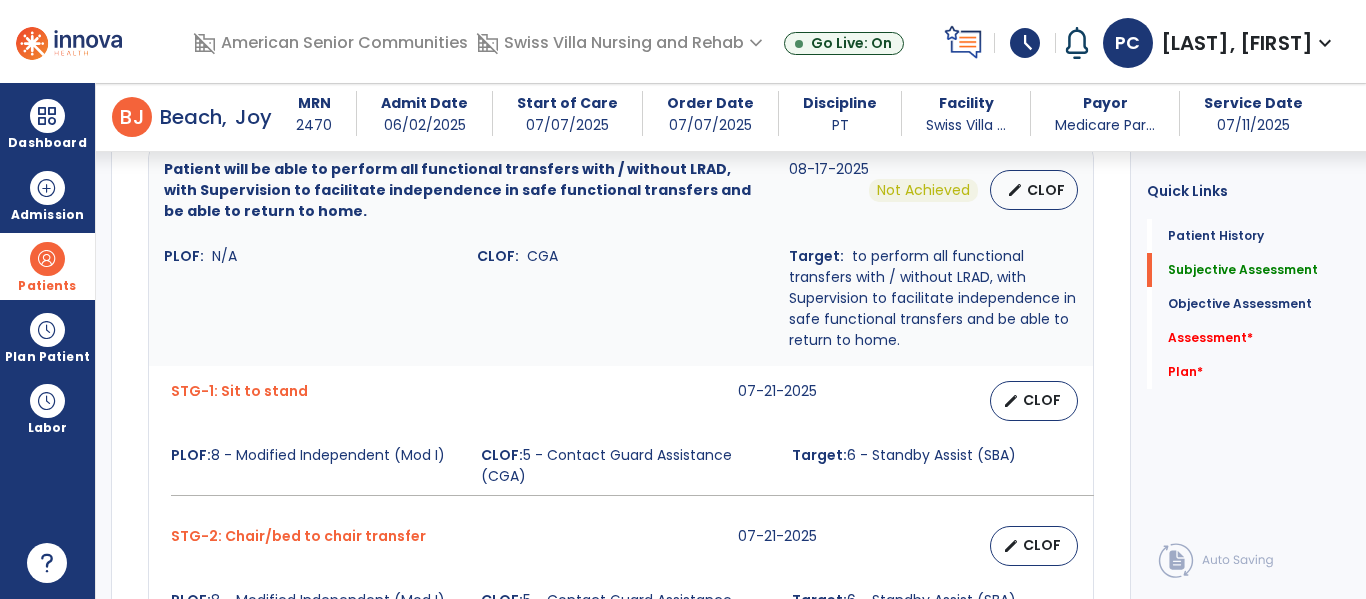 scroll, scrollTop: 1325, scrollLeft: 0, axis: vertical 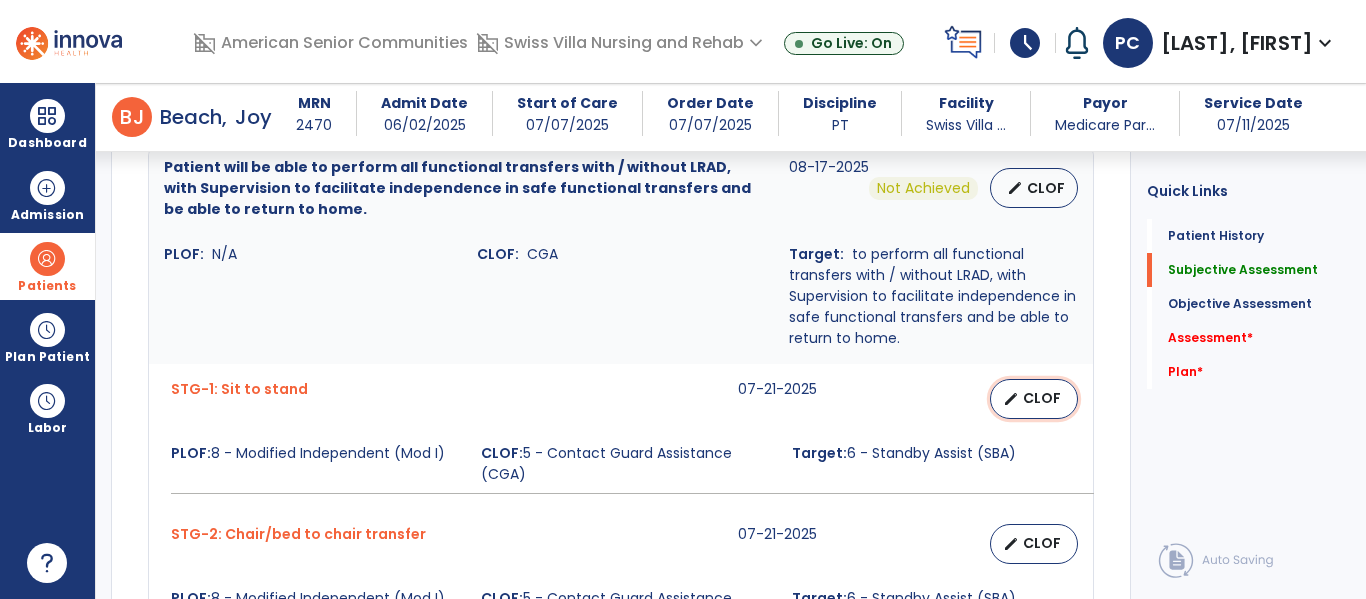 click on "CLOF" at bounding box center [1042, 398] 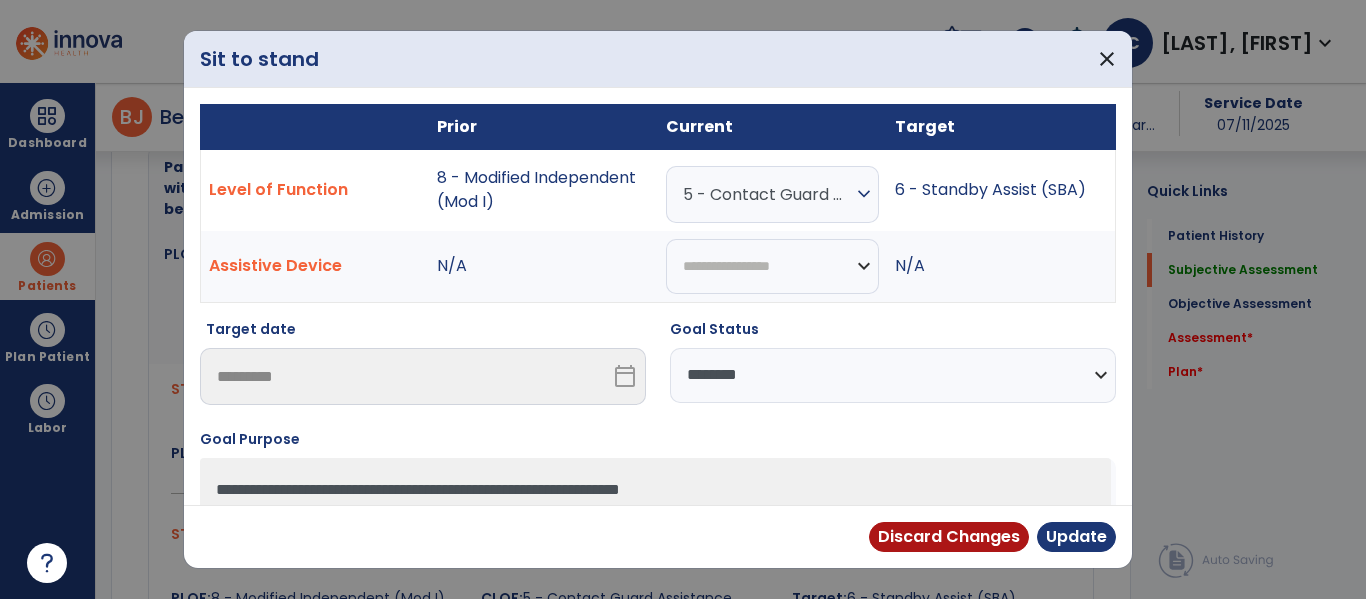 click on "**********" at bounding box center (893, 375) 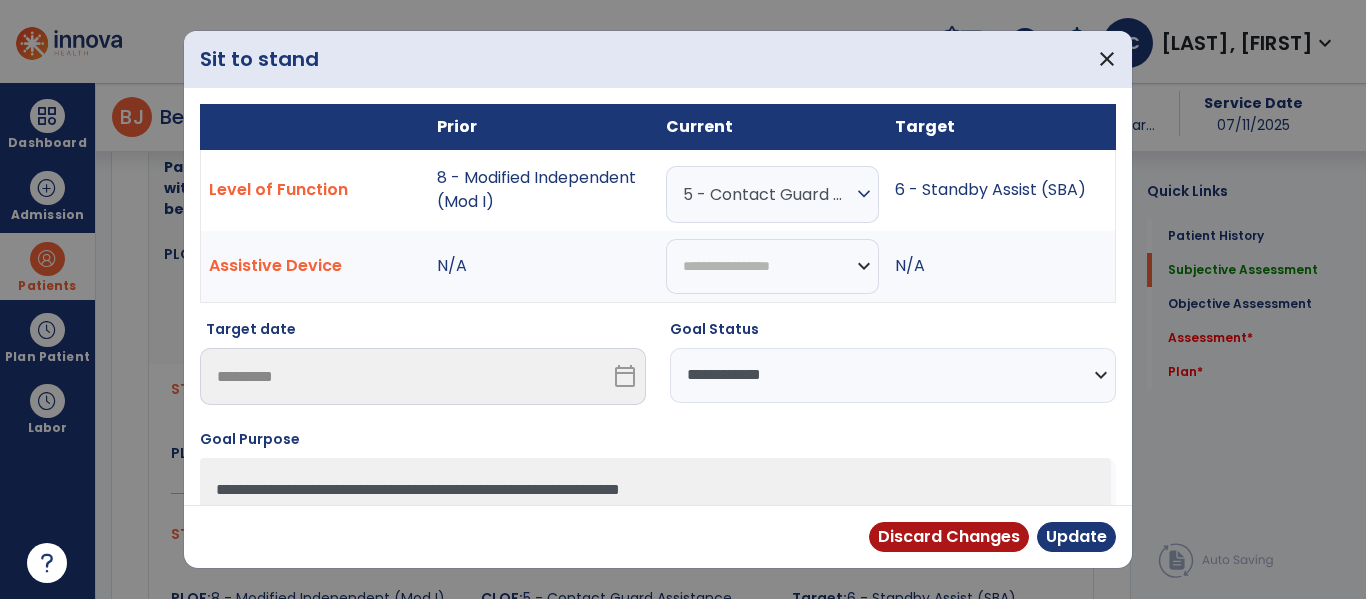 click on "**********" at bounding box center [893, 375] 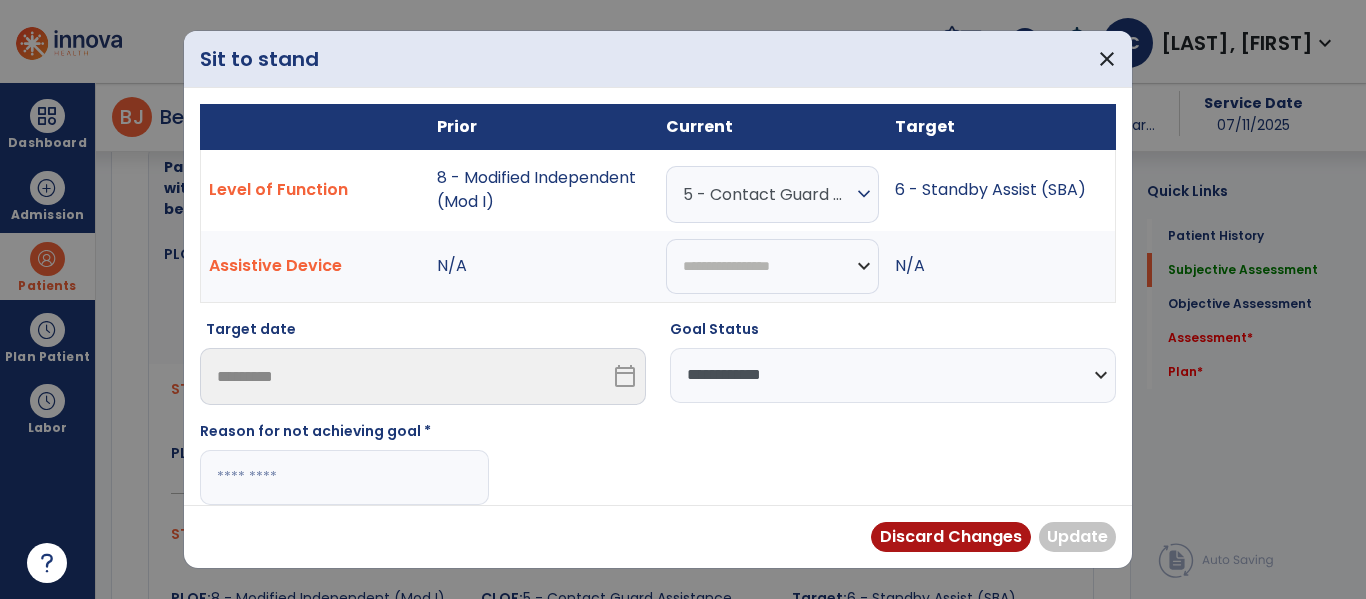 click at bounding box center [344, 477] 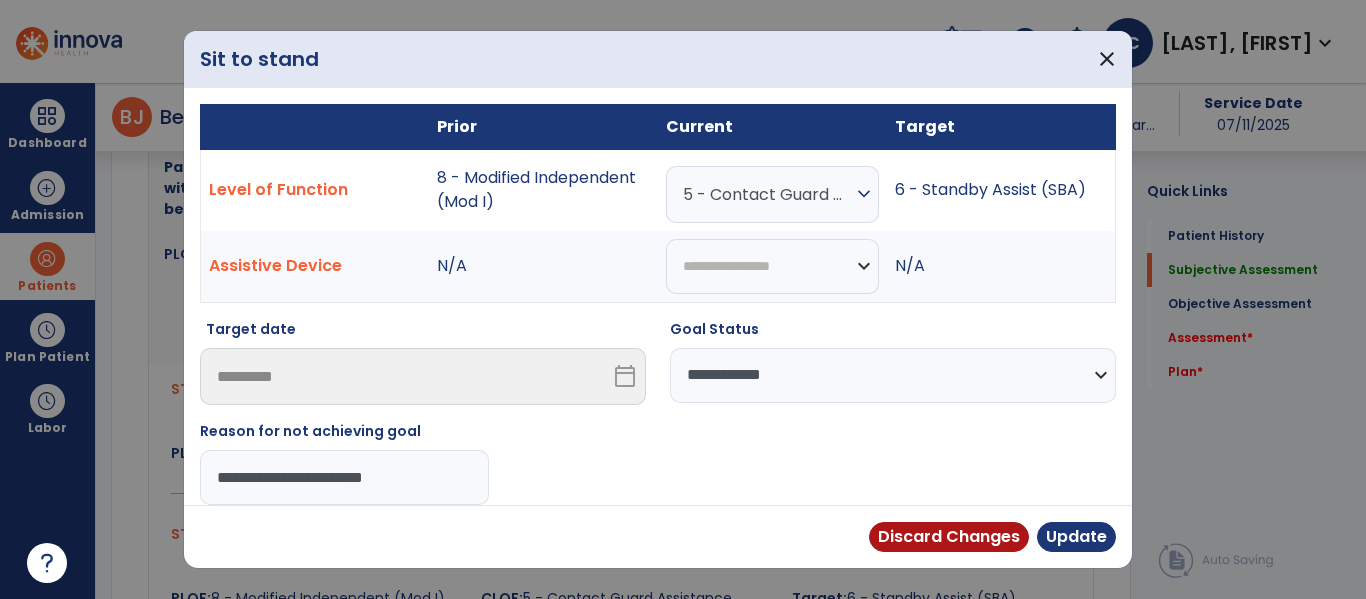 type on "**********" 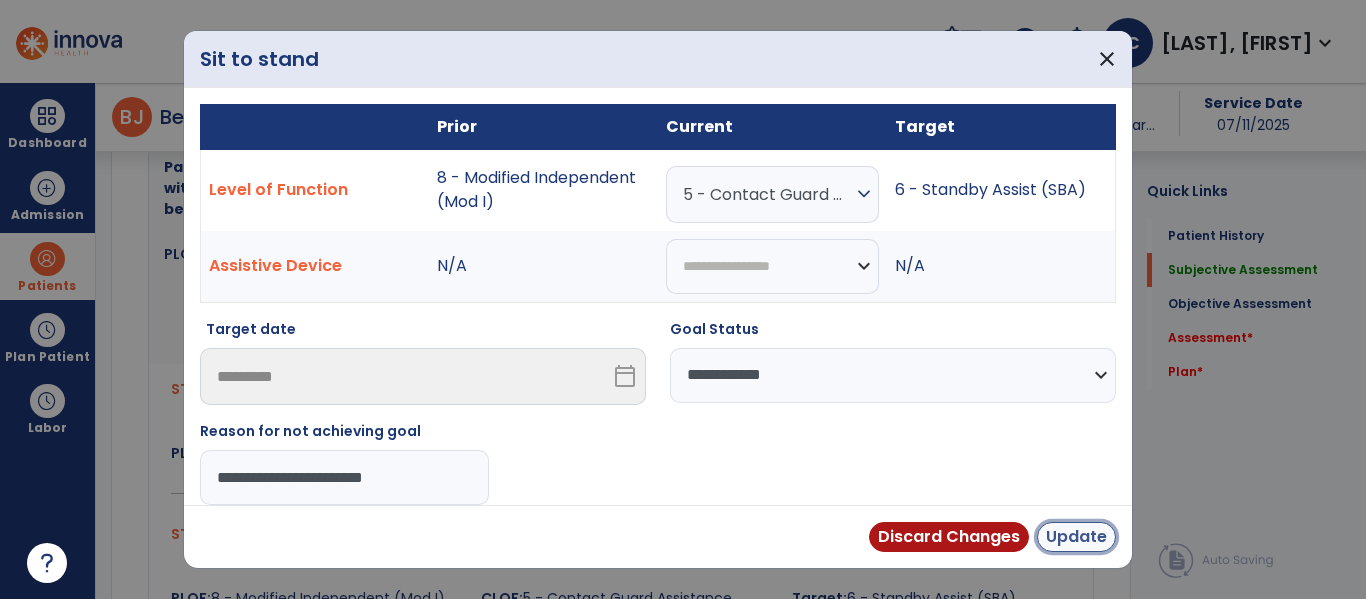 click on "Update" at bounding box center (1076, 537) 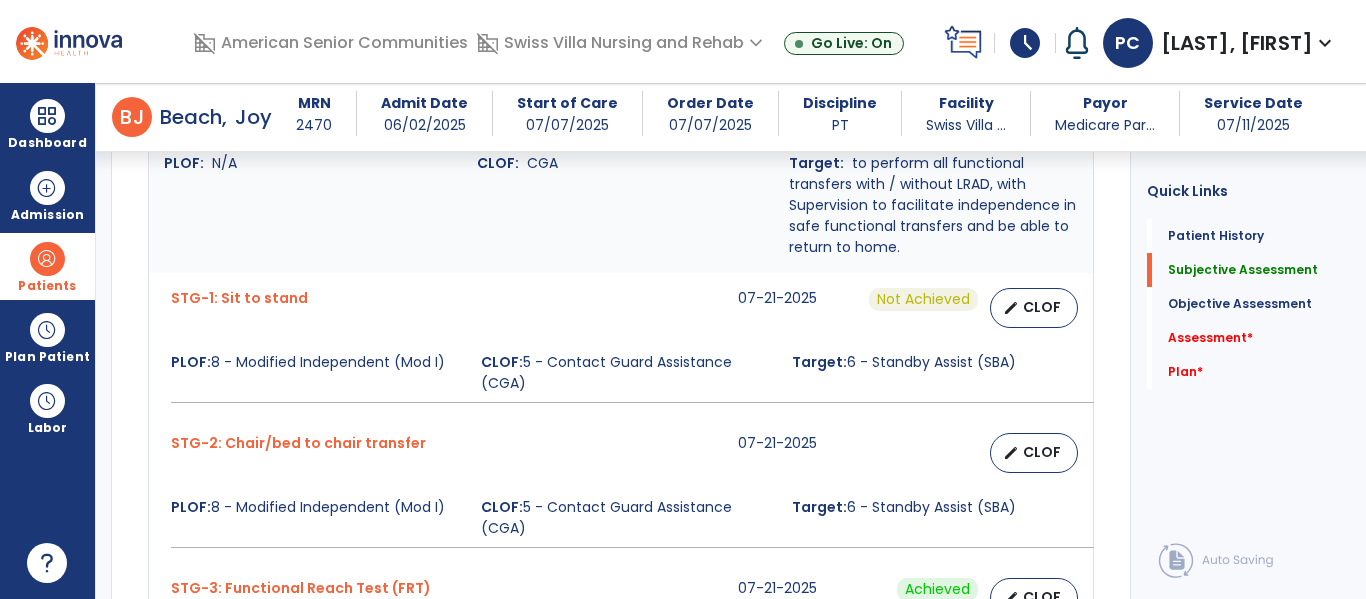 scroll, scrollTop: 1423, scrollLeft: 0, axis: vertical 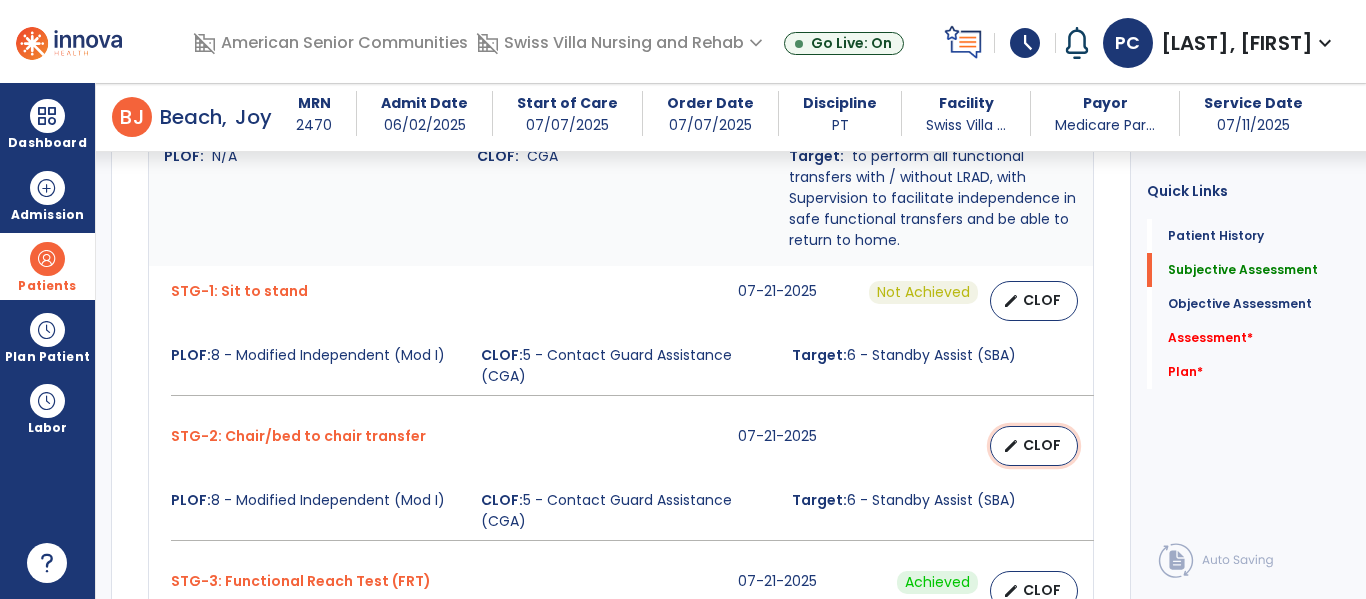 click on "edit   CLOF" at bounding box center (1034, 446) 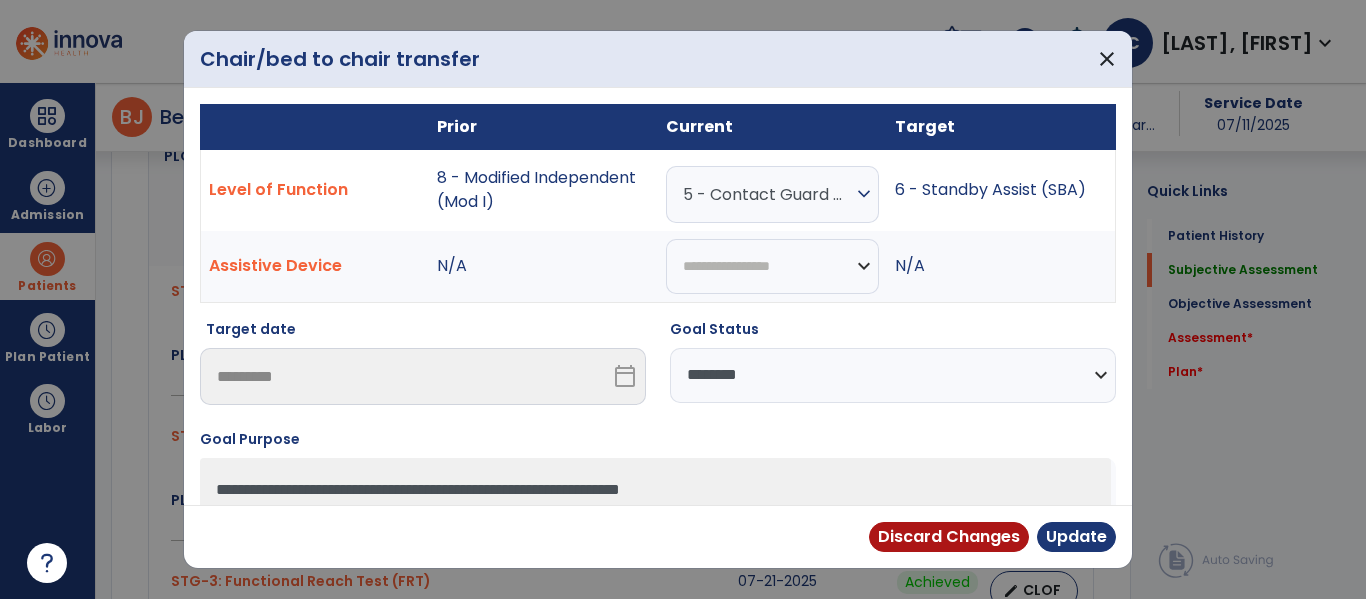 click on "**********" at bounding box center [893, 375] 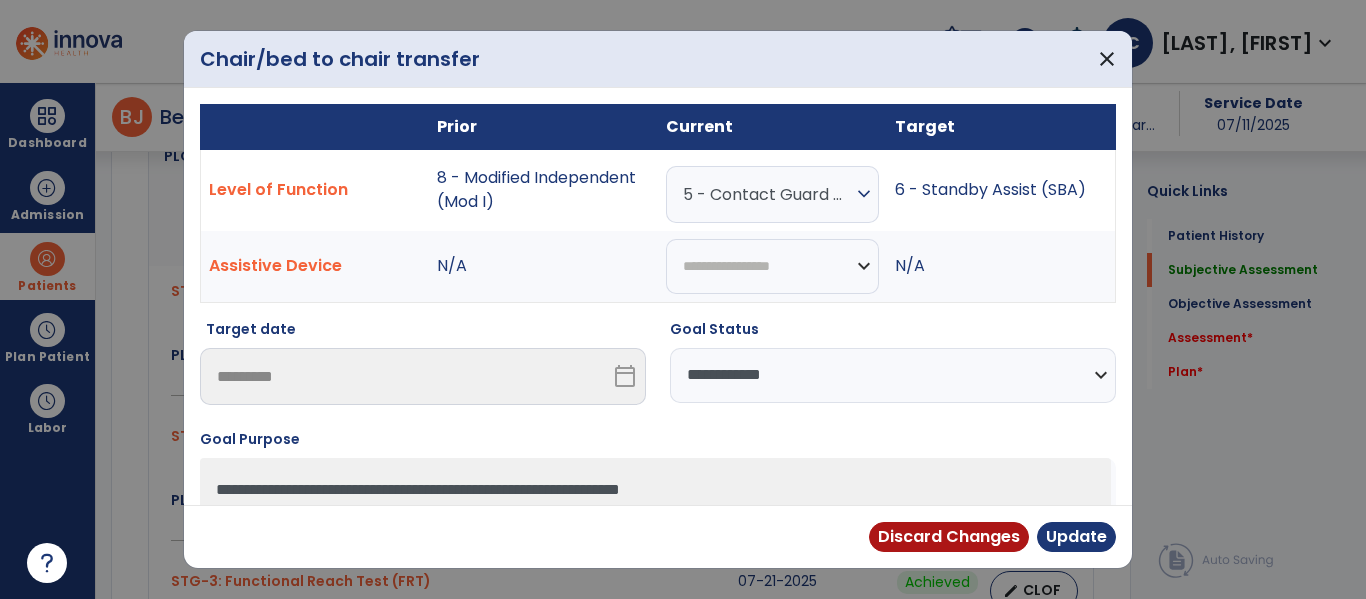 click on "**********" at bounding box center [893, 375] 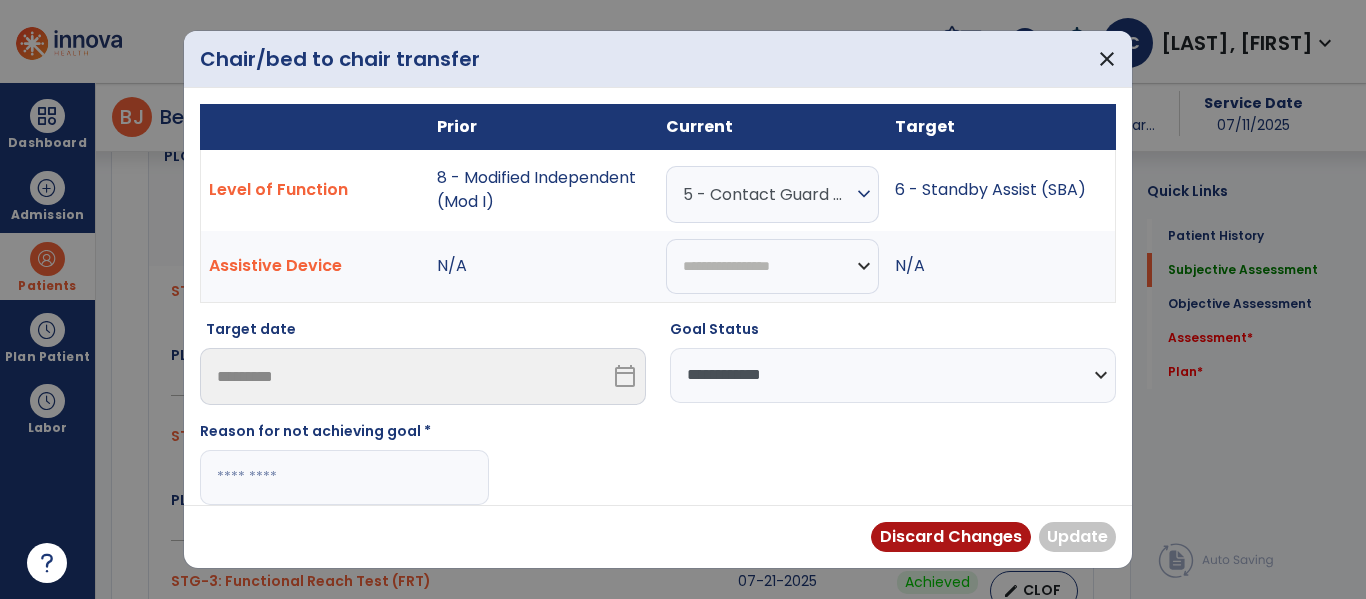 click at bounding box center (344, 477) 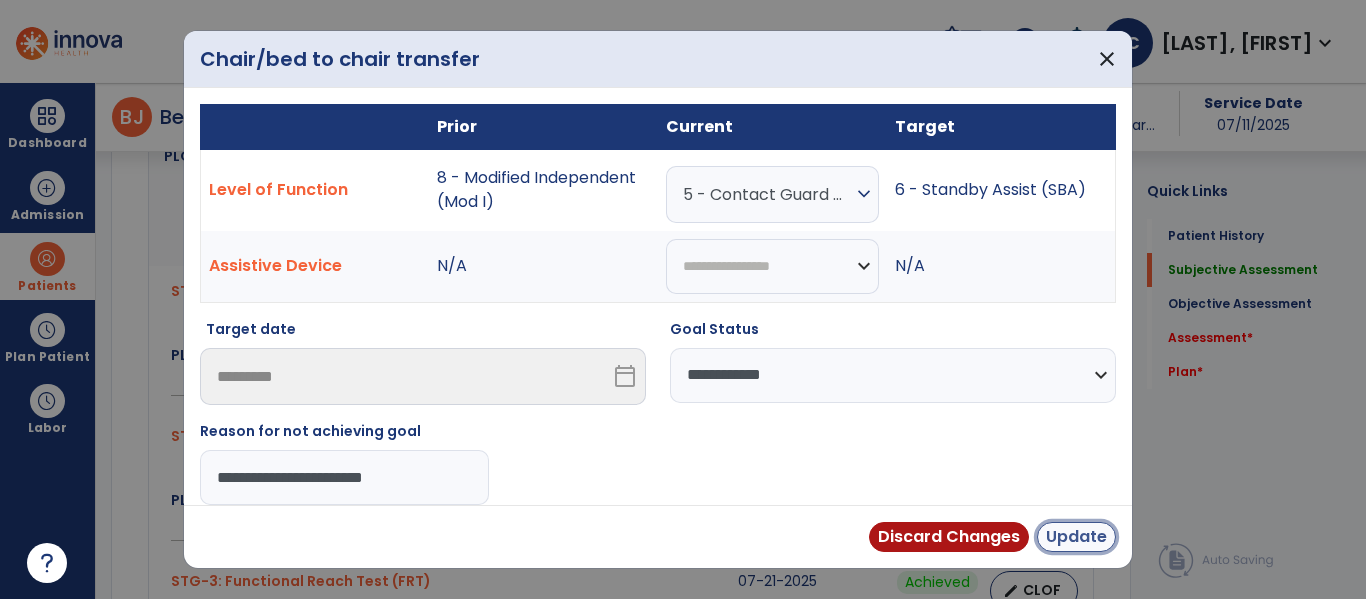 click on "Update" at bounding box center (1076, 537) 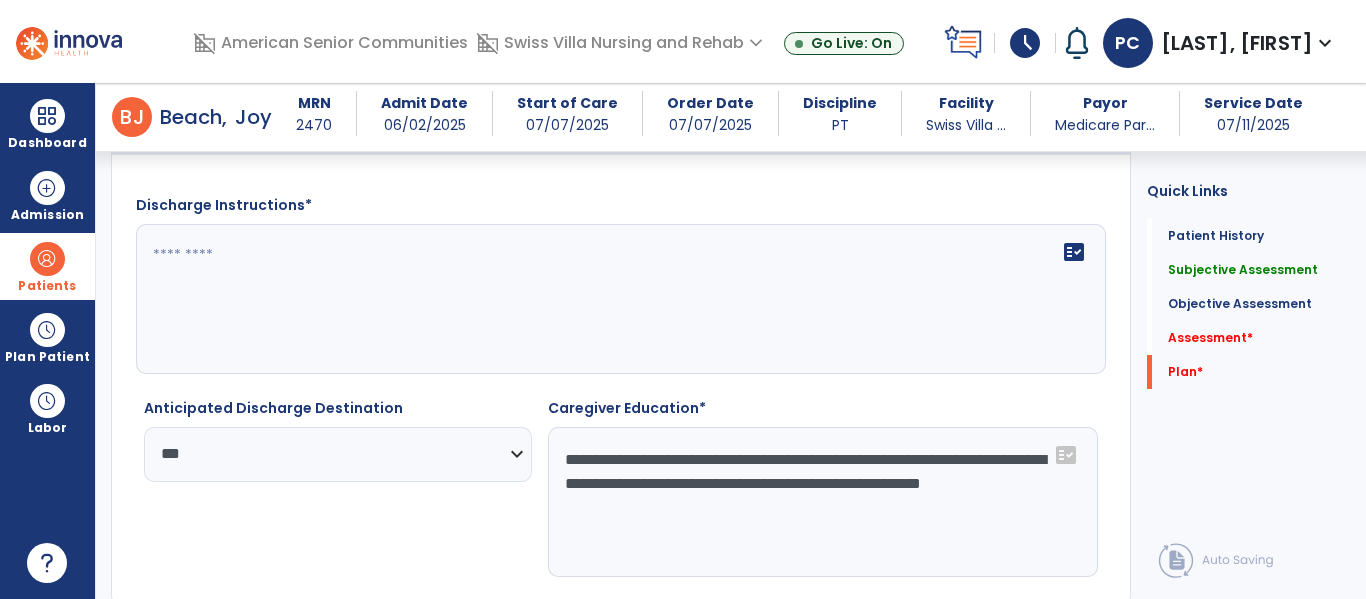 scroll, scrollTop: 3155, scrollLeft: 0, axis: vertical 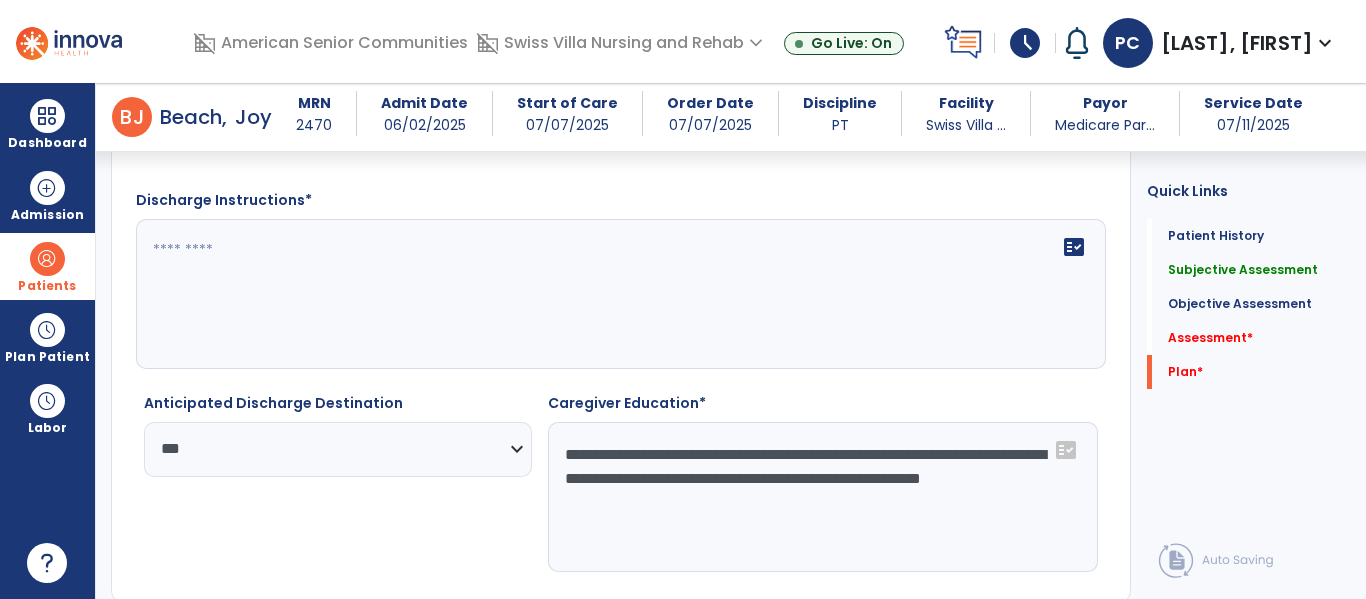 click on "fact_check" 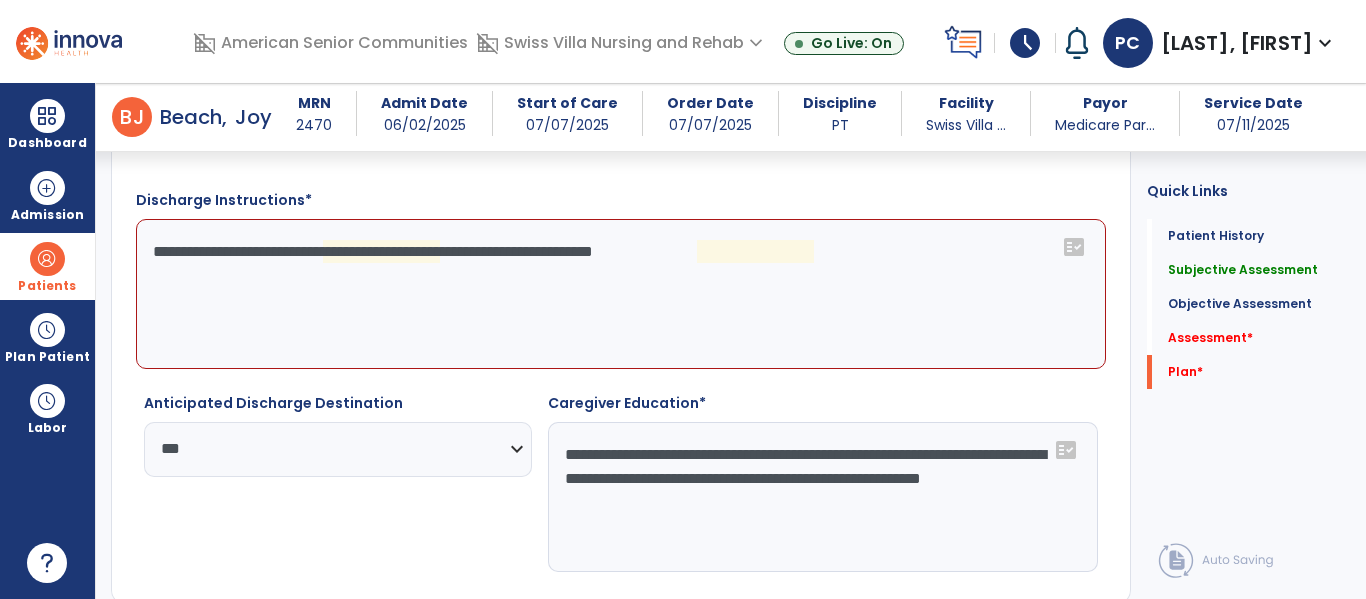 click on "**********" 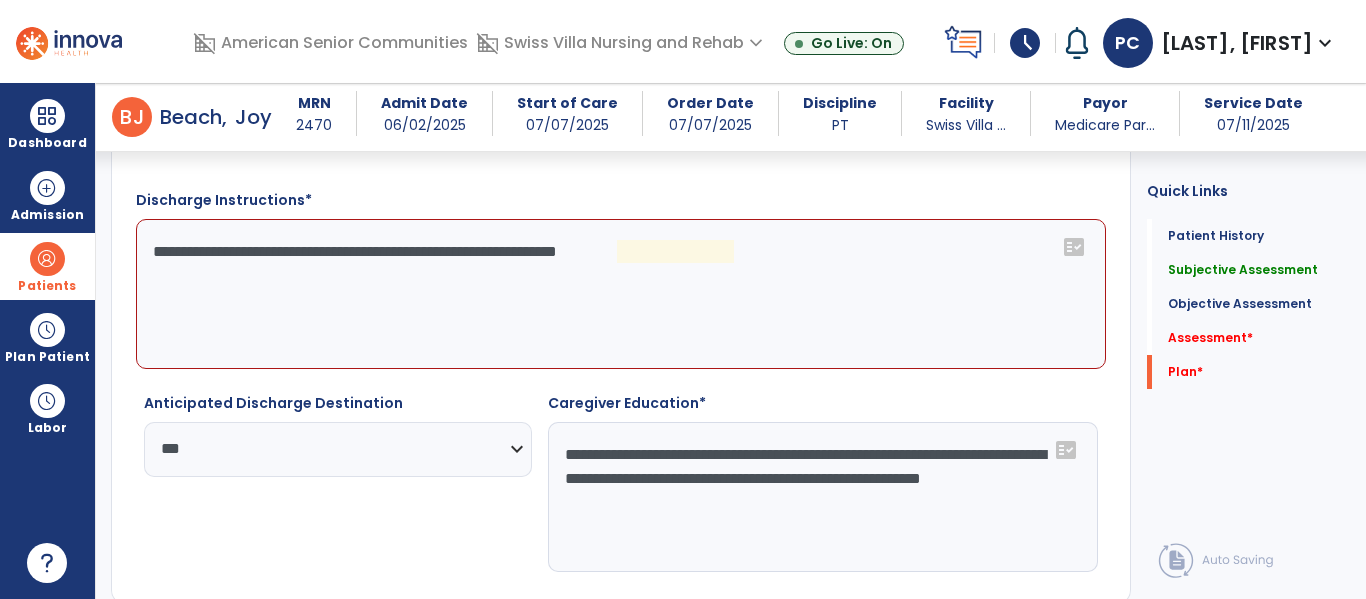 click on "**********" 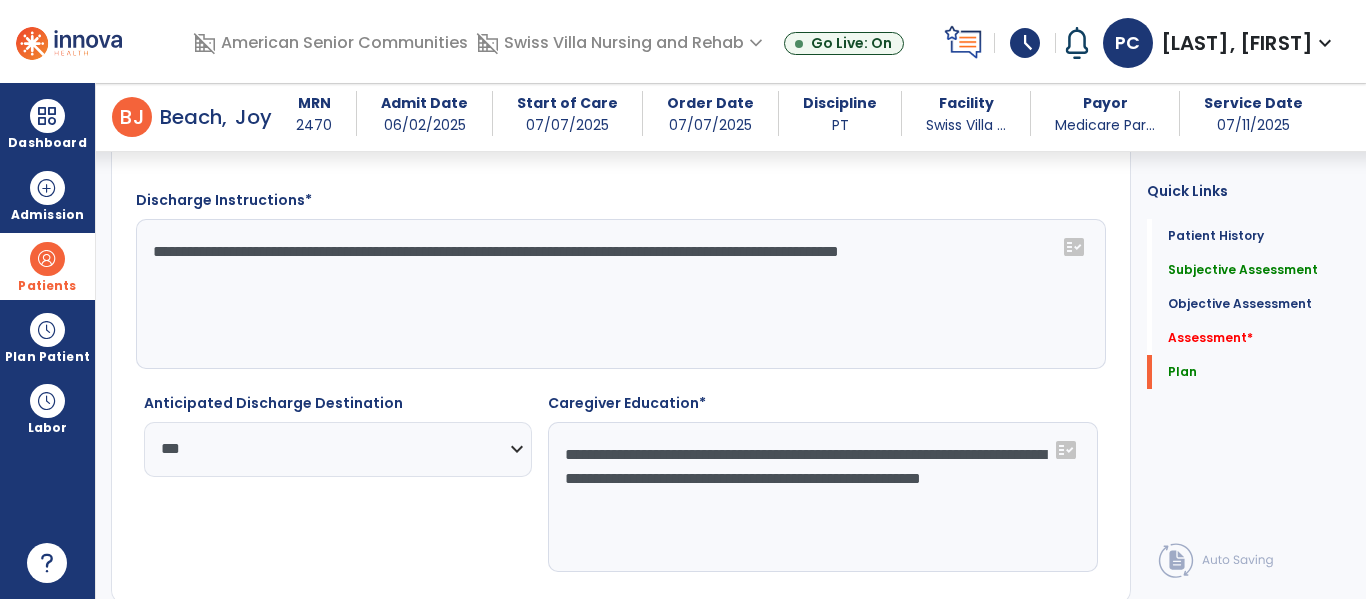 click on "**********" 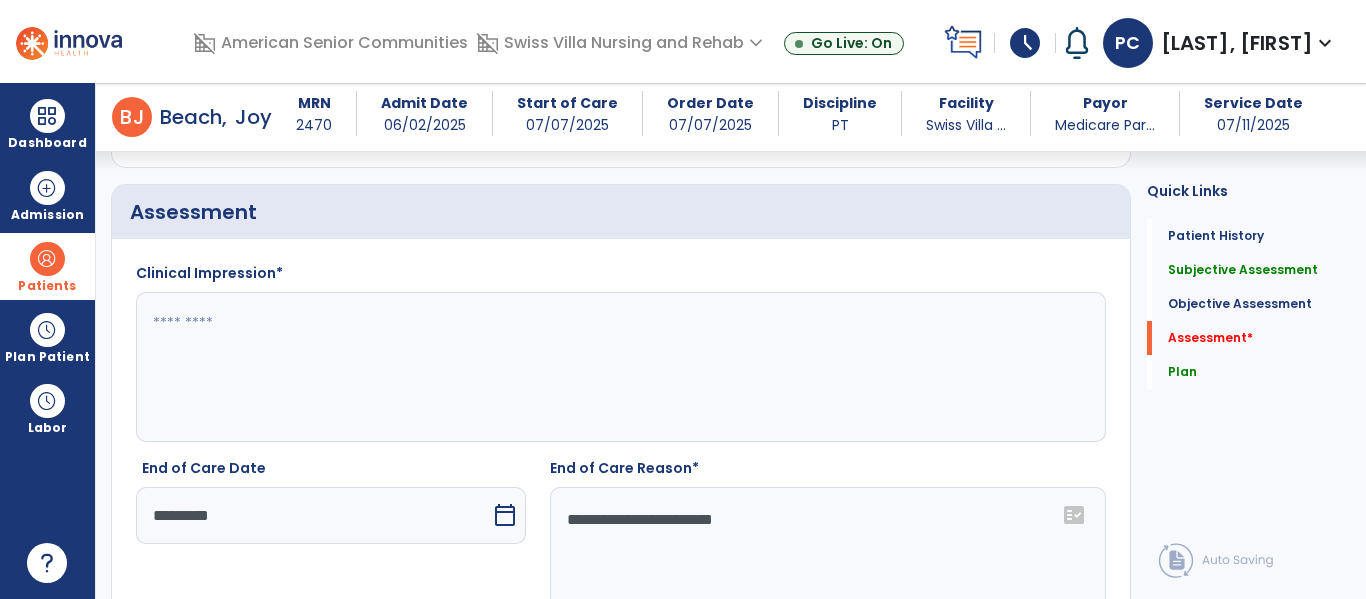 scroll, scrollTop: 2566, scrollLeft: 0, axis: vertical 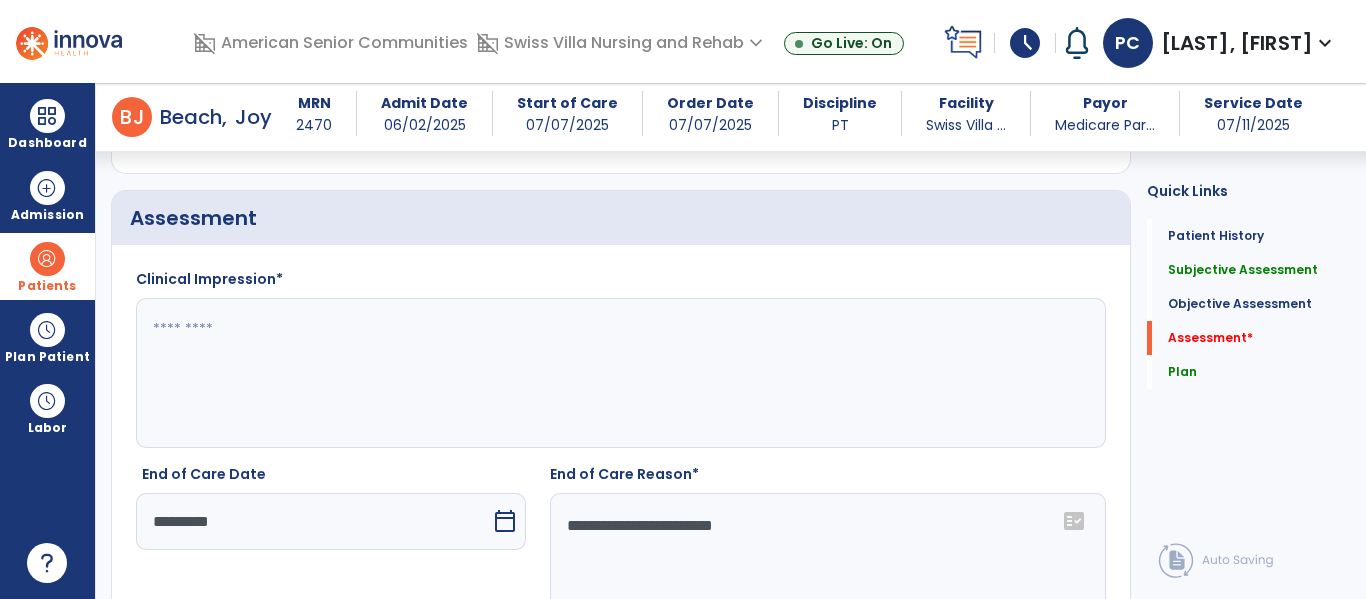 type on "**********" 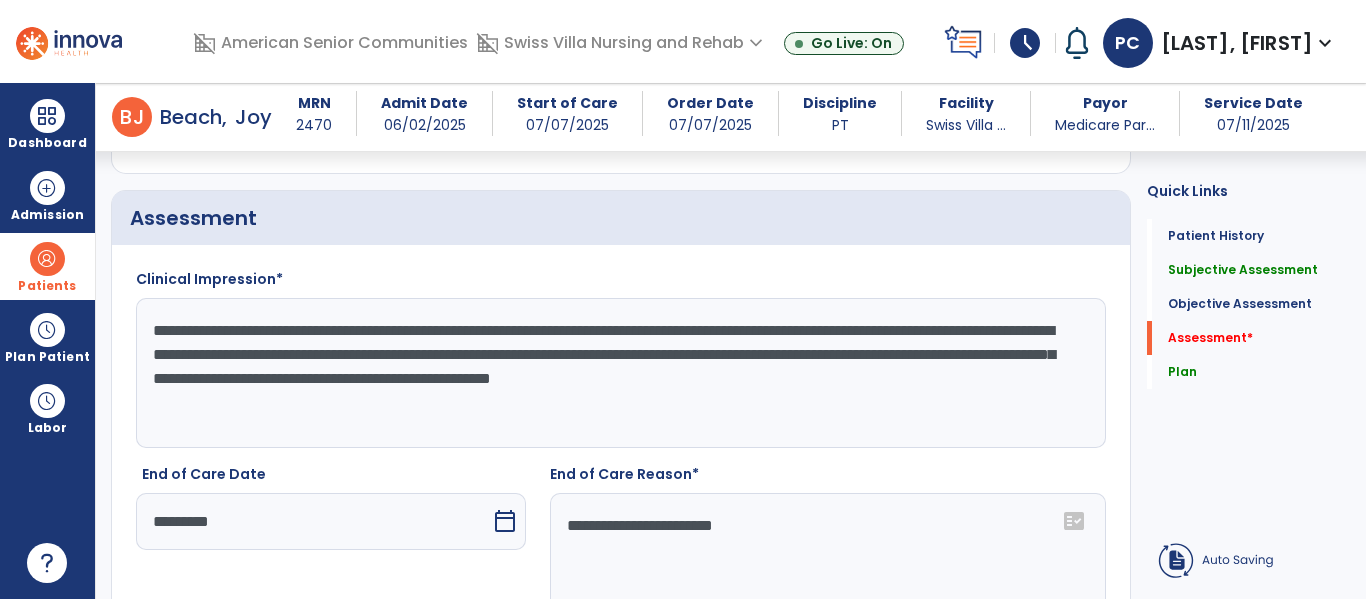 click on "**********" 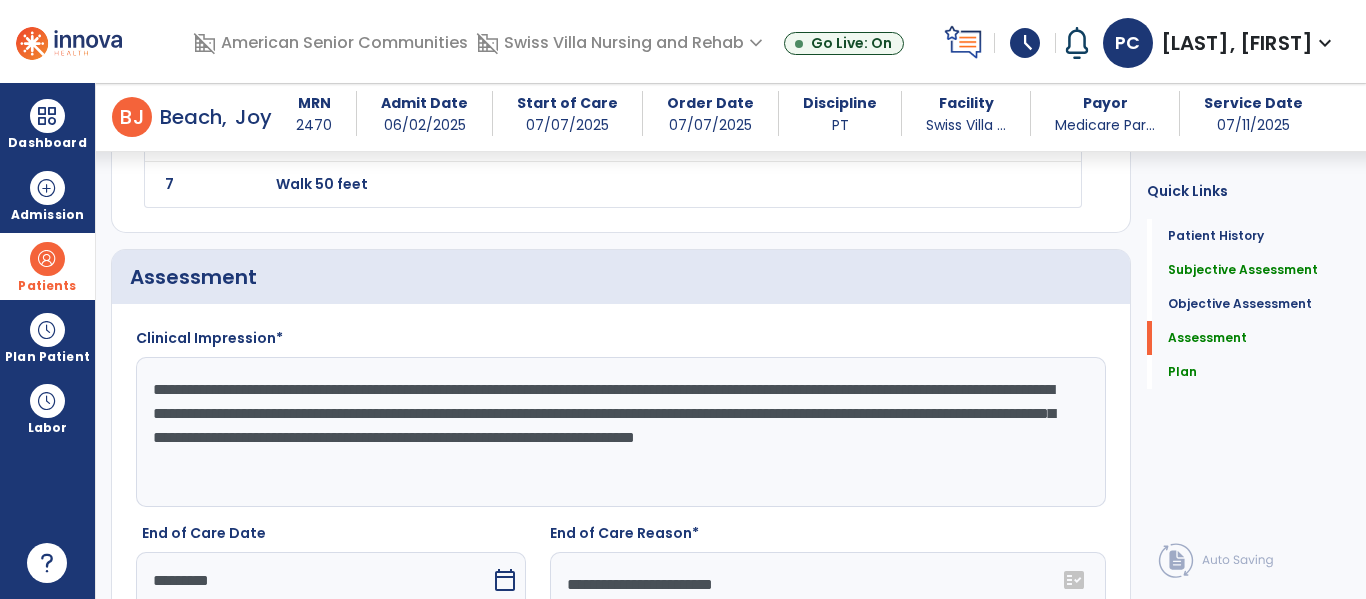 scroll, scrollTop: 2510, scrollLeft: 0, axis: vertical 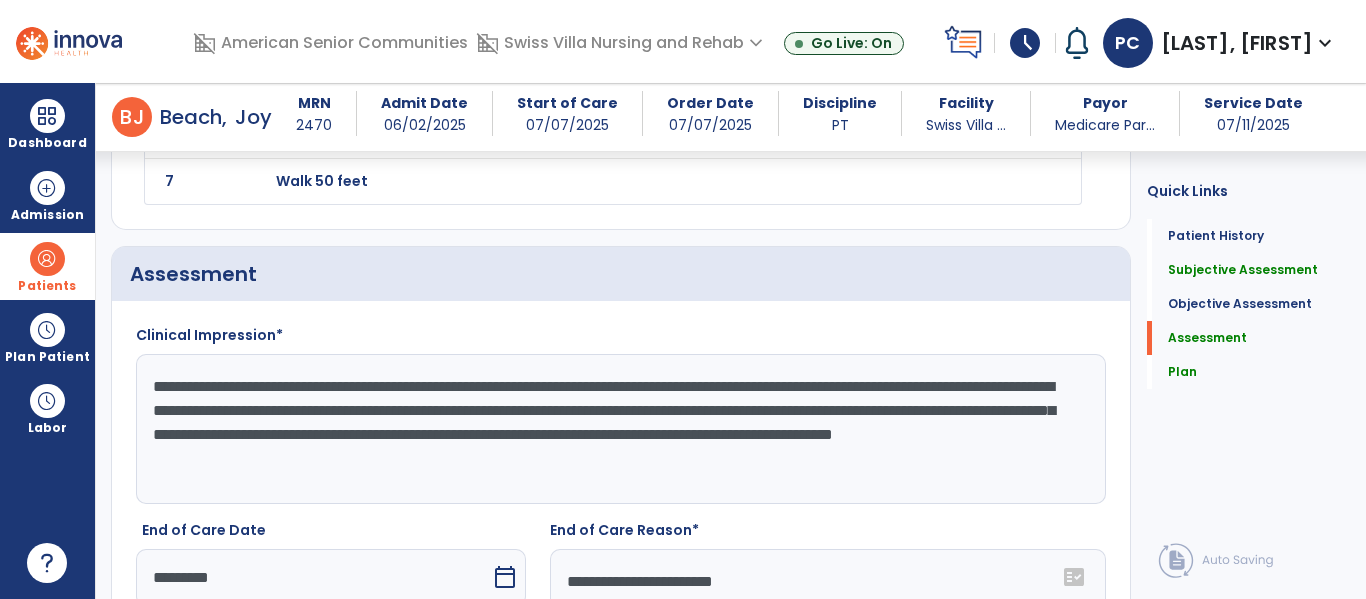 click on "**********" 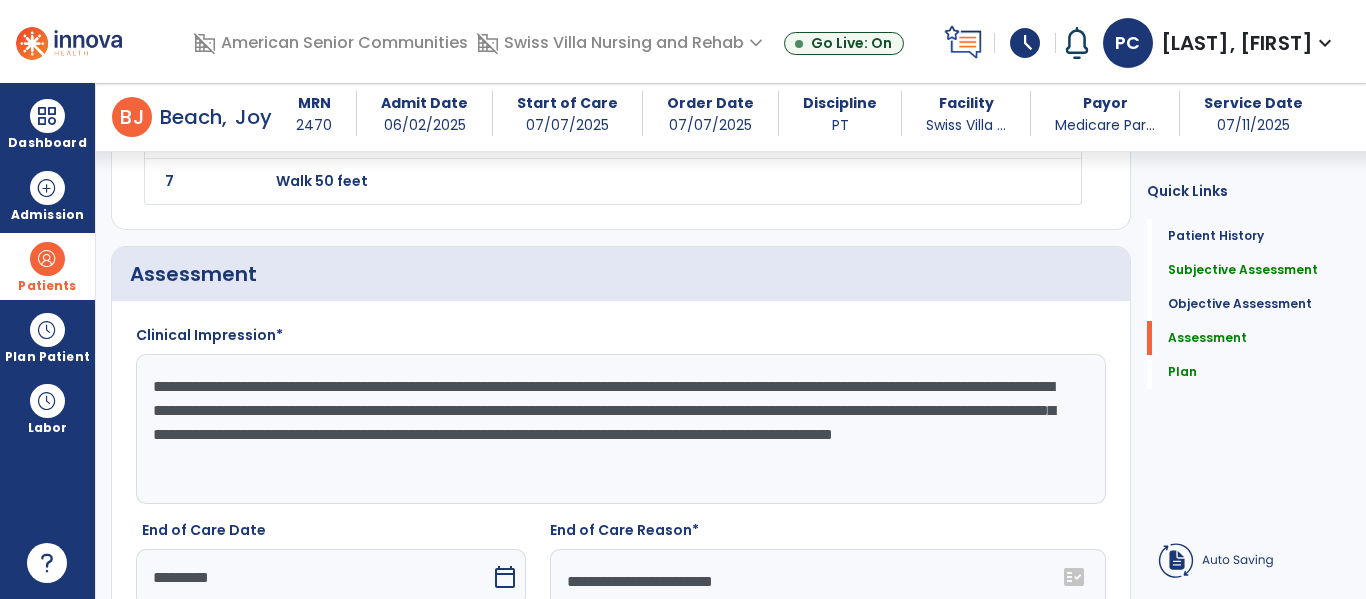 click on "**********" 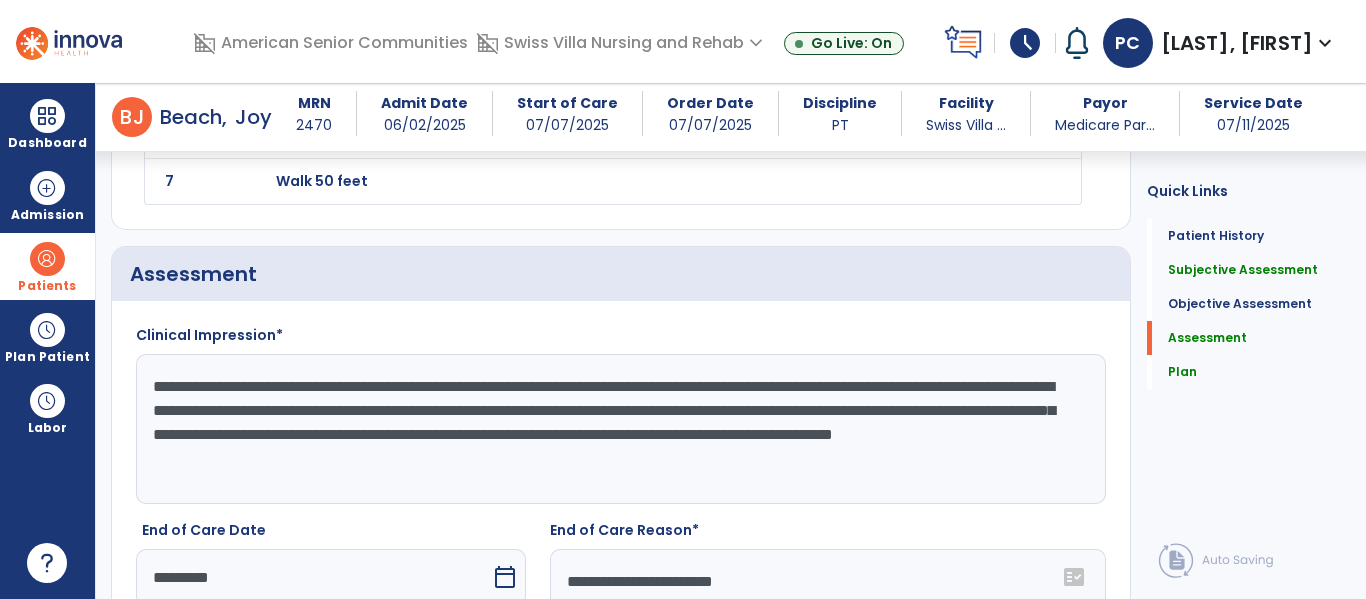 click on "**********" 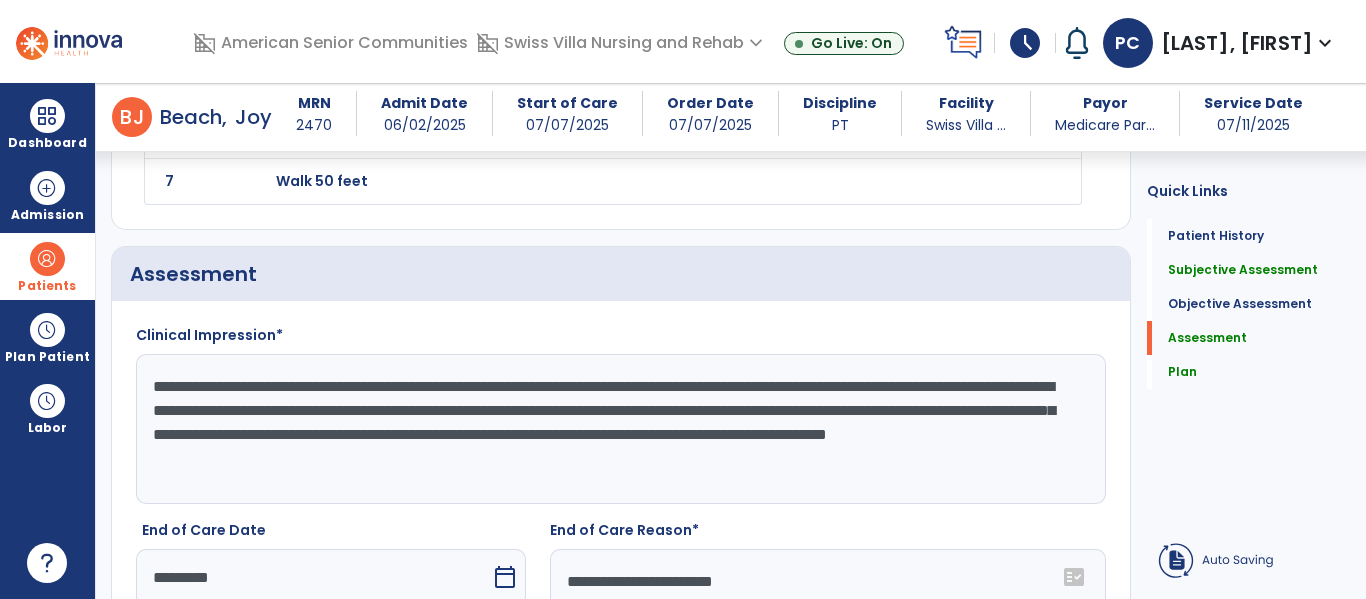 click on "**********" 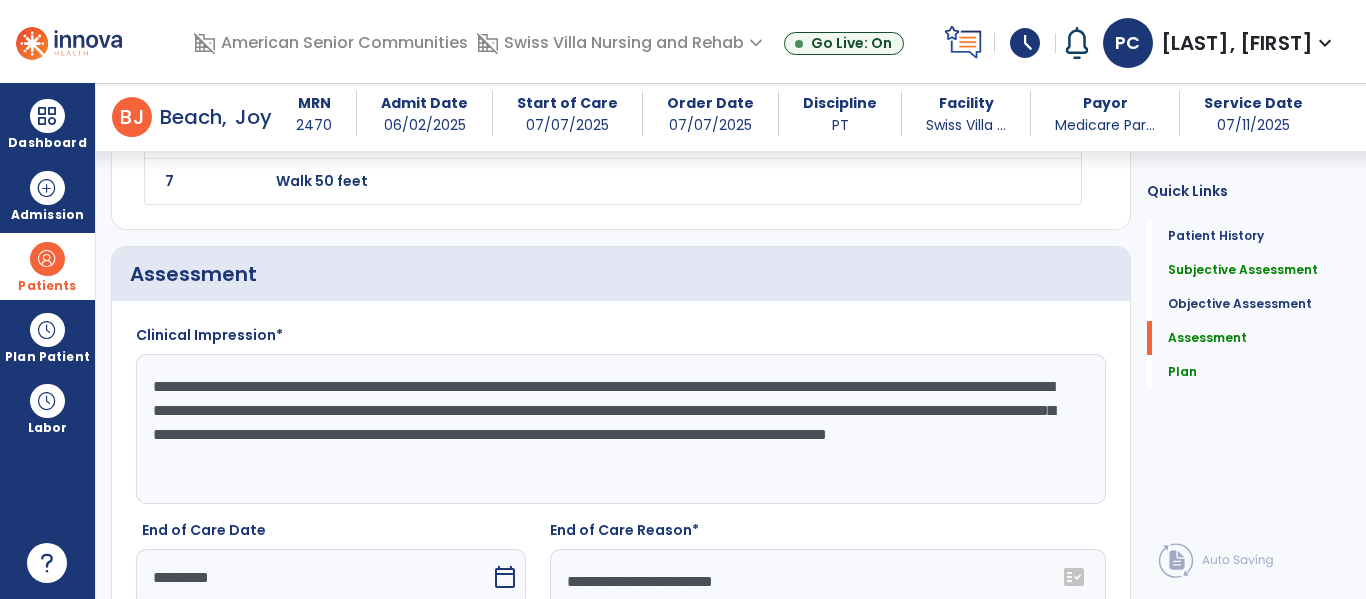 click on "**********" 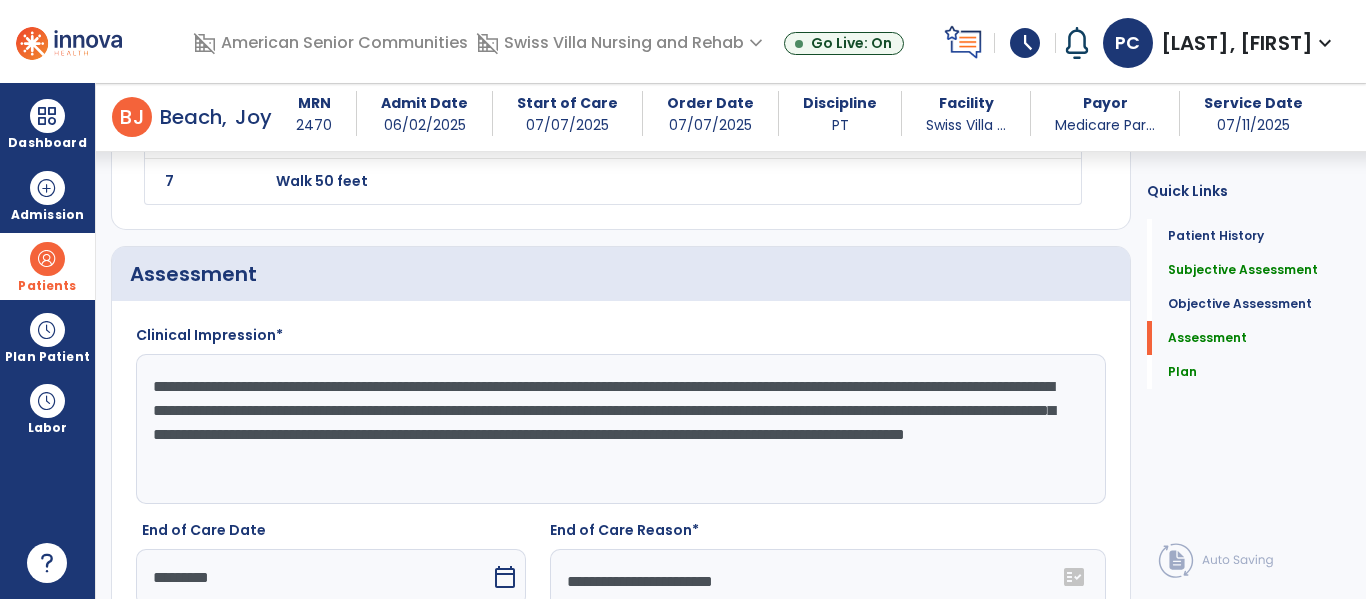 click on "**********" 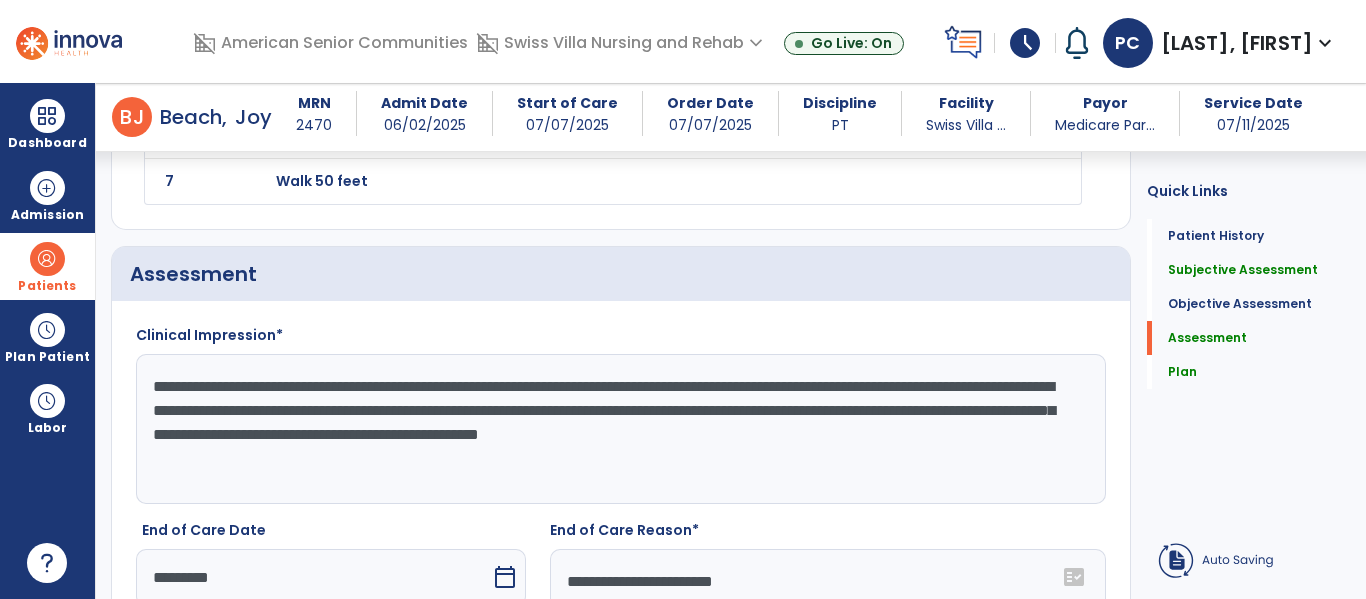 click on "**********" 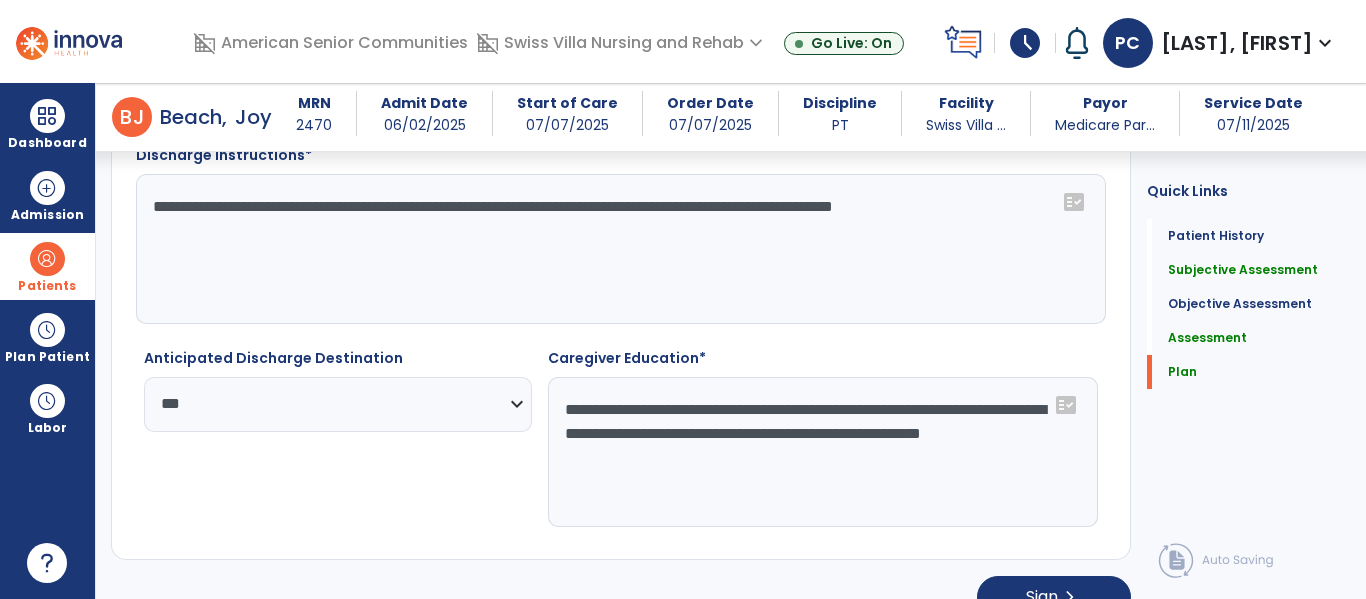 scroll, scrollTop: 3235, scrollLeft: 0, axis: vertical 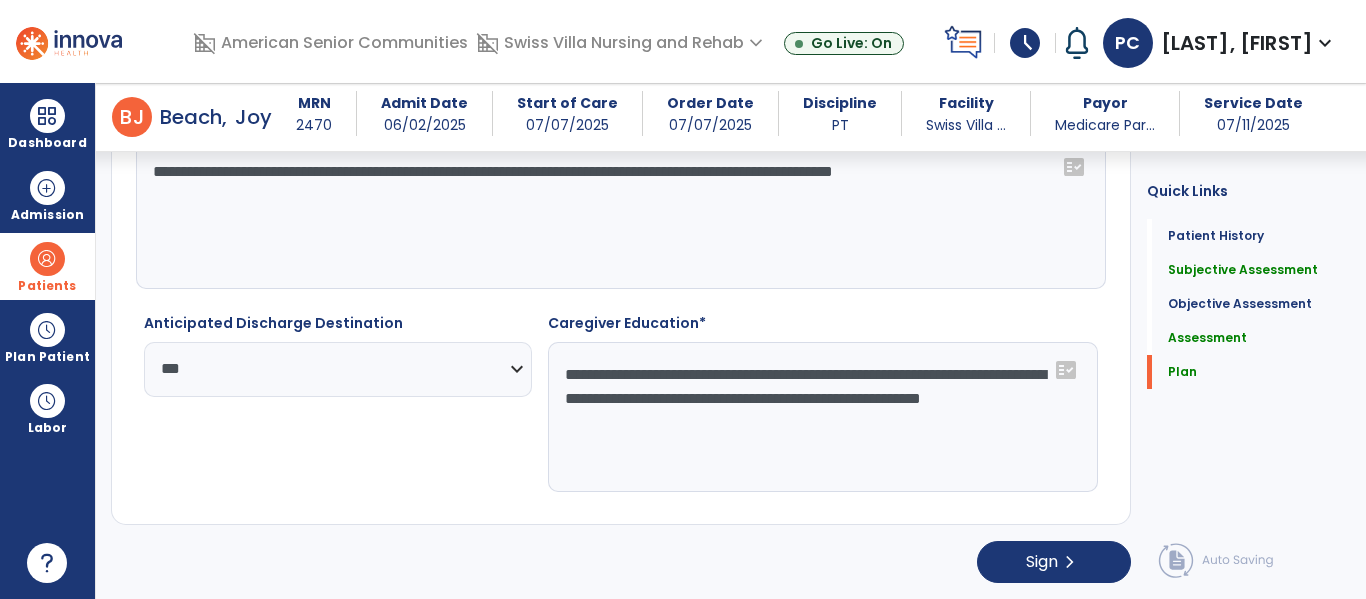type on "**********" 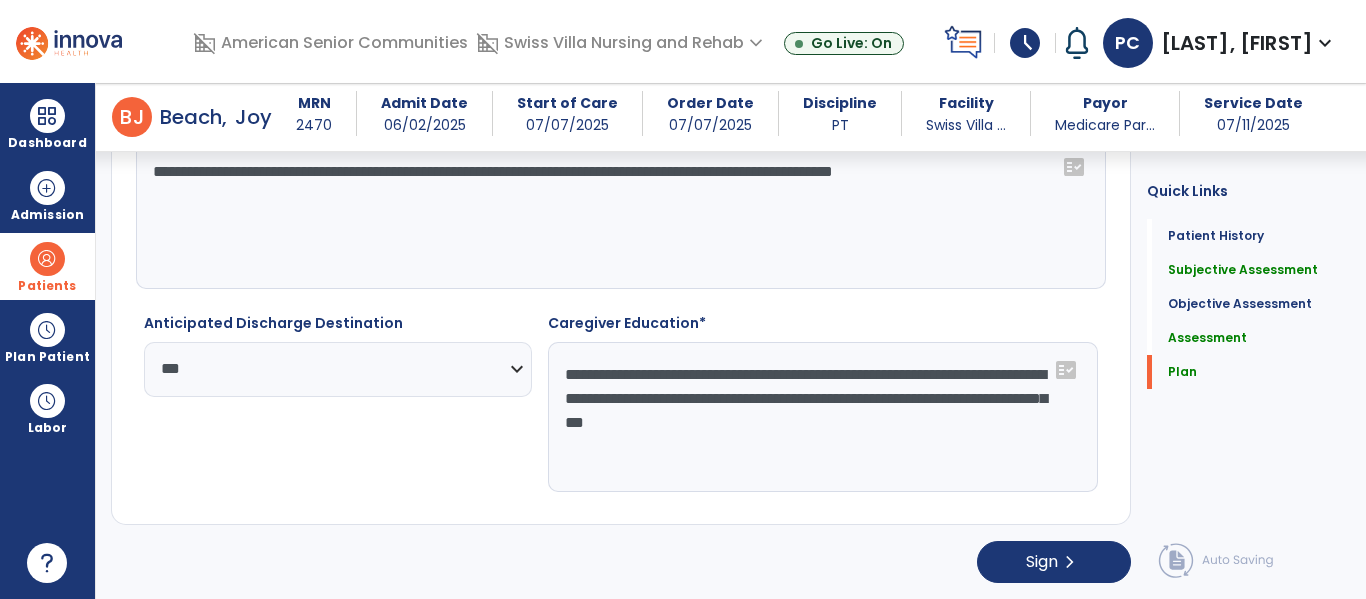 click on "**********" 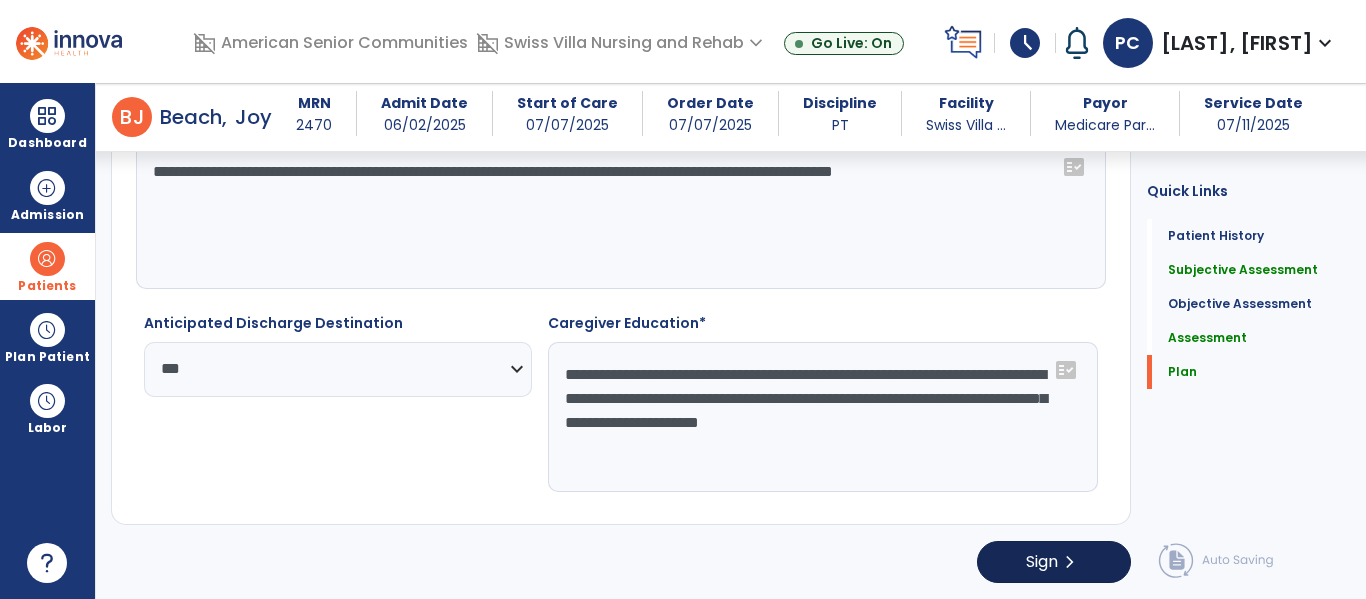 type on "**********" 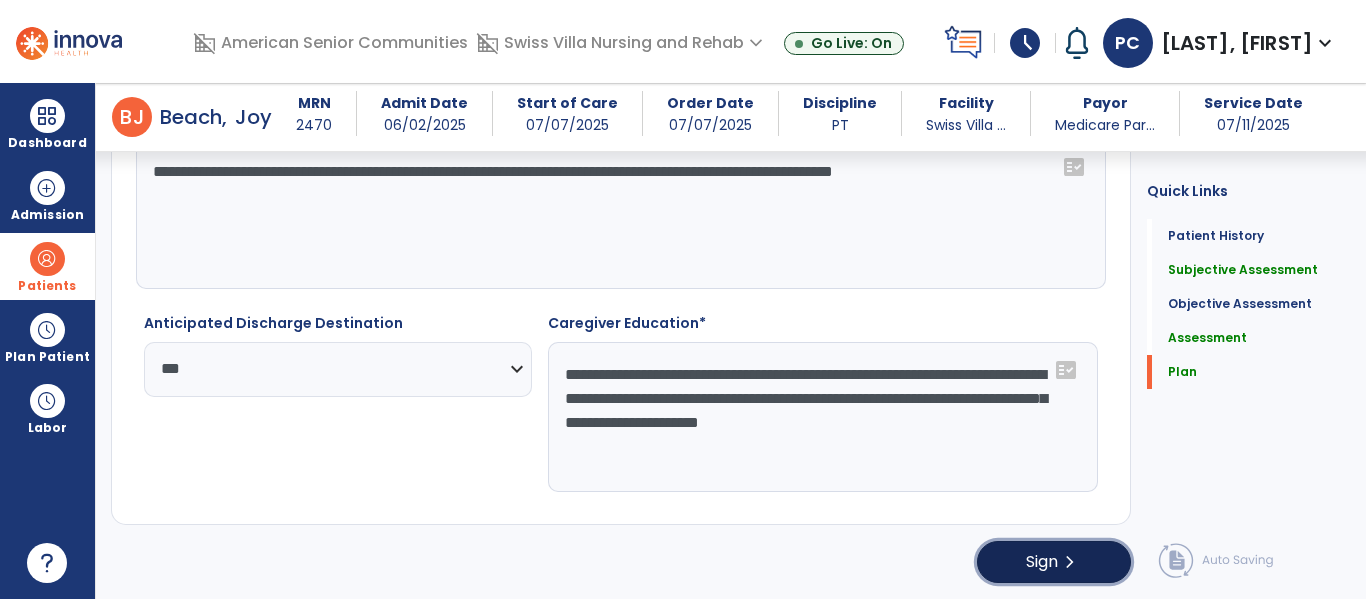 click on "chevron_right" 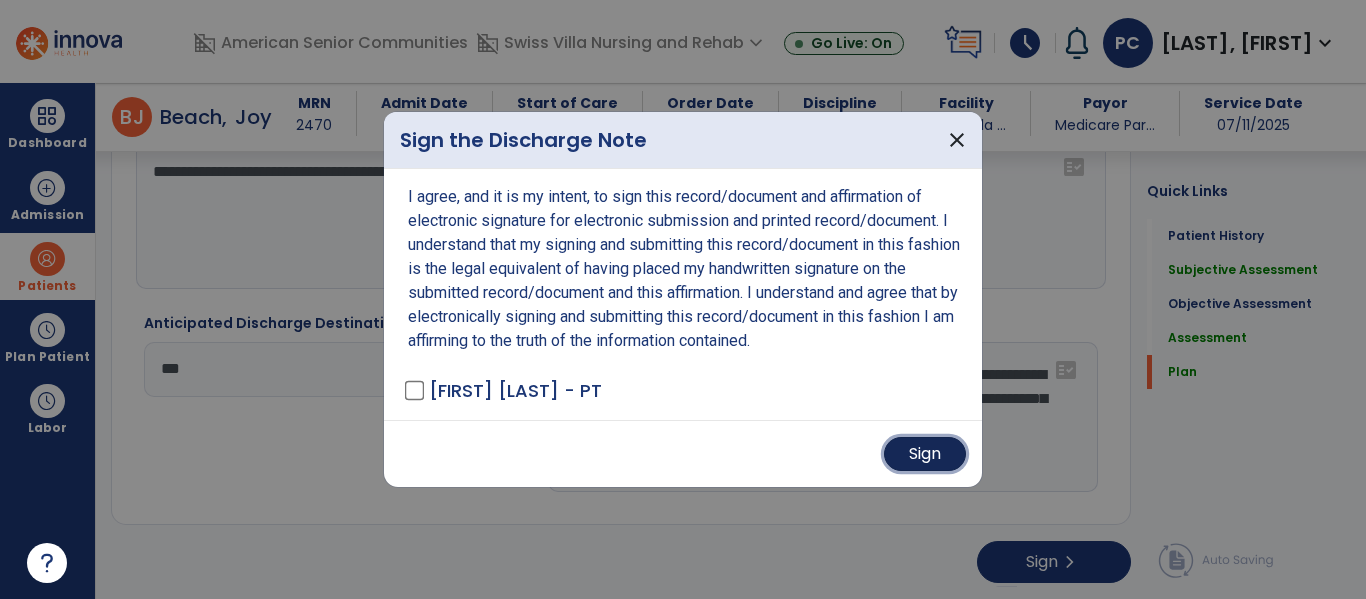 click on "Sign" at bounding box center (925, 454) 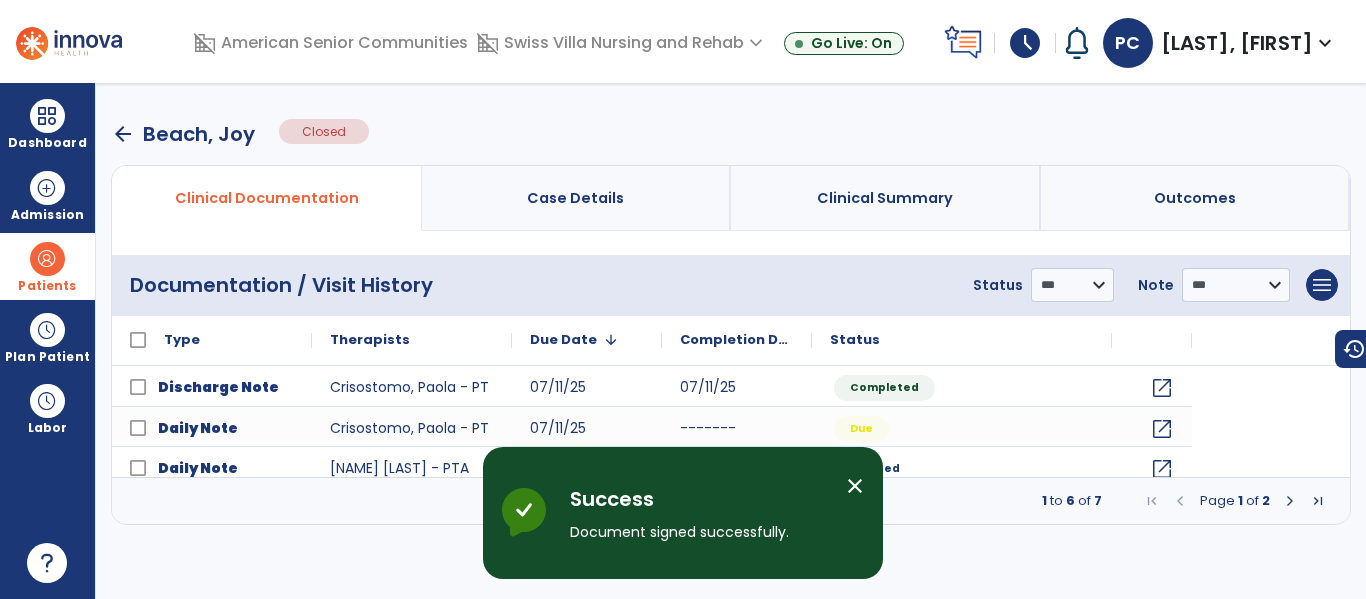 scroll, scrollTop: 0, scrollLeft: 0, axis: both 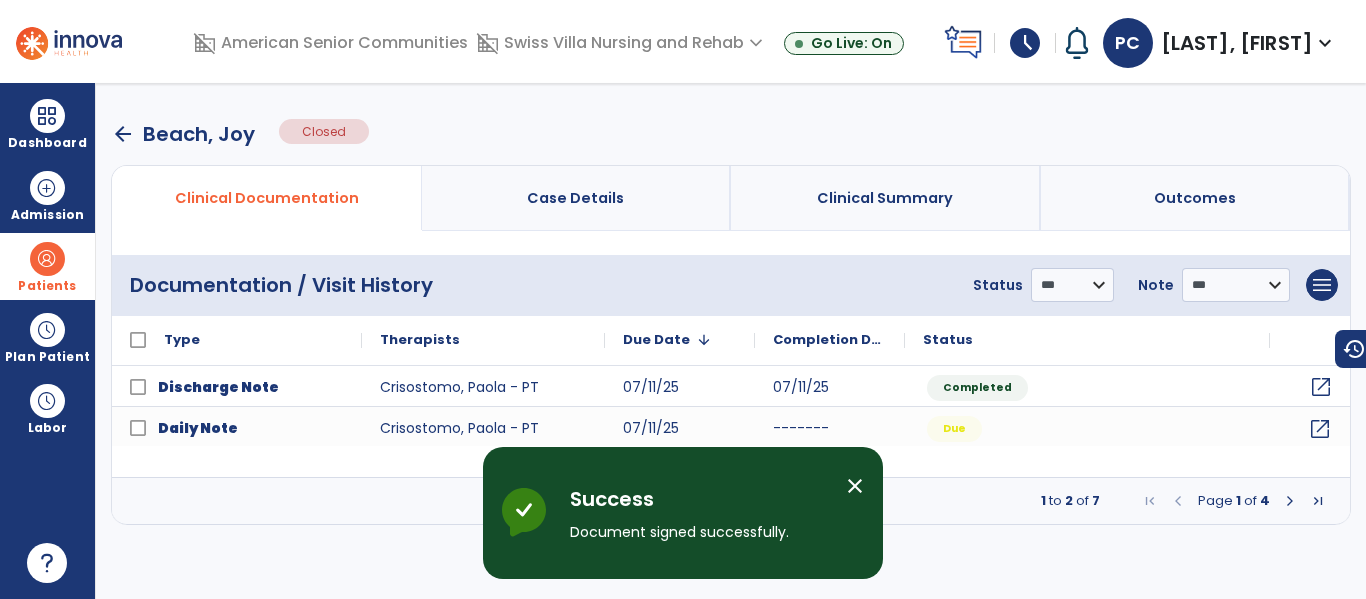 click on "open_in_new" 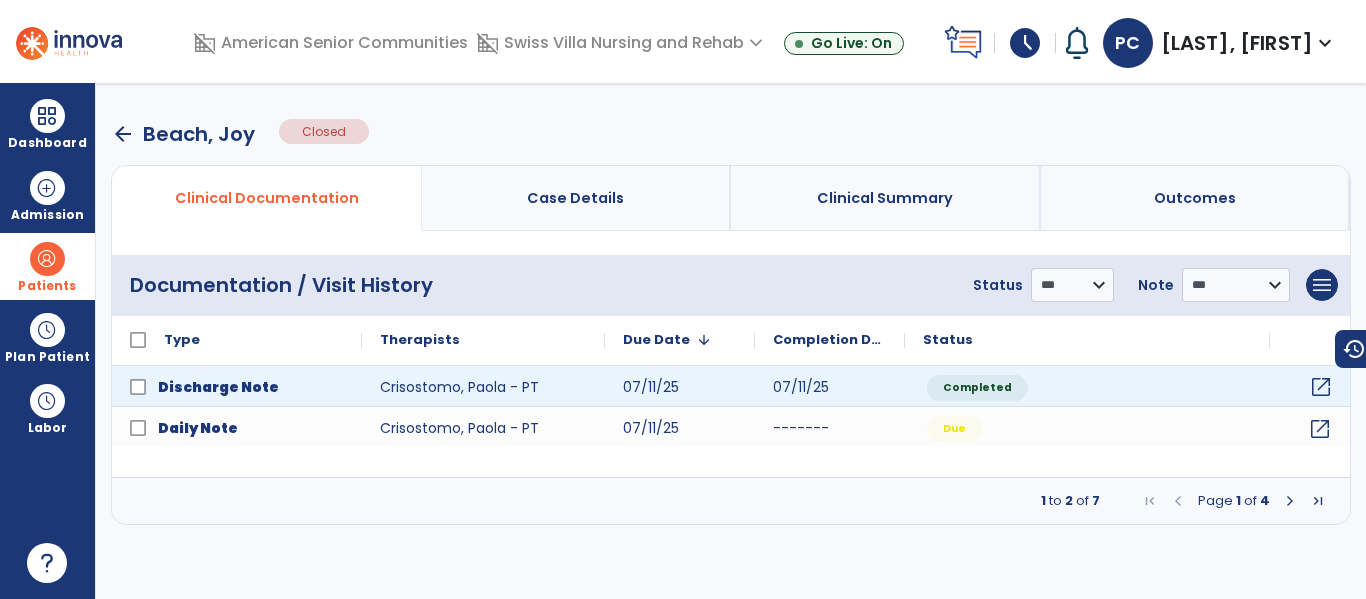 click on "open_in_new" 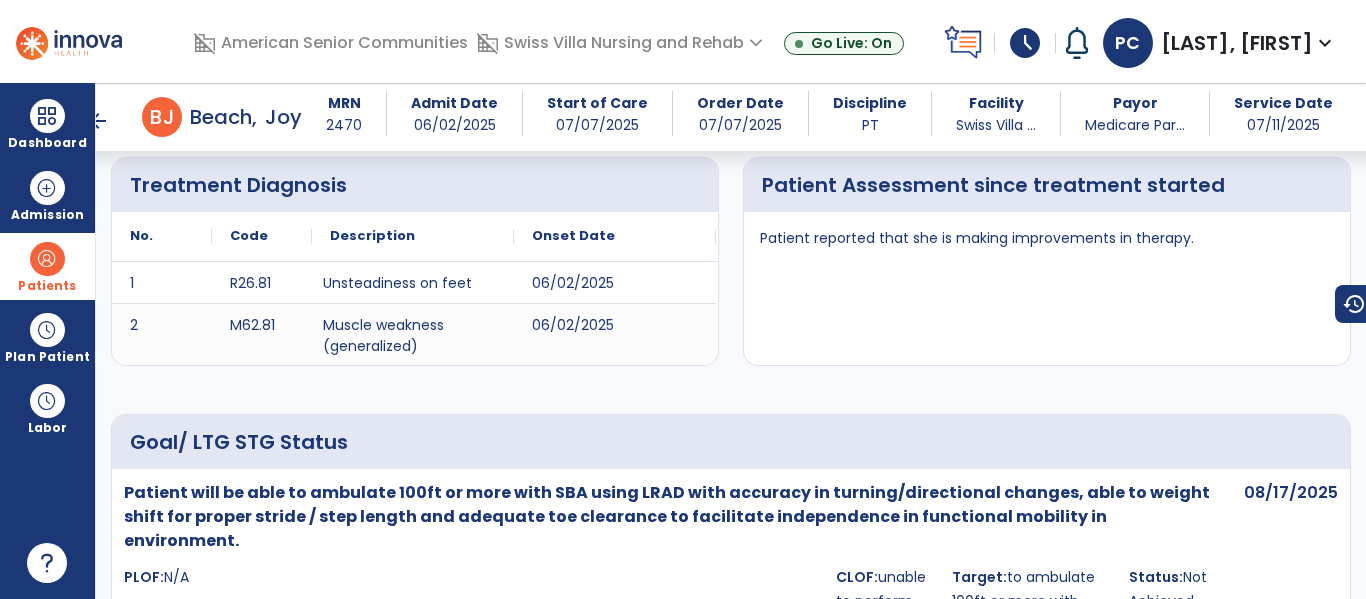 scroll, scrollTop: 508, scrollLeft: 0, axis: vertical 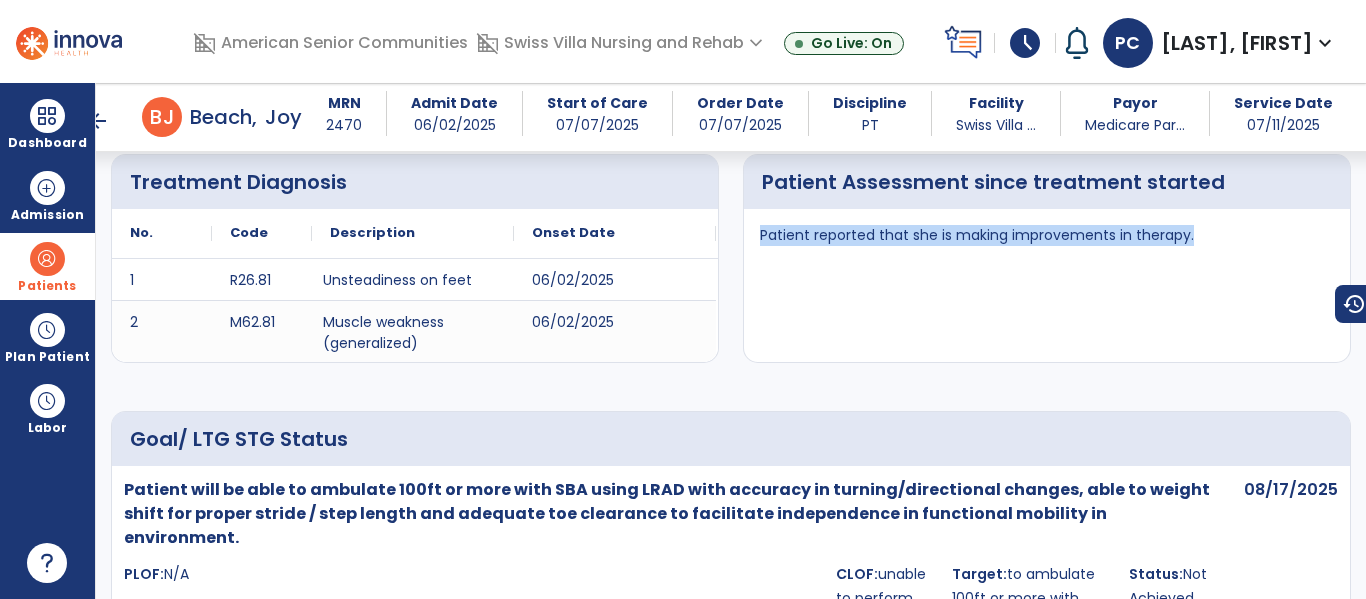 drag, startPoint x: 1209, startPoint y: 232, endPoint x: 735, endPoint y: 257, distance: 474.6588 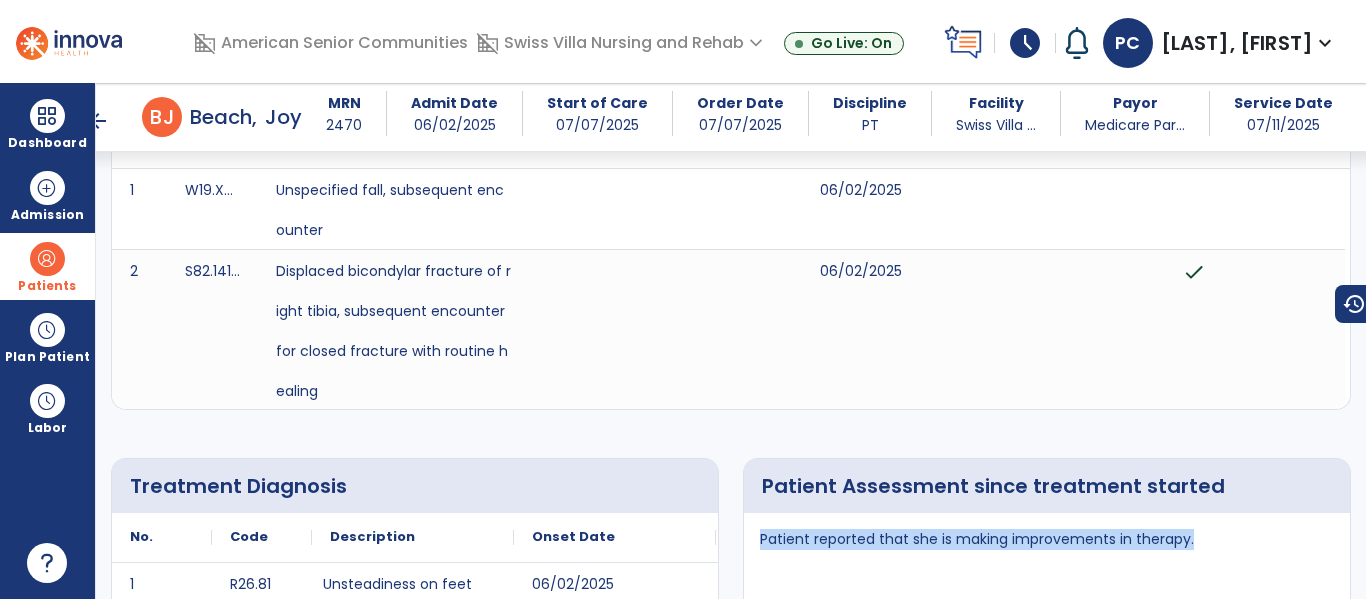 scroll, scrollTop: 0, scrollLeft: 0, axis: both 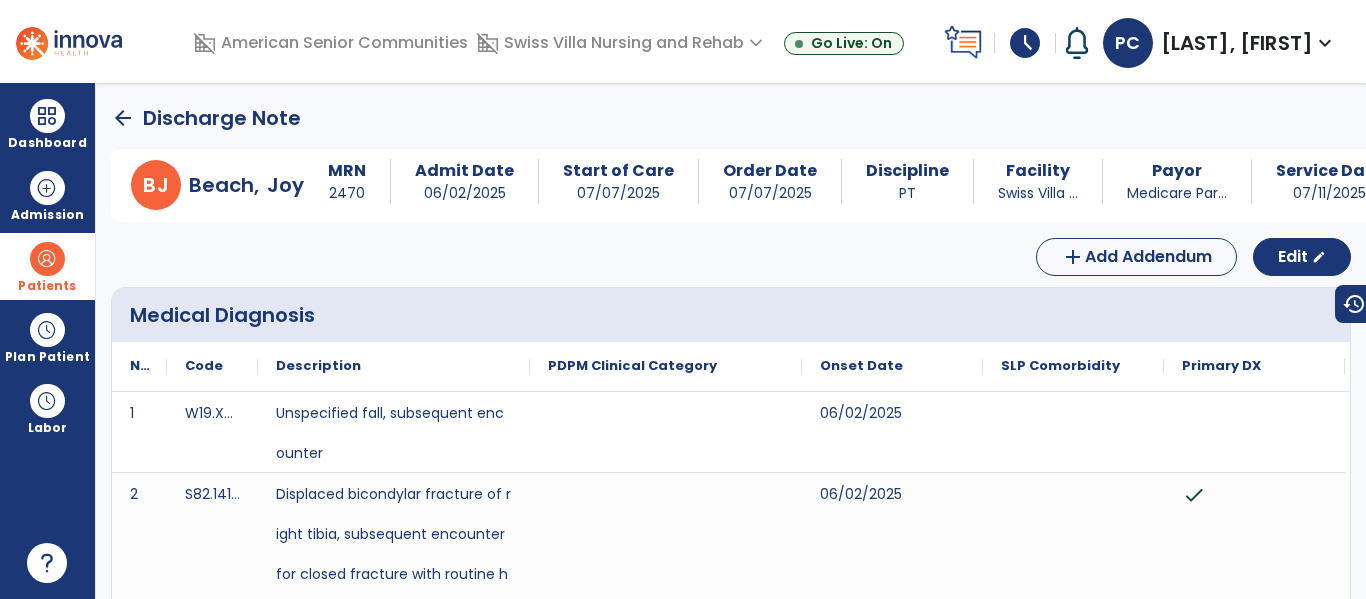 click on "arrow_back" 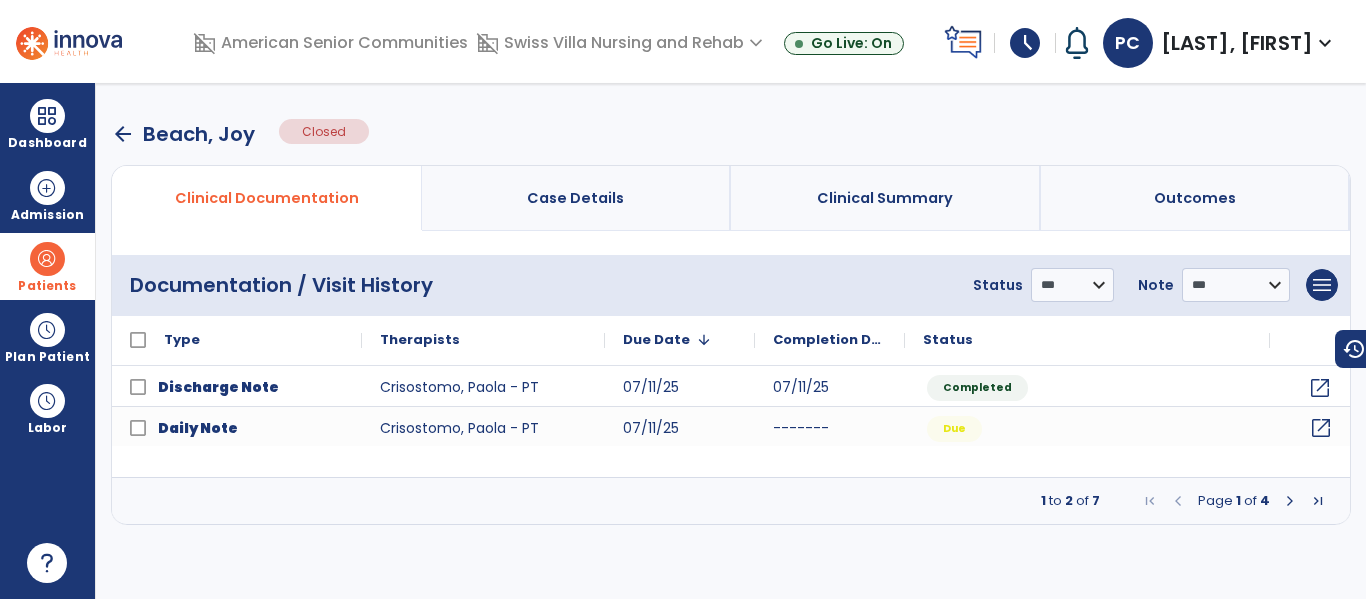 click on "open_in_new" 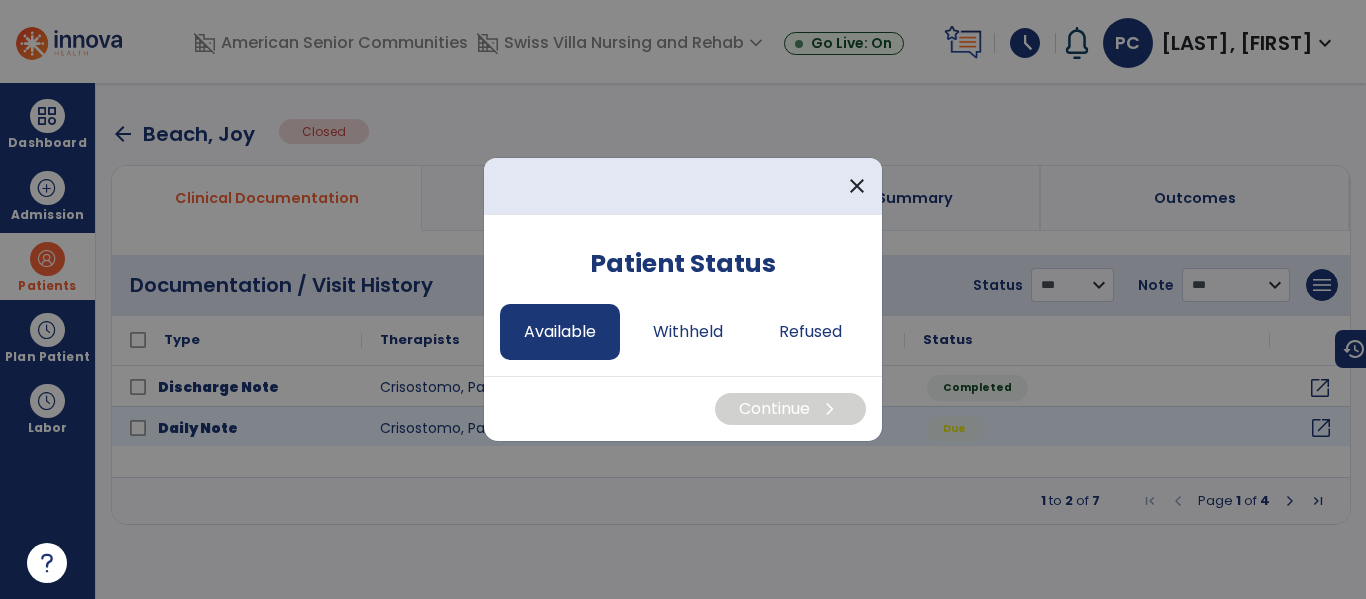 click on "Available" at bounding box center [560, 332] 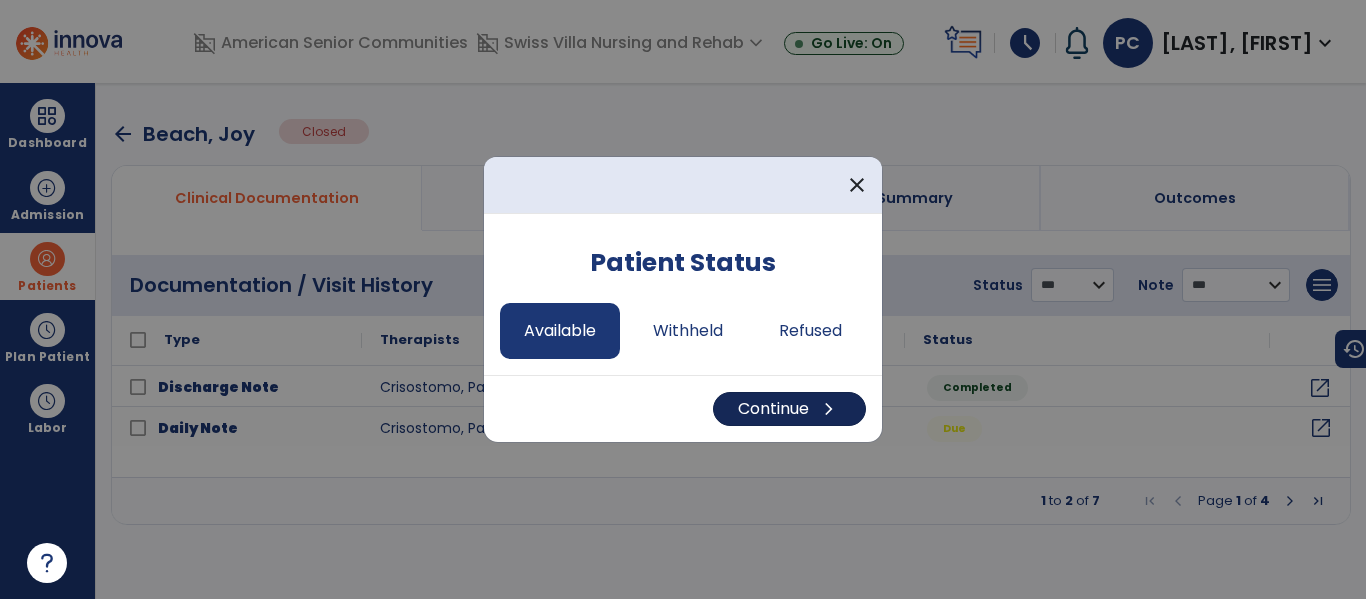 click on "chevron_right" at bounding box center (829, 409) 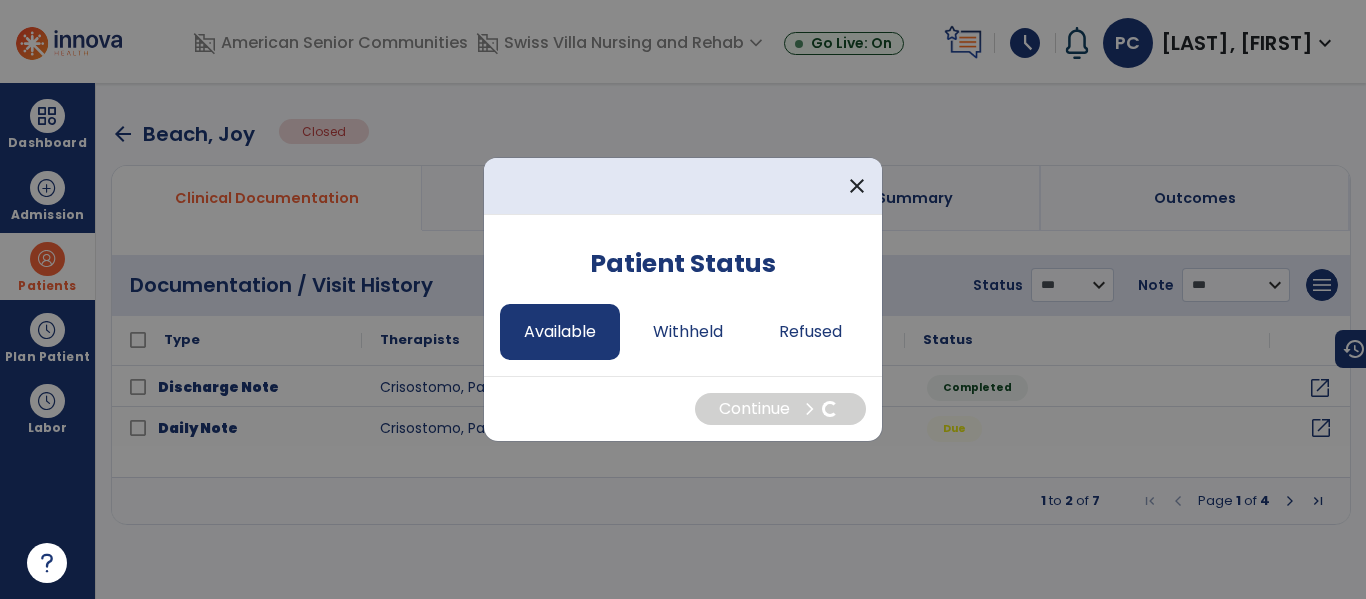 select on "*" 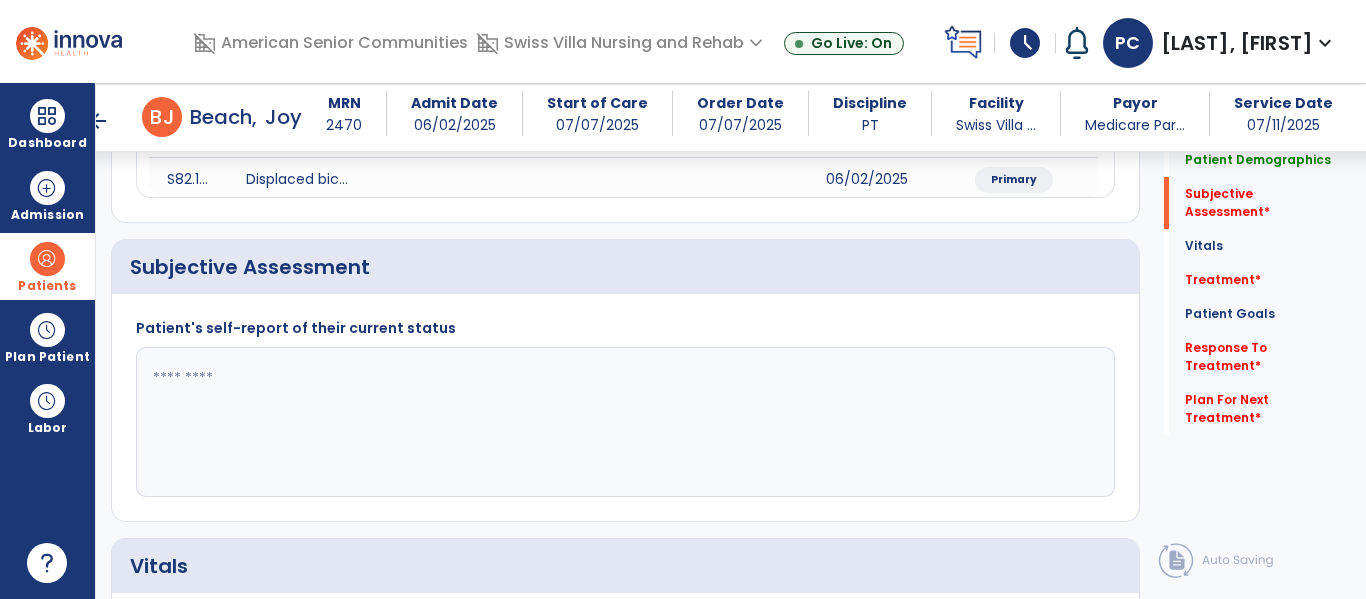 scroll, scrollTop: 332, scrollLeft: 0, axis: vertical 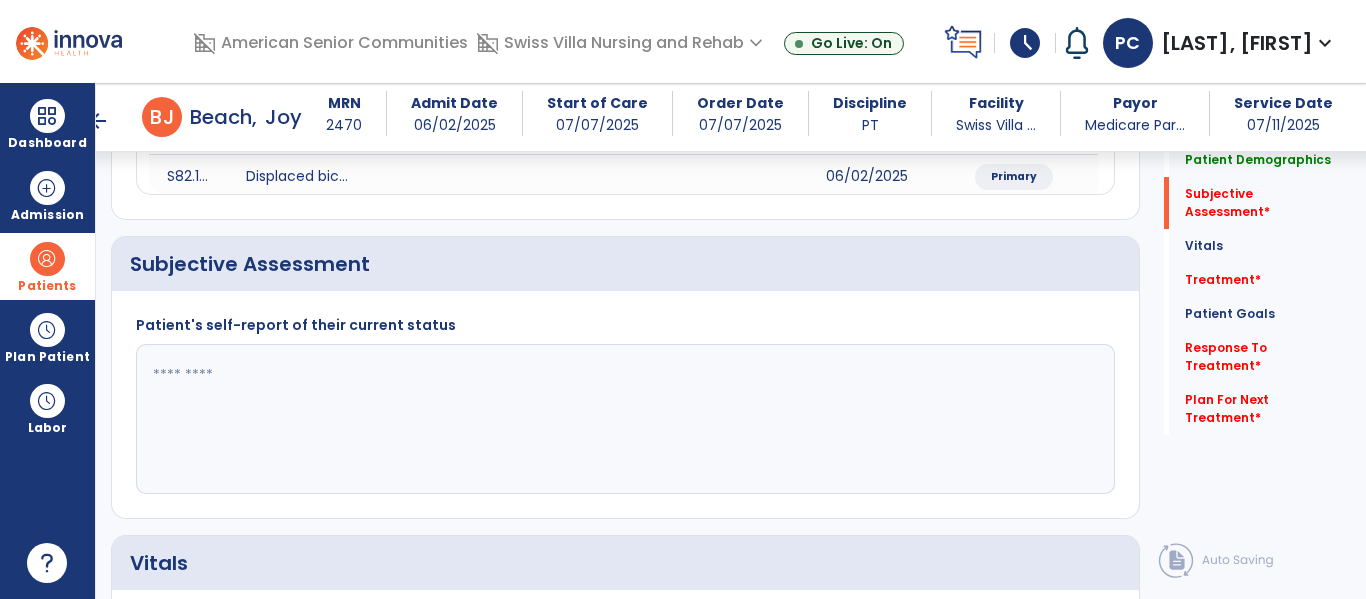 click 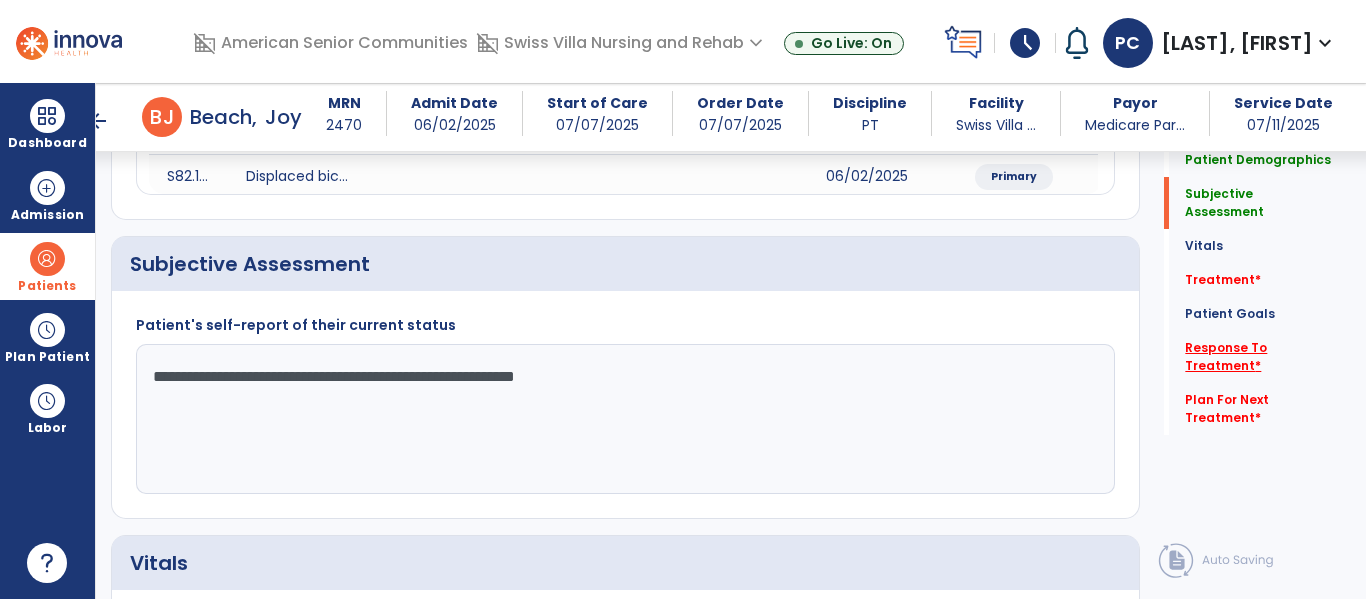 type on "**********" 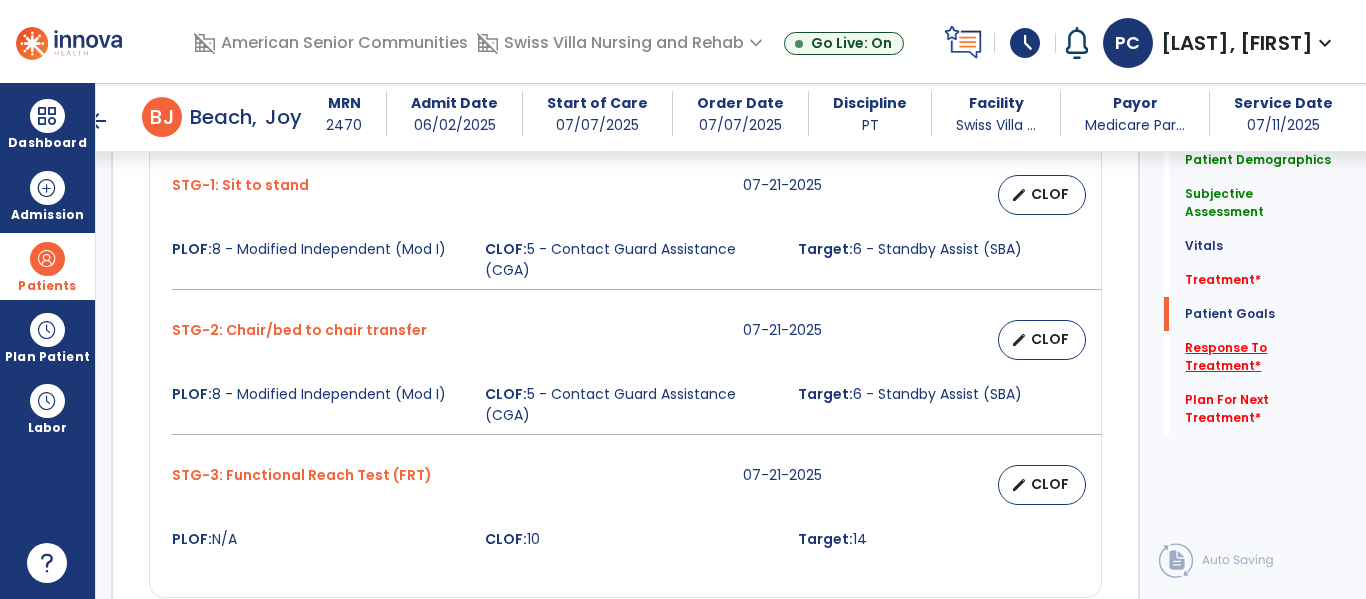 scroll, scrollTop: 2628, scrollLeft: 0, axis: vertical 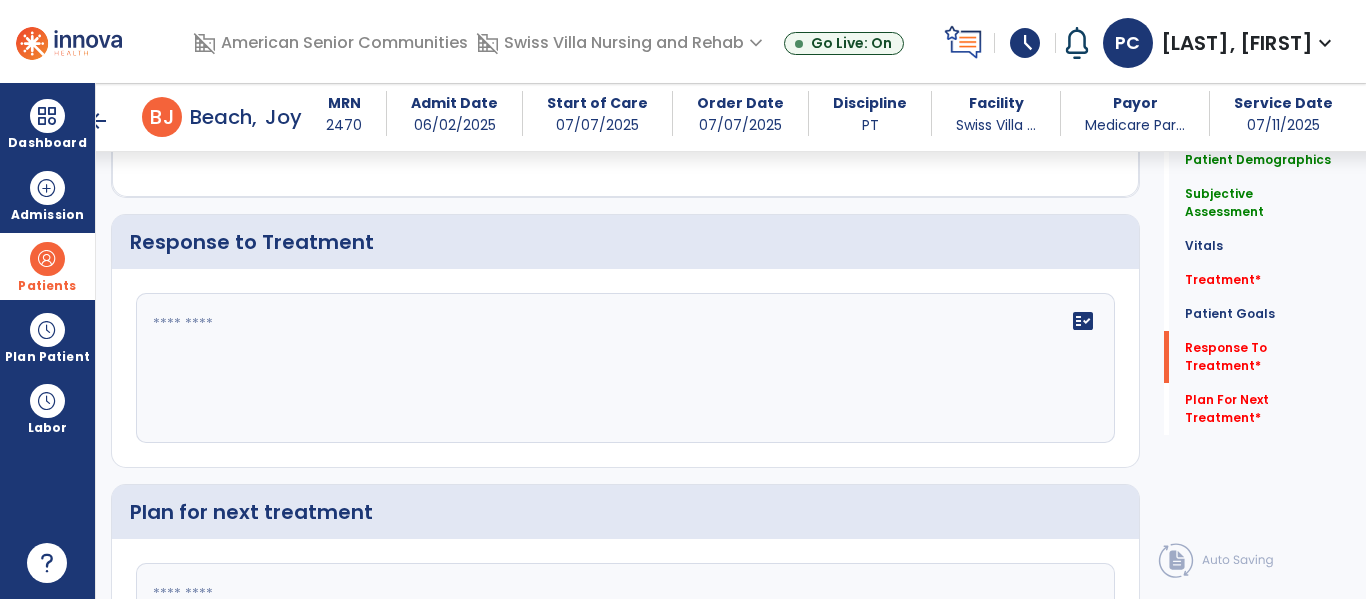click on "fact_check" 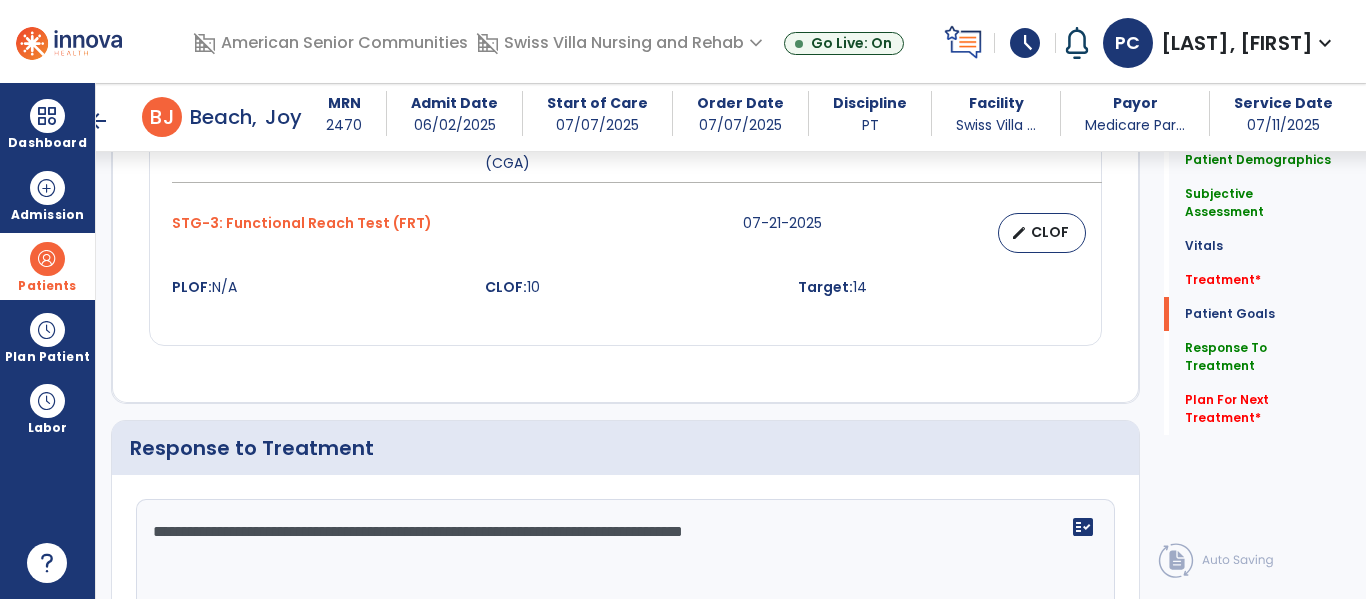 scroll, scrollTop: 2453, scrollLeft: 0, axis: vertical 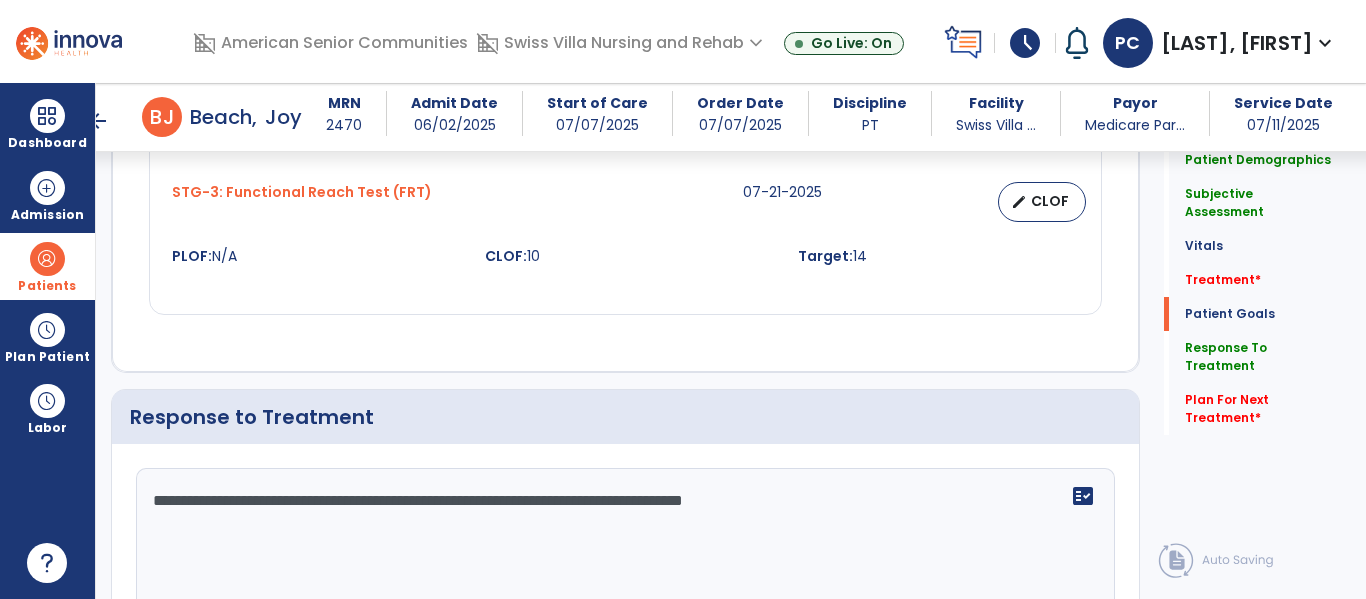 click on "**********" 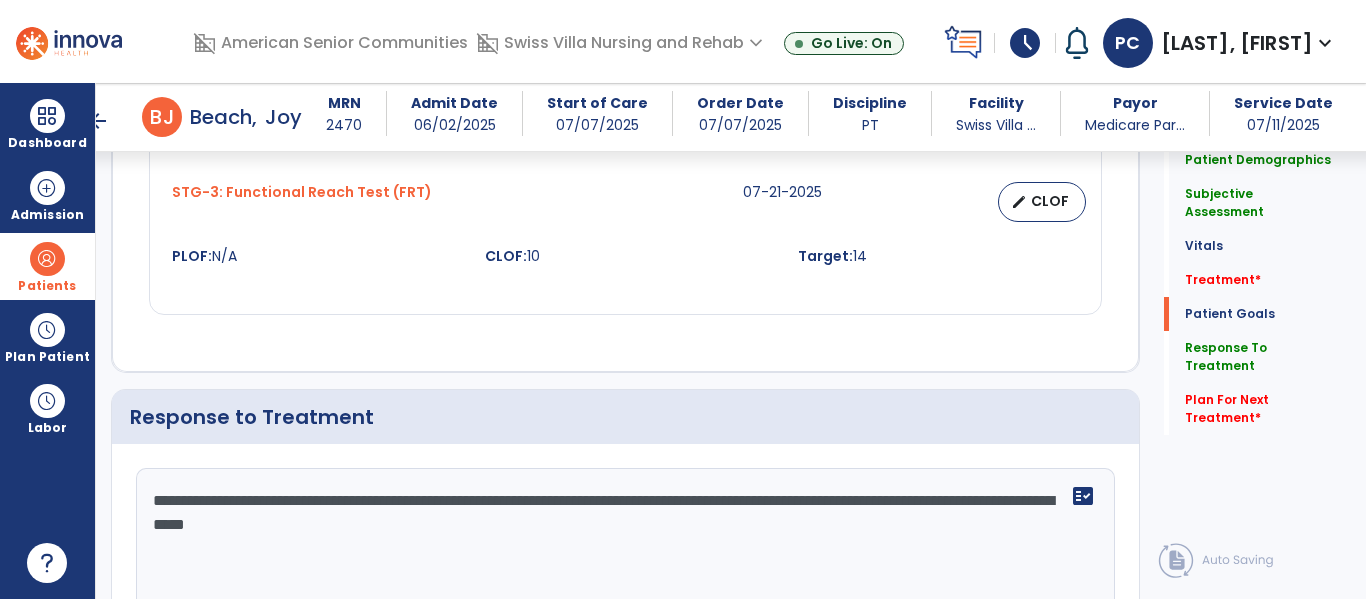 click on "**********" 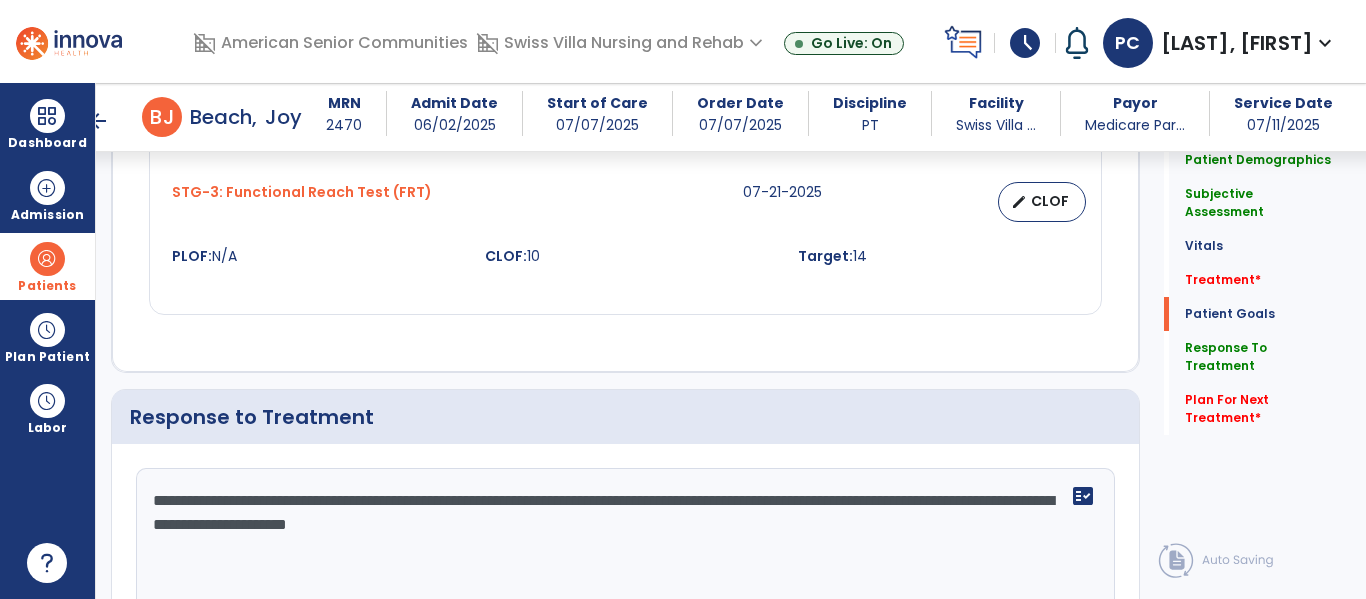 click on "**********" 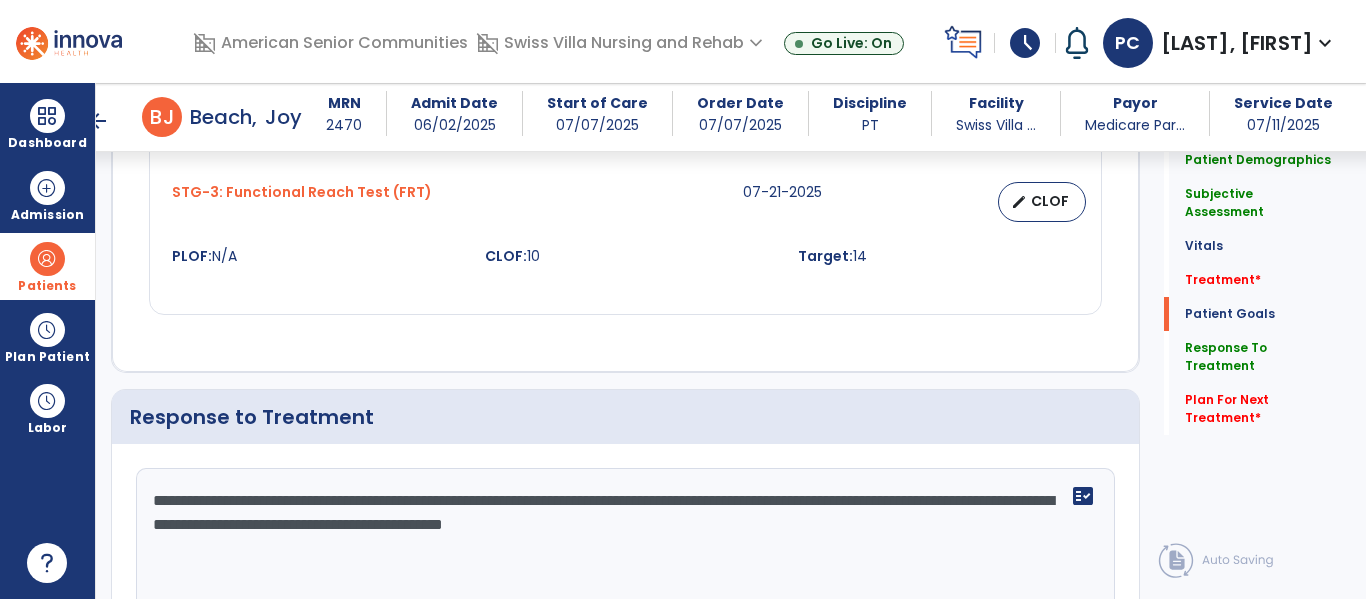 click on "**********" 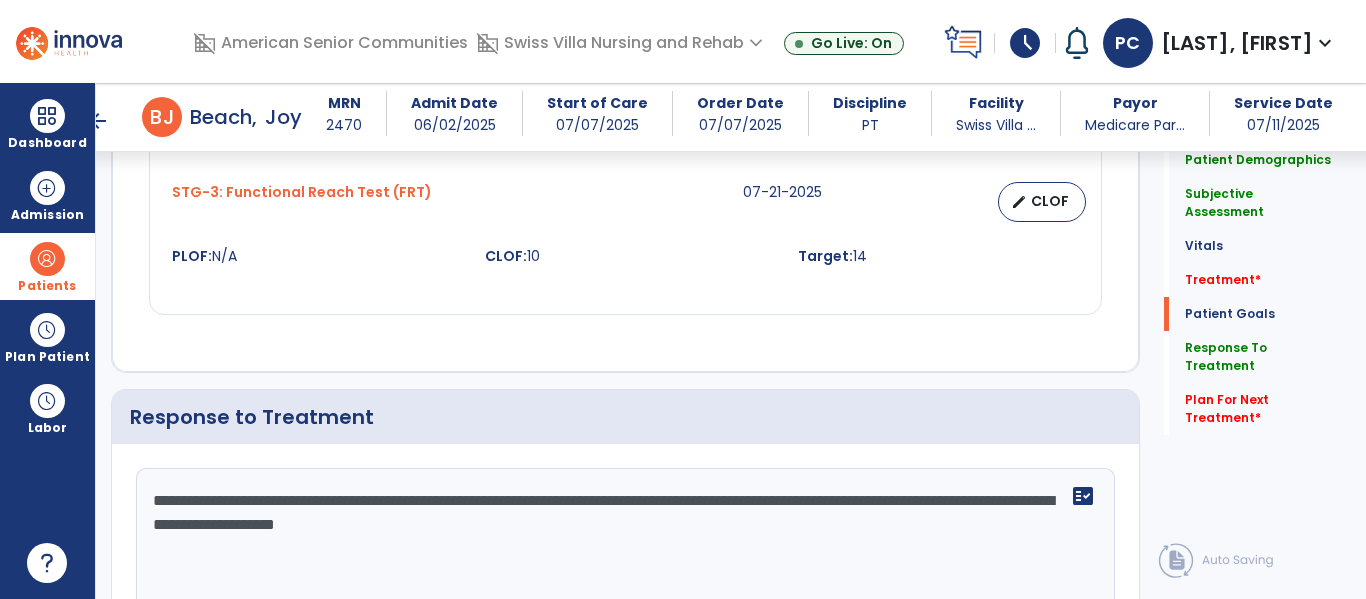 click on "**********" 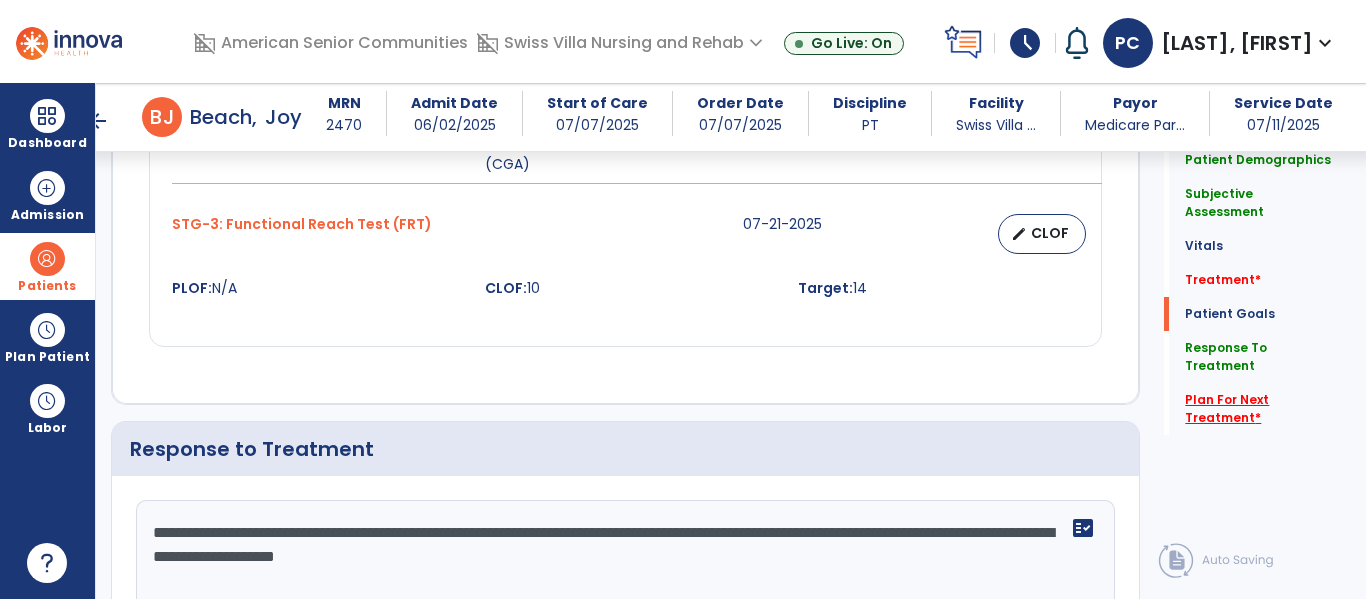 type on "**********" 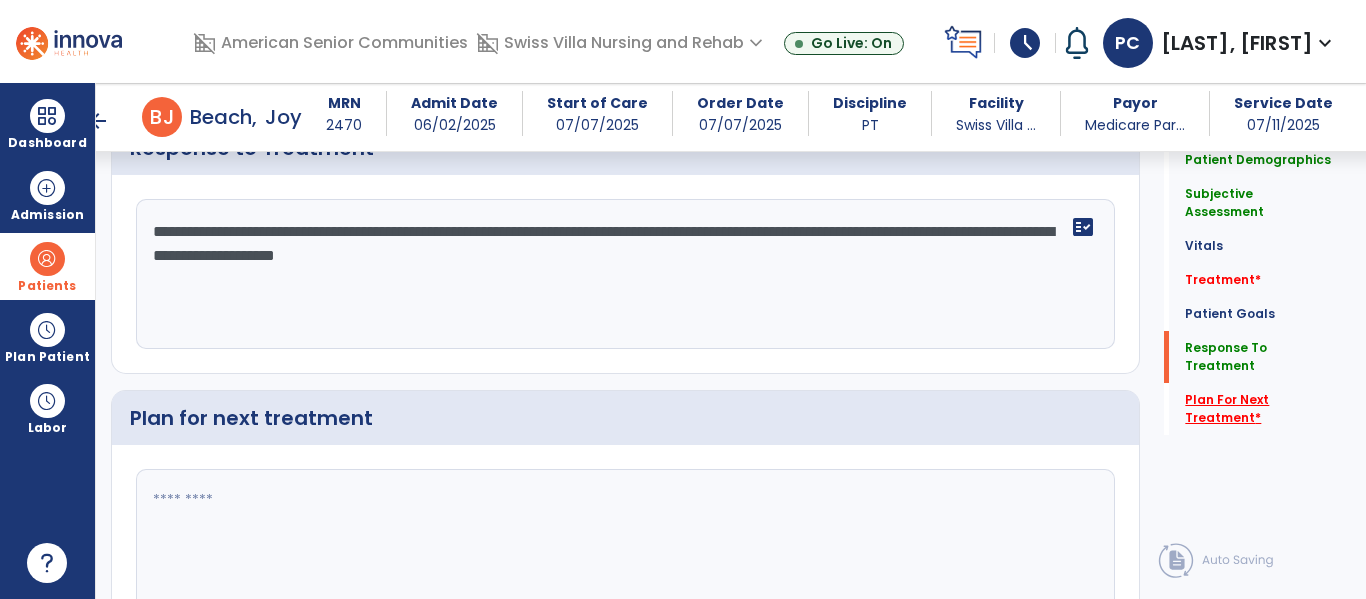 scroll, scrollTop: 2833, scrollLeft: 0, axis: vertical 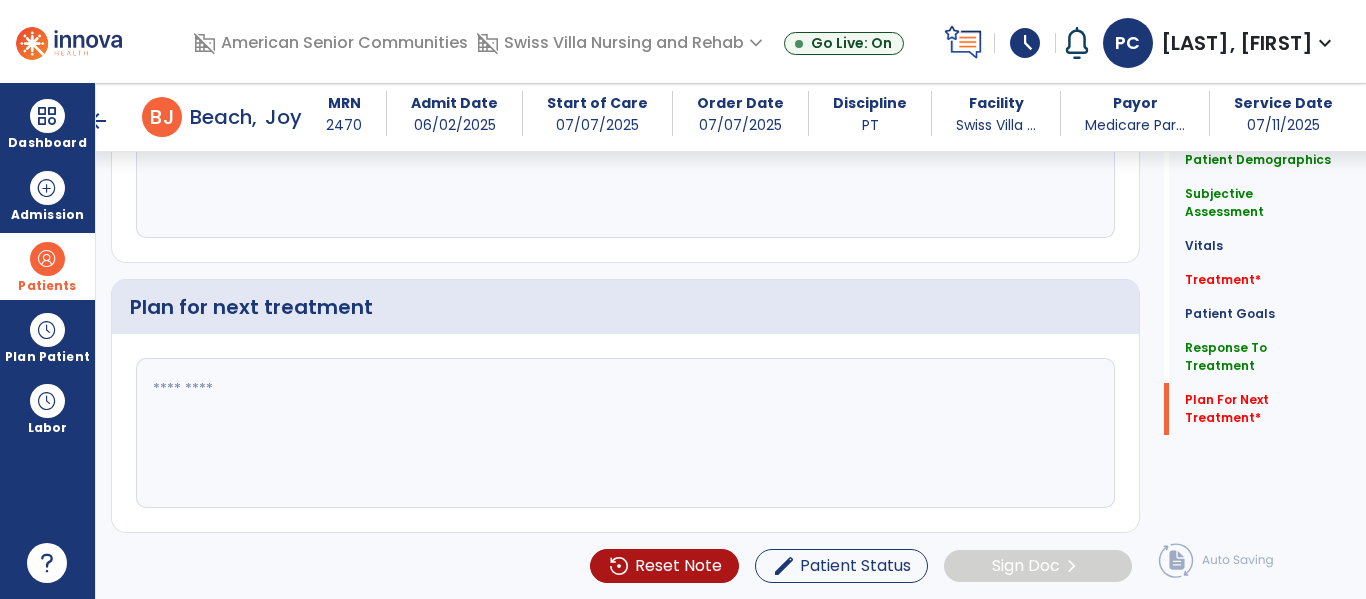click 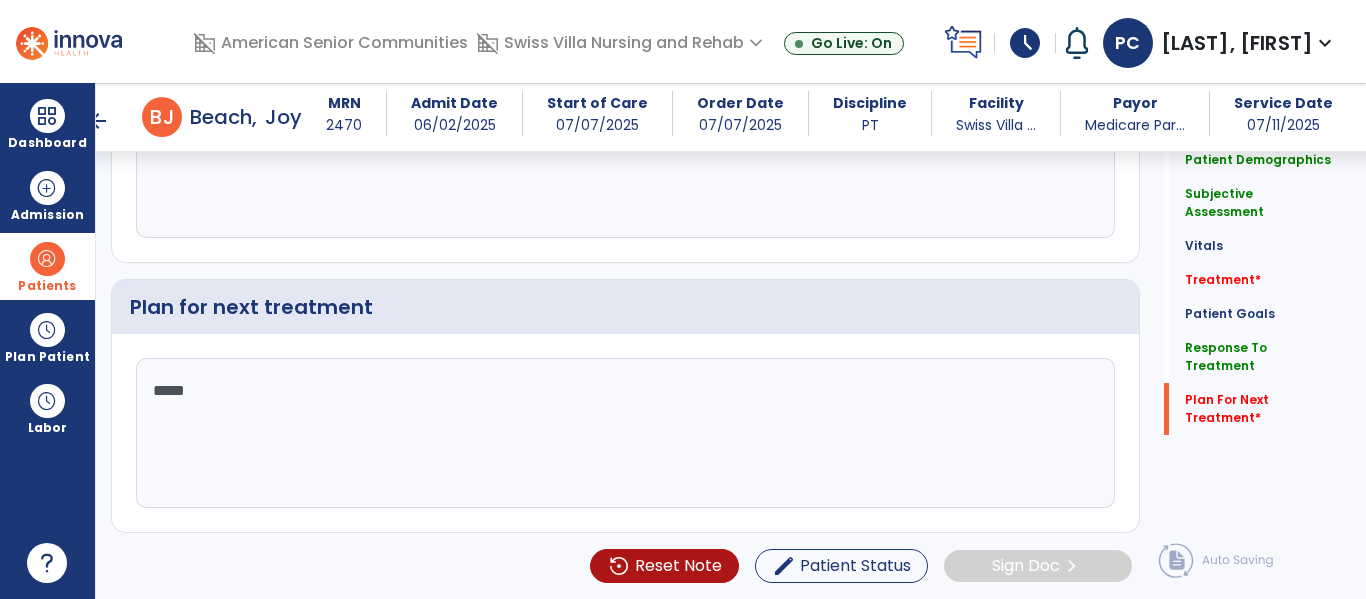 type on "******" 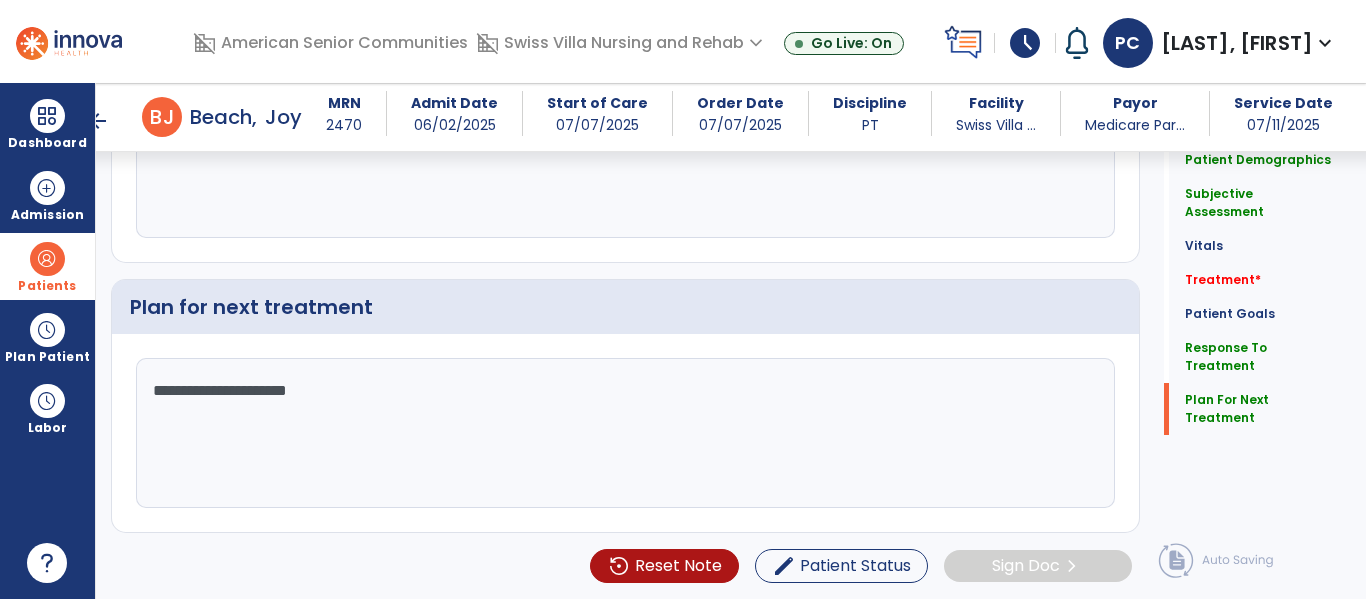 click on "**********" 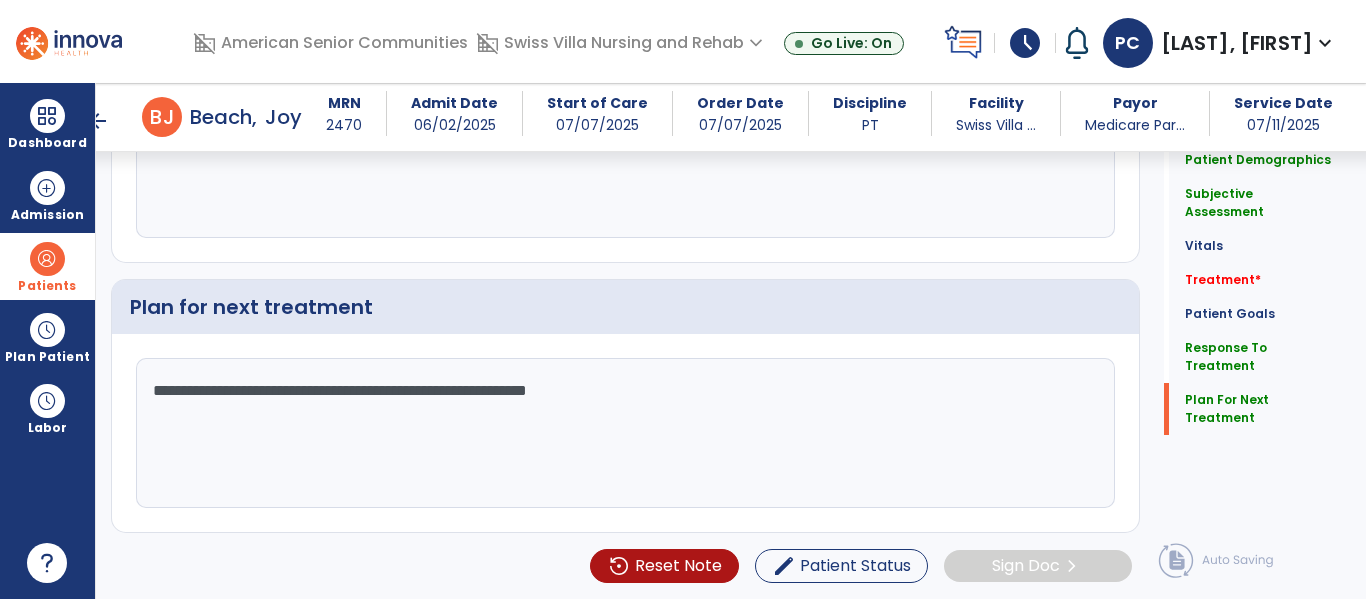 click on "**********" 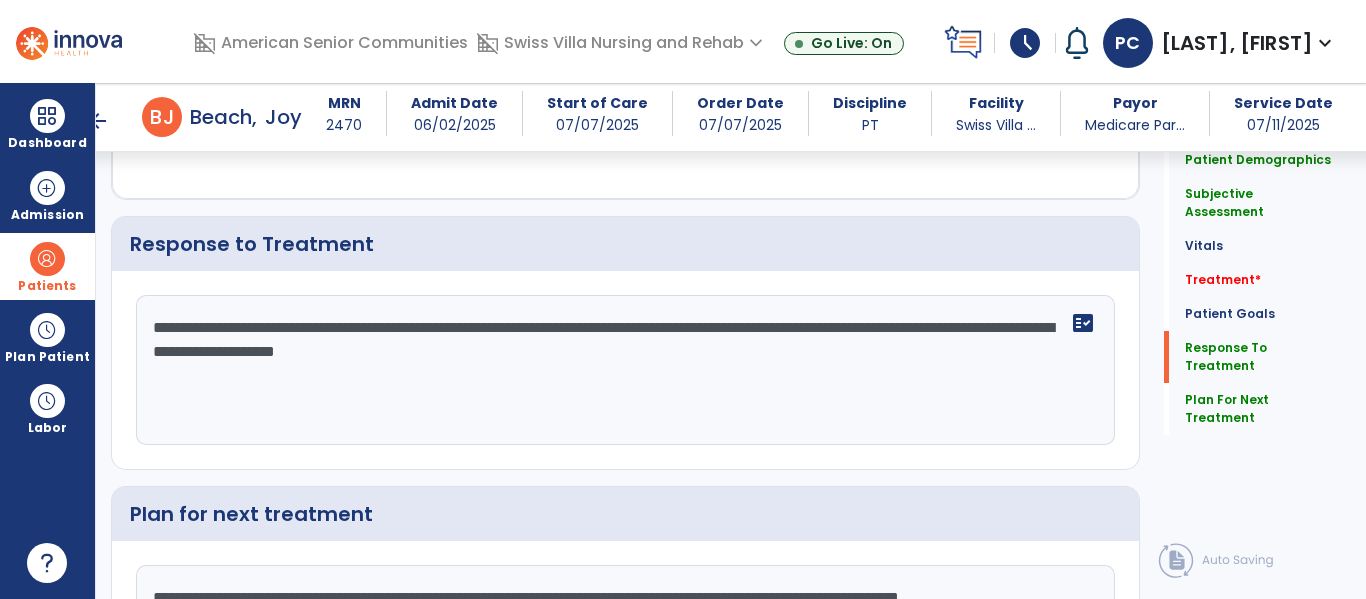 scroll, scrollTop: 2615, scrollLeft: 0, axis: vertical 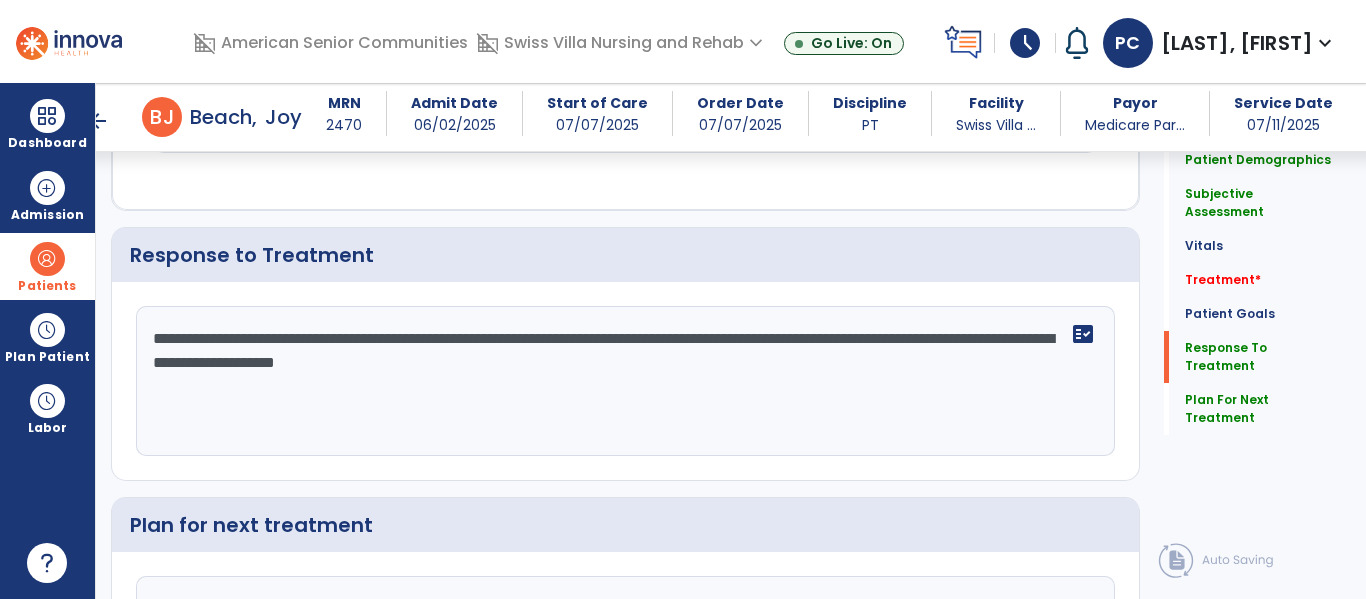 type on "**********" 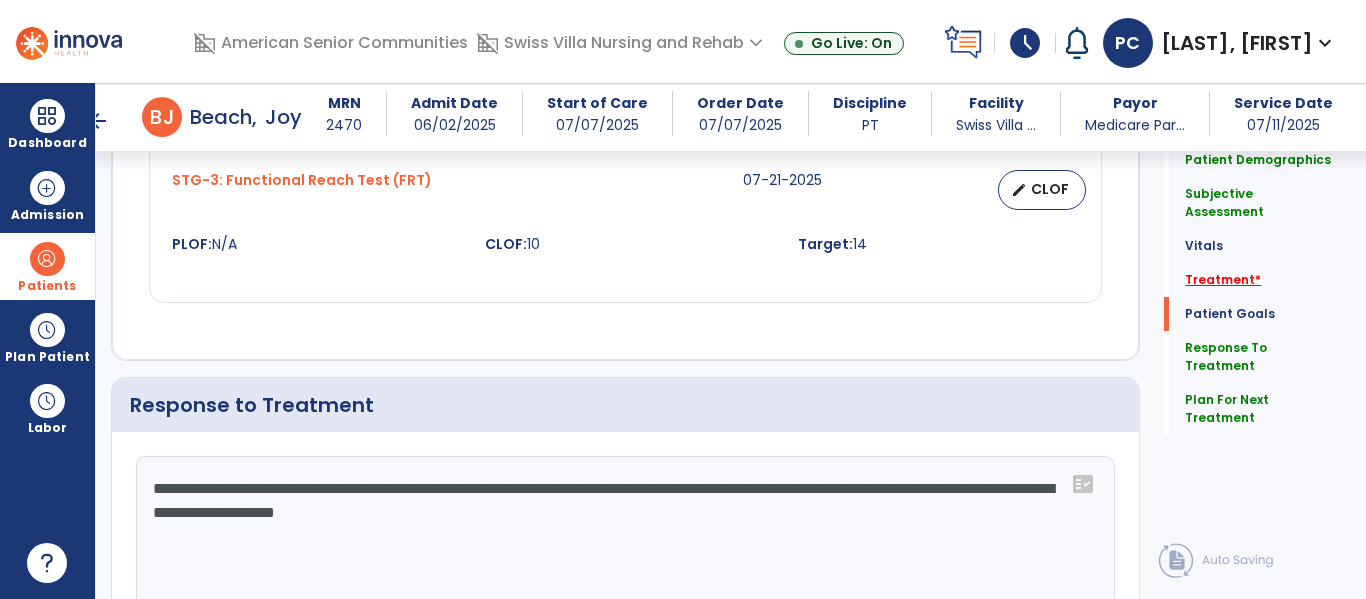 click on "Treatment   *" 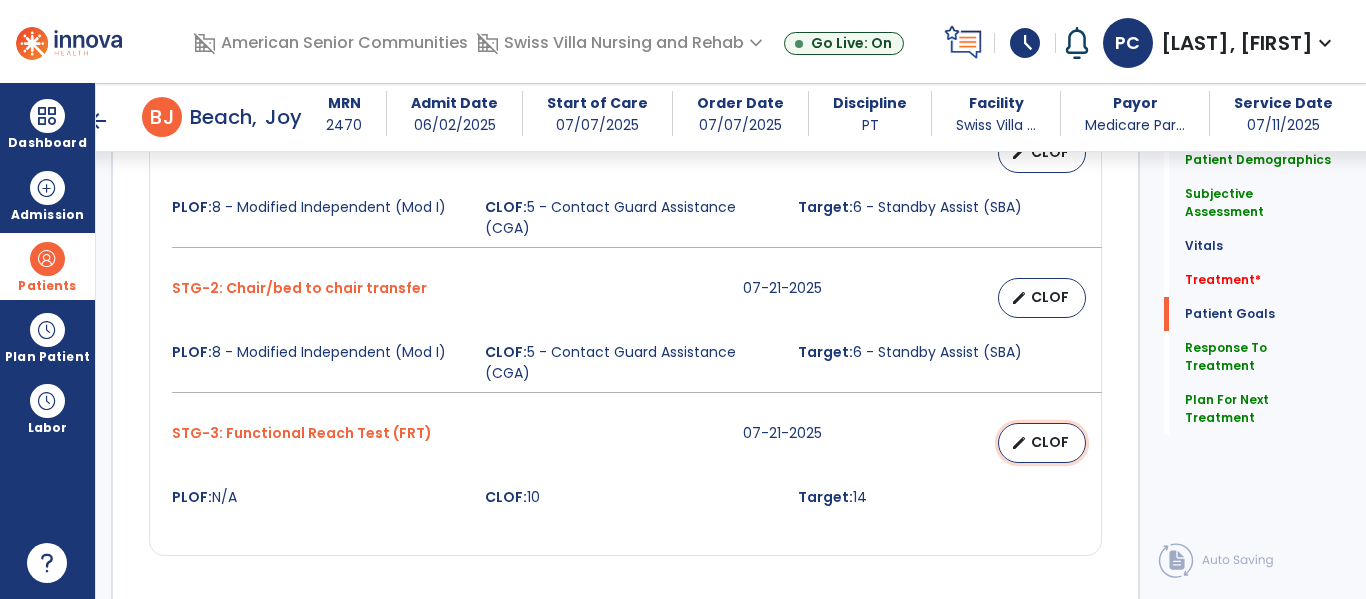 click on "CLOF" at bounding box center [1050, 442] 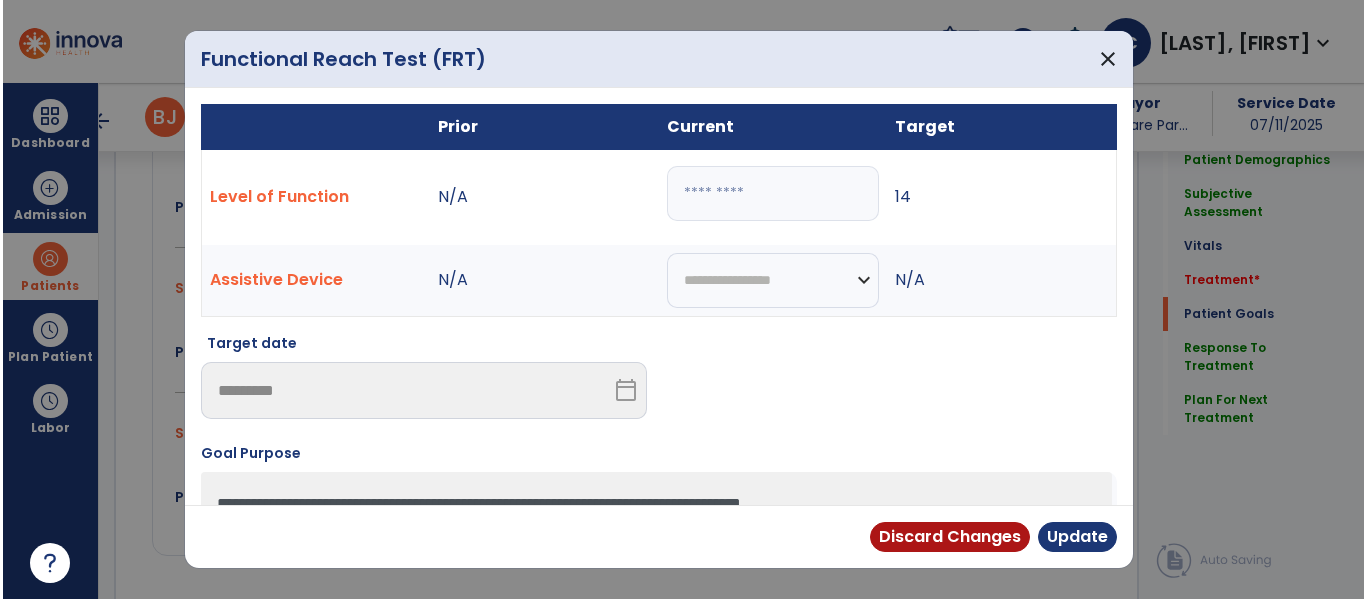 scroll, scrollTop: 2212, scrollLeft: 0, axis: vertical 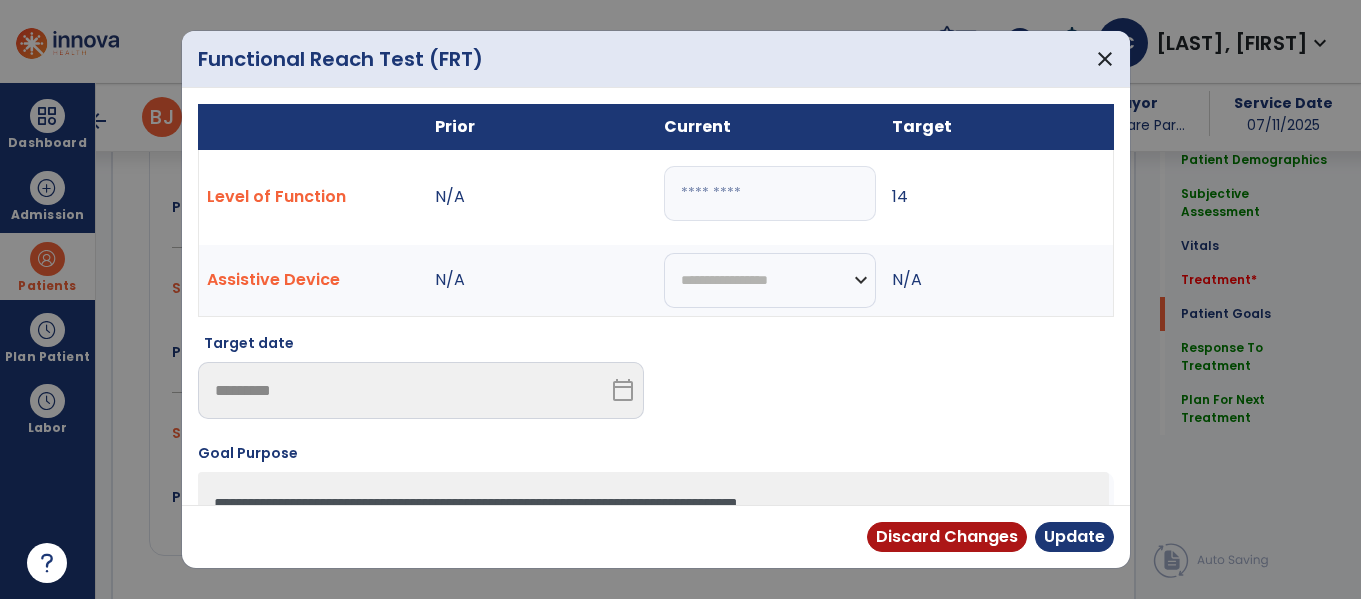 click on "**" at bounding box center [770, 193] 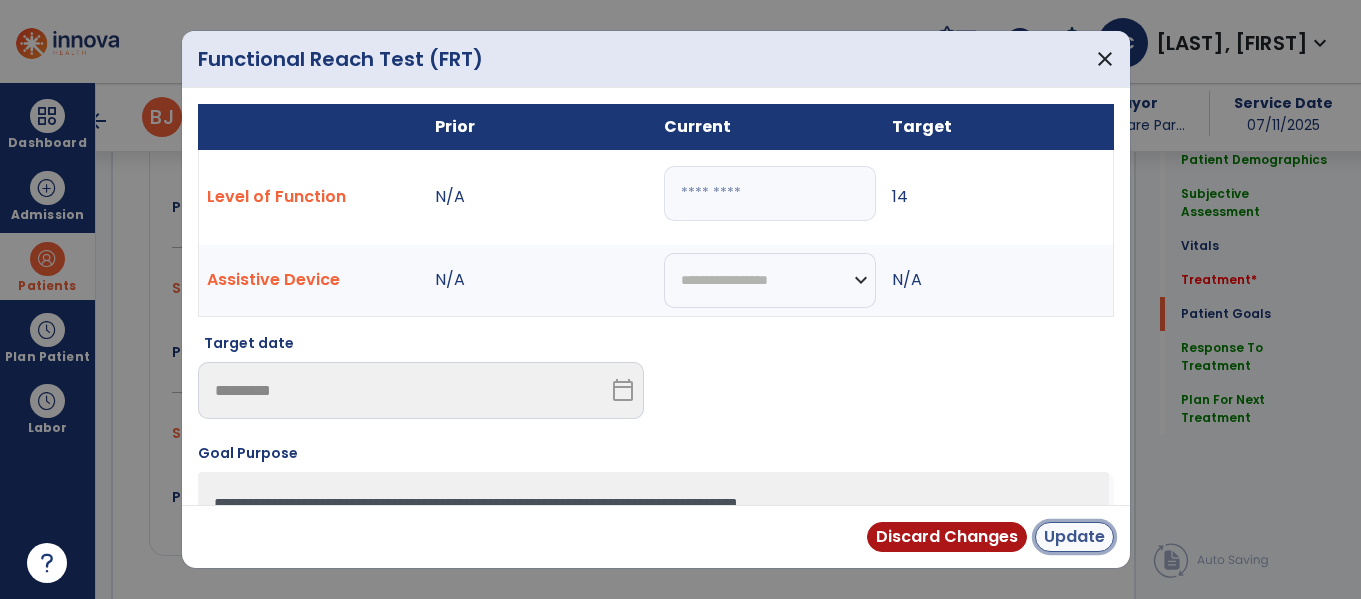 click on "Update" at bounding box center (1074, 537) 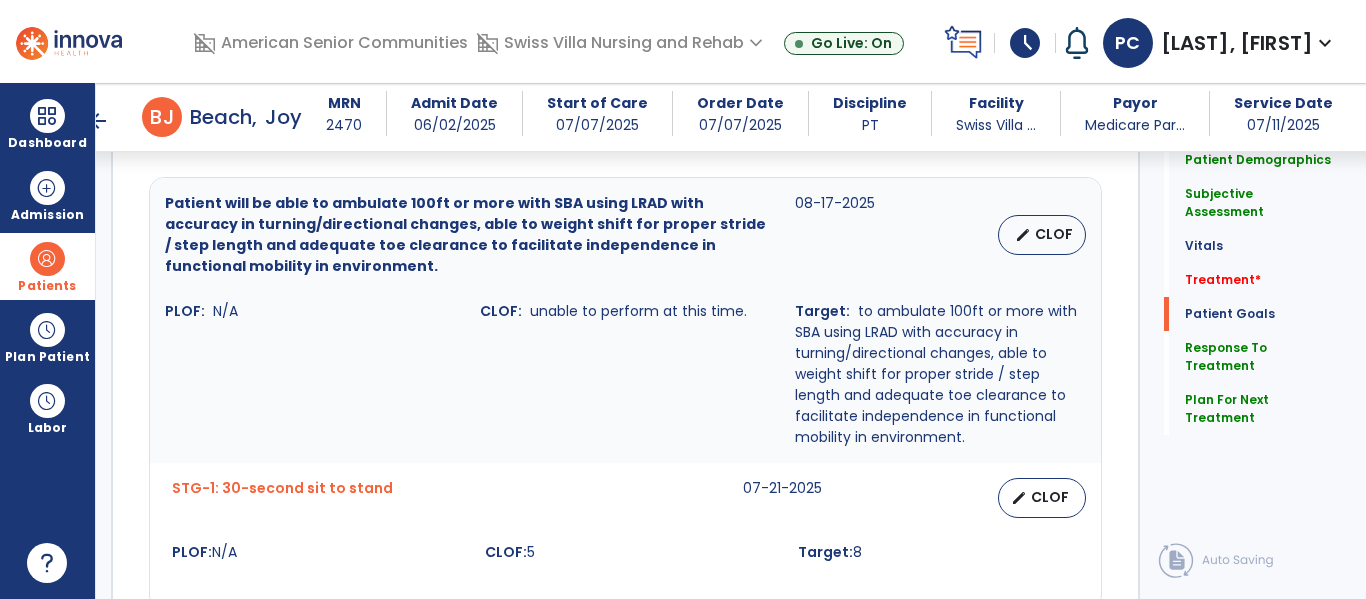 scroll, scrollTop: 1476, scrollLeft: 0, axis: vertical 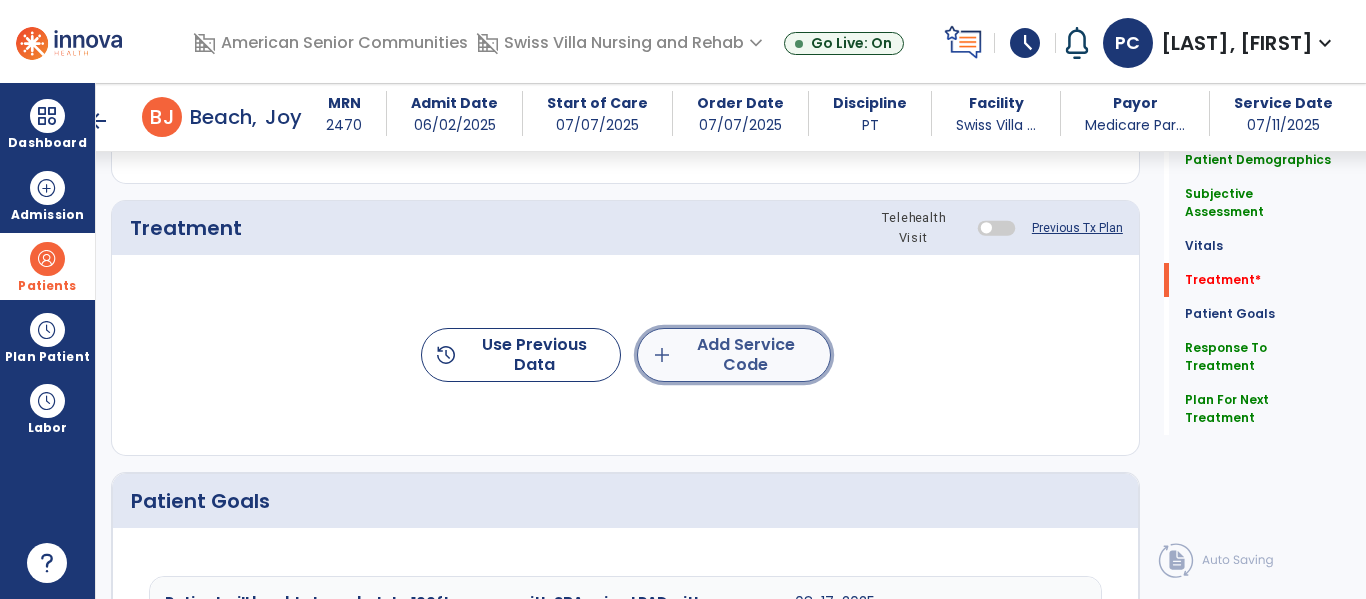 click on "add  Add Service Code" 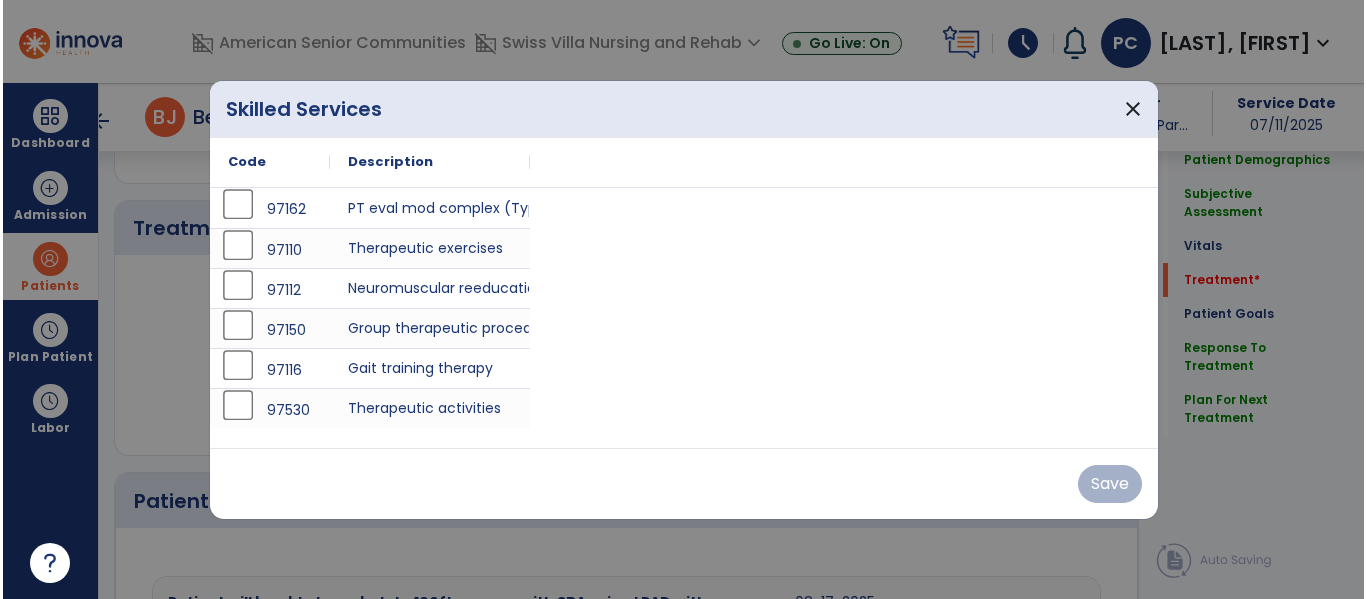 scroll, scrollTop: 1089, scrollLeft: 0, axis: vertical 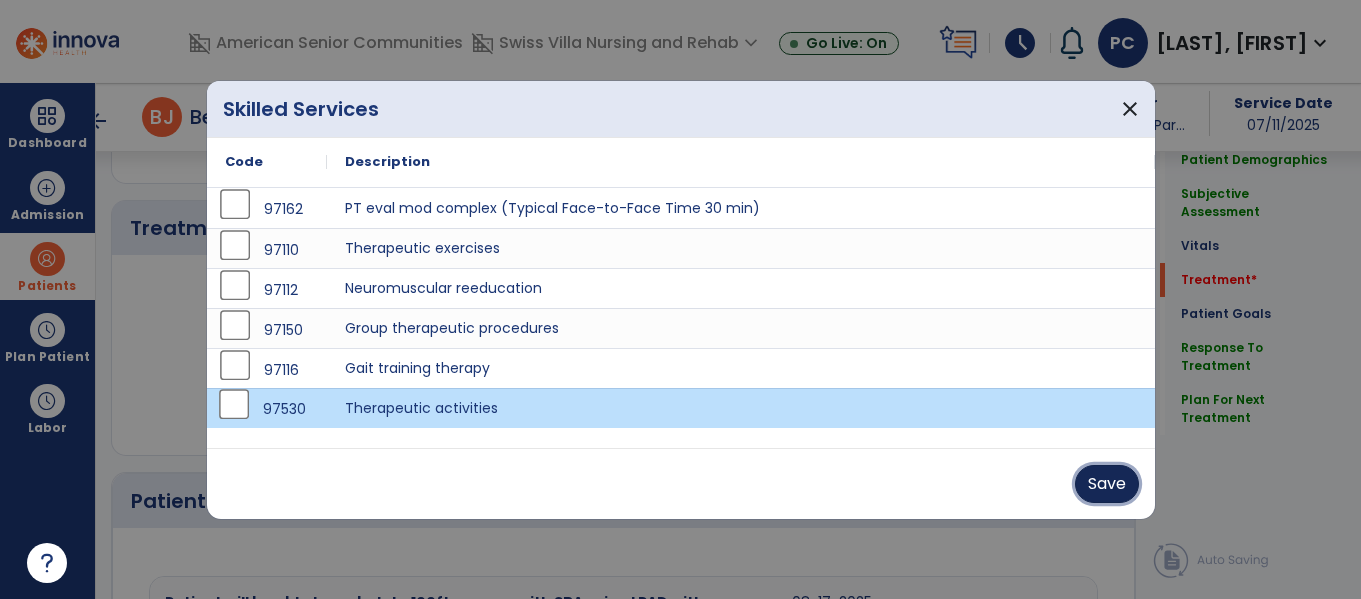 click on "Save" at bounding box center [1107, 484] 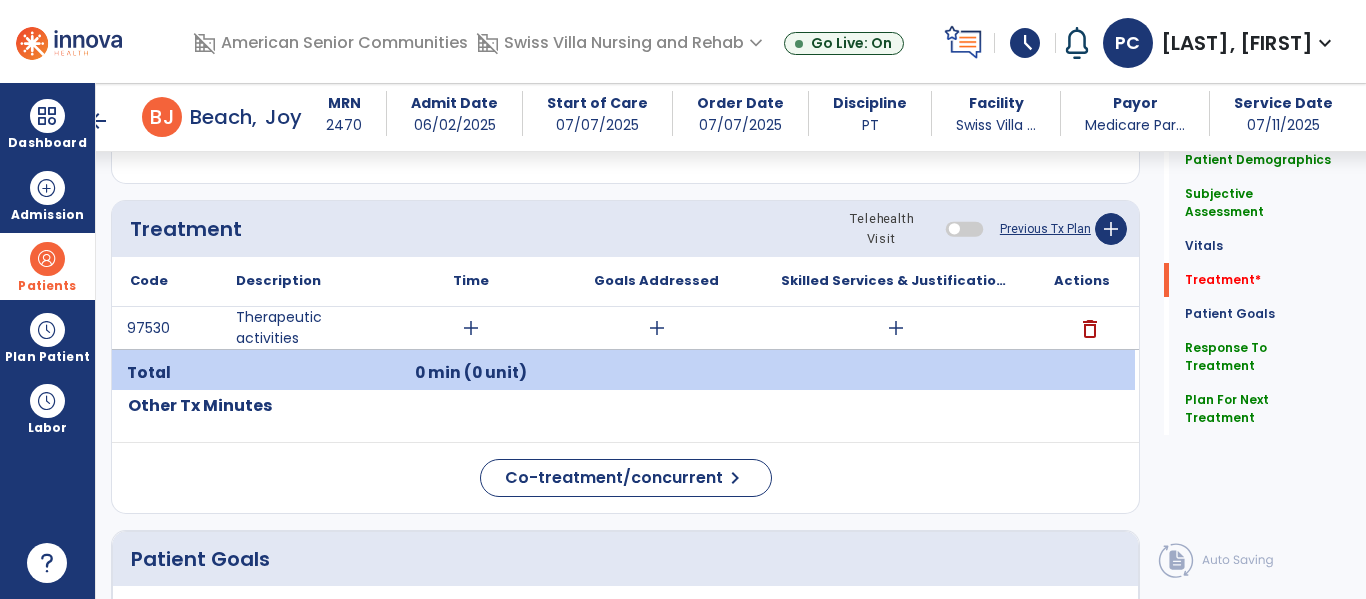 click on "add" at bounding box center [471, 328] 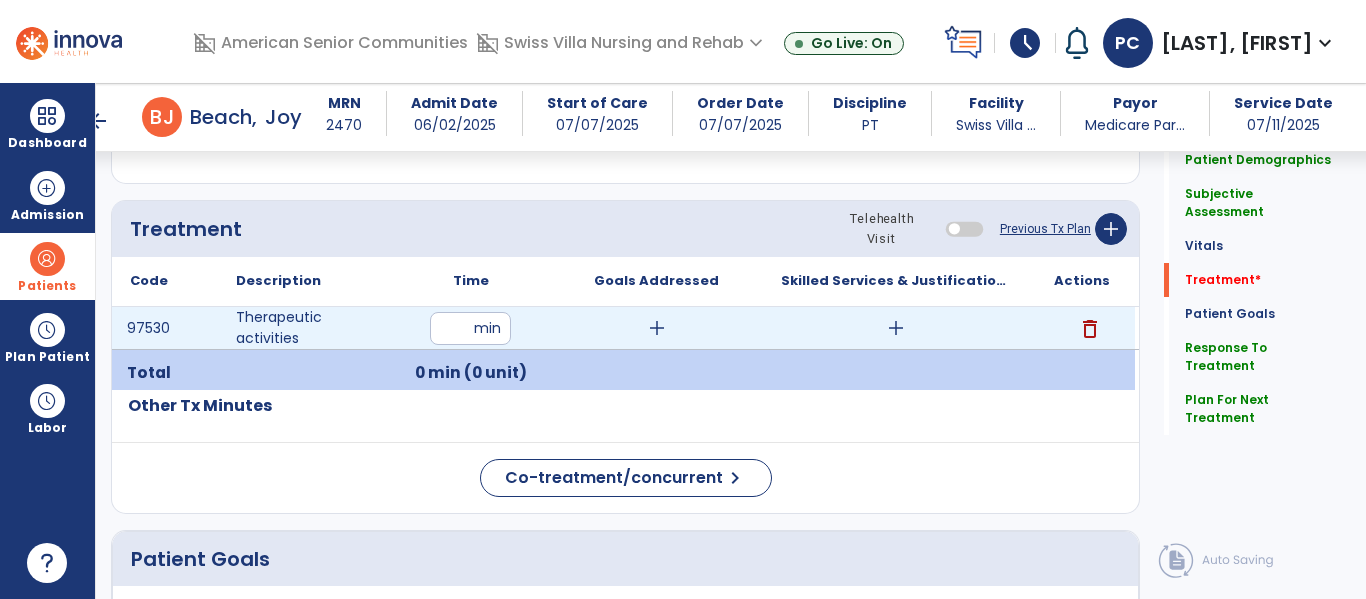 type on "**" 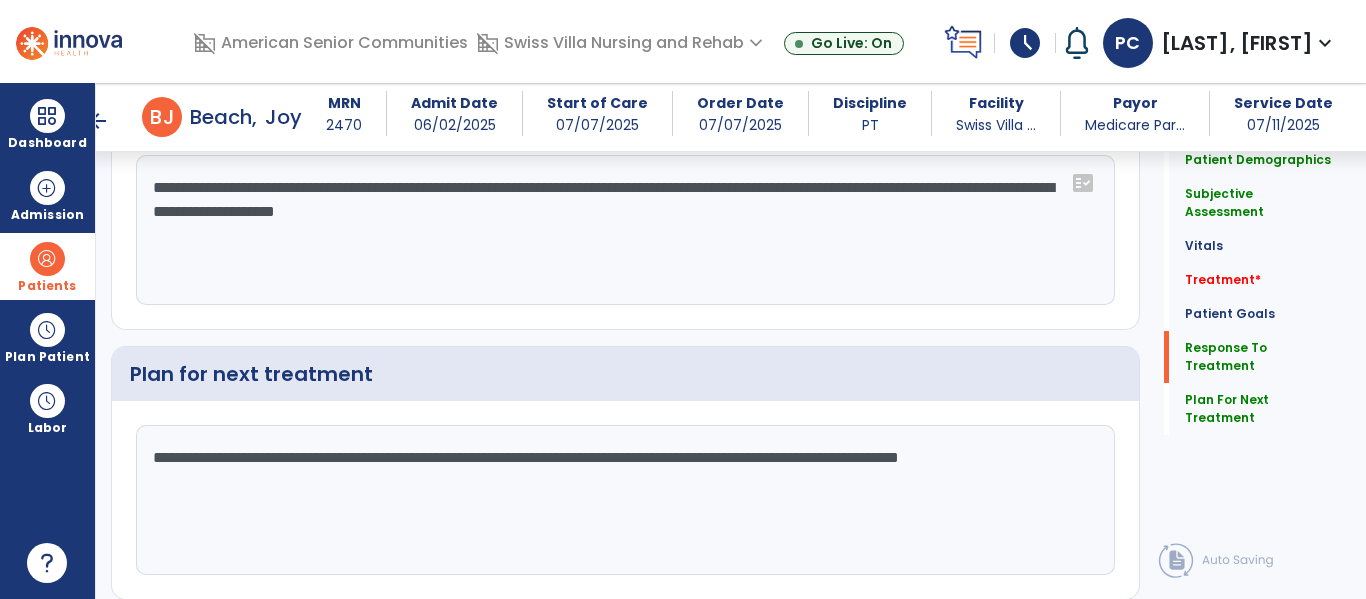 scroll, scrollTop: 2802, scrollLeft: 0, axis: vertical 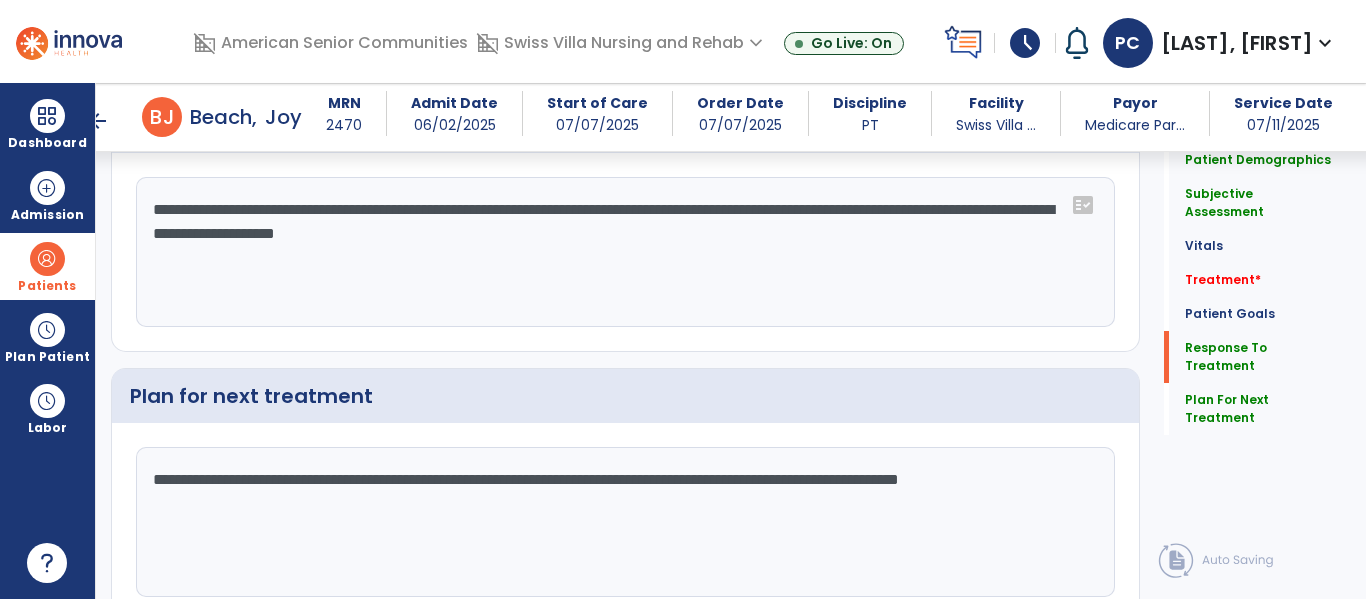 click on "**********" 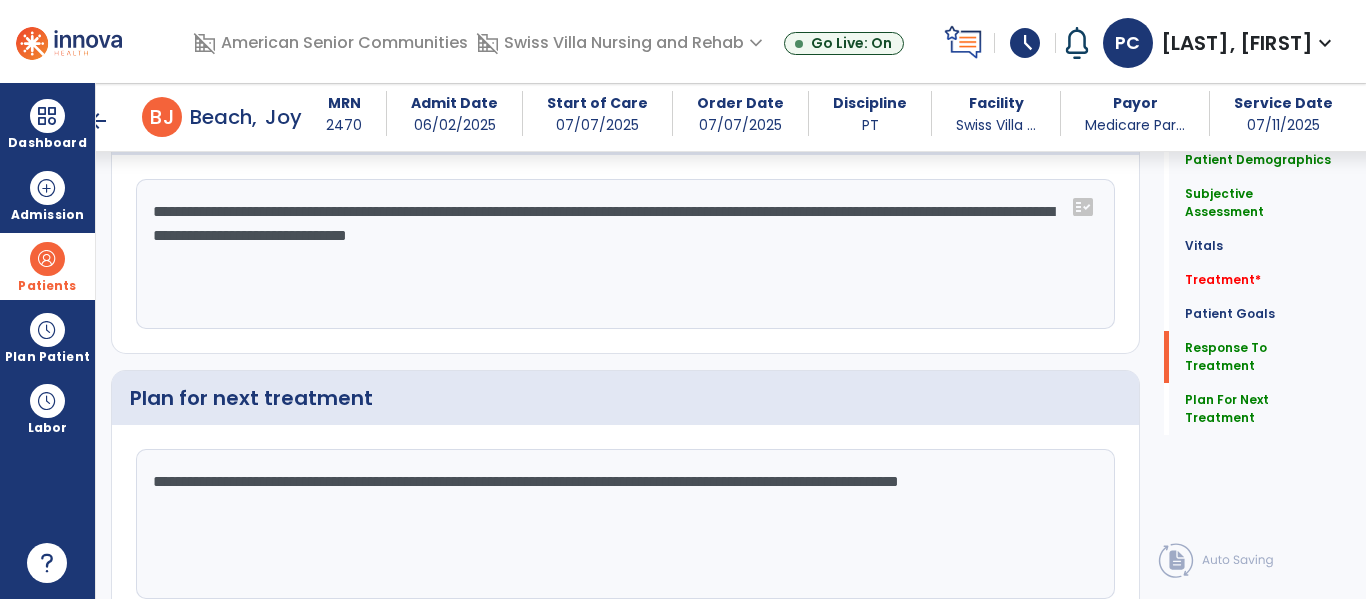 scroll, scrollTop: 2802, scrollLeft: 0, axis: vertical 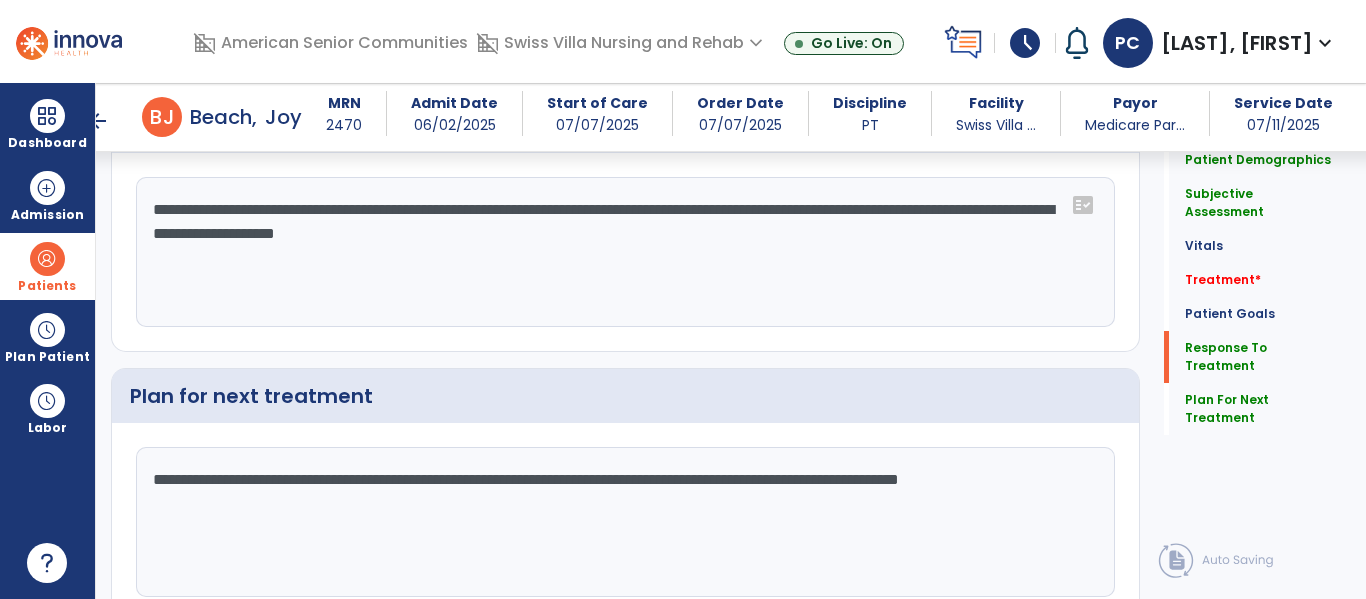 click on "**********" 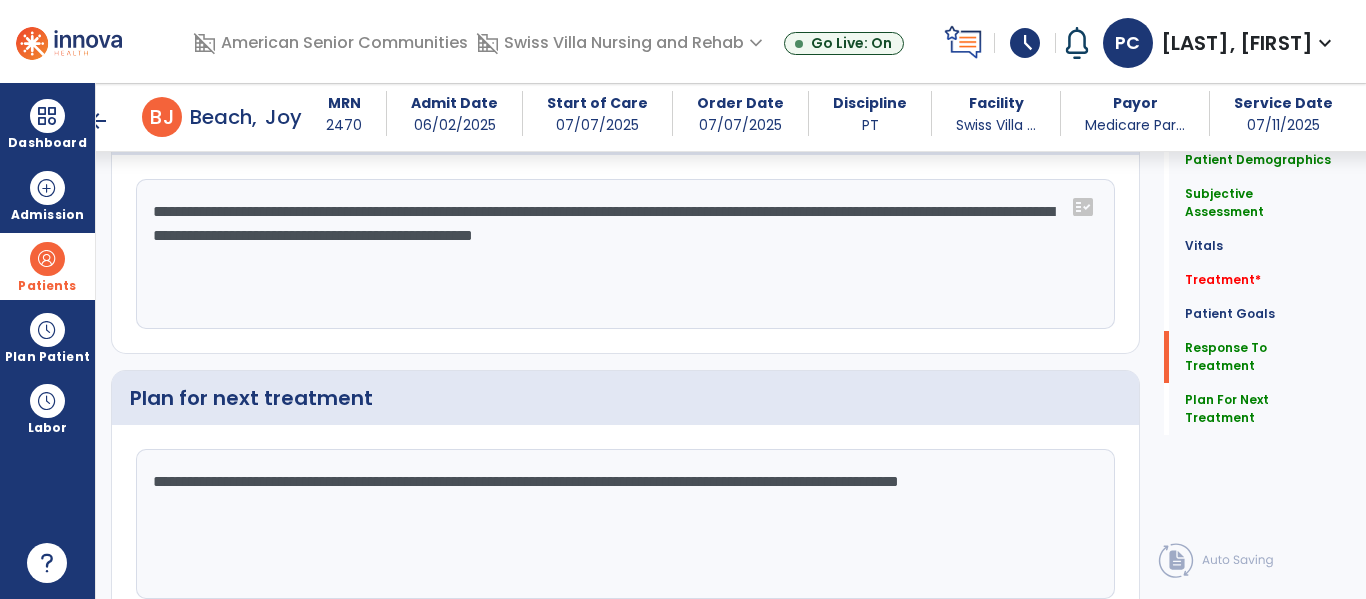 scroll, scrollTop: 2802, scrollLeft: 0, axis: vertical 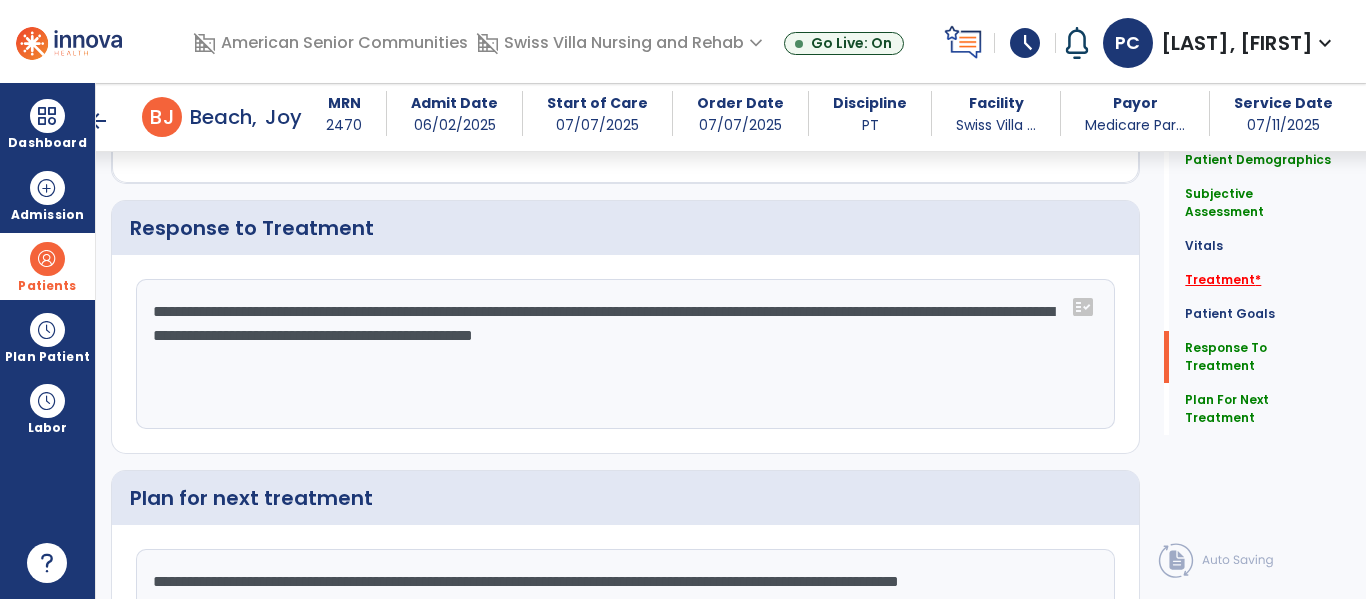 type on "**********" 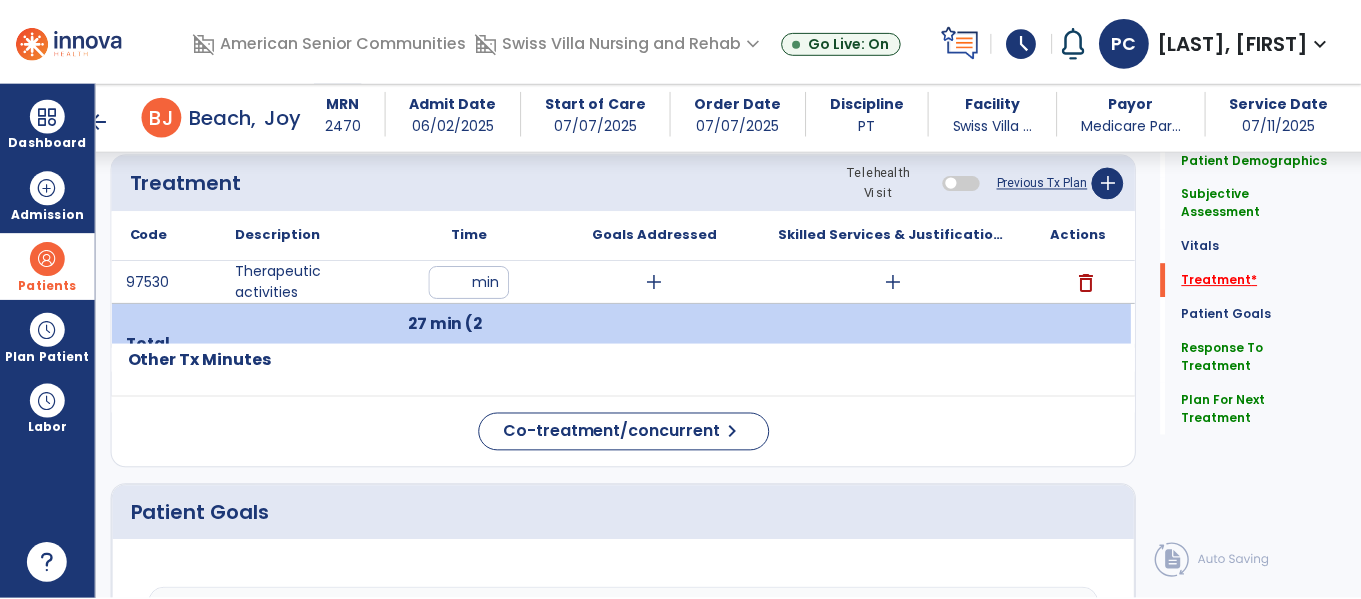 scroll, scrollTop: 1105, scrollLeft: 0, axis: vertical 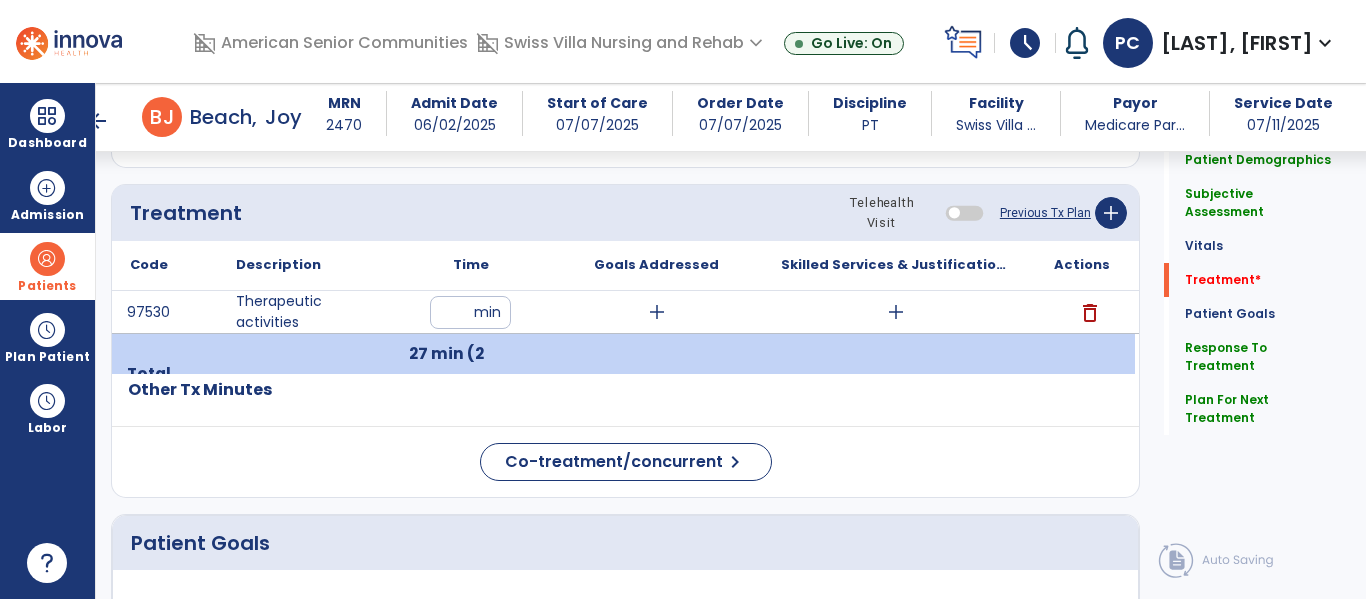 click on "add" at bounding box center (657, 312) 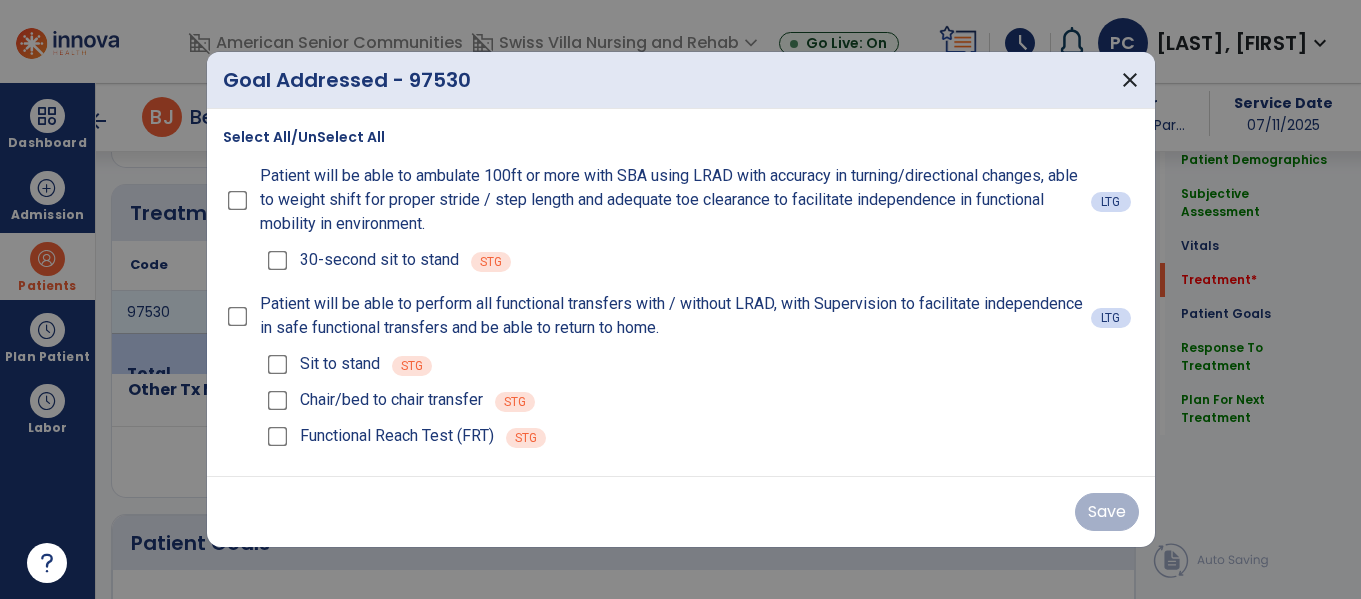 scroll, scrollTop: 1105, scrollLeft: 0, axis: vertical 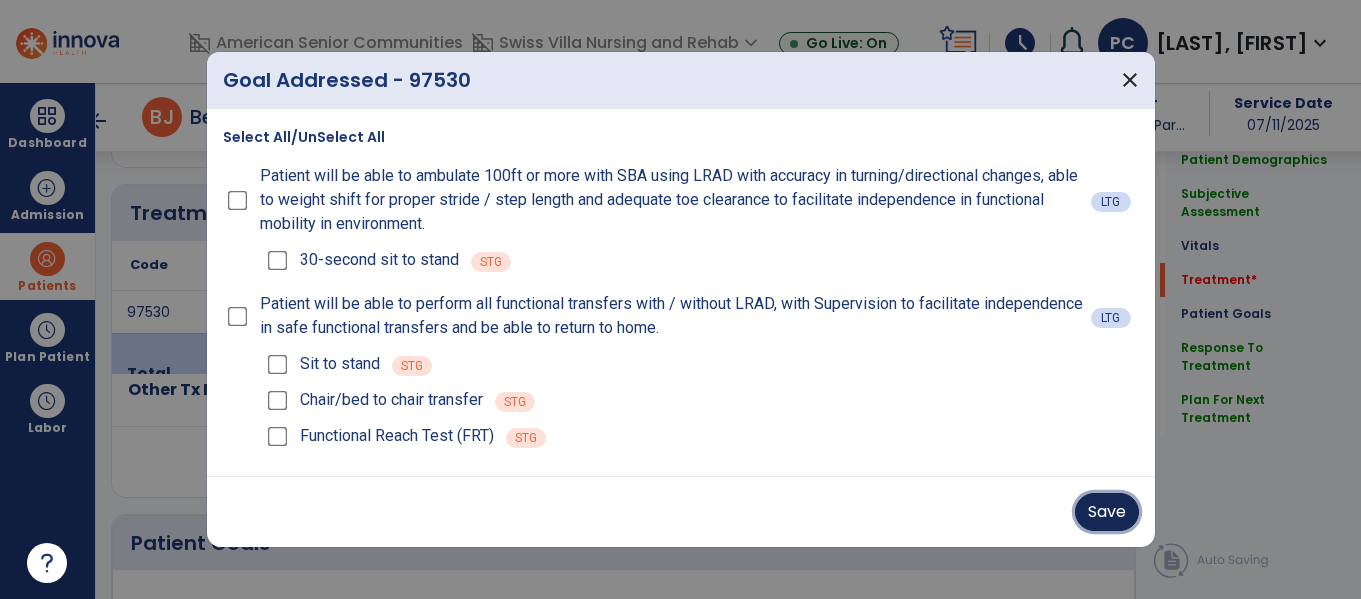 click on "Save" at bounding box center [1107, 512] 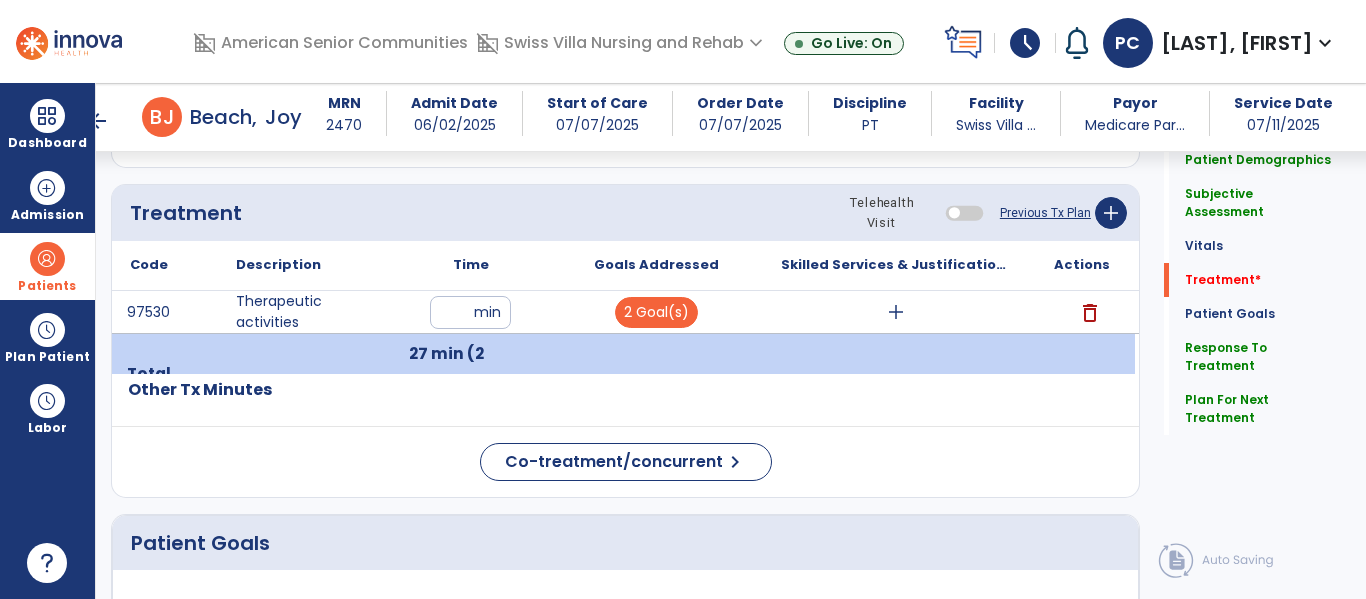click on "Co-treatment/concurrent  chevron_right" 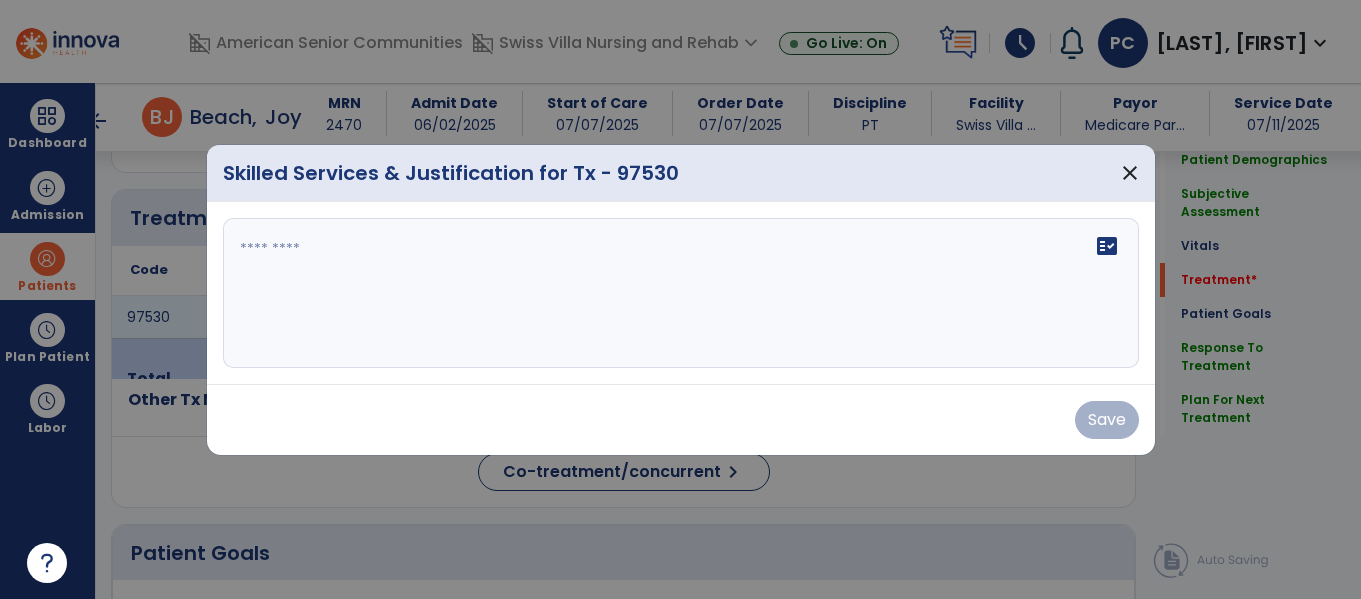scroll, scrollTop: 1105, scrollLeft: 0, axis: vertical 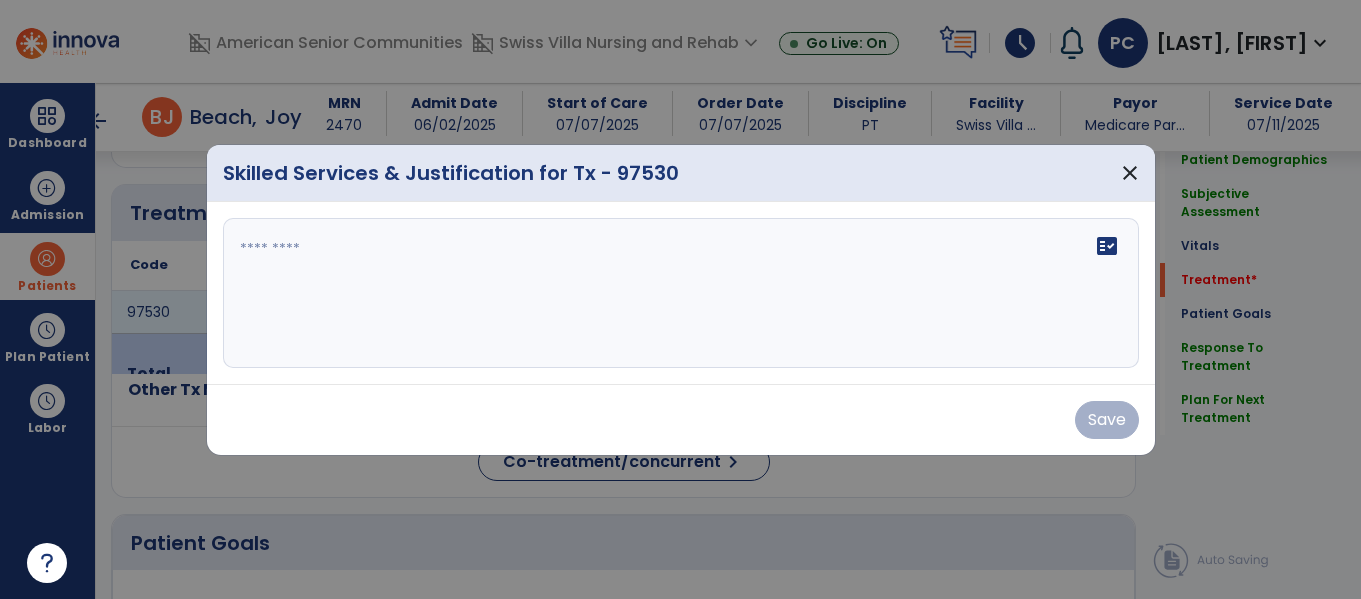 click on "fact_check" at bounding box center (681, 293) 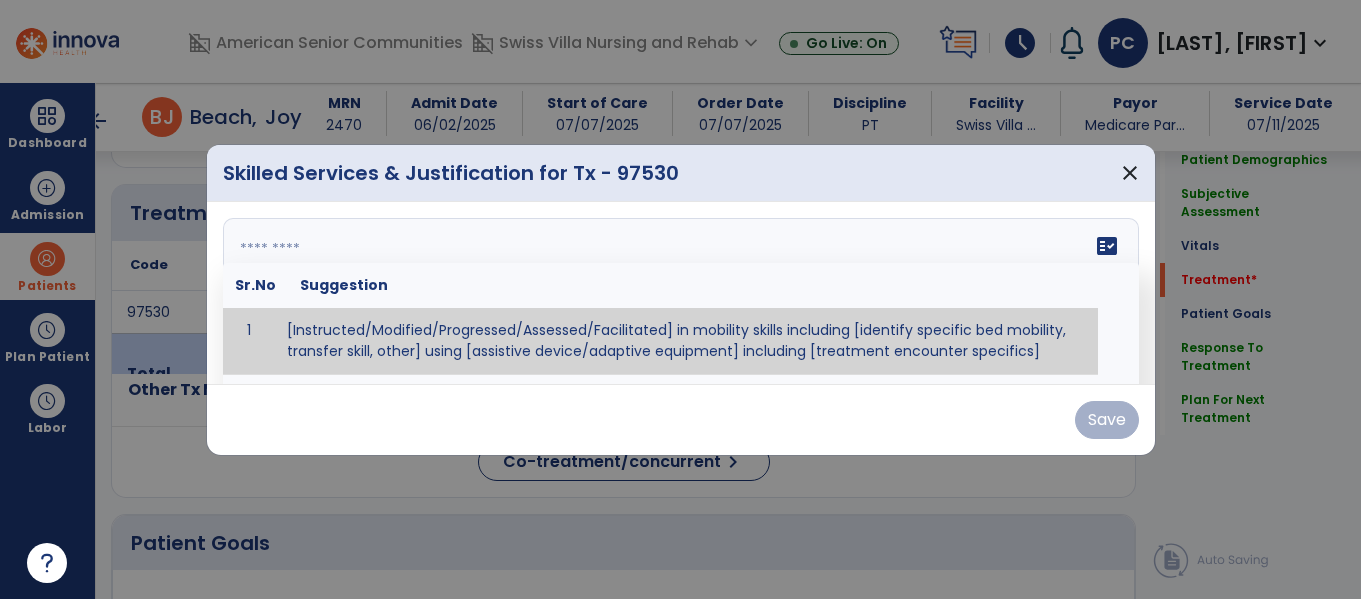 paste on "**********" 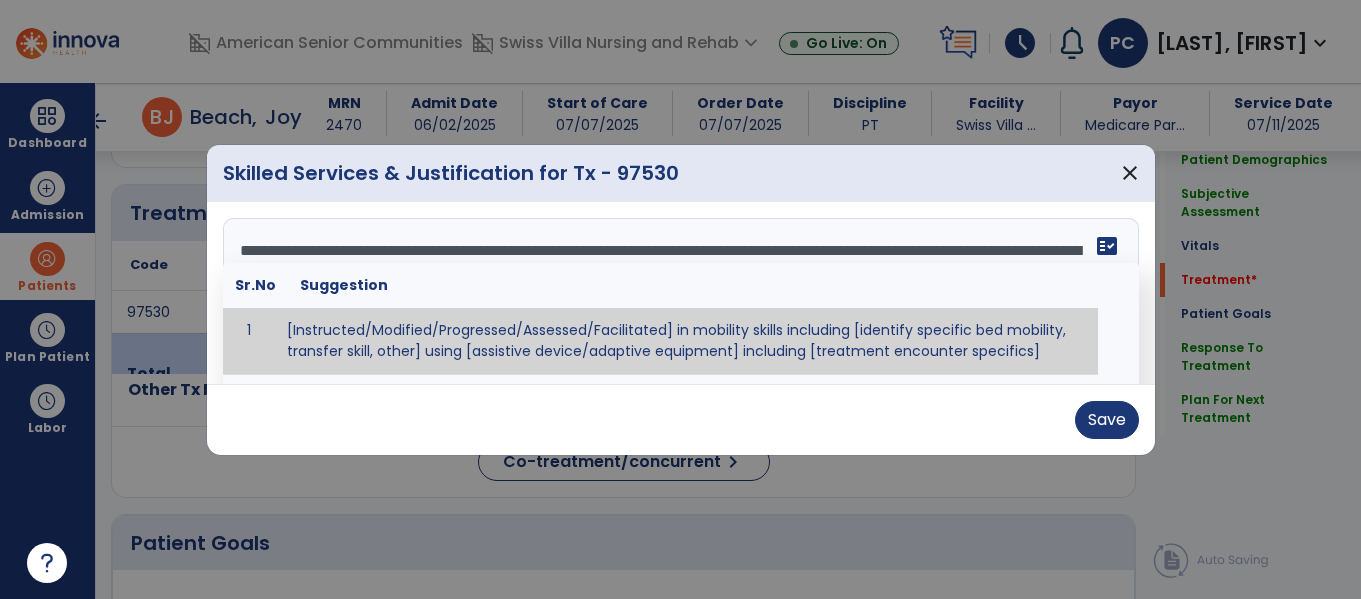 scroll, scrollTop: 40, scrollLeft: 0, axis: vertical 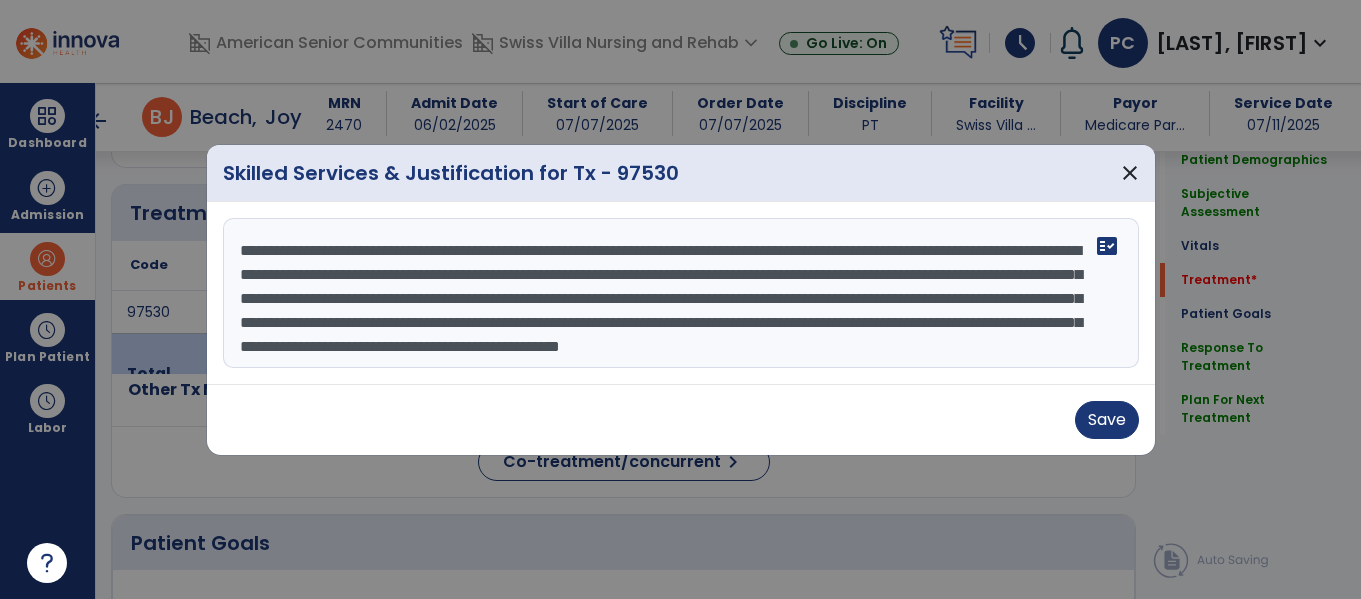 click on "**********" at bounding box center [681, 293] 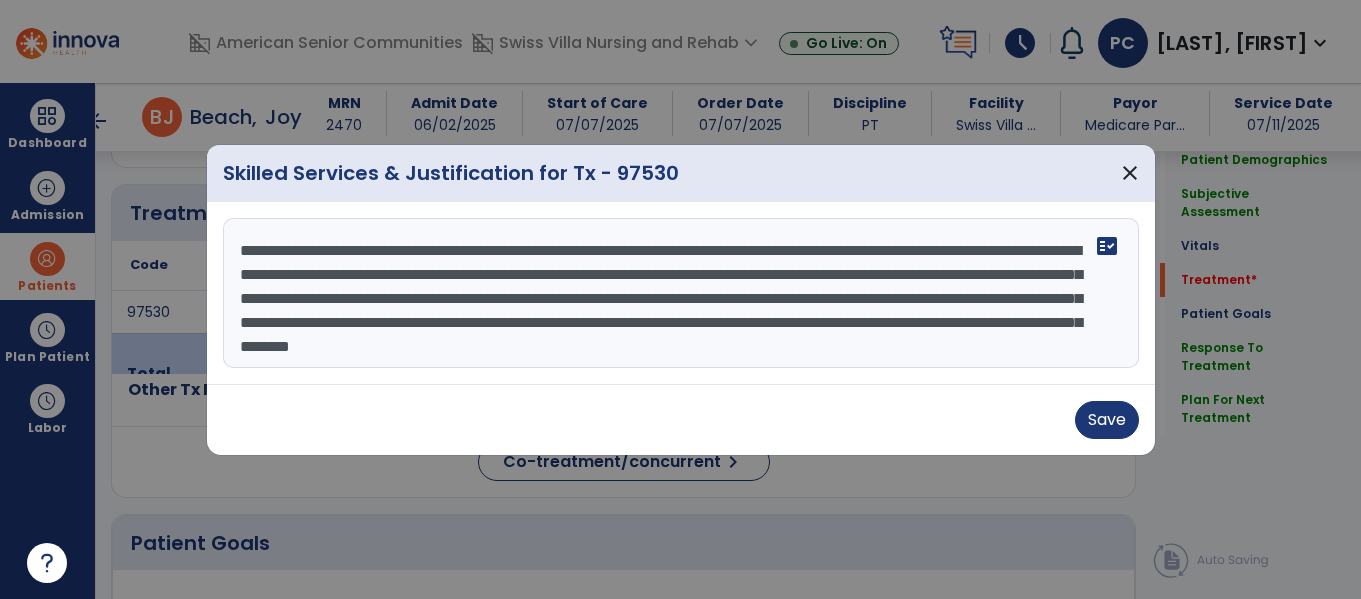 click on "**********" at bounding box center [681, 293] 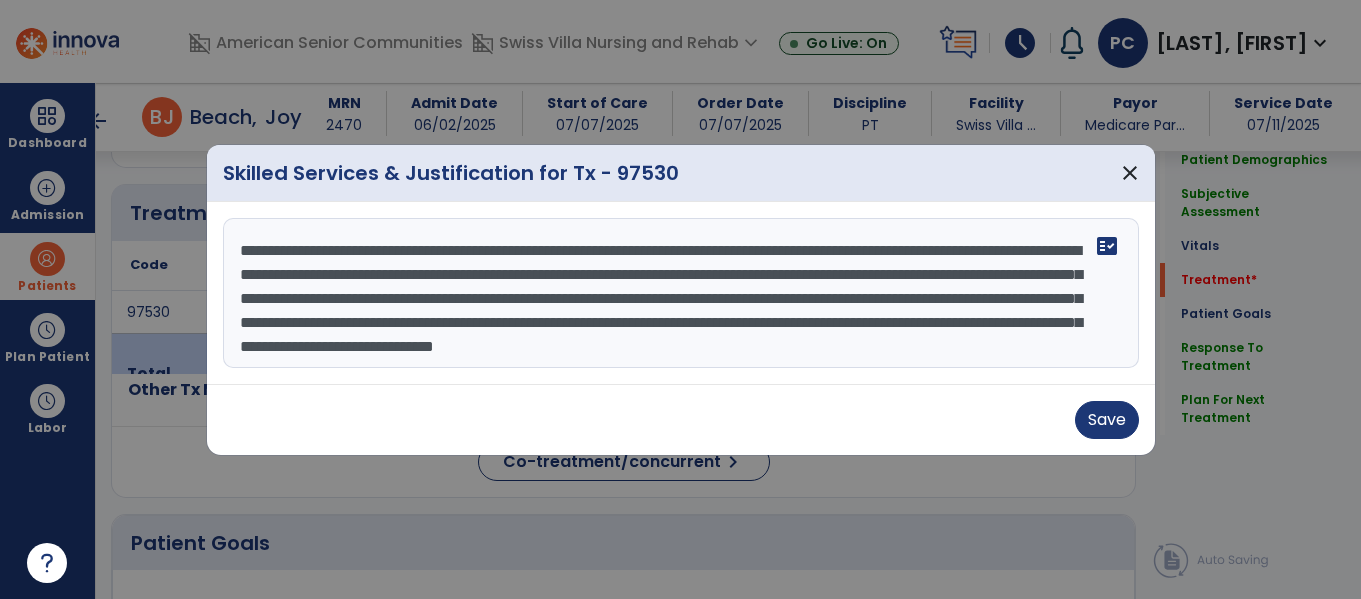 click on "**********" at bounding box center [681, 293] 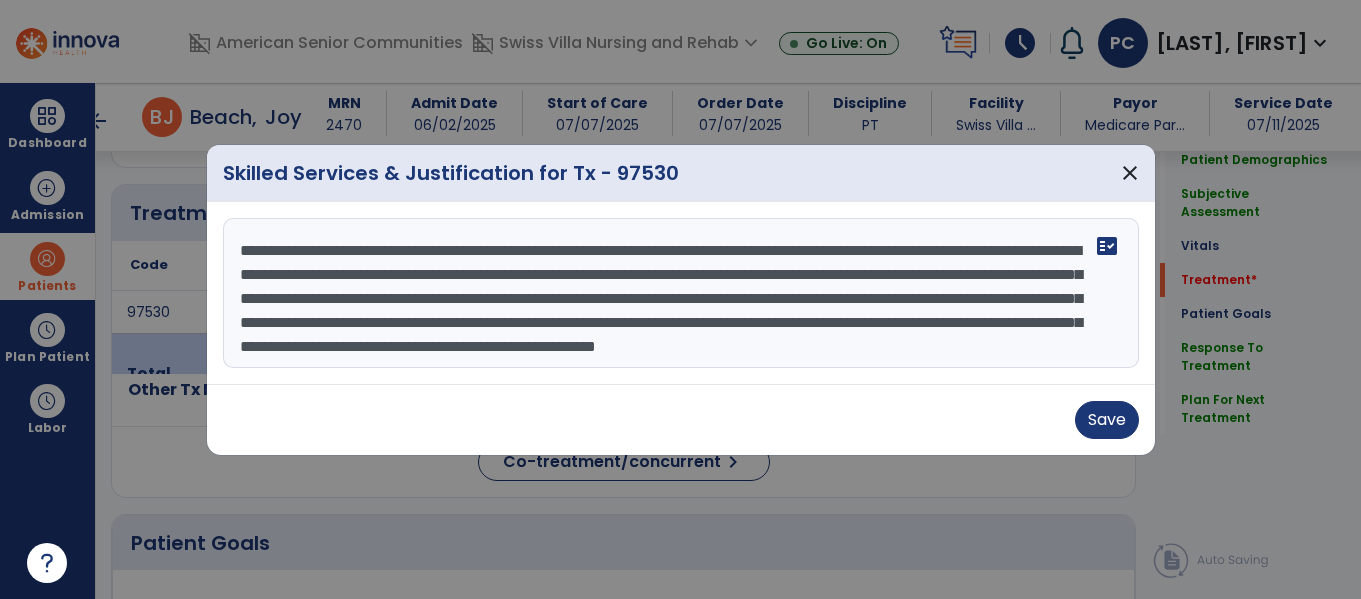 click on "**********" at bounding box center (681, 293) 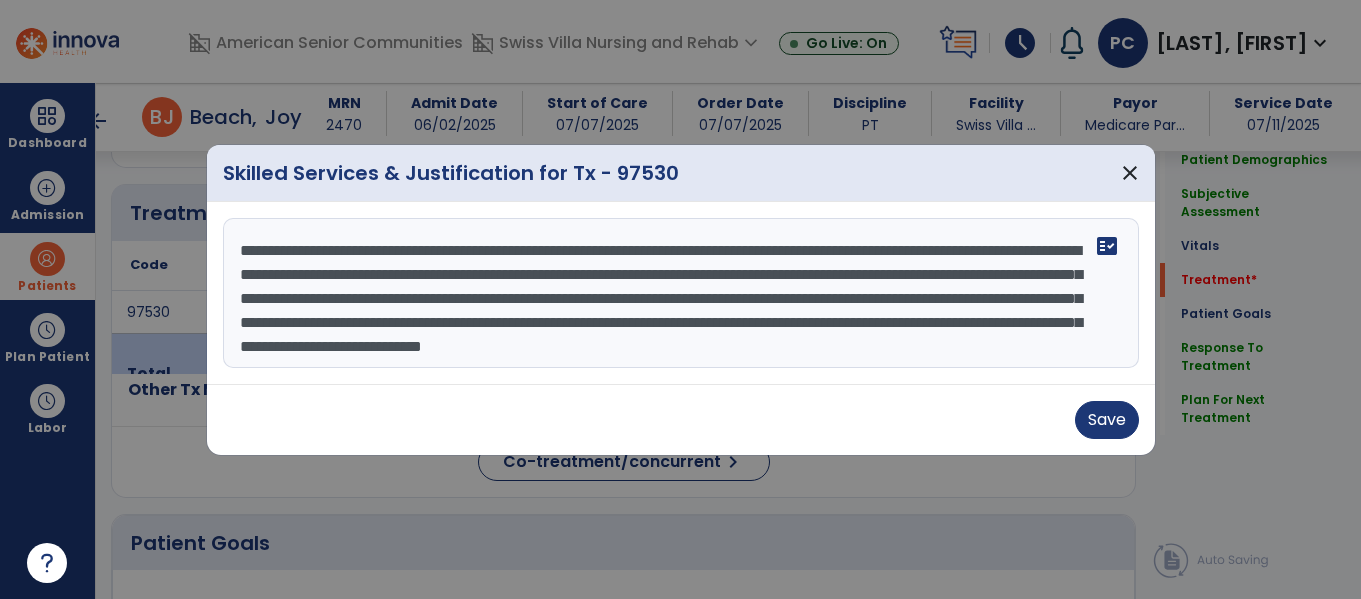 scroll, scrollTop: 16, scrollLeft: 0, axis: vertical 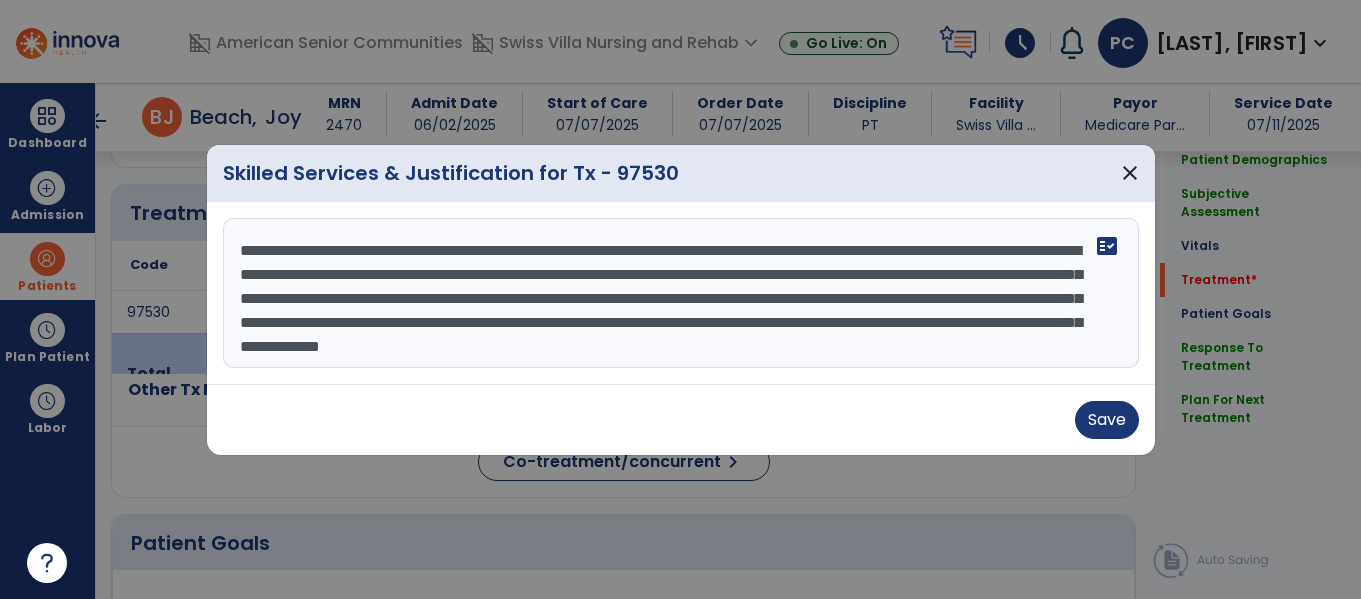 click on "**********" at bounding box center (681, 293) 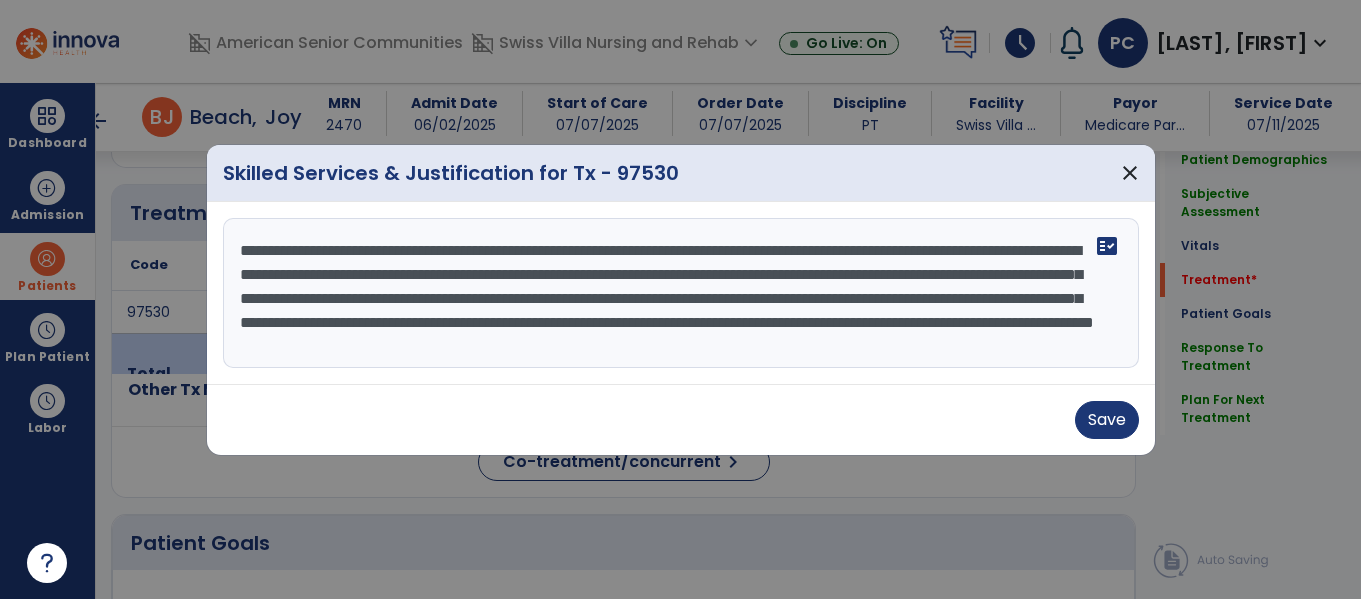 scroll, scrollTop: 0, scrollLeft: 0, axis: both 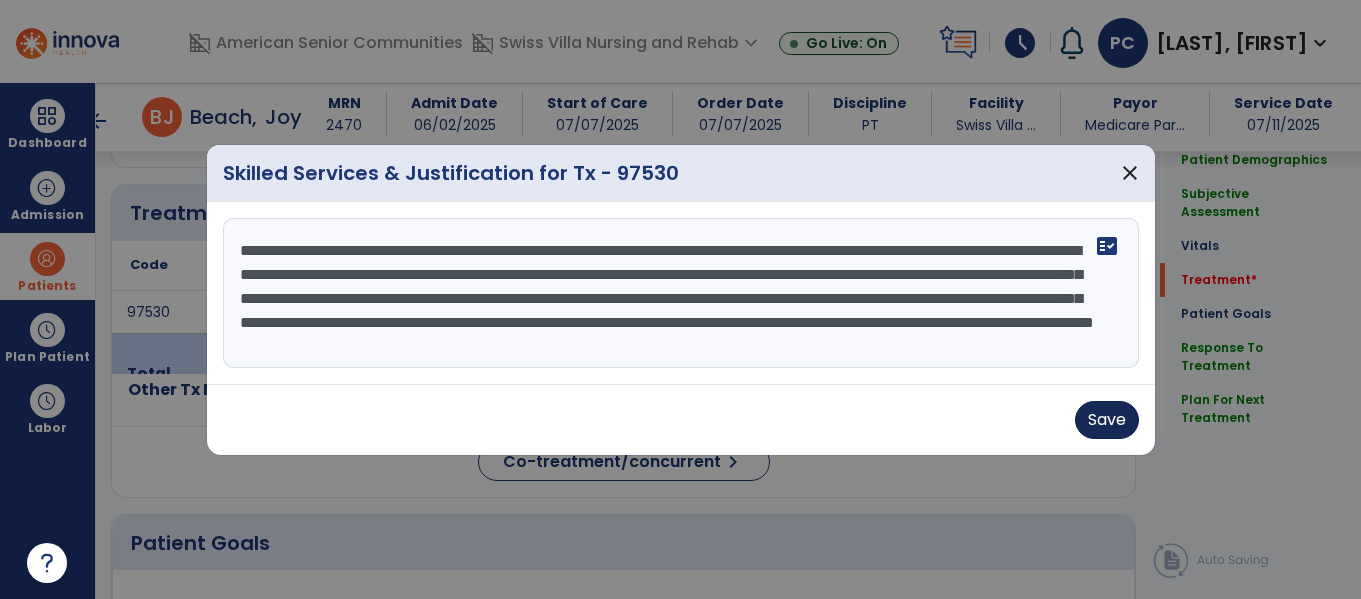 type on "**********" 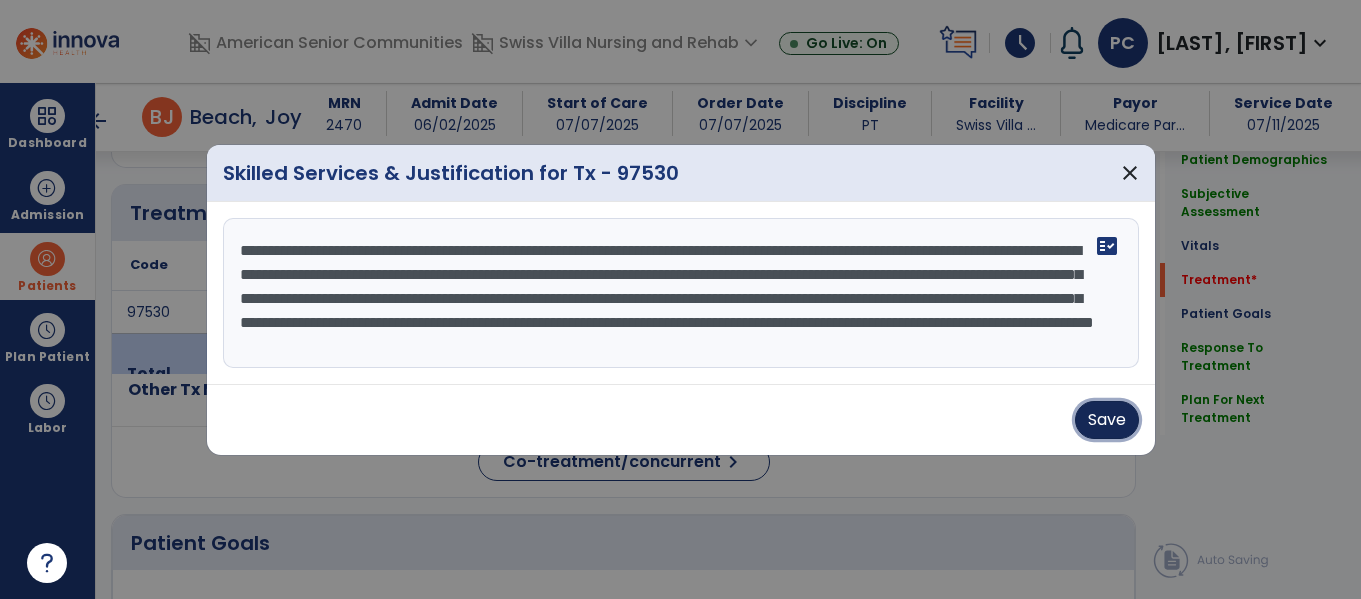 click on "Save" at bounding box center (1107, 420) 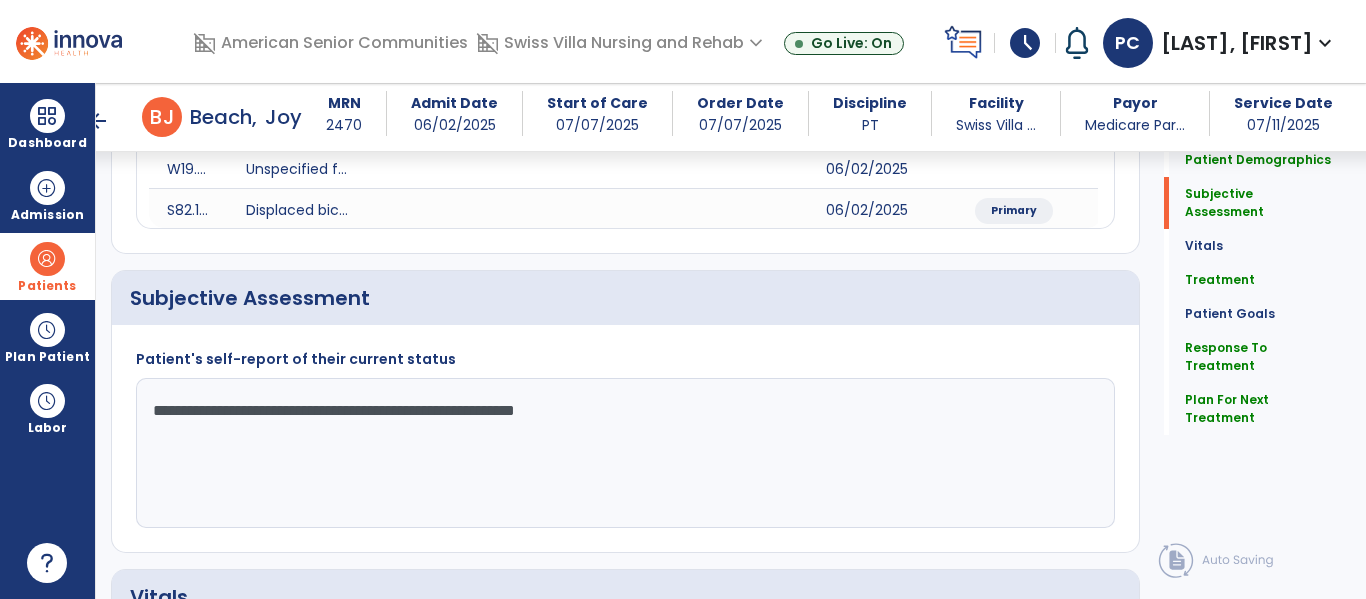 scroll, scrollTop: 299, scrollLeft: 0, axis: vertical 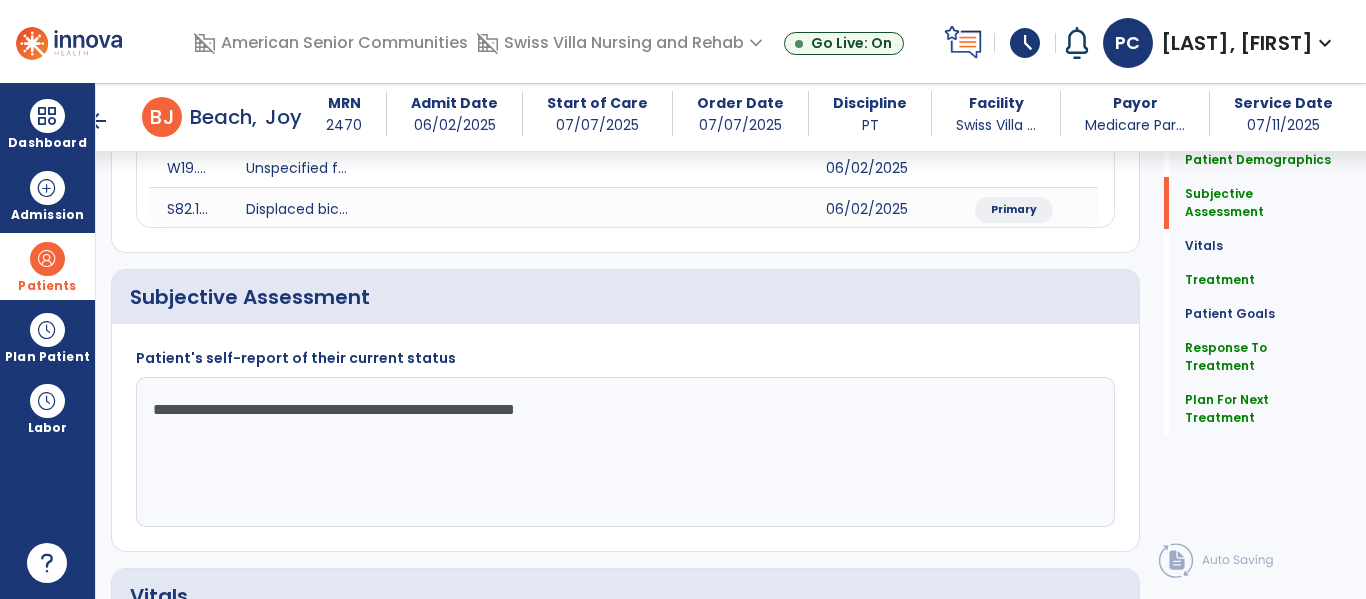 click on "**********" 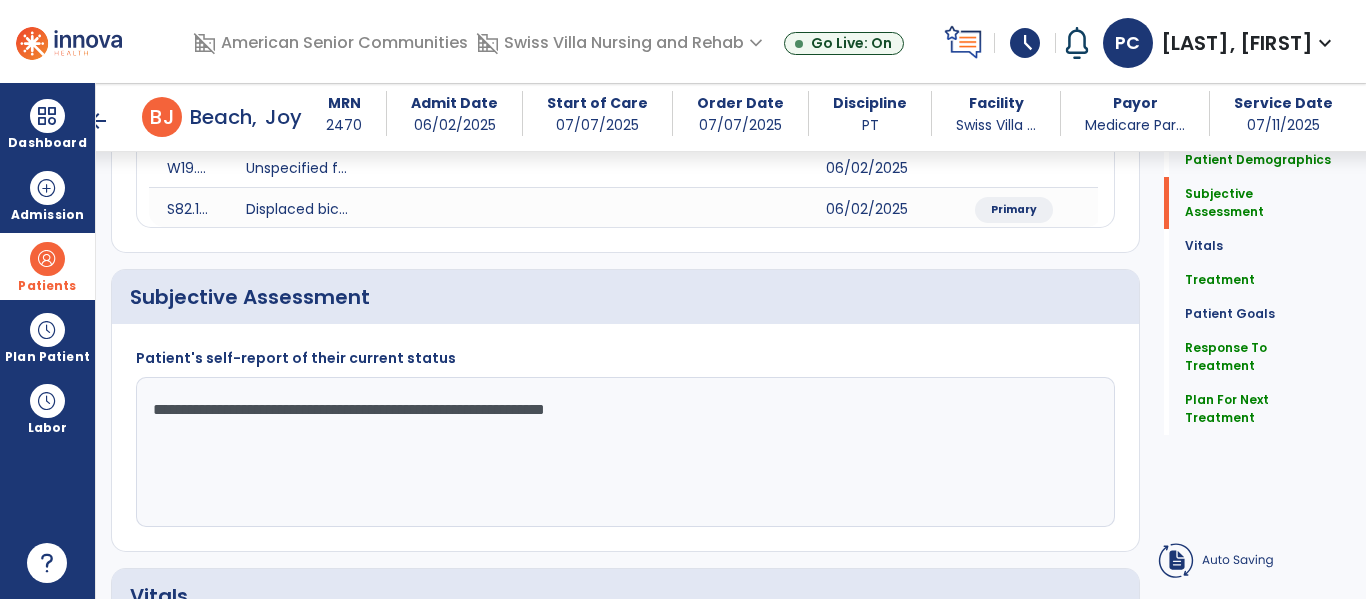 click on "**********" 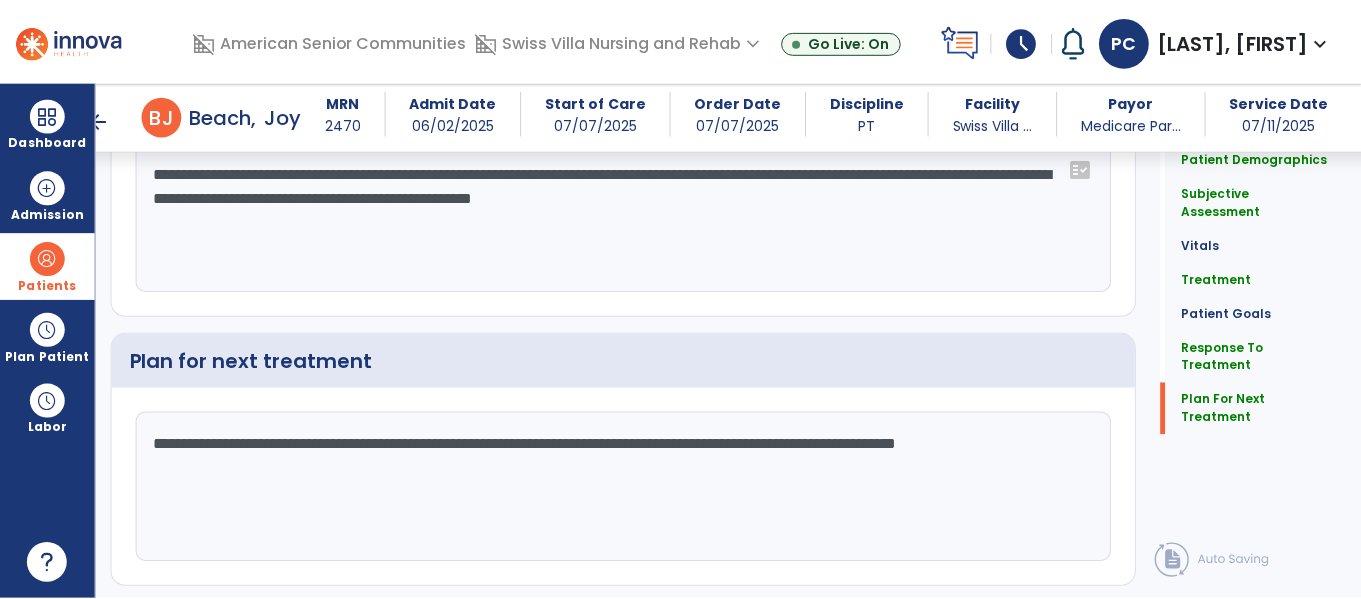 scroll, scrollTop: 2912, scrollLeft: 0, axis: vertical 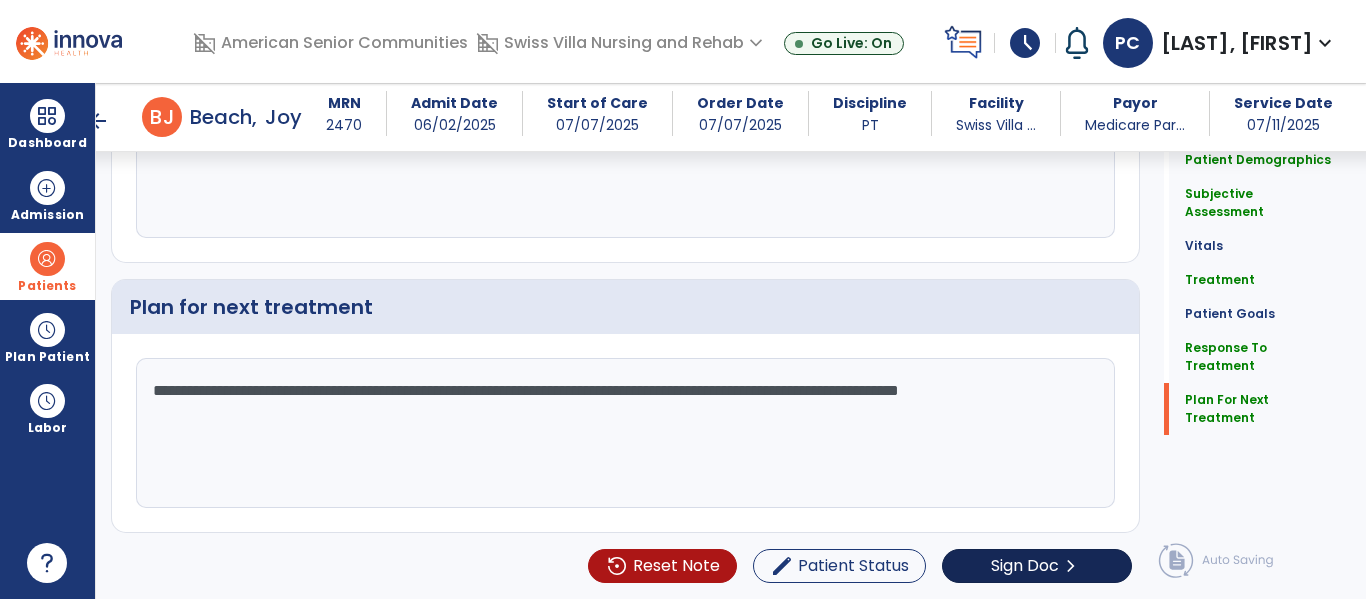 type on "**********" 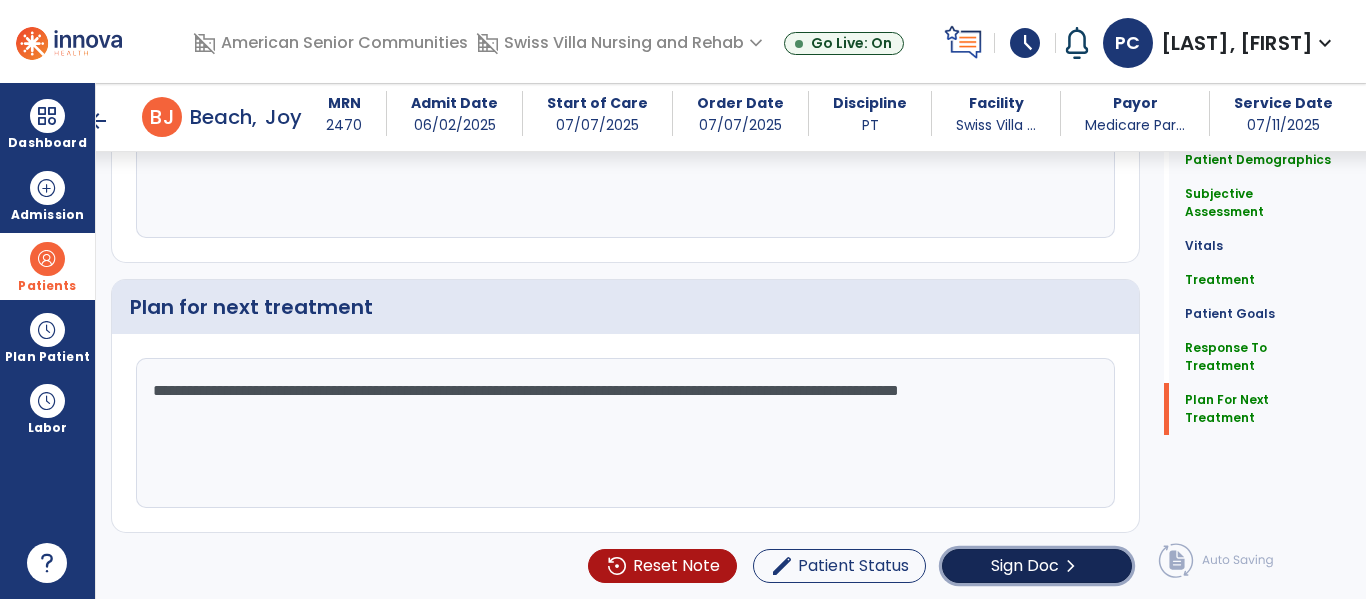 click on "Sign Doc" 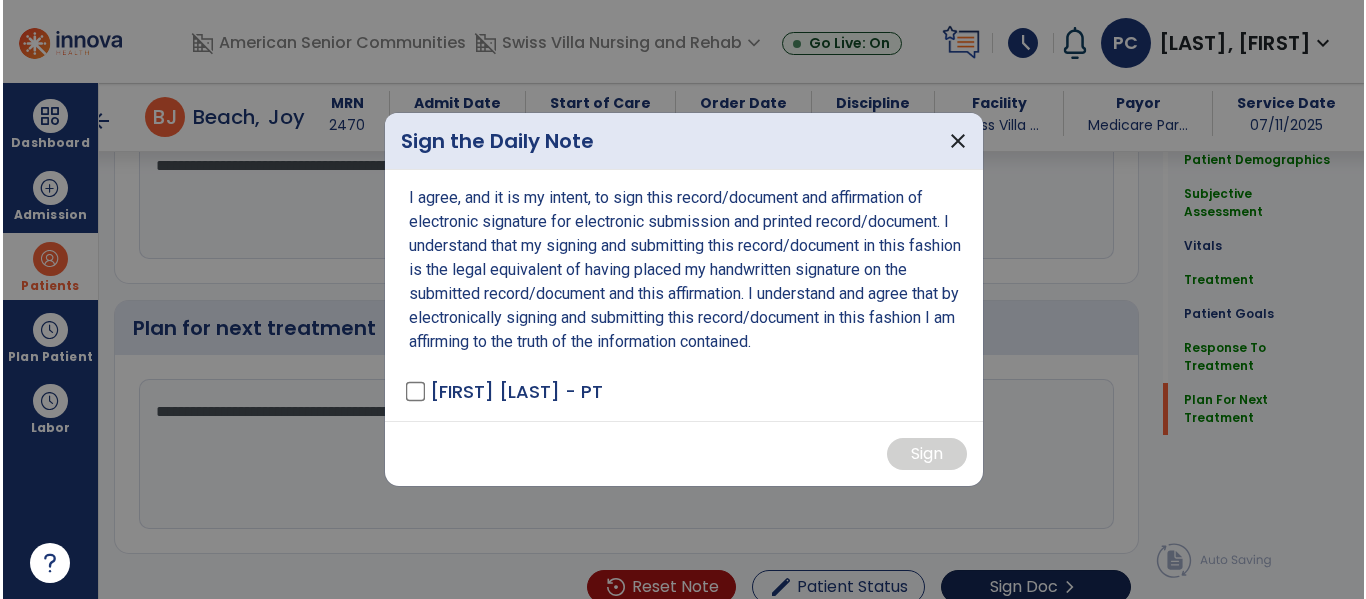 scroll, scrollTop: 2933, scrollLeft: 0, axis: vertical 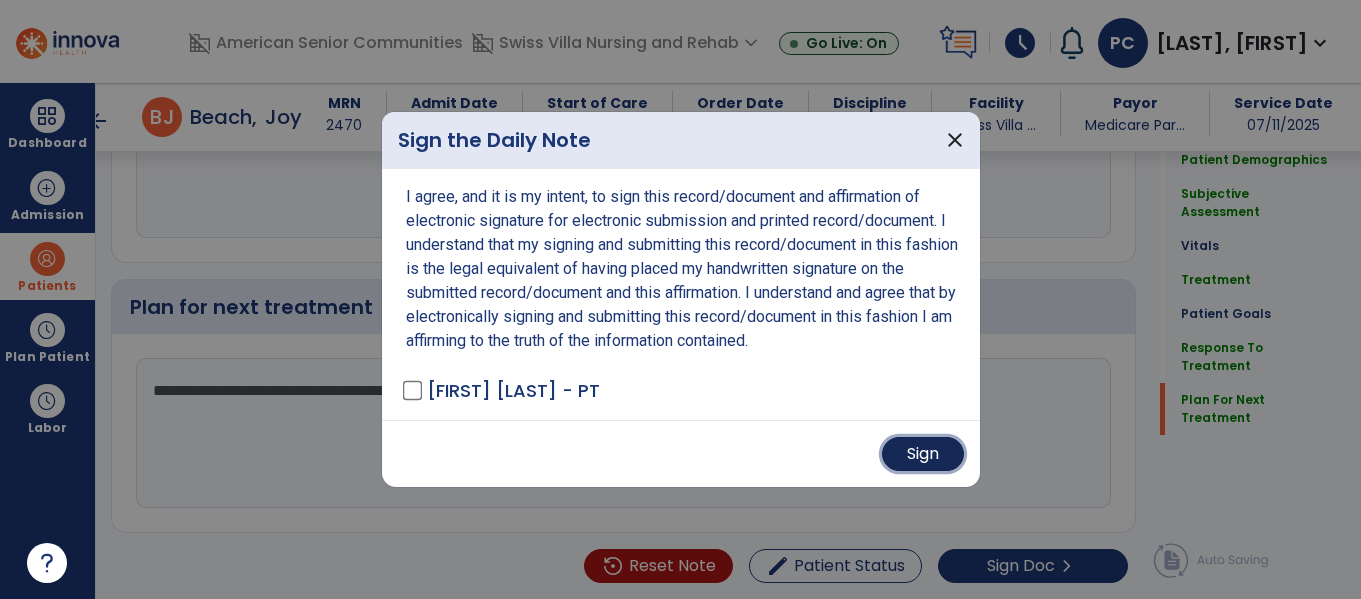 click on "Sign" at bounding box center [923, 454] 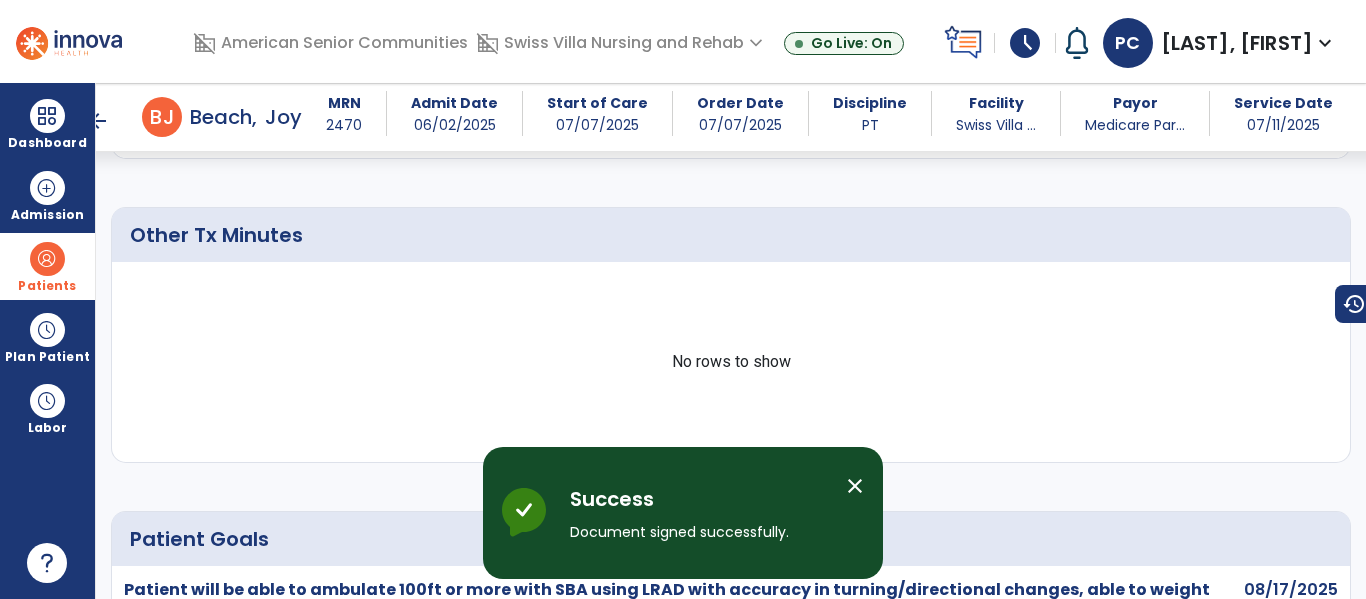 scroll, scrollTop: 0, scrollLeft: 0, axis: both 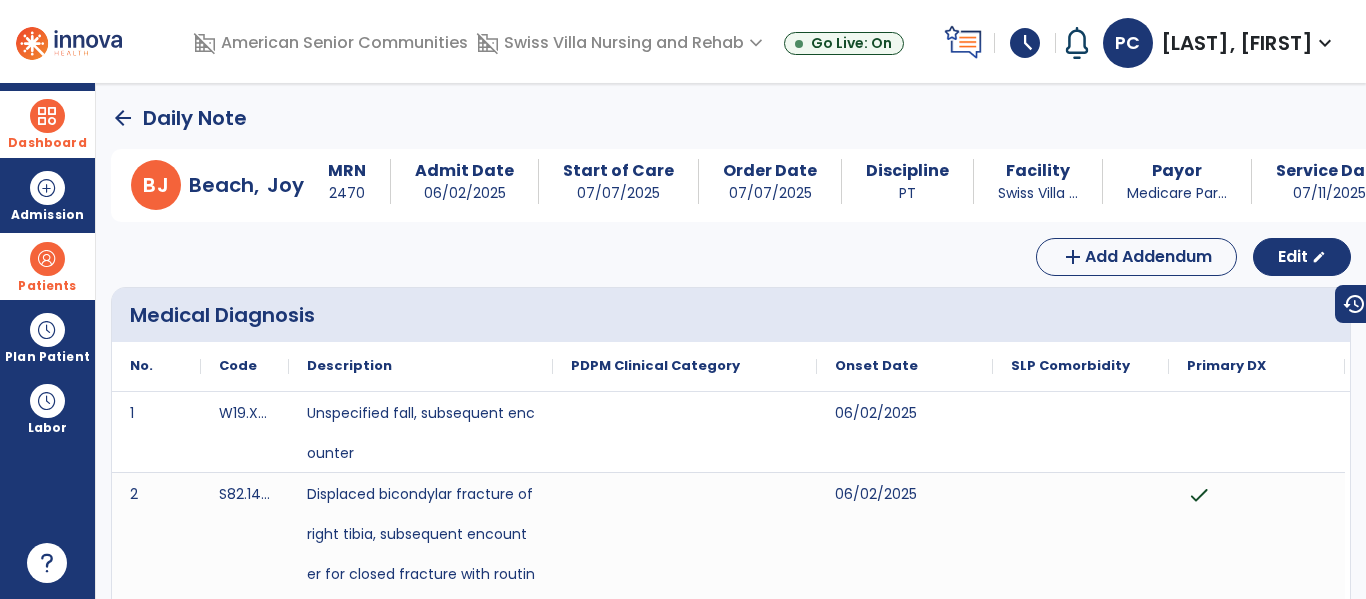 click on "Dashboard  dashboard  Therapist Dashboard" at bounding box center [47, 124] 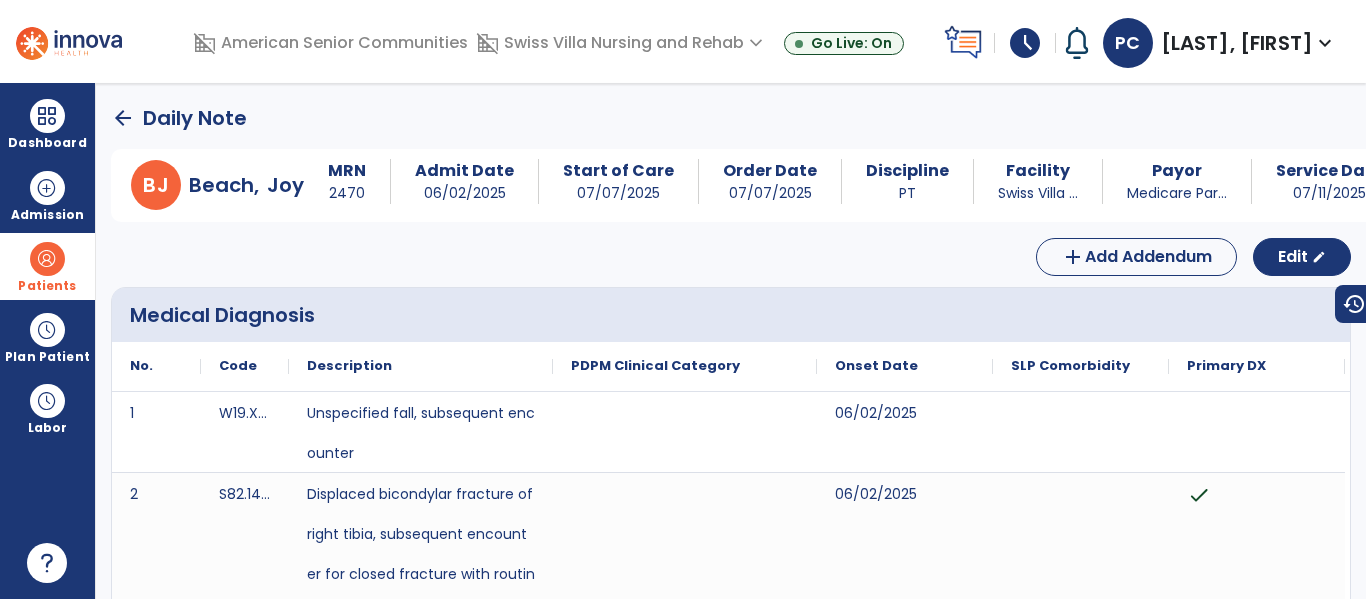 click on "arrow_back" 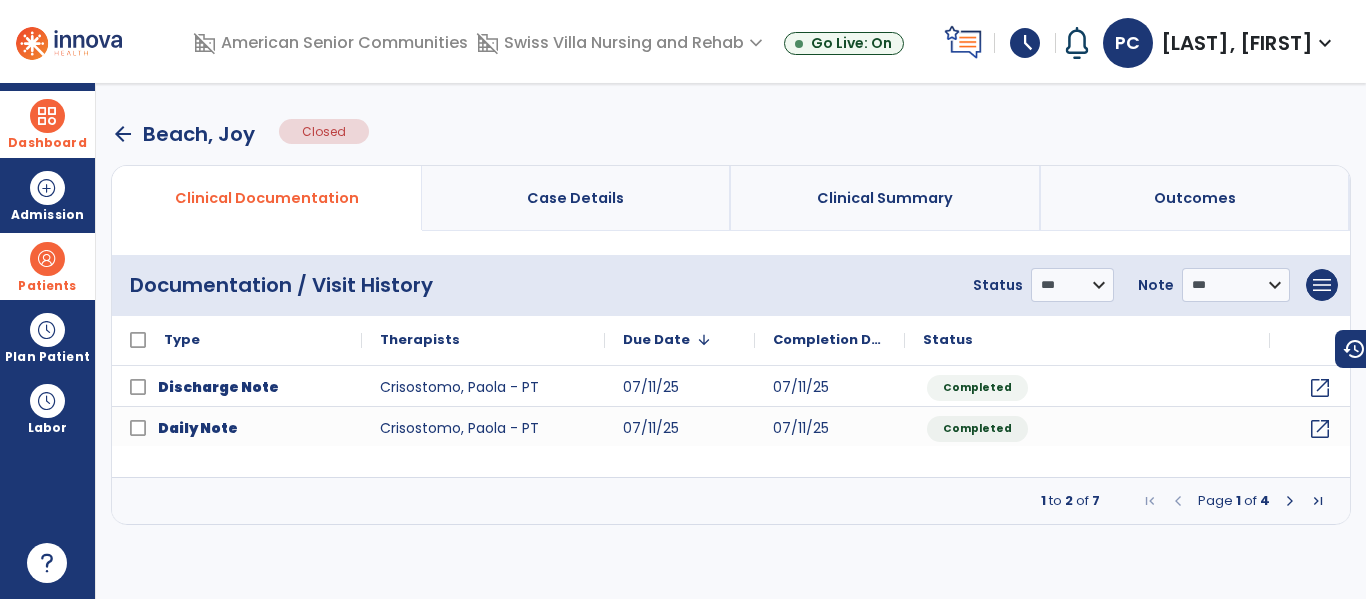 click at bounding box center (47, 116) 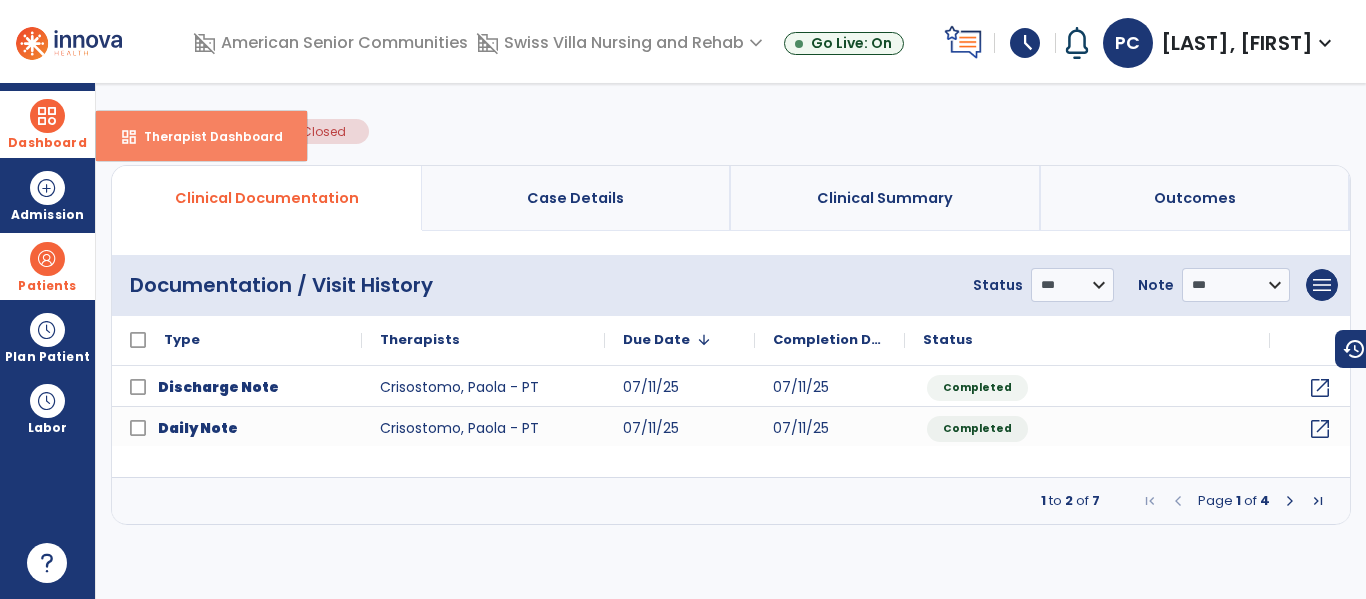 click on "Therapist Dashboard" at bounding box center (205, 136) 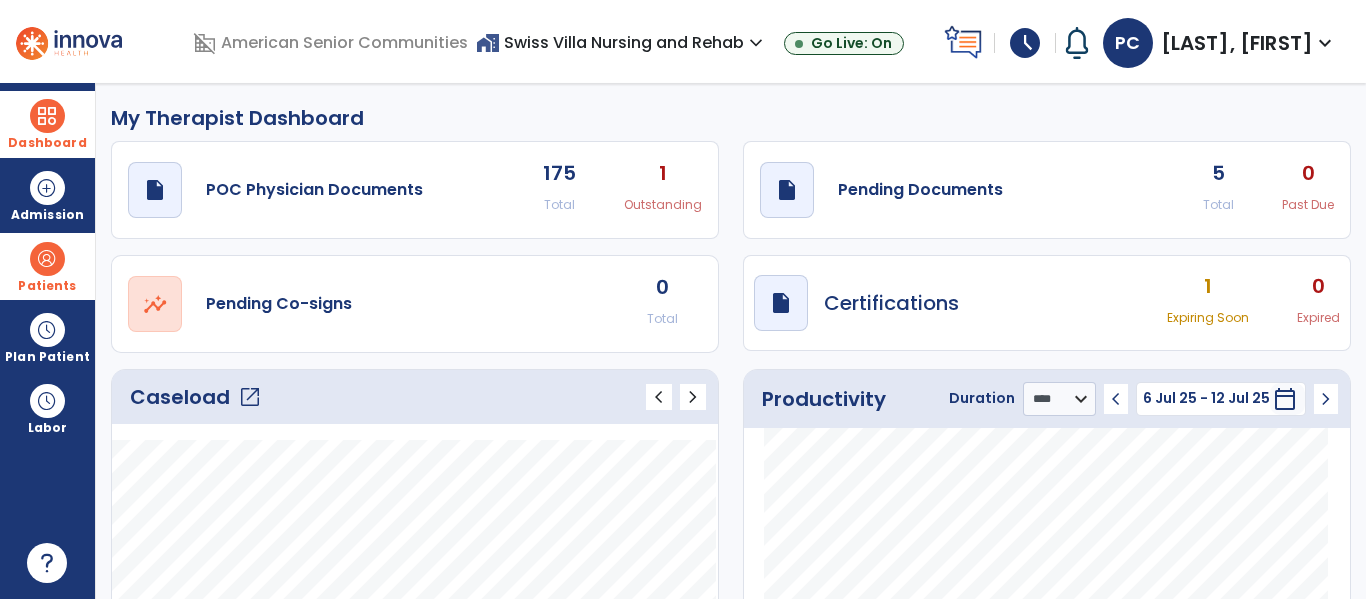 click on "Caseload   open_in_new" 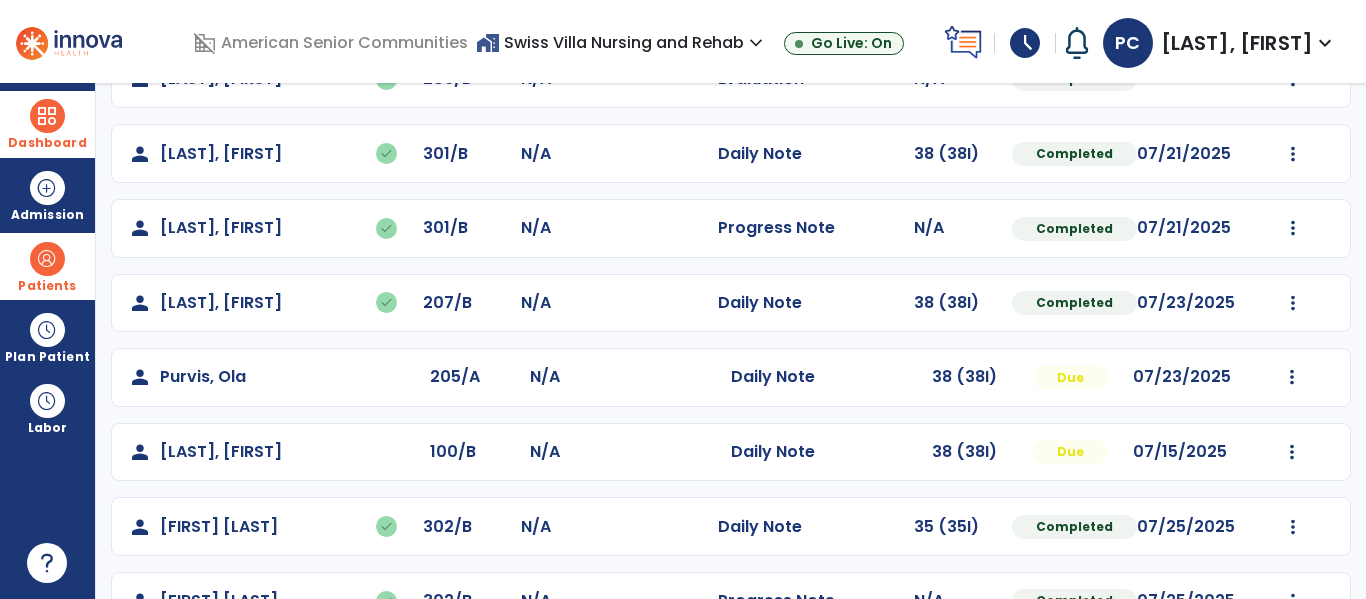 scroll, scrollTop: 1009, scrollLeft: 0, axis: vertical 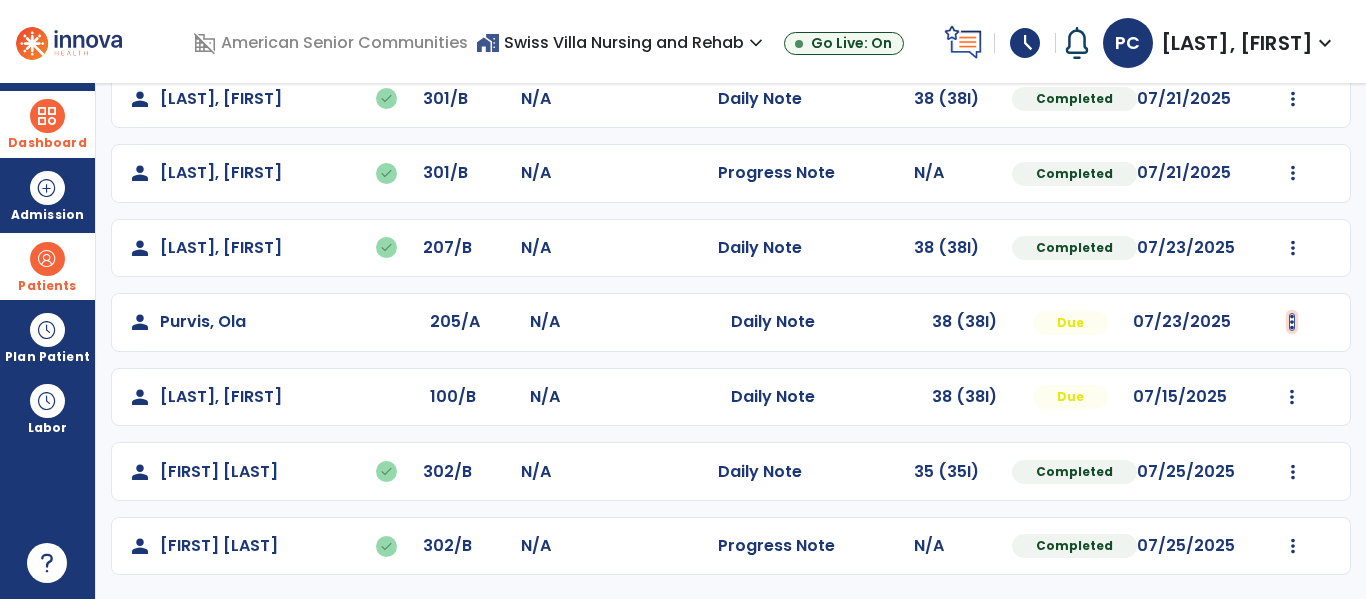 click at bounding box center (1293, -721) 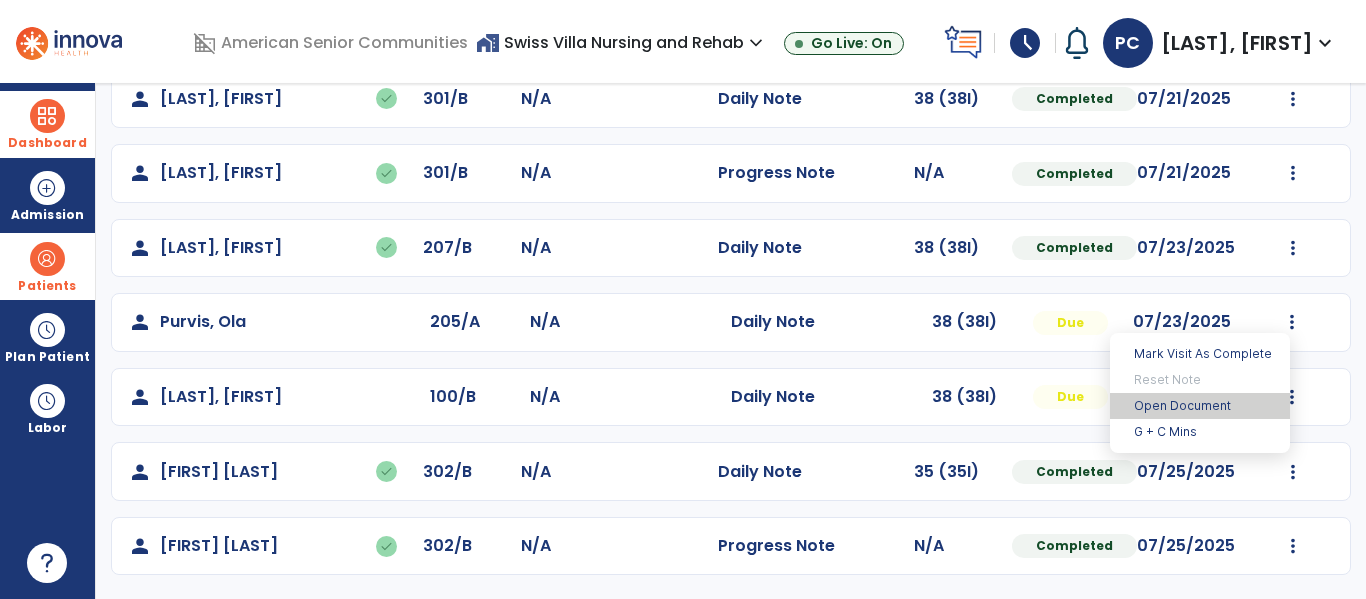 click on "Open Document" at bounding box center (1200, 406) 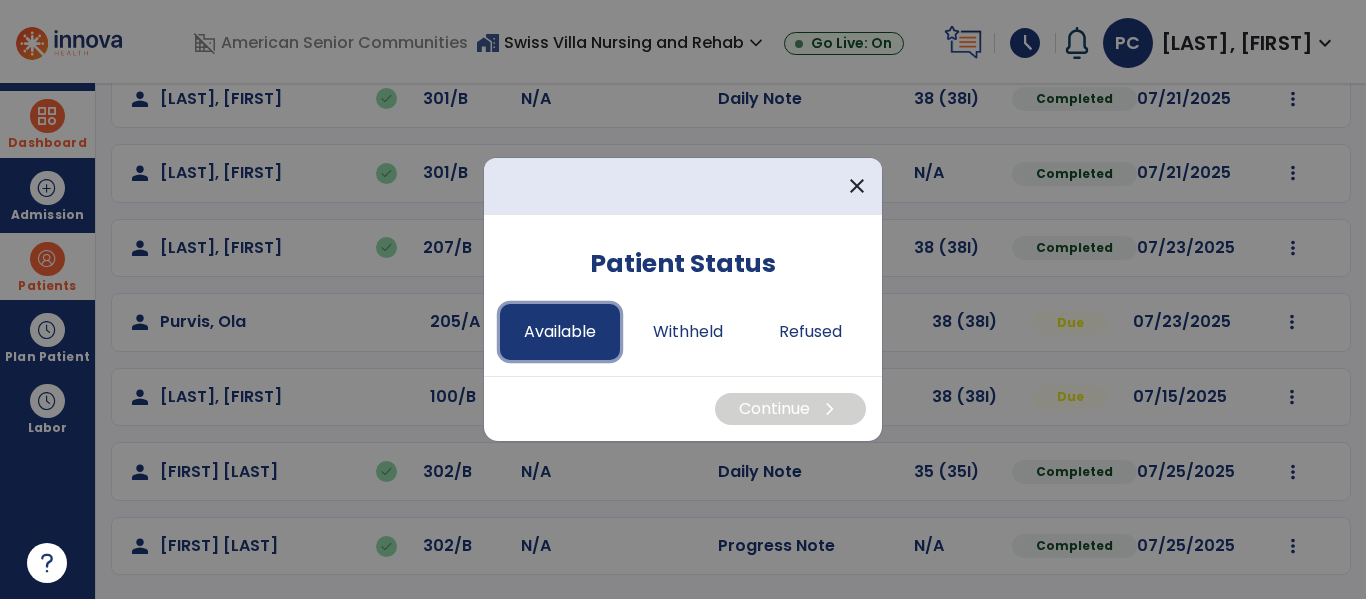 click on "Available" at bounding box center [560, 332] 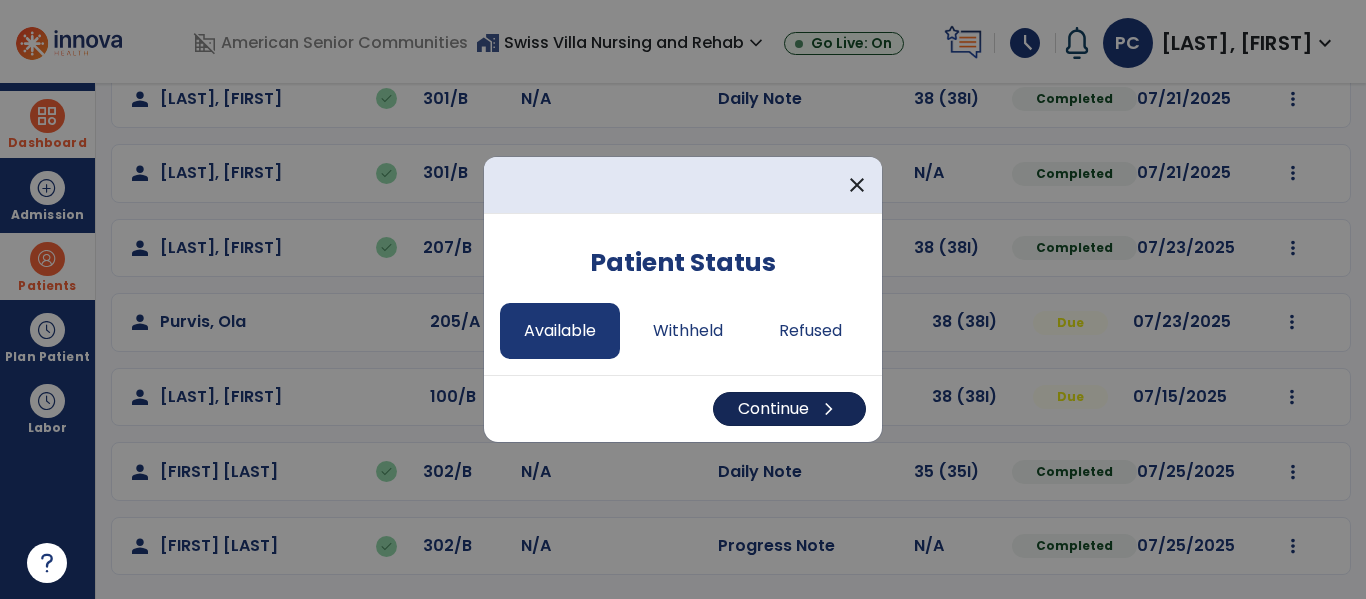 click on "chevron_right" at bounding box center (829, 409) 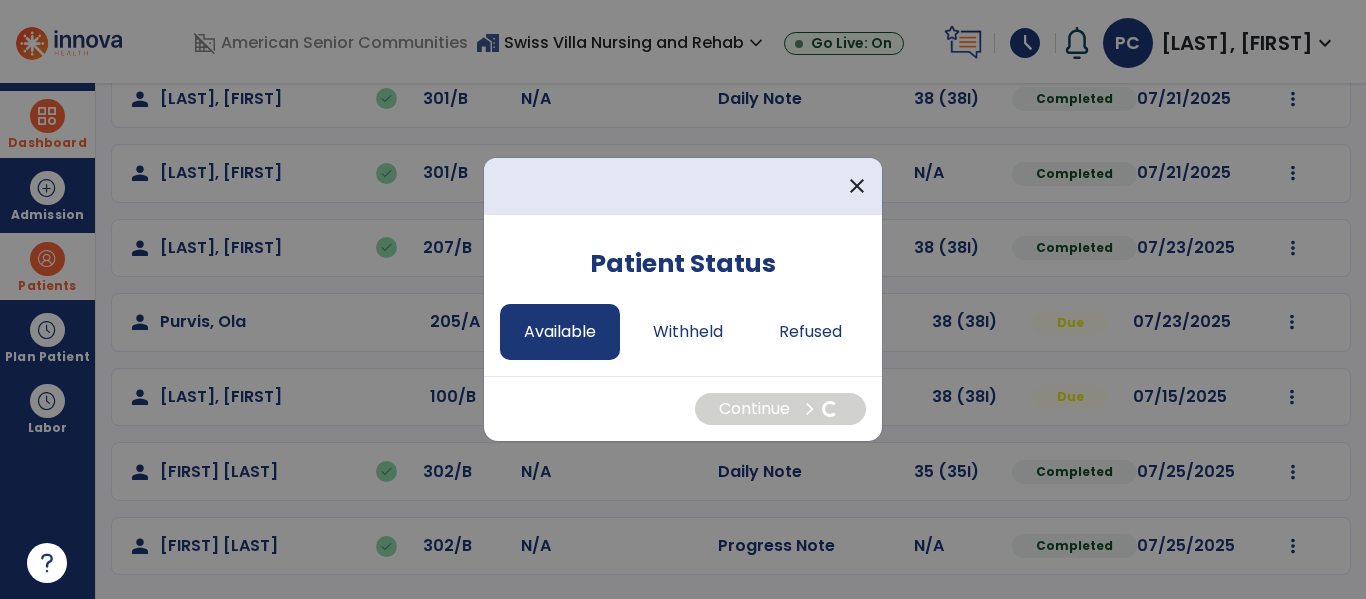select on "*" 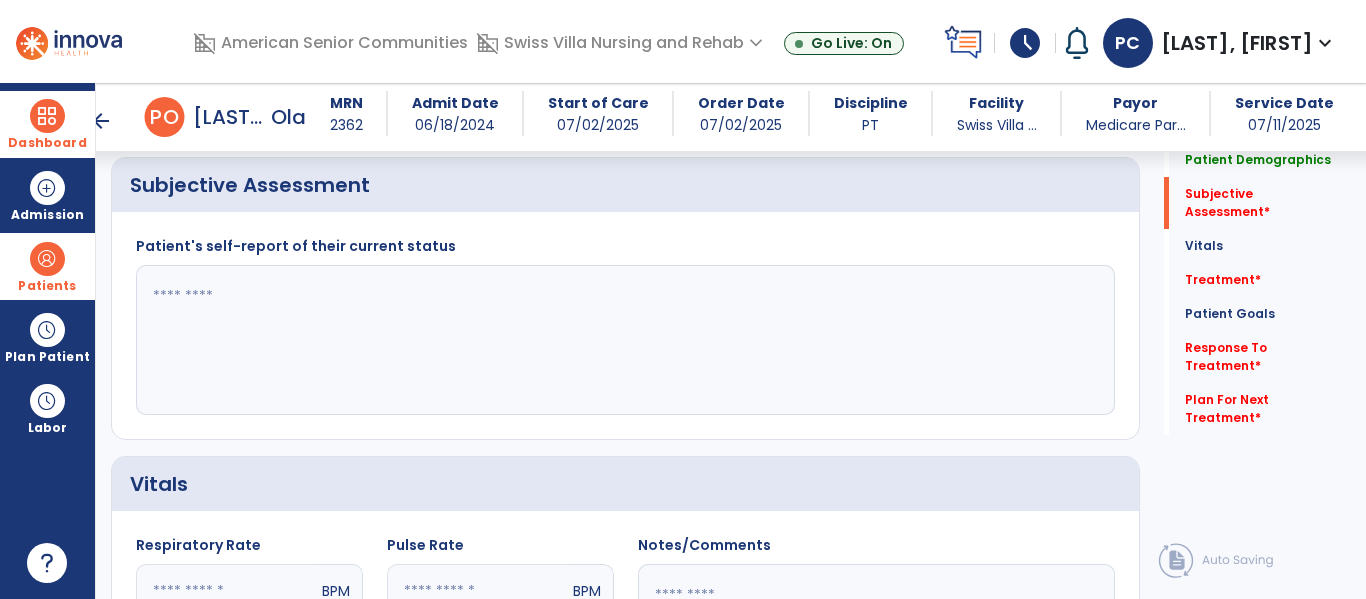 scroll, scrollTop: 399, scrollLeft: 0, axis: vertical 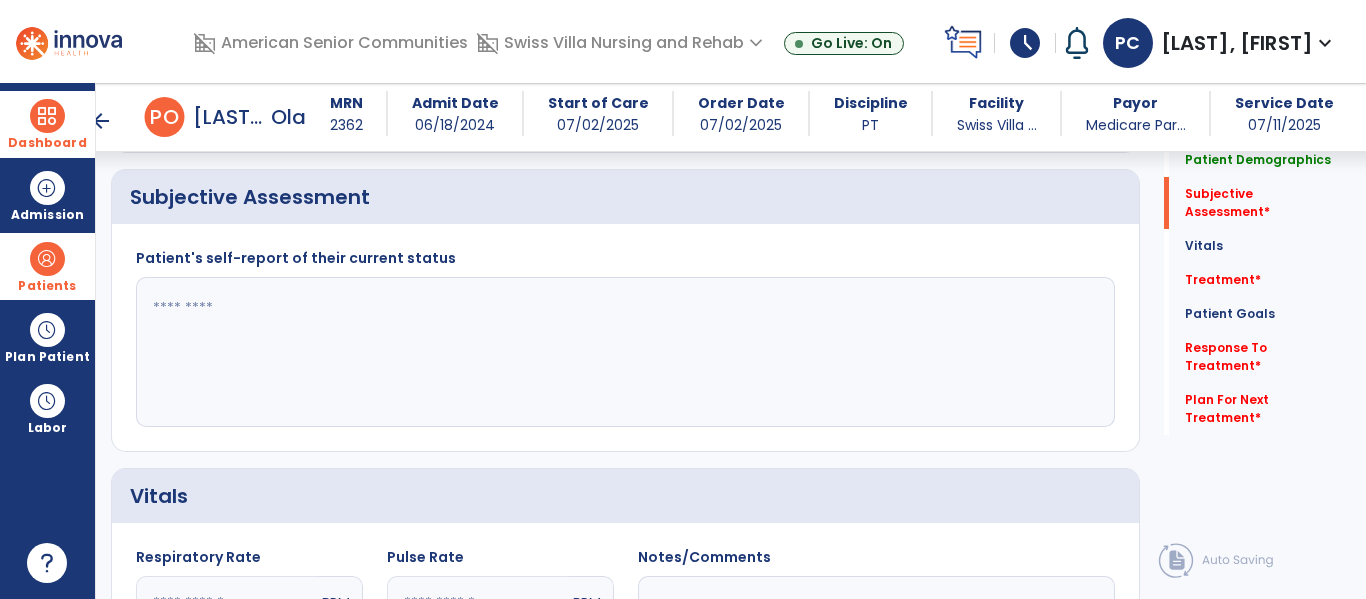 click 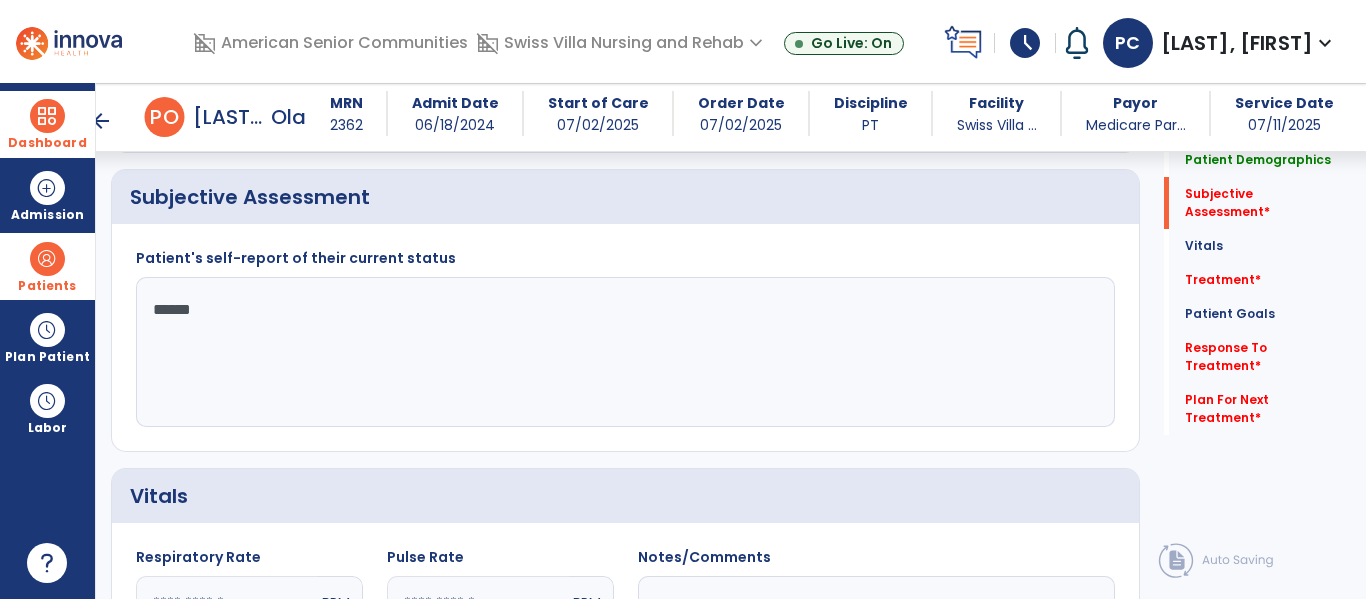 type on "*******" 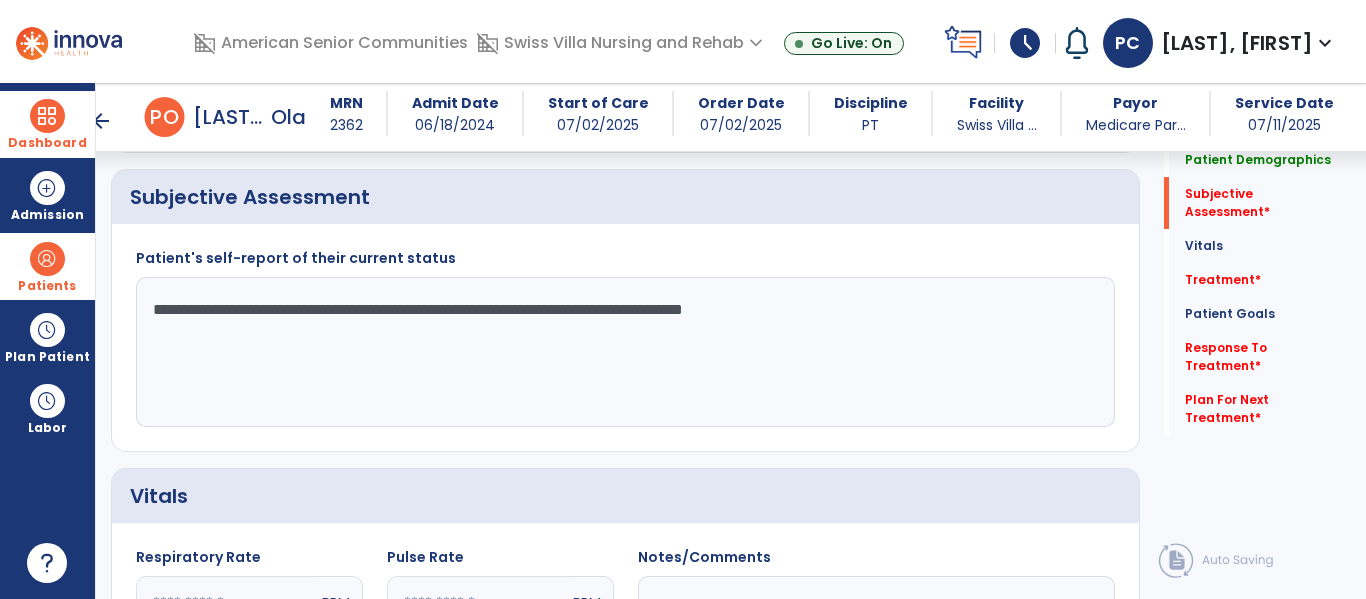 click on "**********" 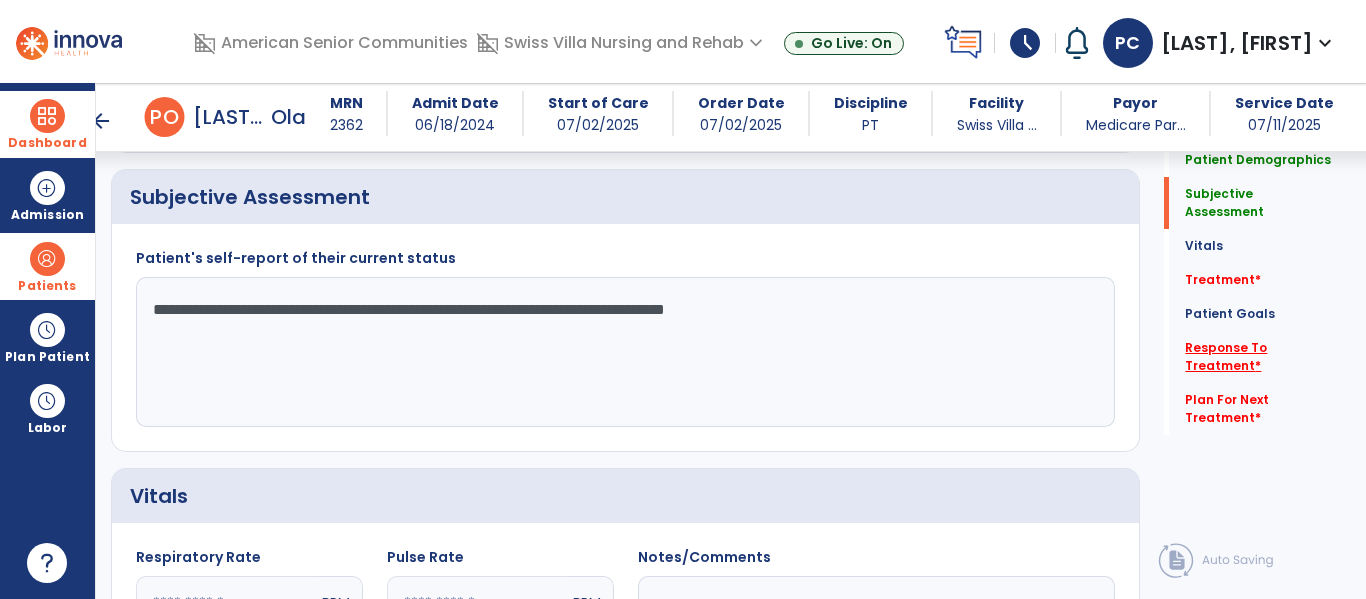 type on "**********" 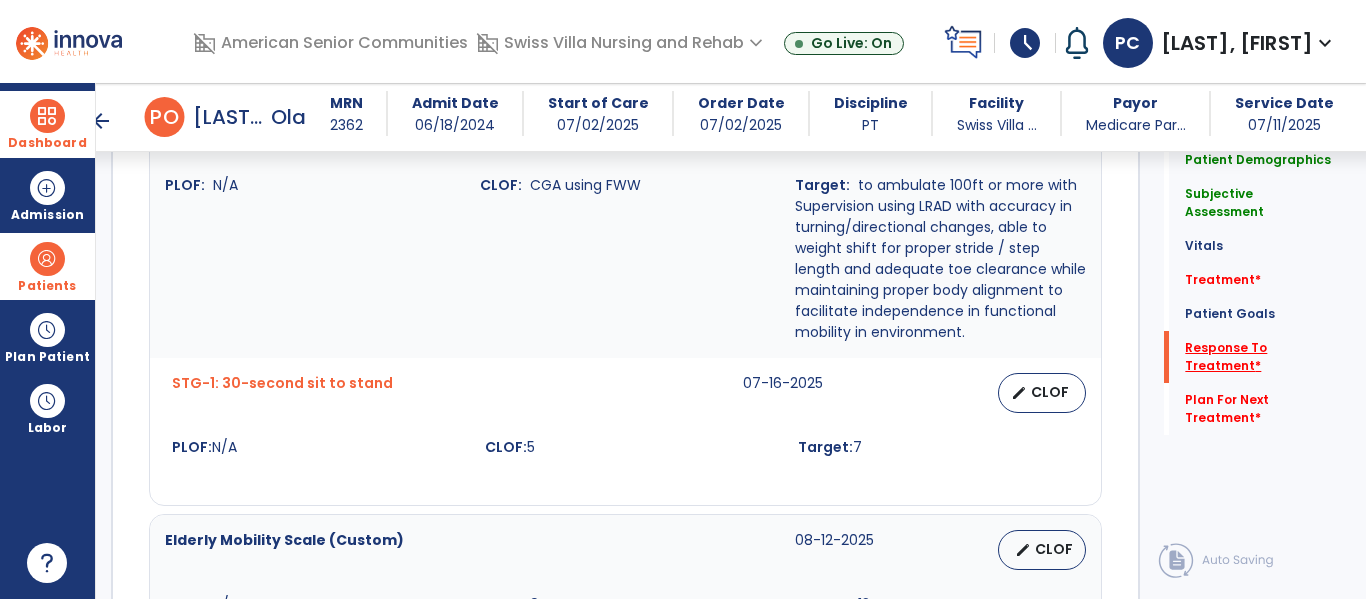 scroll, scrollTop: 2645, scrollLeft: 0, axis: vertical 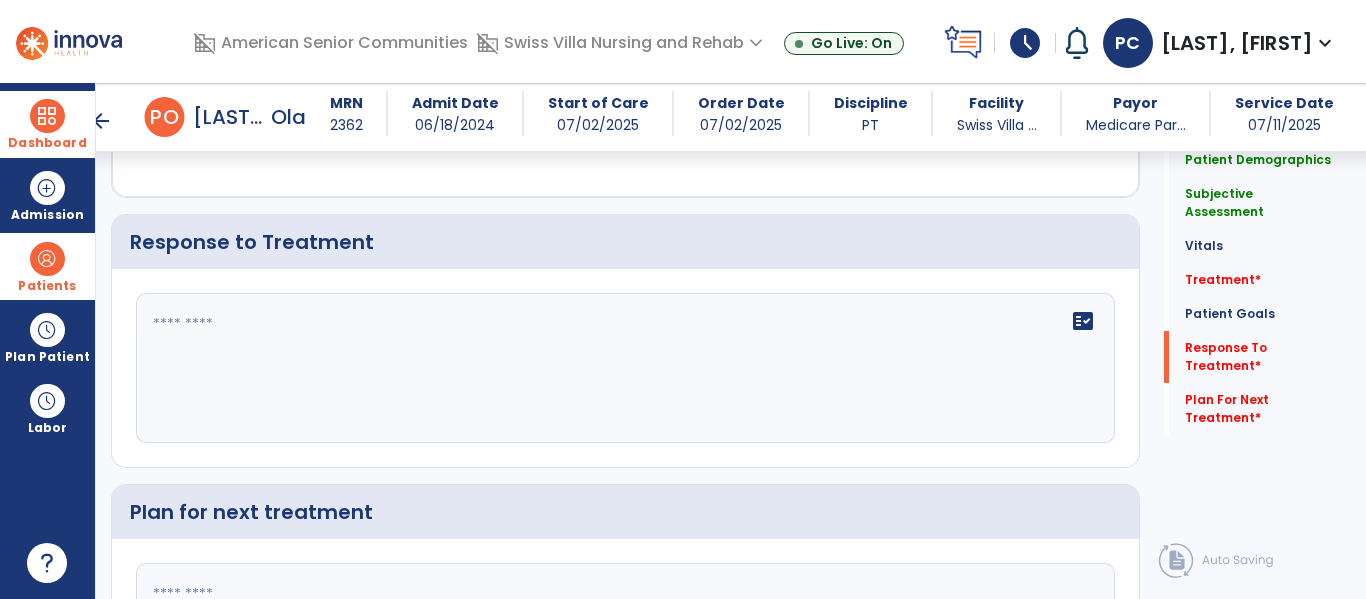 click on "fact_check" 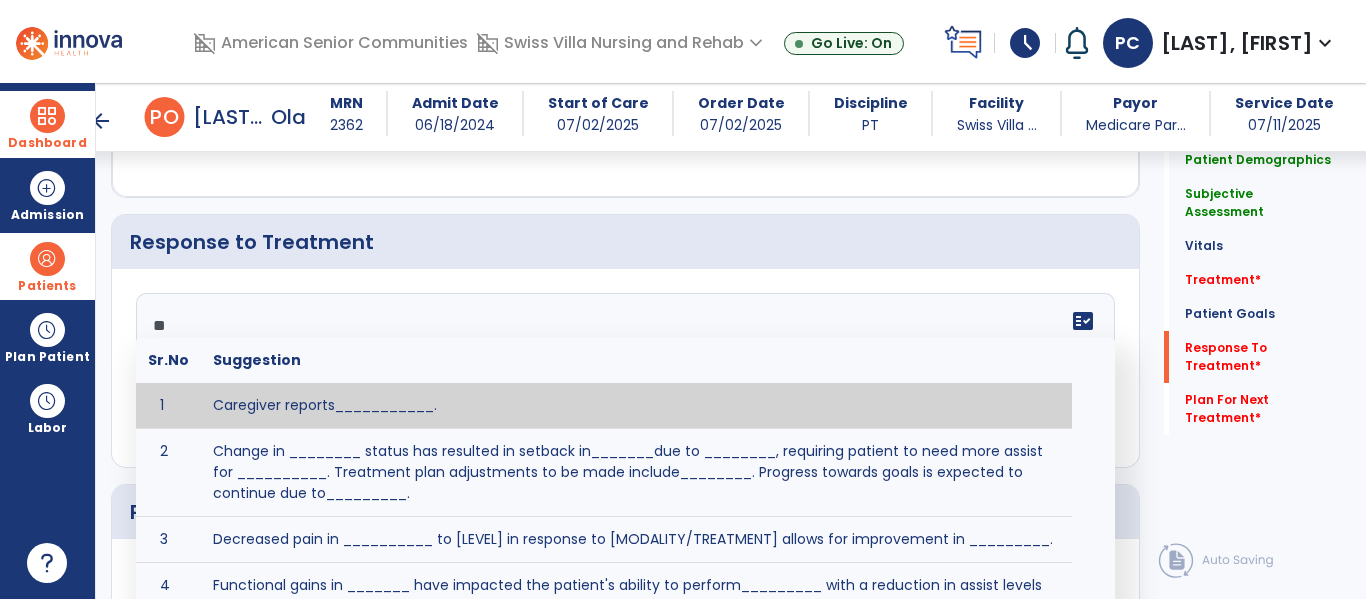 type on "***" 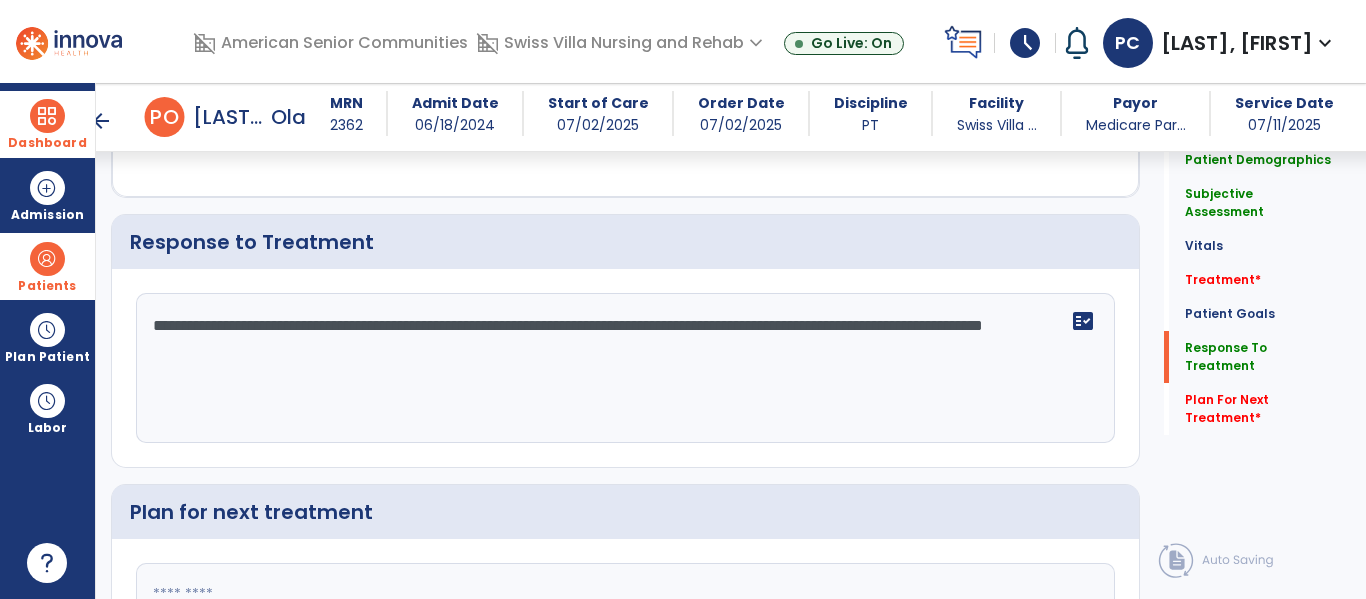 click on "**********" 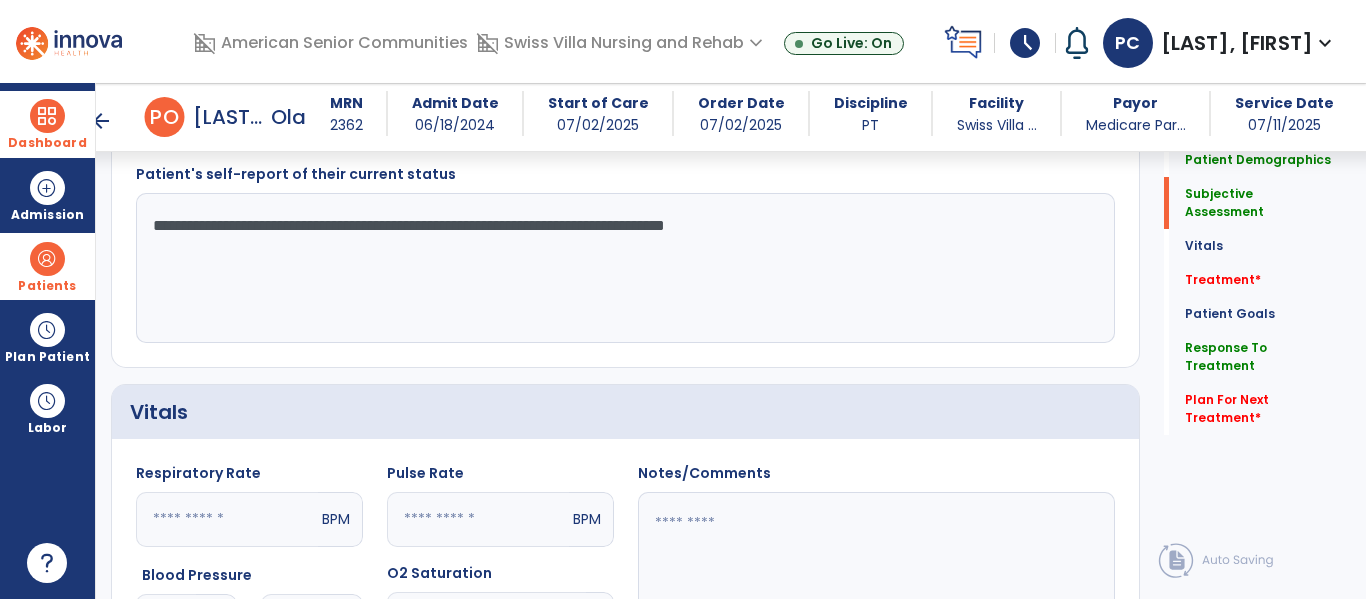 scroll, scrollTop: 493, scrollLeft: 0, axis: vertical 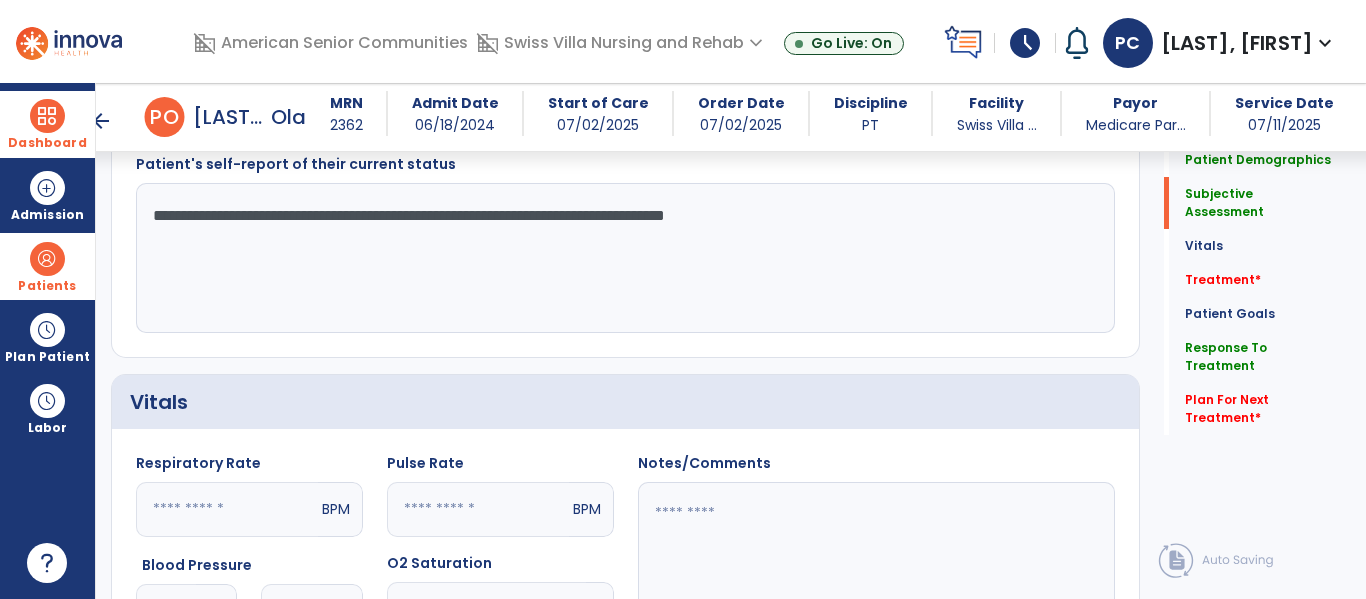 type on "**********" 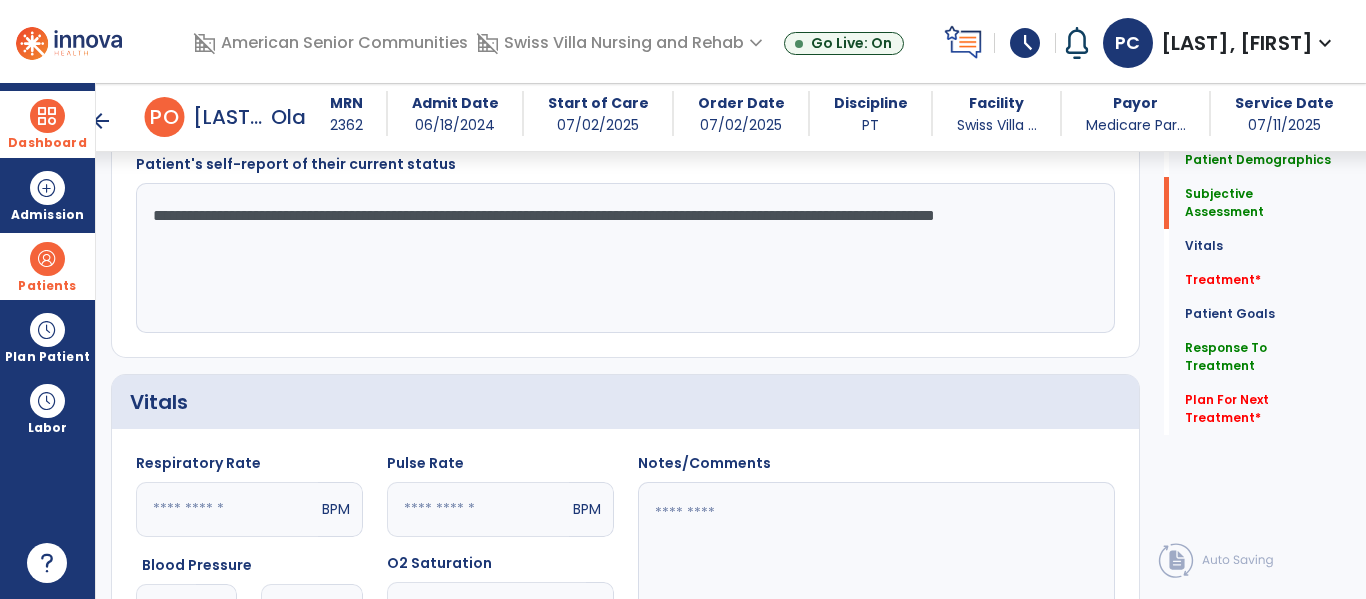 click on "**********" 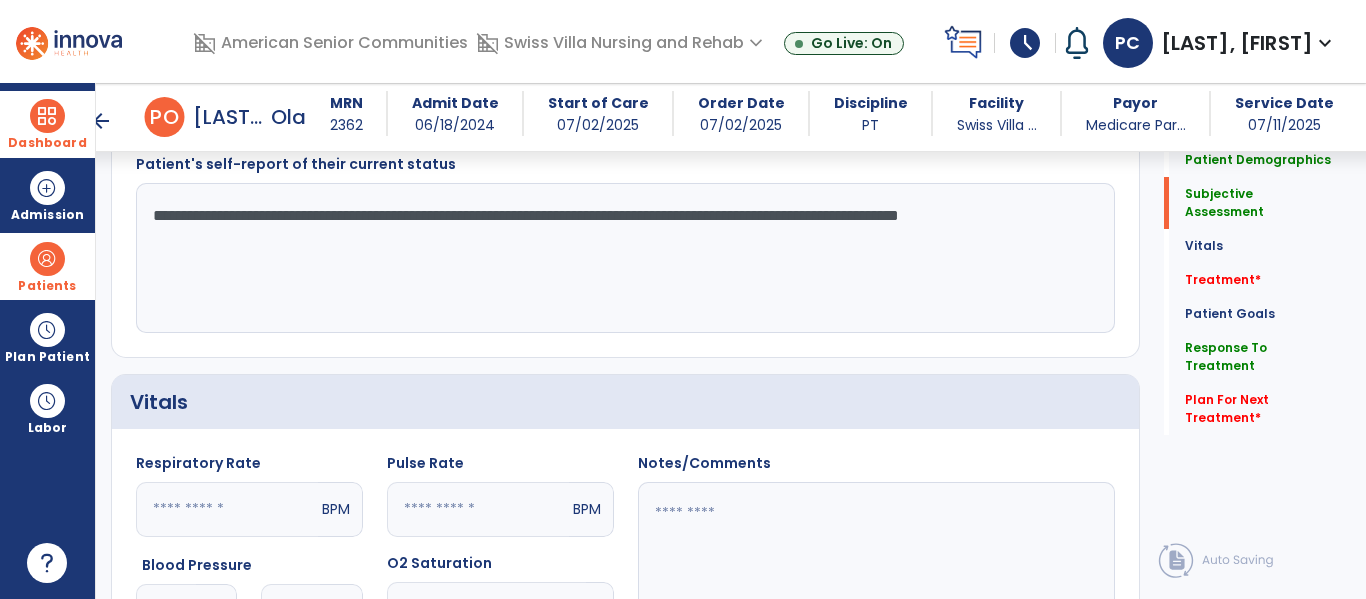 click on "**********" 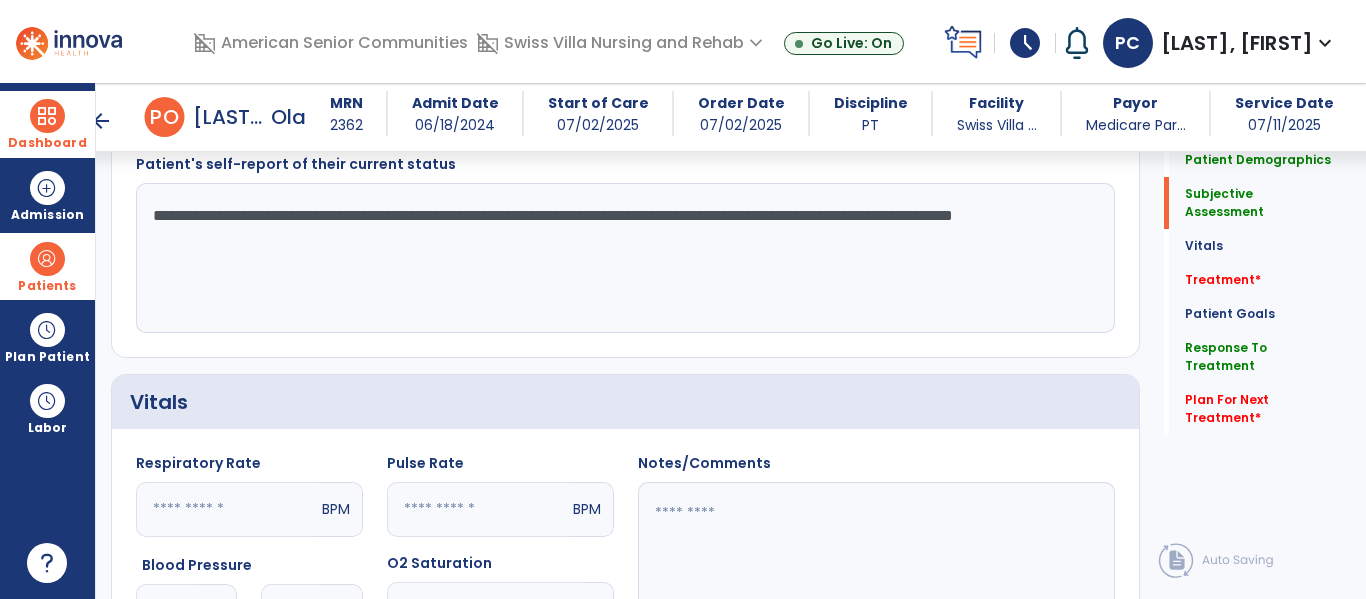 click on "**********" 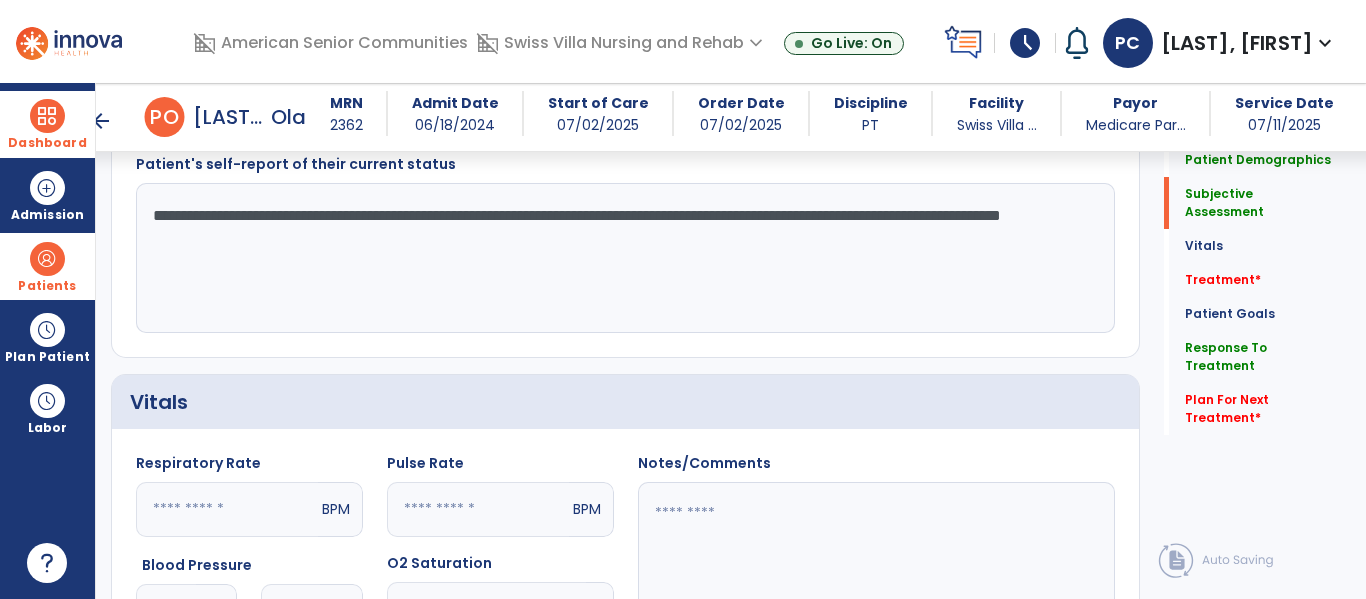 click on "**********" 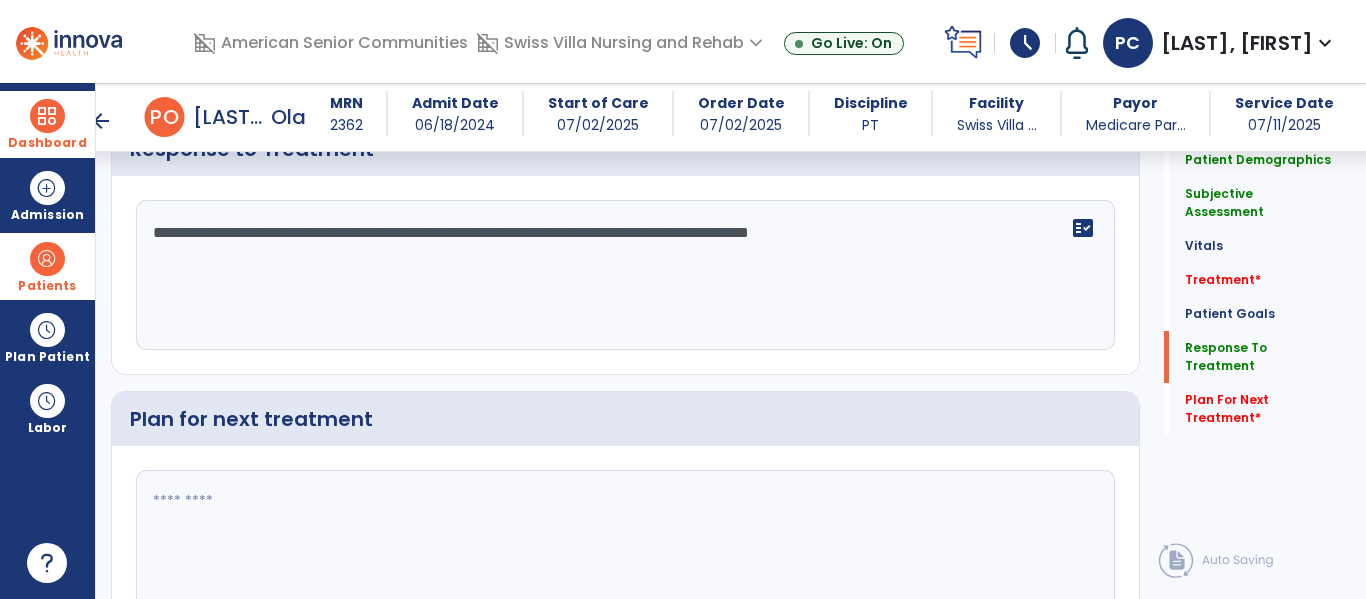 scroll, scrollTop: 2733, scrollLeft: 0, axis: vertical 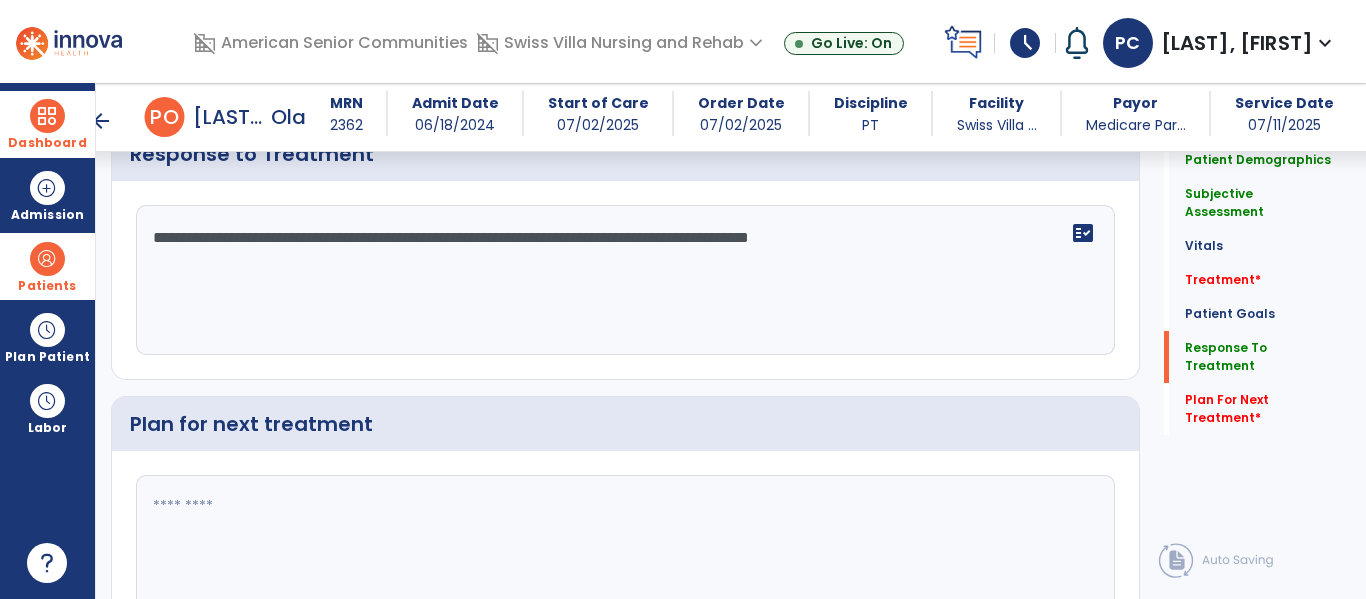 type on "**********" 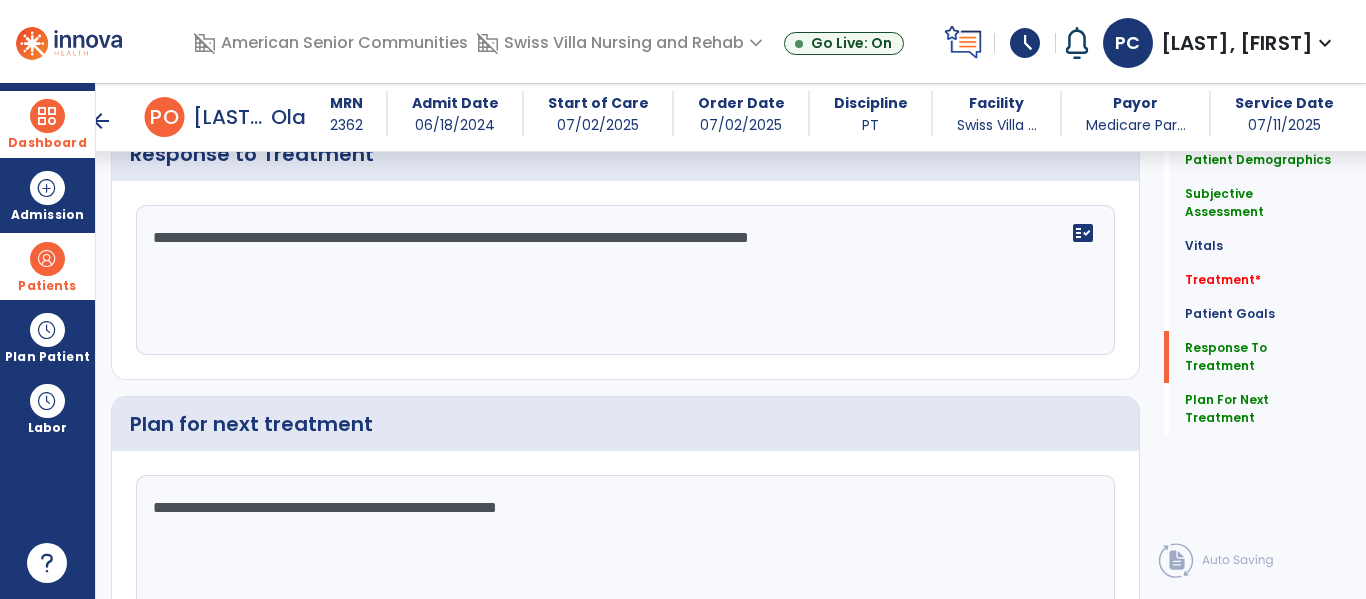 click on "**********" 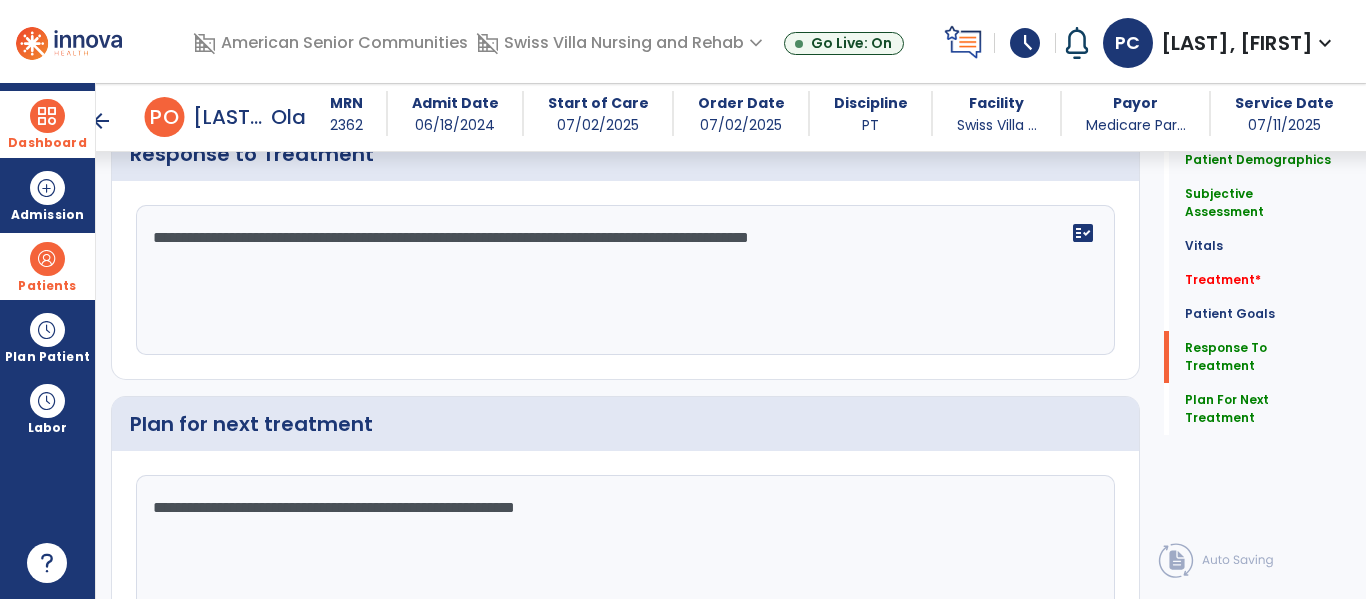 click on "**********" 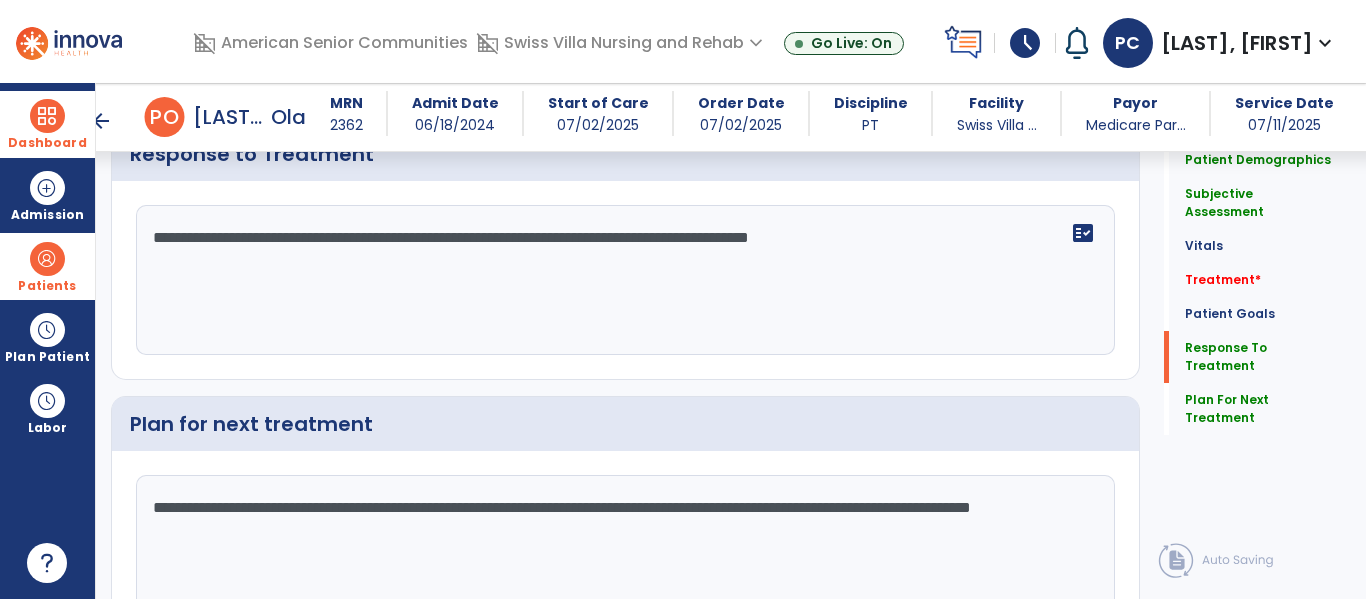 click on "**********" 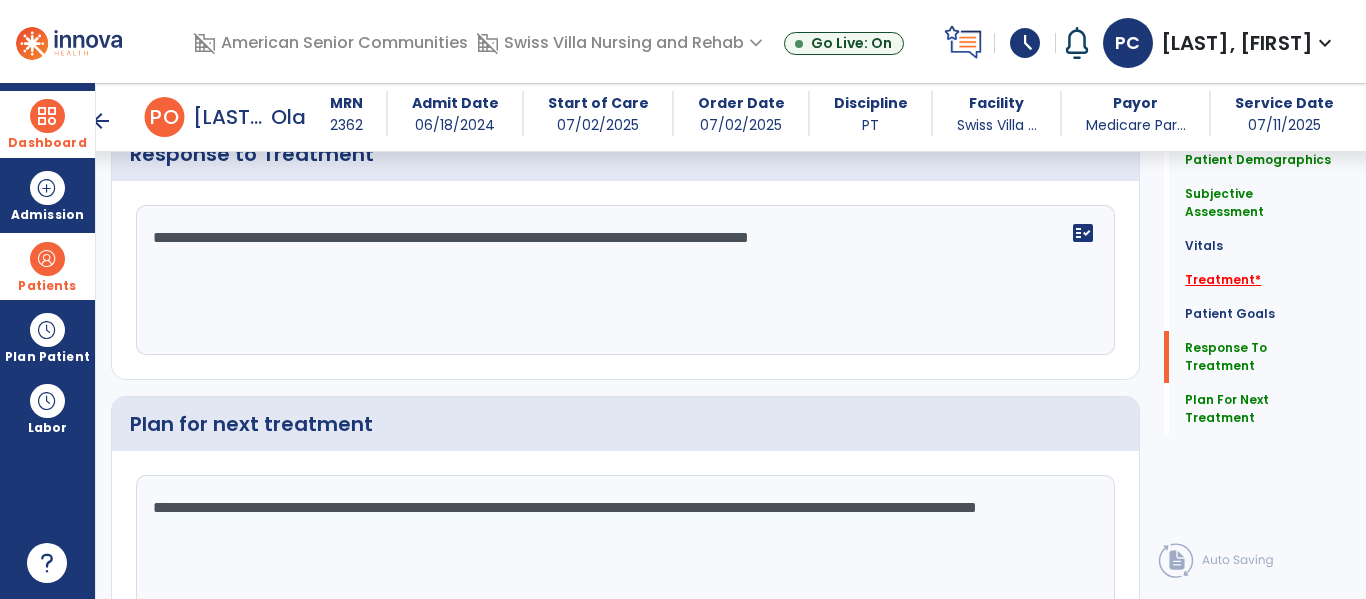 type on "**********" 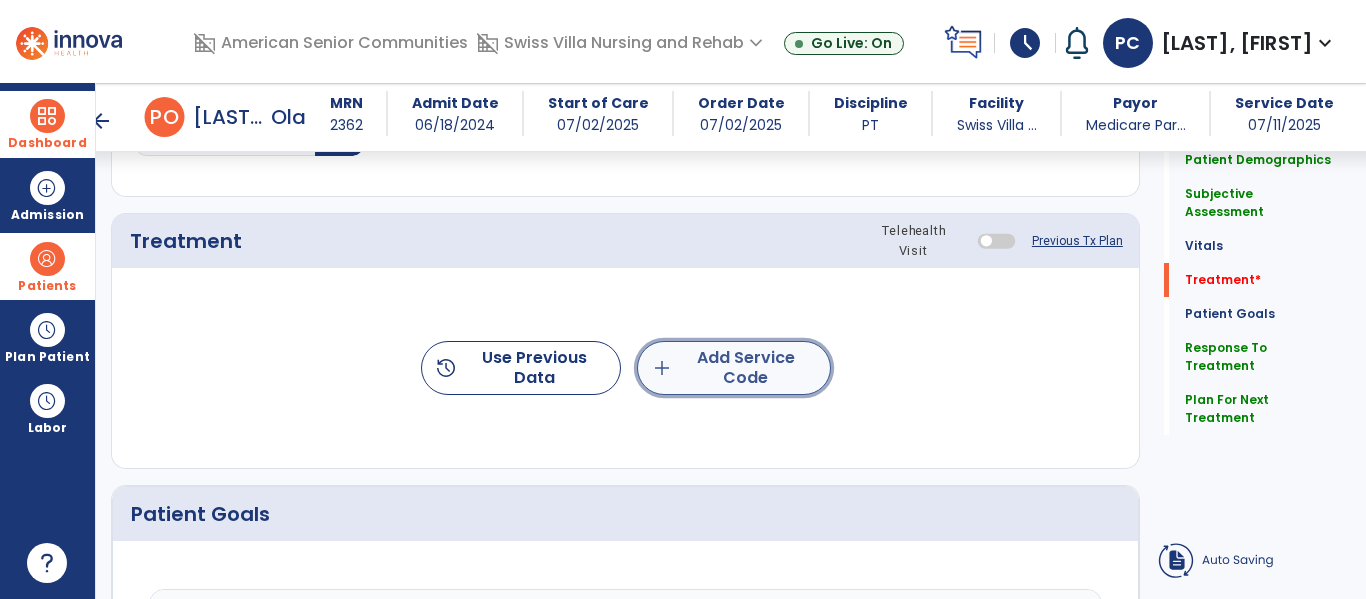 click on "add  Add Service Code" 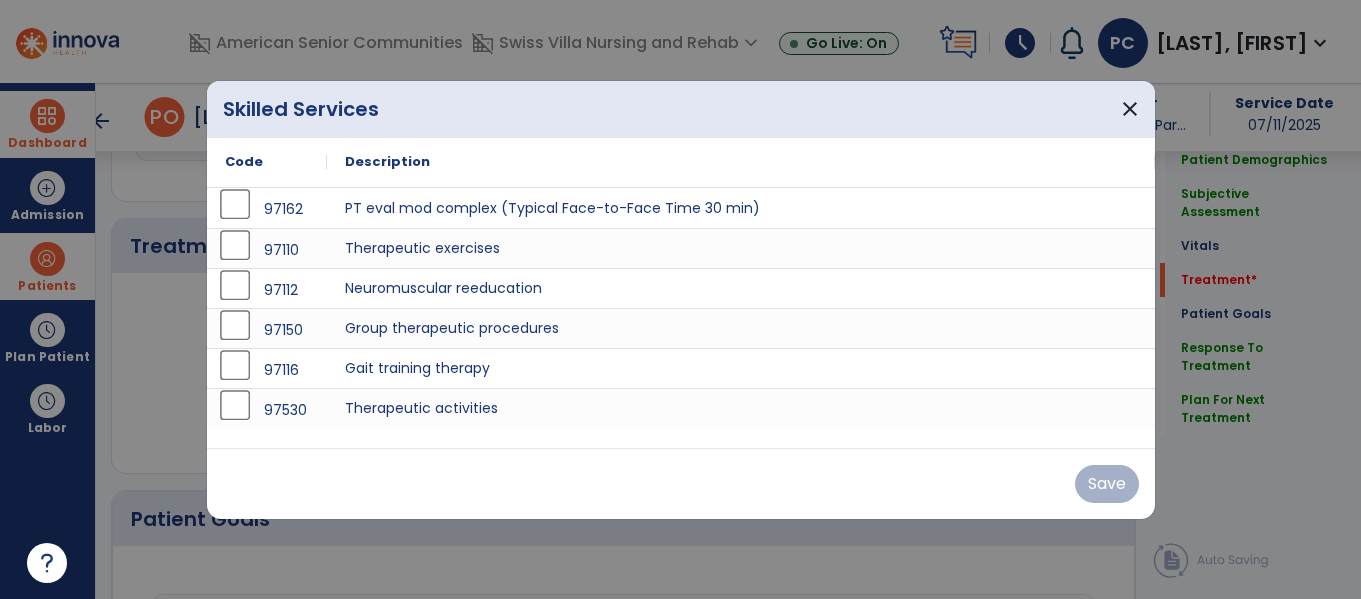 scroll, scrollTop: 1076, scrollLeft: 0, axis: vertical 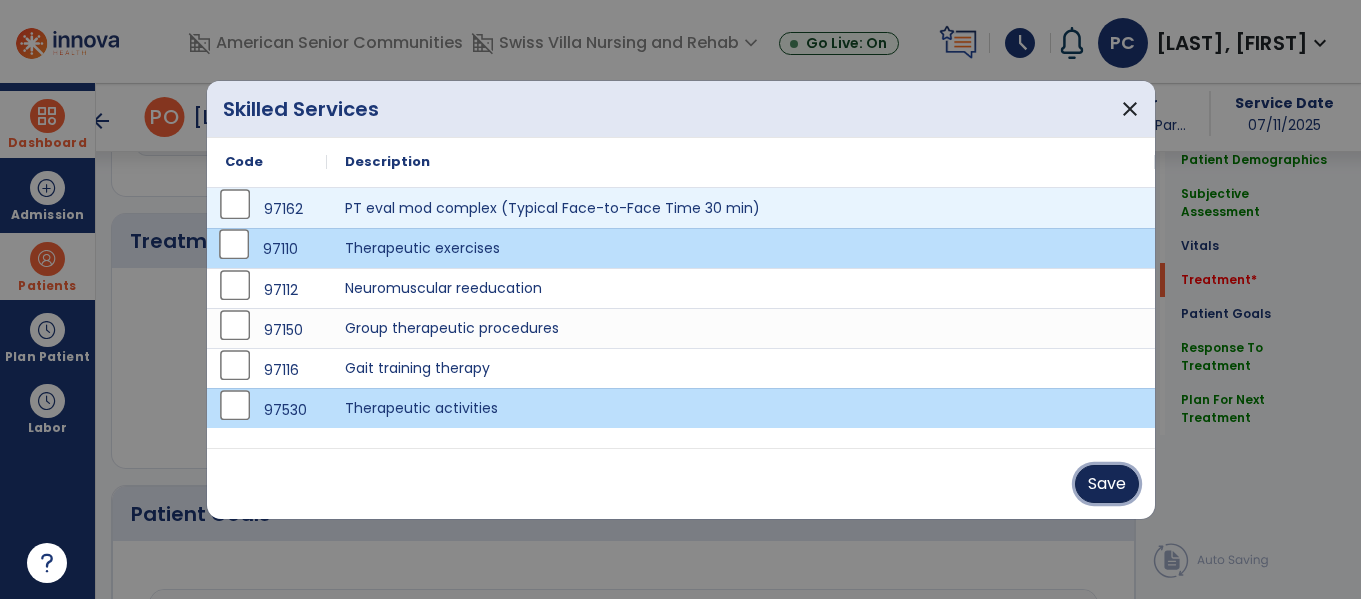 click on "Save" at bounding box center [1107, 484] 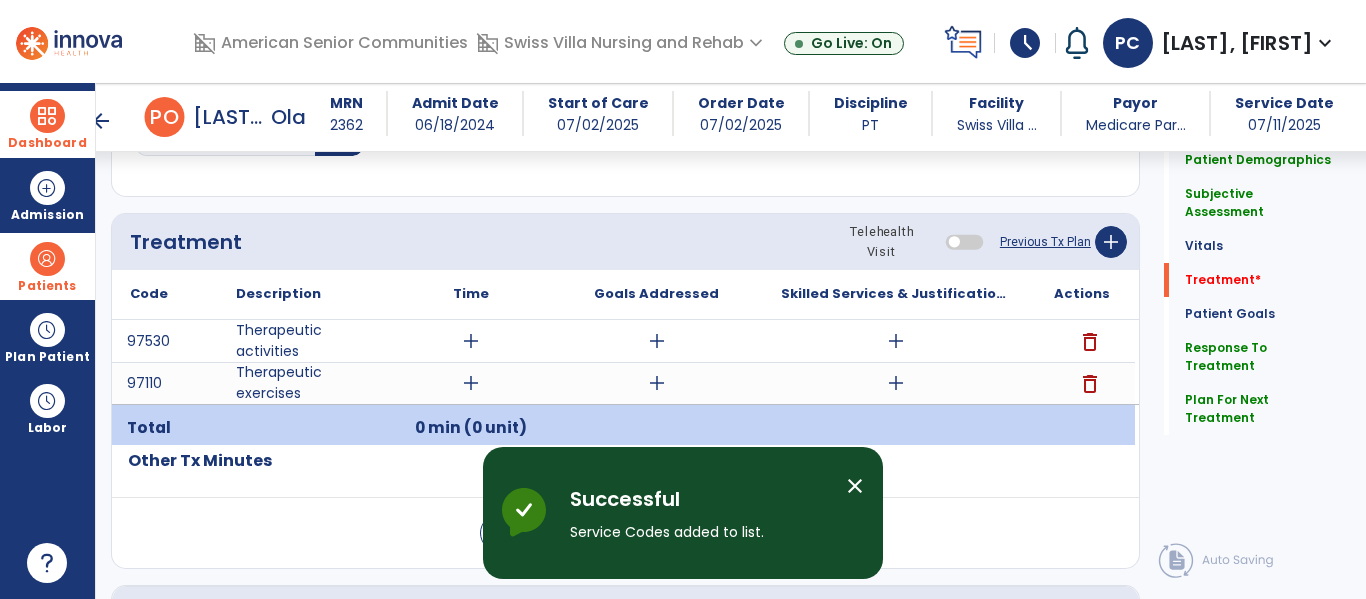 click on "add" at bounding box center (471, 383) 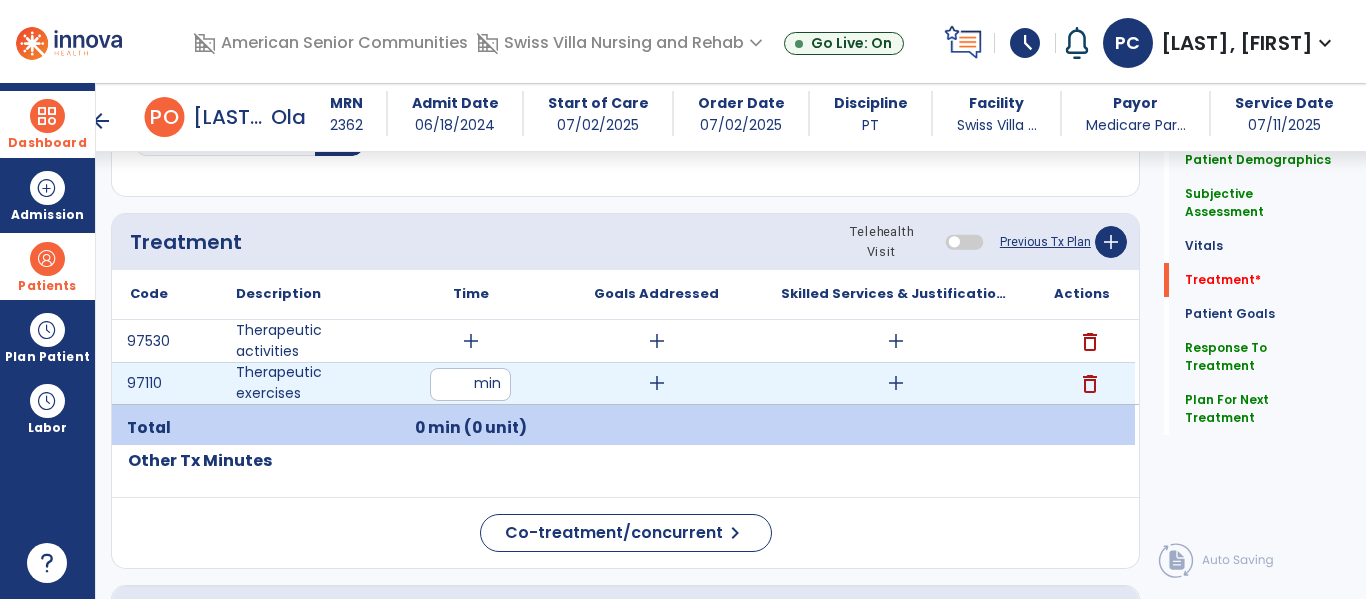 type on "**" 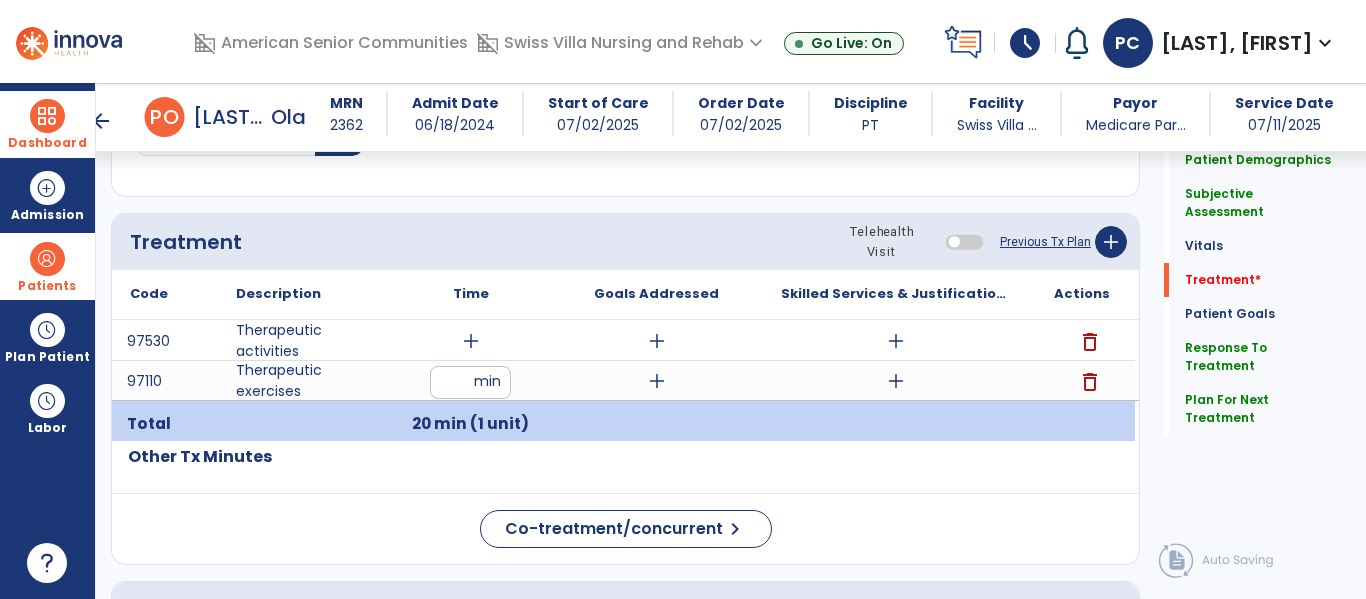 click on "add" at bounding box center [471, 341] 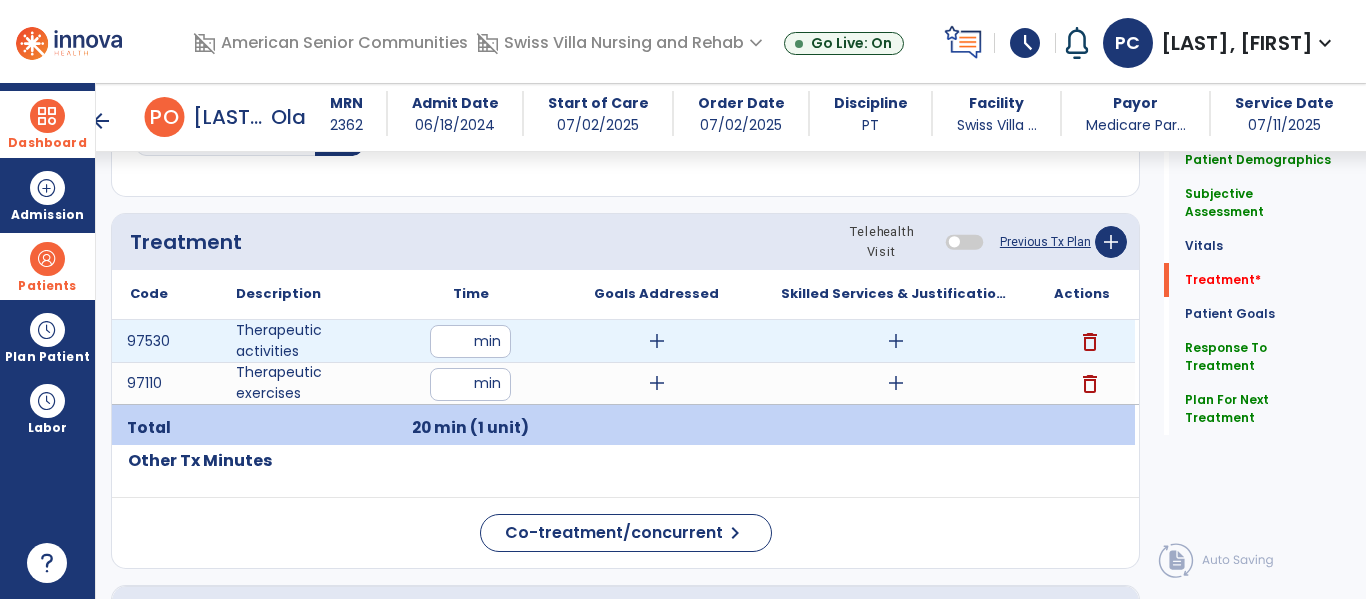 type on "**" 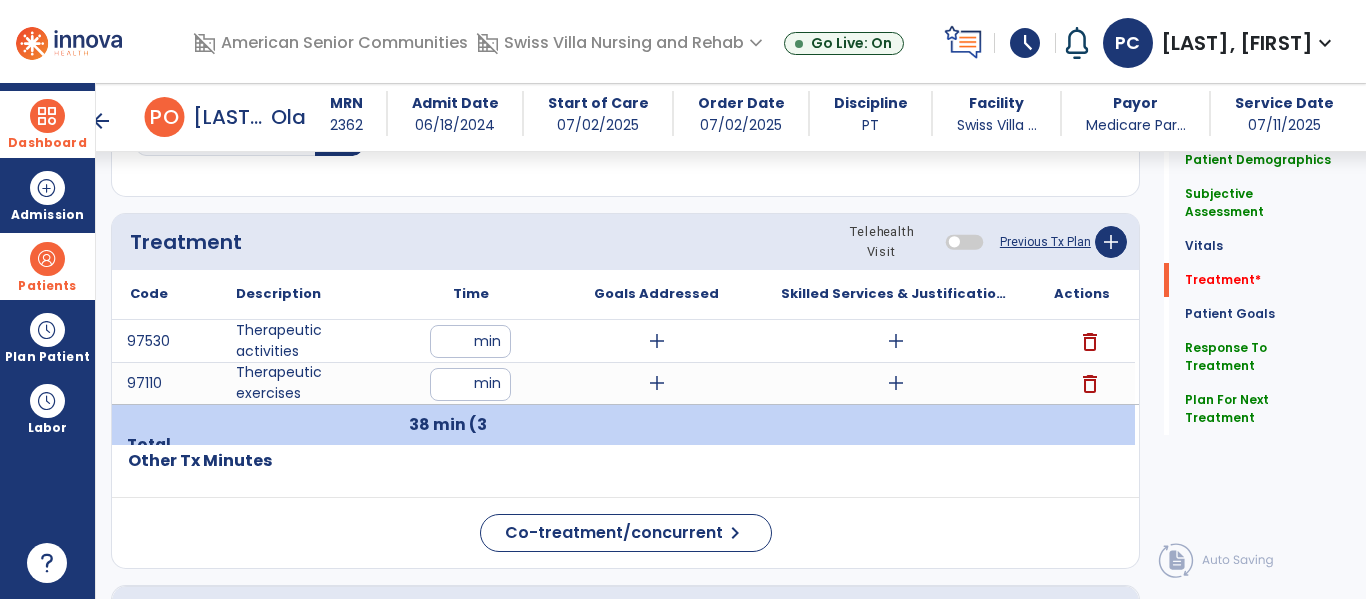click on "add" at bounding box center (896, 341) 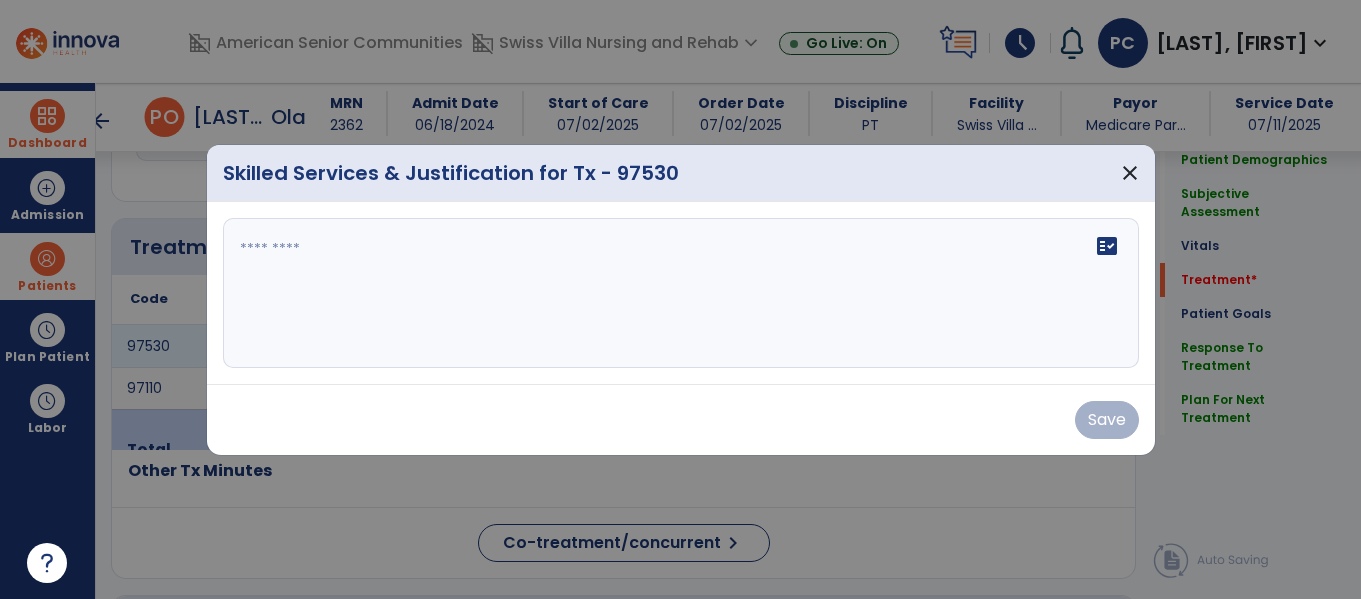 scroll, scrollTop: 1076, scrollLeft: 0, axis: vertical 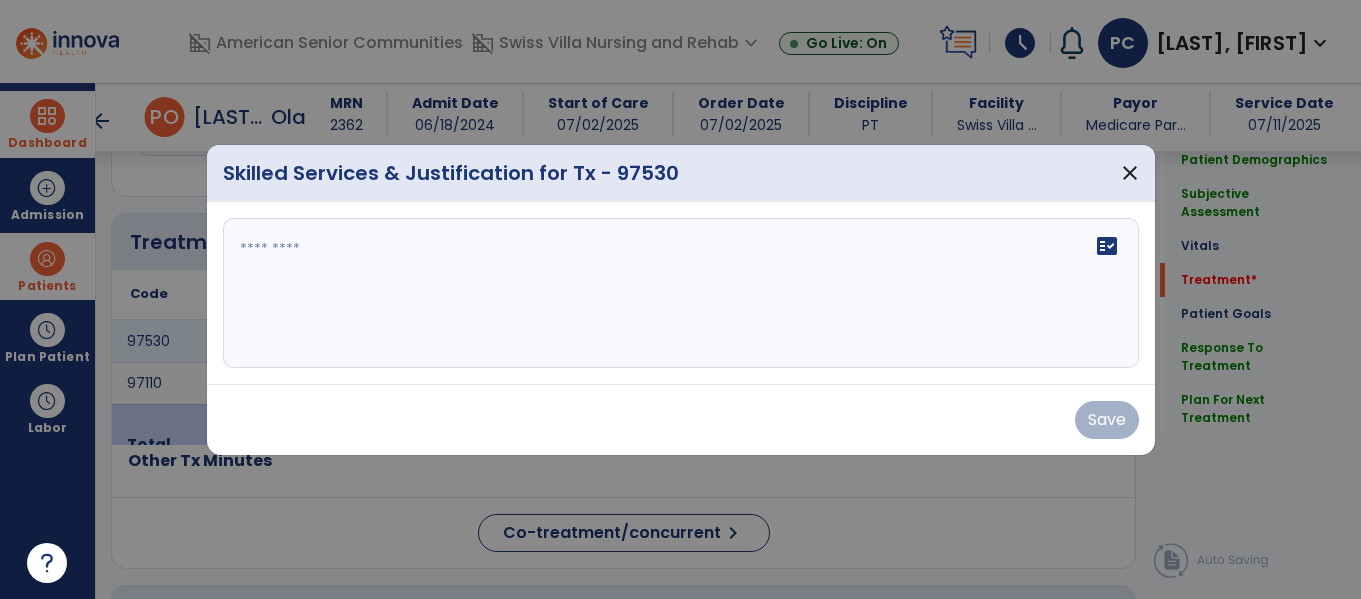 click on "fact_check" at bounding box center (681, 293) 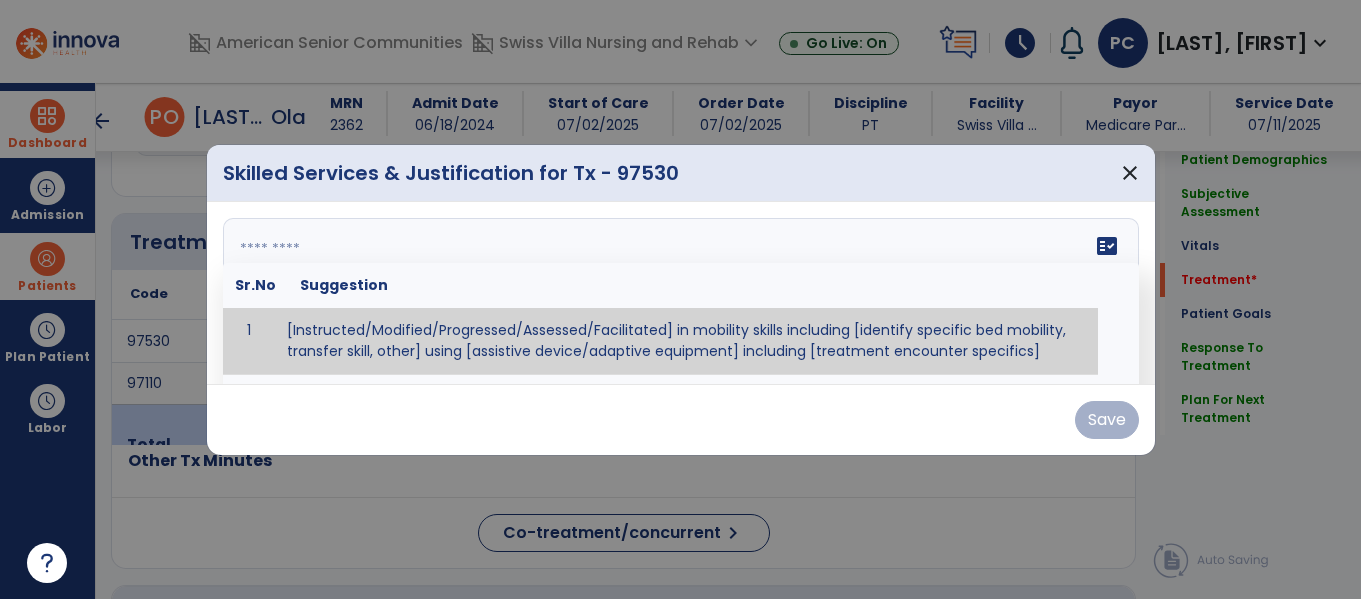 paste on "**********" 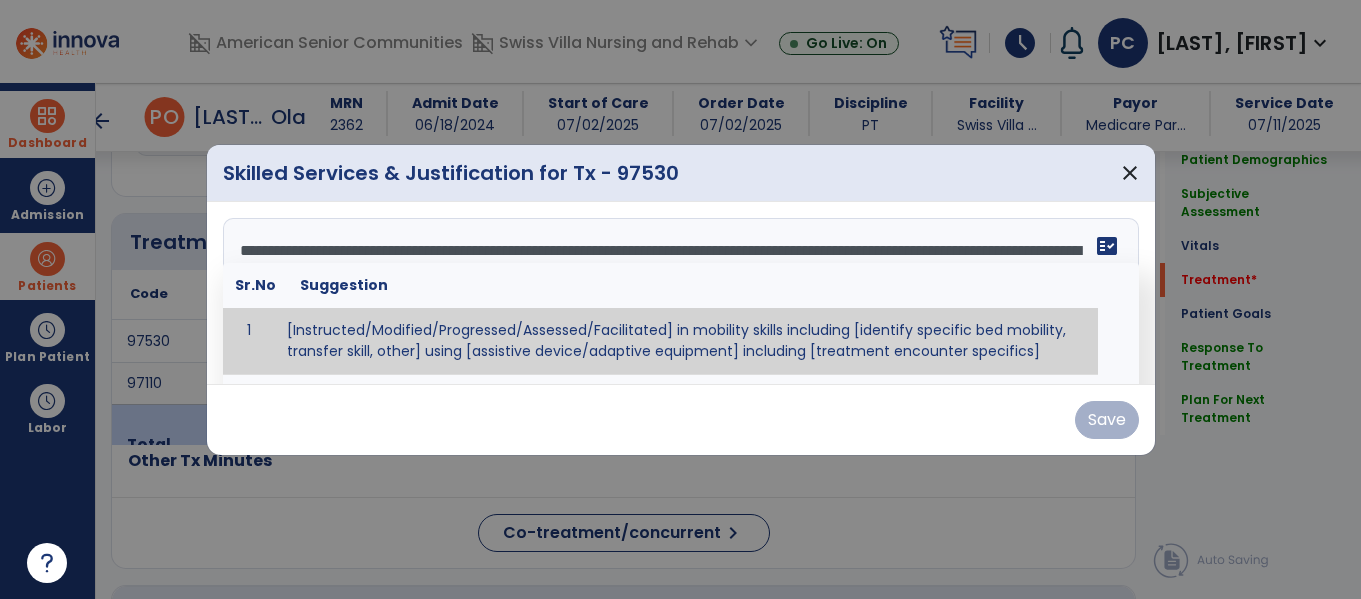 scroll, scrollTop: 40, scrollLeft: 0, axis: vertical 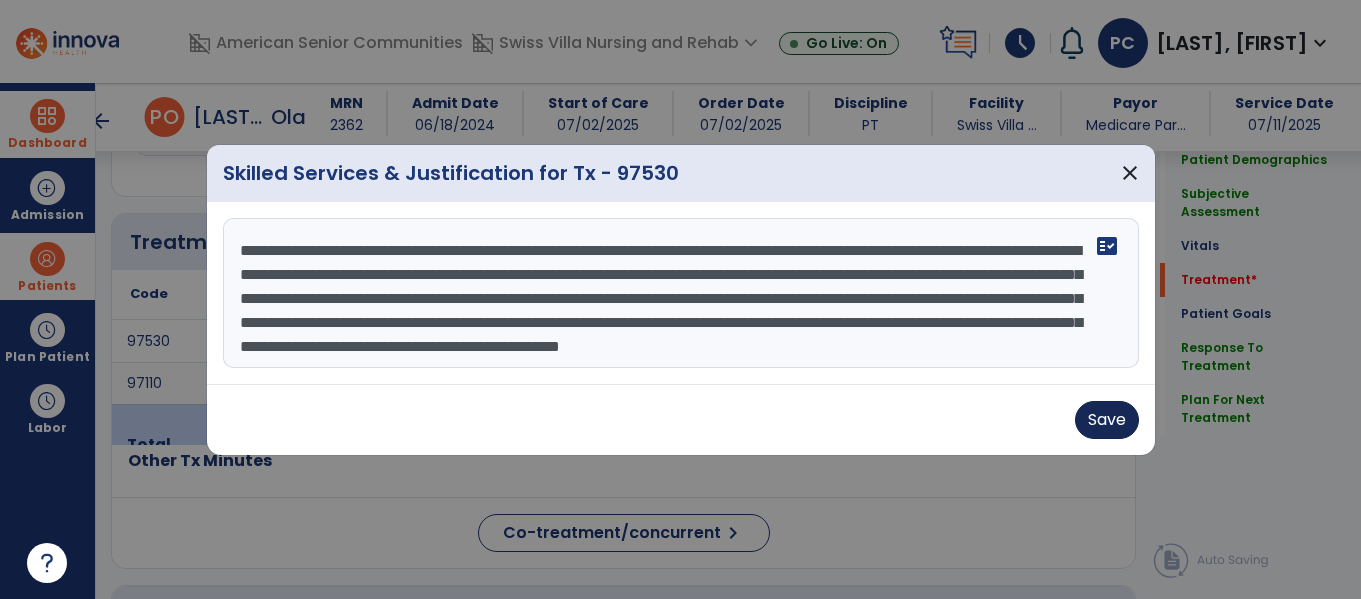 type on "**********" 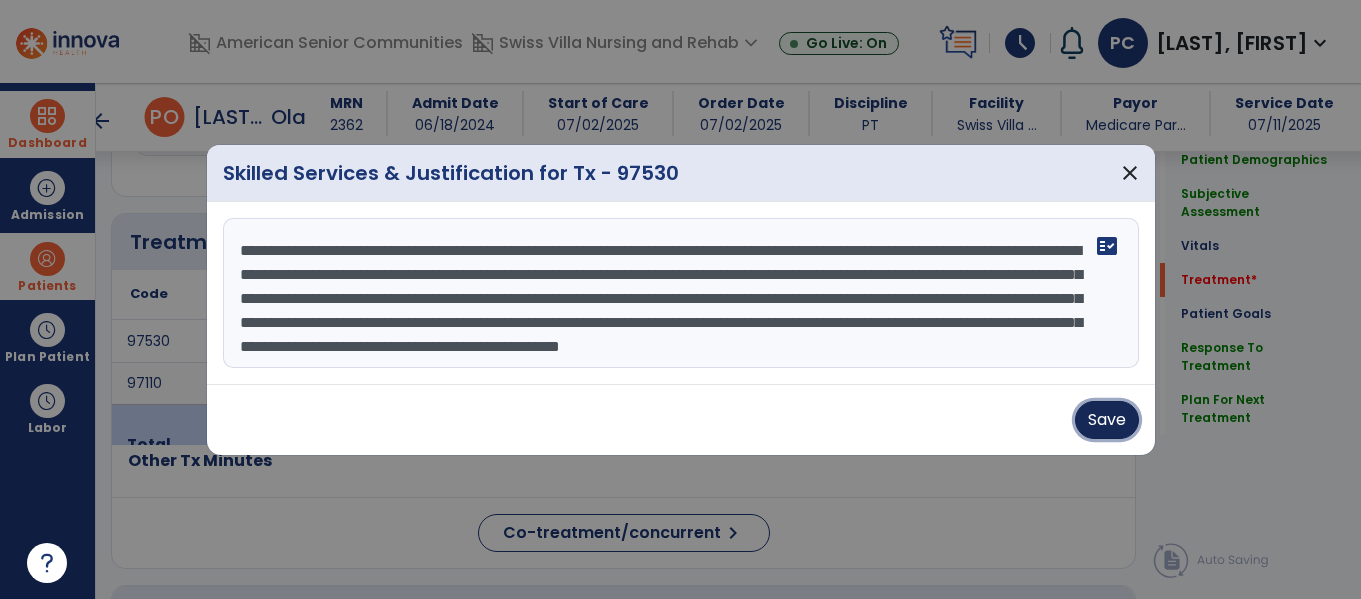 click on "Save" at bounding box center [1107, 420] 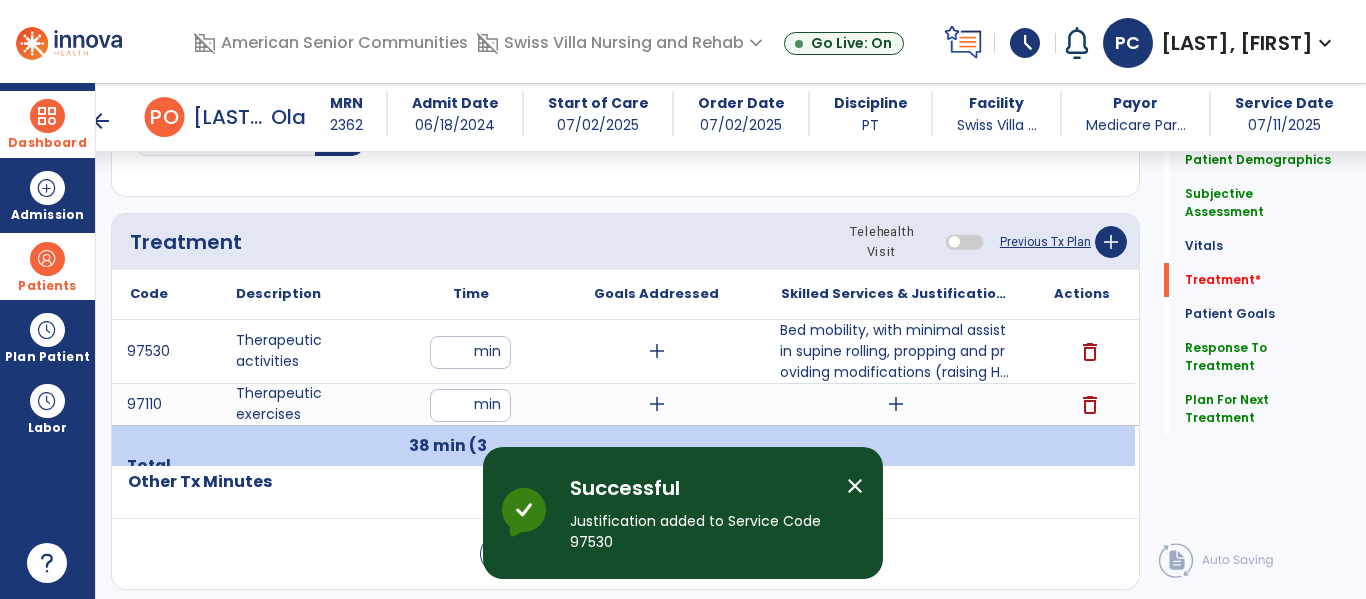 click on "**" at bounding box center [470, 405] 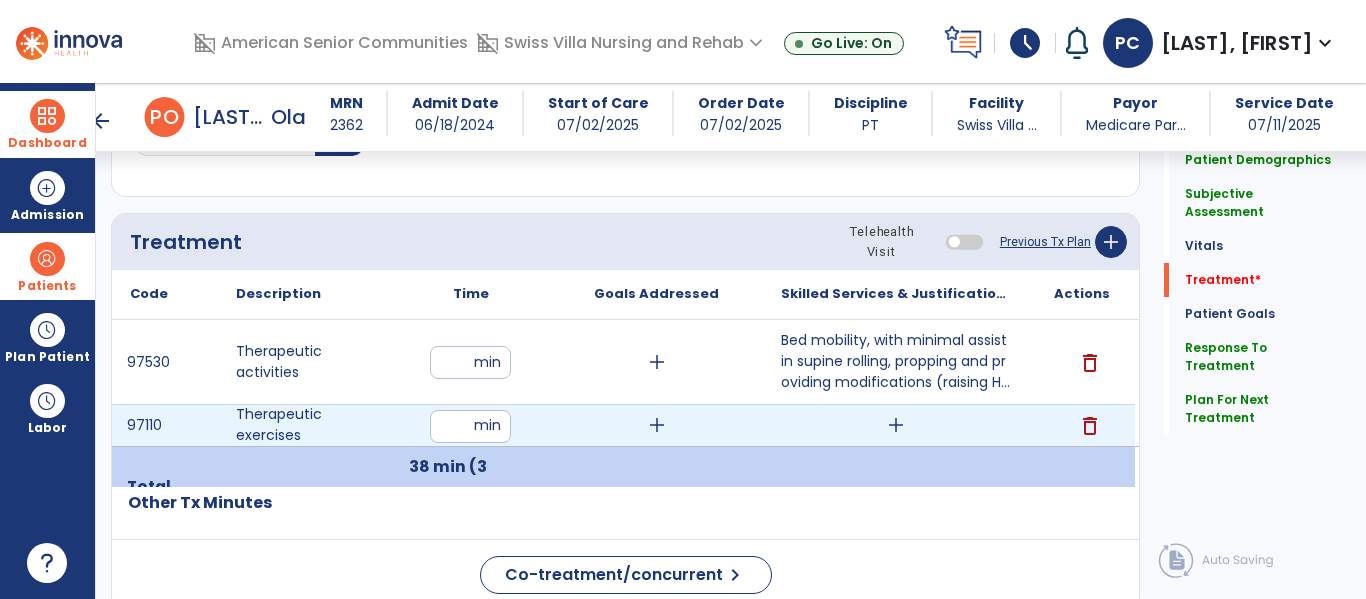 type on "**" 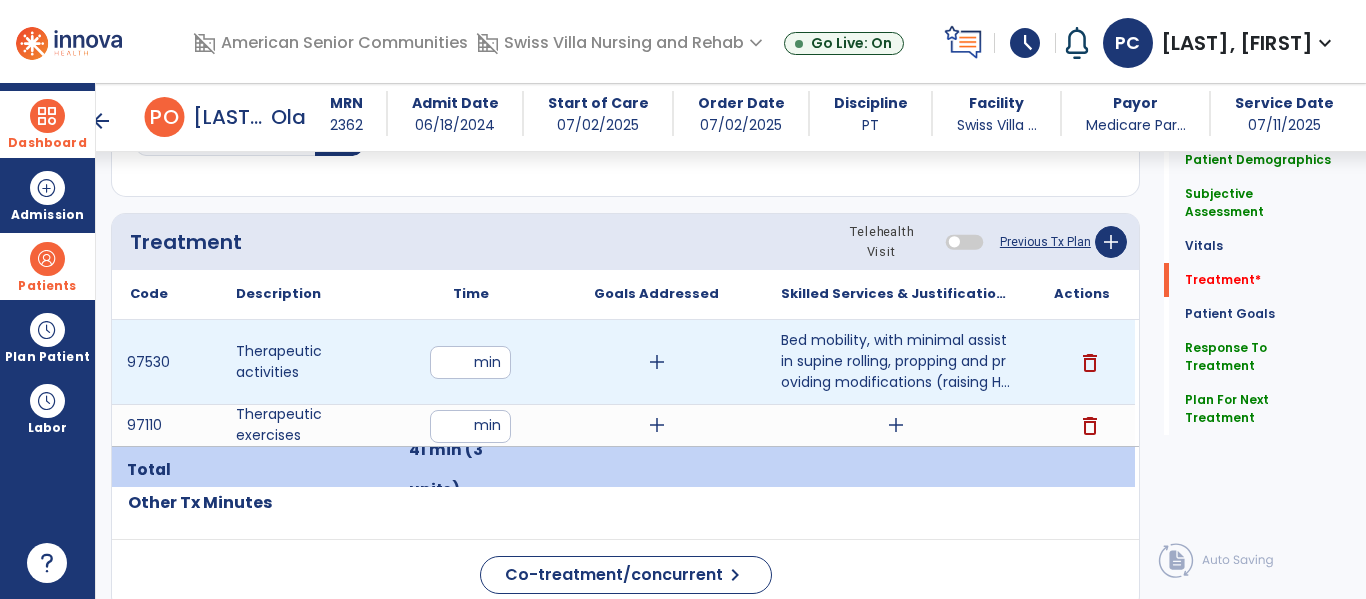 type on "**" 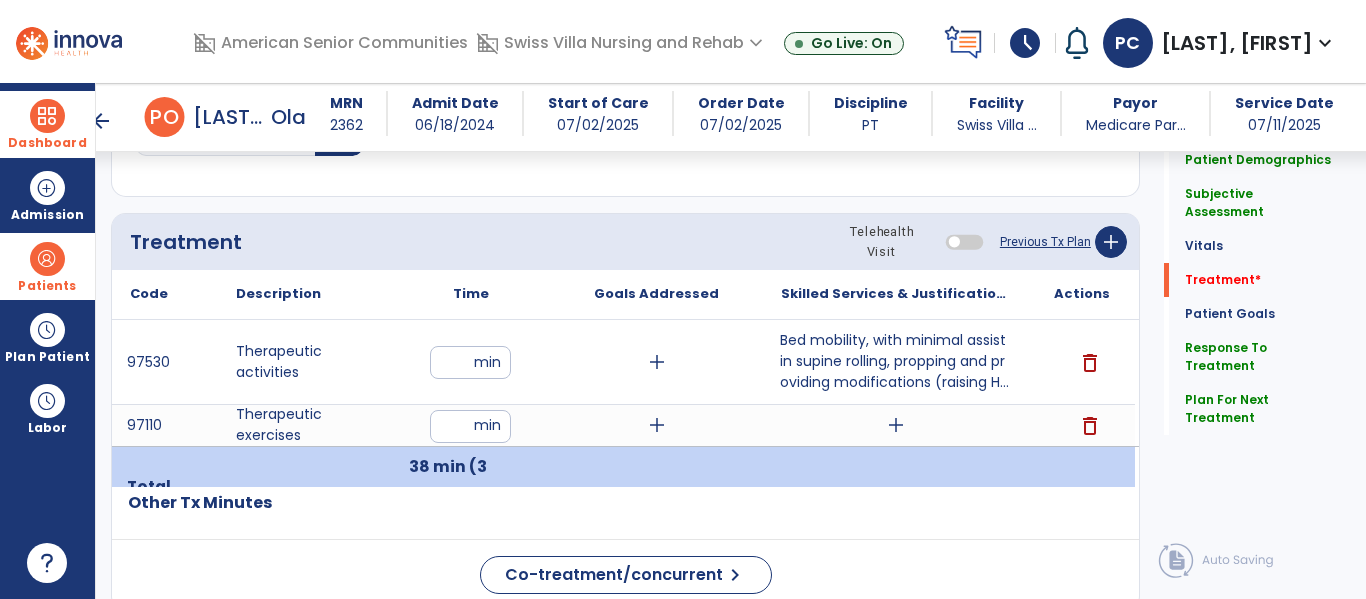 click on "Bed mobility, with minimal assist in supine rolling, propping and providing modifications (raising H..." at bounding box center (896, 361) 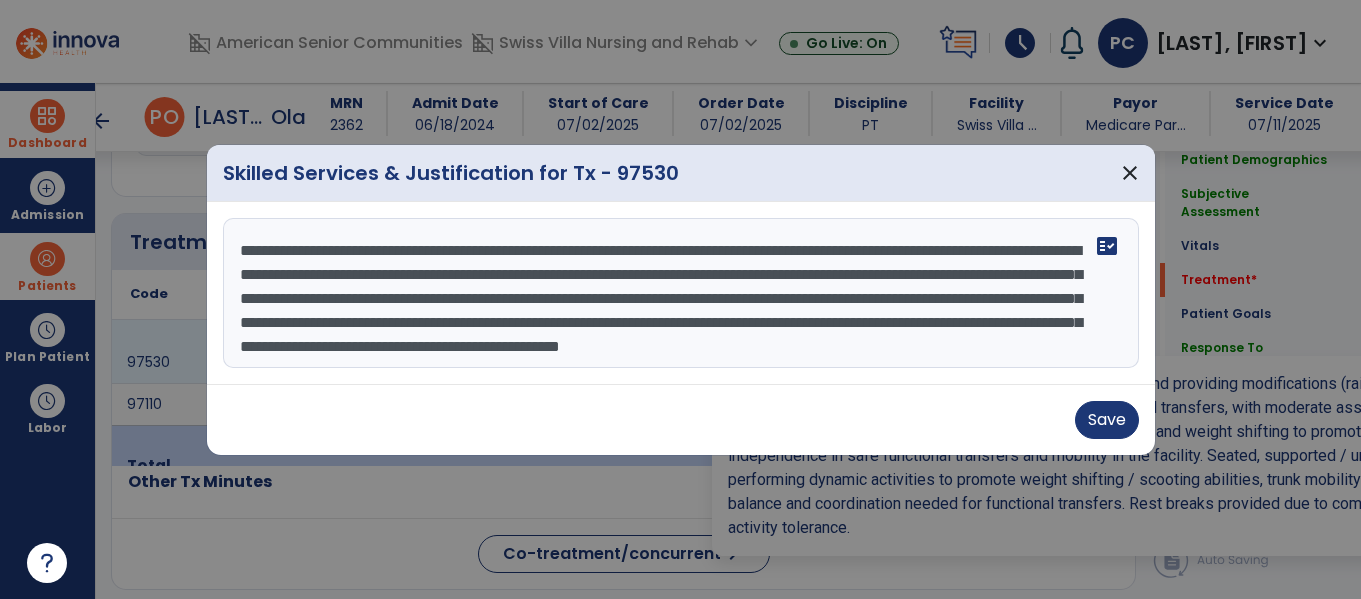 scroll, scrollTop: 1076, scrollLeft: 0, axis: vertical 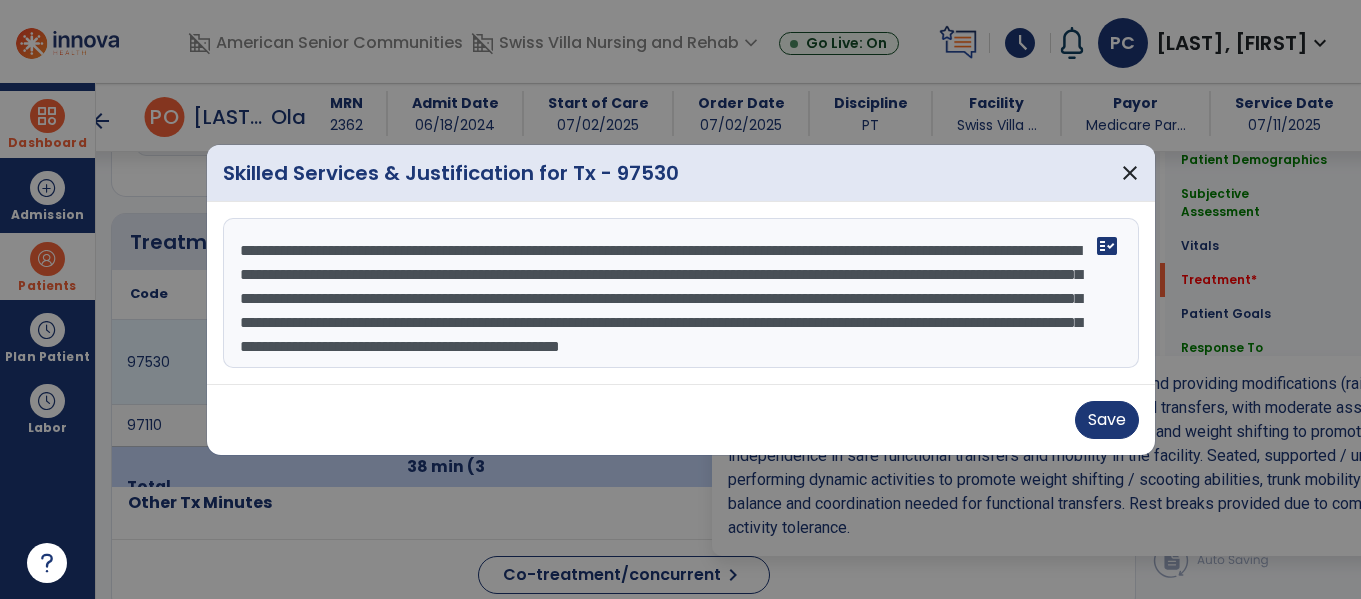 click on "**********" at bounding box center [681, 293] 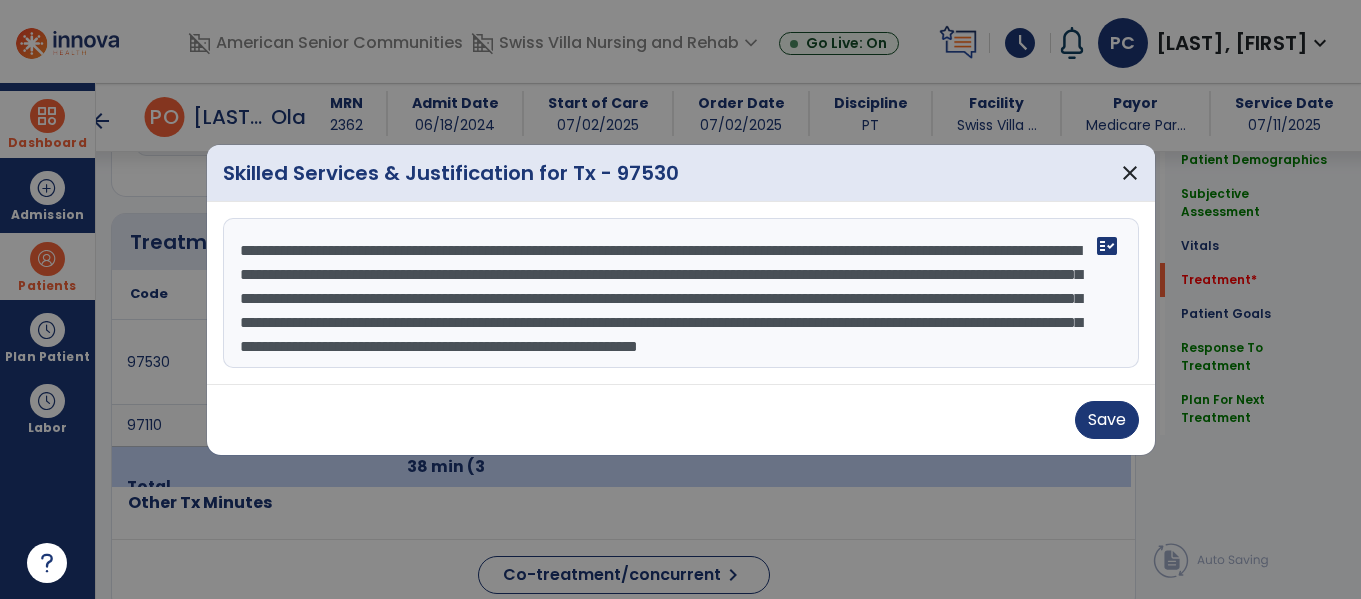 click on "**********" at bounding box center (681, 293) 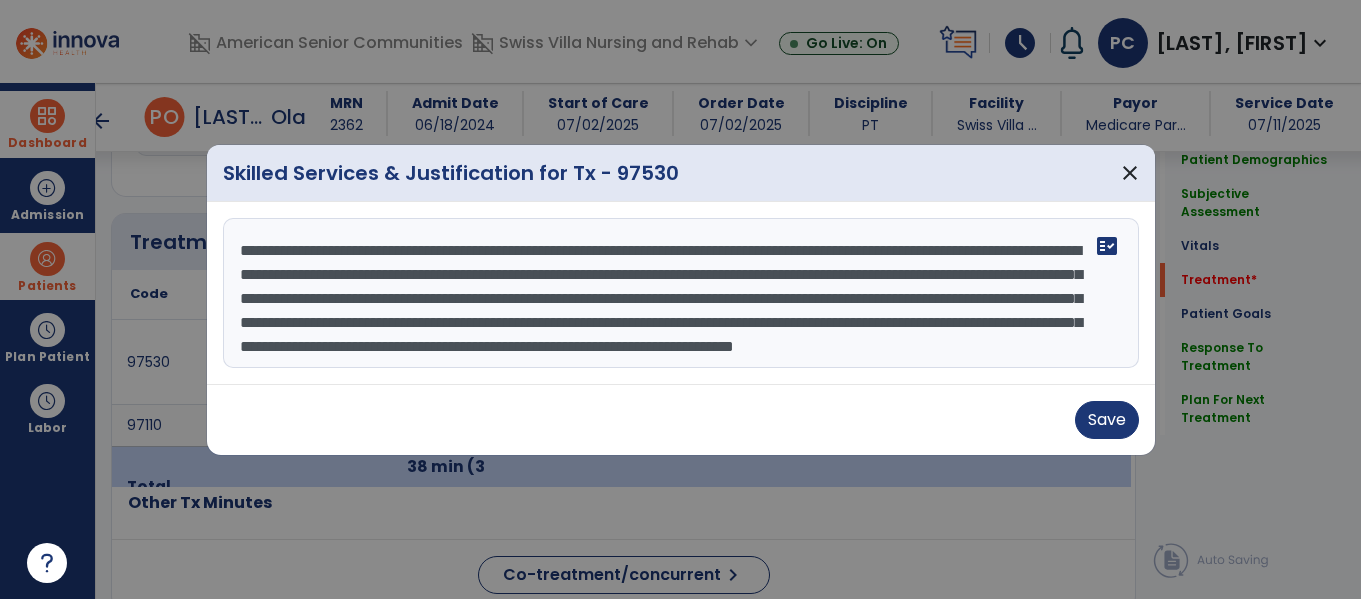 click on "**********" at bounding box center (681, 293) 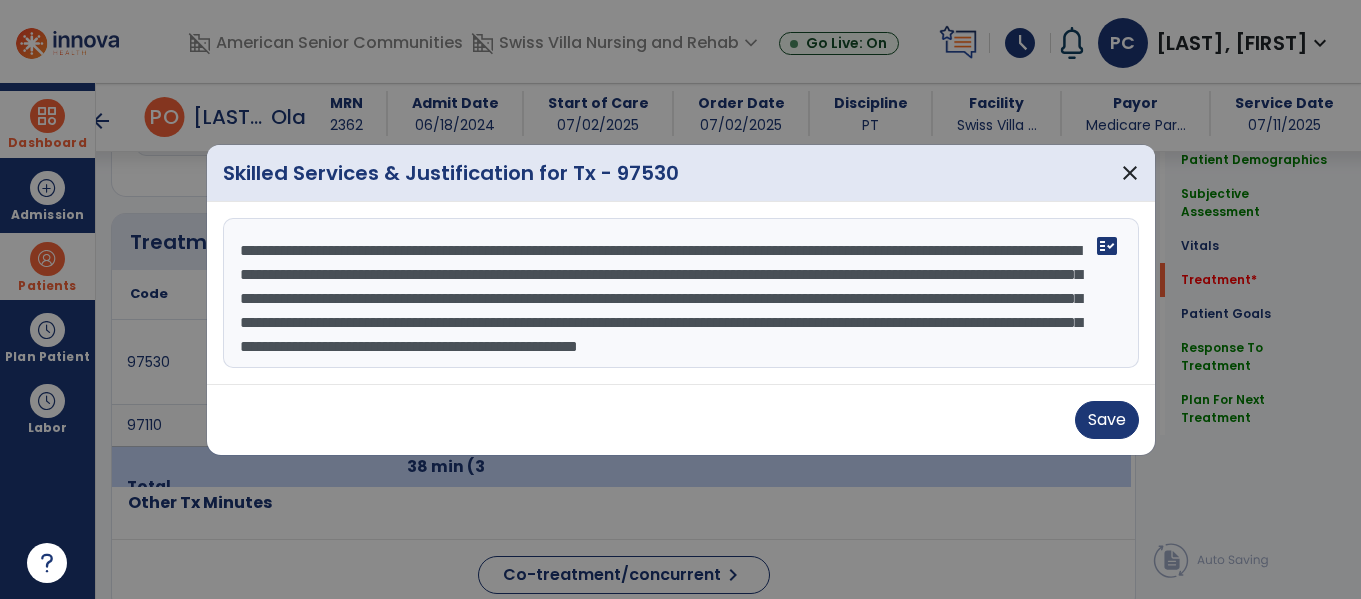 click on "**********" at bounding box center (681, 293) 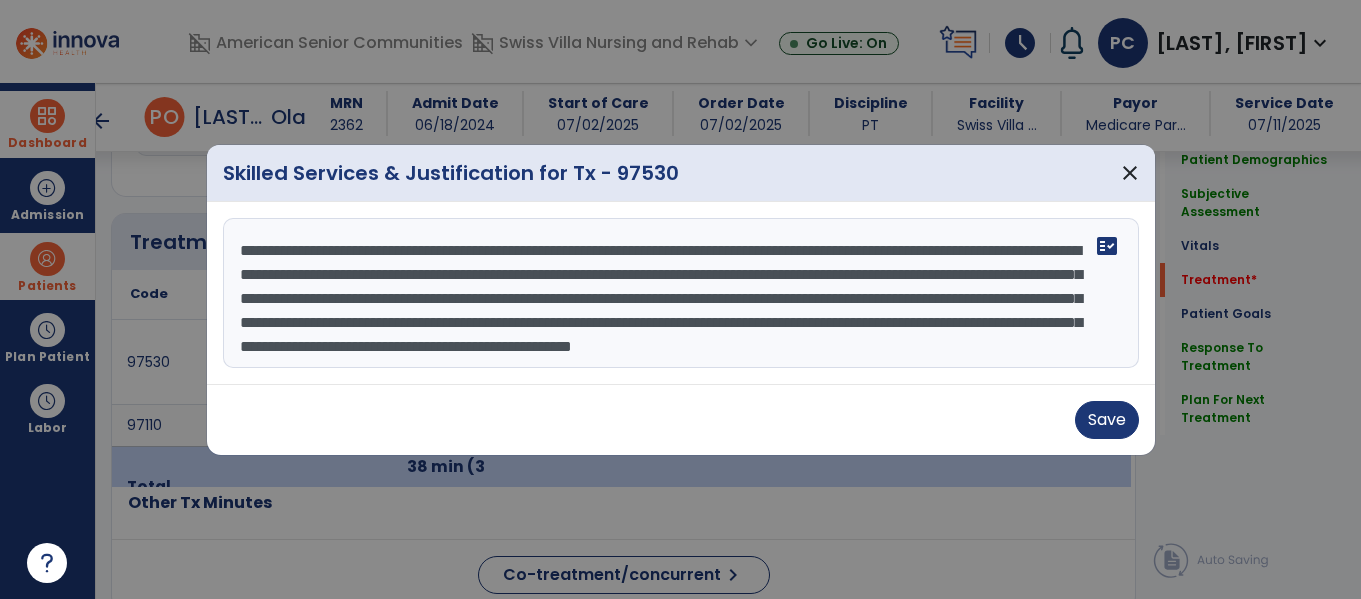click on "**********" at bounding box center [681, 293] 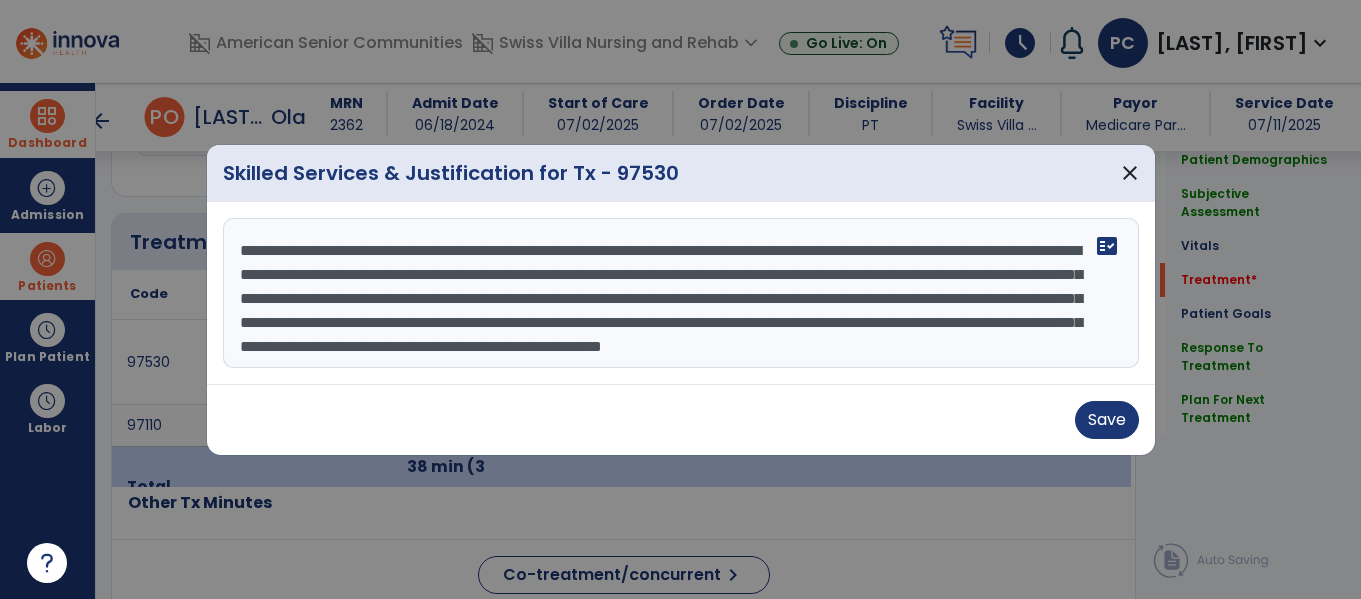 click on "**********" at bounding box center [681, 293] 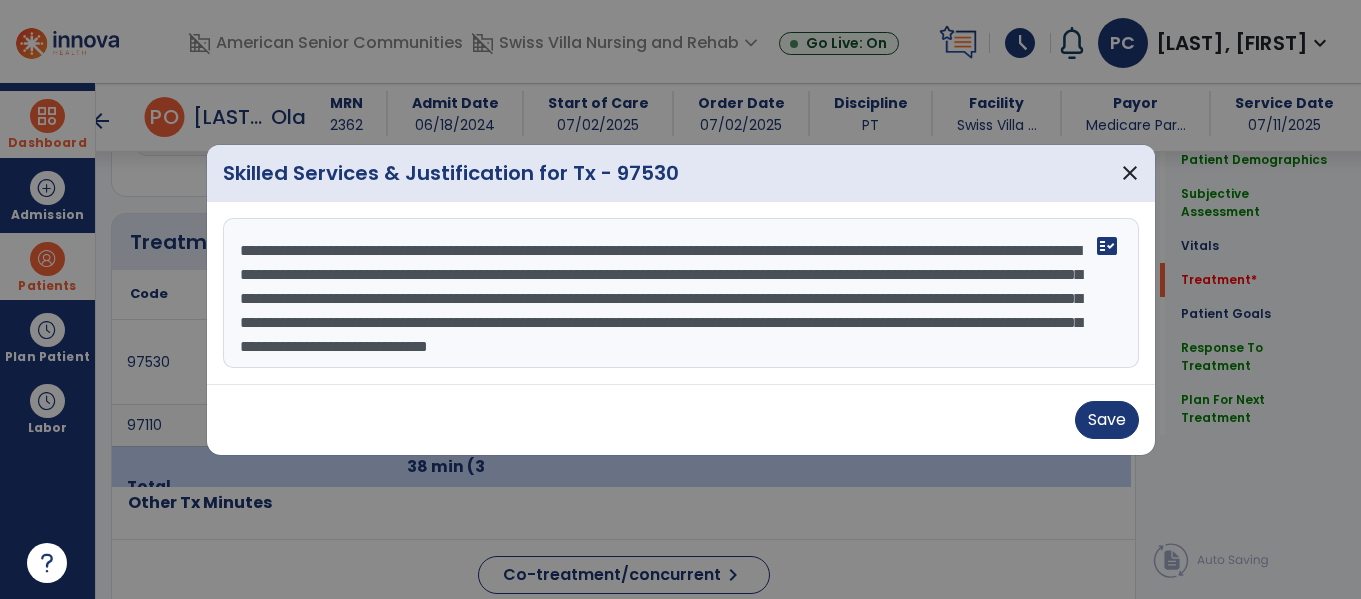 scroll, scrollTop: 24, scrollLeft: 0, axis: vertical 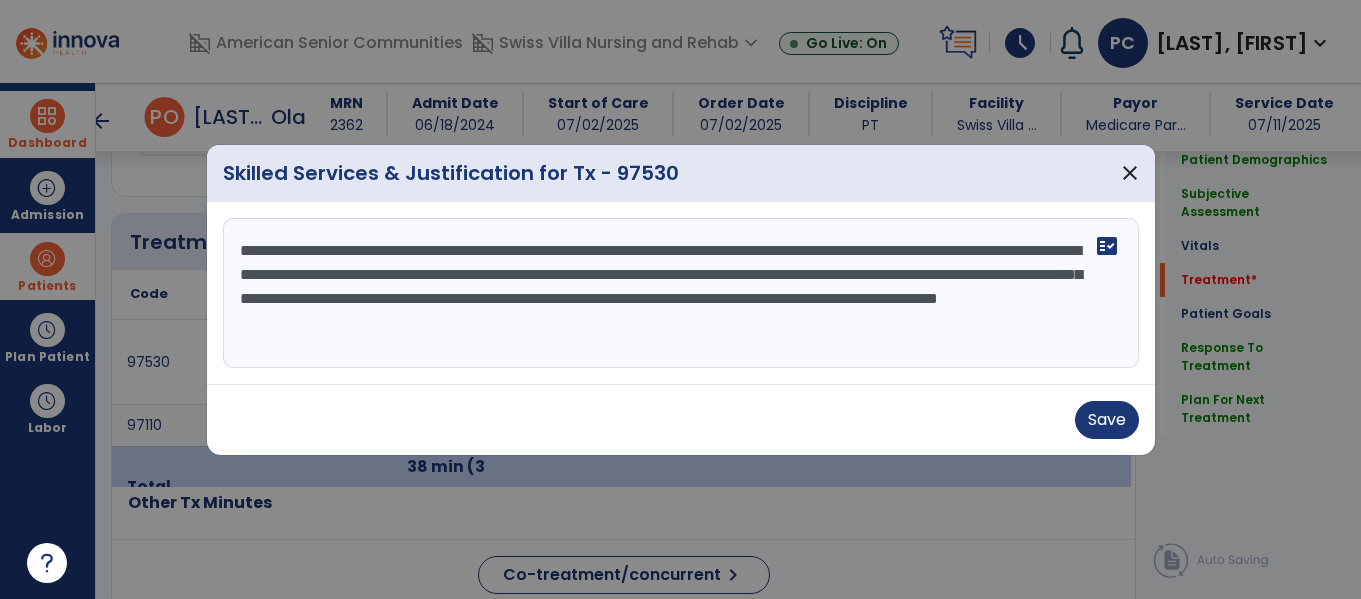 click on "**********" at bounding box center (681, 293) 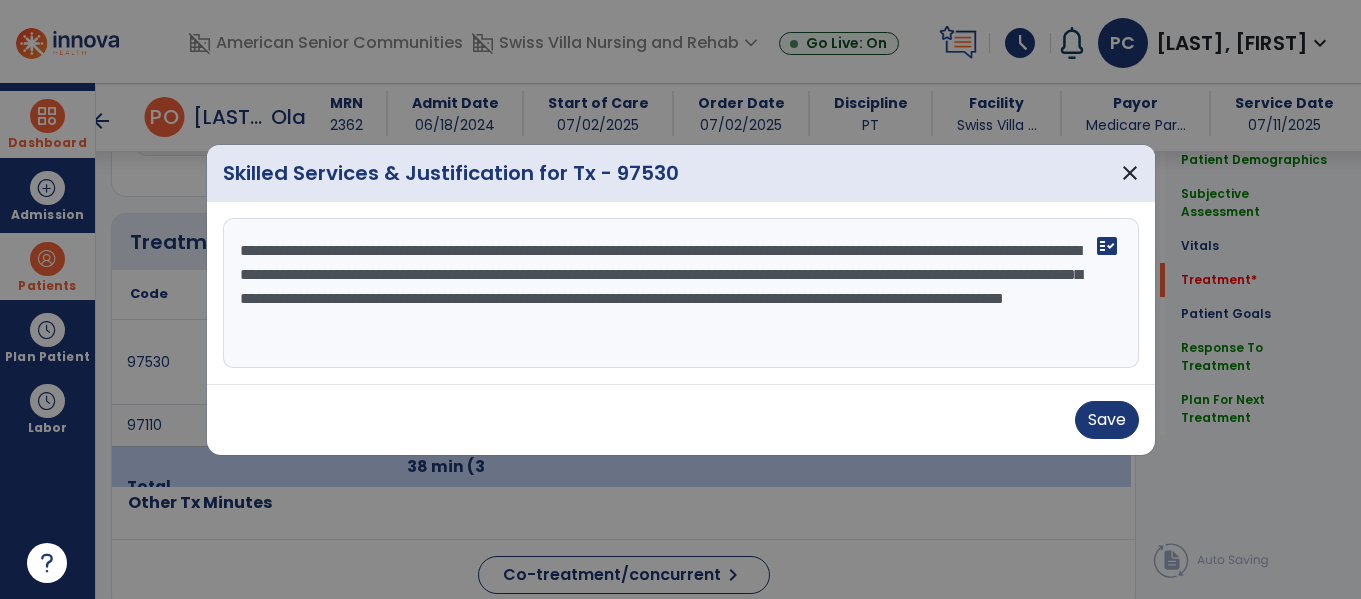 click on "**********" at bounding box center [681, 293] 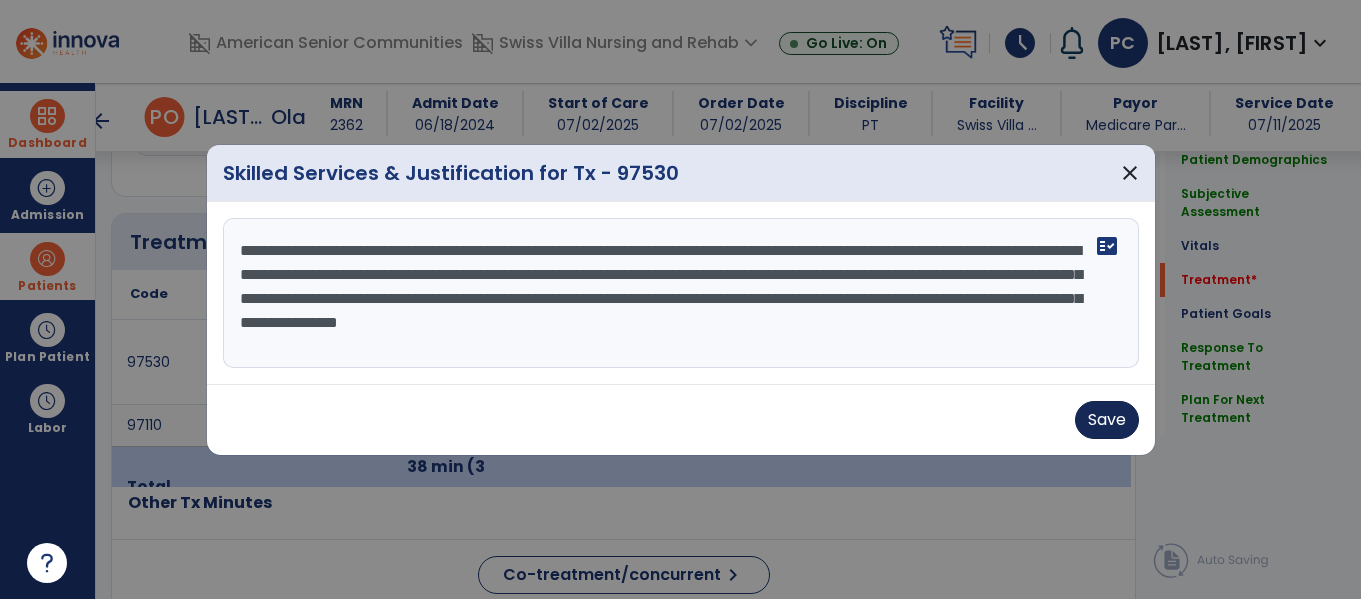 type on "**********" 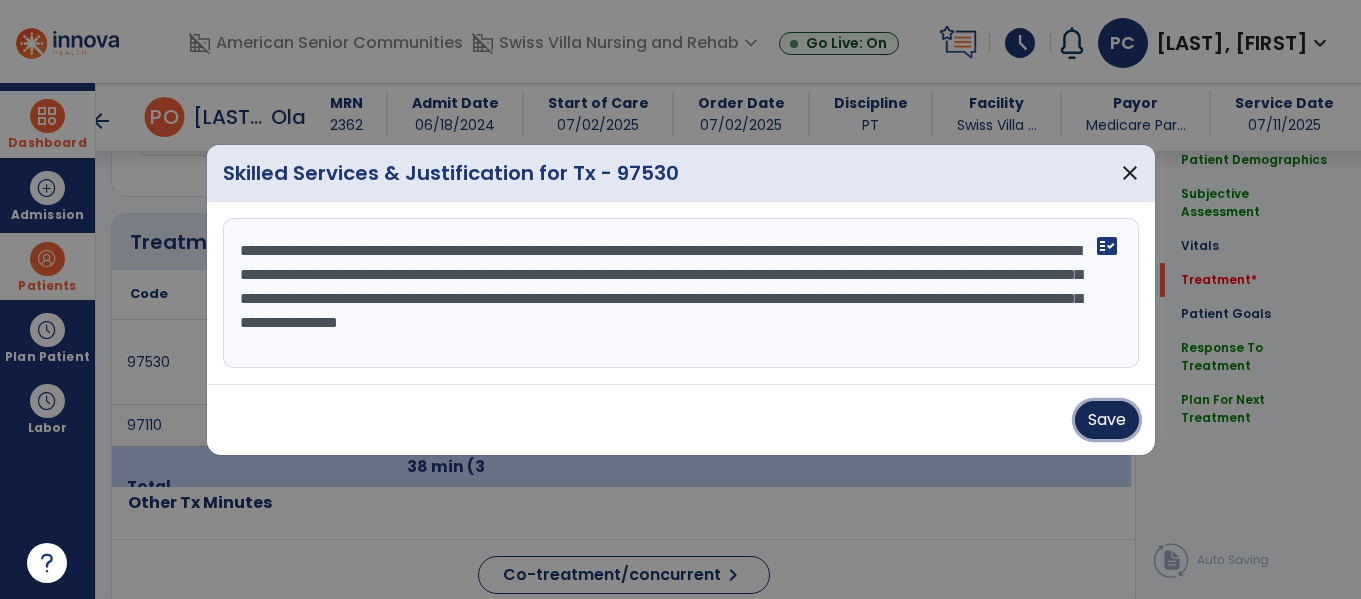 click on "Save" at bounding box center [1107, 420] 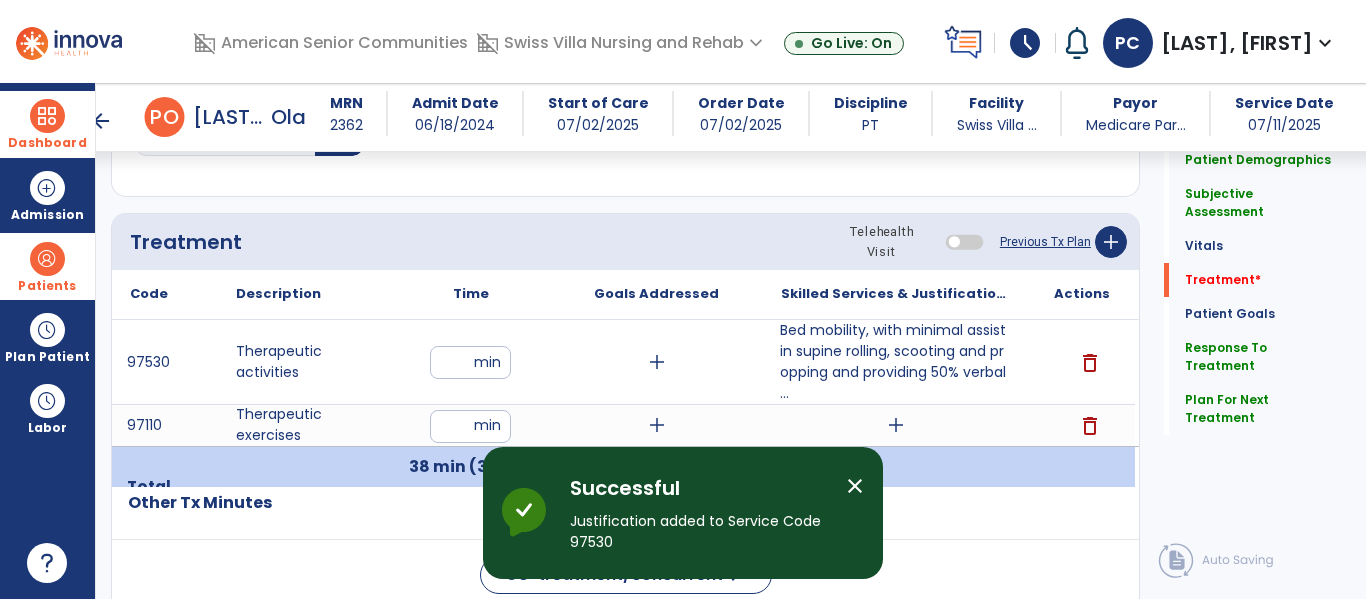 click on "add" at bounding box center [656, 362] 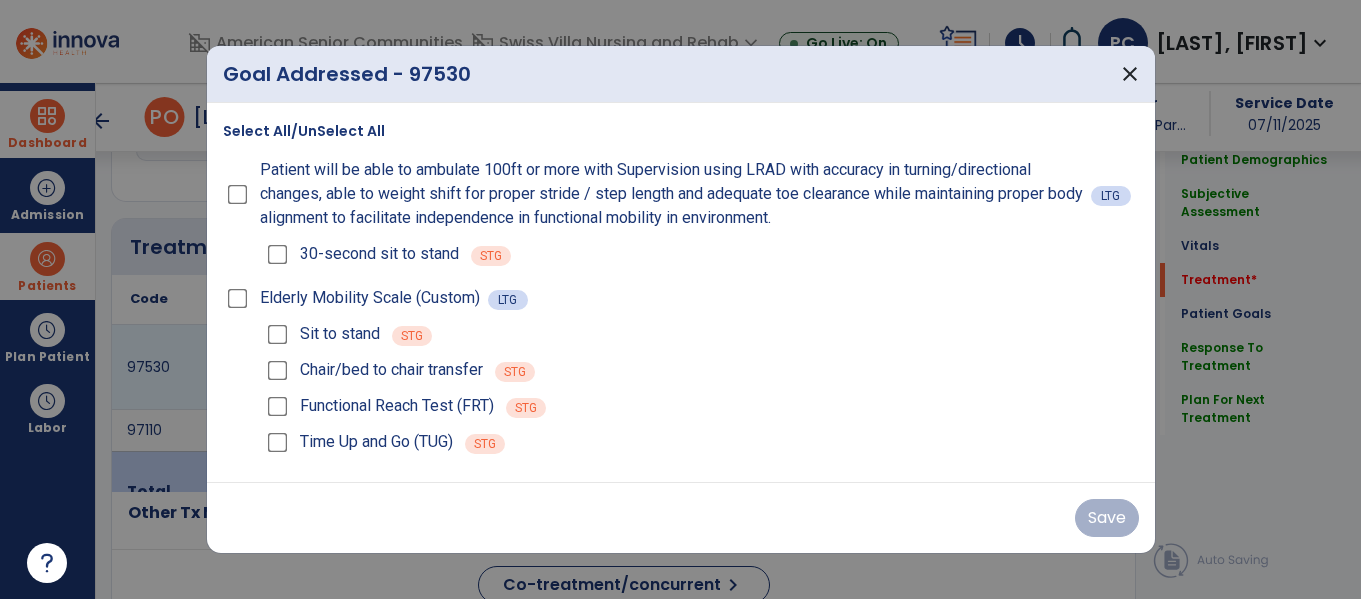 scroll, scrollTop: 1076, scrollLeft: 0, axis: vertical 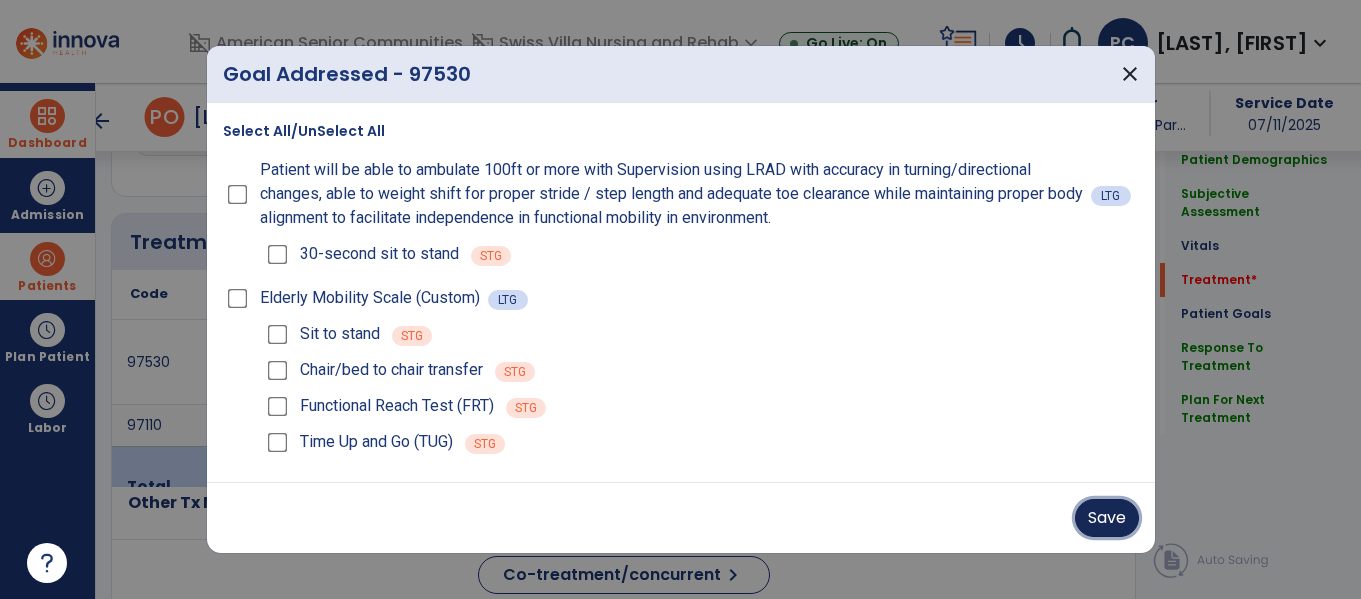 click on "Save" at bounding box center [1107, 518] 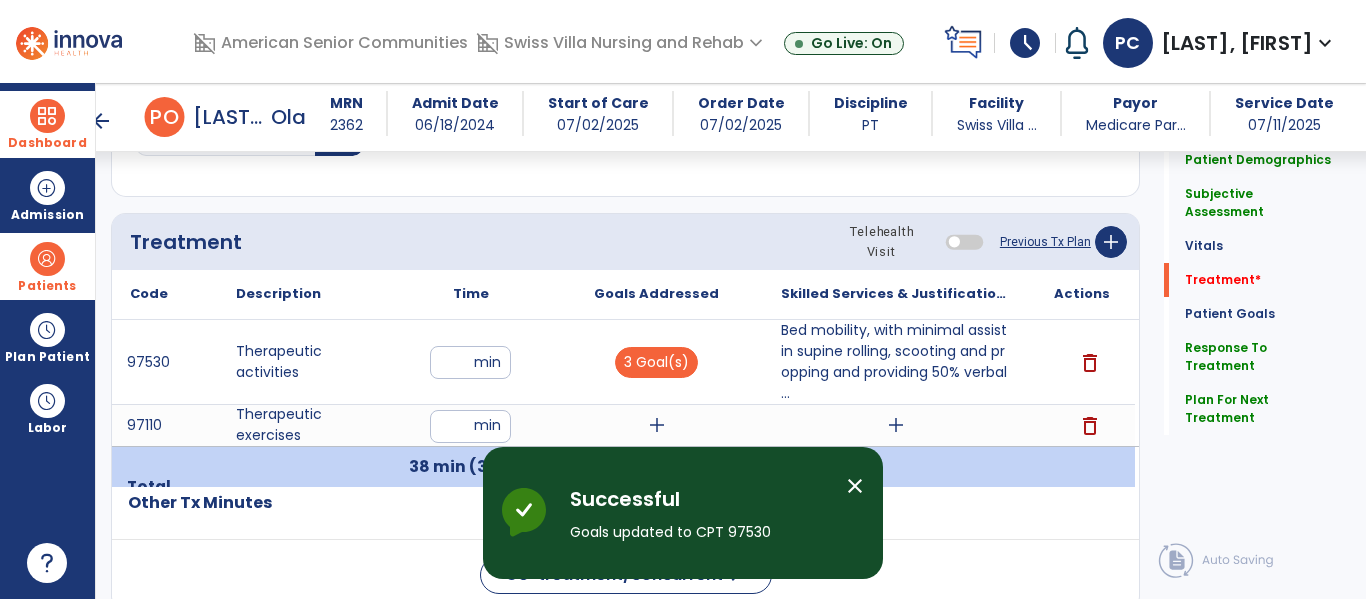 click on "close" at bounding box center [855, 486] 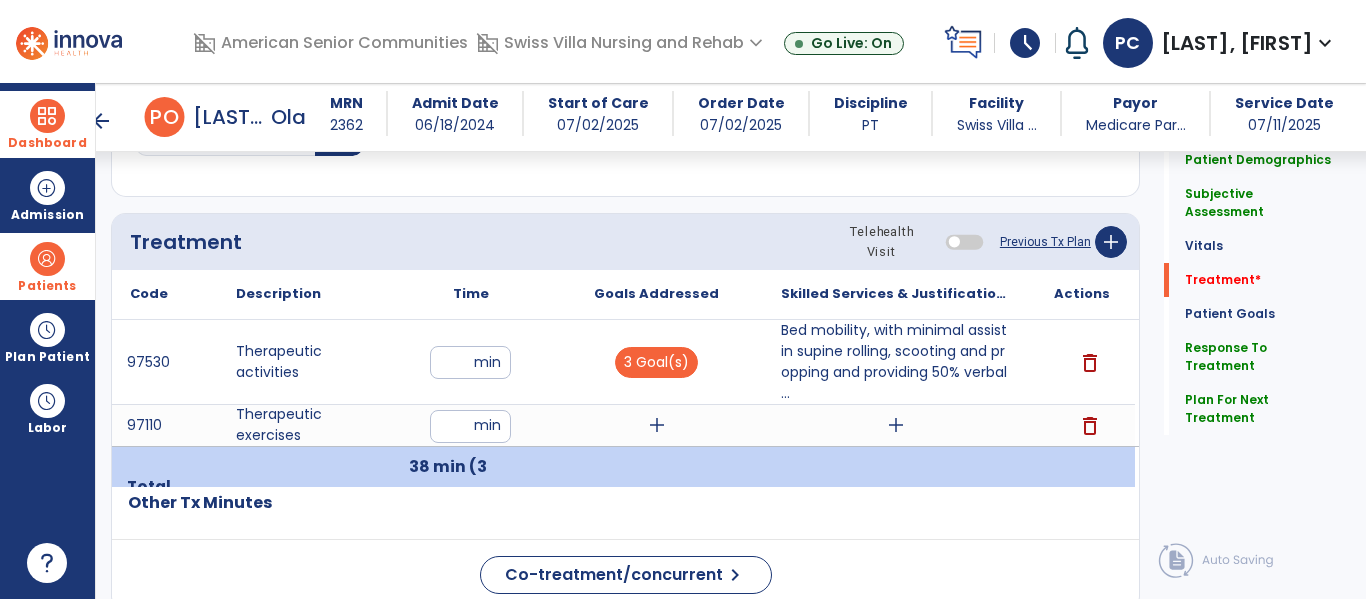 click on "add" at bounding box center [656, 425] 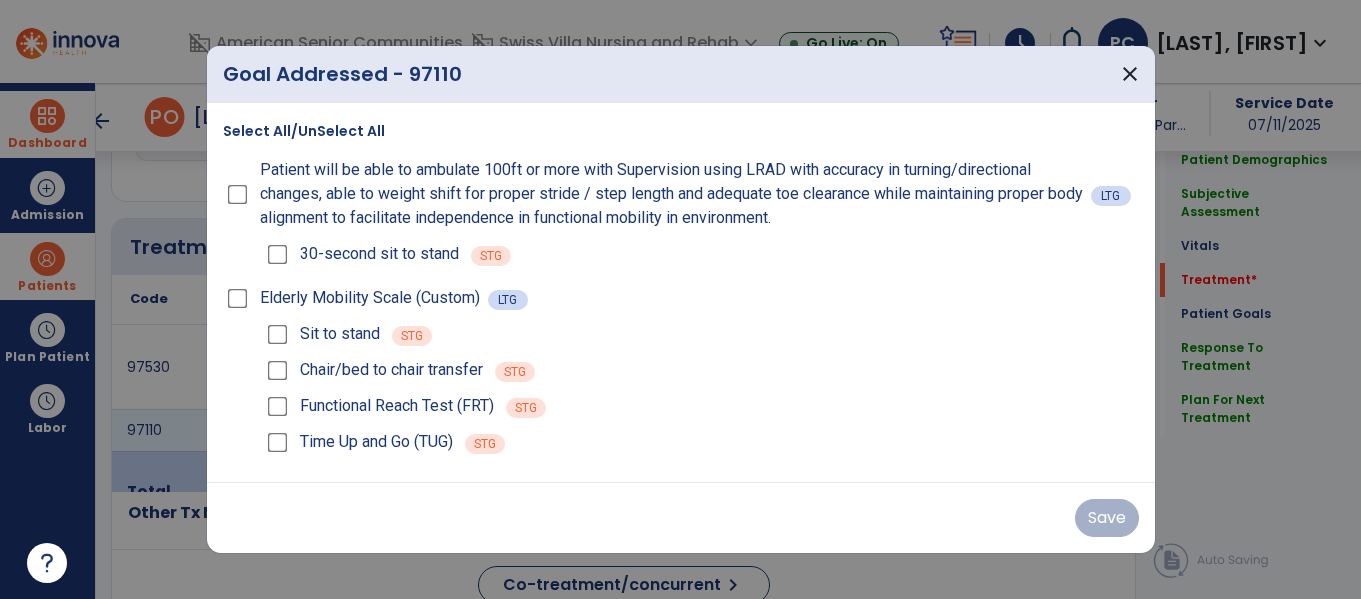 scroll, scrollTop: 1076, scrollLeft: 0, axis: vertical 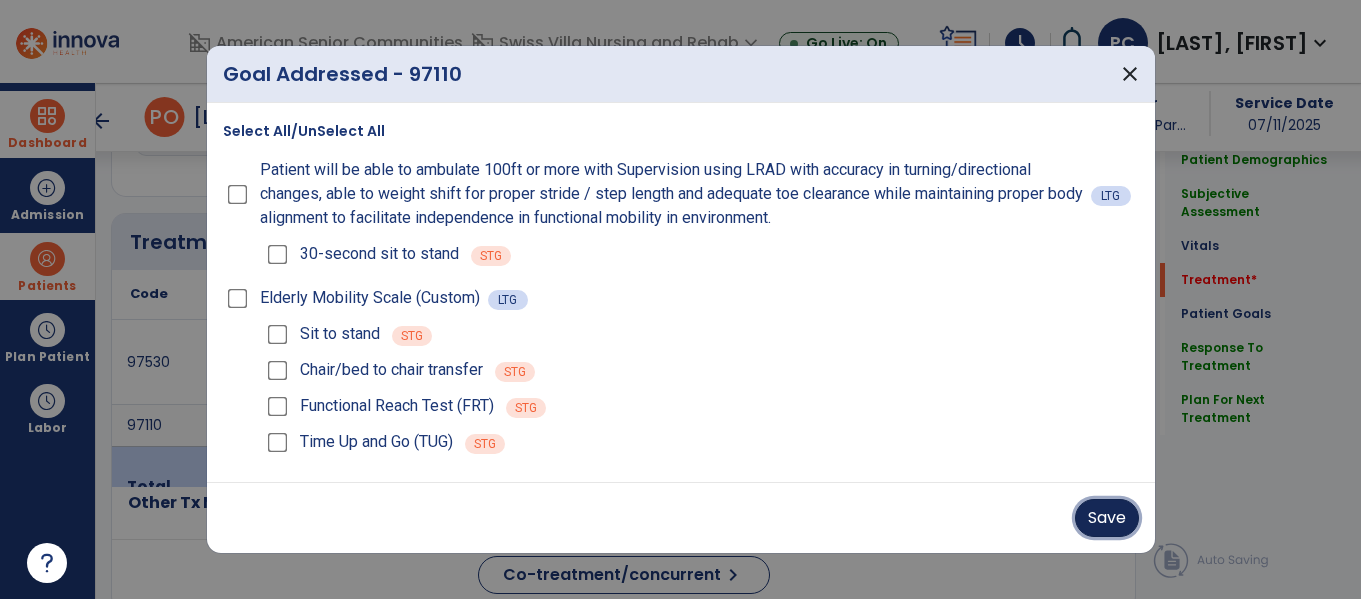 click on "Save" at bounding box center [1107, 518] 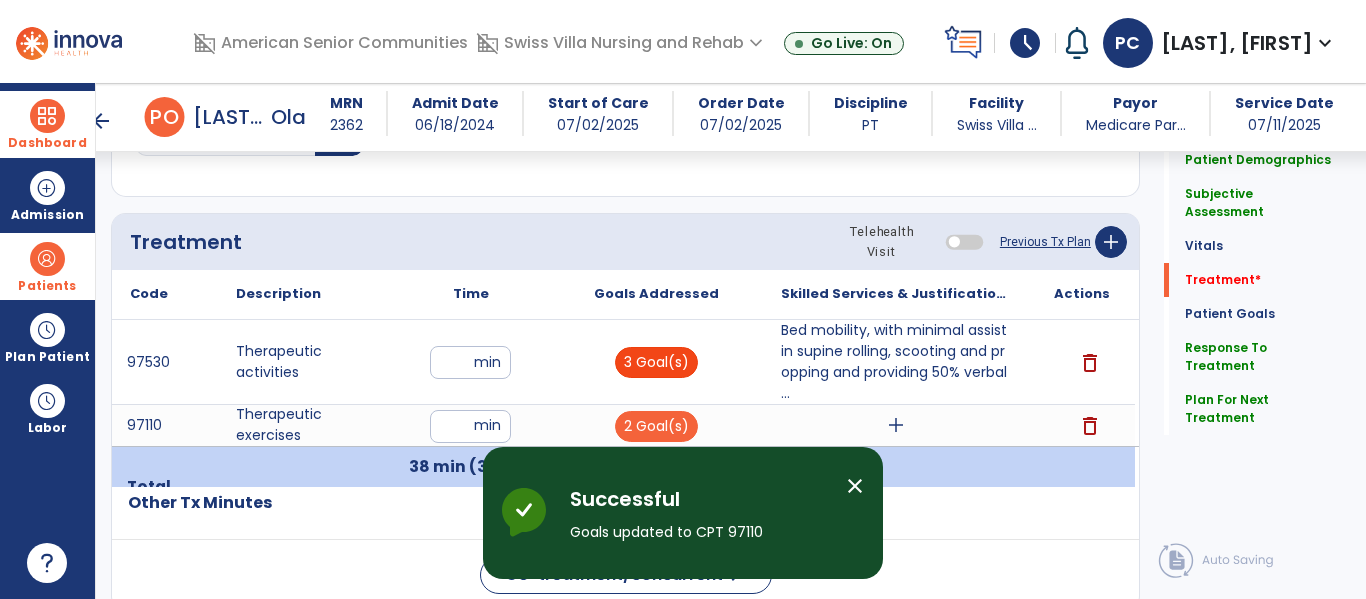 click on "3 Goal(s)" at bounding box center (656, 362) 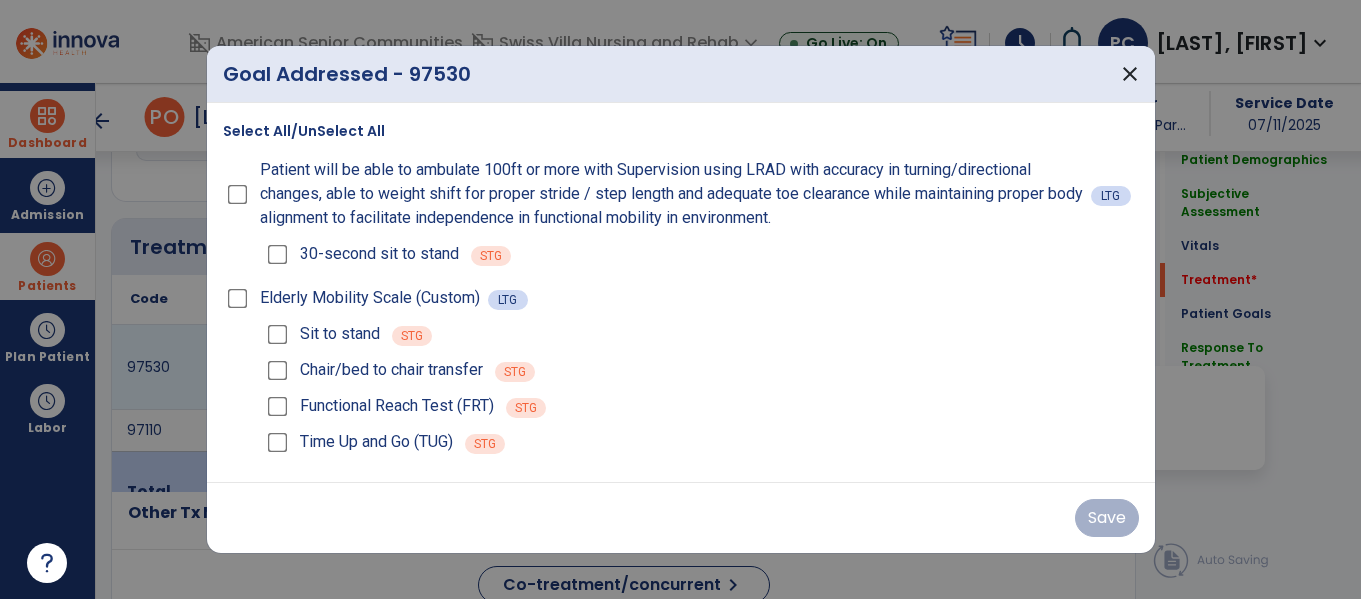 scroll, scrollTop: 1076, scrollLeft: 0, axis: vertical 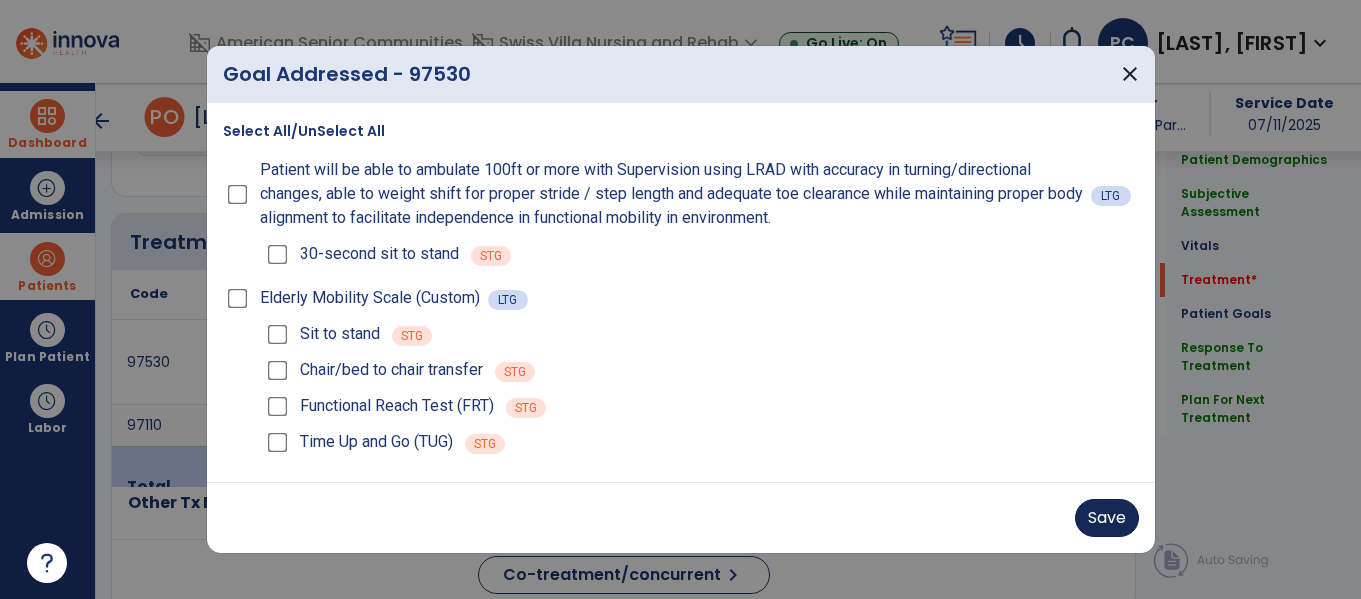 click on "Save" at bounding box center [1107, 518] 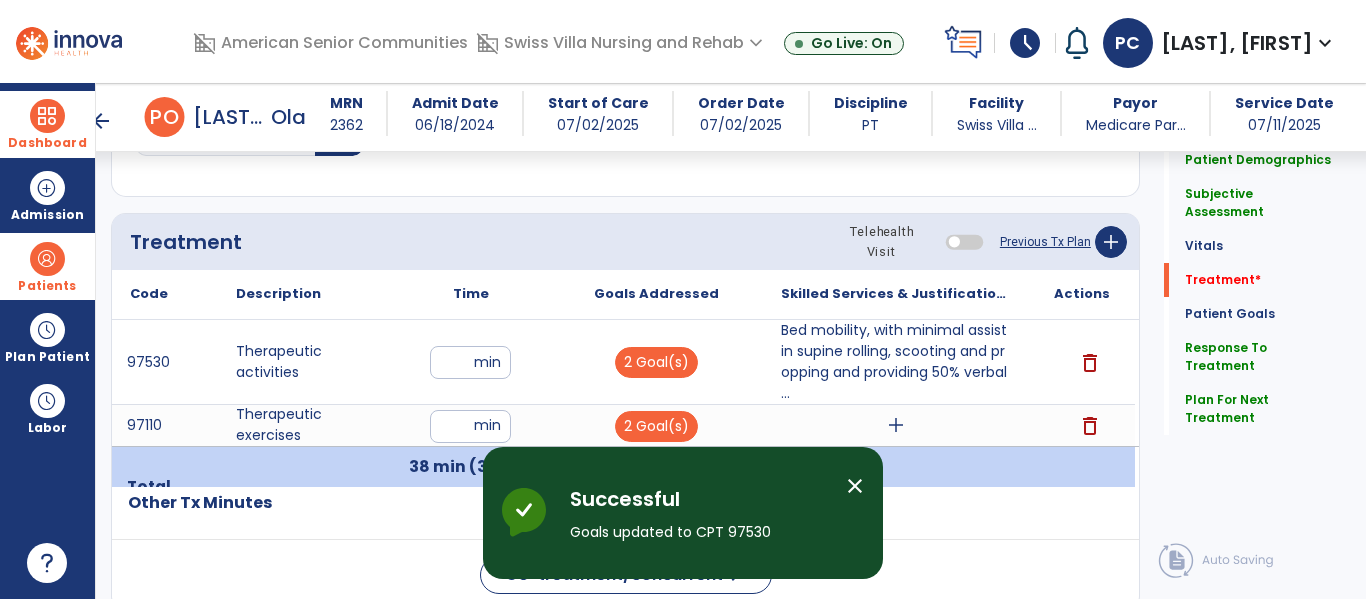 click on "close" at bounding box center [855, 486] 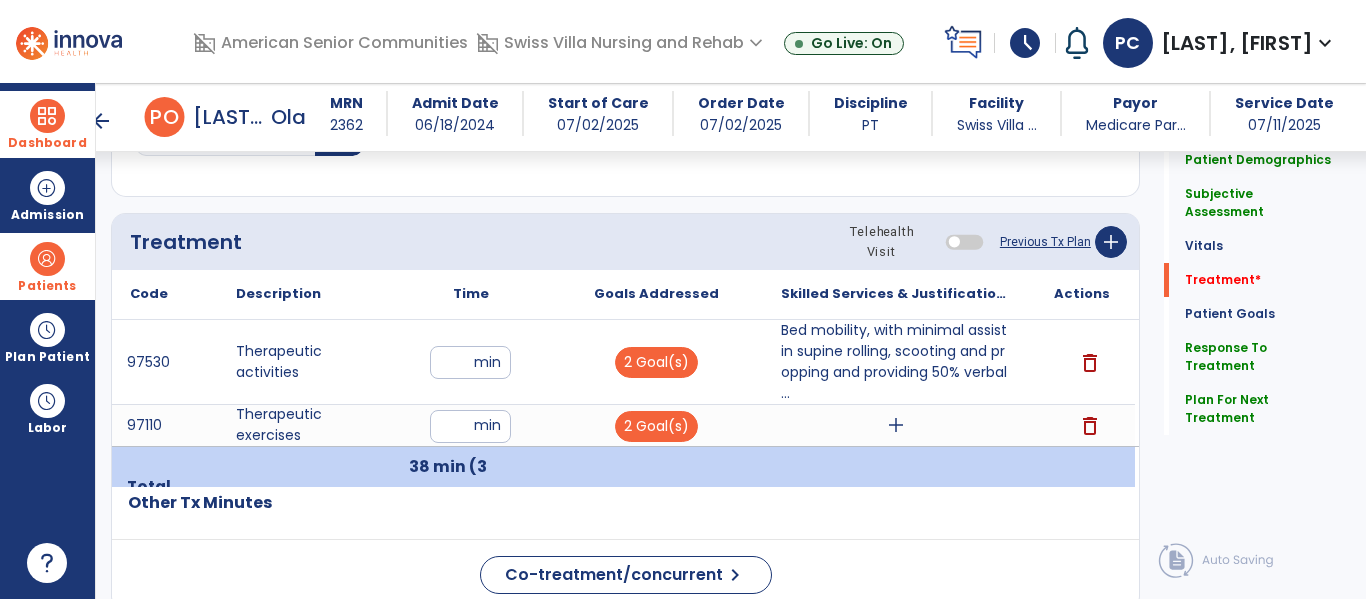 click on "add" at bounding box center [896, 425] 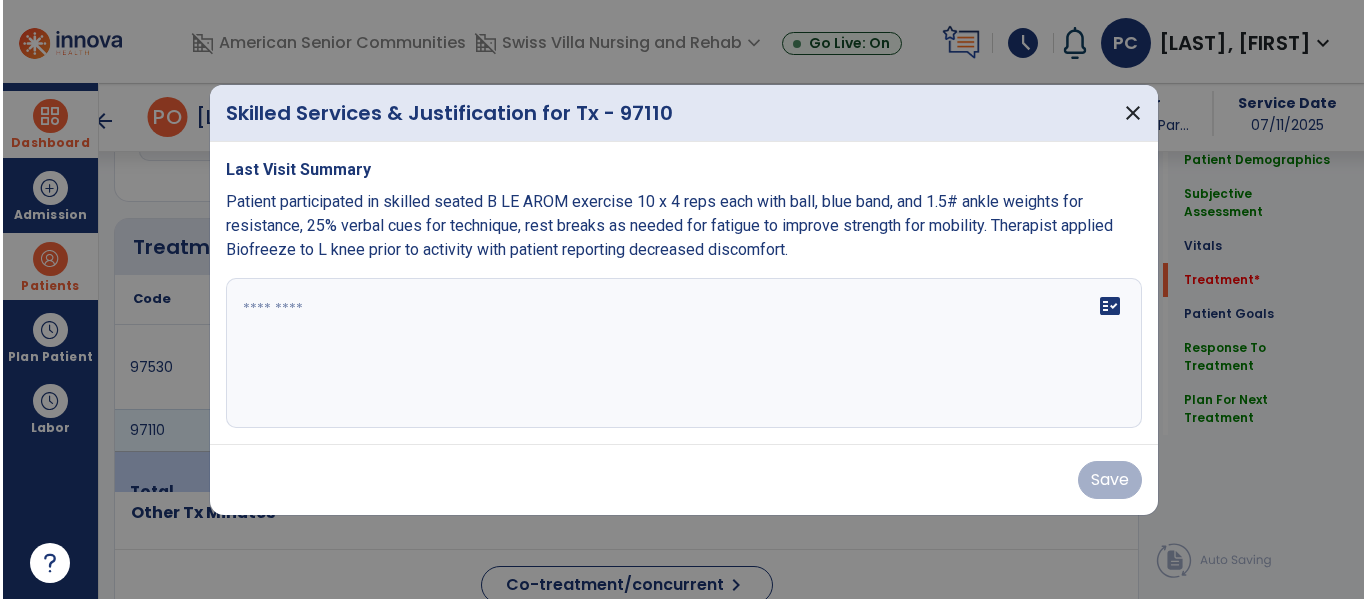 scroll, scrollTop: 1076, scrollLeft: 0, axis: vertical 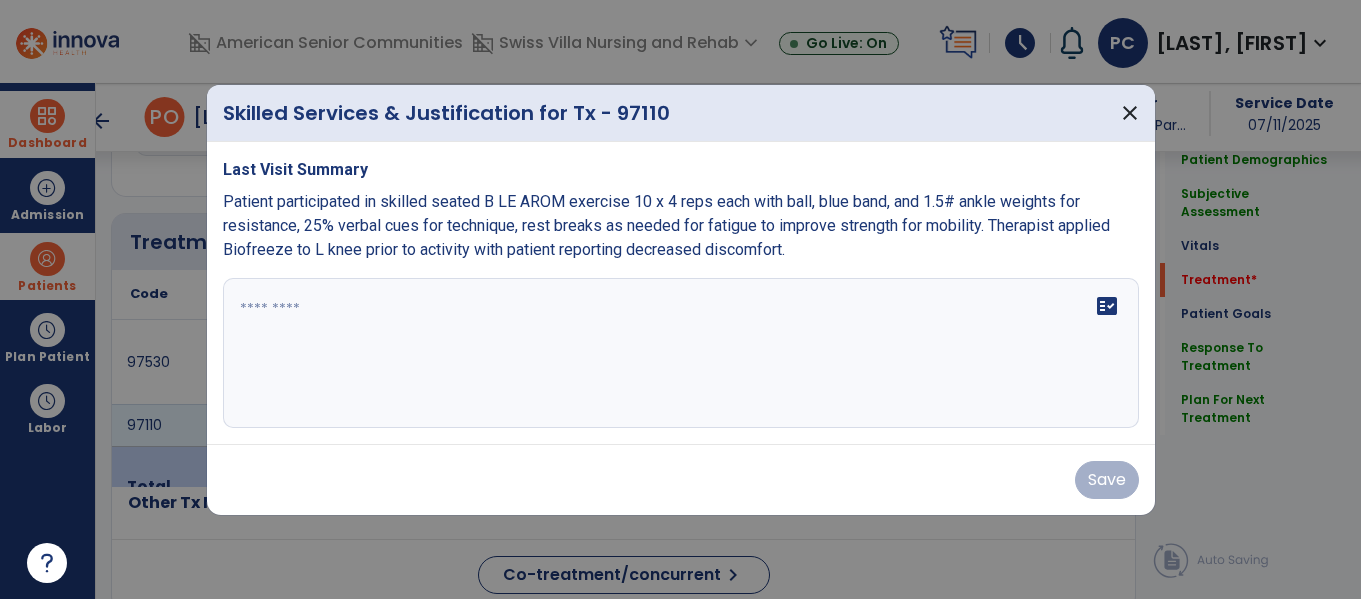 click at bounding box center [681, 353] 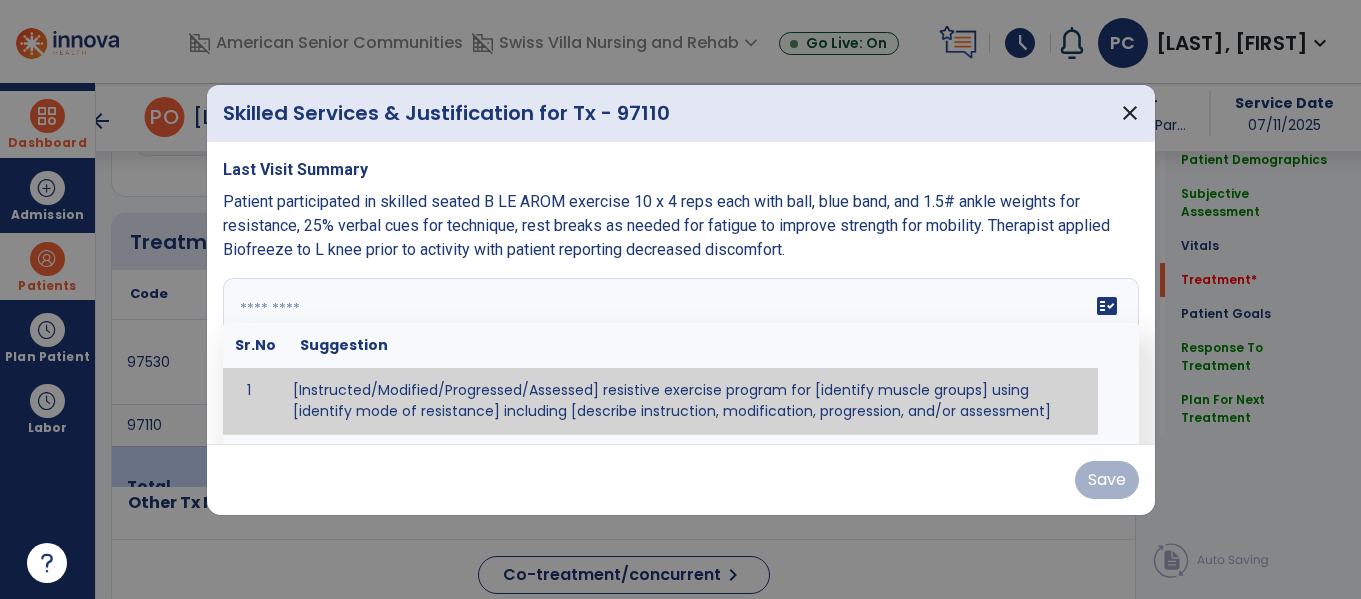 paste on "**********" 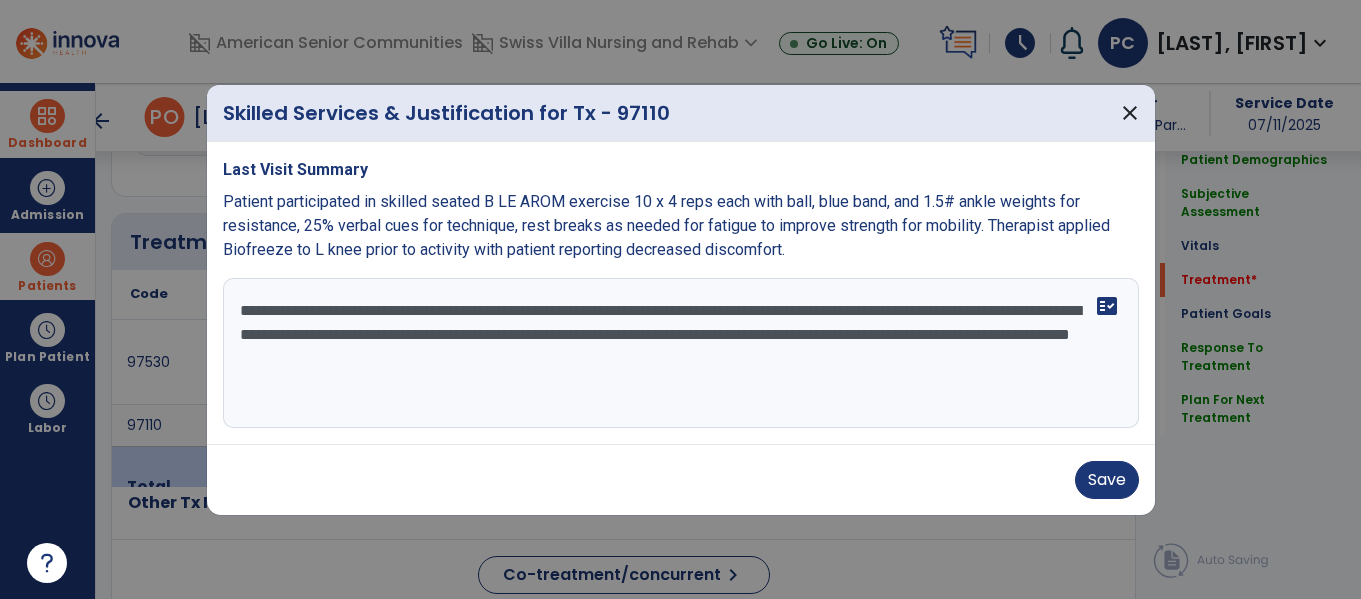 click on "**********" at bounding box center (681, 353) 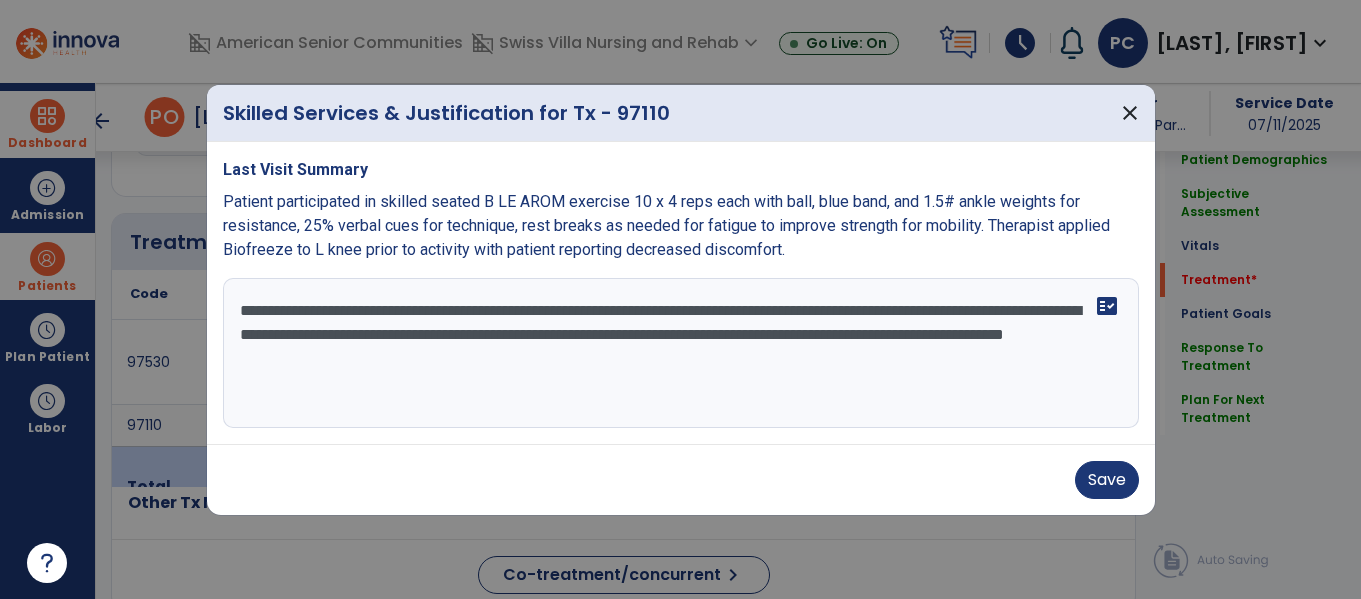 click on "**********" at bounding box center (681, 353) 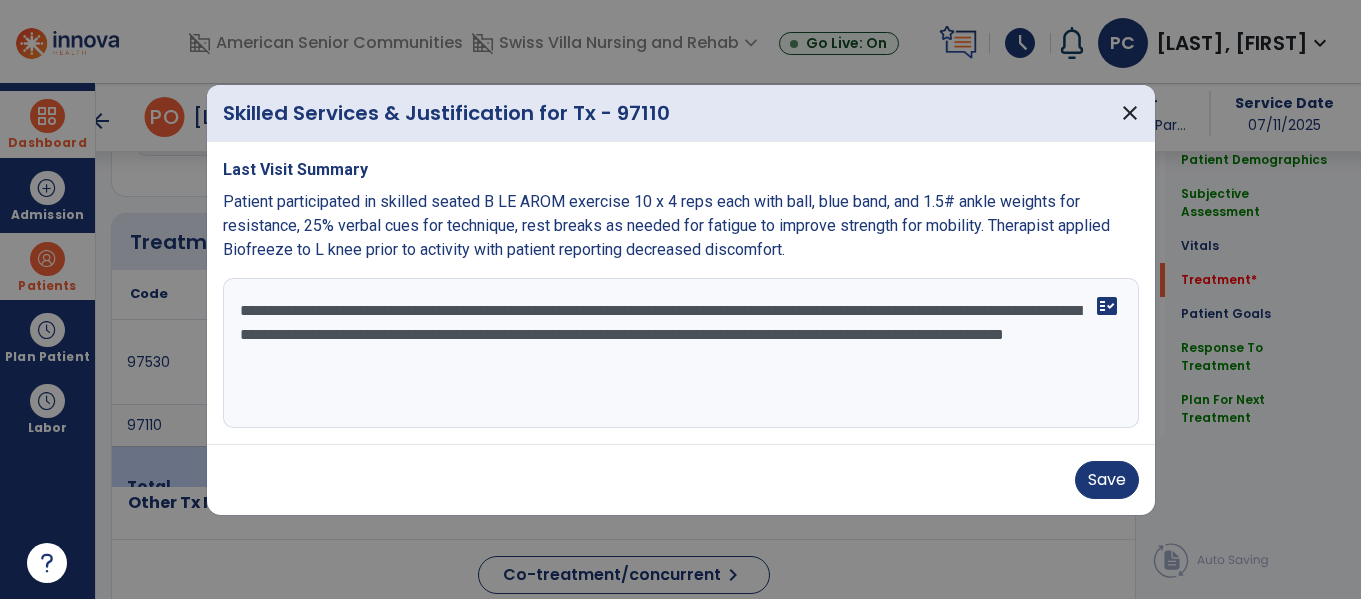 click on "**********" at bounding box center (681, 353) 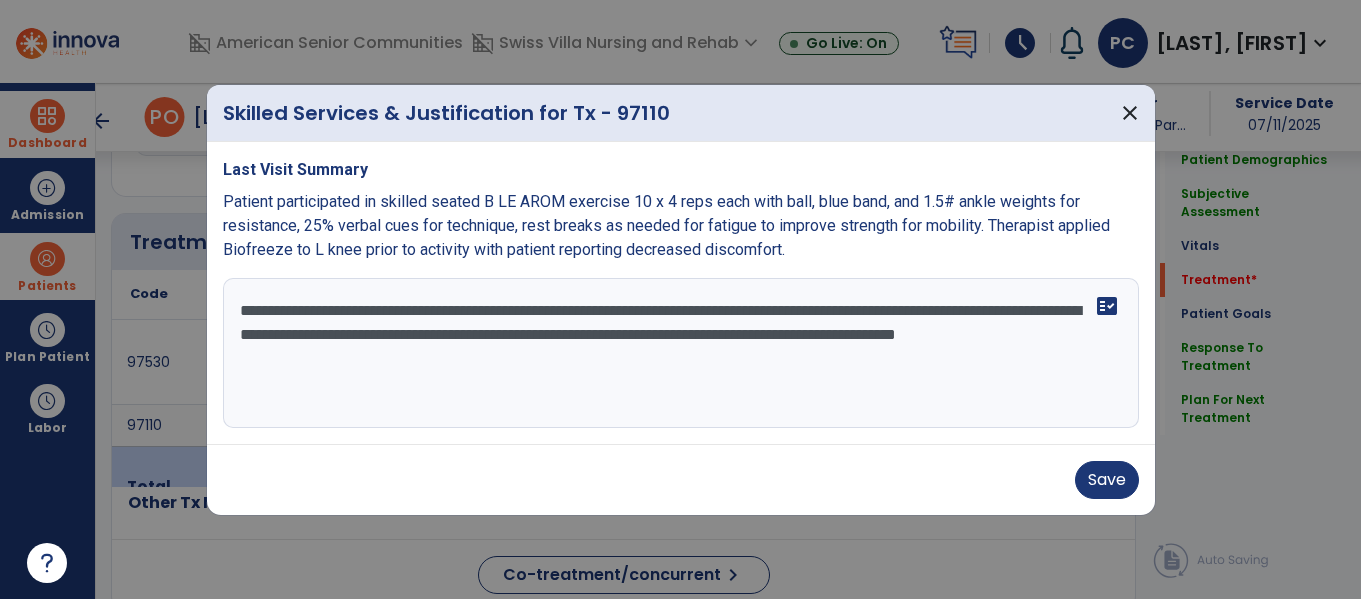 click on "**********" at bounding box center (681, 353) 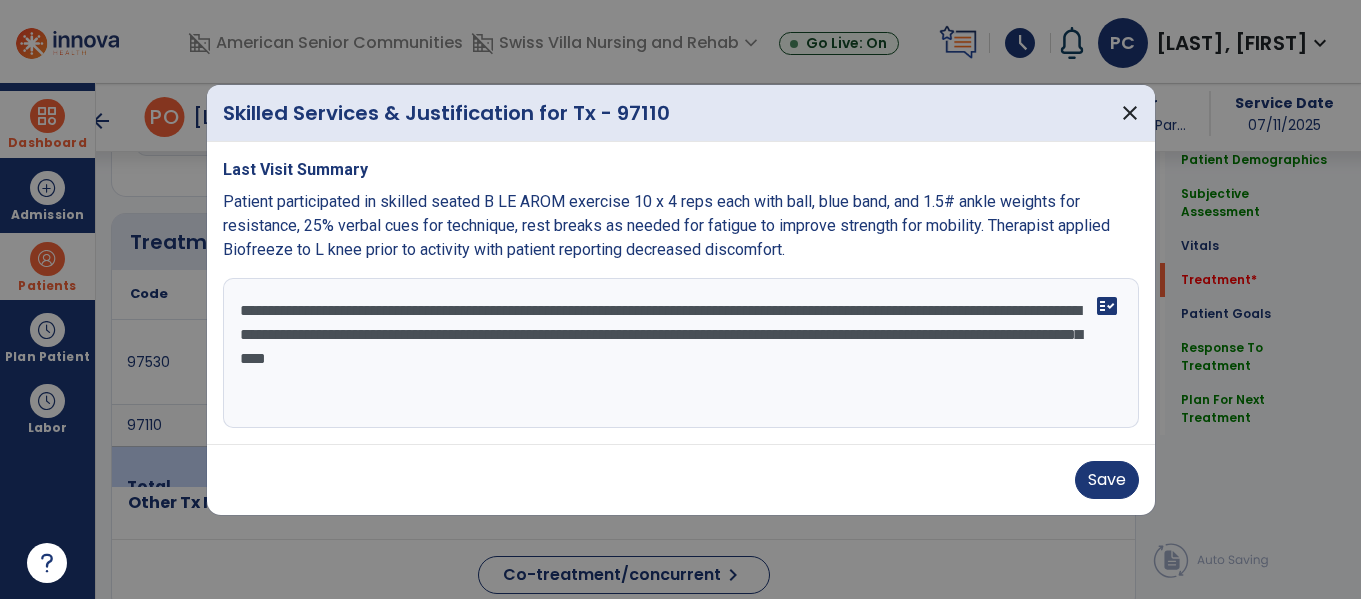 click on "**********" at bounding box center [681, 353] 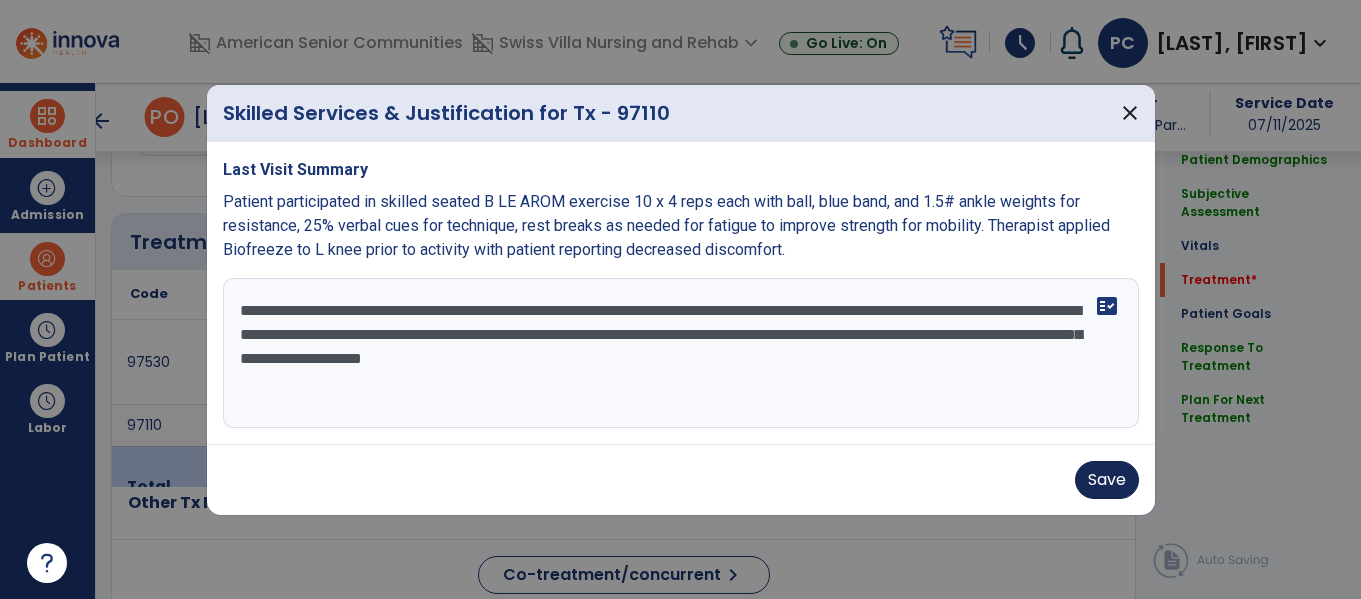type on "**********" 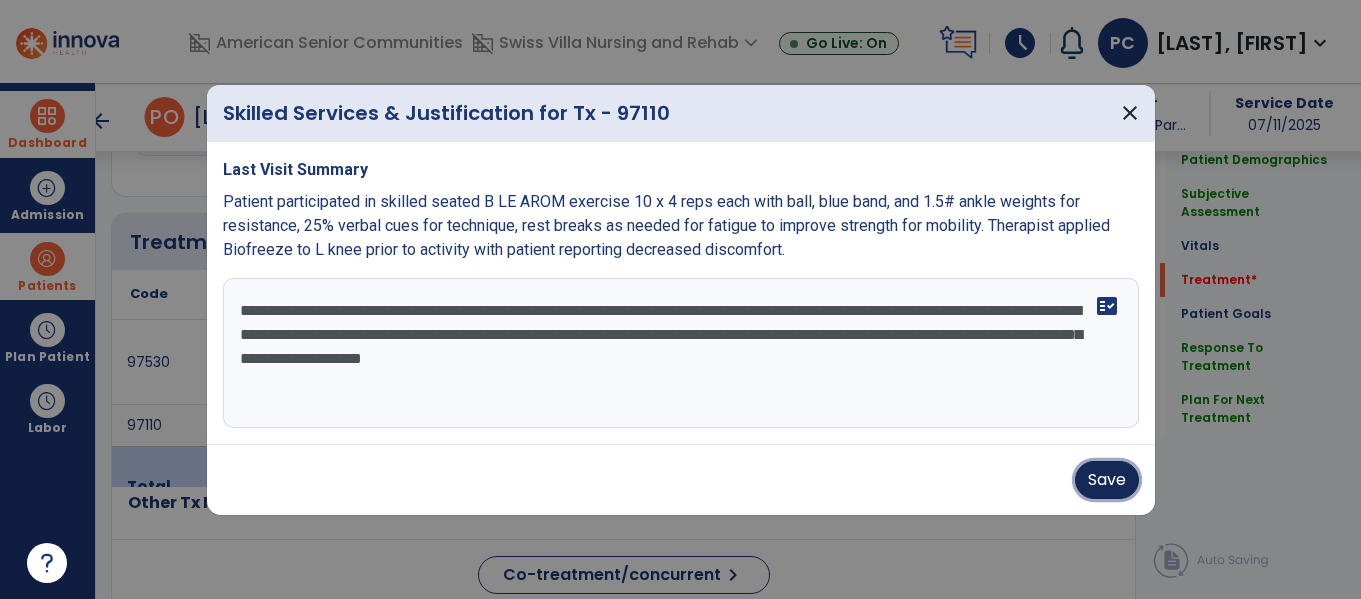 click on "Save" at bounding box center (1107, 480) 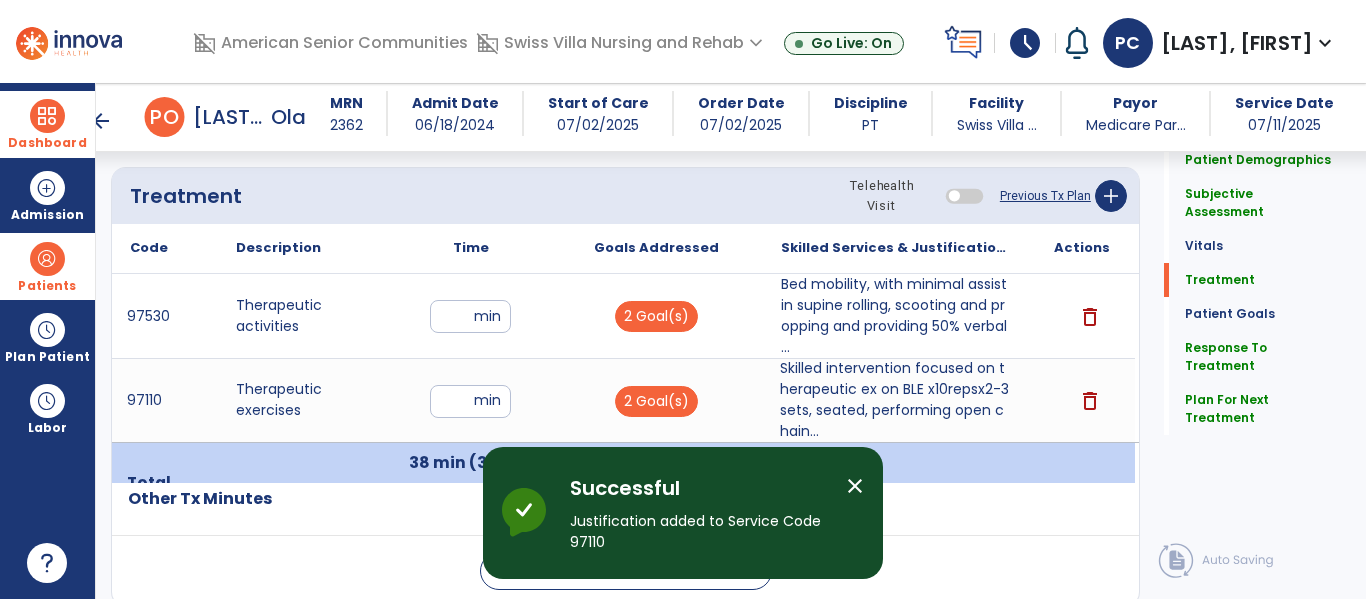 scroll, scrollTop: 1137, scrollLeft: 0, axis: vertical 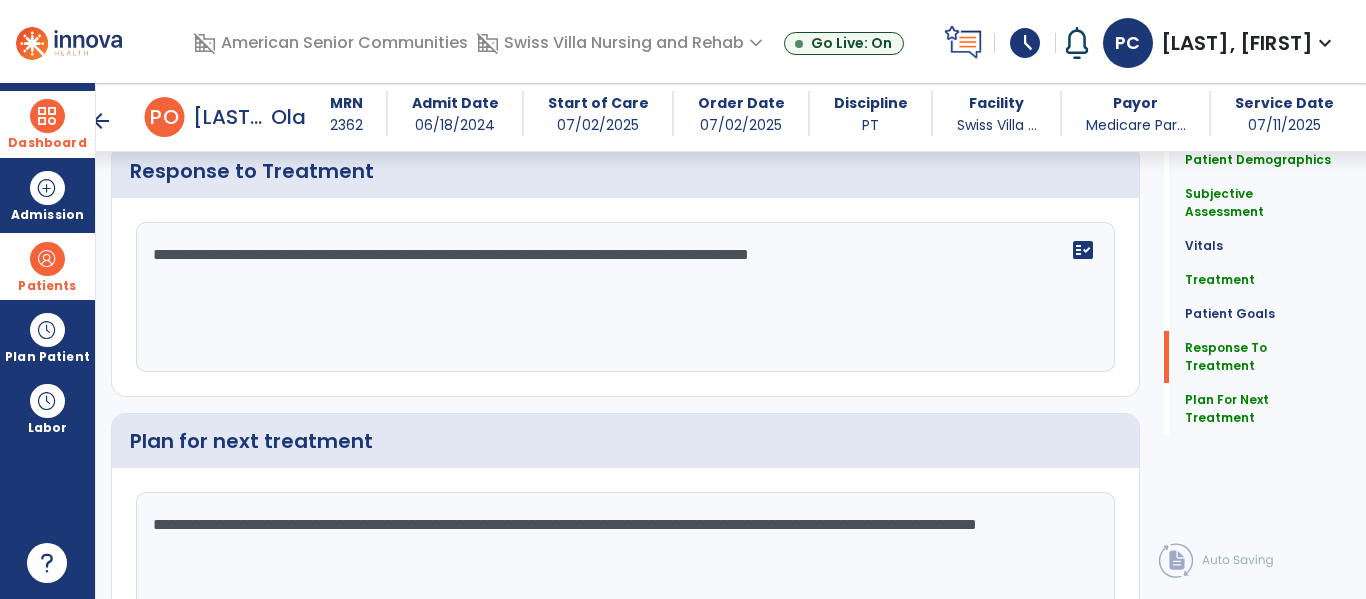 click on "fact_check" 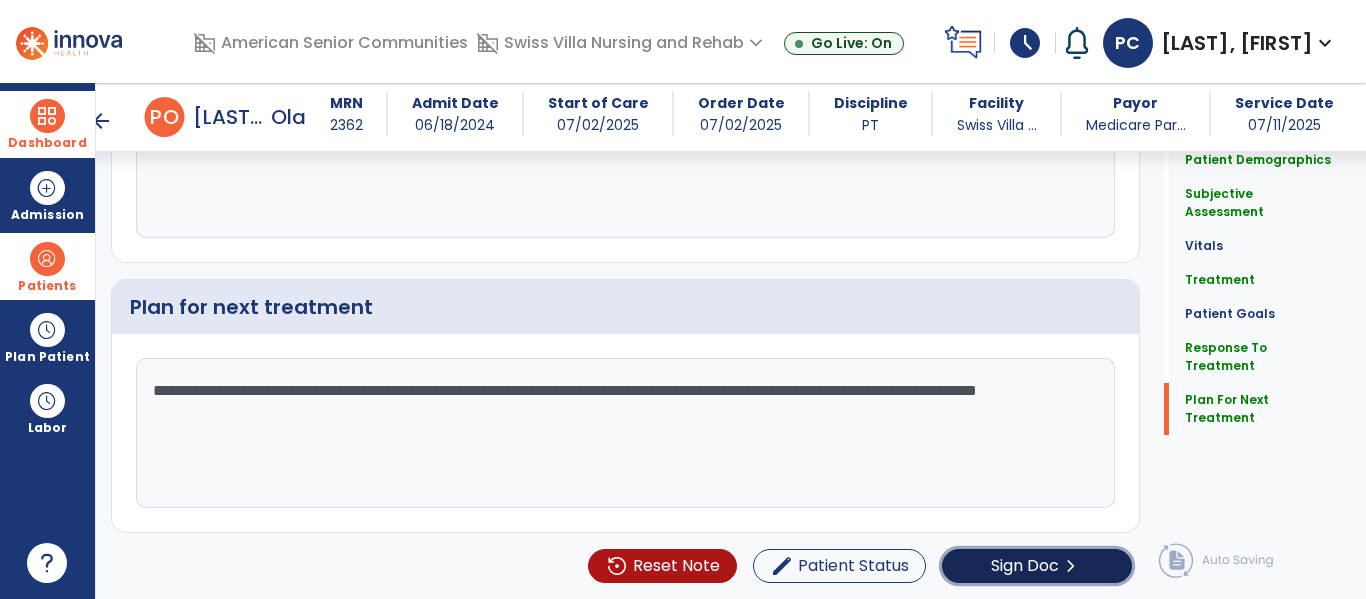 click on "chevron_right" 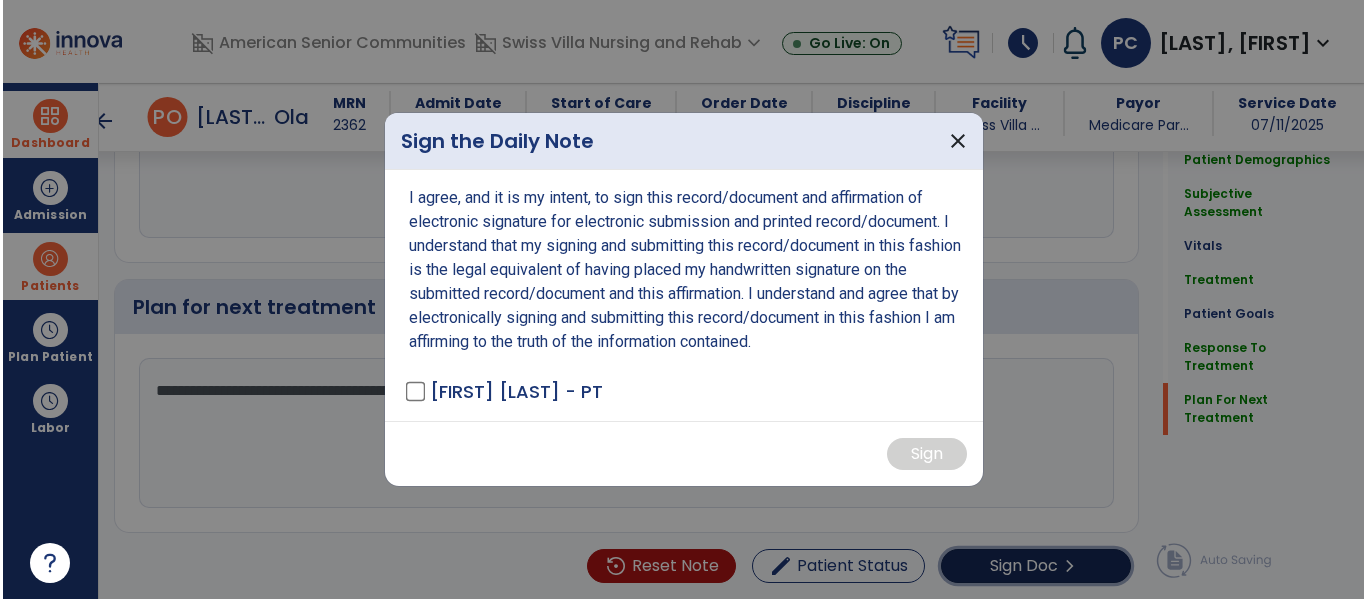 scroll, scrollTop: 3034, scrollLeft: 0, axis: vertical 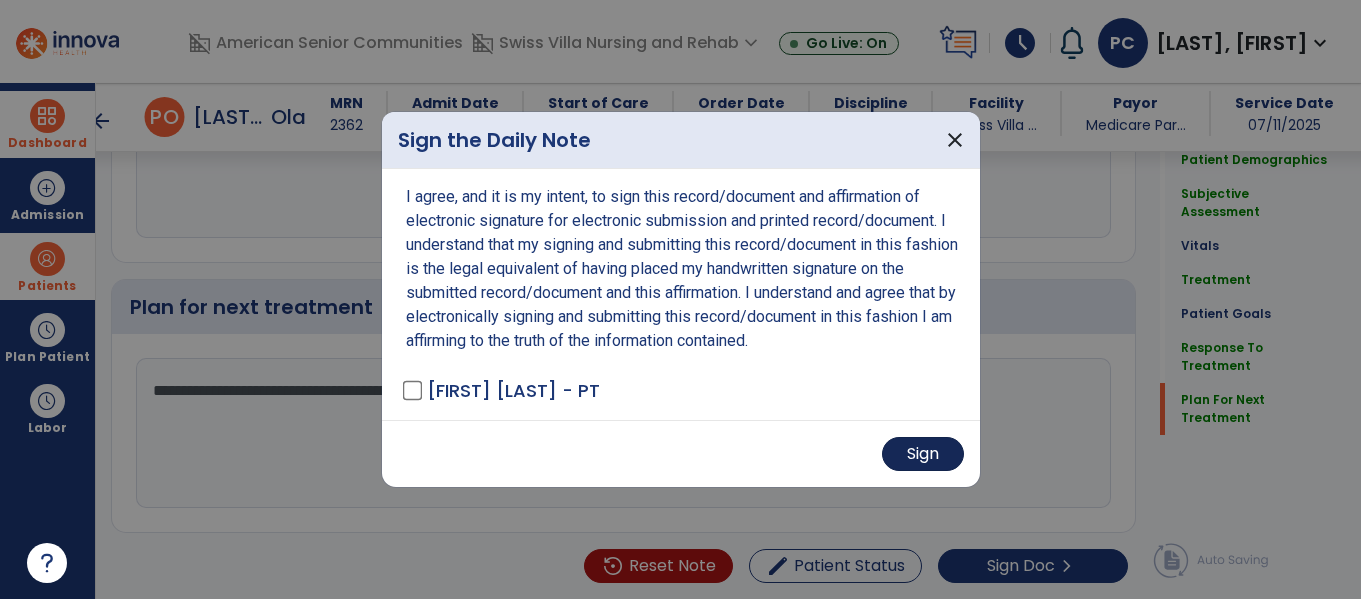 click on "Sign" at bounding box center [923, 454] 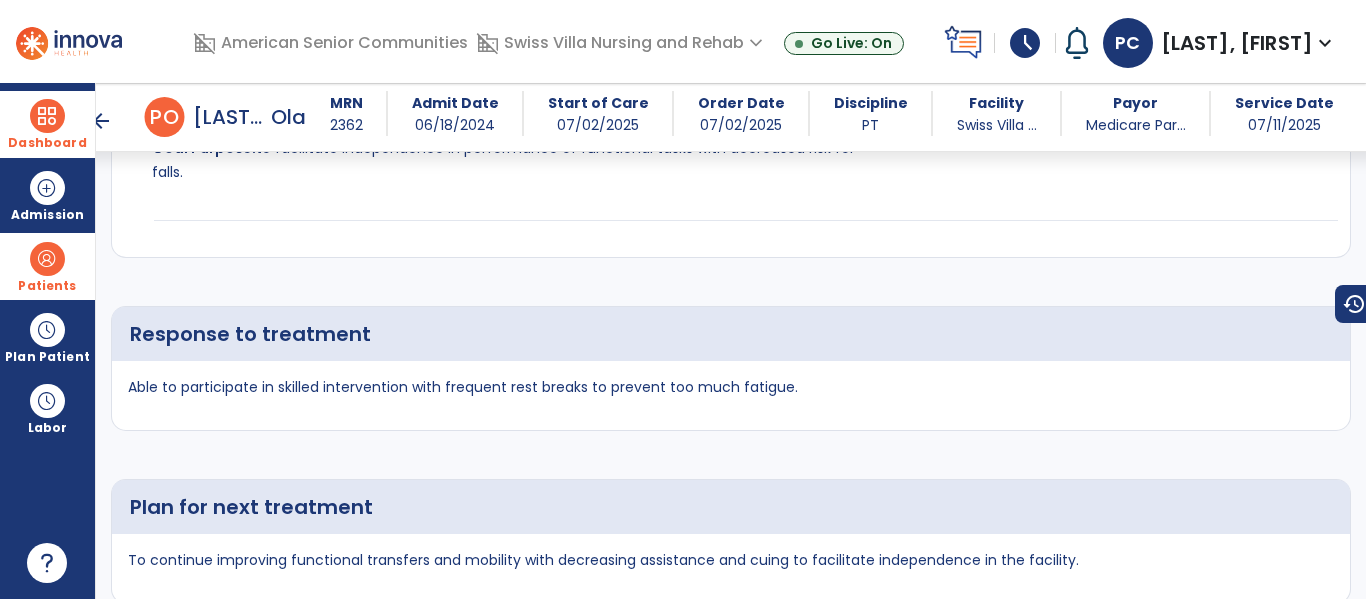 scroll, scrollTop: 0, scrollLeft: 0, axis: both 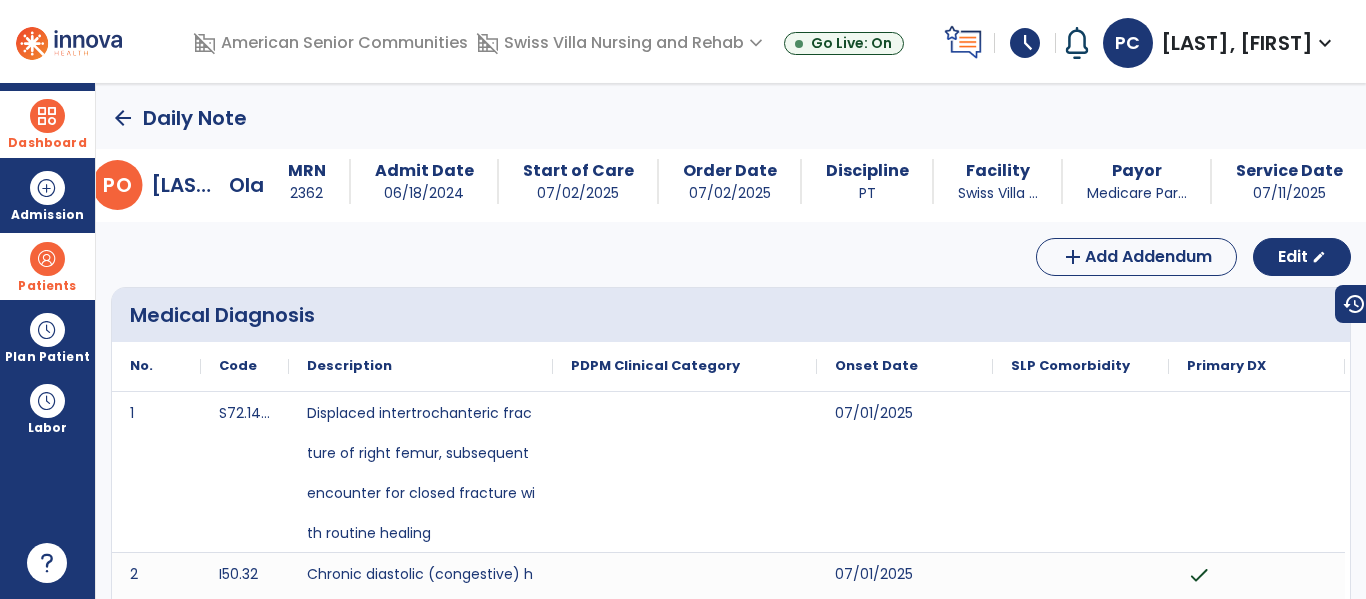 click on "arrow_back" 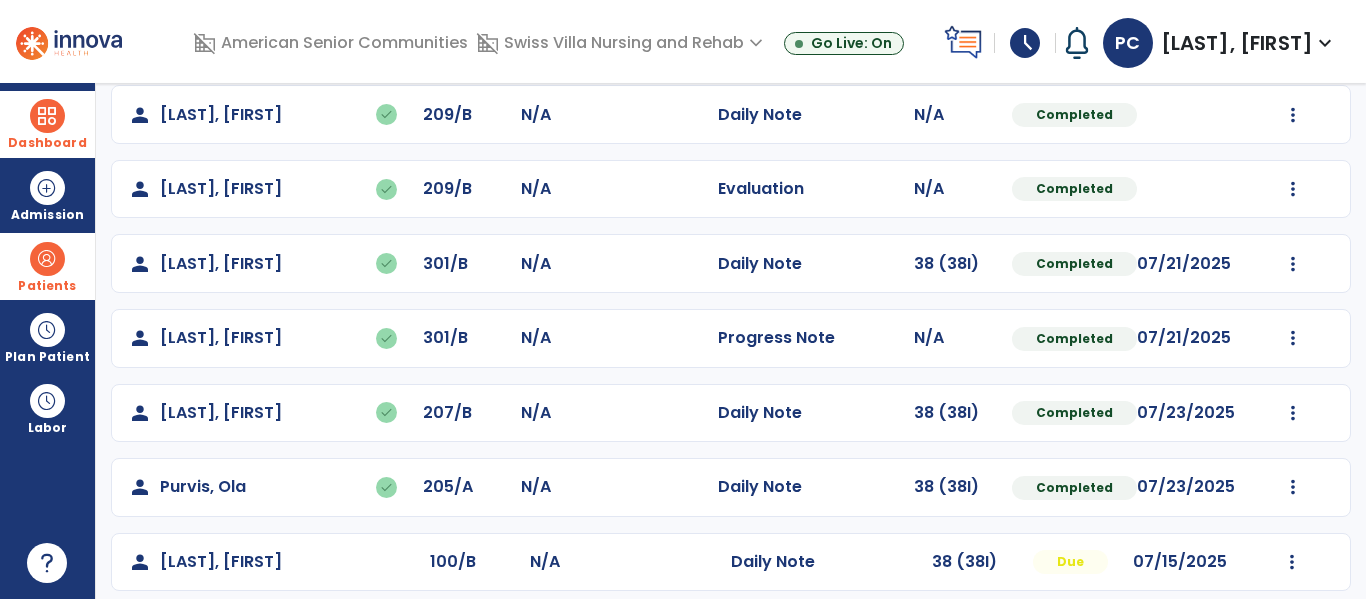 scroll, scrollTop: 1009, scrollLeft: 0, axis: vertical 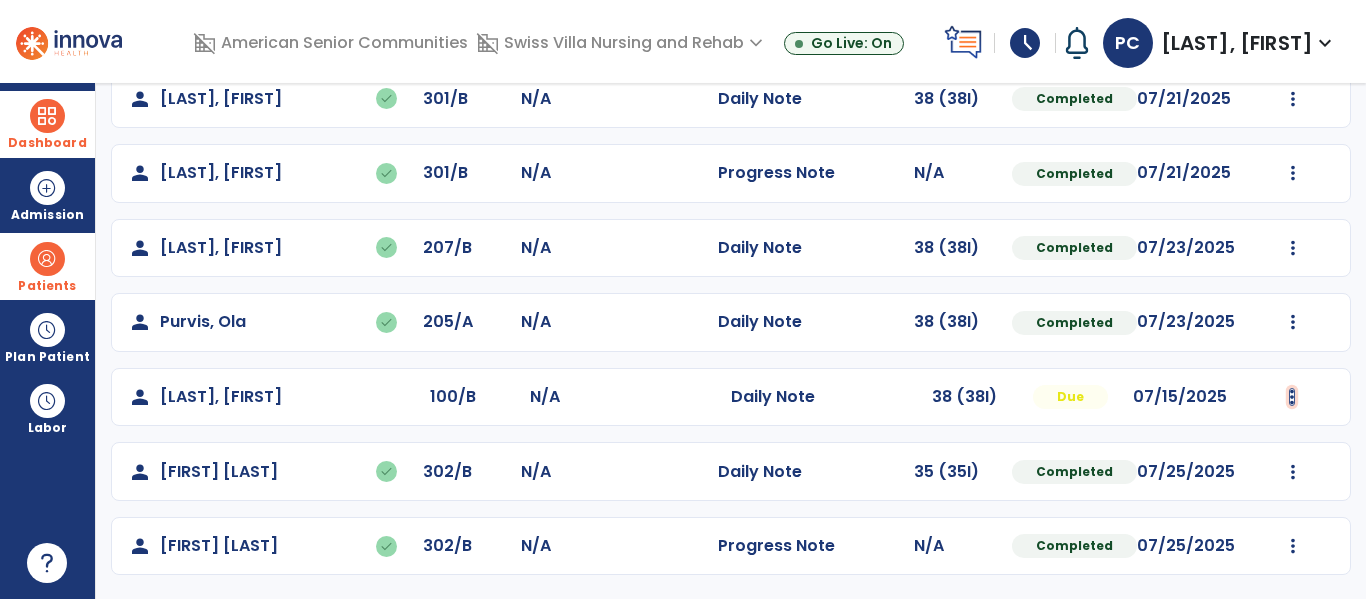 click at bounding box center [1293, -721] 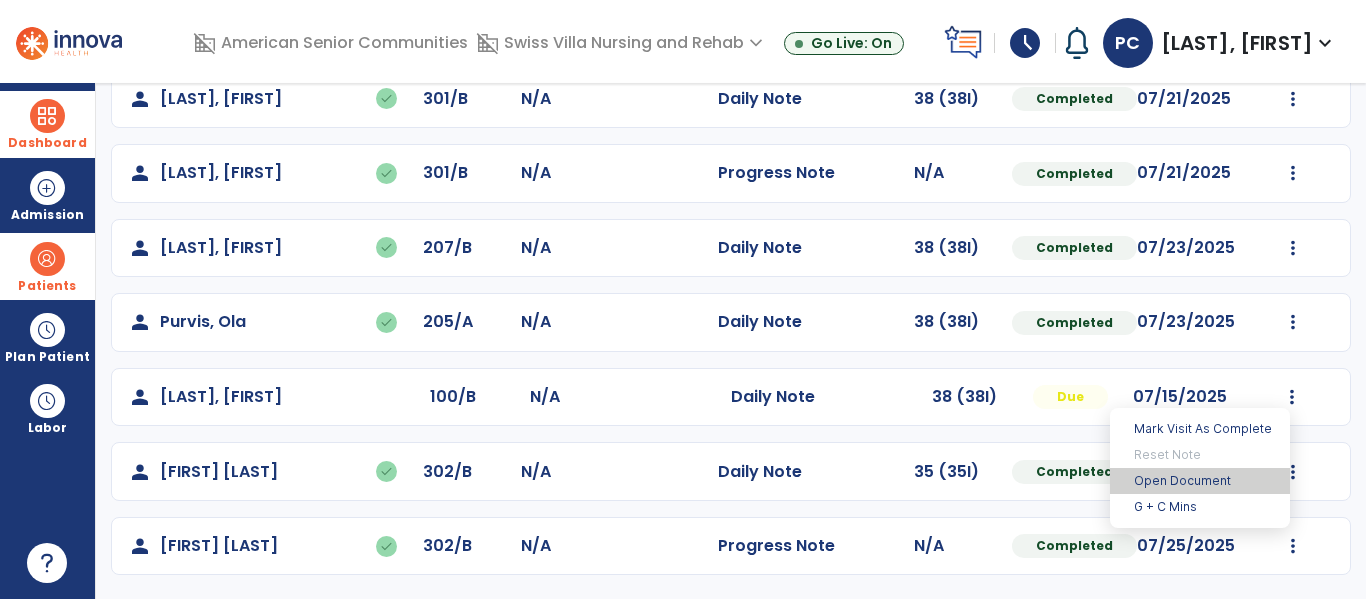 click on "Open Document" at bounding box center [1200, 481] 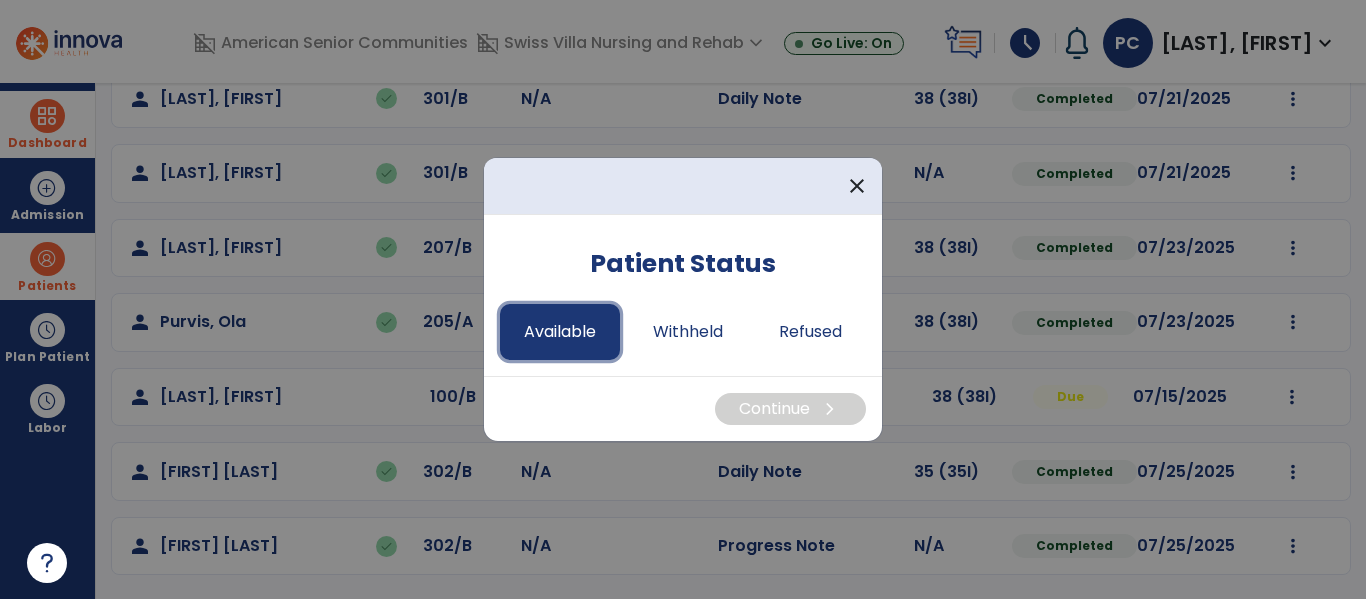 click on "Available" at bounding box center [560, 332] 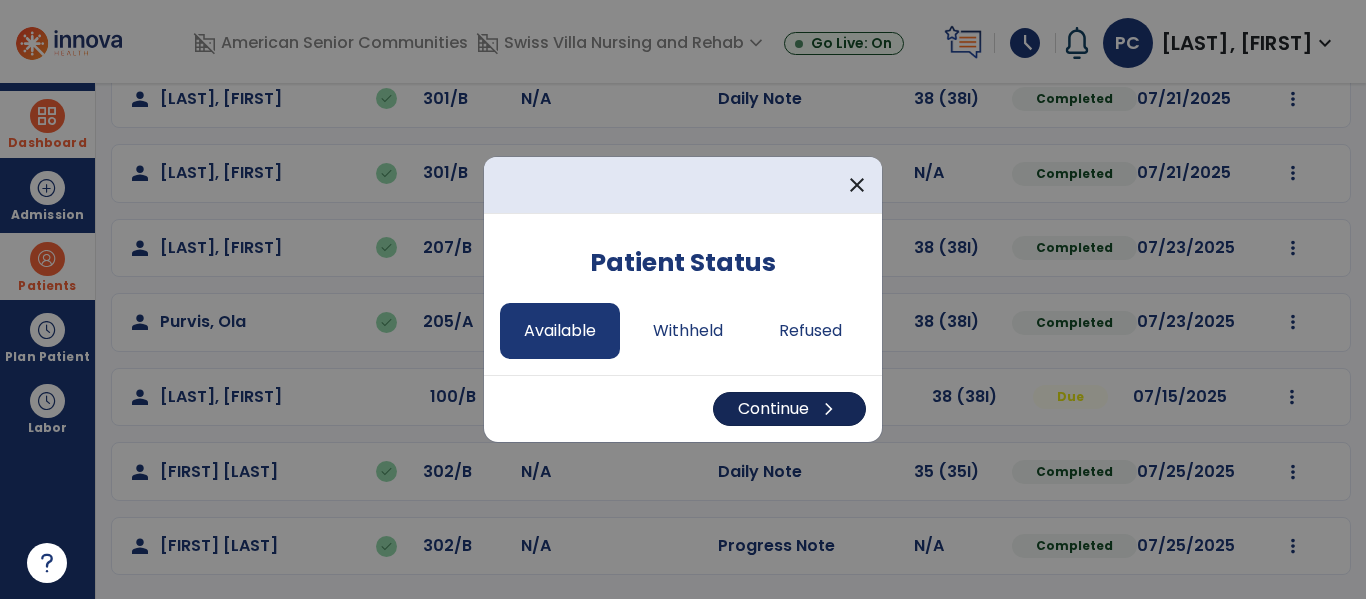 click on "Continue   chevron_right" at bounding box center [789, 409] 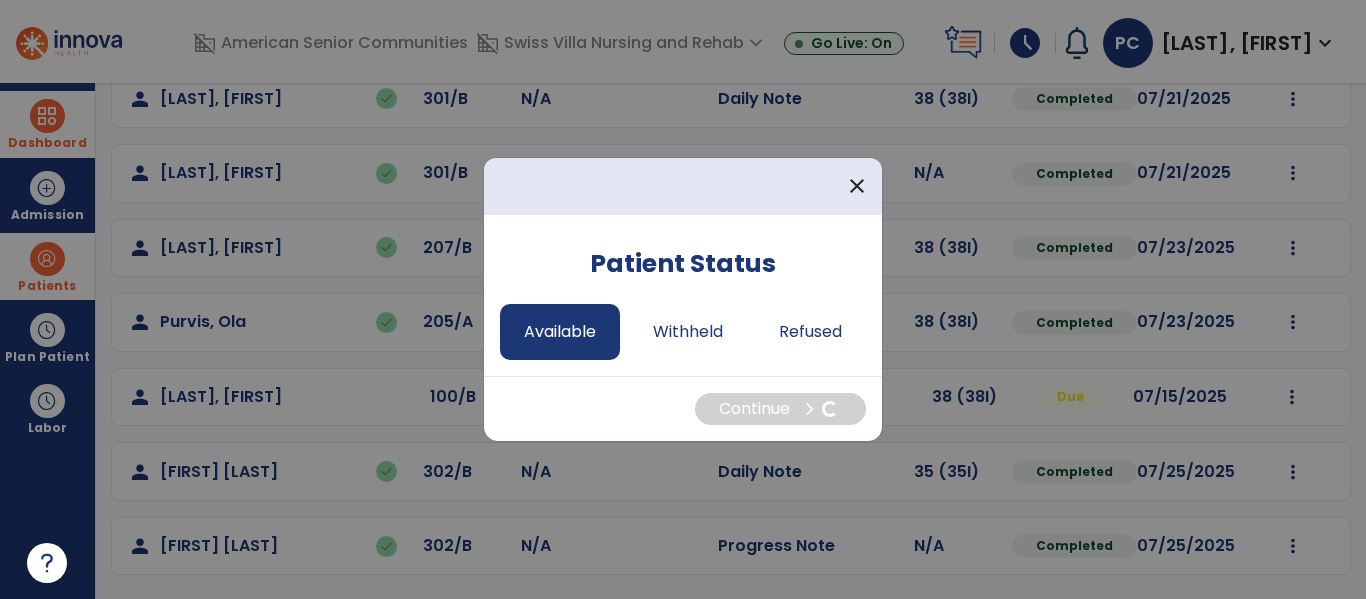 select on "*" 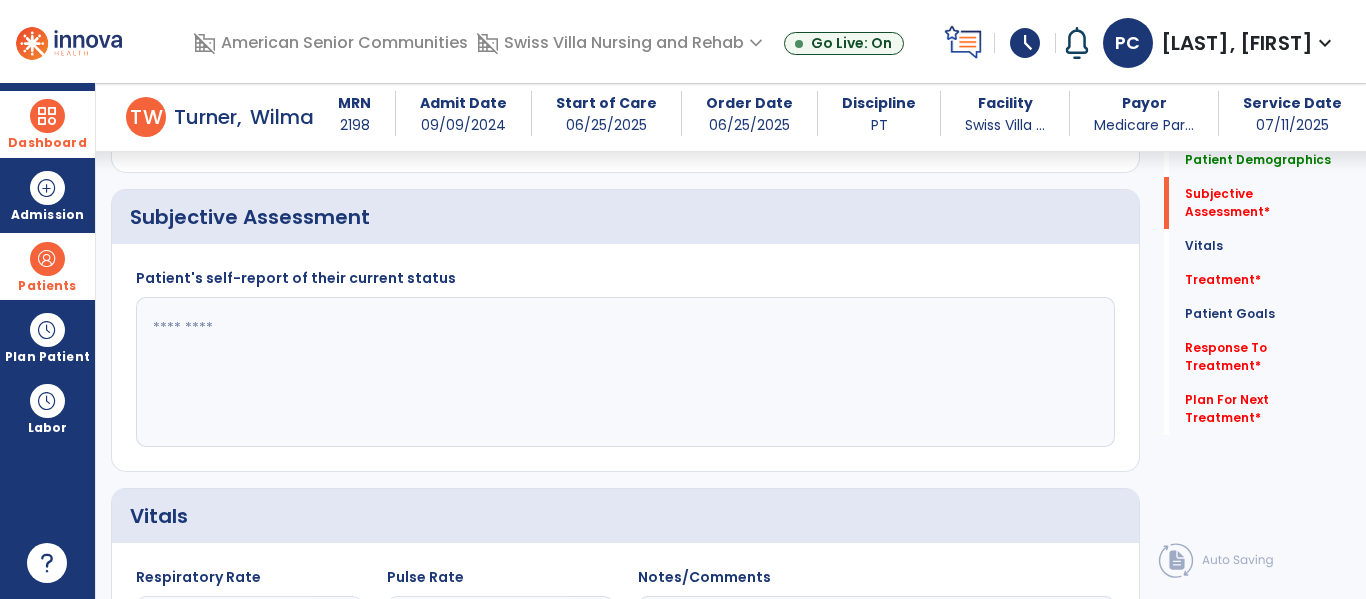 scroll, scrollTop: 382, scrollLeft: 0, axis: vertical 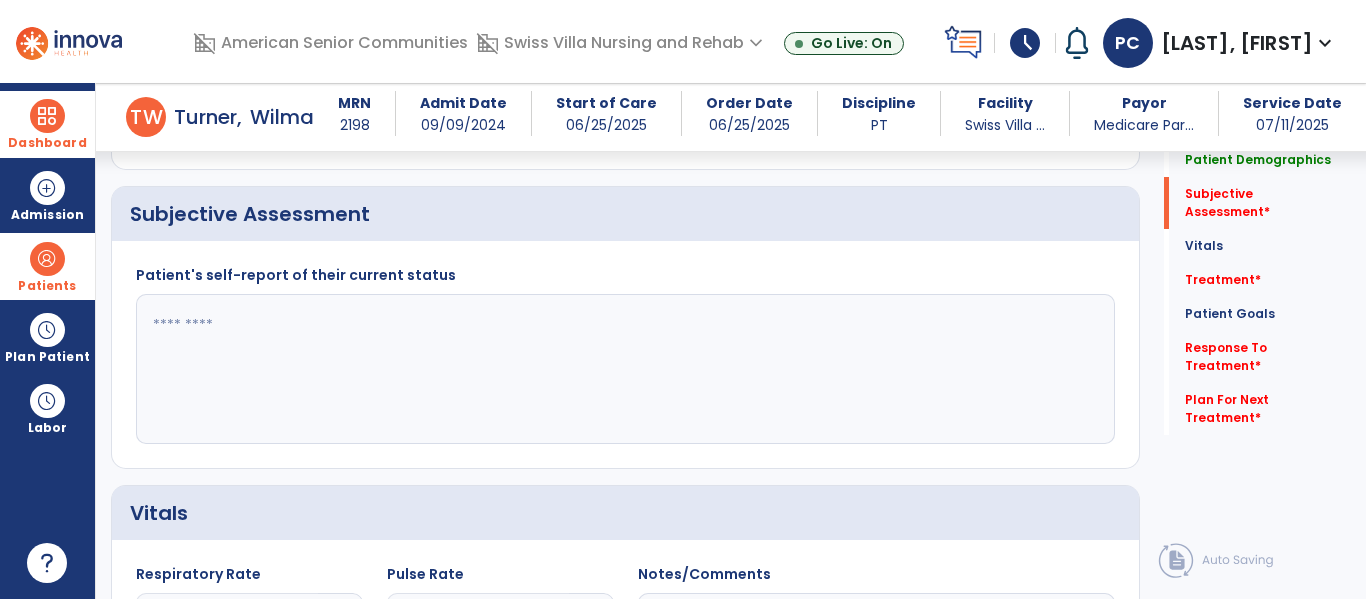click 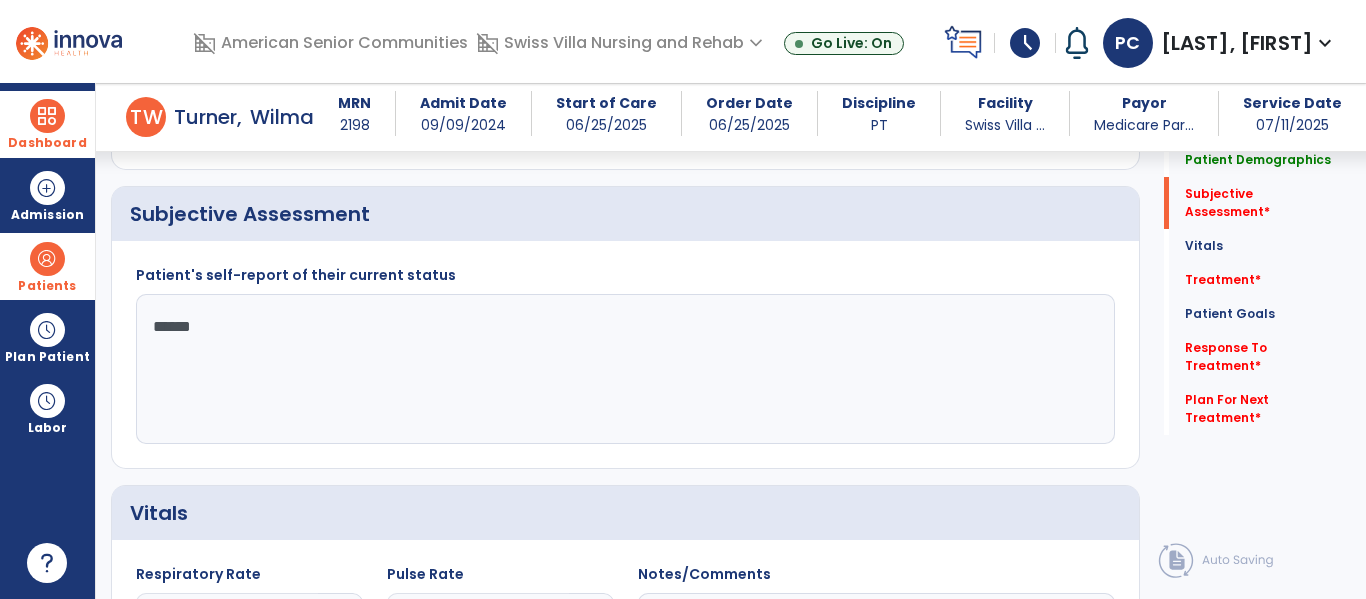 type on "*******" 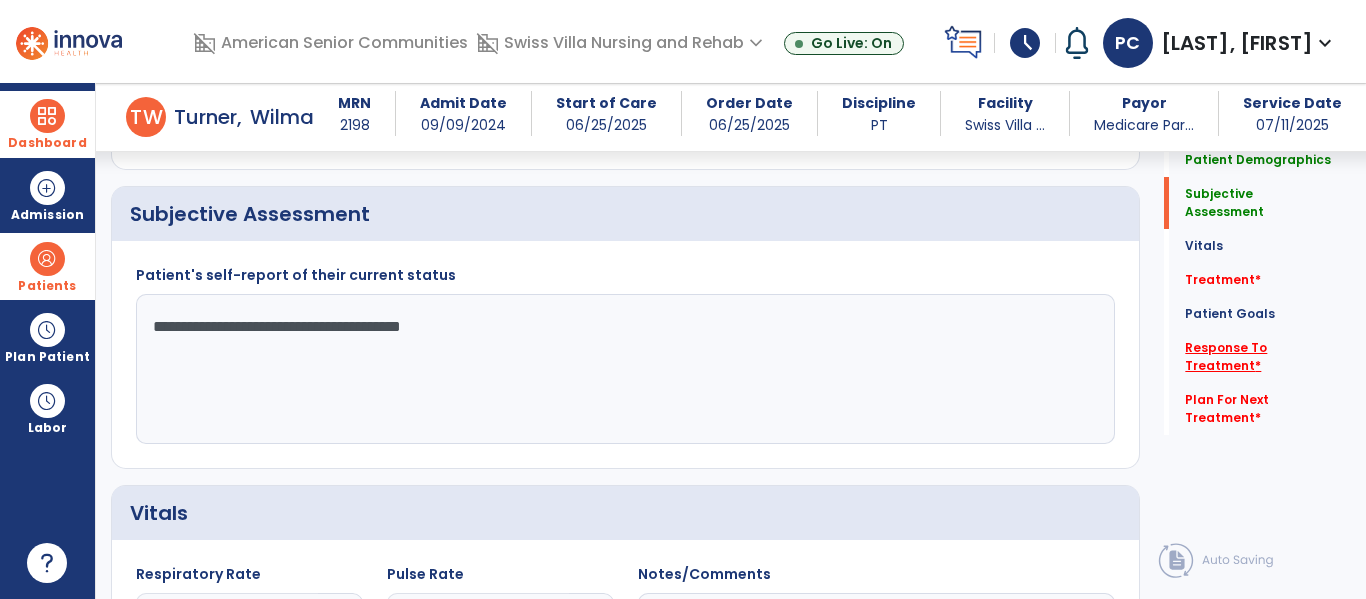 type on "**********" 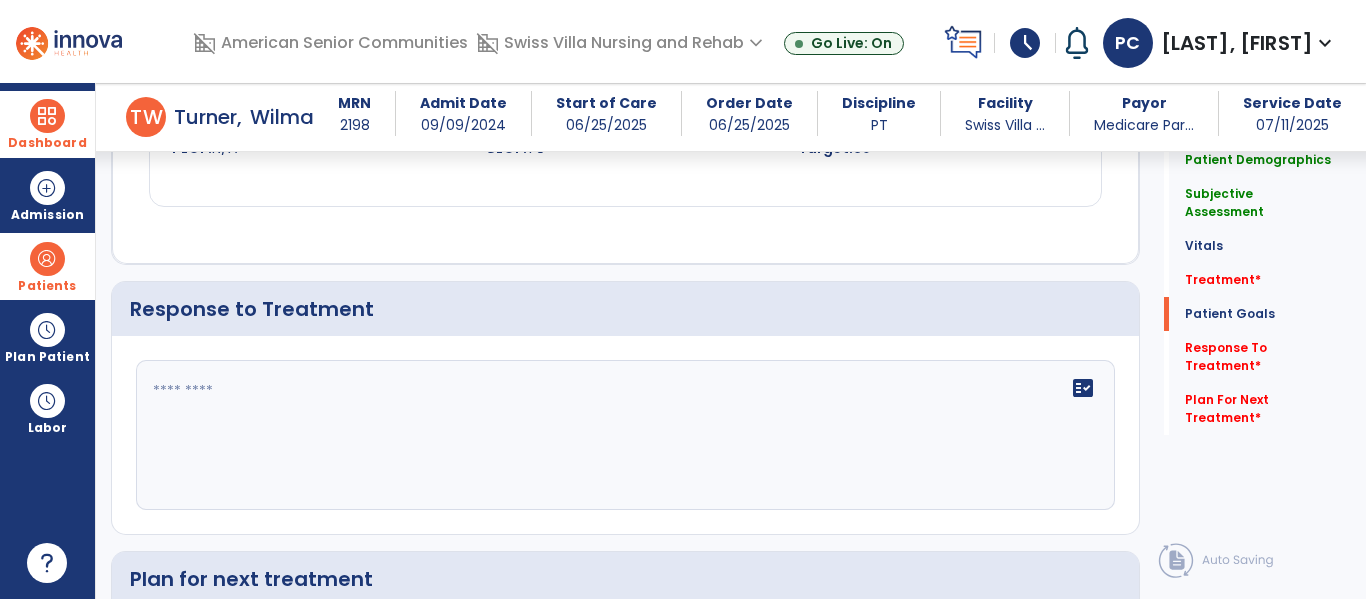 click 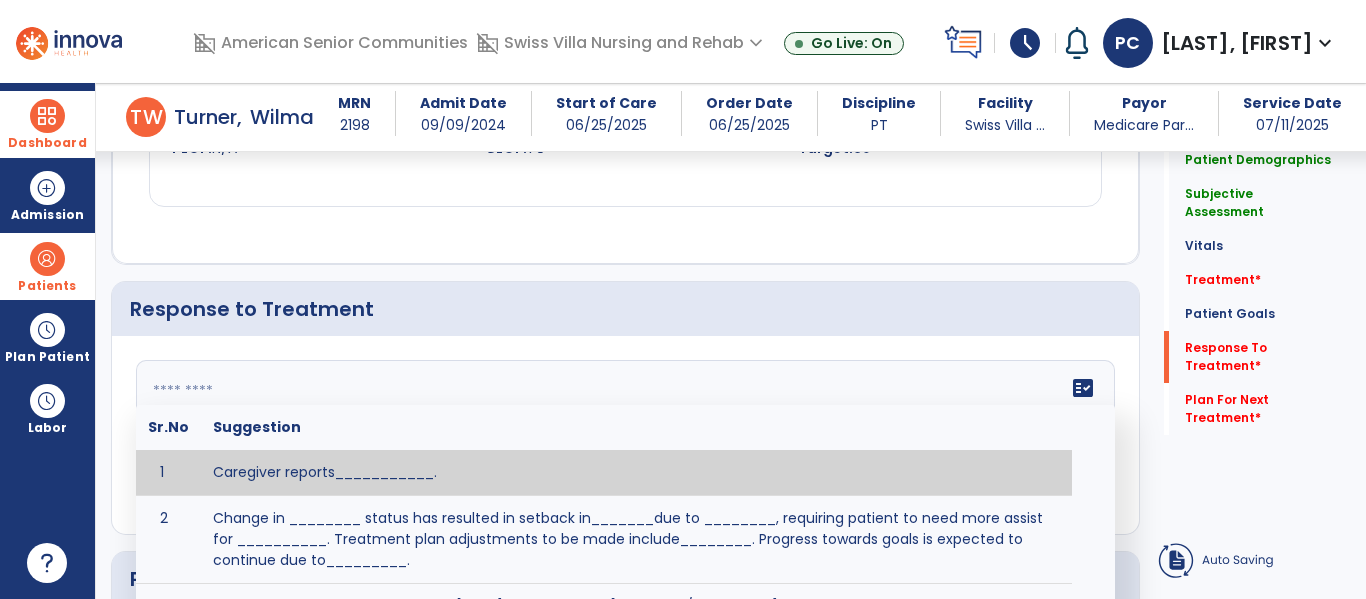 scroll, scrollTop: 2748, scrollLeft: 0, axis: vertical 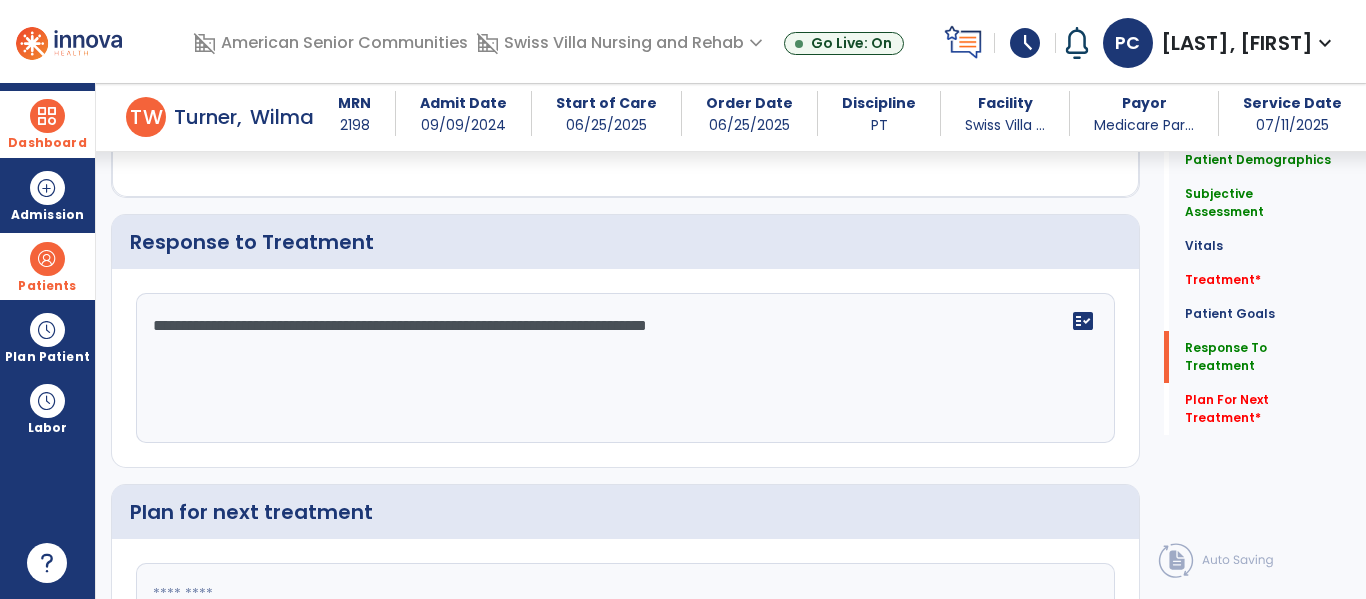 click on "**********" 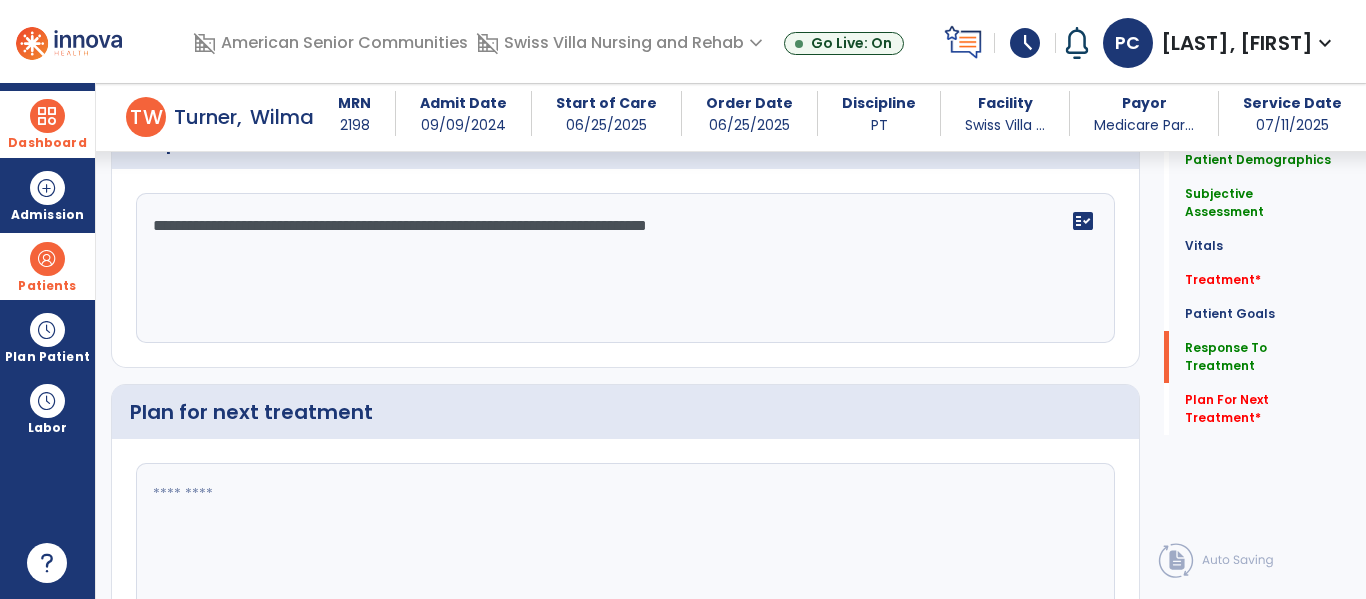type on "**********" 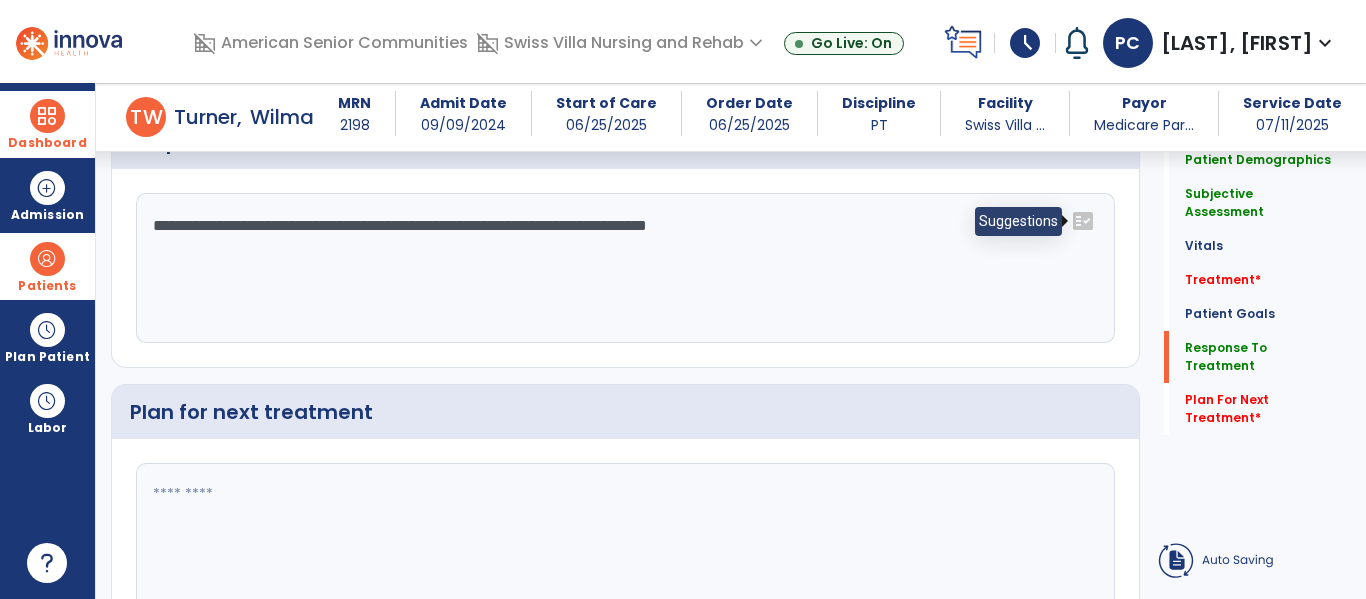 scroll, scrollTop: 2919, scrollLeft: 0, axis: vertical 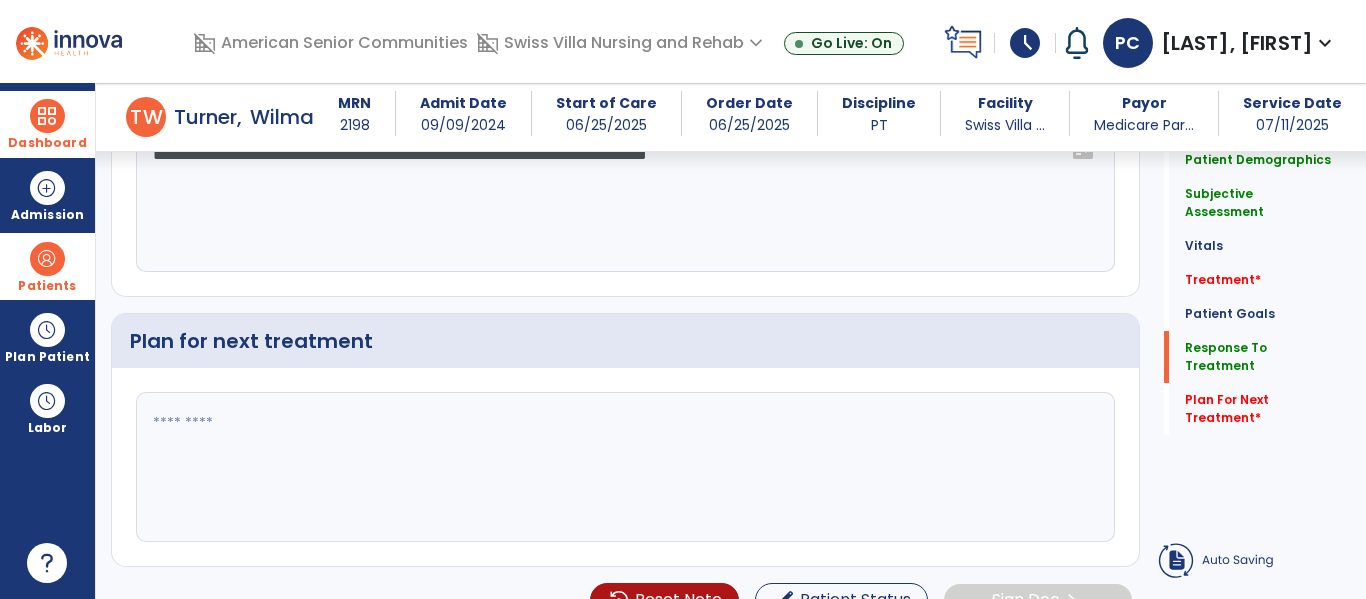 click 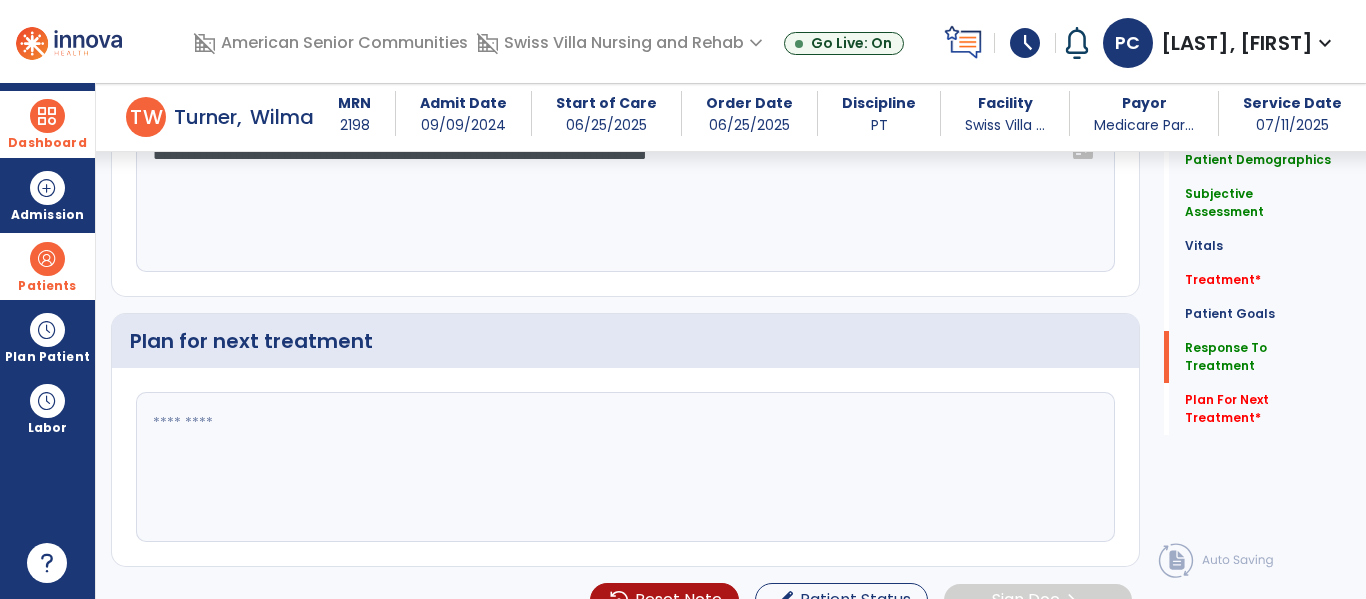 type on "*" 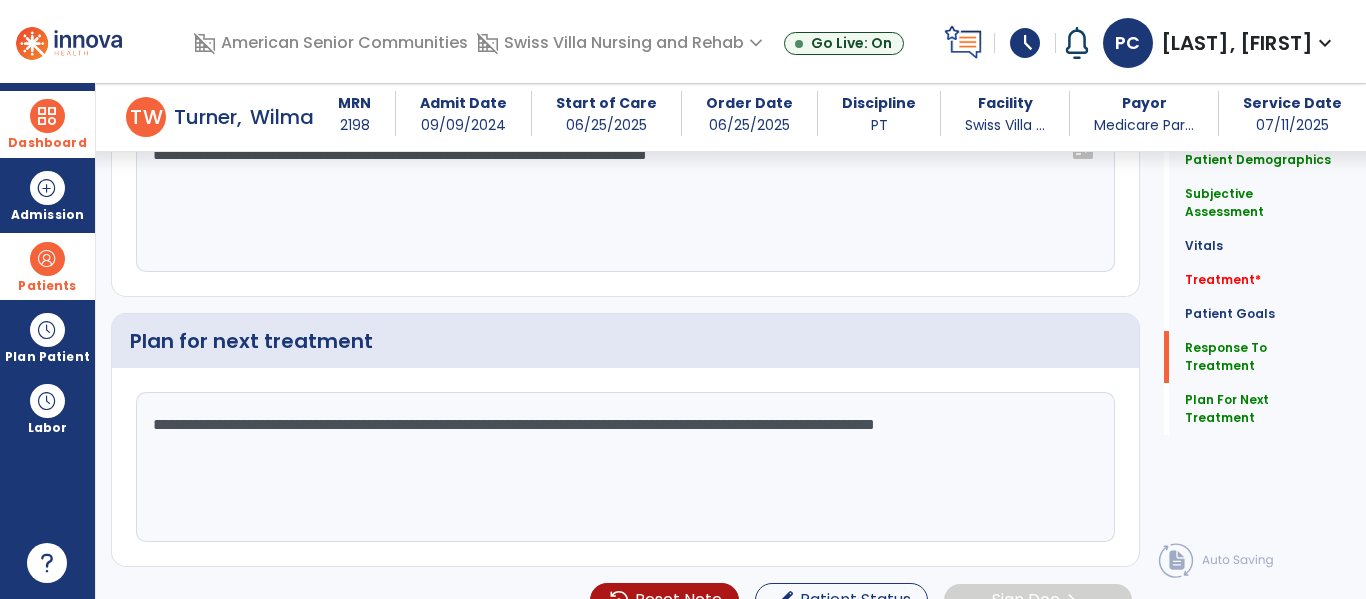 click on "**********" 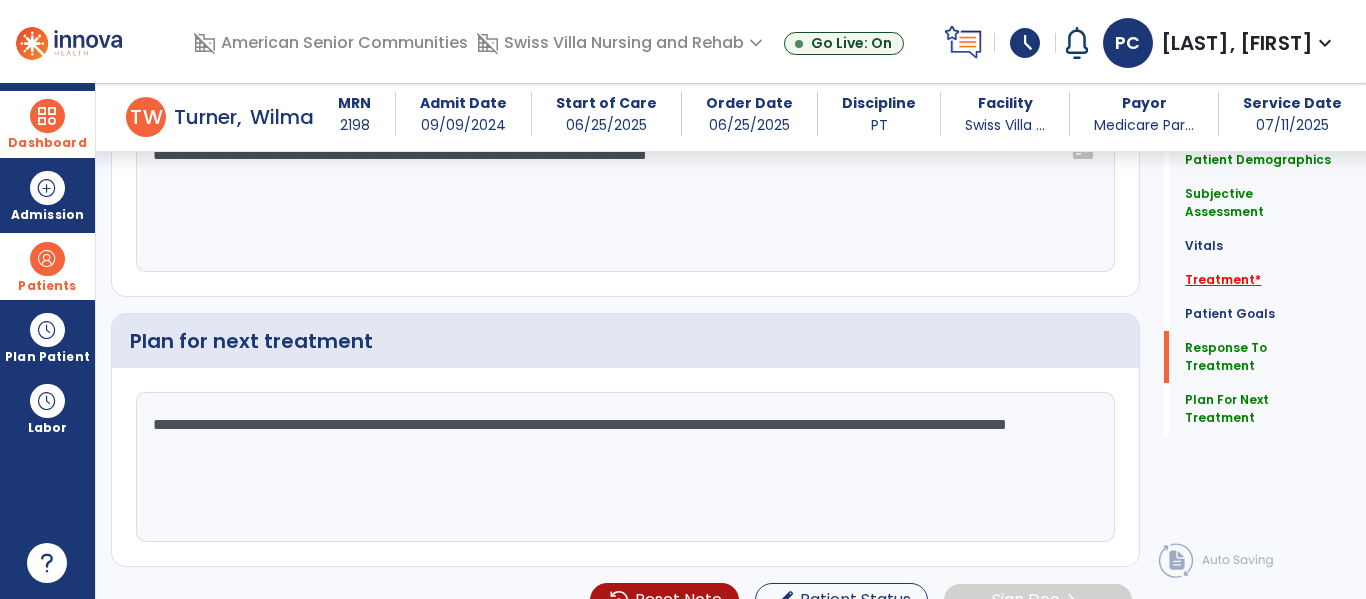 type on "**********" 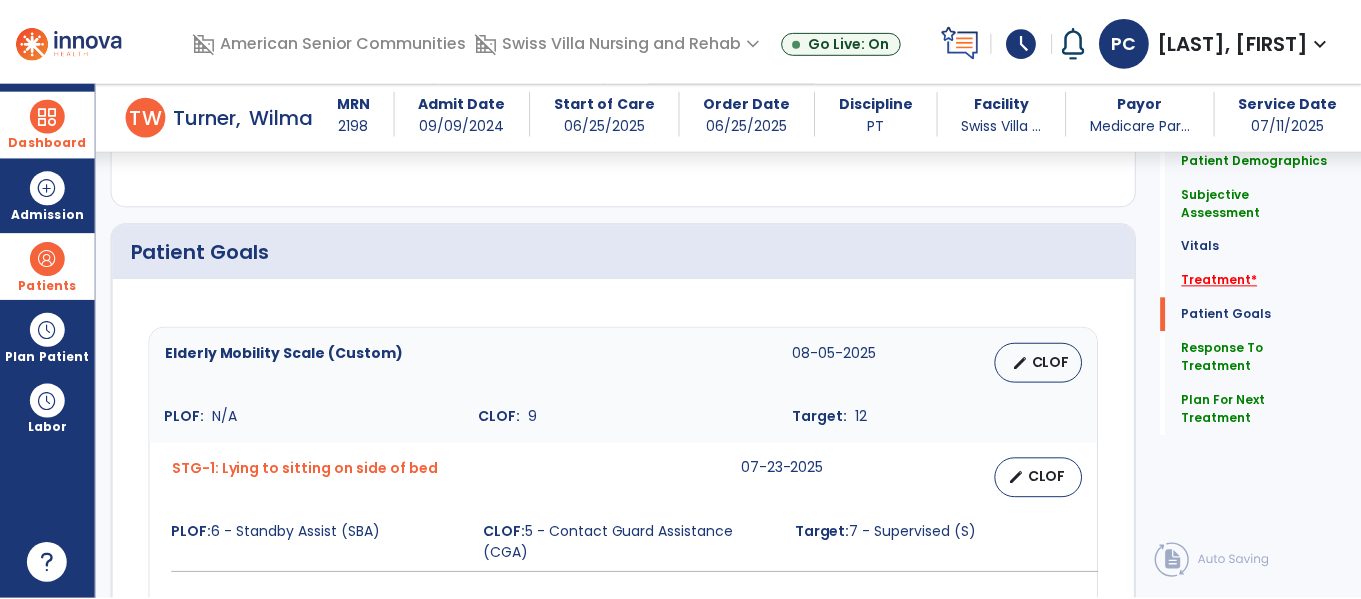 scroll, scrollTop: 1179, scrollLeft: 0, axis: vertical 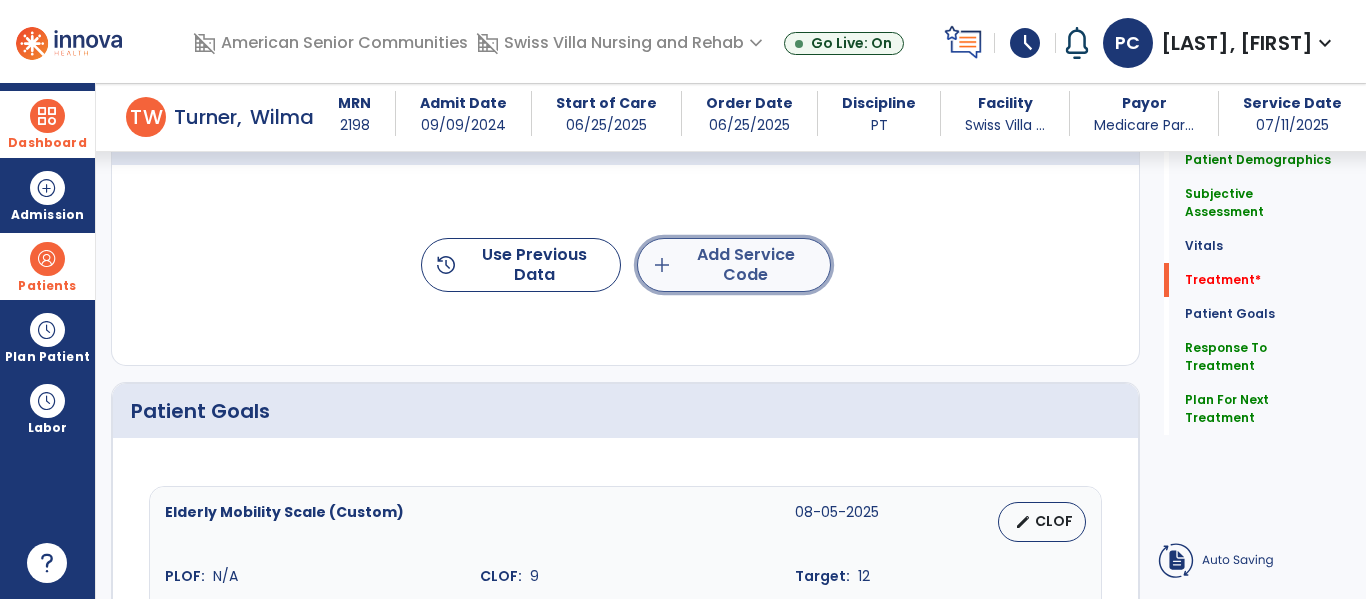 click on "add  Add Service Code" 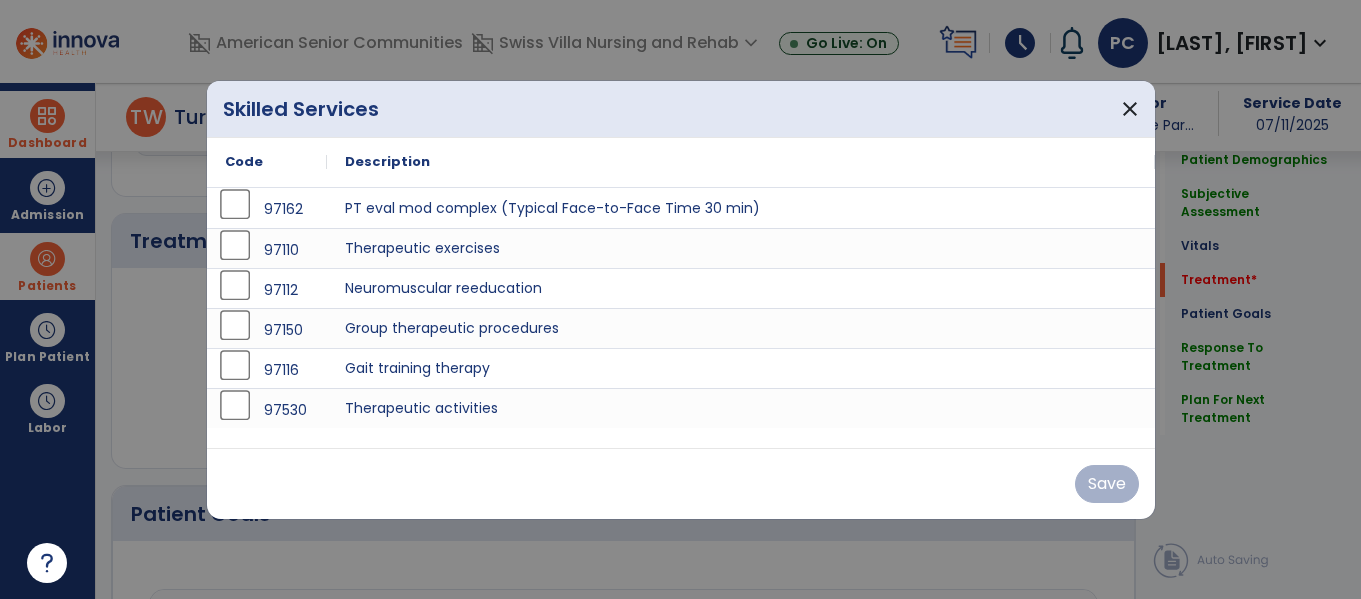 scroll, scrollTop: 1076, scrollLeft: 0, axis: vertical 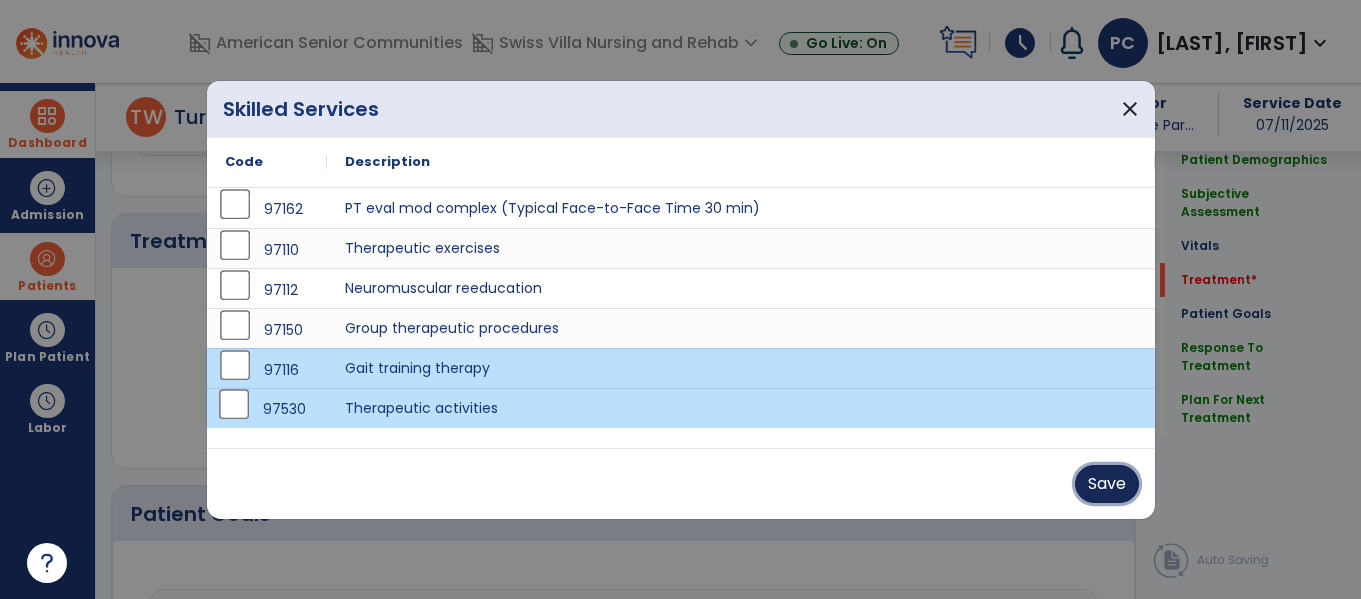 click on "Save" at bounding box center (1107, 484) 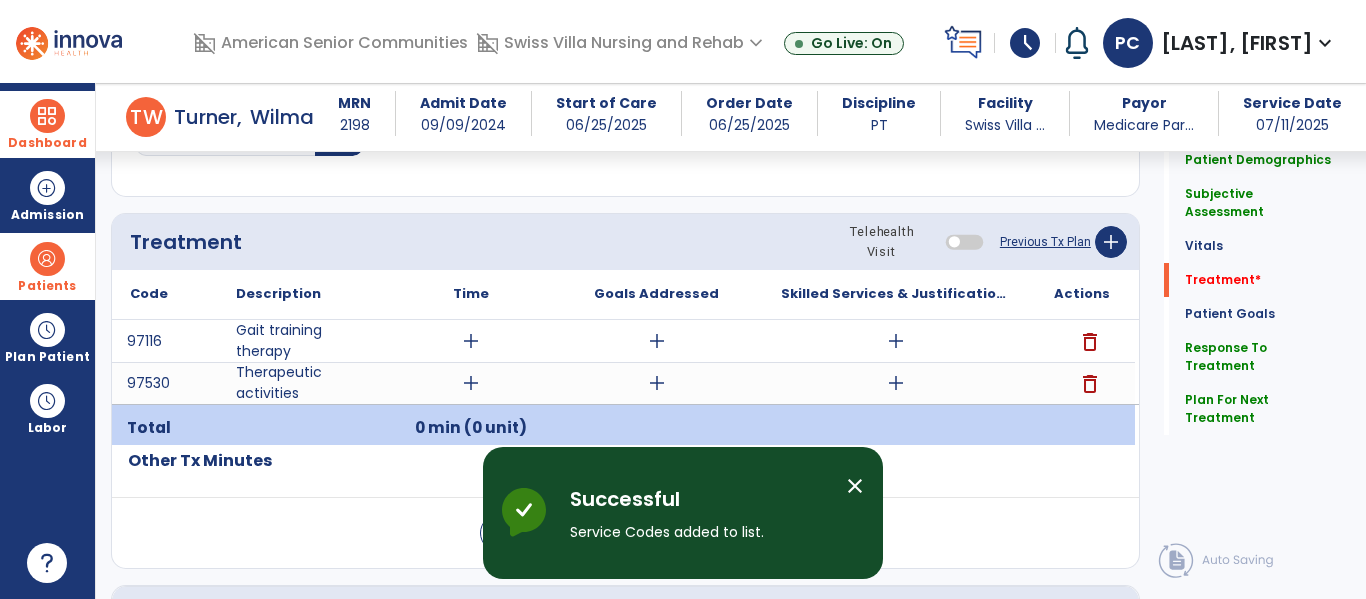 click on "add" at bounding box center [471, 341] 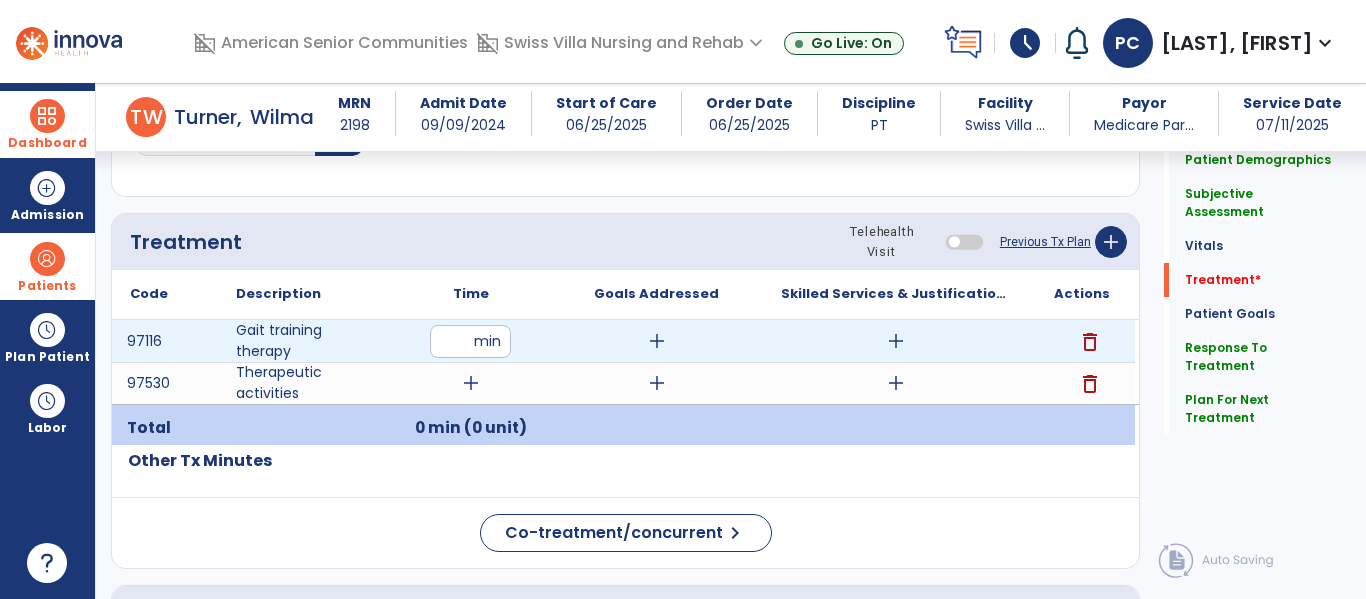 type on "**" 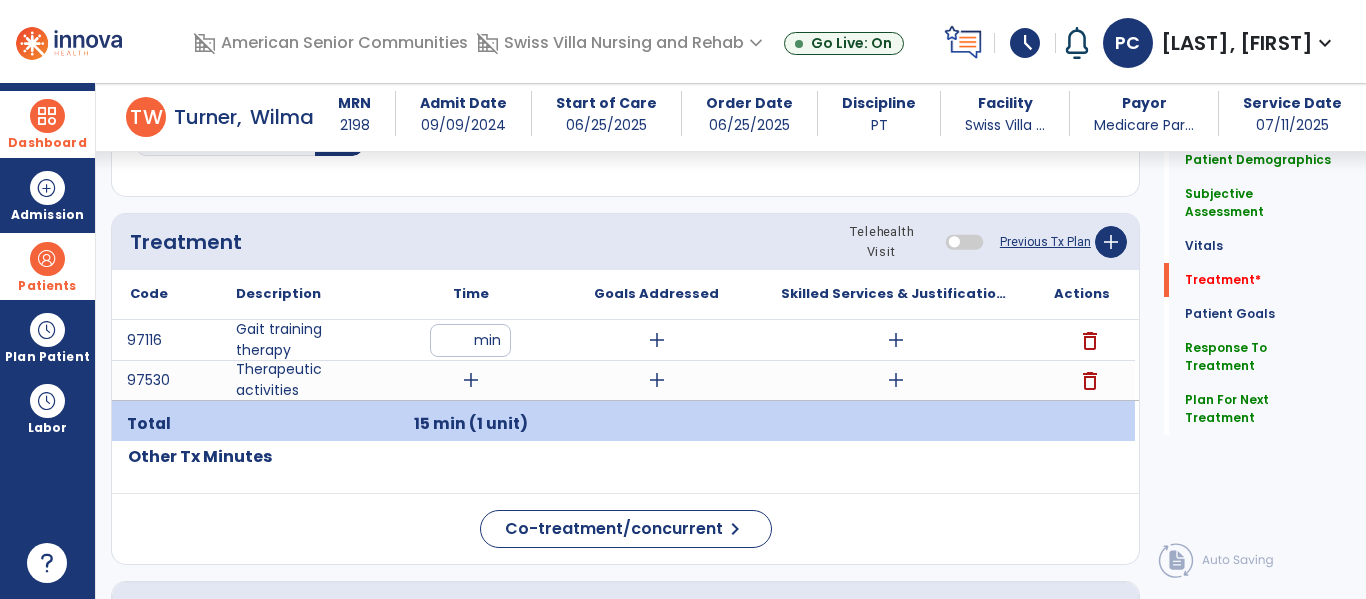 click on "add" at bounding box center (471, 380) 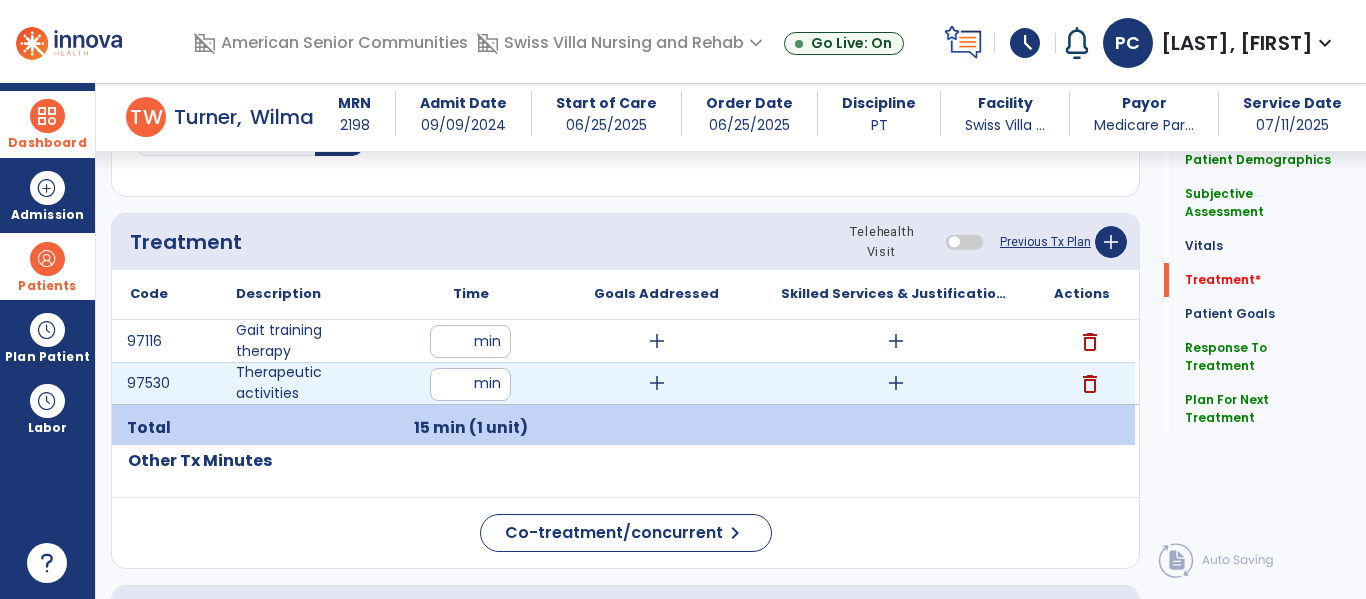 type on "**" 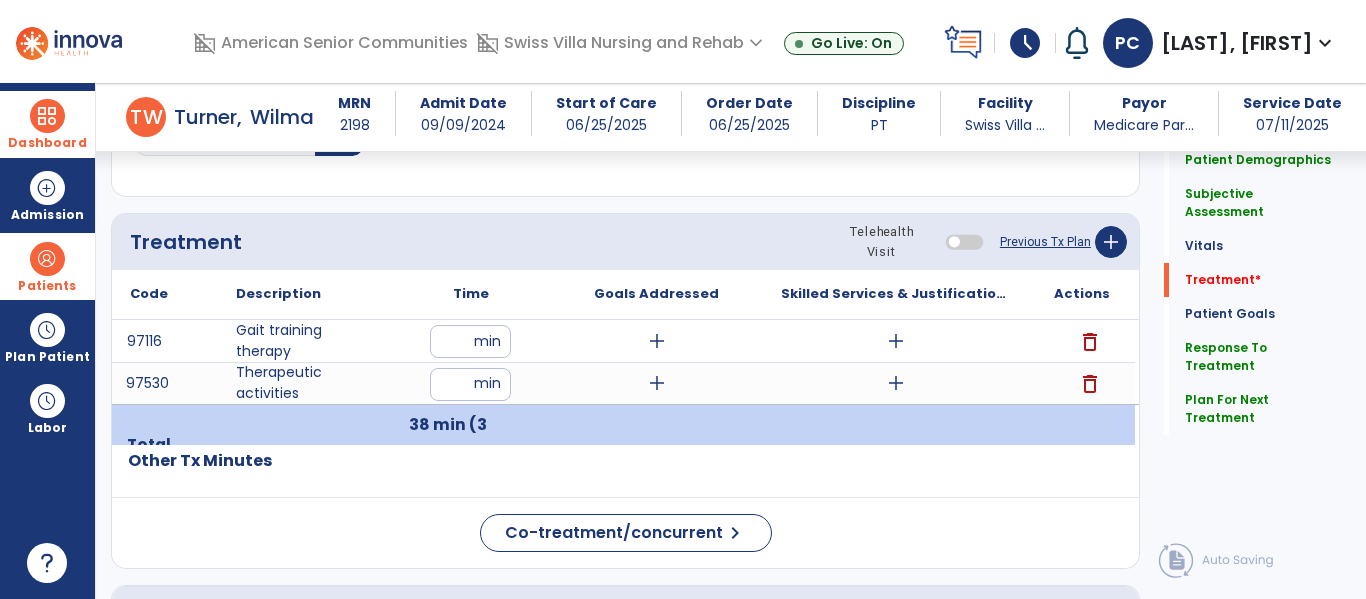 click on "97530" at bounding box center (165, 383) 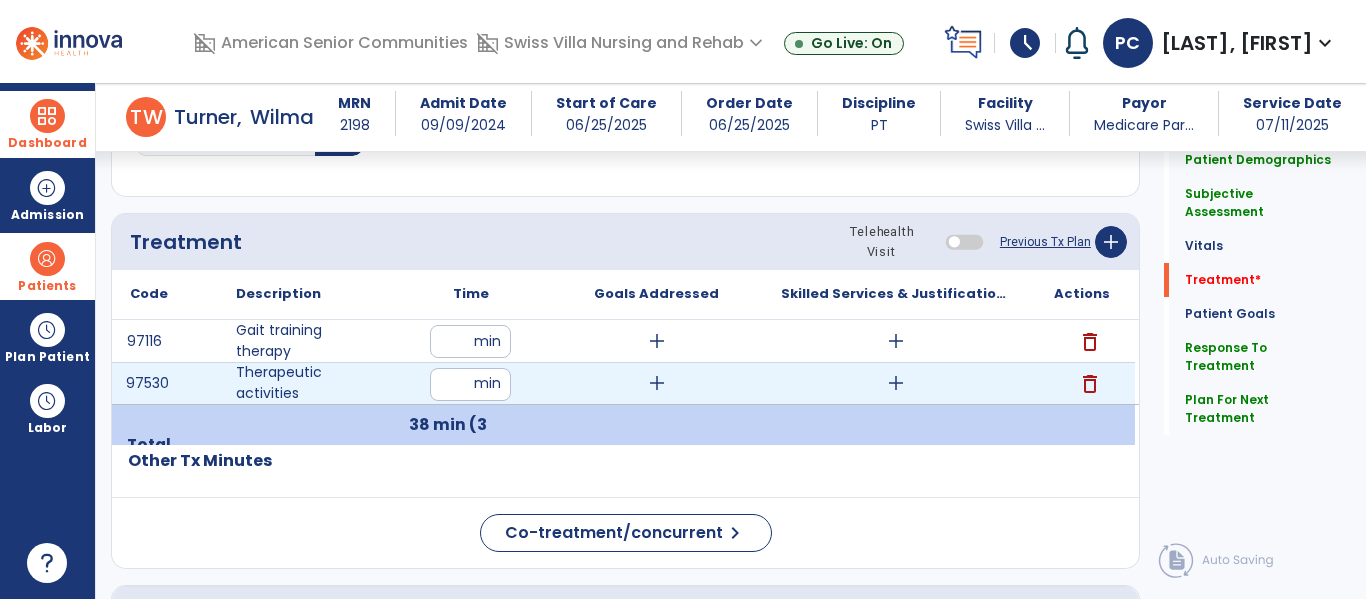click on "add" at bounding box center [896, 383] 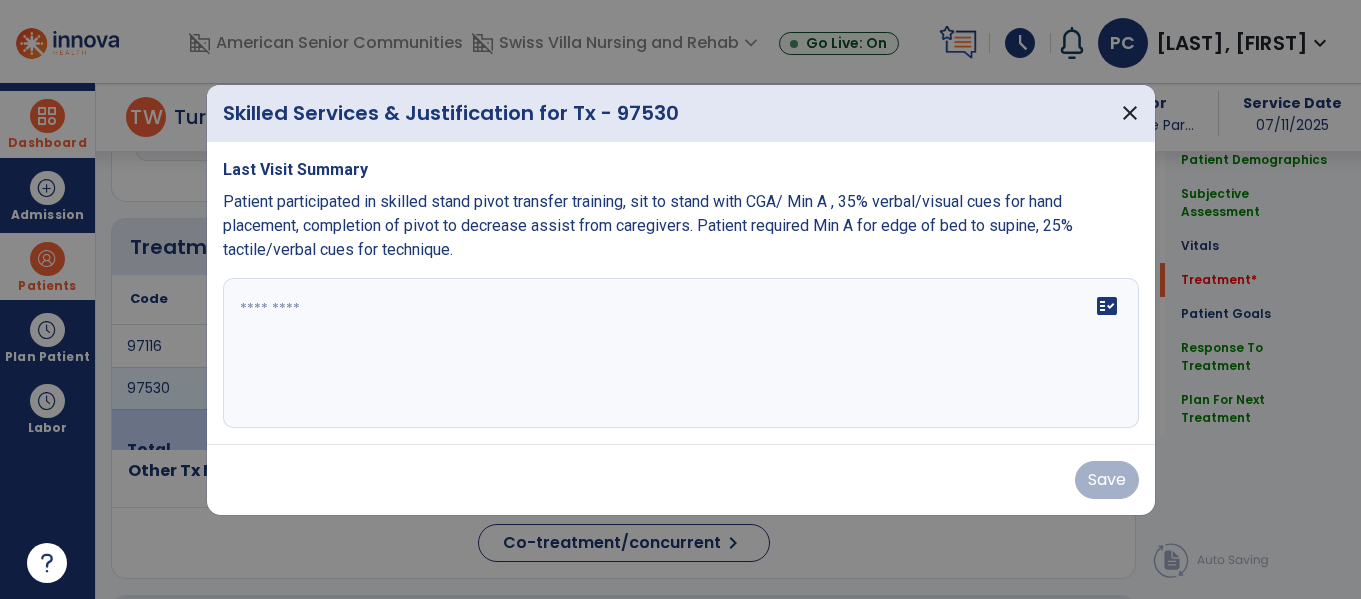 scroll, scrollTop: 1076, scrollLeft: 0, axis: vertical 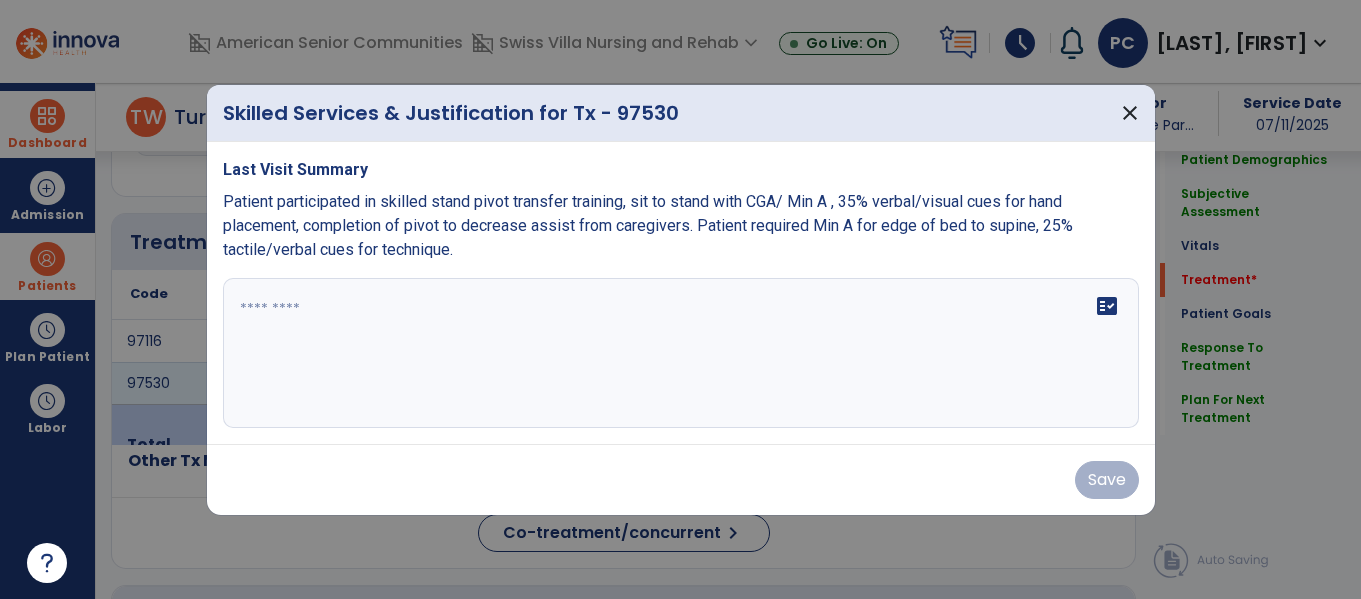 click on "fact_check" at bounding box center (681, 353) 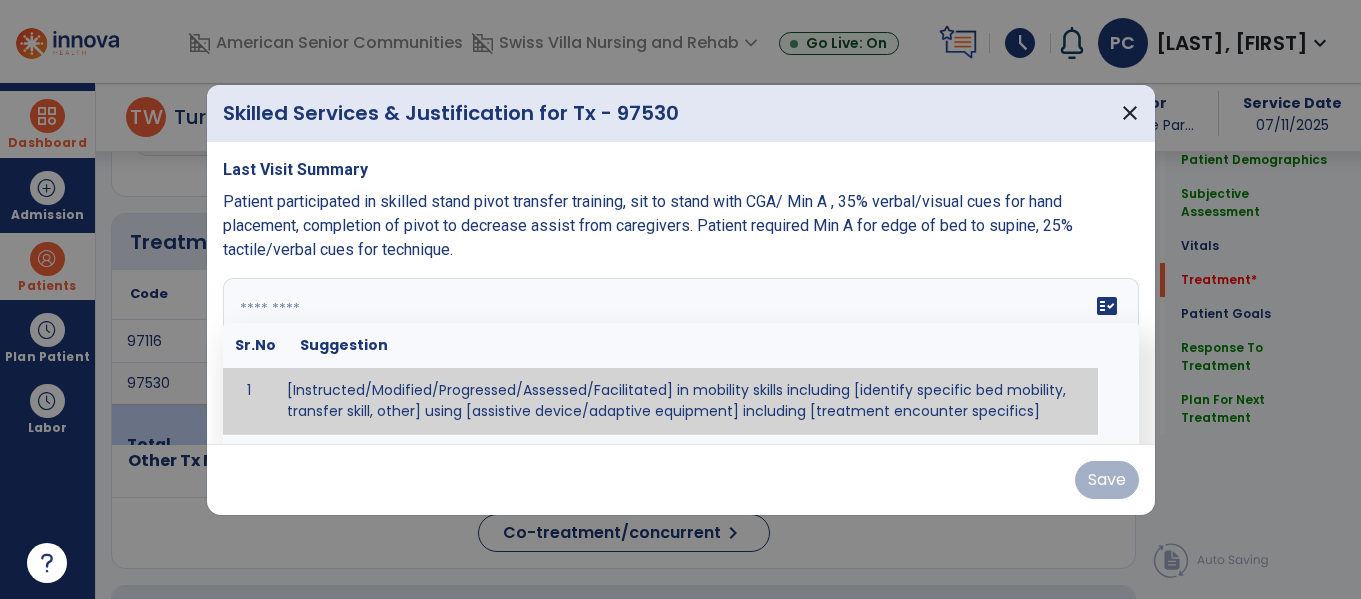 paste on "**********" 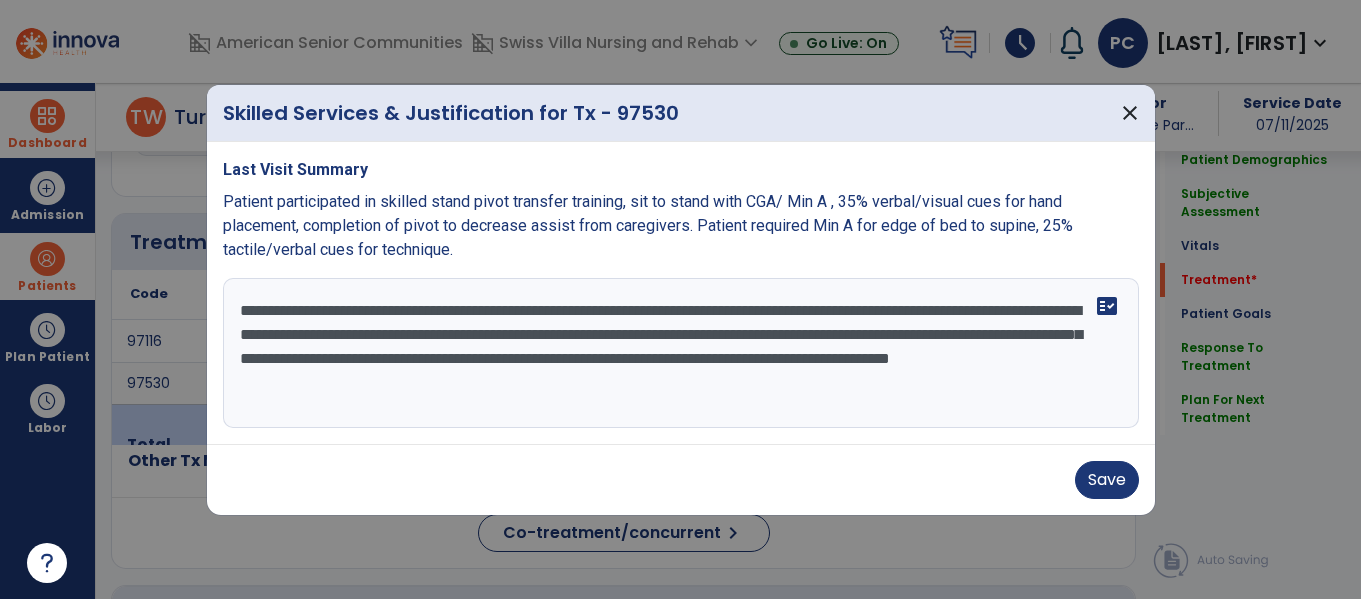 click on "**********" at bounding box center [681, 353] 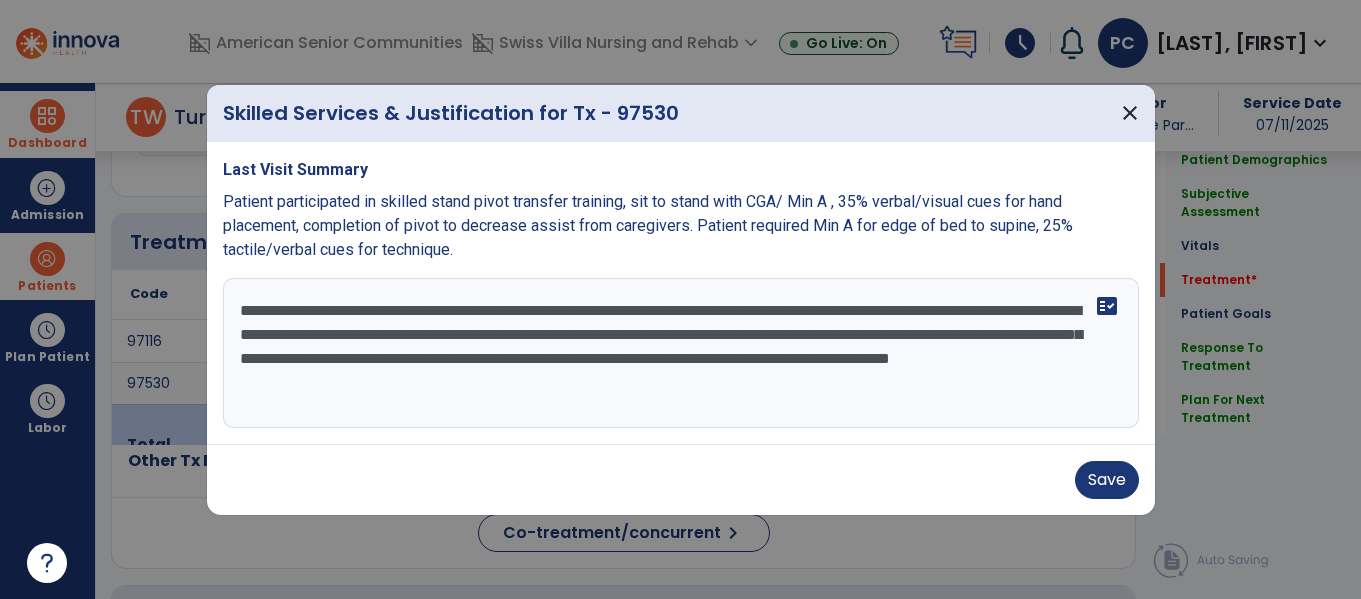 click on "**********" at bounding box center [681, 353] 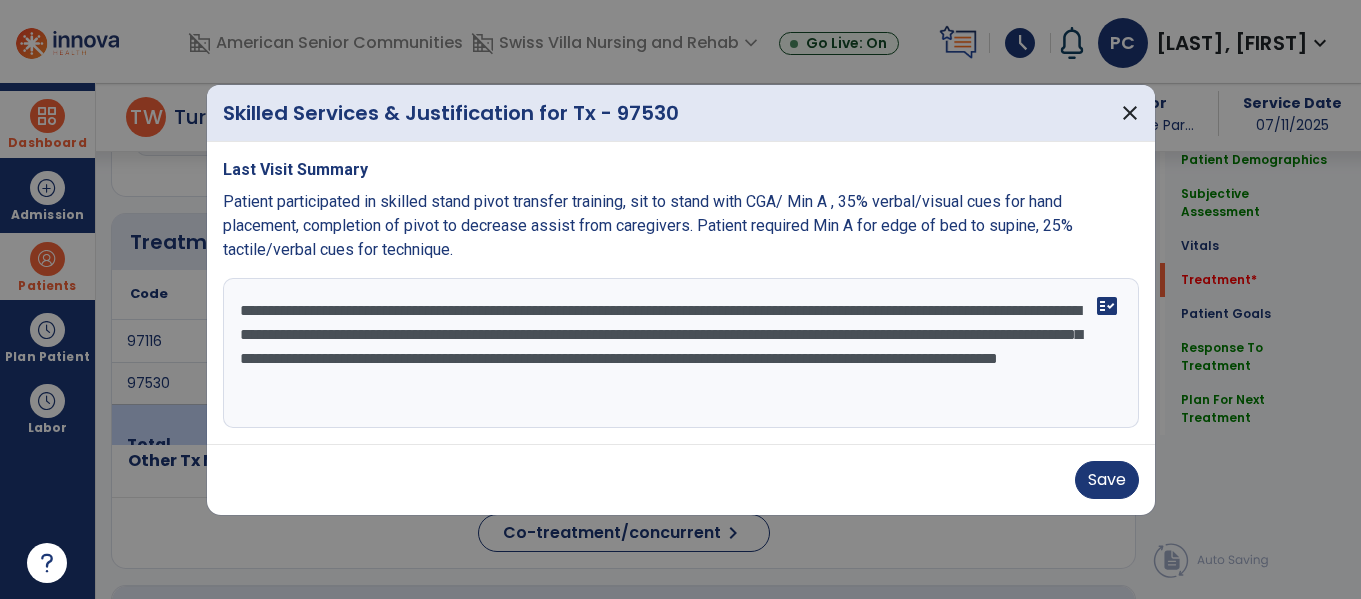 click on "**********" at bounding box center (681, 353) 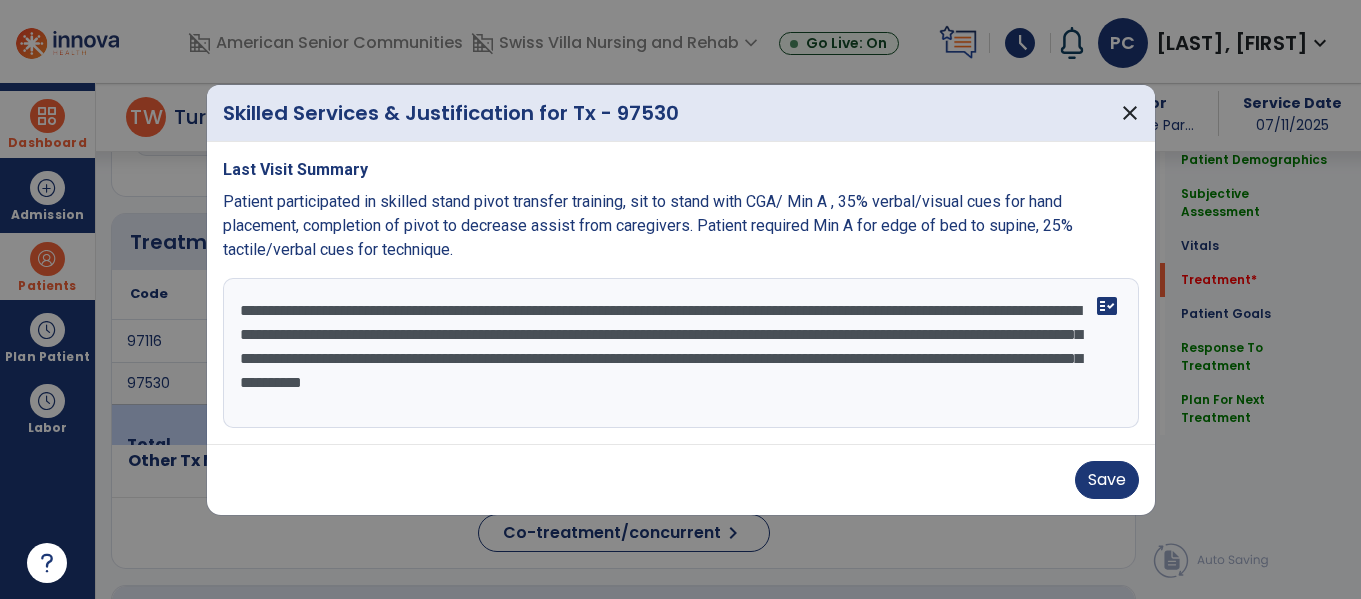 click on "**********" at bounding box center (681, 353) 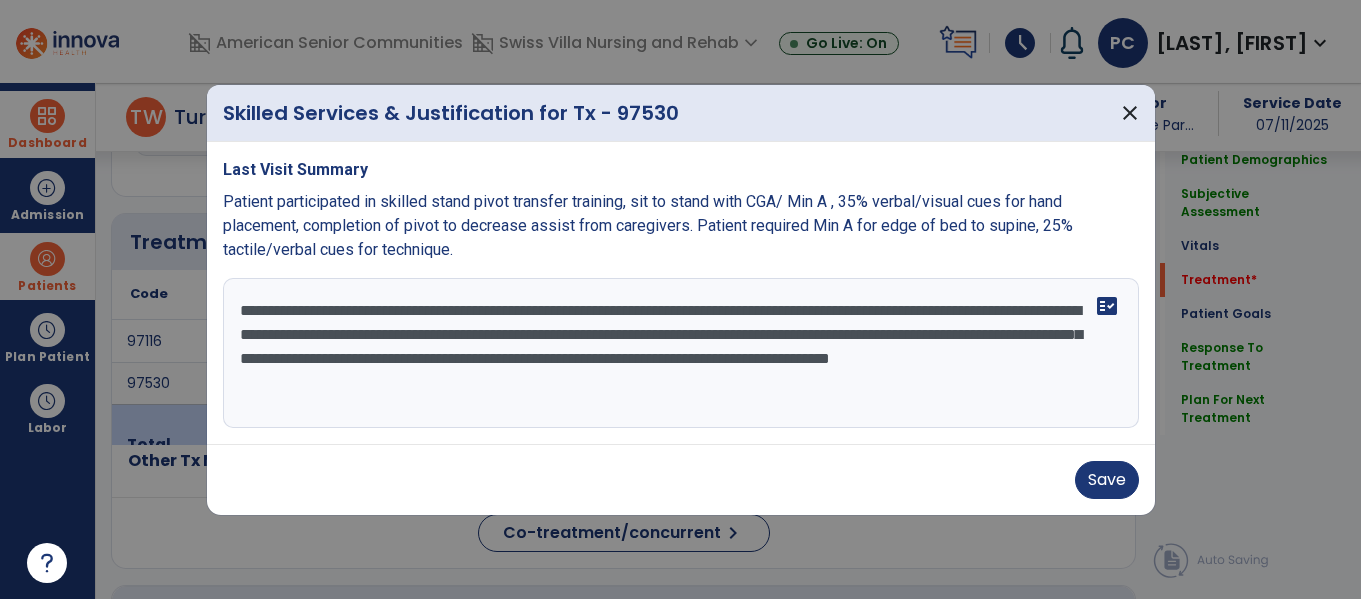 click on "**********" at bounding box center [681, 353] 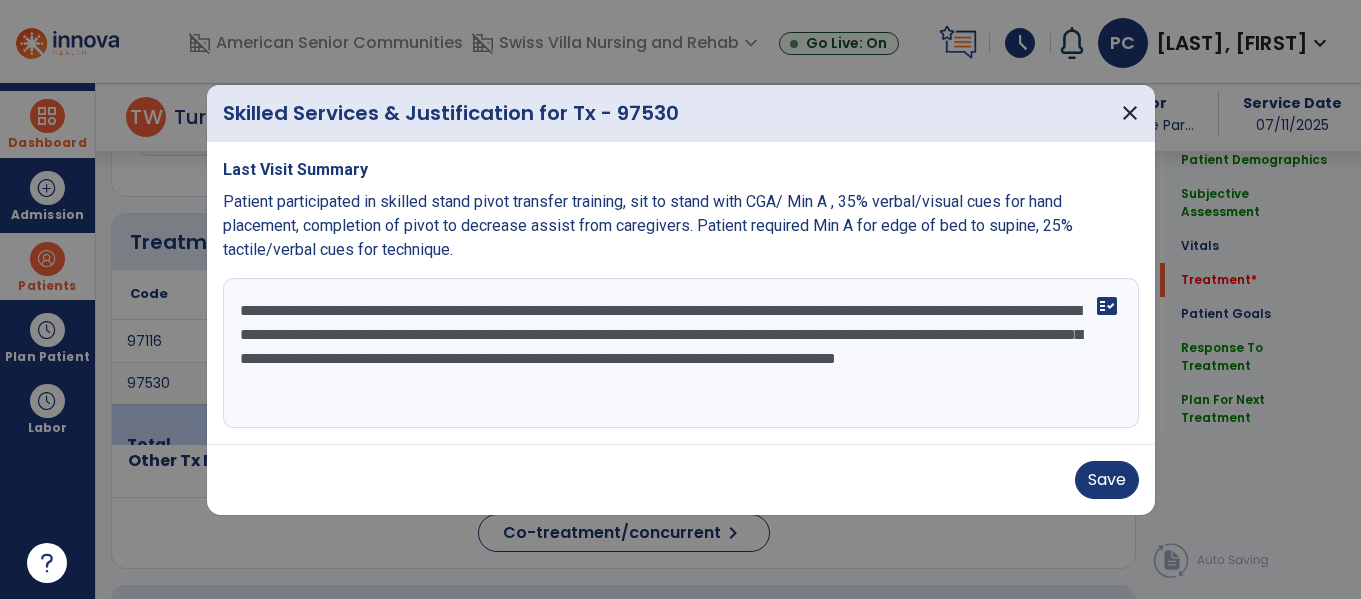 paste on "**********" 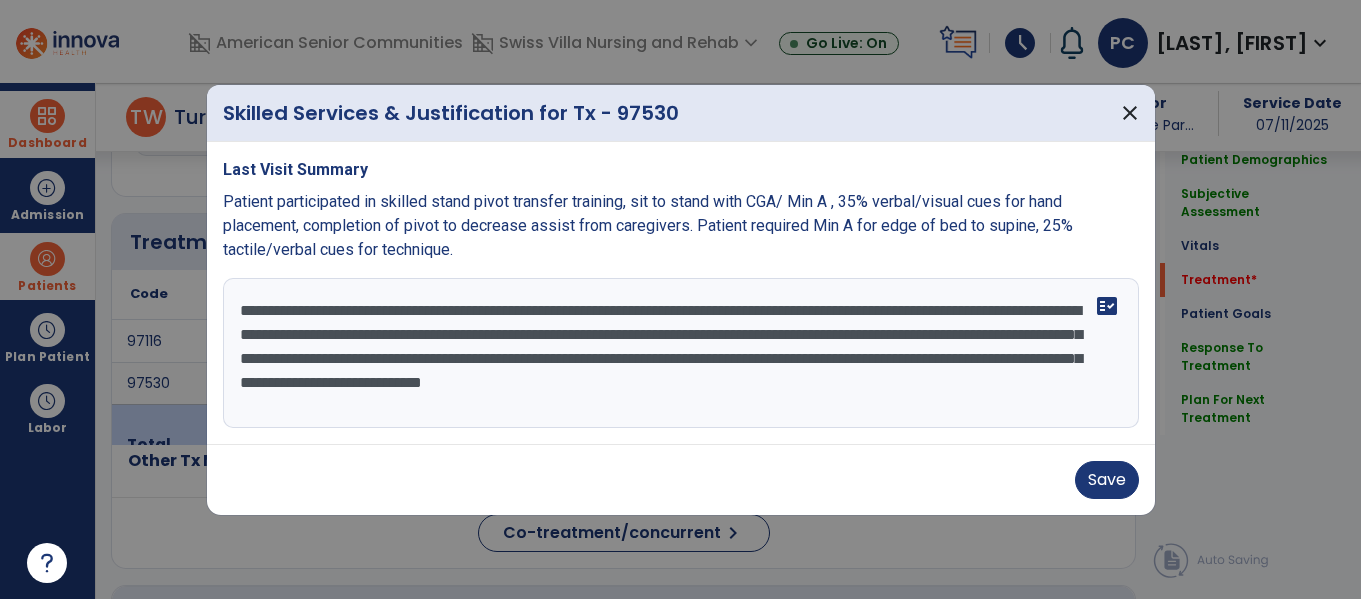 click on "**********" at bounding box center [681, 353] 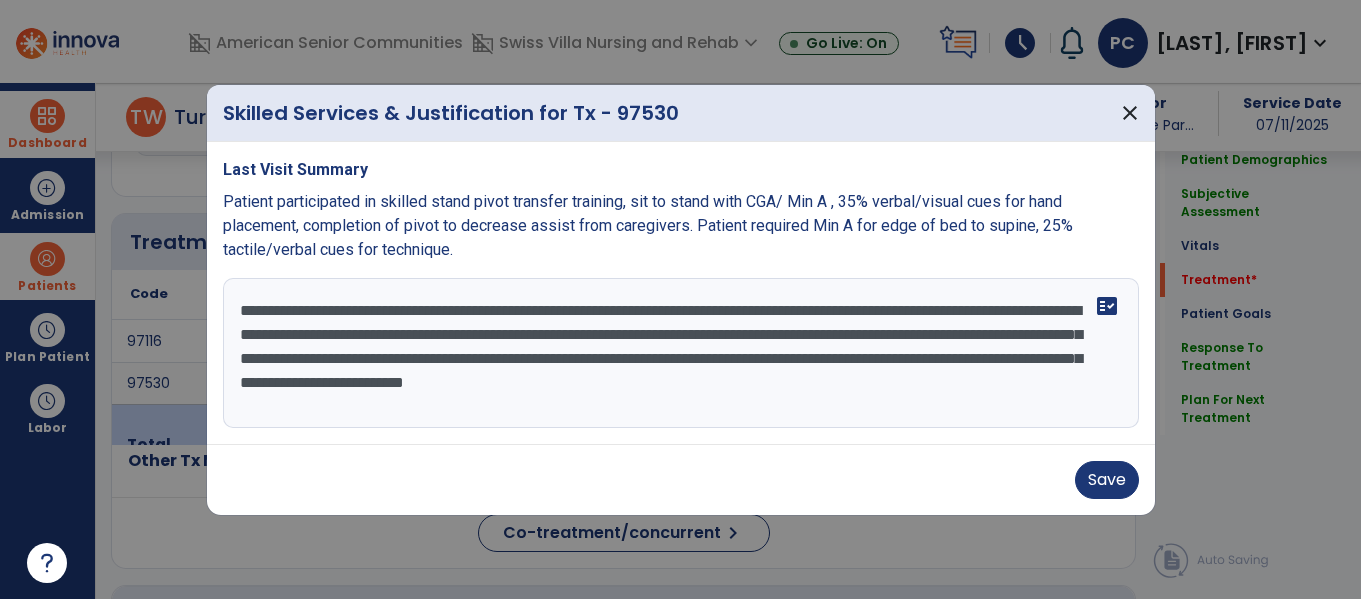 click on "**********" at bounding box center [681, 353] 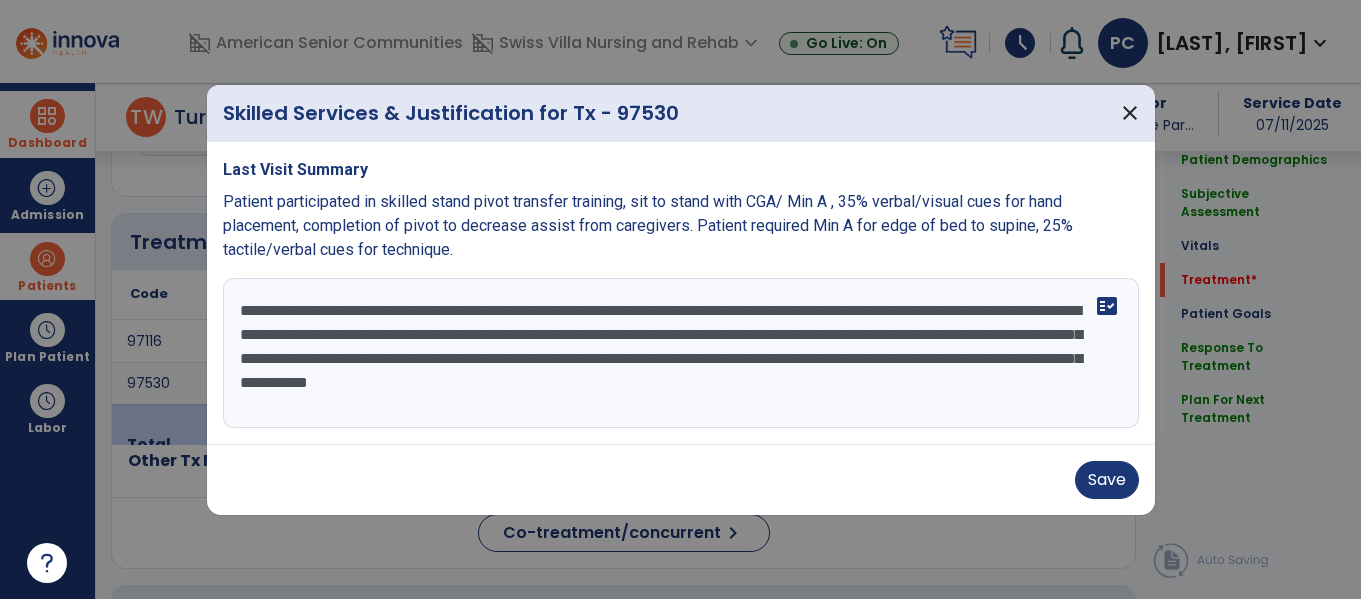 click on "**********" at bounding box center (681, 353) 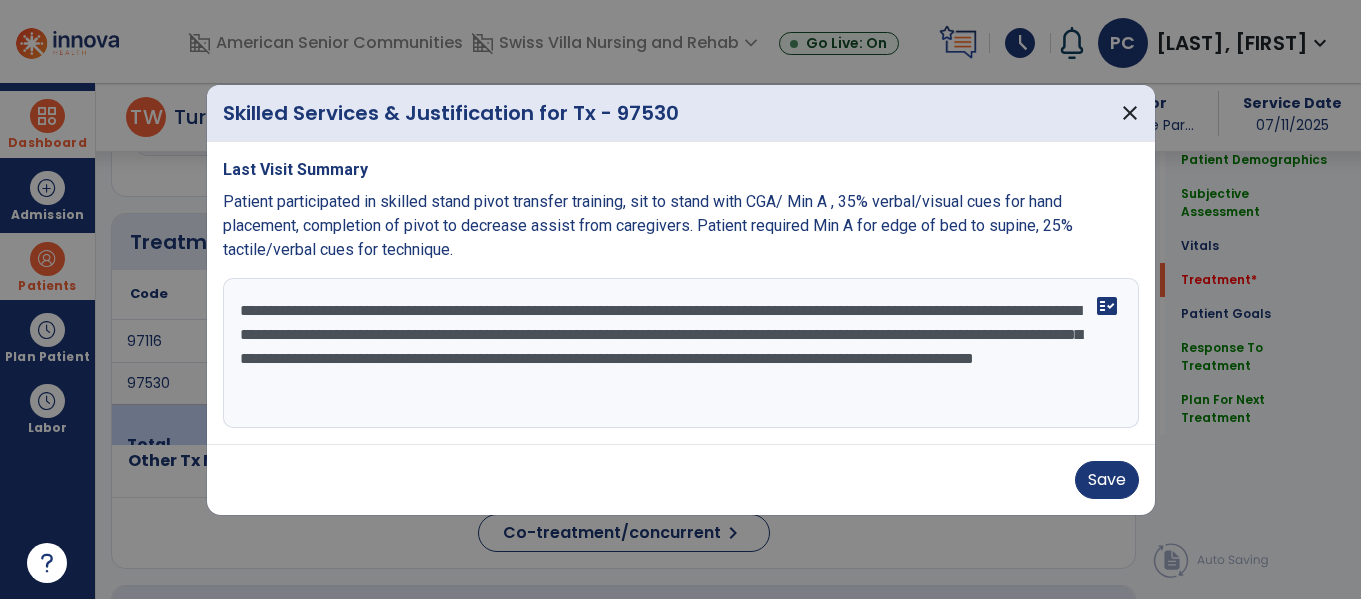click on "**********" at bounding box center (681, 353) 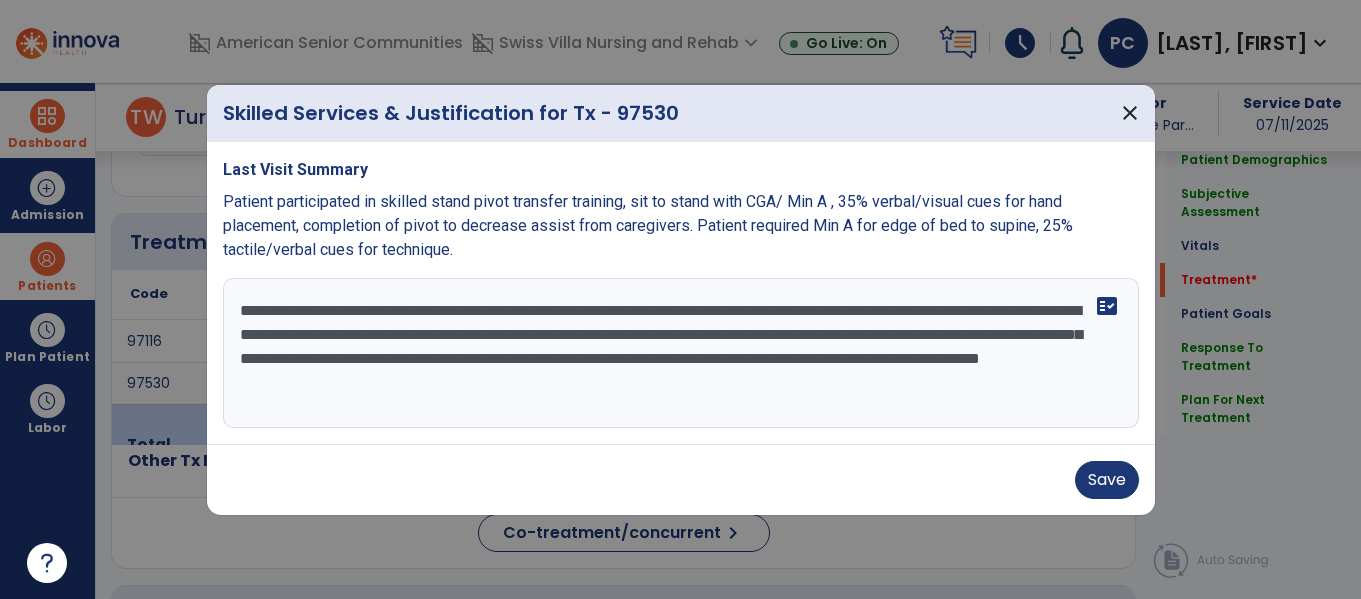 click on "**********" at bounding box center [681, 353] 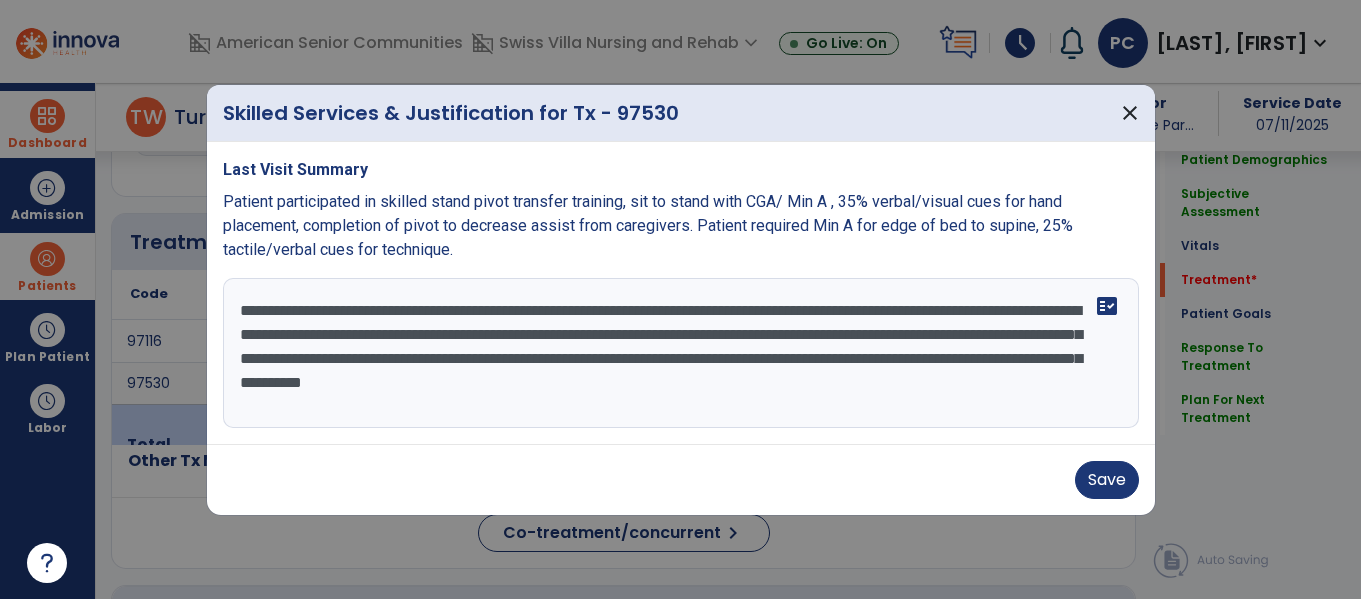 click on "**********" at bounding box center (681, 353) 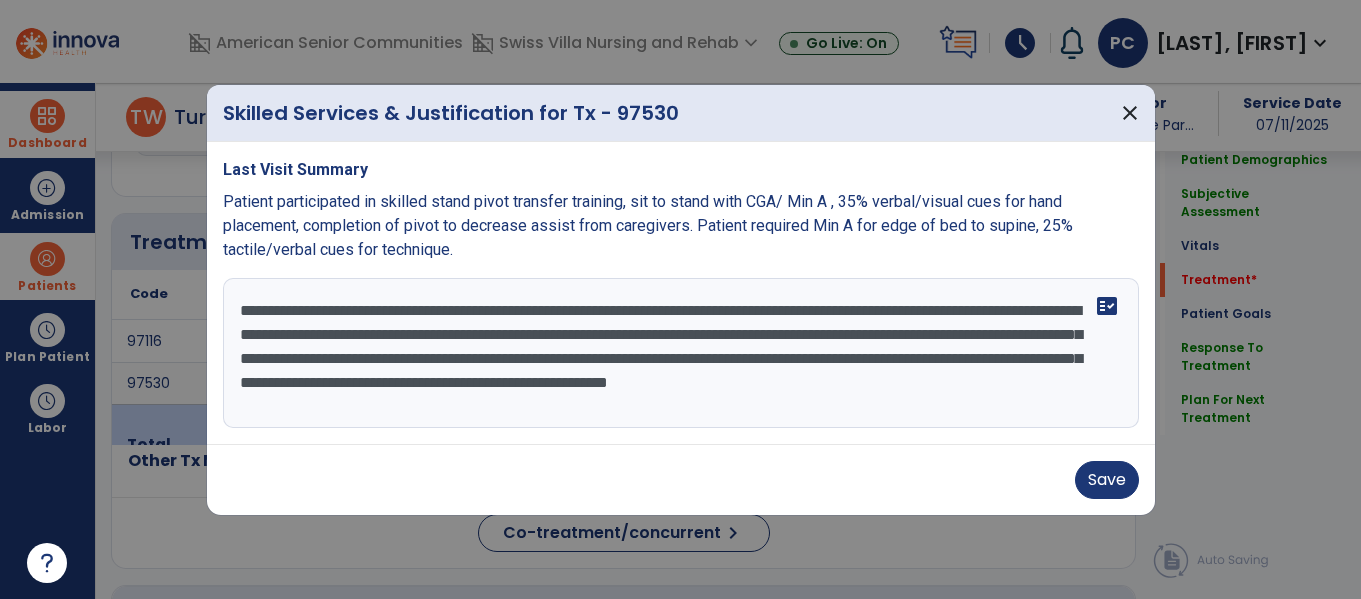 click on "**********" at bounding box center (681, 353) 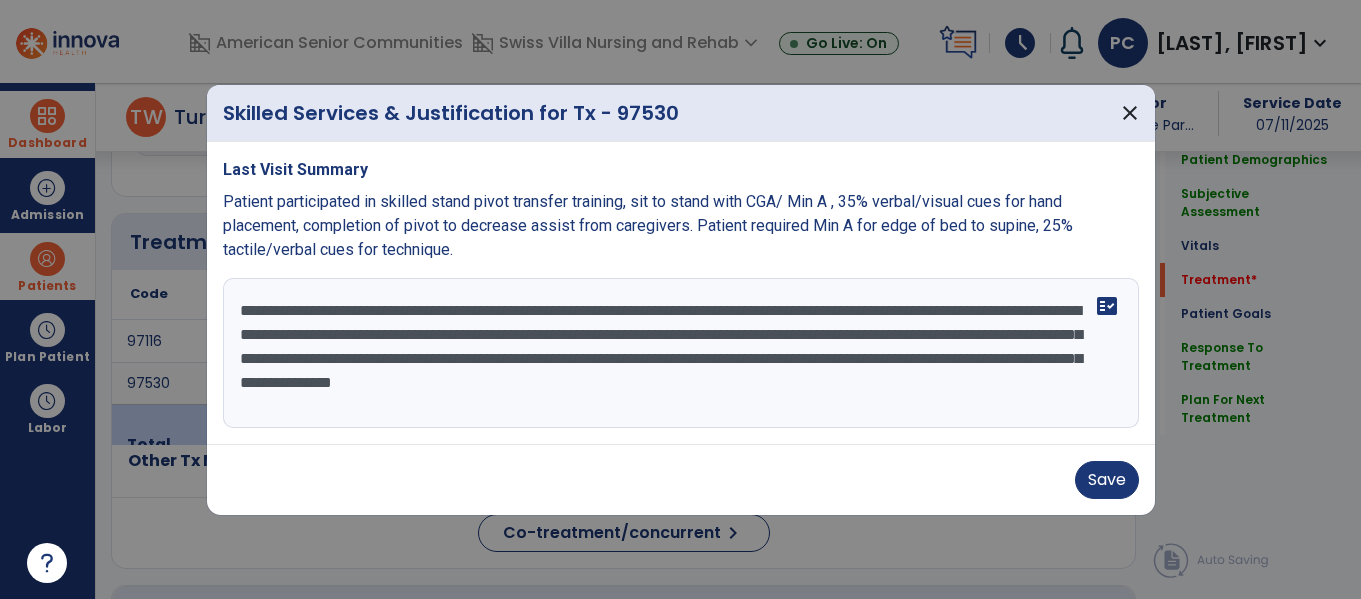 click on "**********" at bounding box center (681, 353) 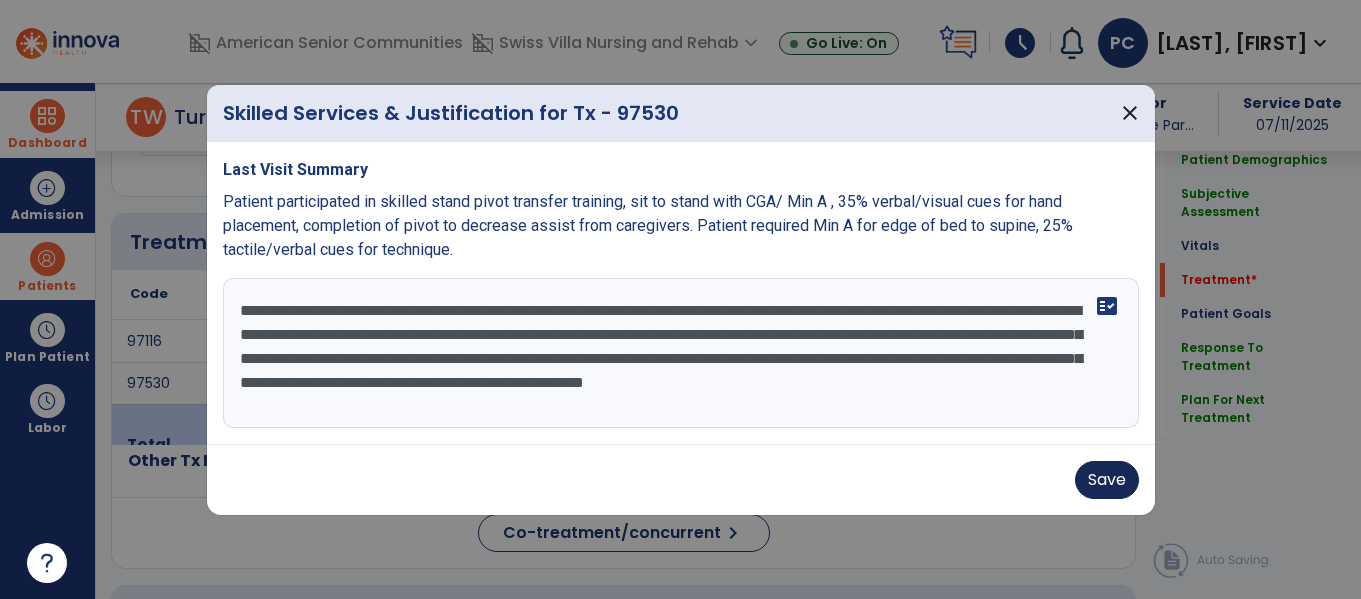 type on "**********" 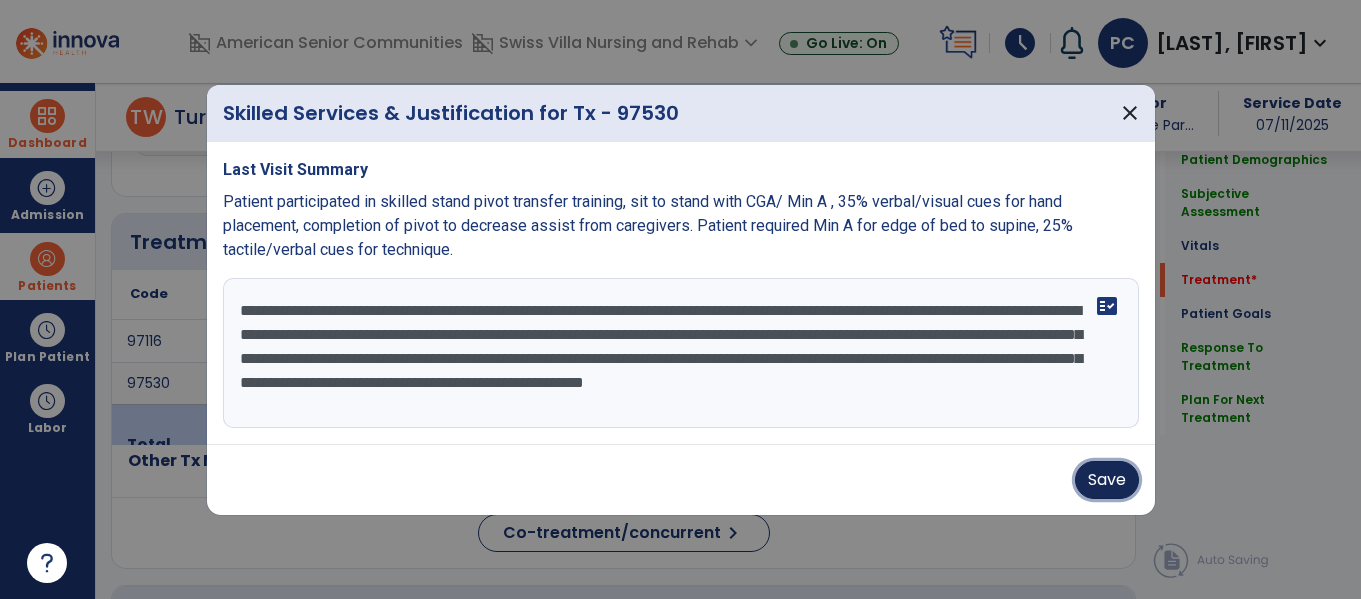 click on "Save" at bounding box center [1107, 480] 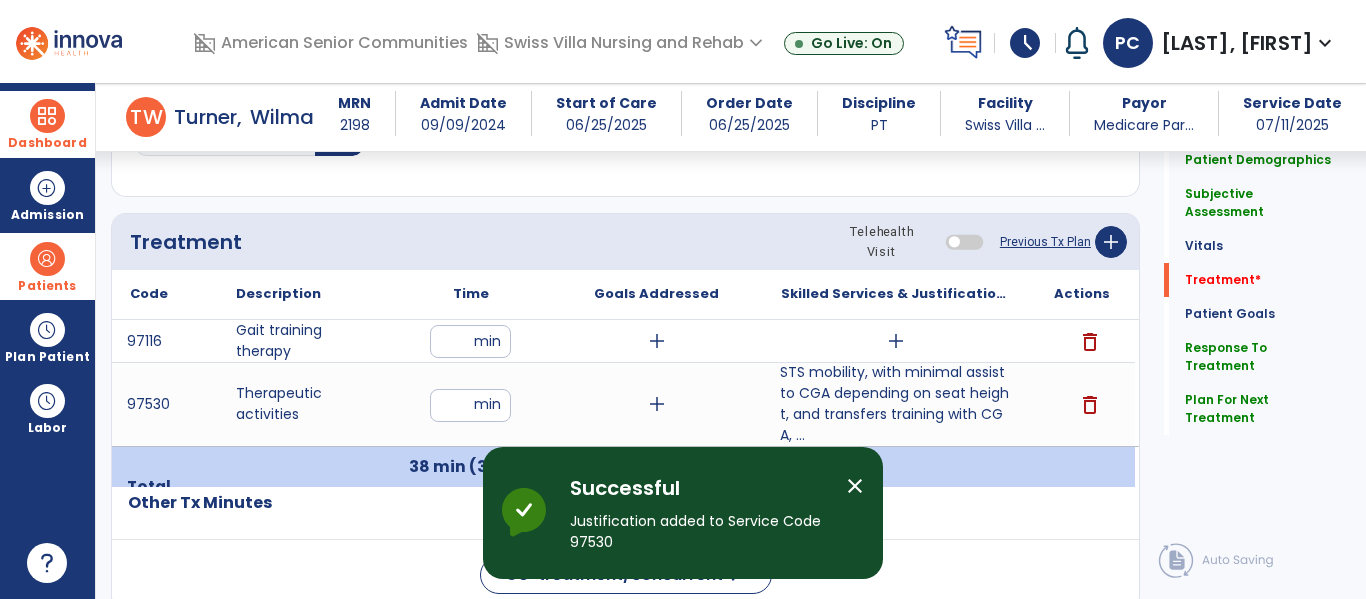 click on "add" at bounding box center [657, 404] 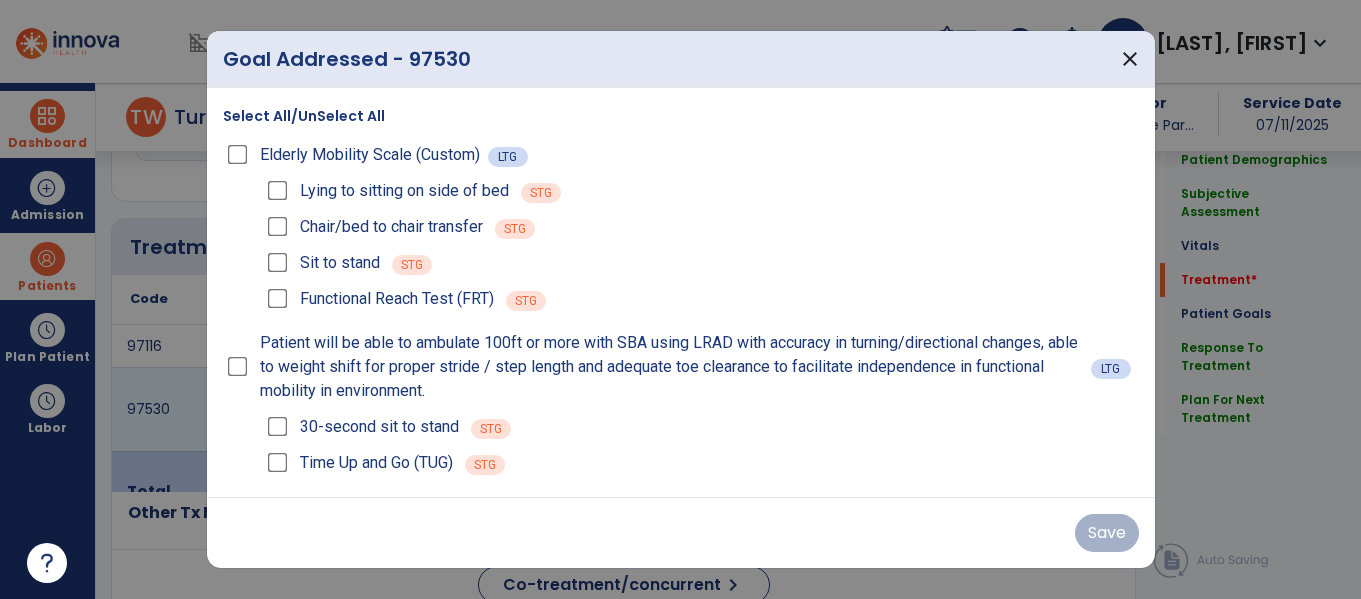 scroll, scrollTop: 1076, scrollLeft: 0, axis: vertical 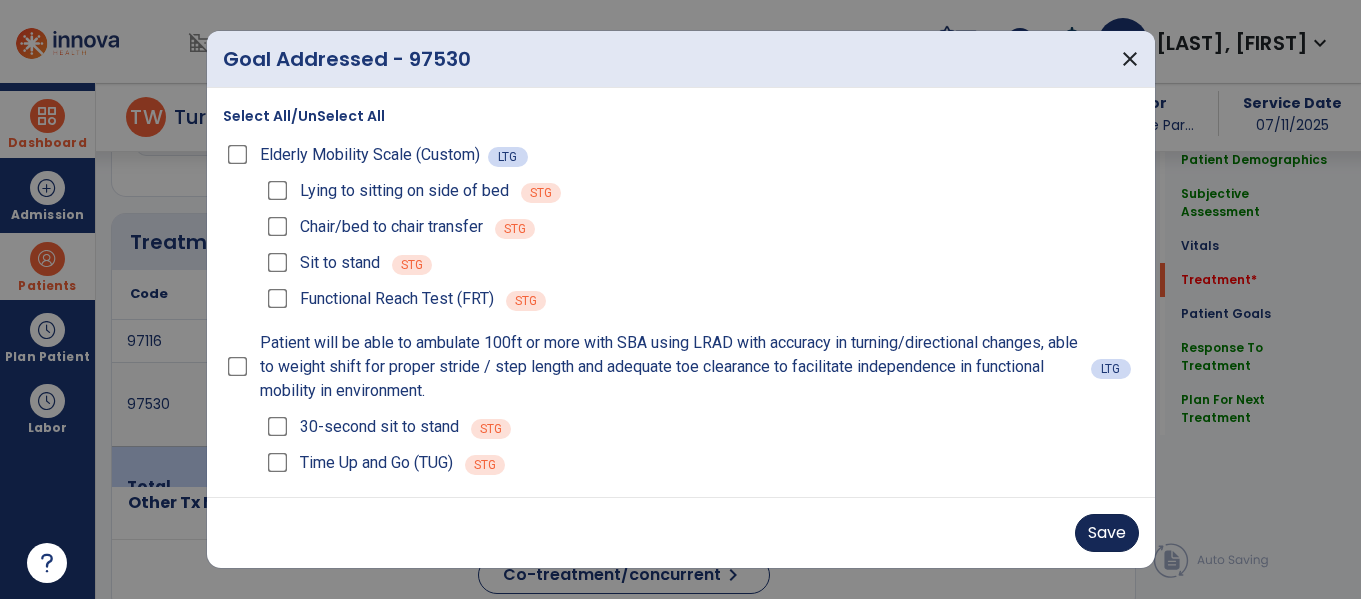 click on "Save" at bounding box center [1107, 533] 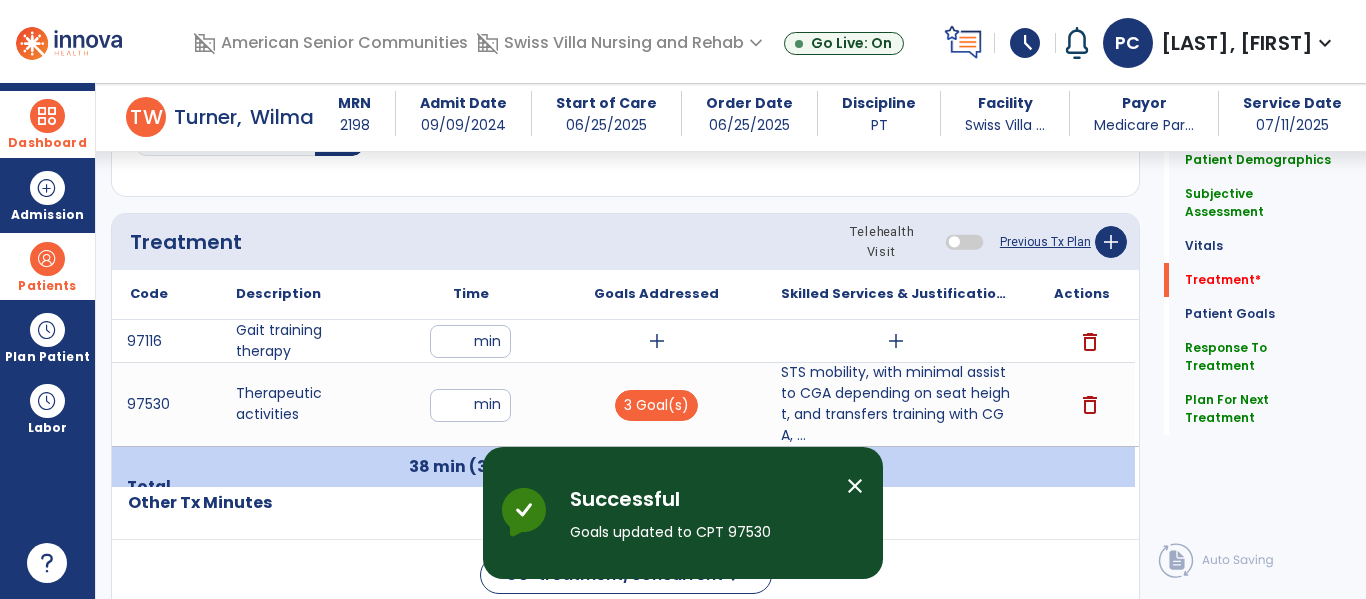 click on "add" at bounding box center [657, 341] 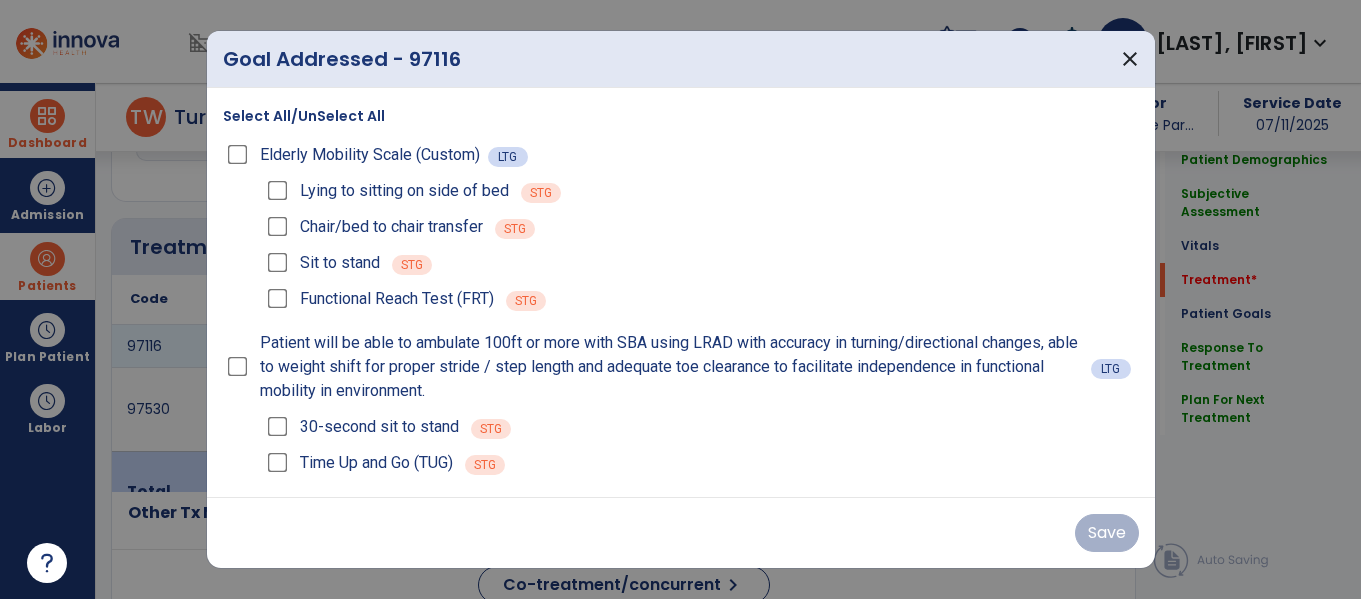 scroll, scrollTop: 1076, scrollLeft: 0, axis: vertical 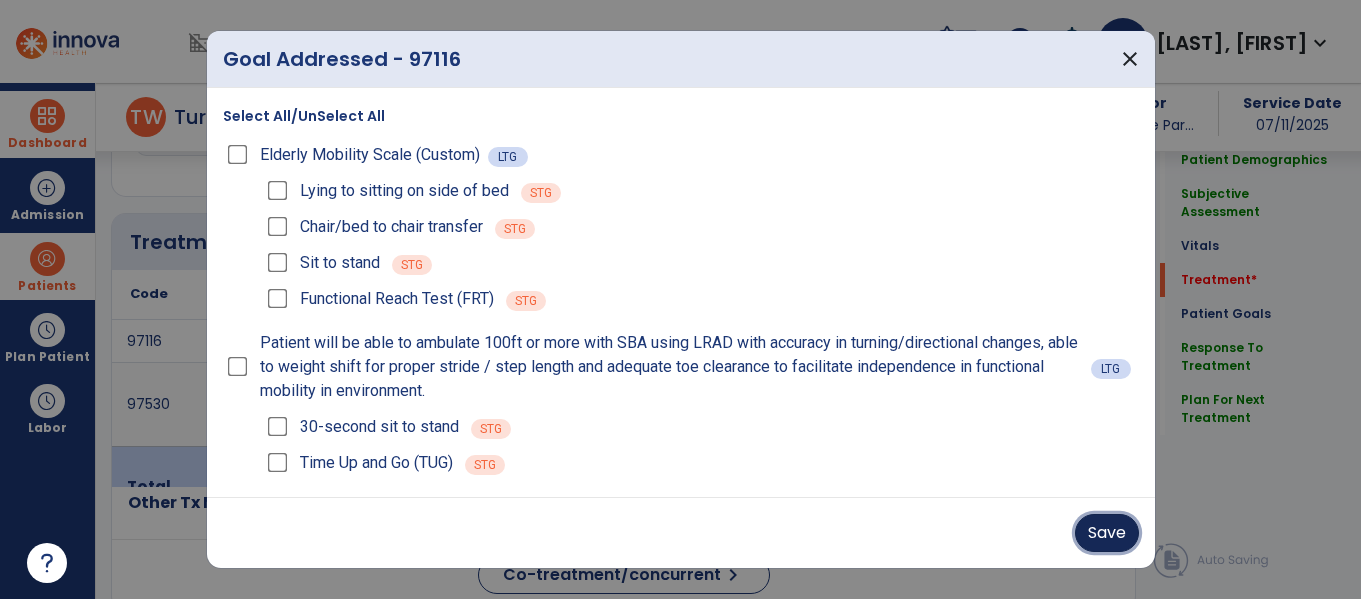 click on "Save" at bounding box center (1107, 533) 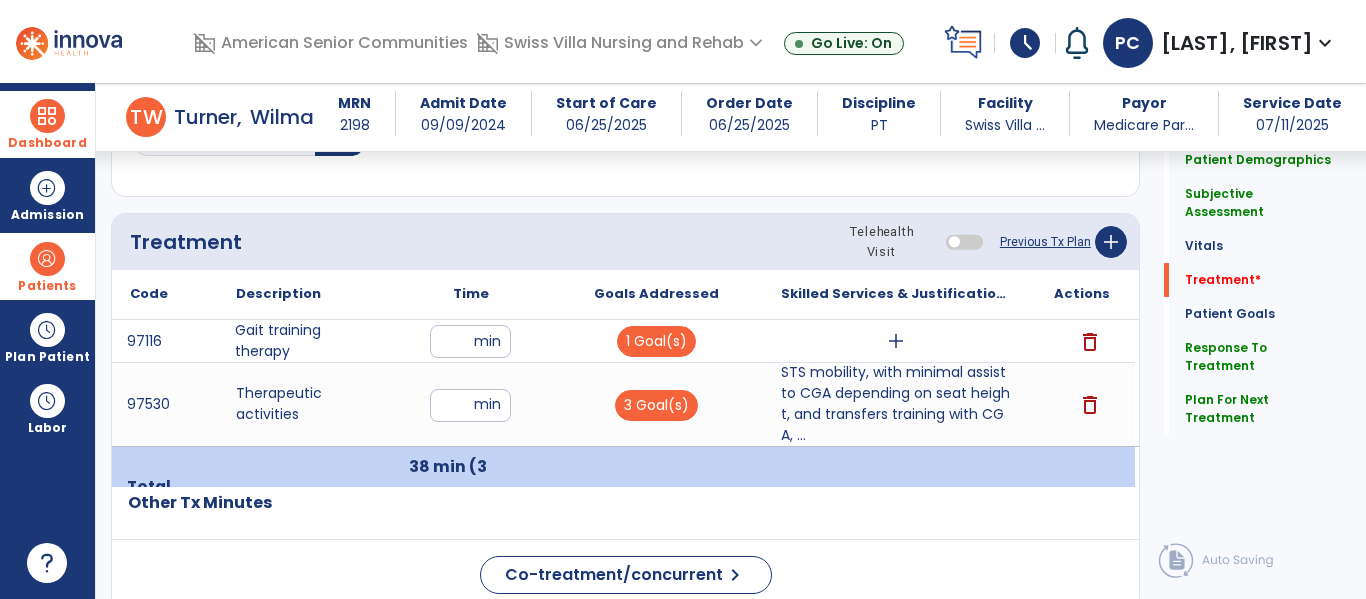 click on "Gait training therapy" at bounding box center (304, 341) 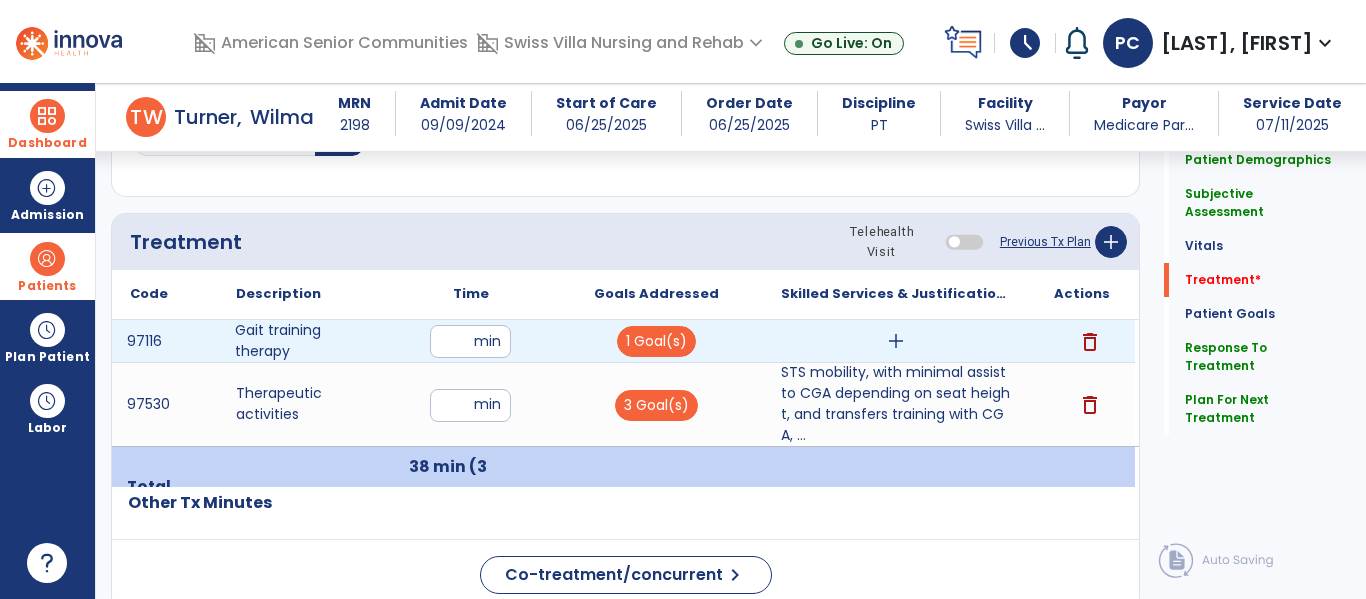 click on "add" at bounding box center [896, 341] 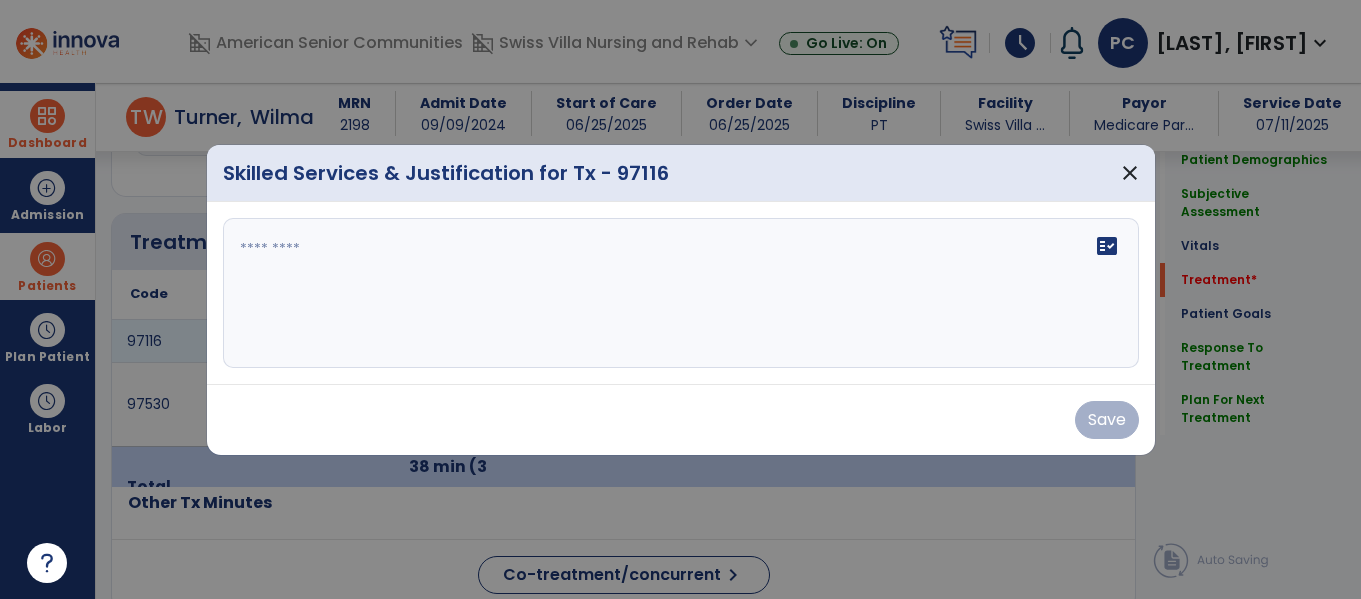 click on "fact_check" at bounding box center (681, 293) 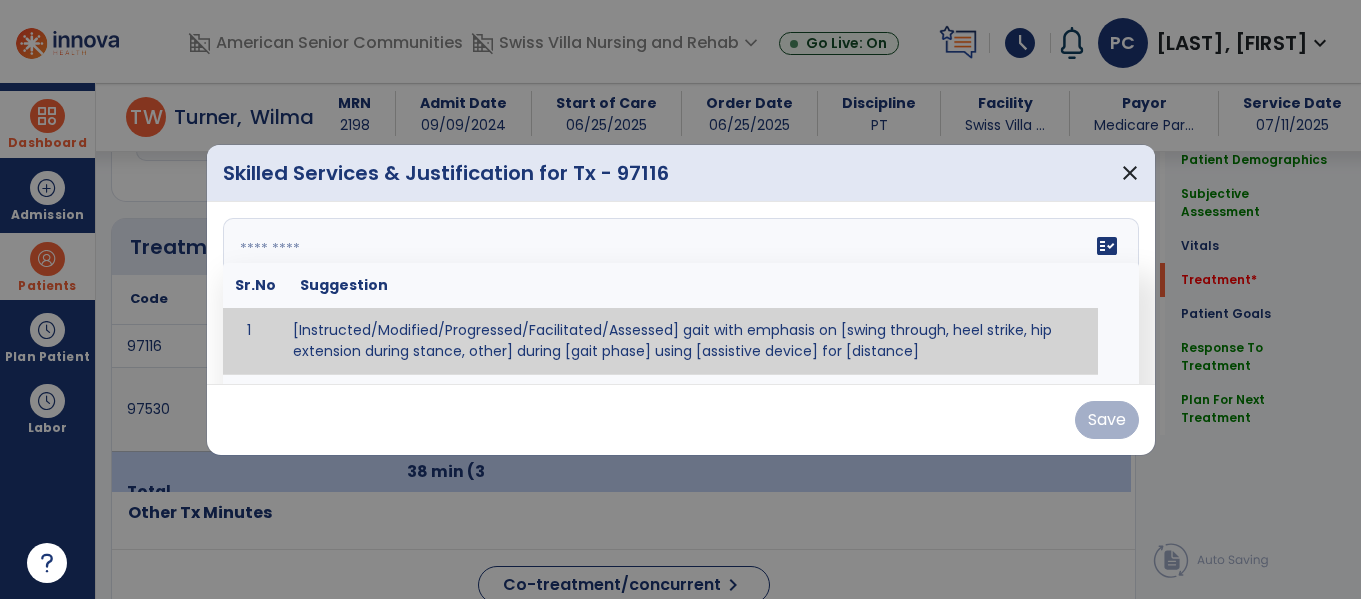 paste on "**********" 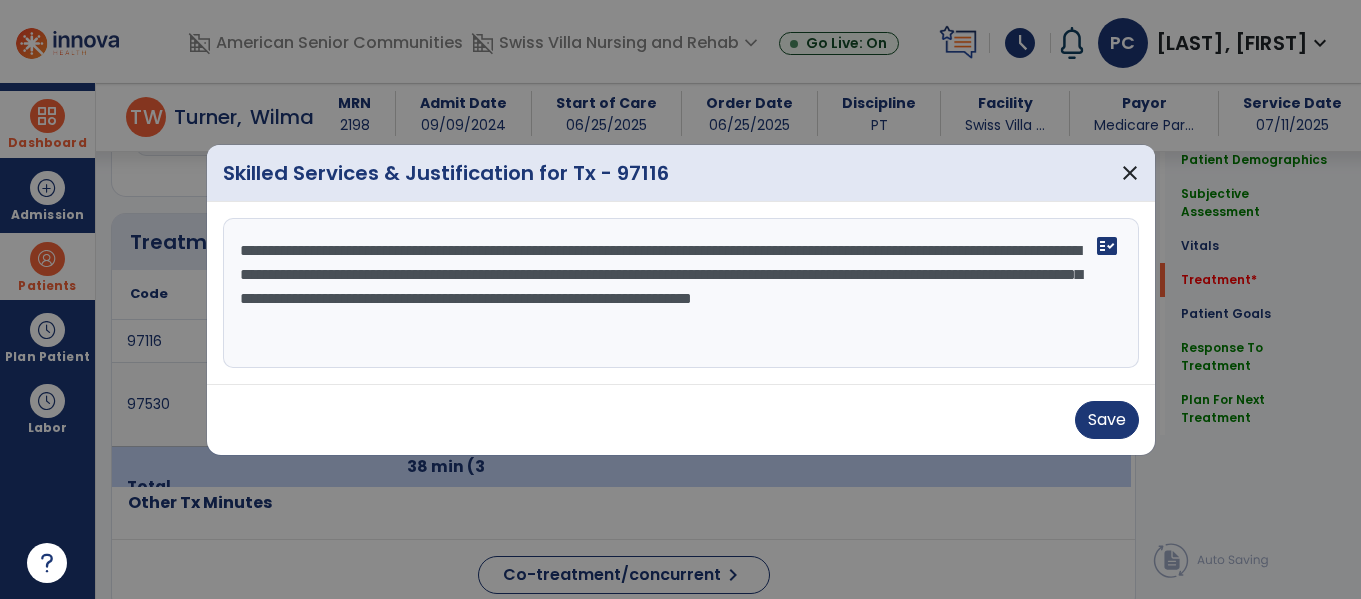 scroll, scrollTop: 1076, scrollLeft: 0, axis: vertical 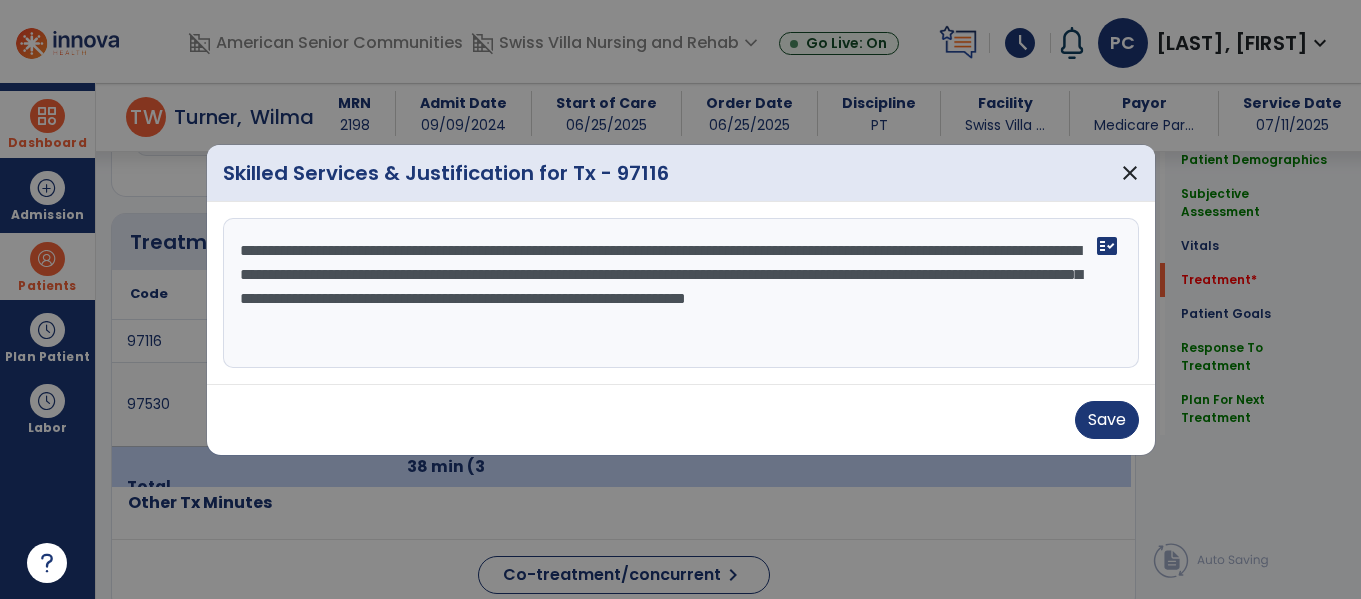 click on "**********" at bounding box center [681, 293] 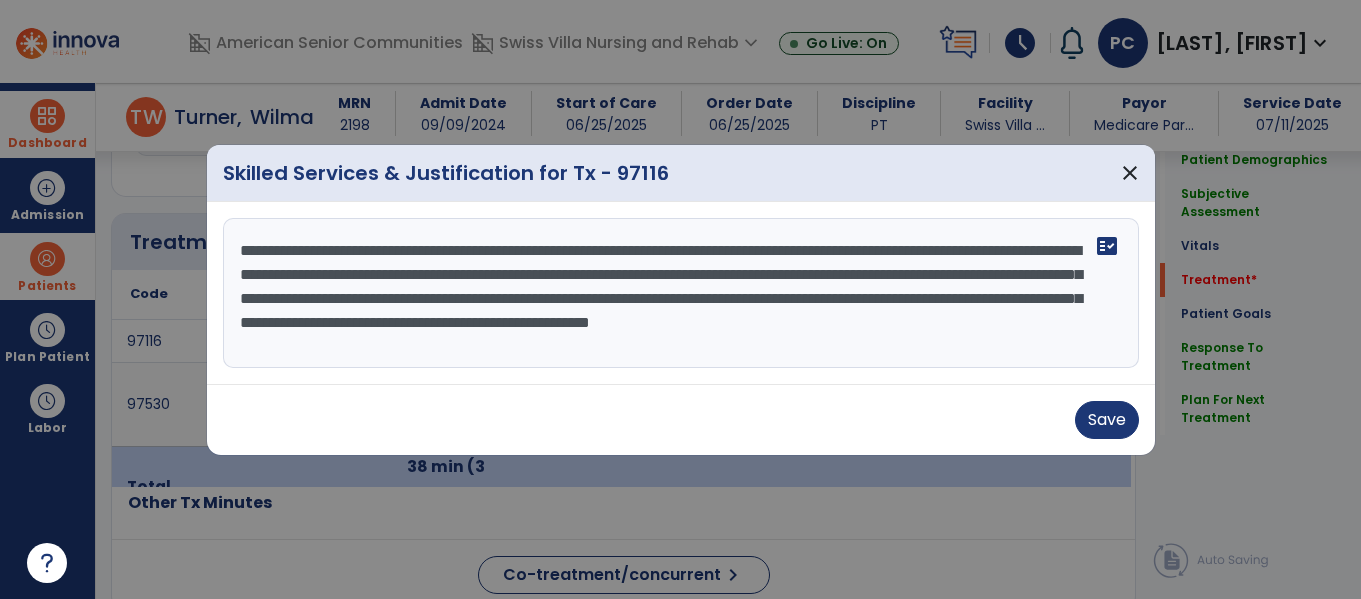 click on "**********" at bounding box center (681, 293) 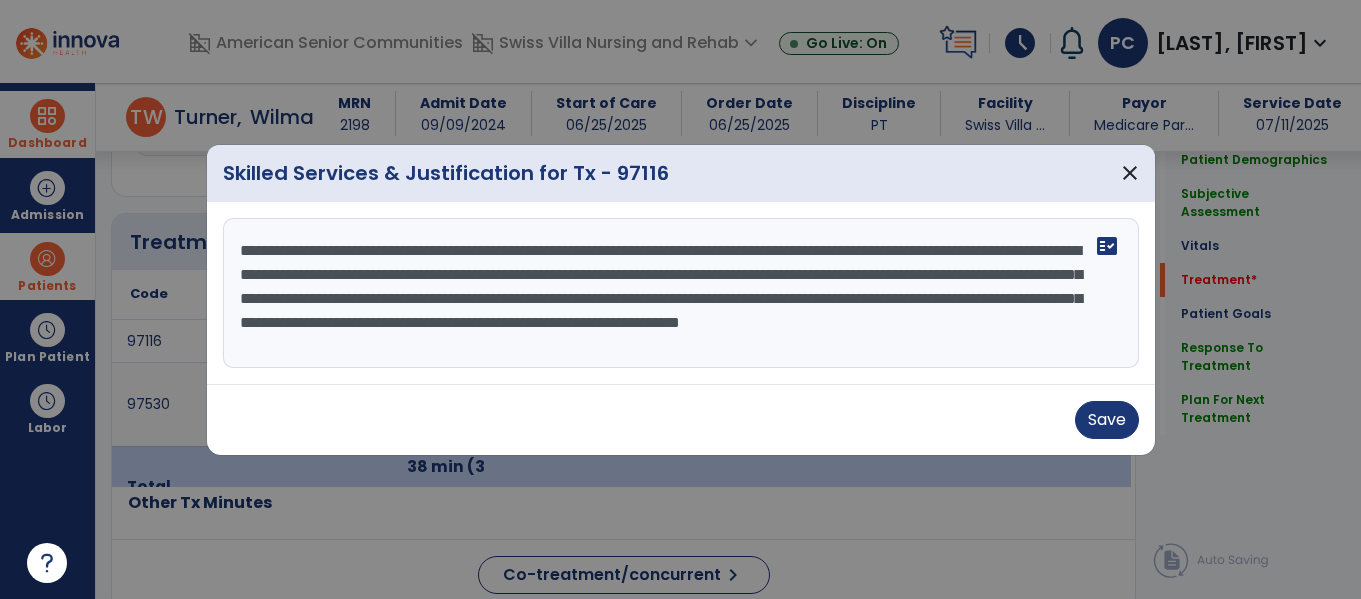 click on "**********" at bounding box center [681, 293] 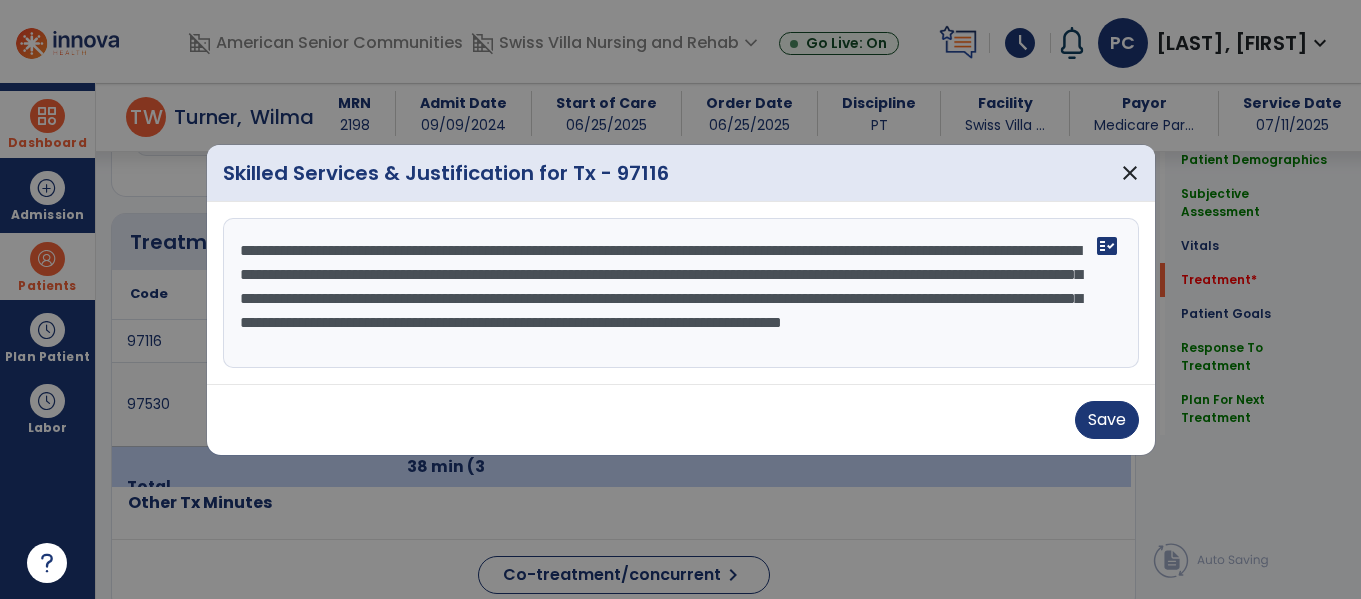 click on "**********" at bounding box center [681, 293] 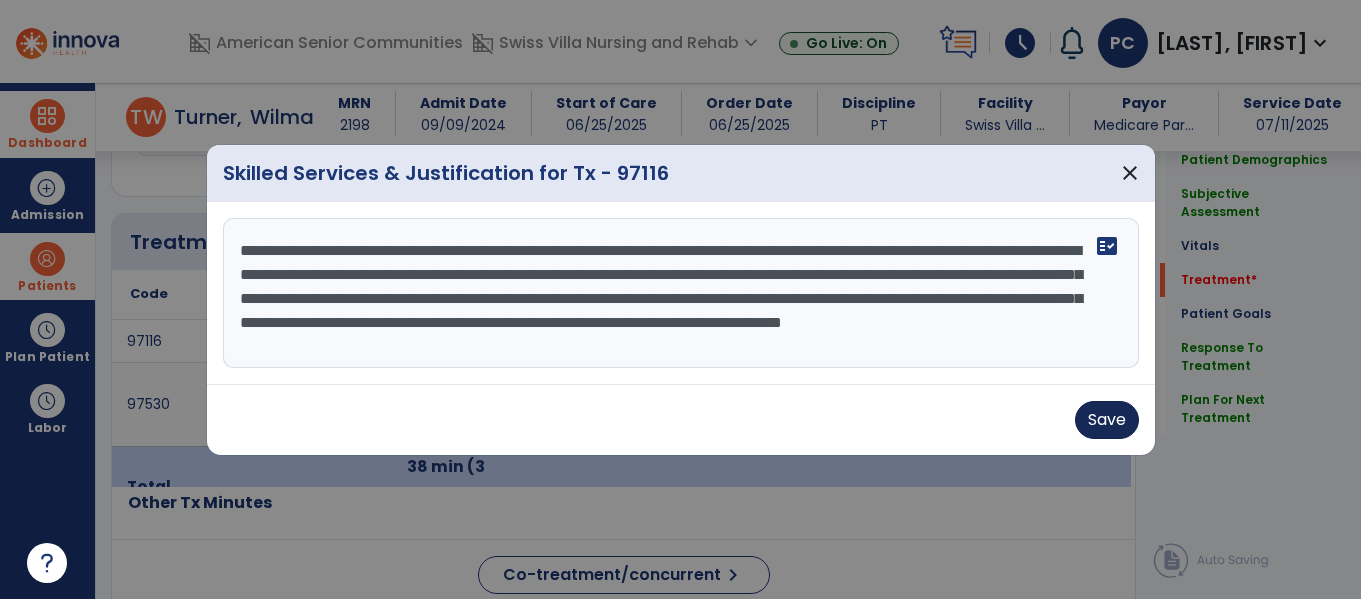 type on "**********" 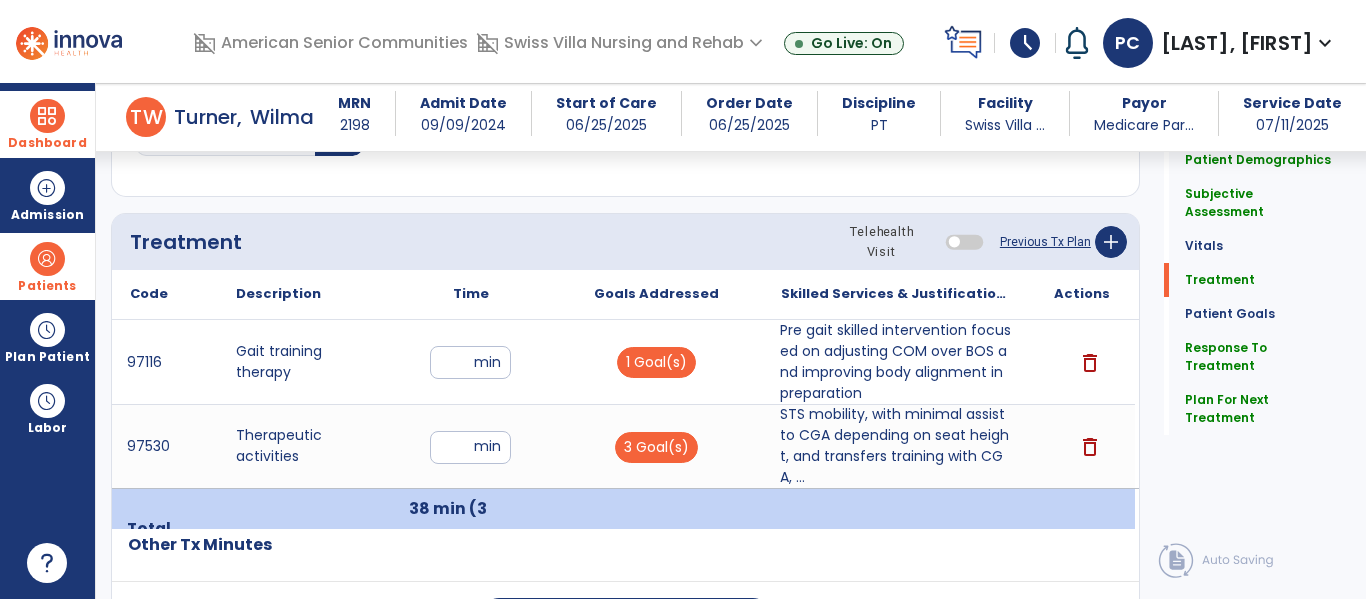 click on "STS mobility, with minimal assist to CGA depending on seat height, and transfers training with CGA, ..." at bounding box center [896, 446] 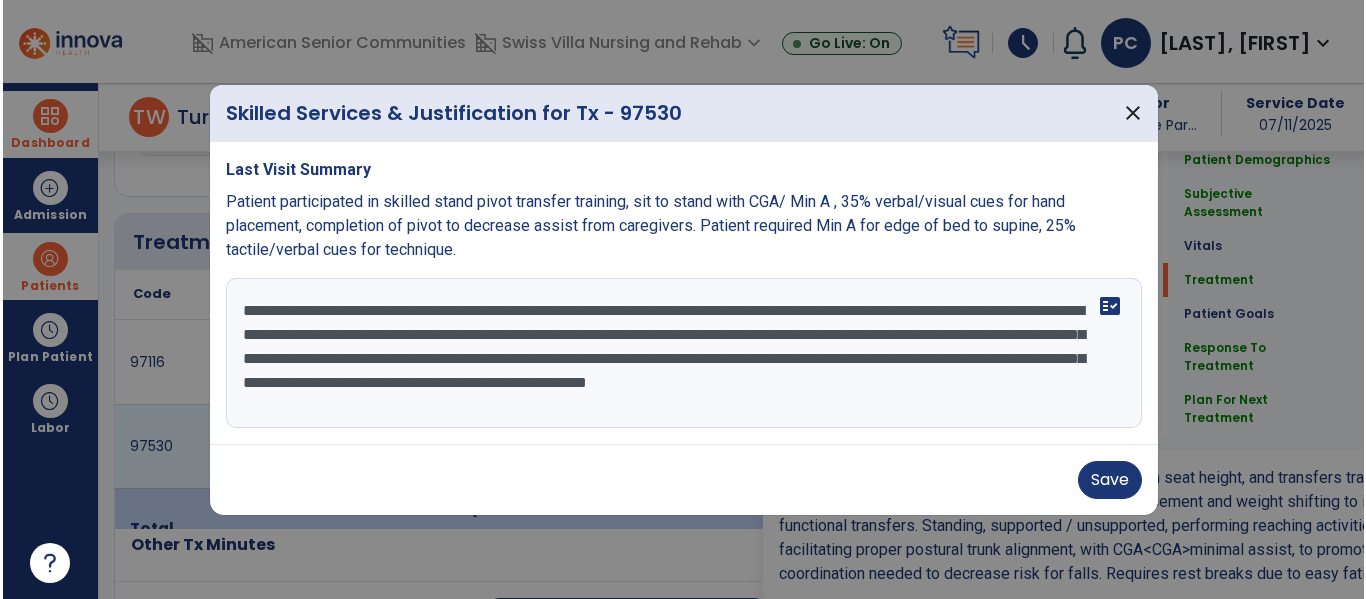 scroll, scrollTop: 1076, scrollLeft: 0, axis: vertical 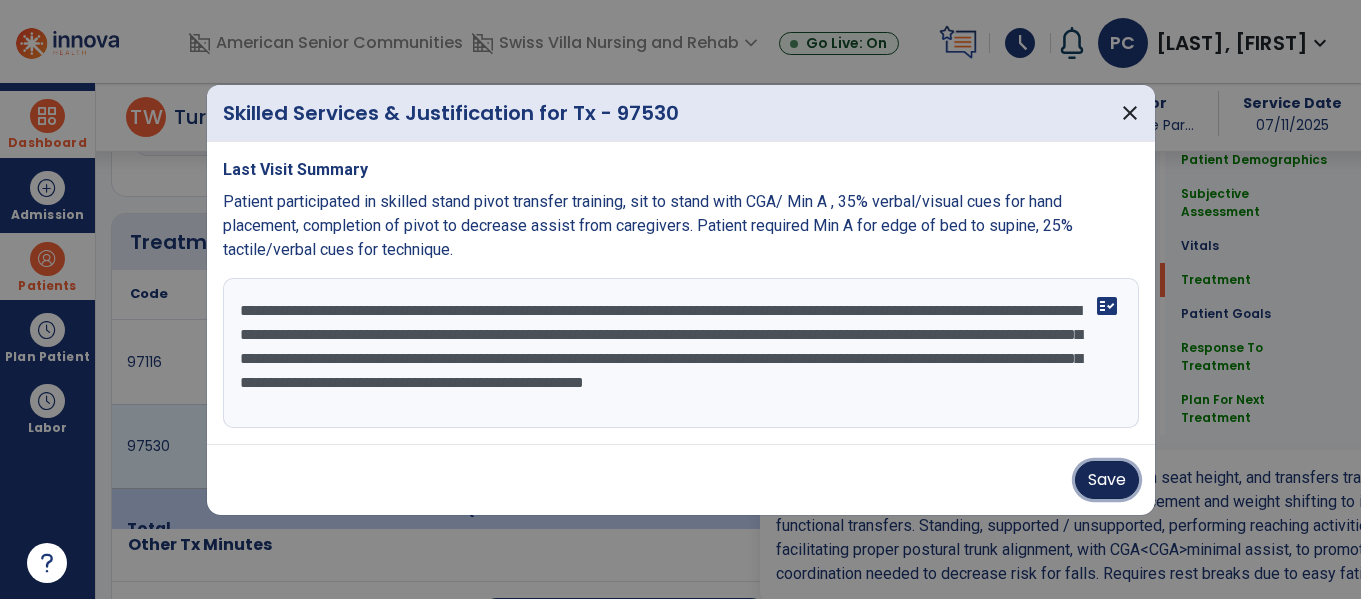 click on "Save" at bounding box center [1107, 480] 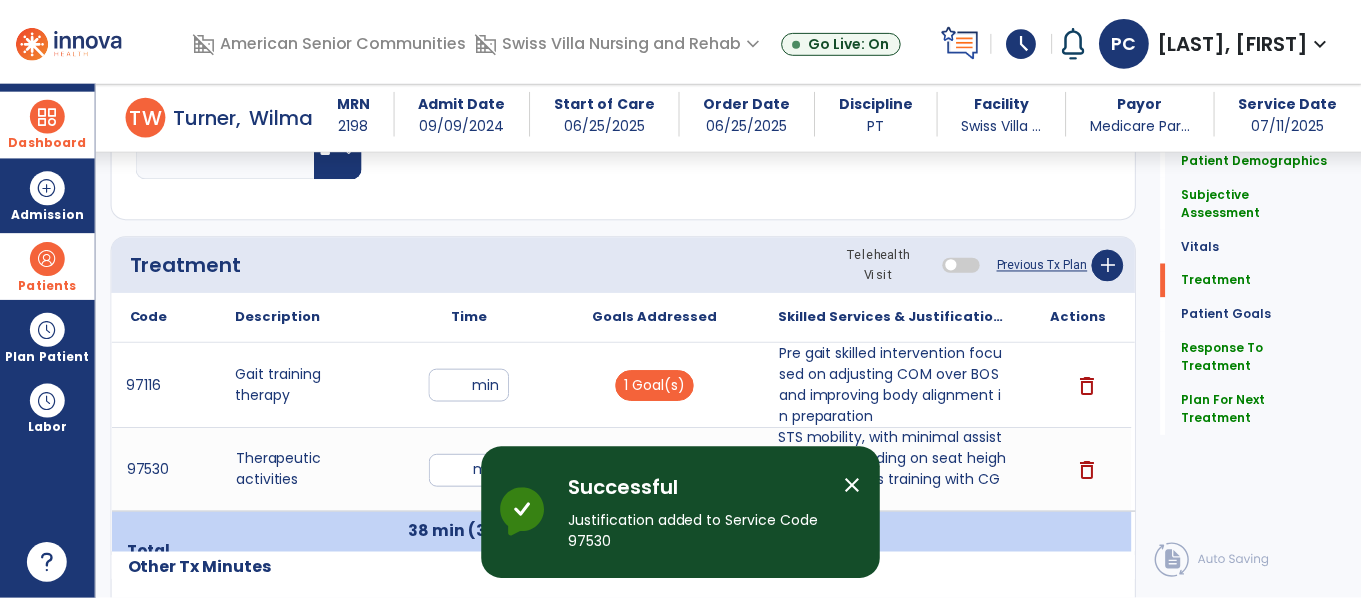 scroll, scrollTop: 1186, scrollLeft: 0, axis: vertical 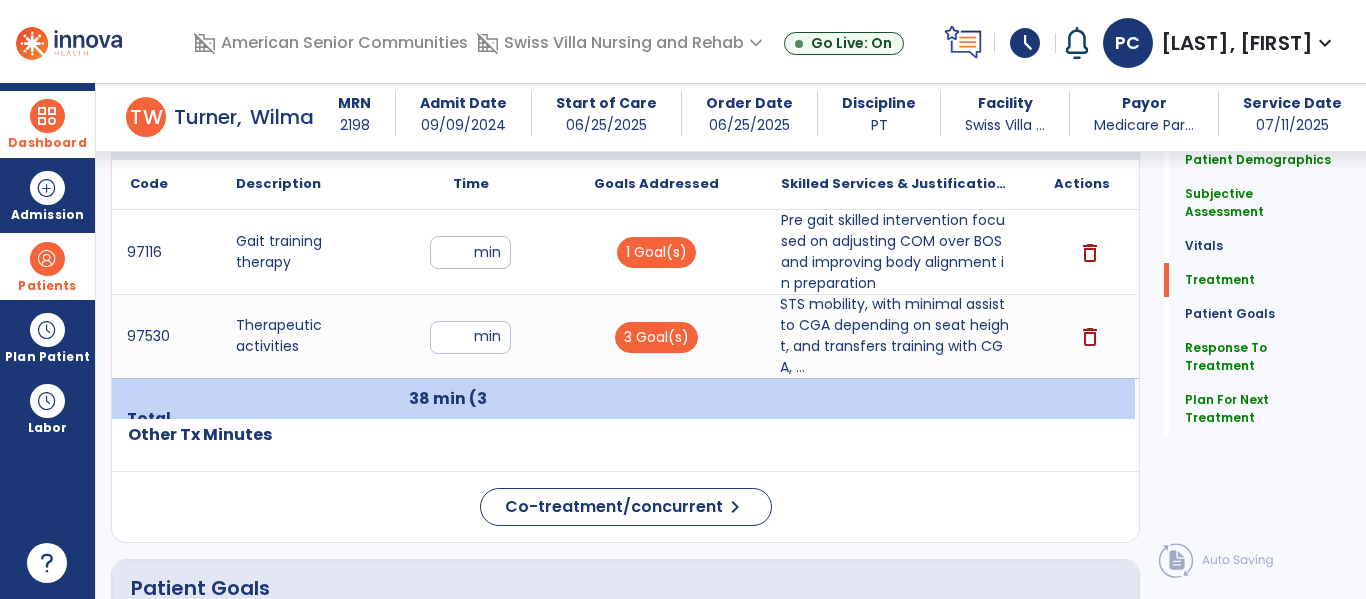 click on "**" at bounding box center [470, 337] 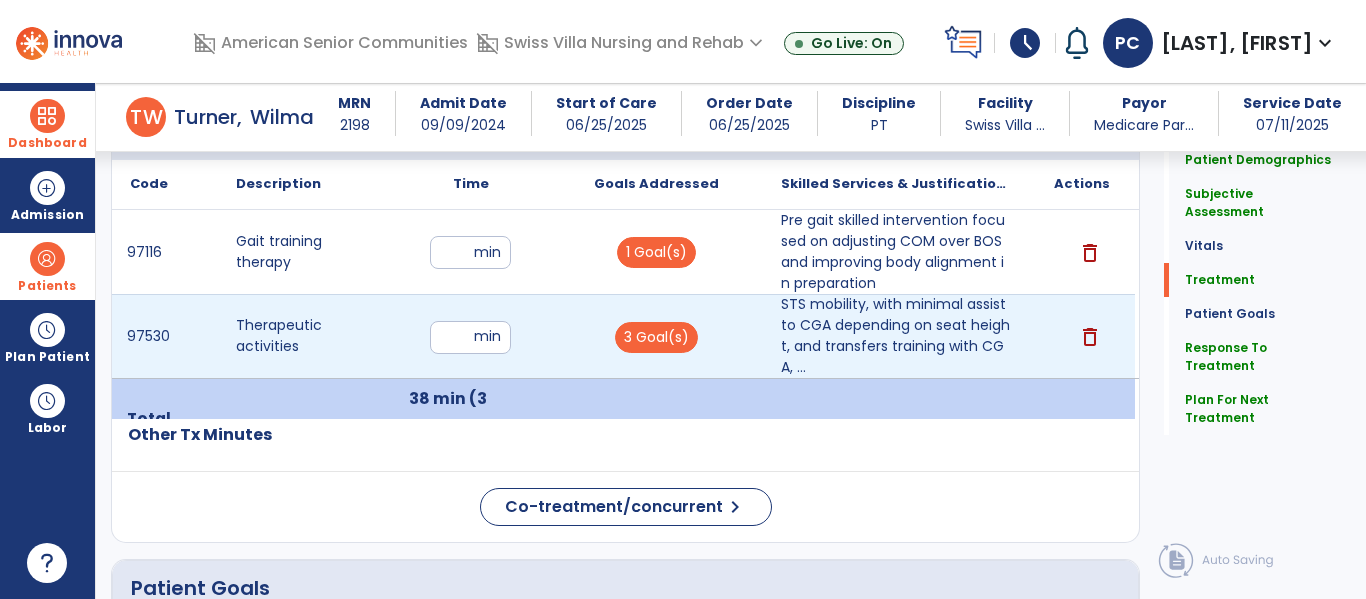 type on "**" 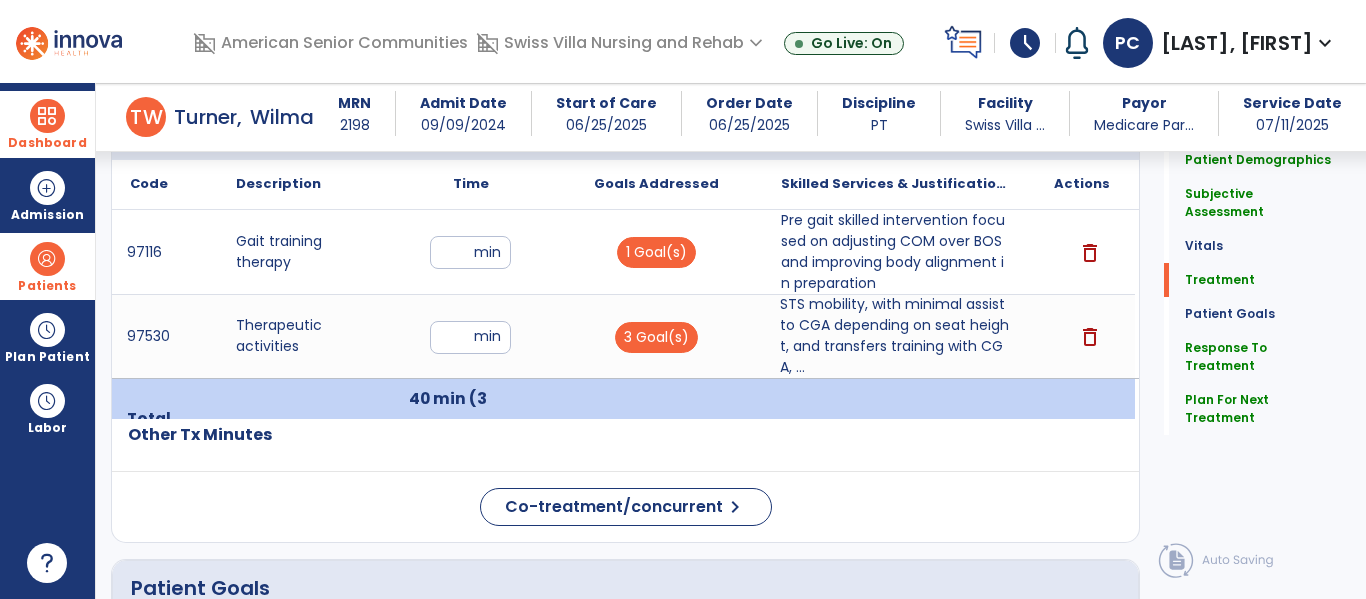 click on "STS mobility, with minimal assist to CGA depending on seat height, and transfers training with CGA, ..." at bounding box center (896, 336) 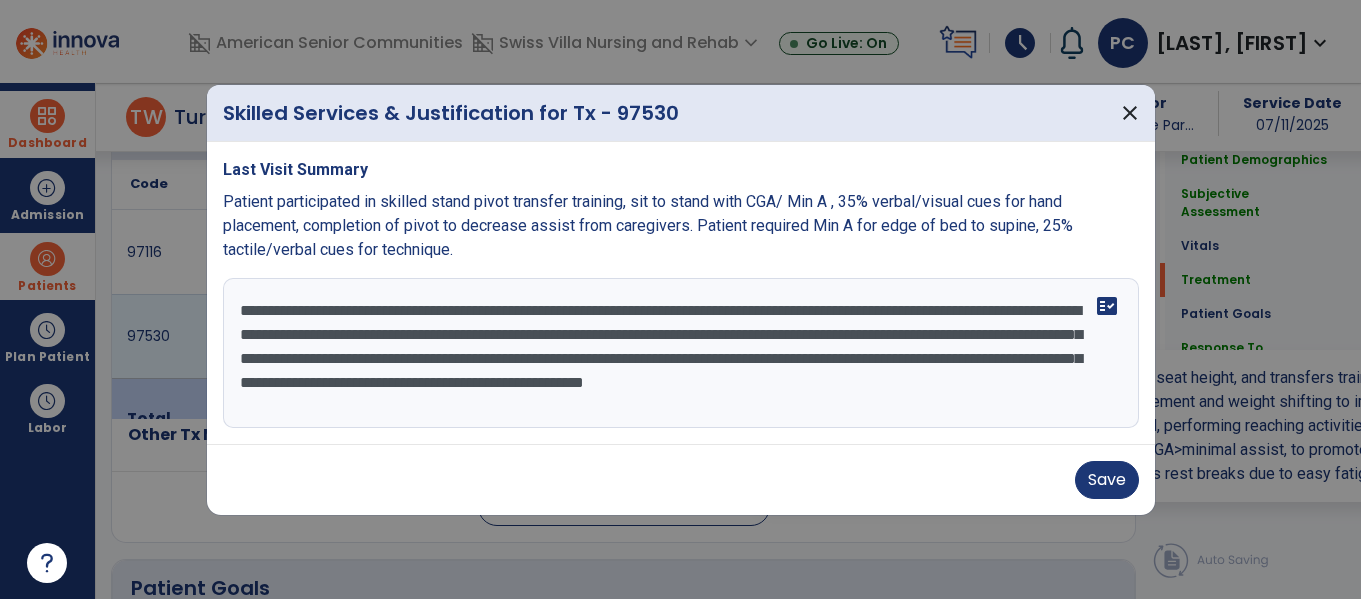 scroll, scrollTop: 1186, scrollLeft: 0, axis: vertical 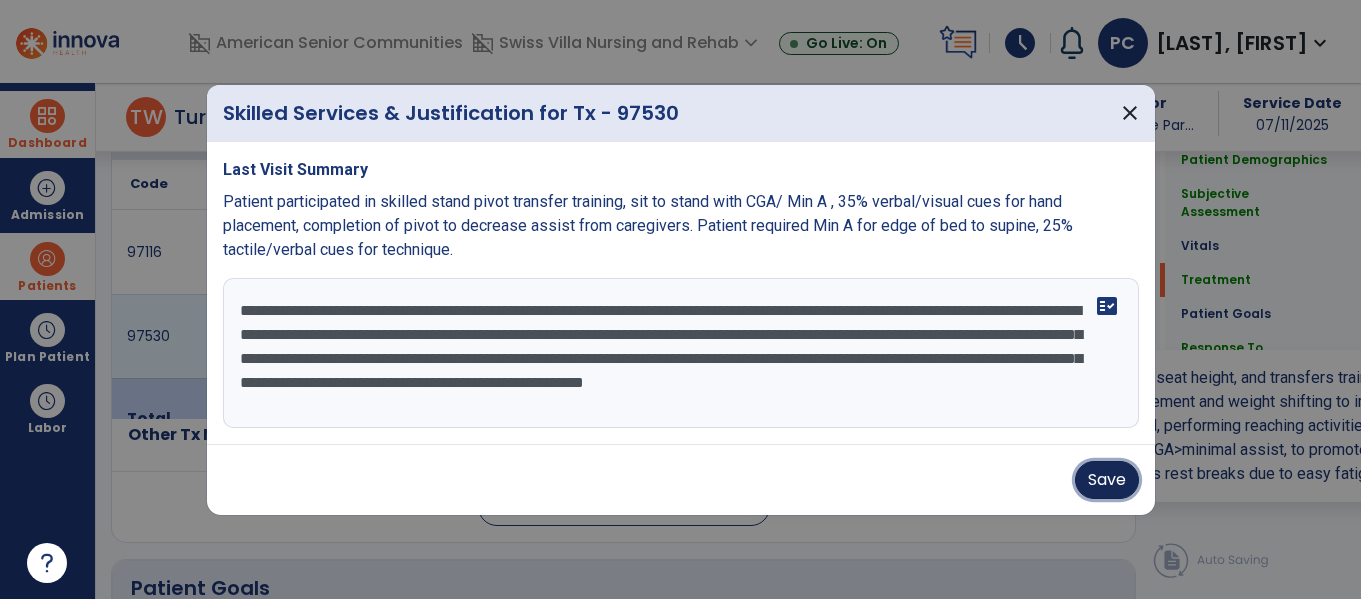 click on "Save" at bounding box center (1107, 480) 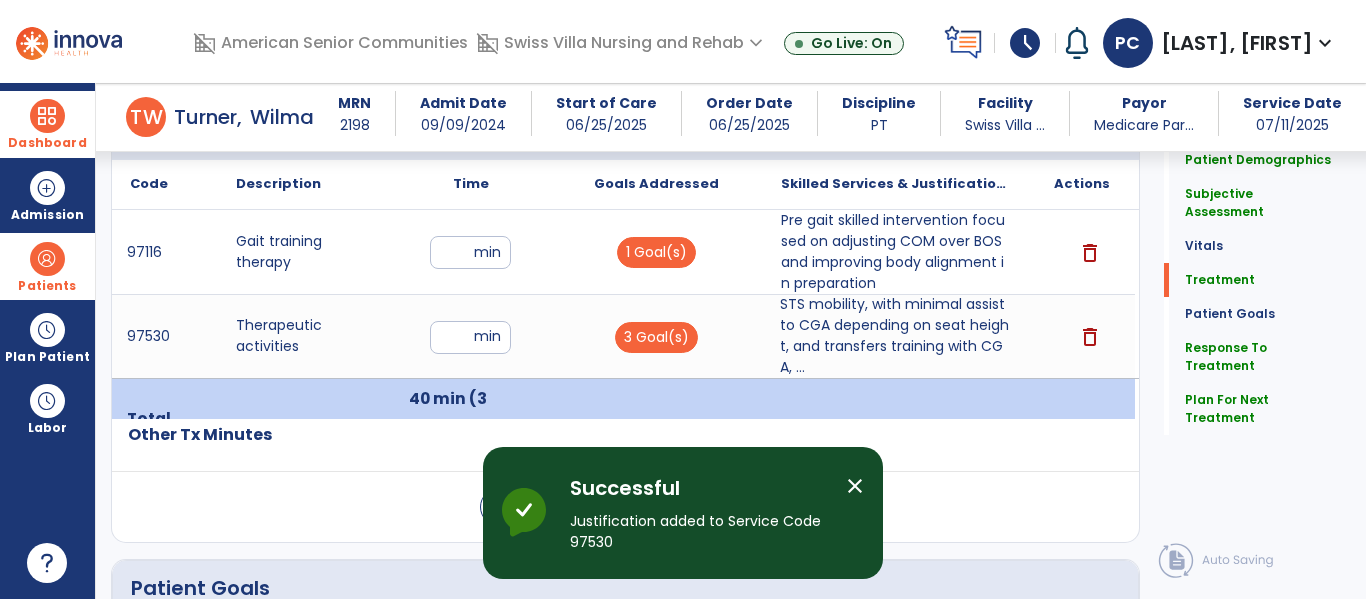 click on "**" at bounding box center (470, 337) 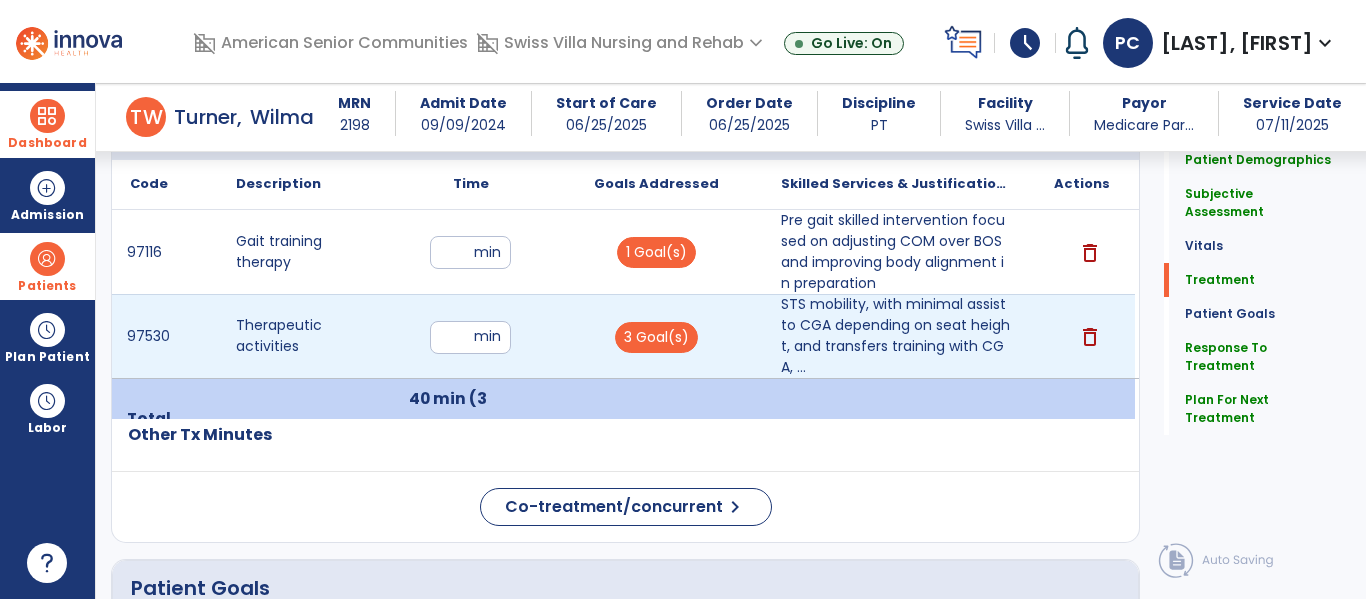 type on "**" 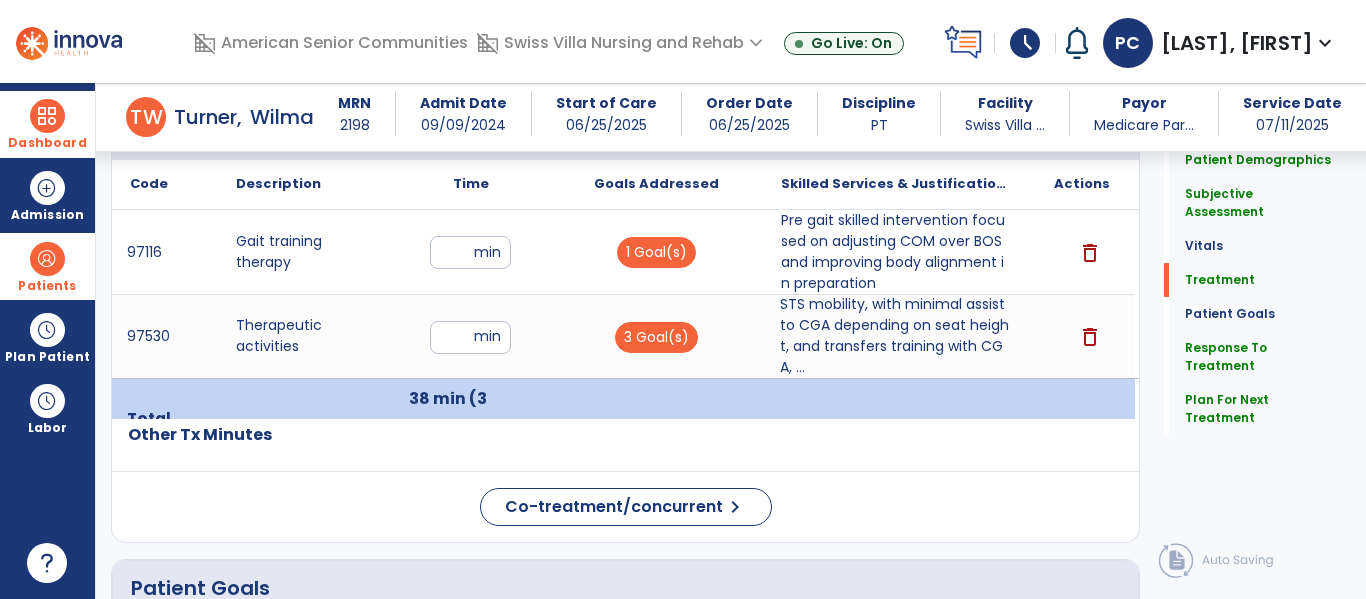 click on "STS mobility, with minimal assist to CGA depending on seat height, and transfers training with CGA, ..." at bounding box center (896, 336) 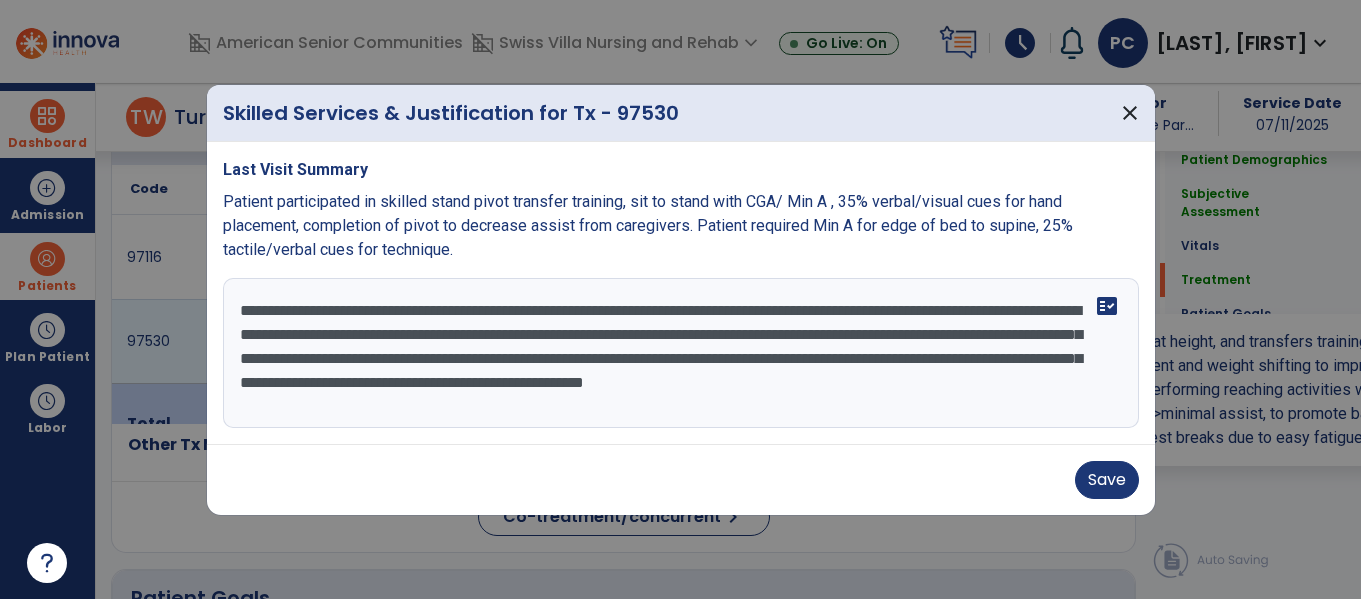 scroll, scrollTop: 1186, scrollLeft: 0, axis: vertical 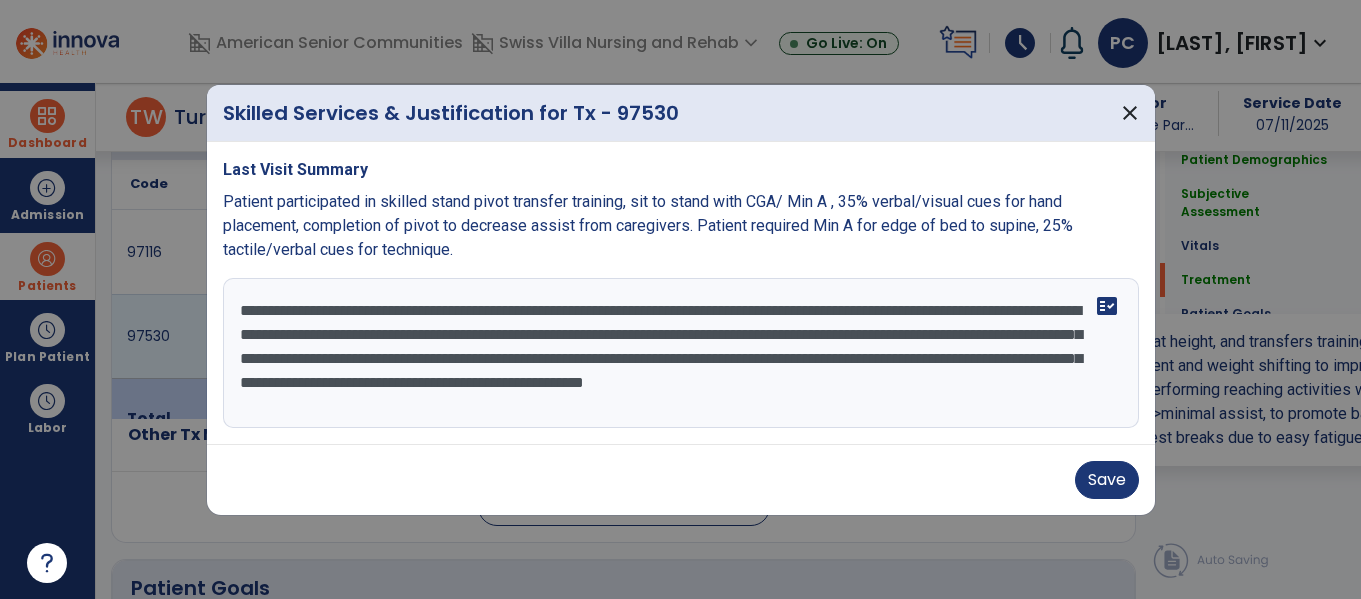 click on "**********" at bounding box center (681, 353) 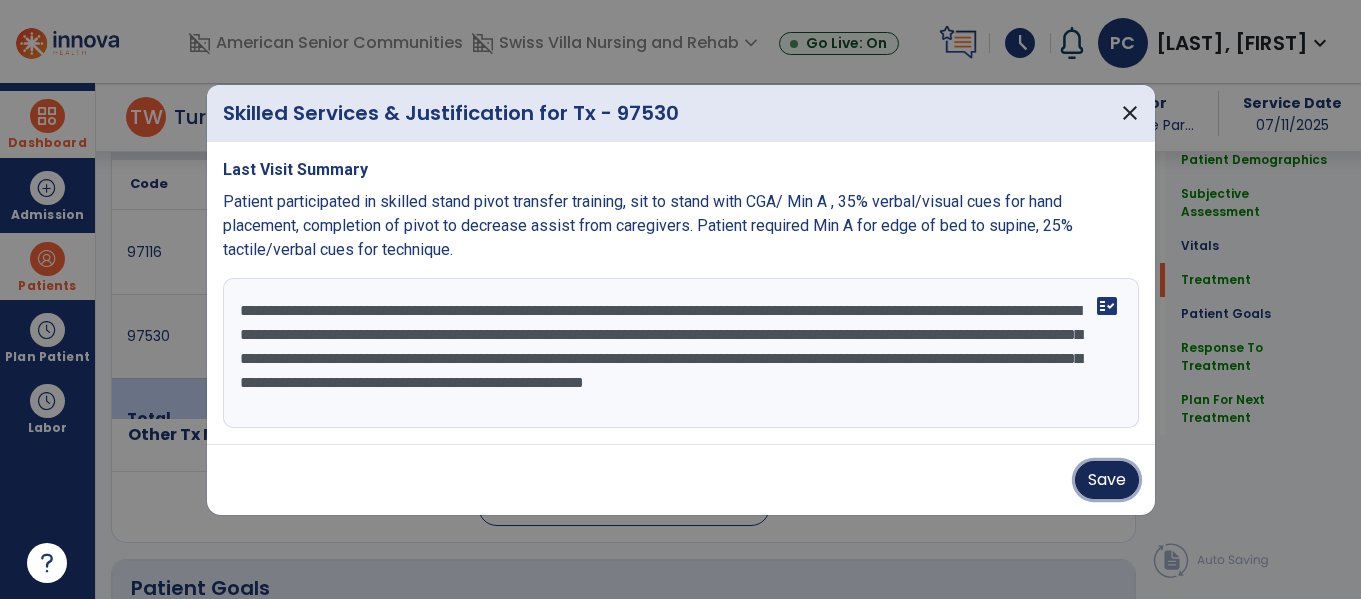 click on "Save" at bounding box center (1107, 480) 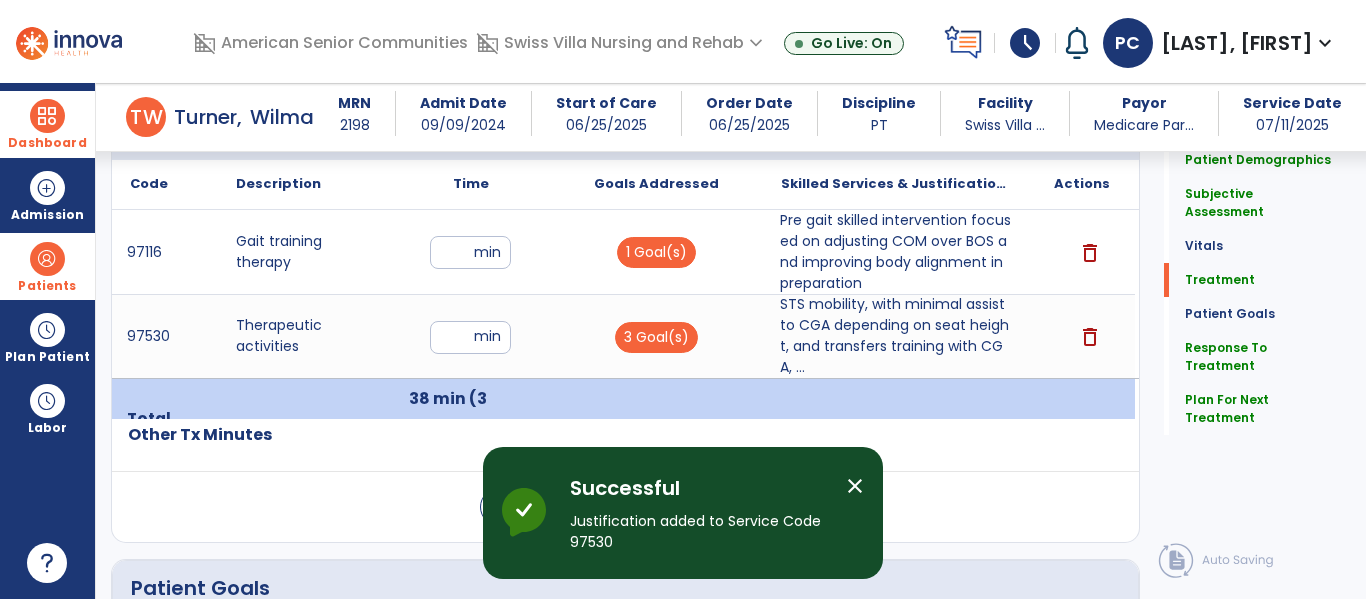 click on "Pre gait skilled intervention focused on adjusting COM over BOS and improving body alignment in preparation" at bounding box center (896, 252) 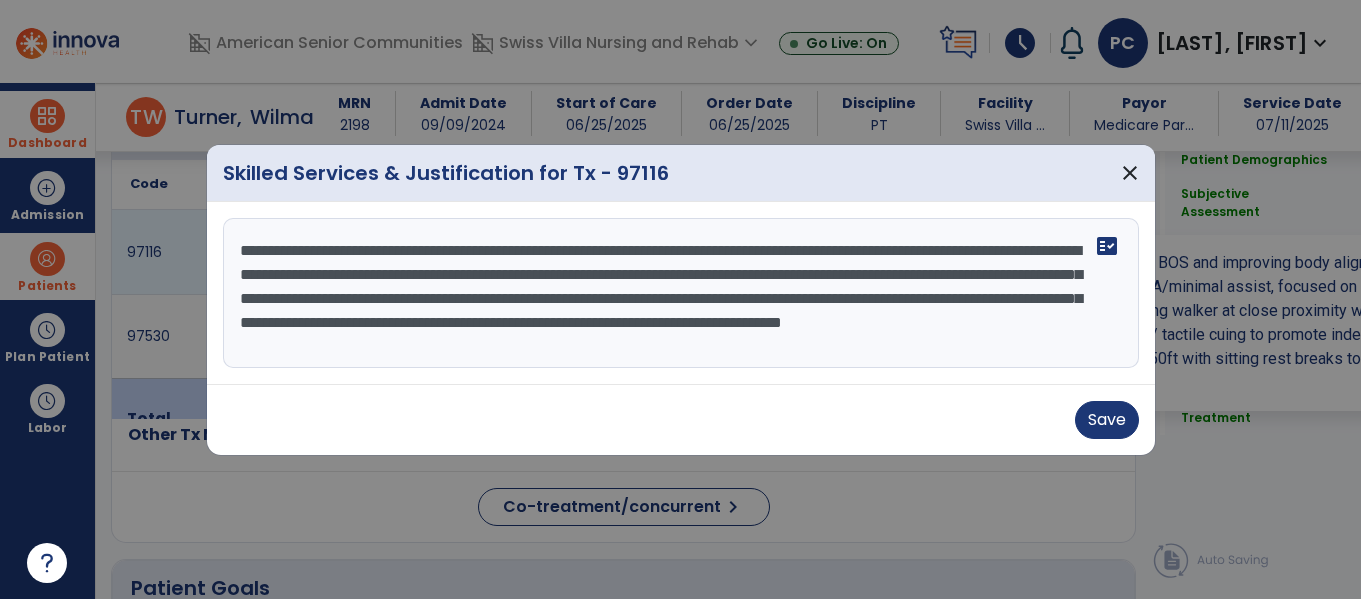scroll, scrollTop: 1186, scrollLeft: 0, axis: vertical 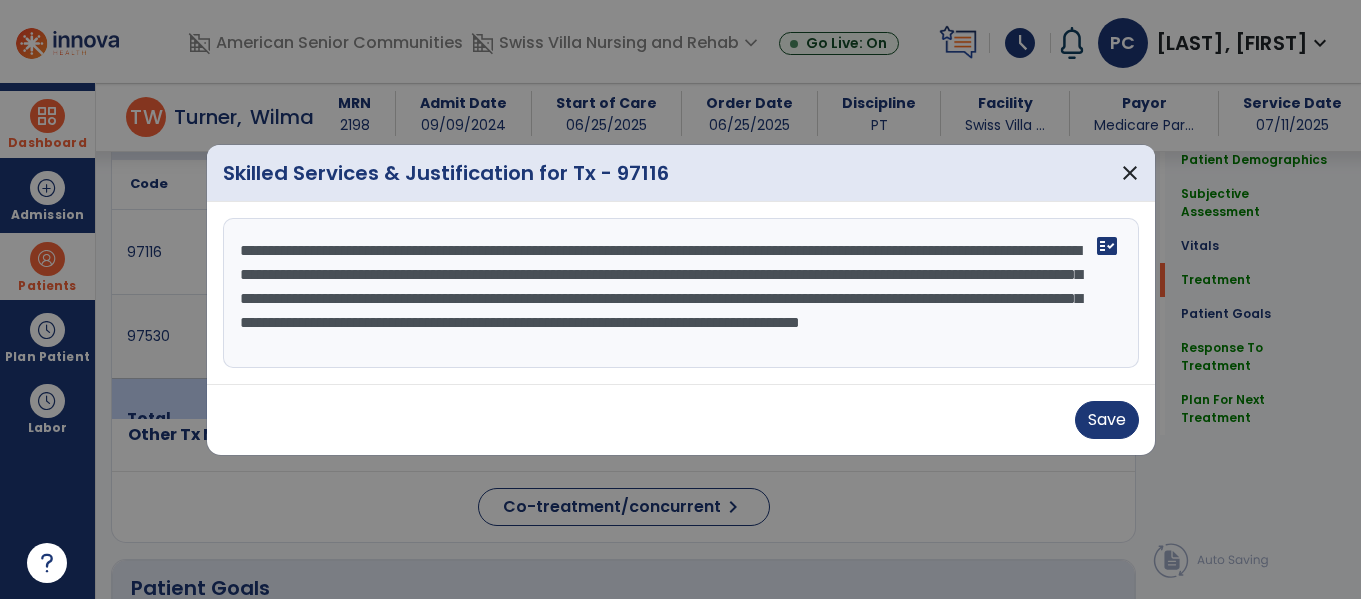 click on "**********" at bounding box center (681, 293) 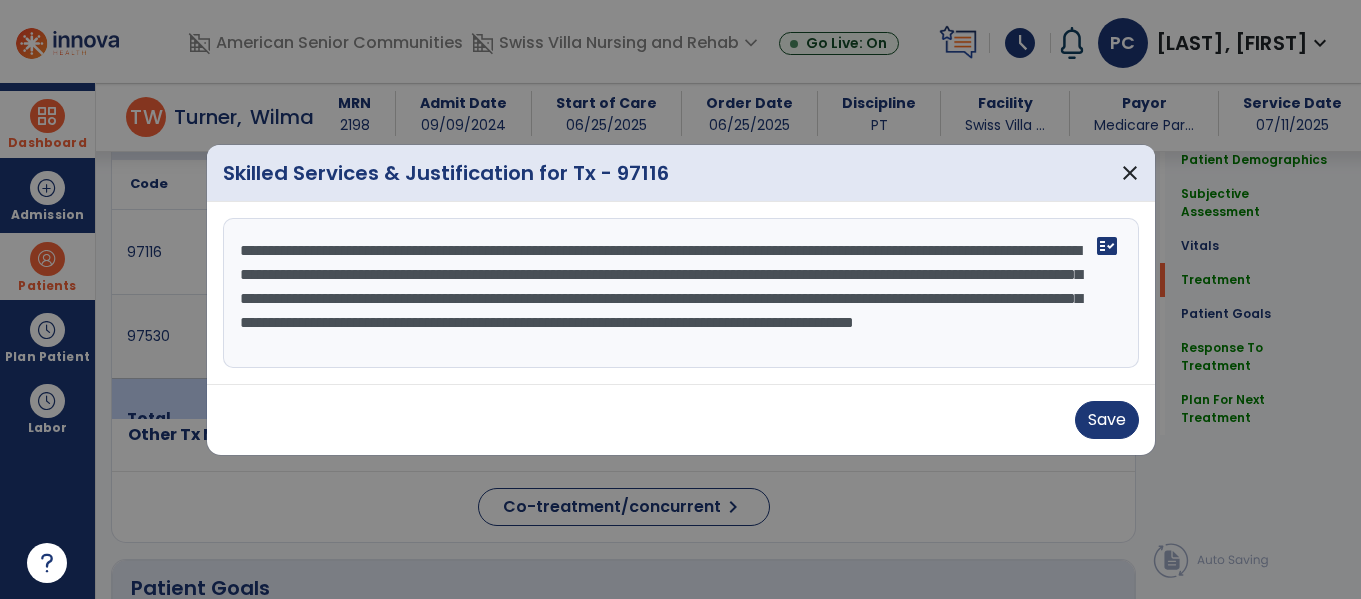click on "**********" at bounding box center (681, 293) 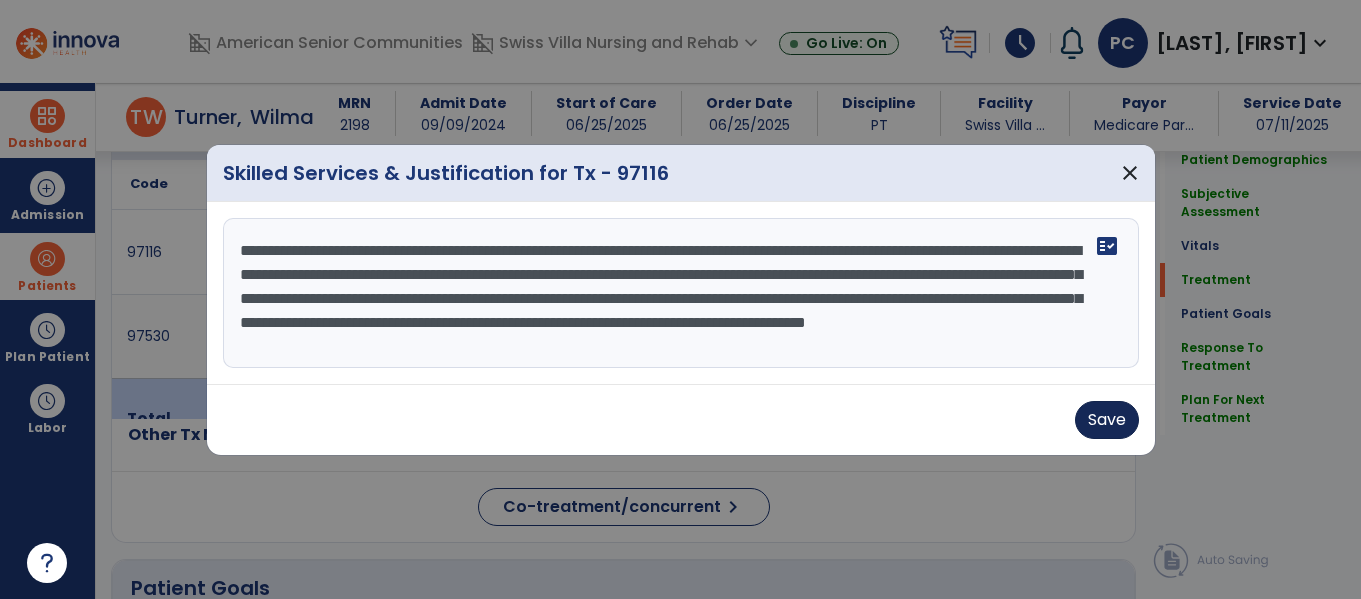 type on "**********" 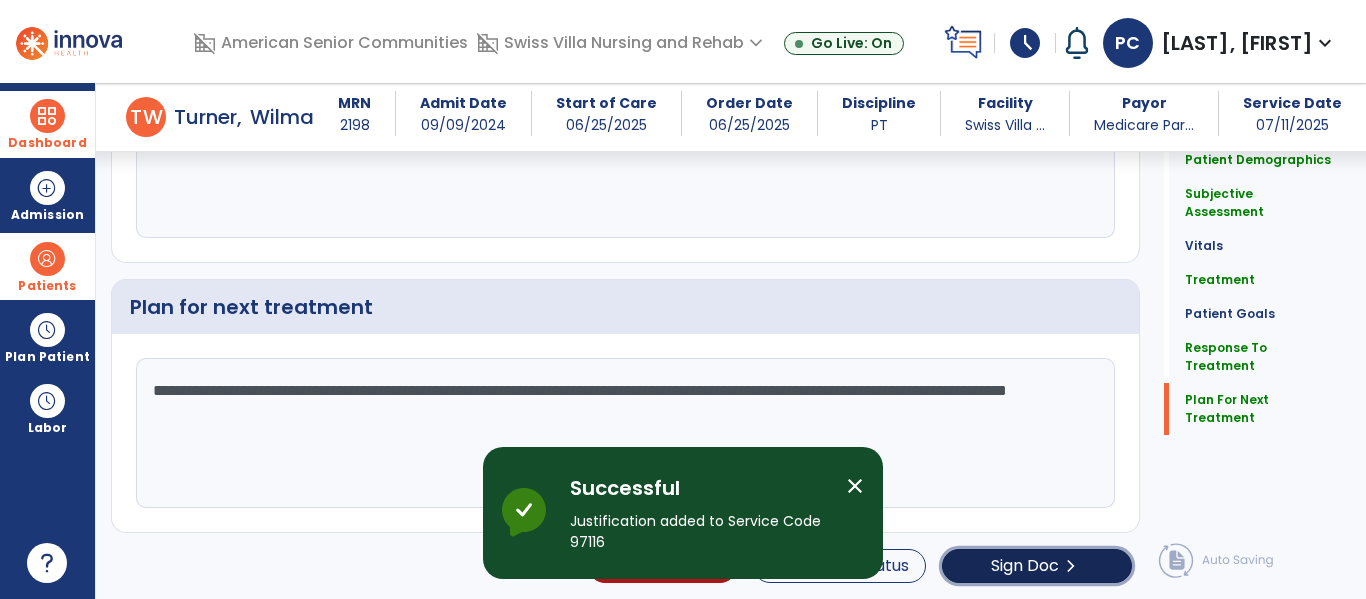 click on "chevron_right" 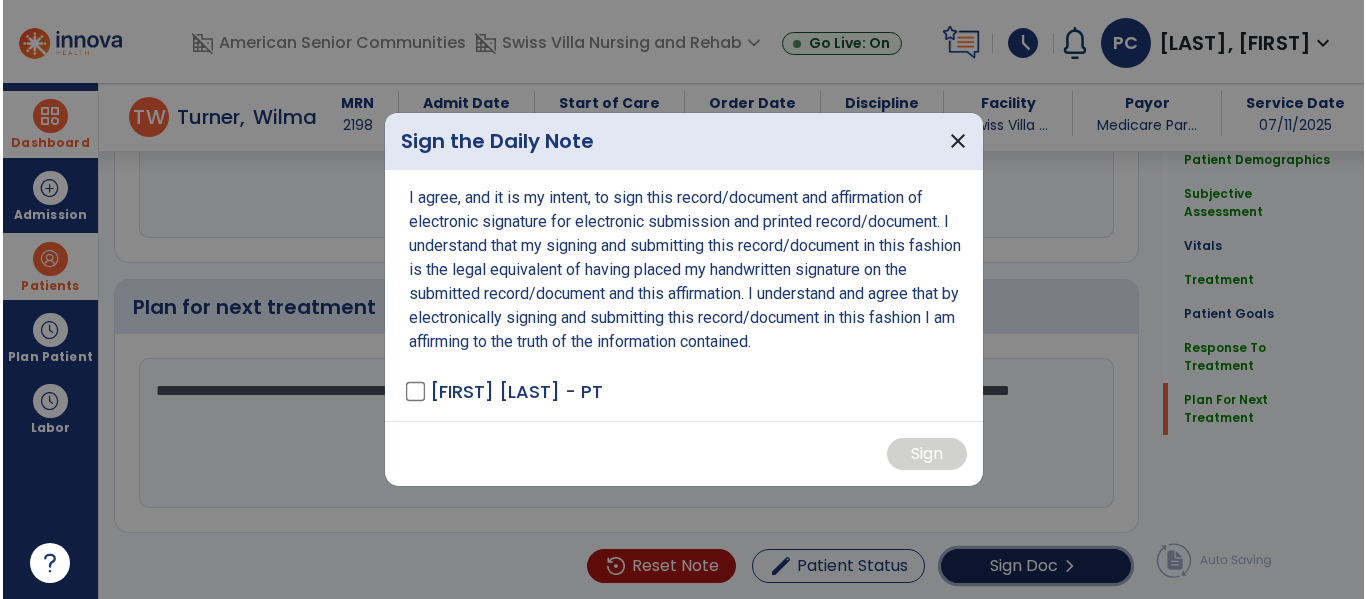 scroll, scrollTop: 3137, scrollLeft: 0, axis: vertical 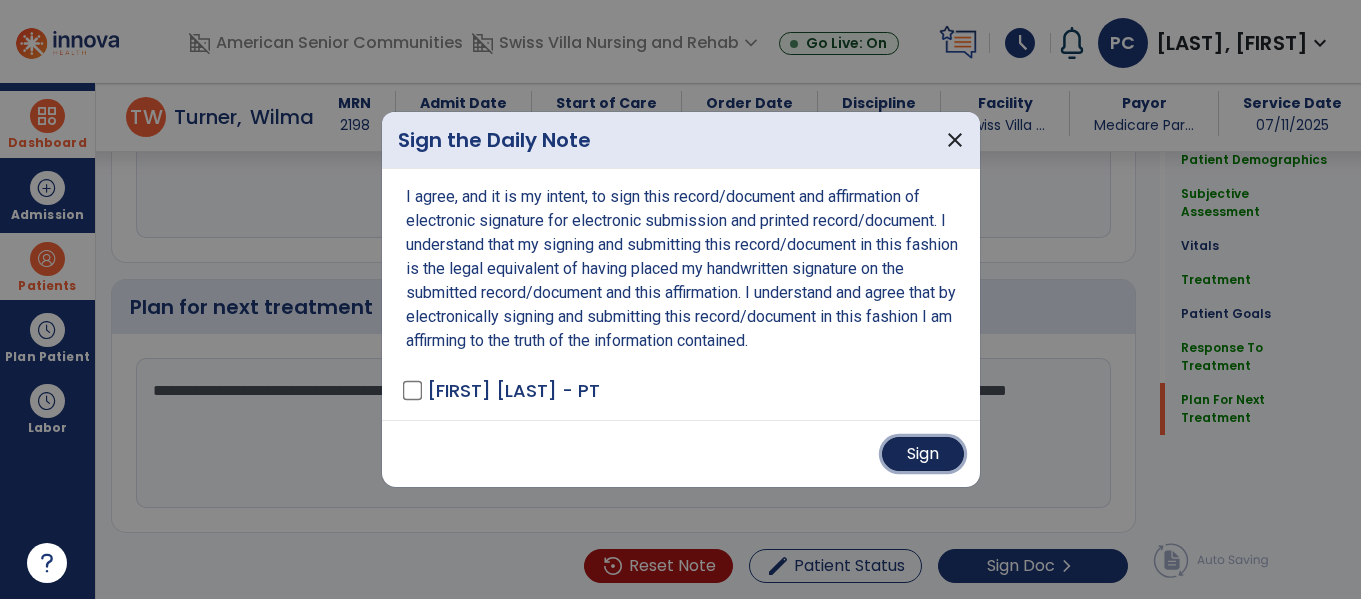click on "Sign" at bounding box center (923, 454) 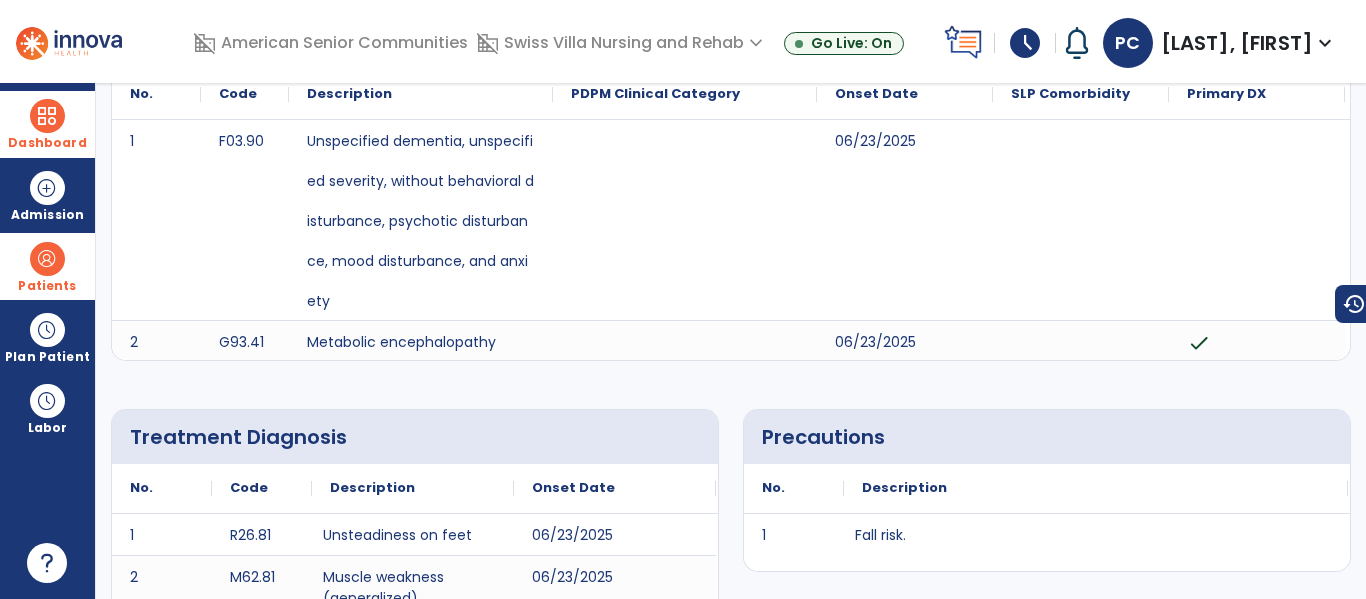 scroll, scrollTop: 0, scrollLeft: 0, axis: both 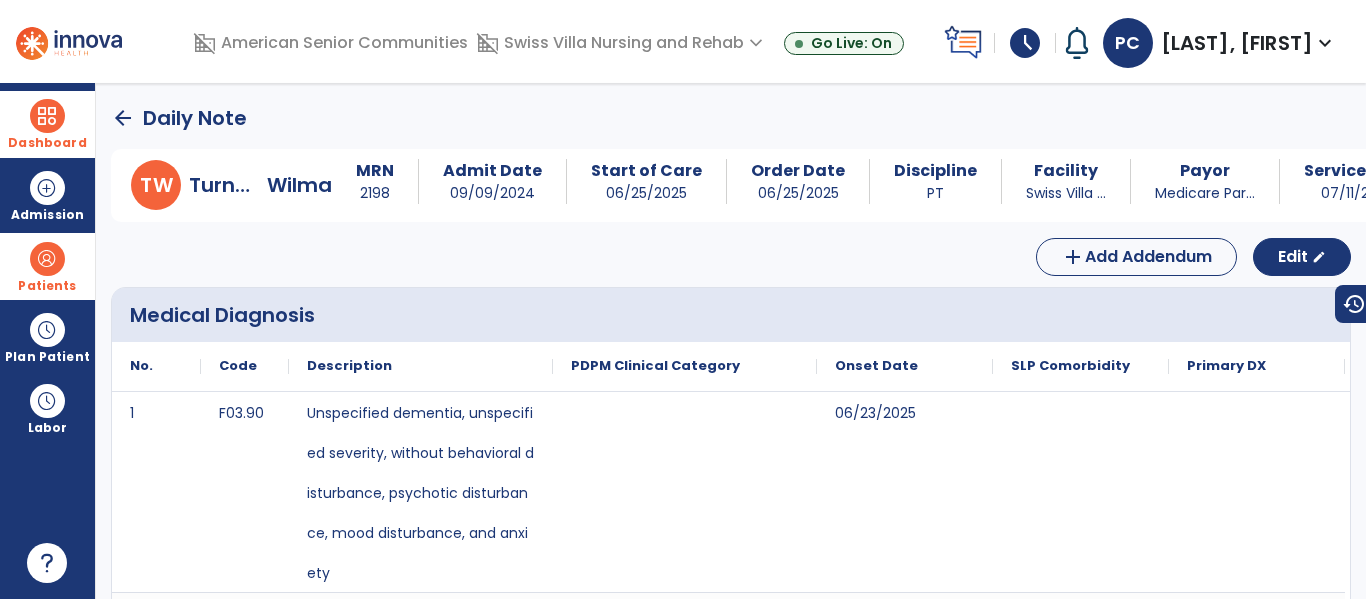 click at bounding box center [47, 116] 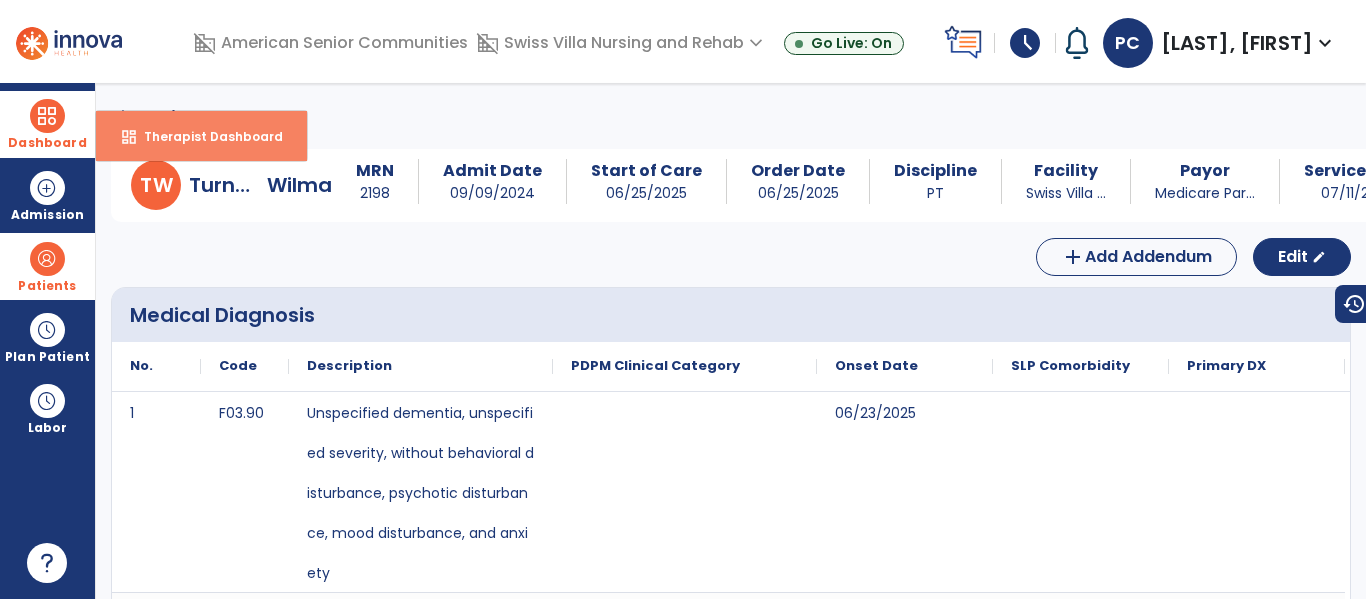 click on "dashboard  Therapist Dashboard" at bounding box center [201, 136] 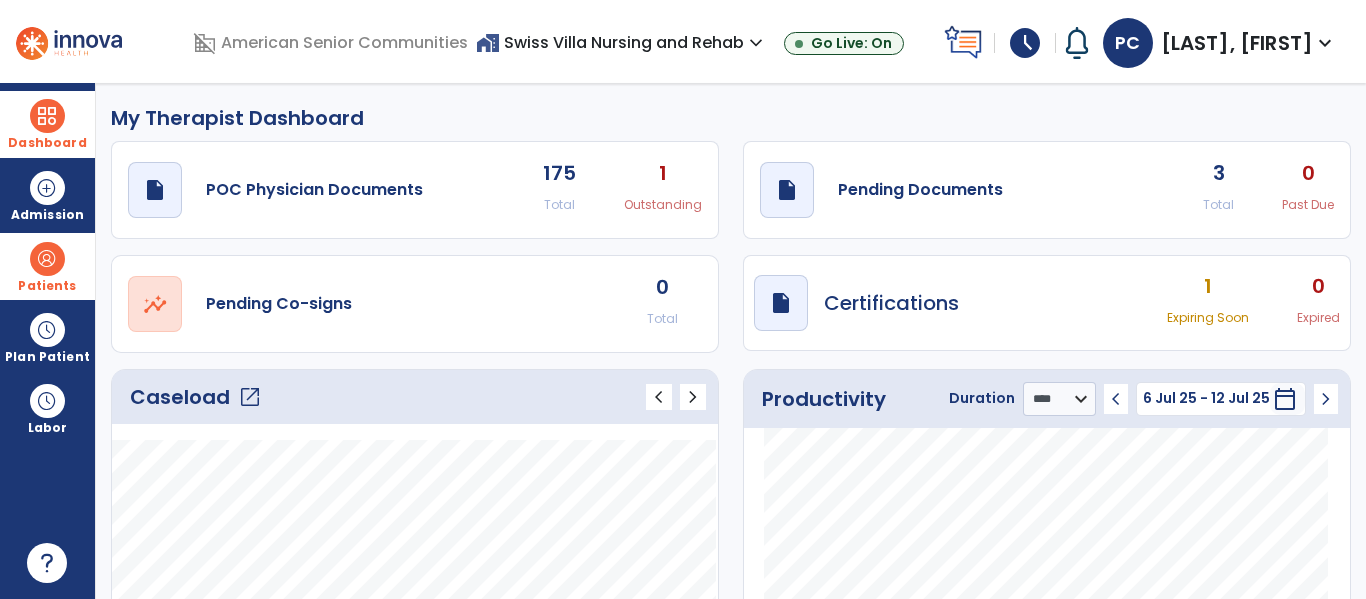 scroll, scrollTop: 139, scrollLeft: 0, axis: vertical 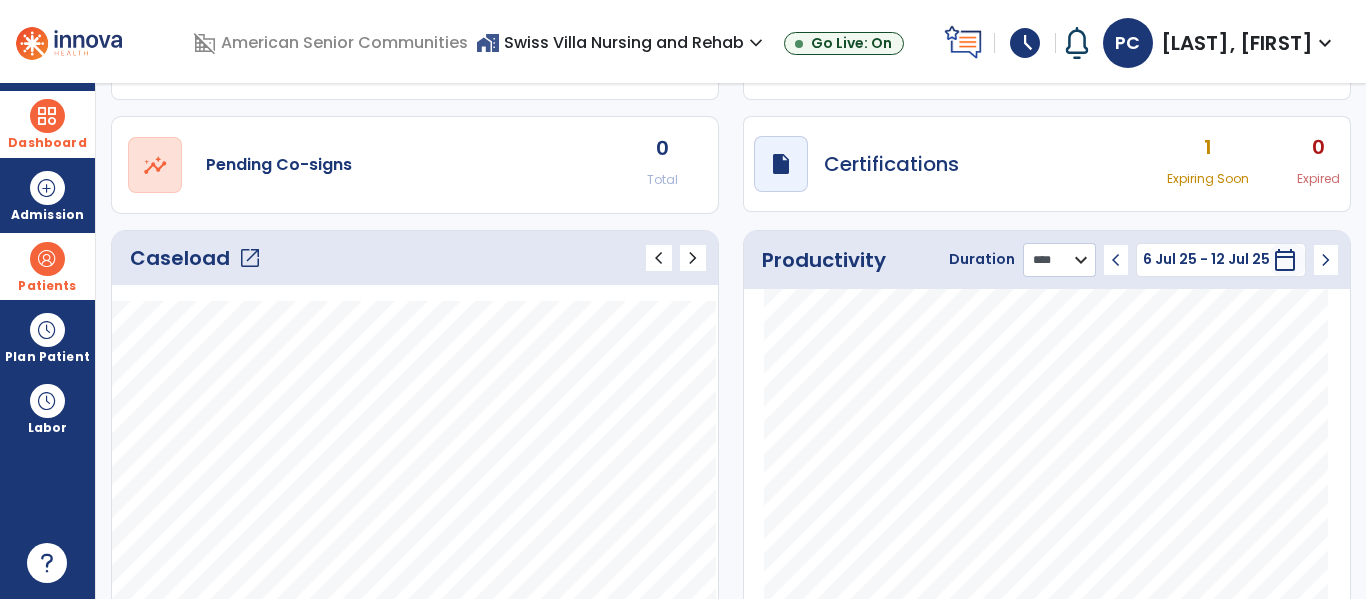 click on "******** **** ***" 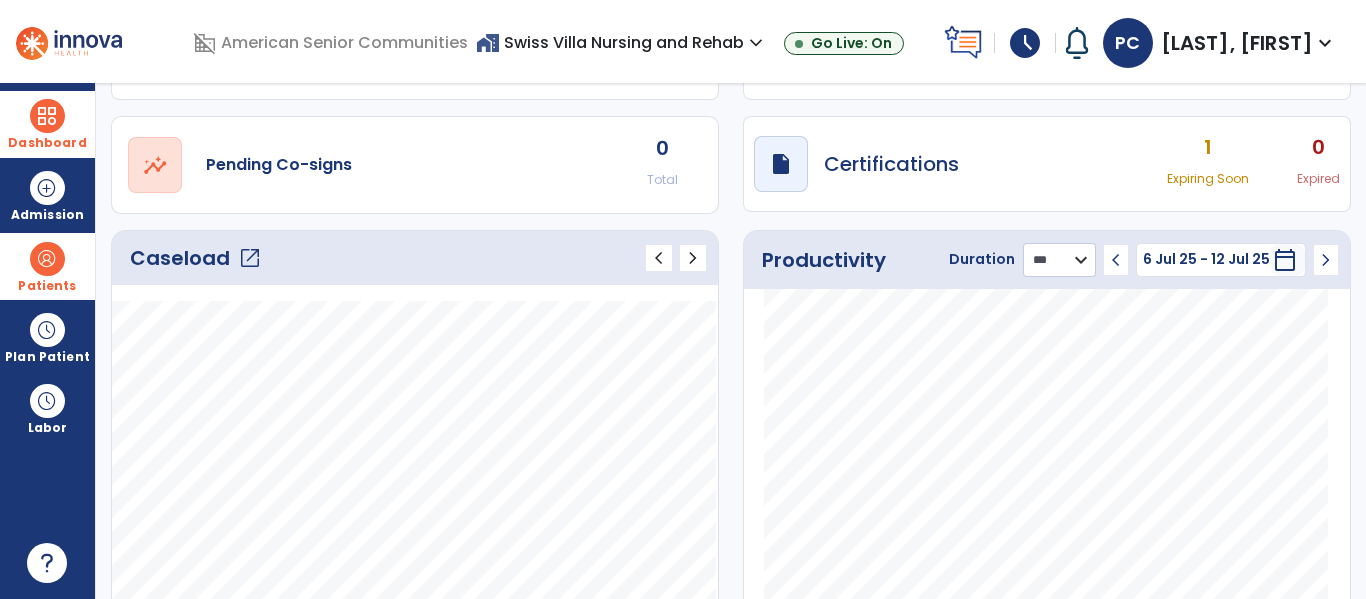 click on "******** **** ***" 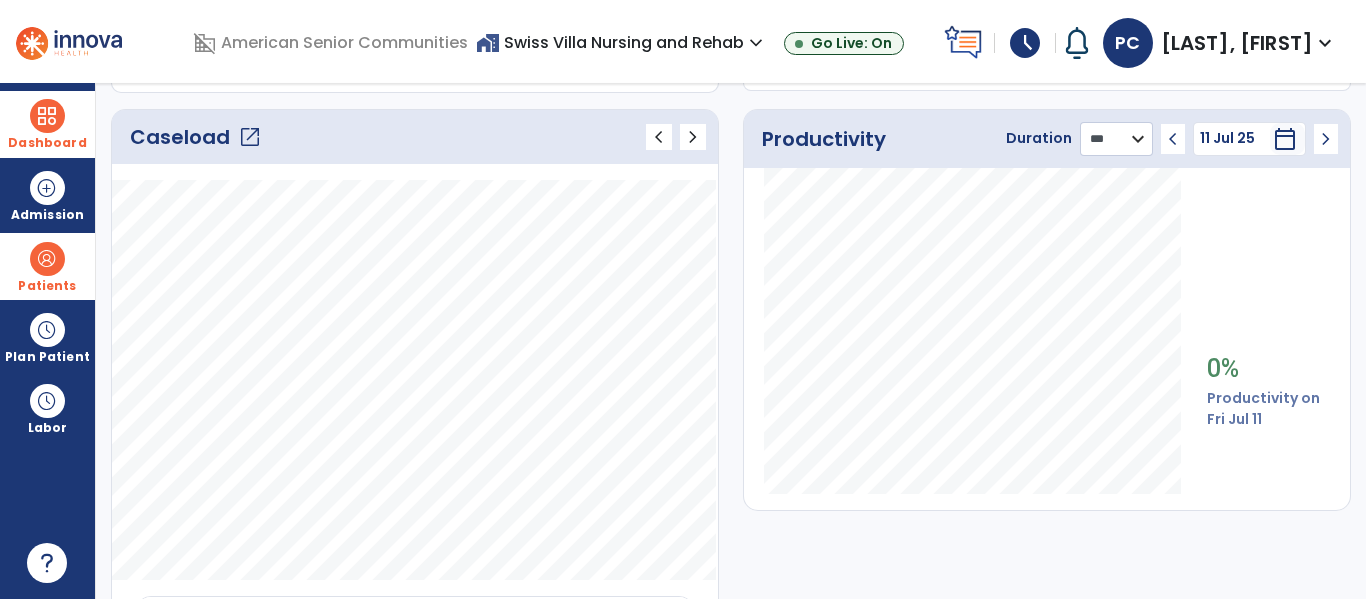 scroll, scrollTop: 261, scrollLeft: 0, axis: vertical 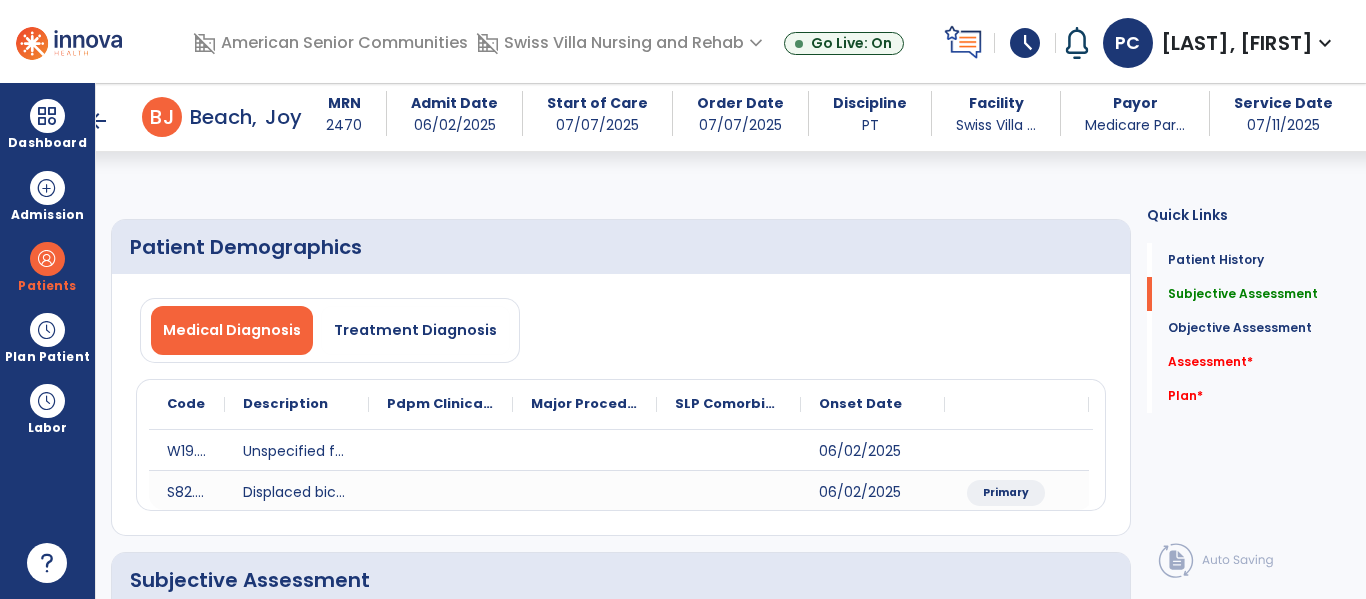 select on "***" 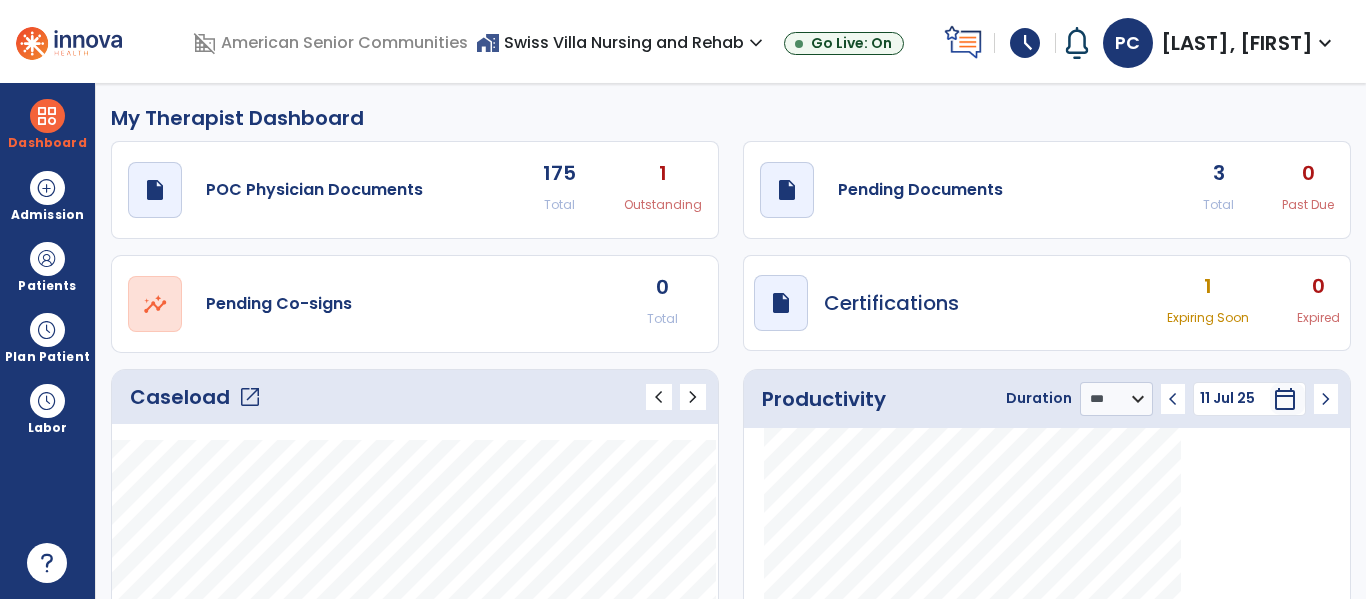 select on "***" 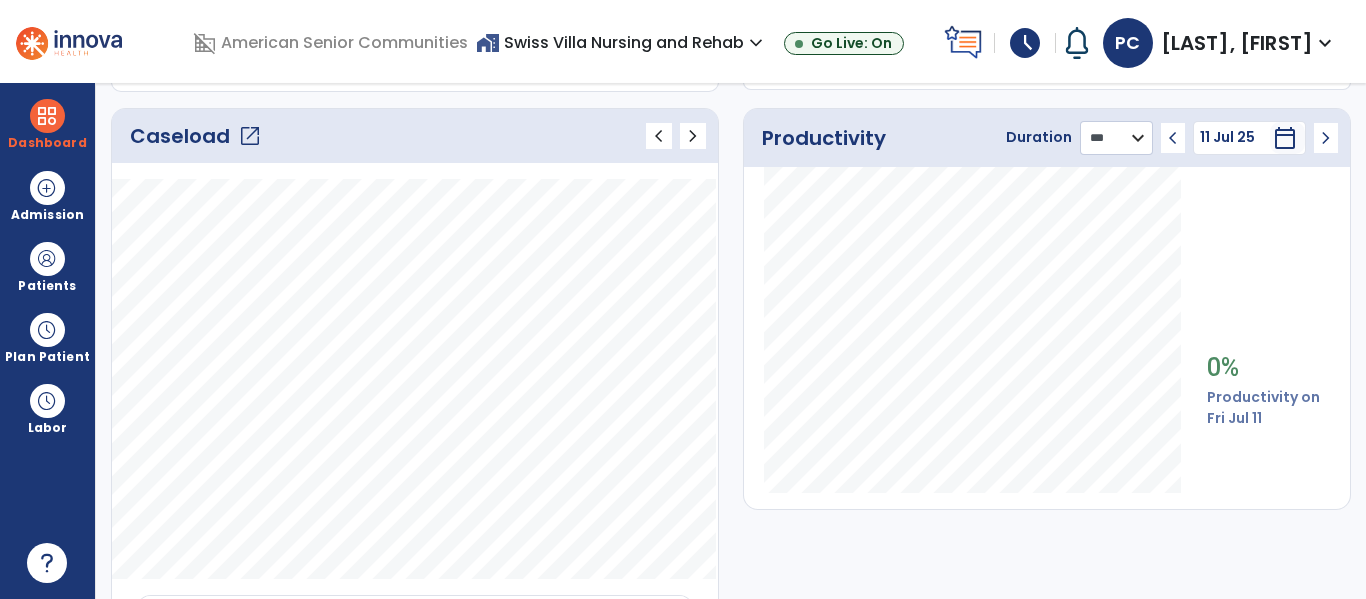 scroll, scrollTop: 0, scrollLeft: 0, axis: both 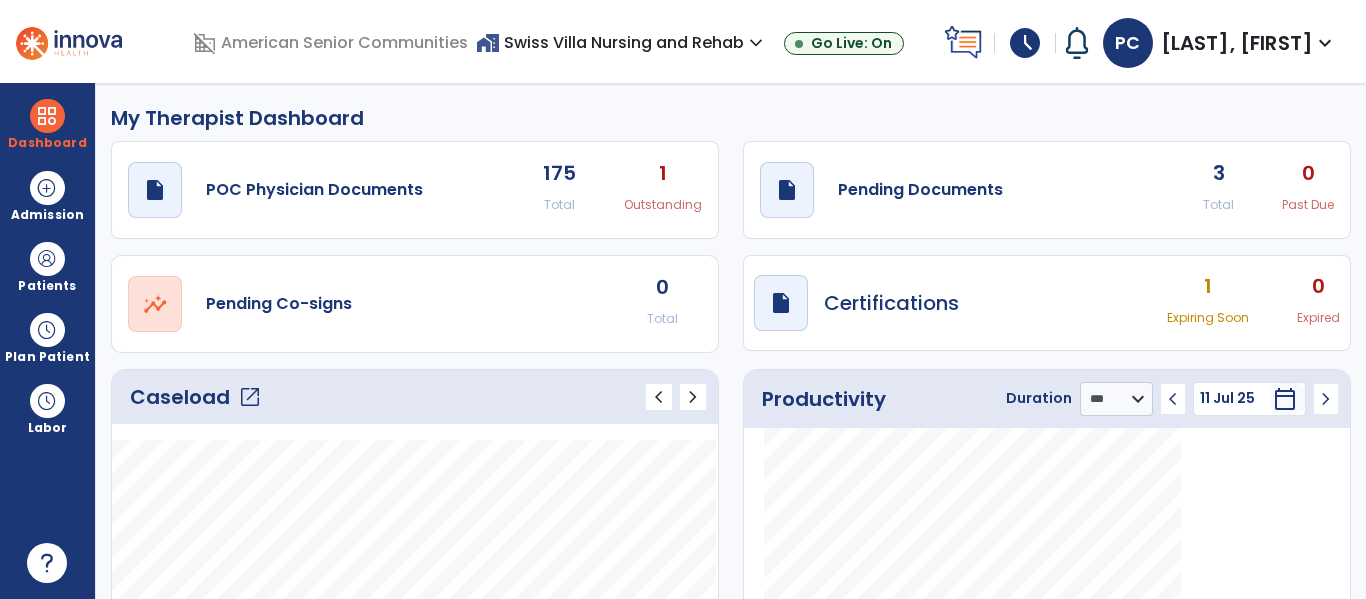 click on "3 Total" 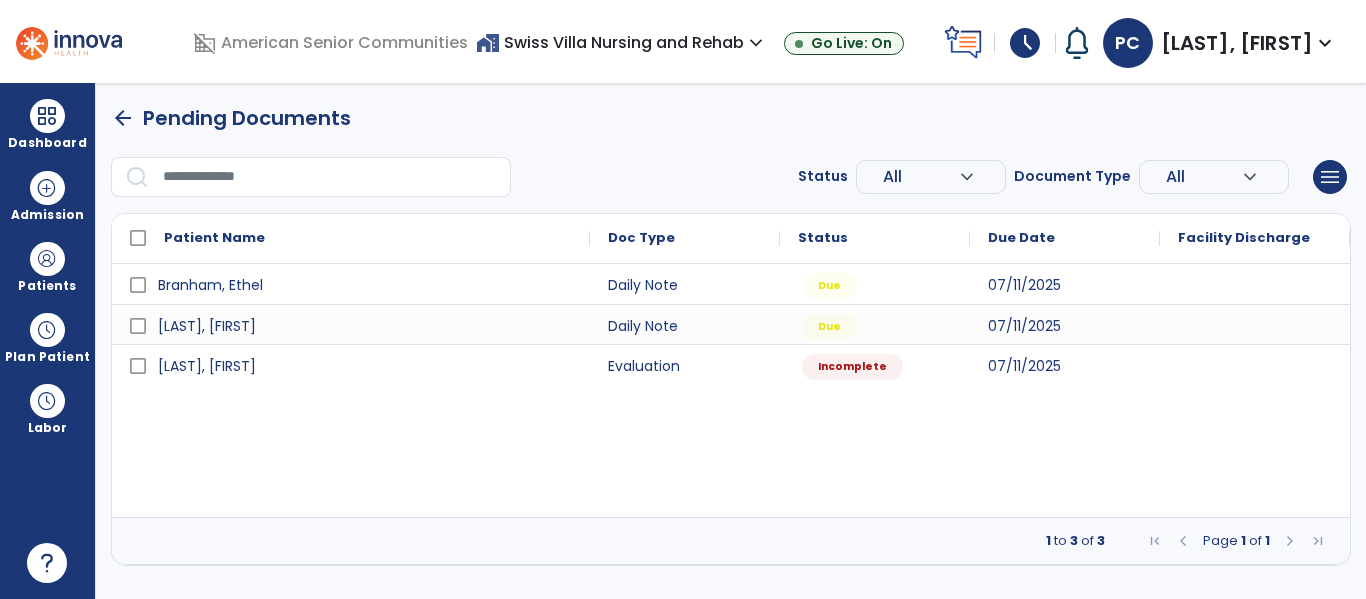 click on "arrow_back" at bounding box center [123, 118] 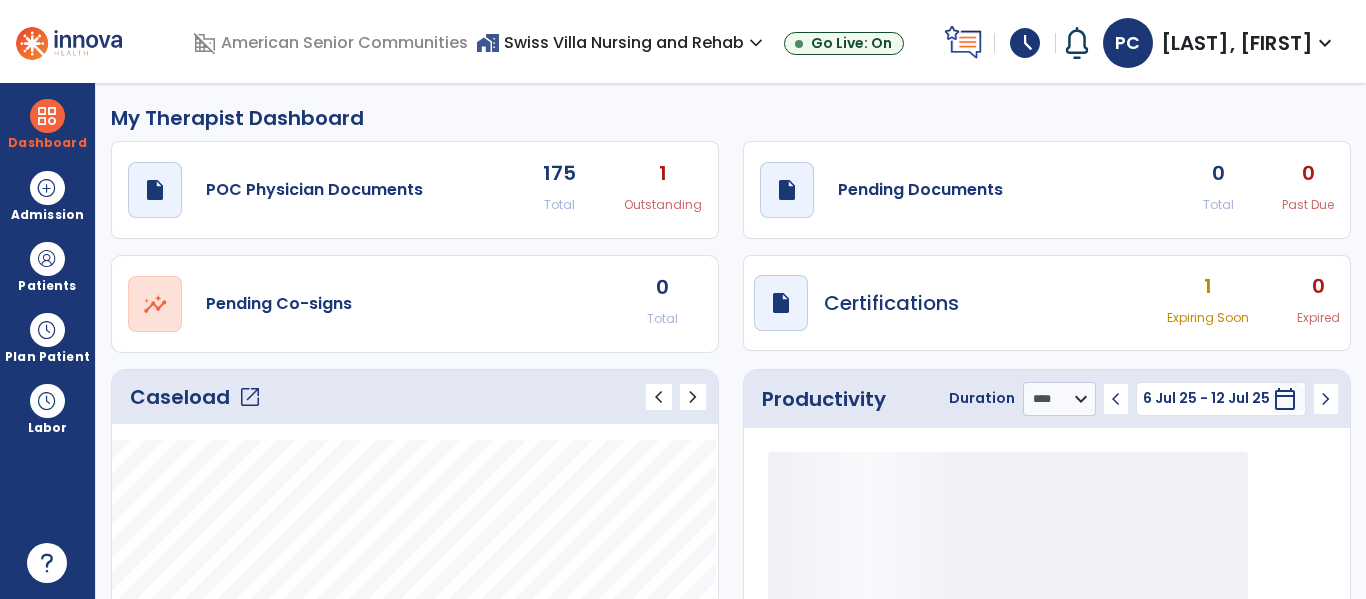 click on "Caseload   open_in_new" 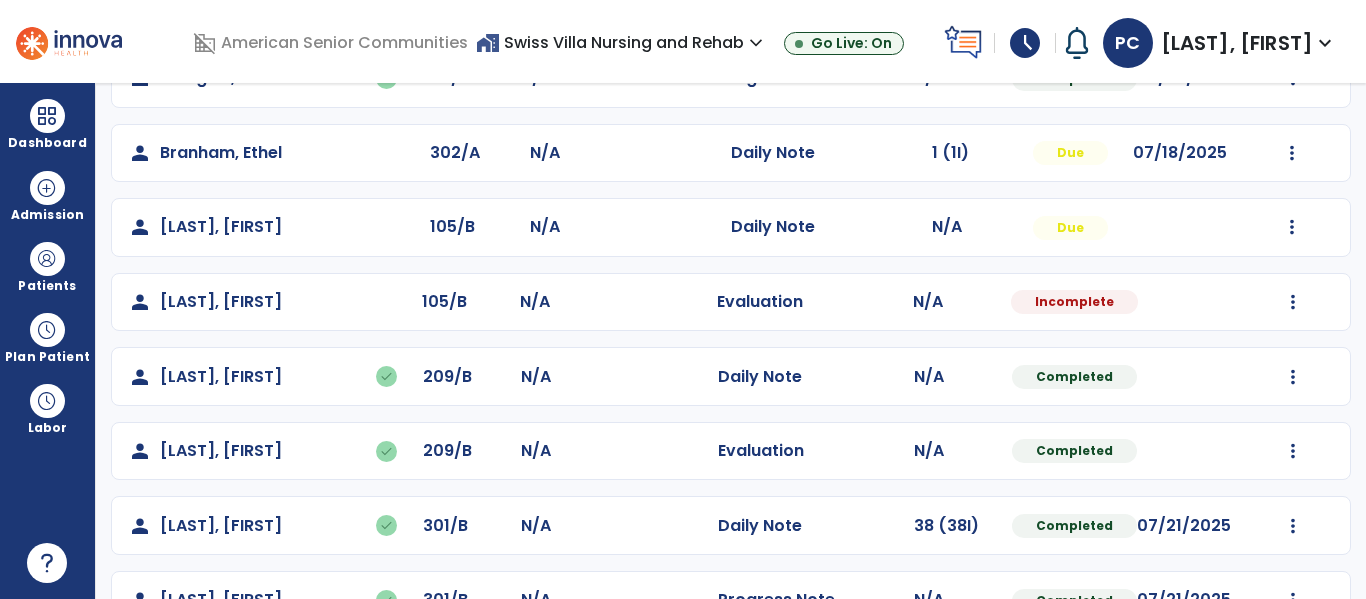scroll, scrollTop: 595, scrollLeft: 0, axis: vertical 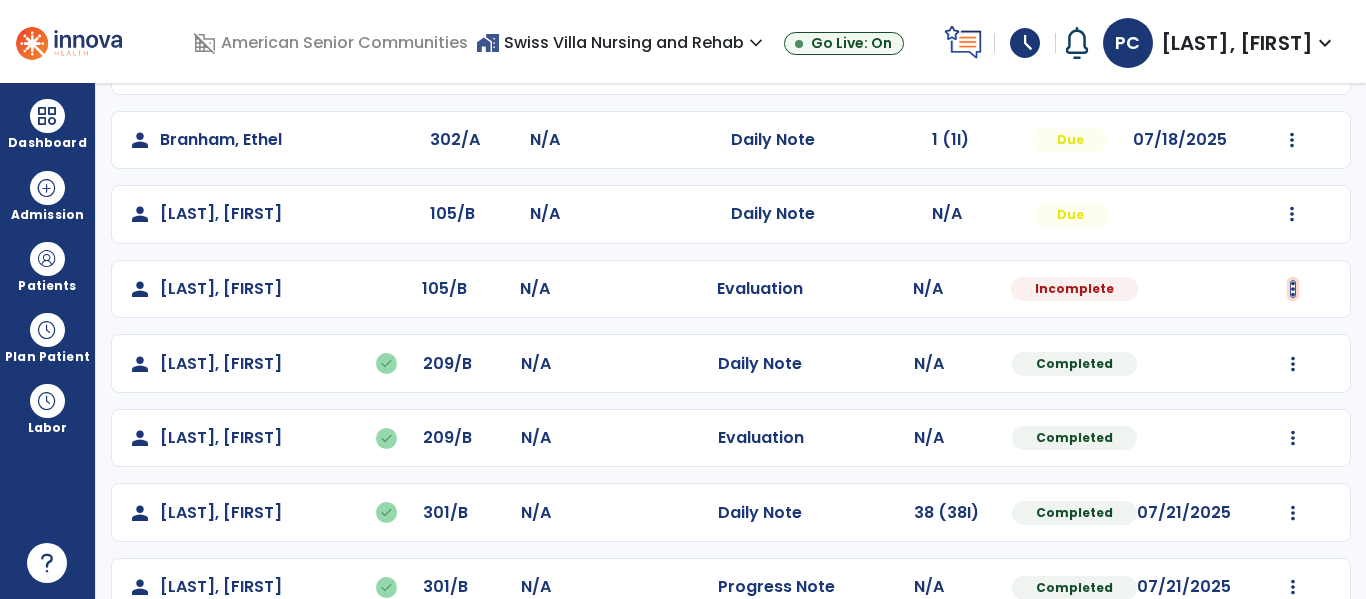 click at bounding box center (1293, -307) 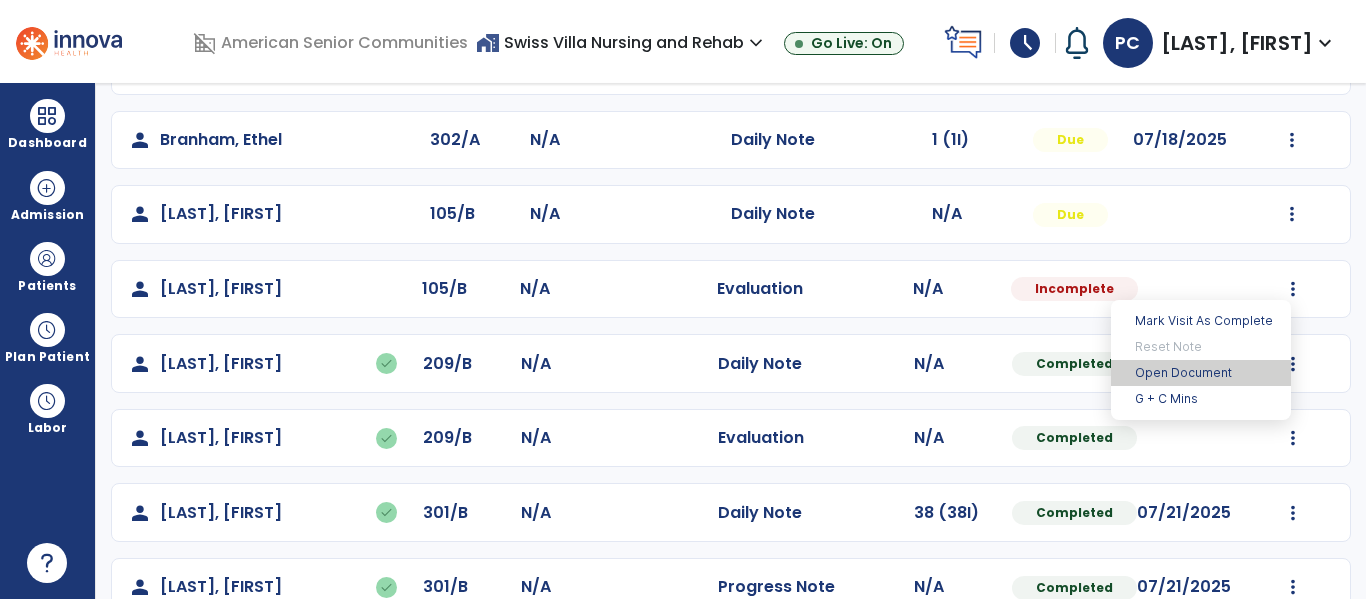 click on "Open Document" at bounding box center (1201, 373) 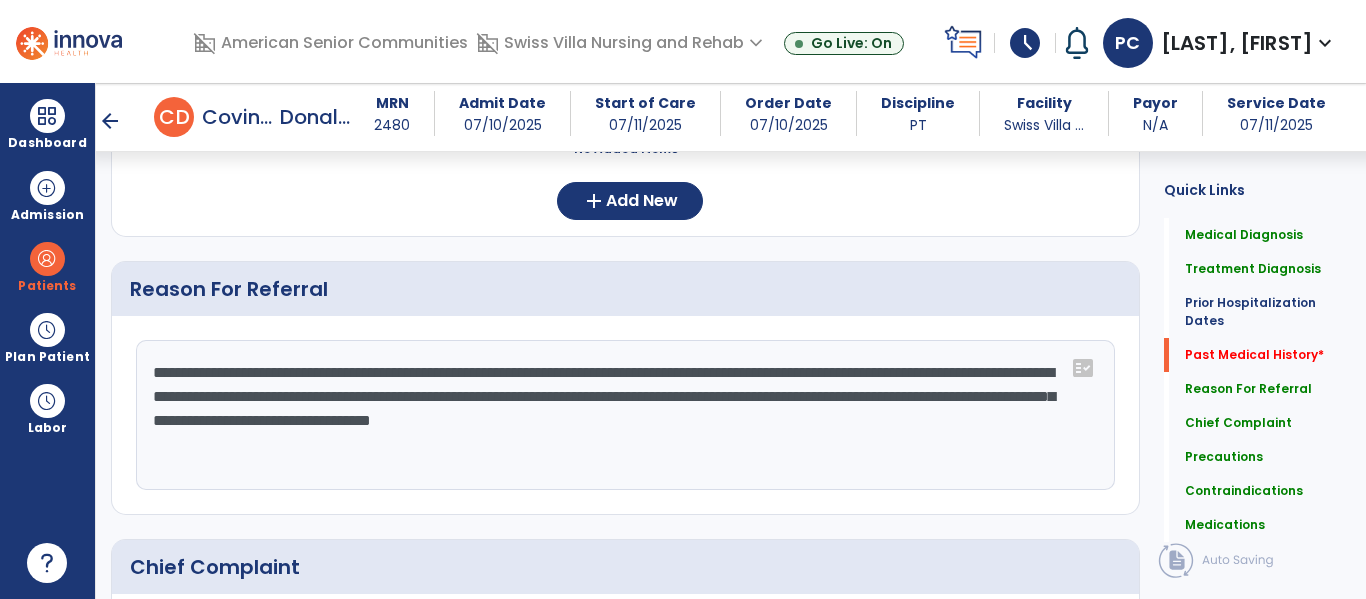 scroll, scrollTop: 956, scrollLeft: 0, axis: vertical 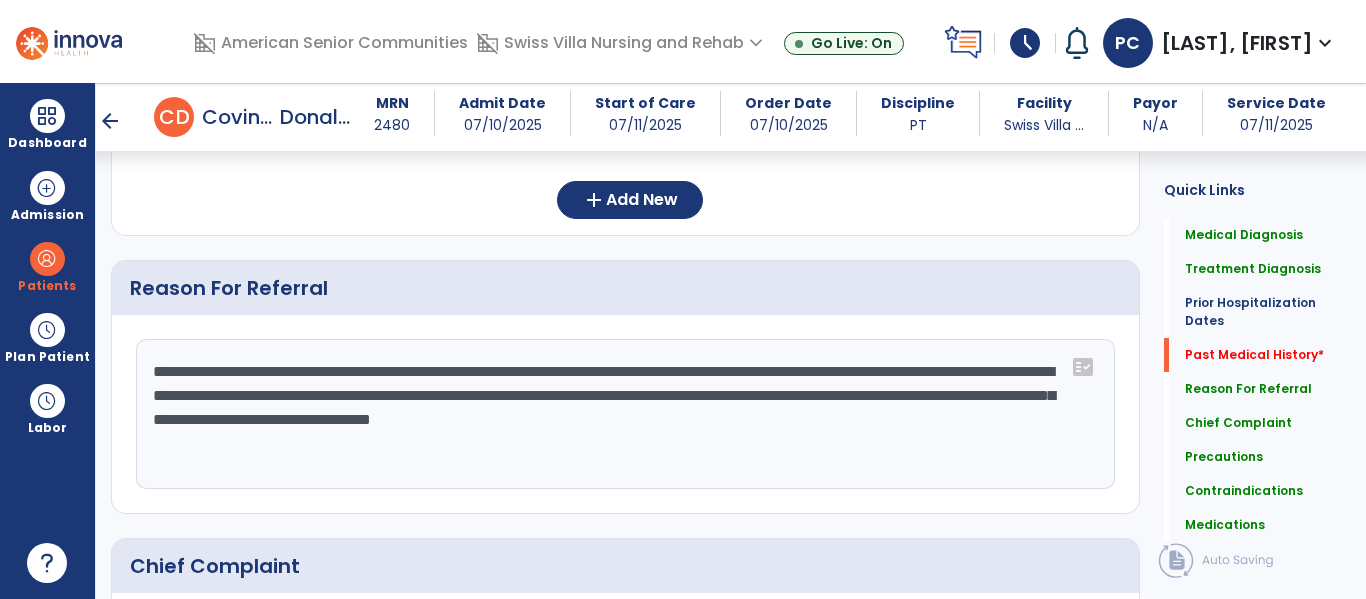 click on "**********" 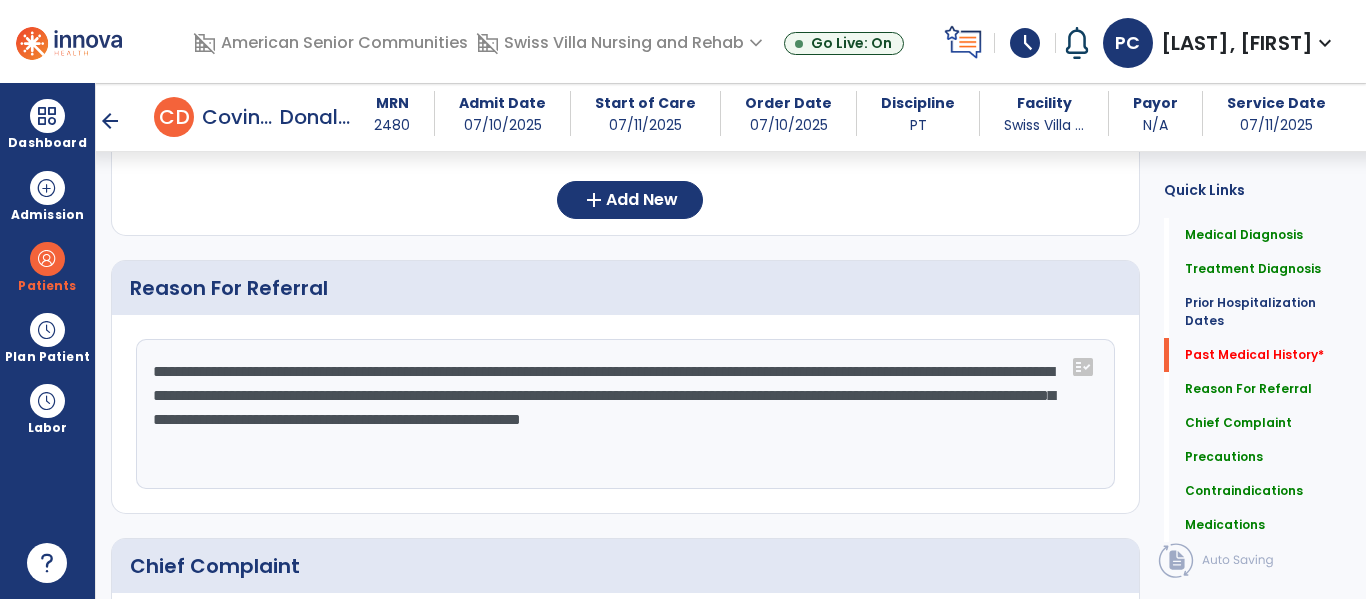 click on "**********" 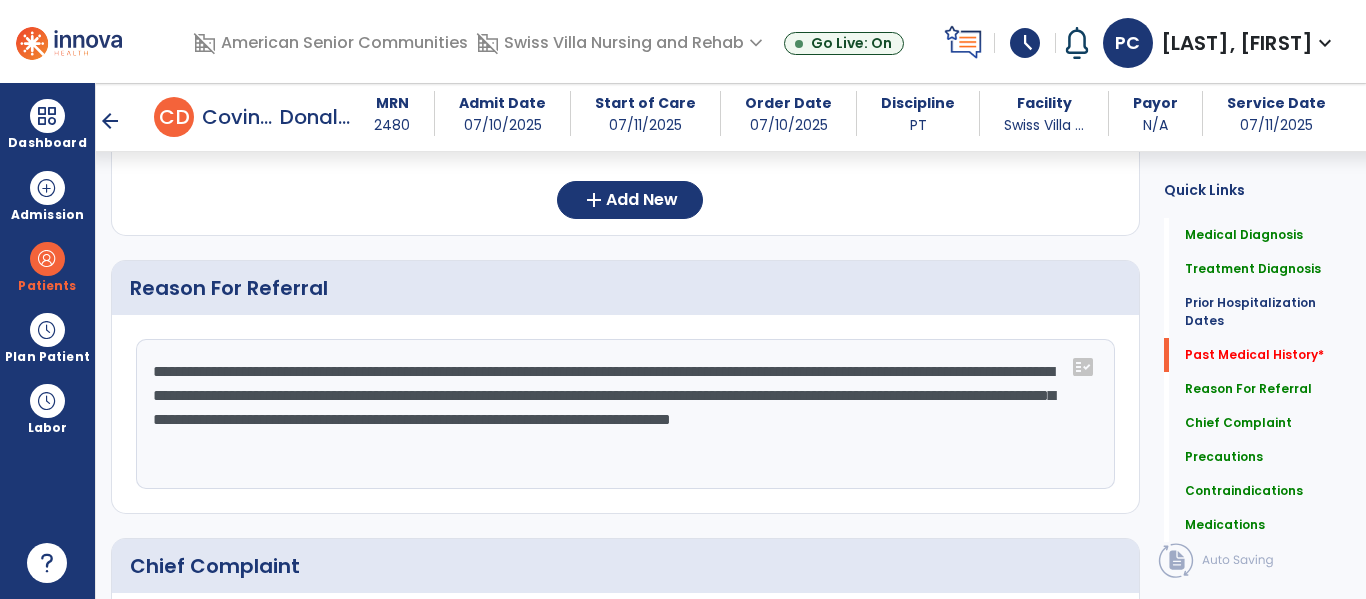 click on "**********" 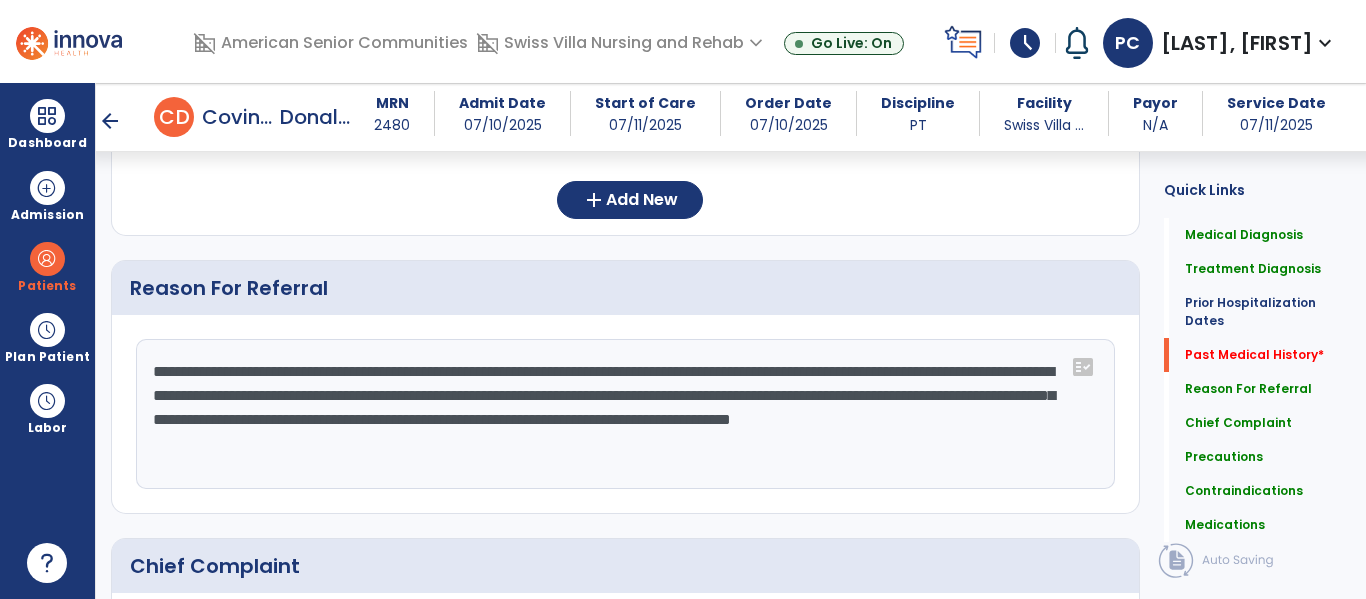click on "**********" 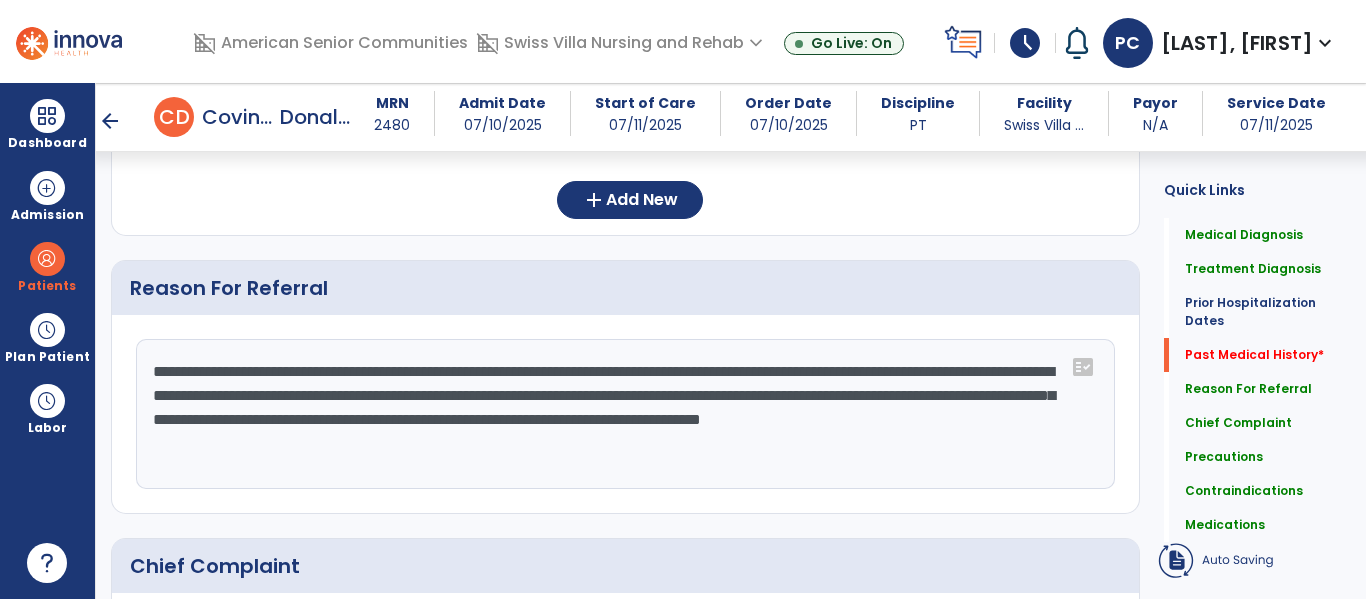 click on "**********" 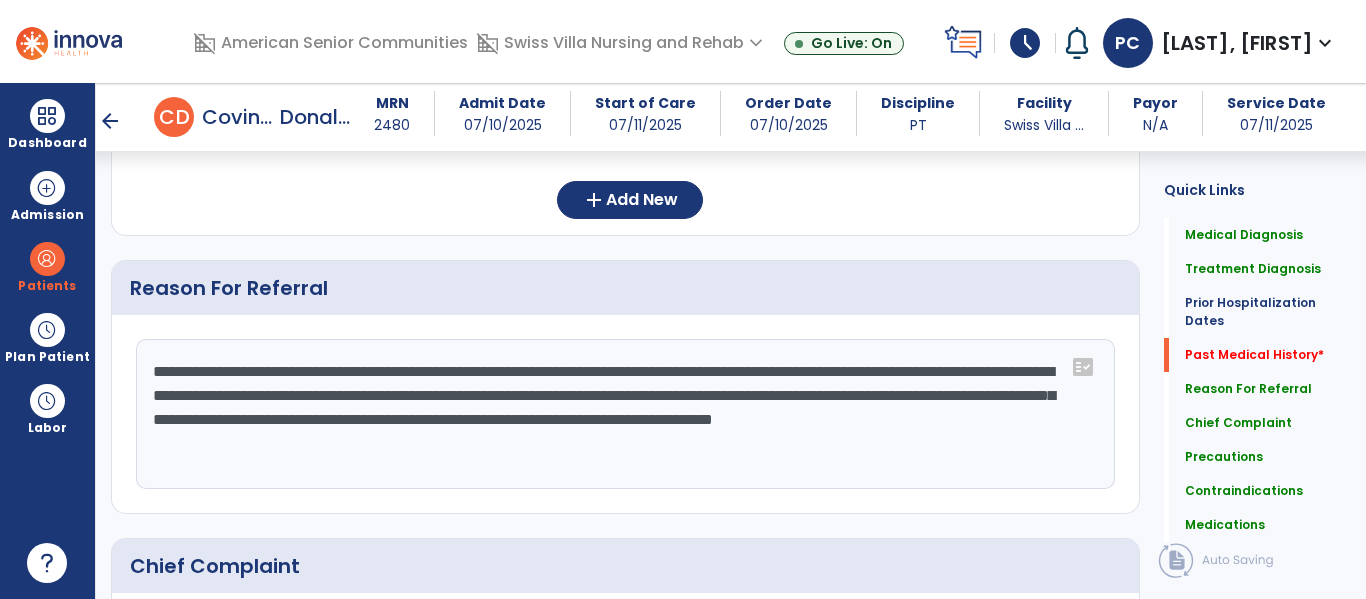 paste on "**********" 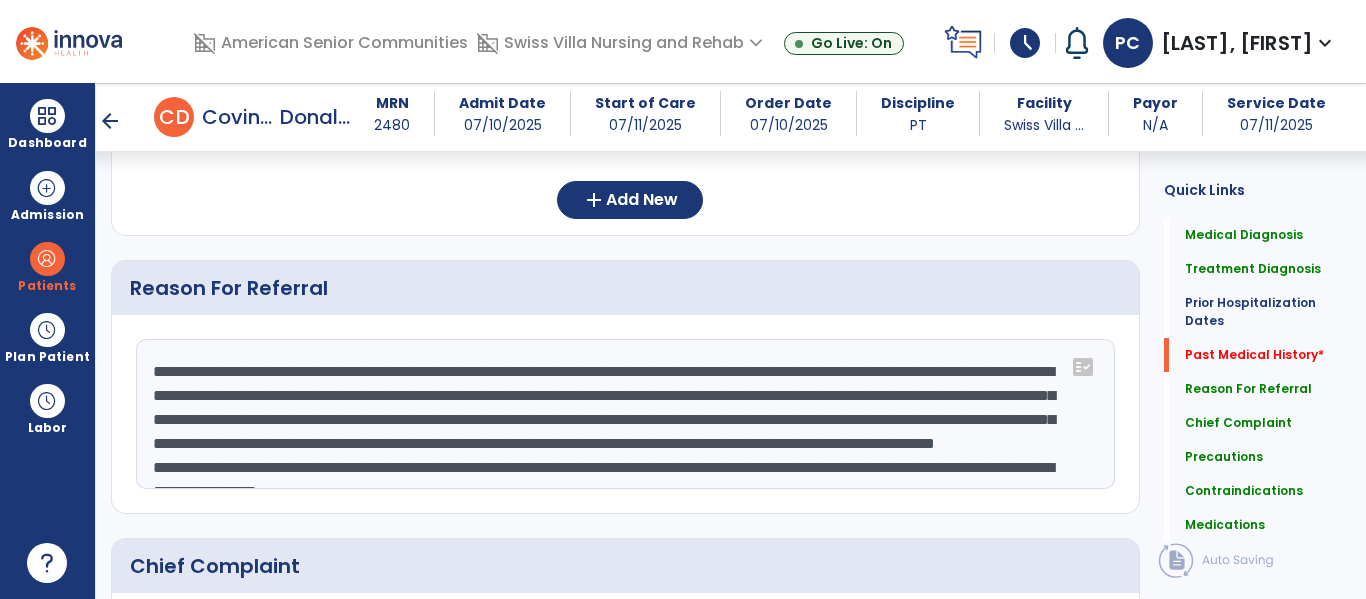 scroll, scrollTop: 40, scrollLeft: 0, axis: vertical 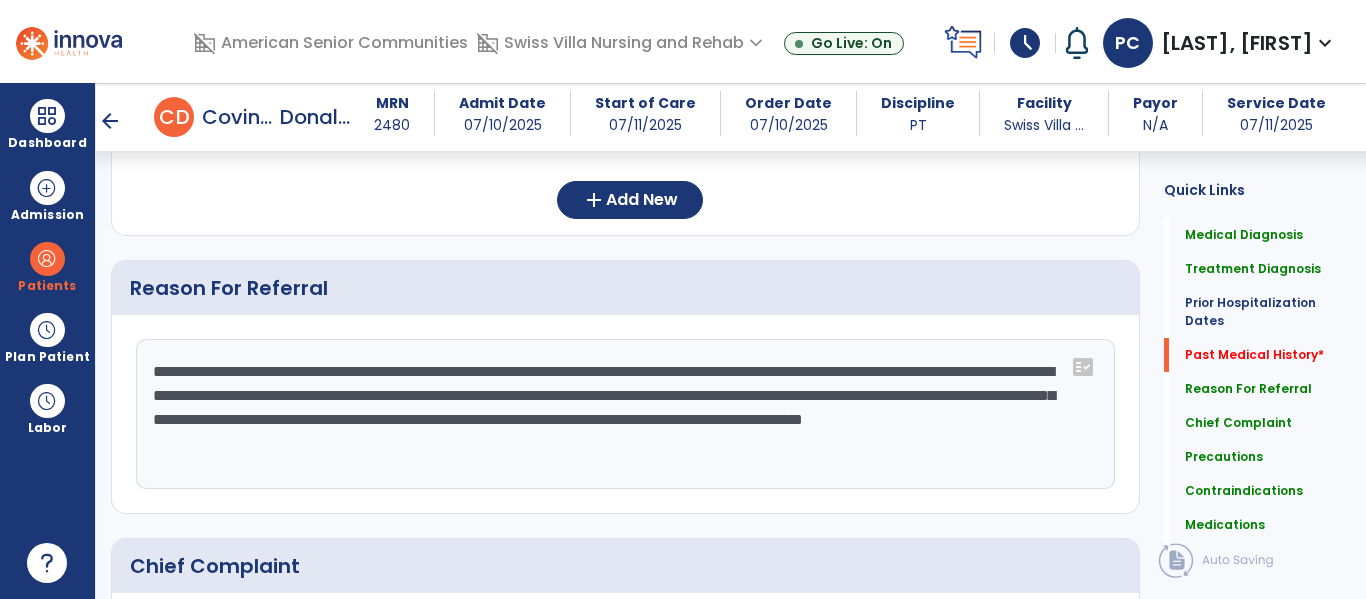 click on "**********" 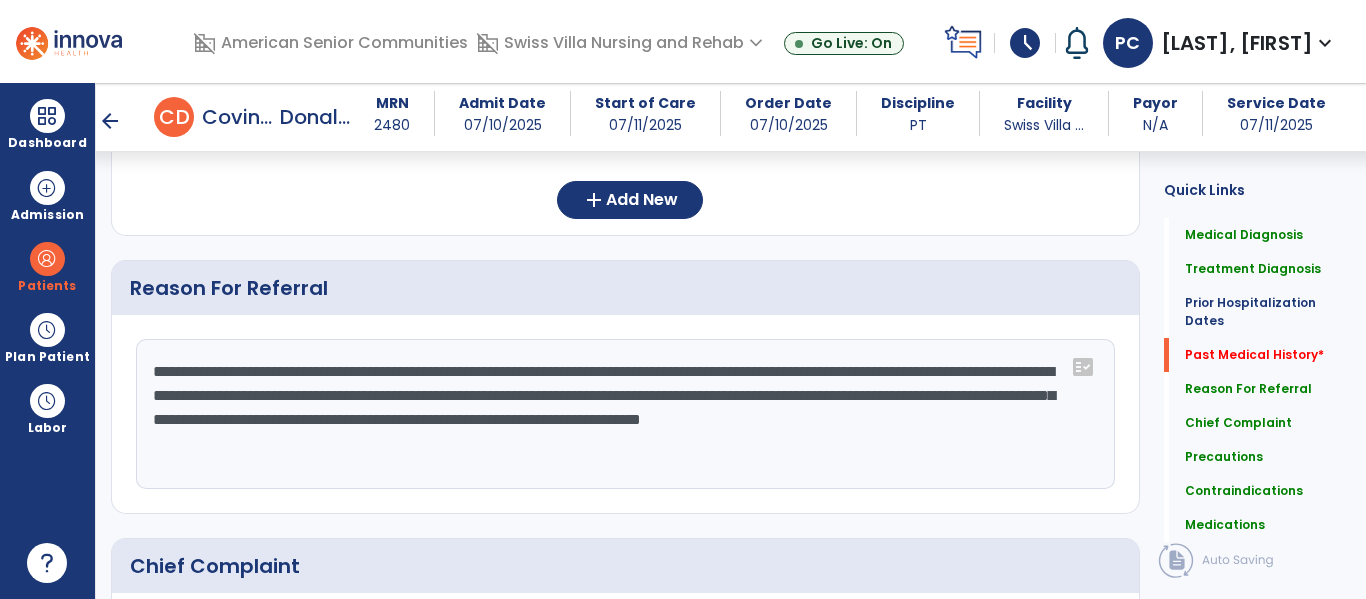 click on "**********" 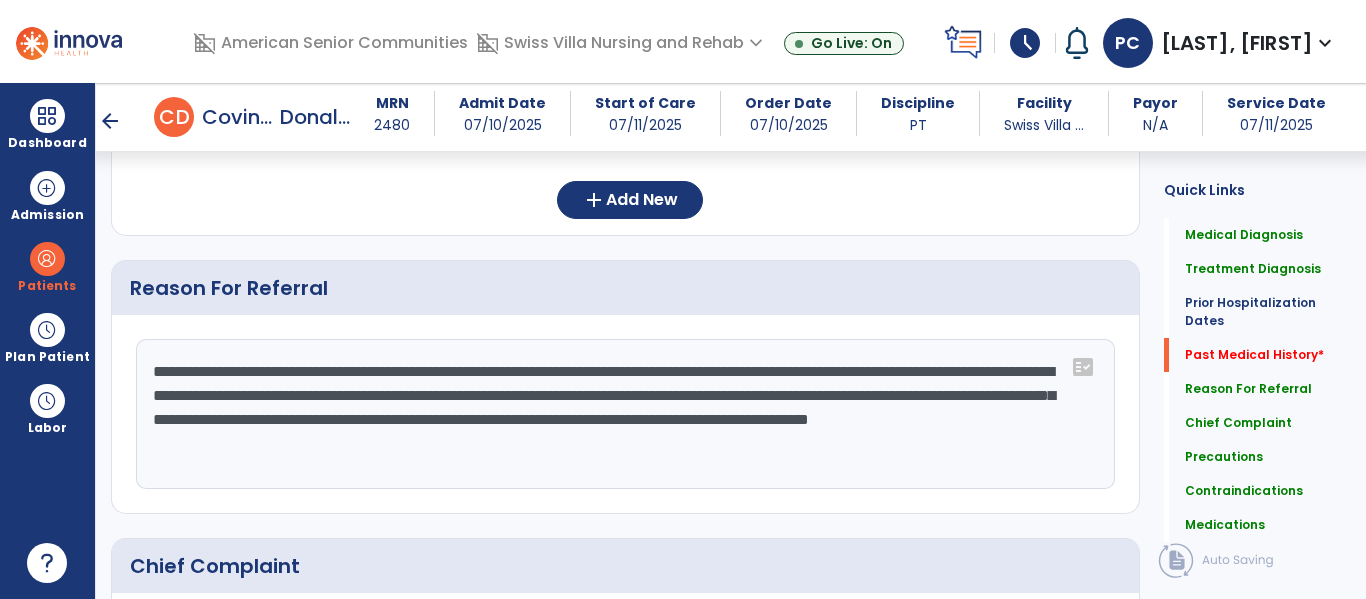 click on "**********" 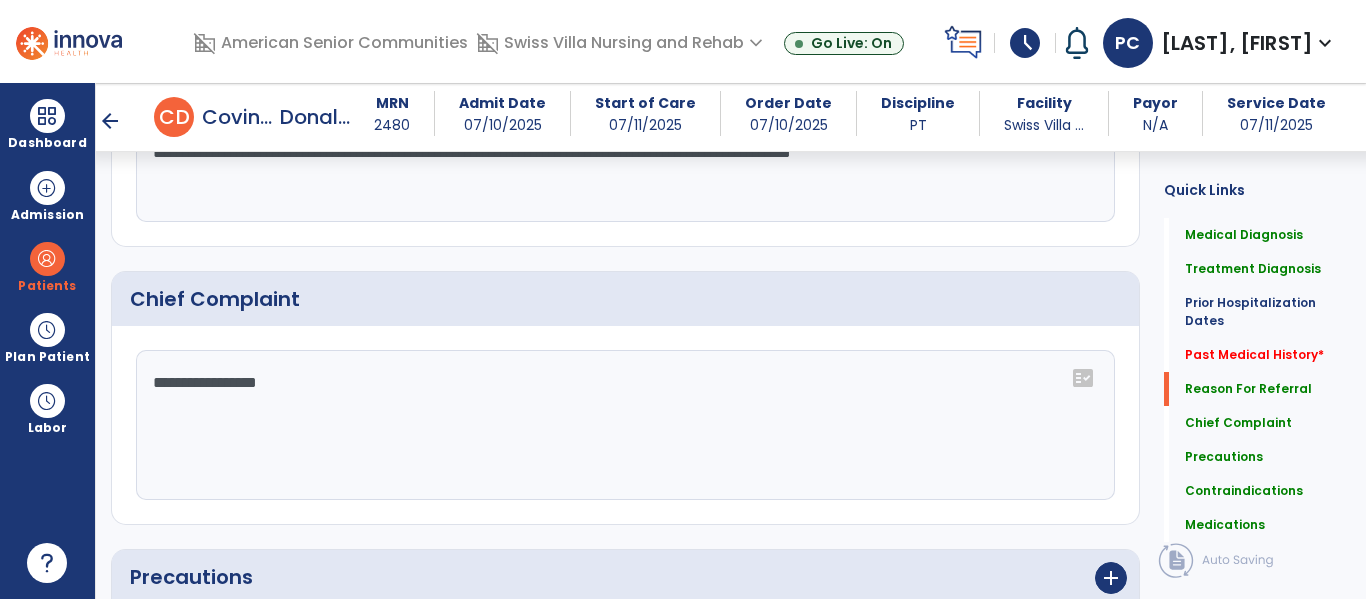 scroll, scrollTop: 1233, scrollLeft: 0, axis: vertical 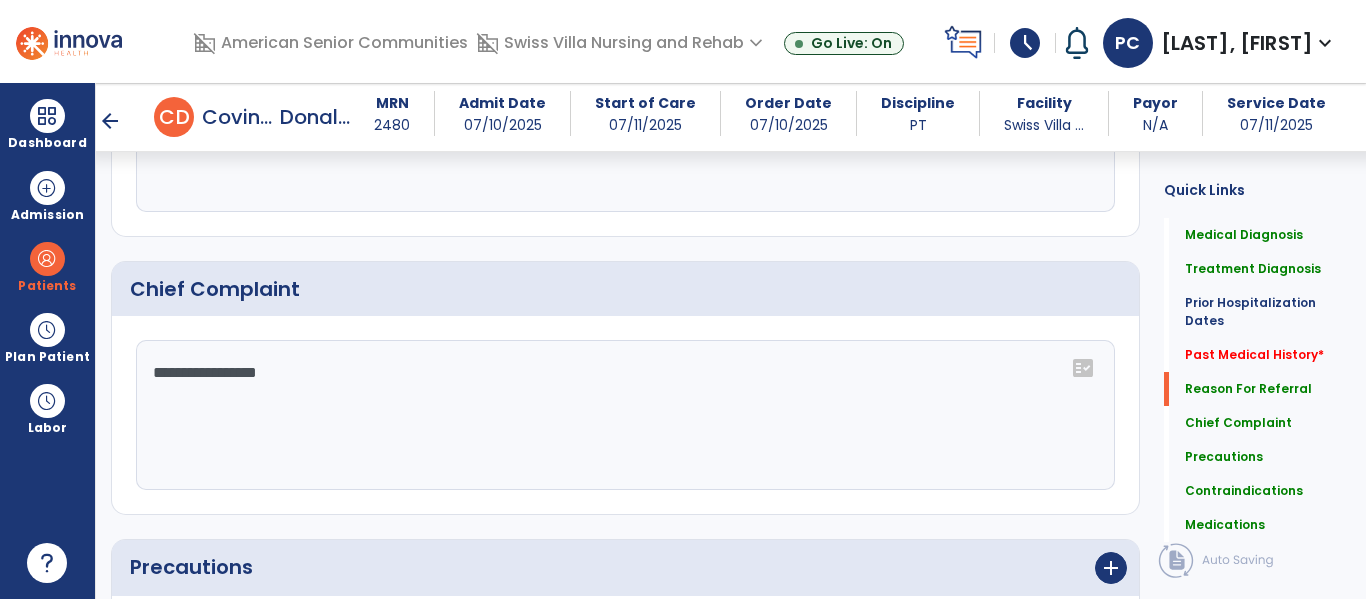 type on "**********" 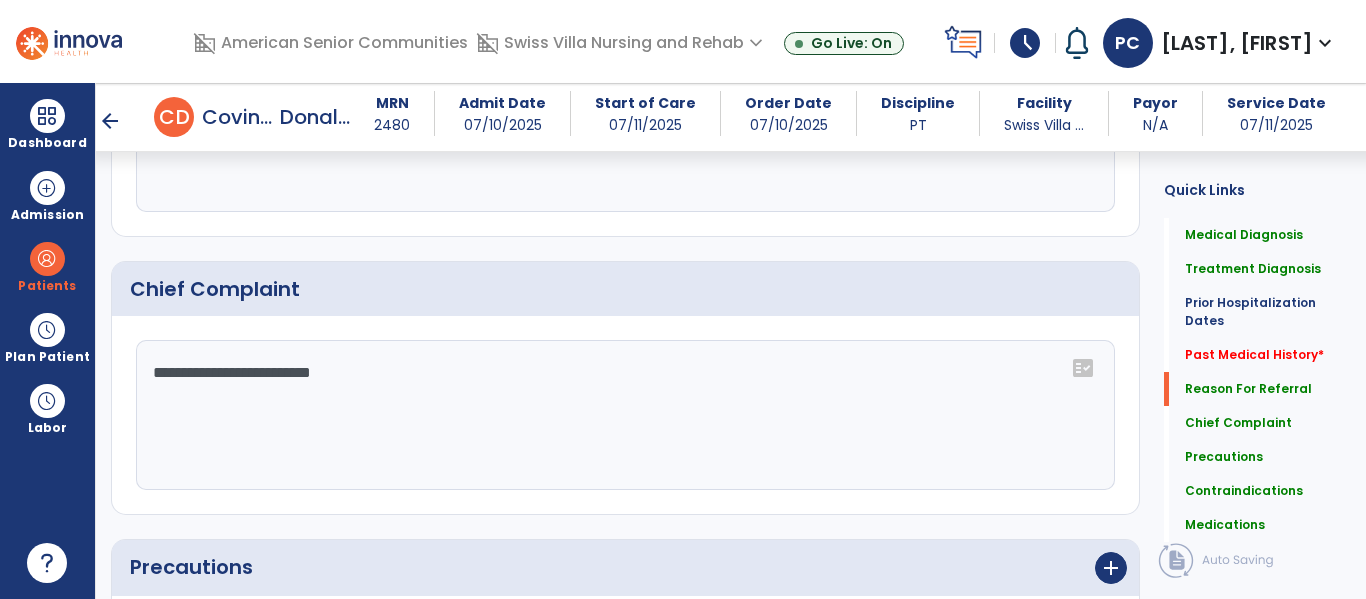 click on "**********" 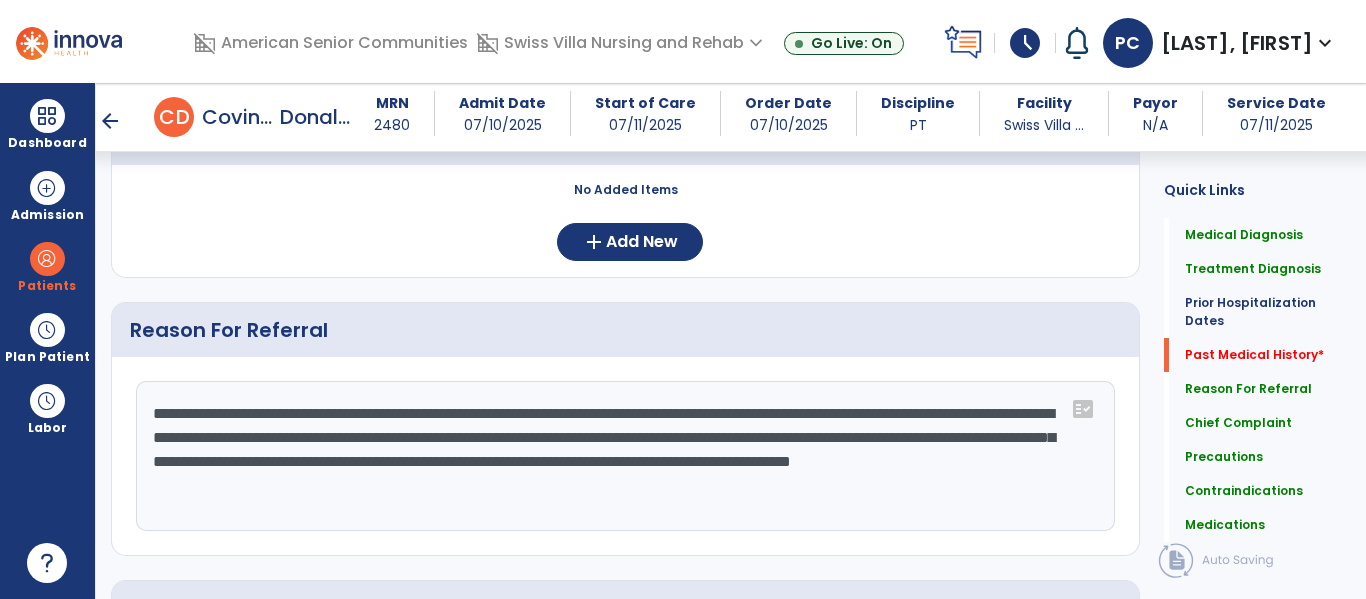 scroll, scrollTop: 930, scrollLeft: 0, axis: vertical 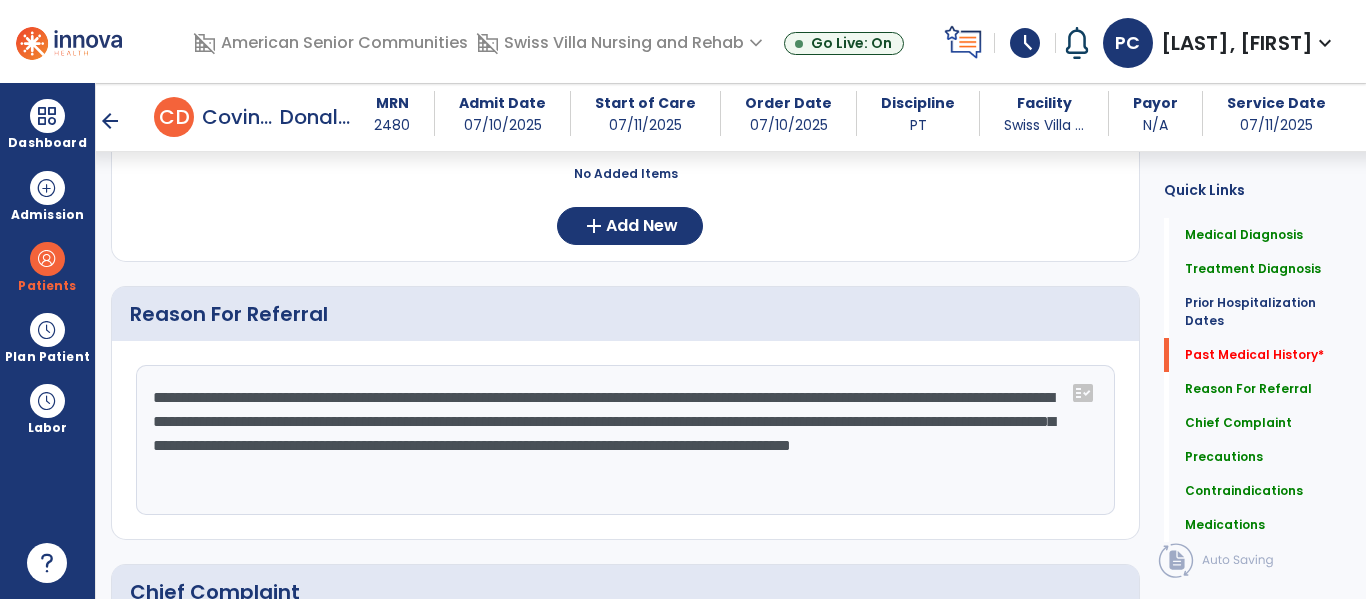 type on "**********" 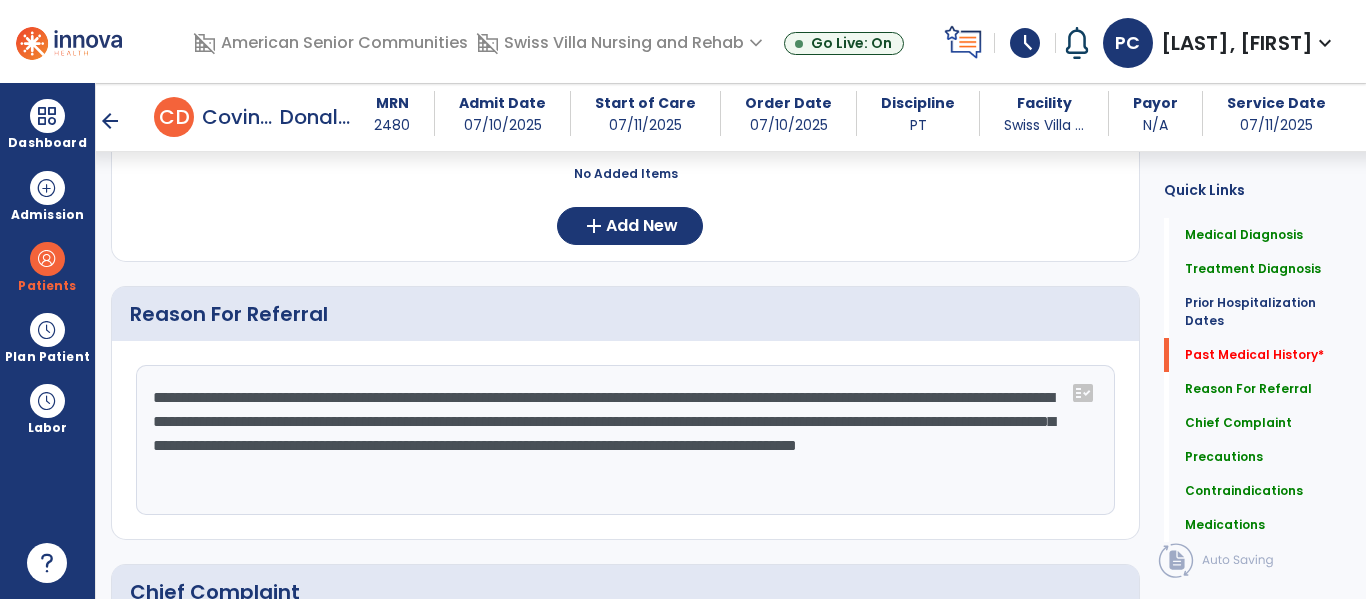 click on "**********" 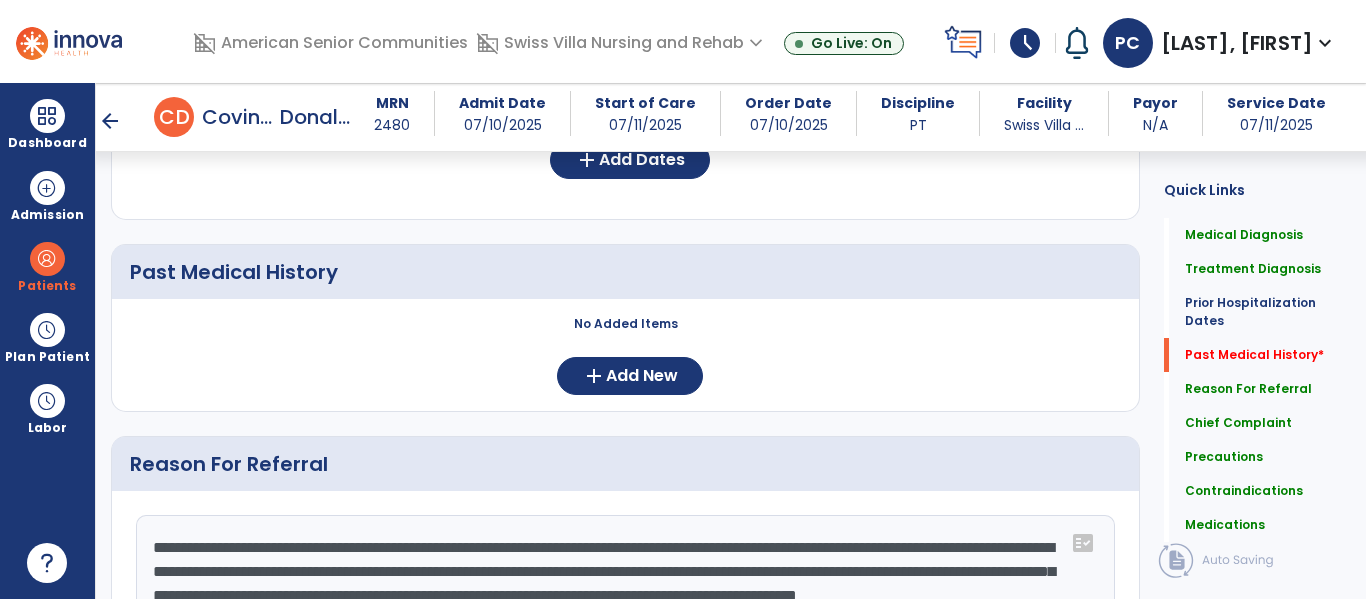 scroll, scrollTop: 707, scrollLeft: 0, axis: vertical 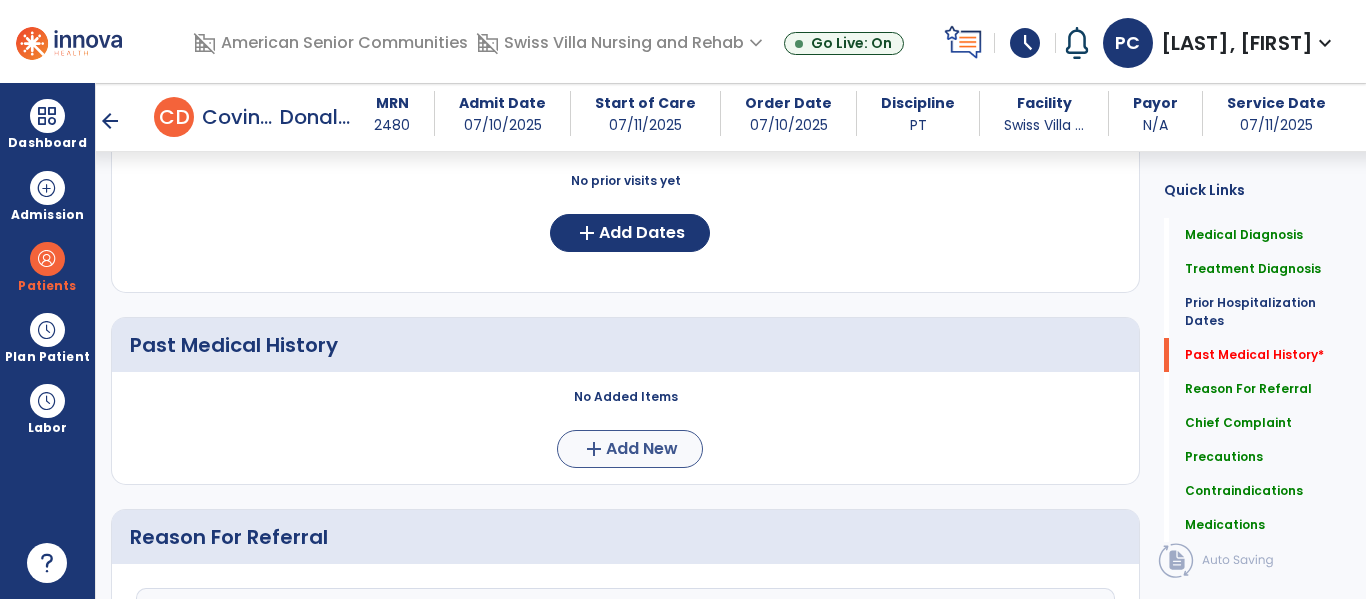 type on "**********" 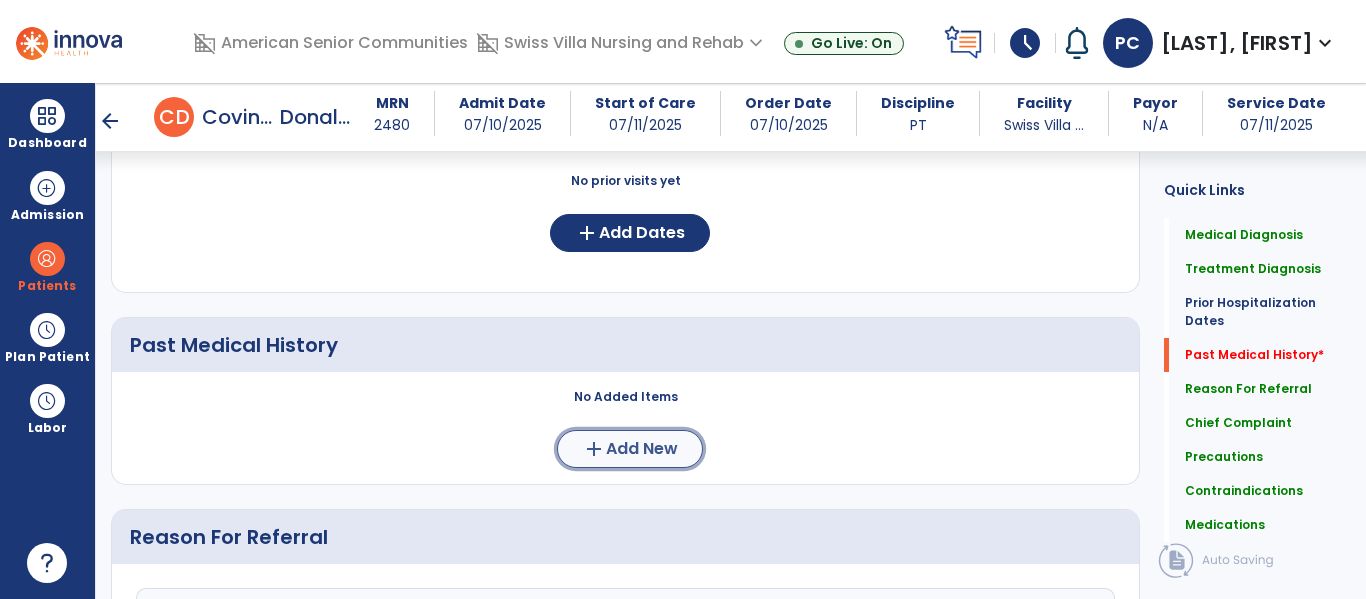 click on "Add New" 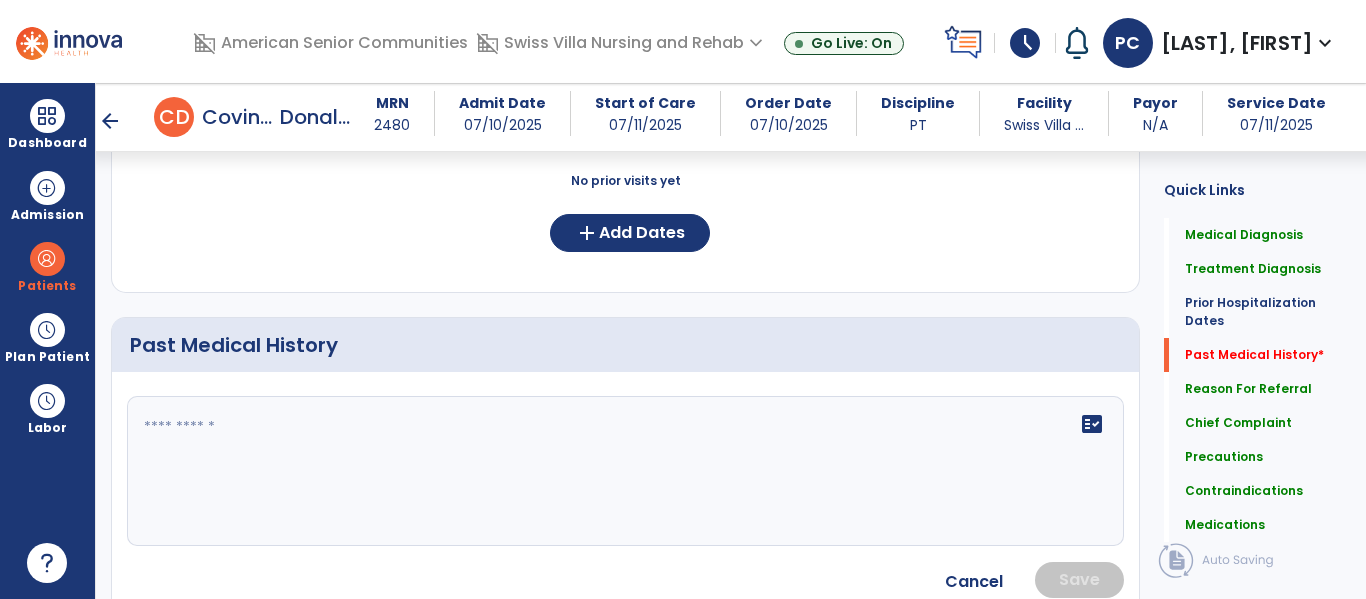 click 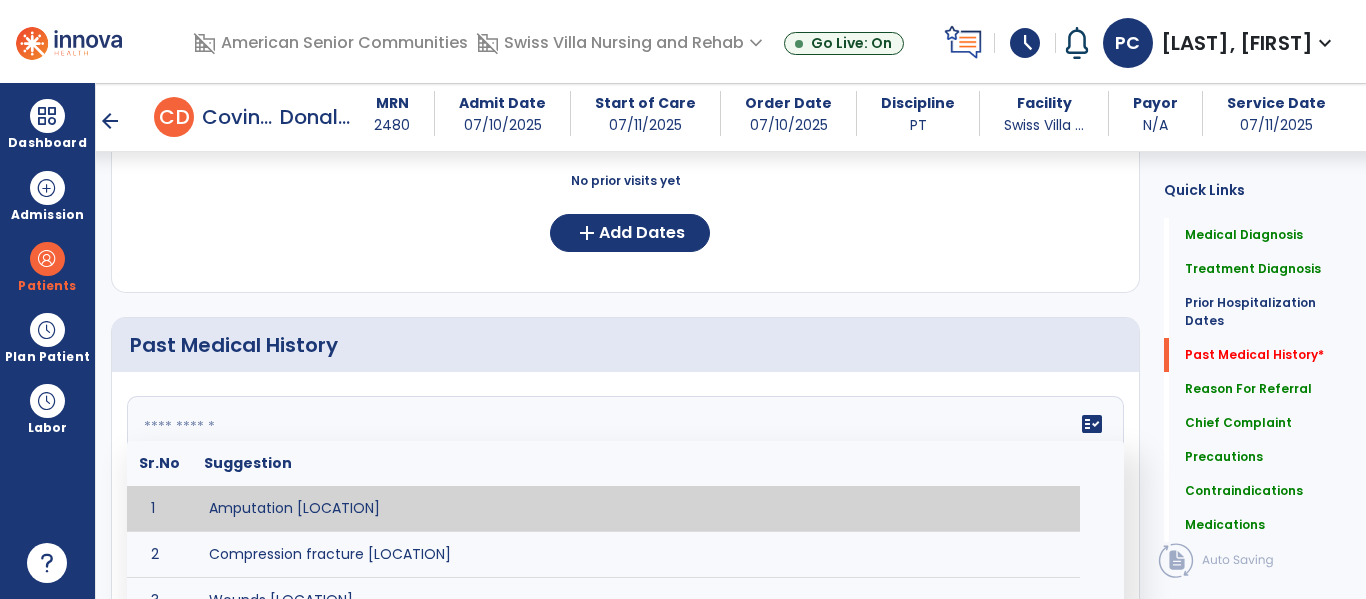 click 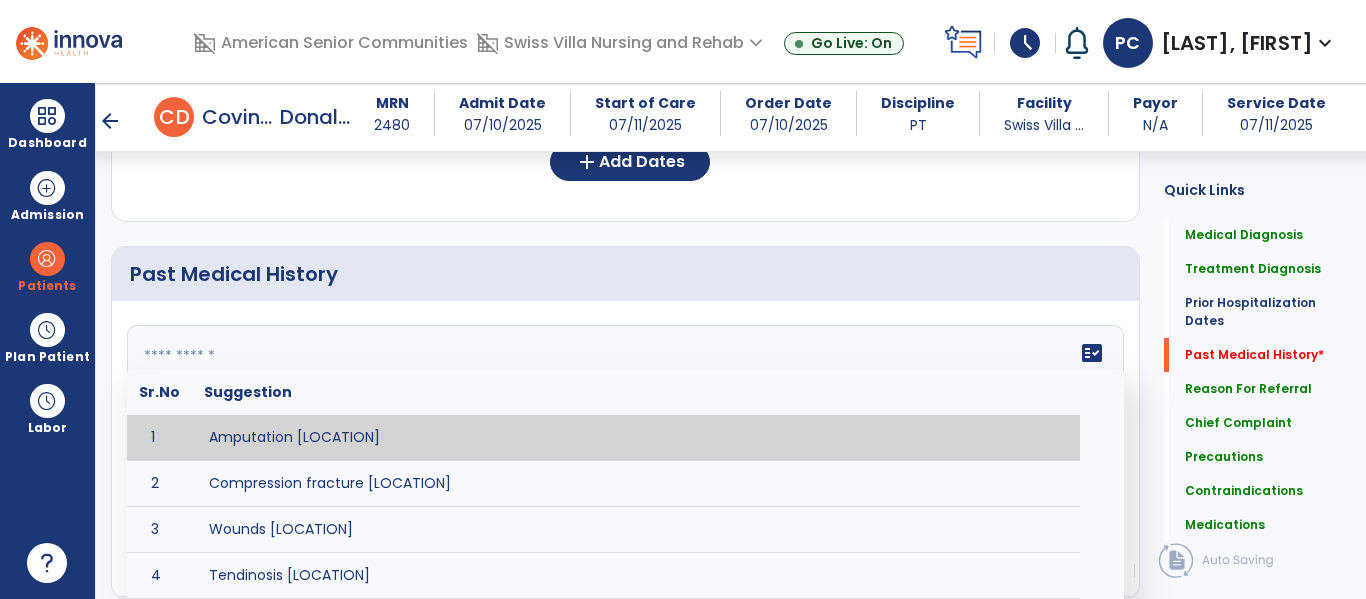scroll, scrollTop: 764, scrollLeft: 0, axis: vertical 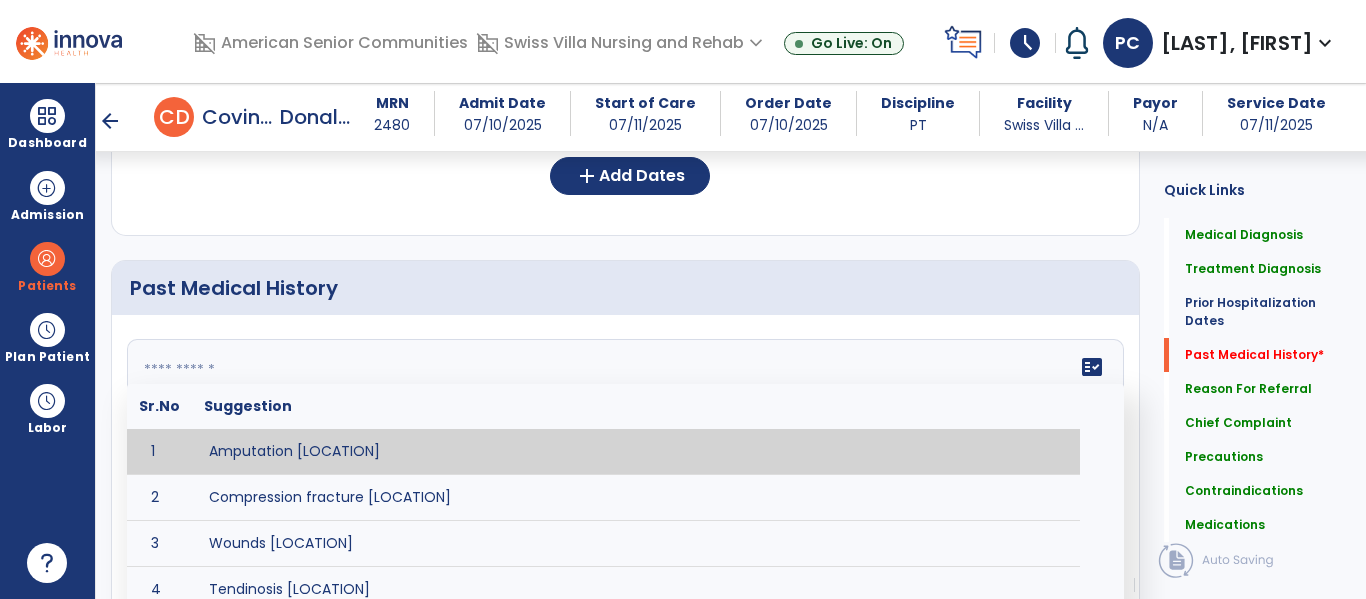 click 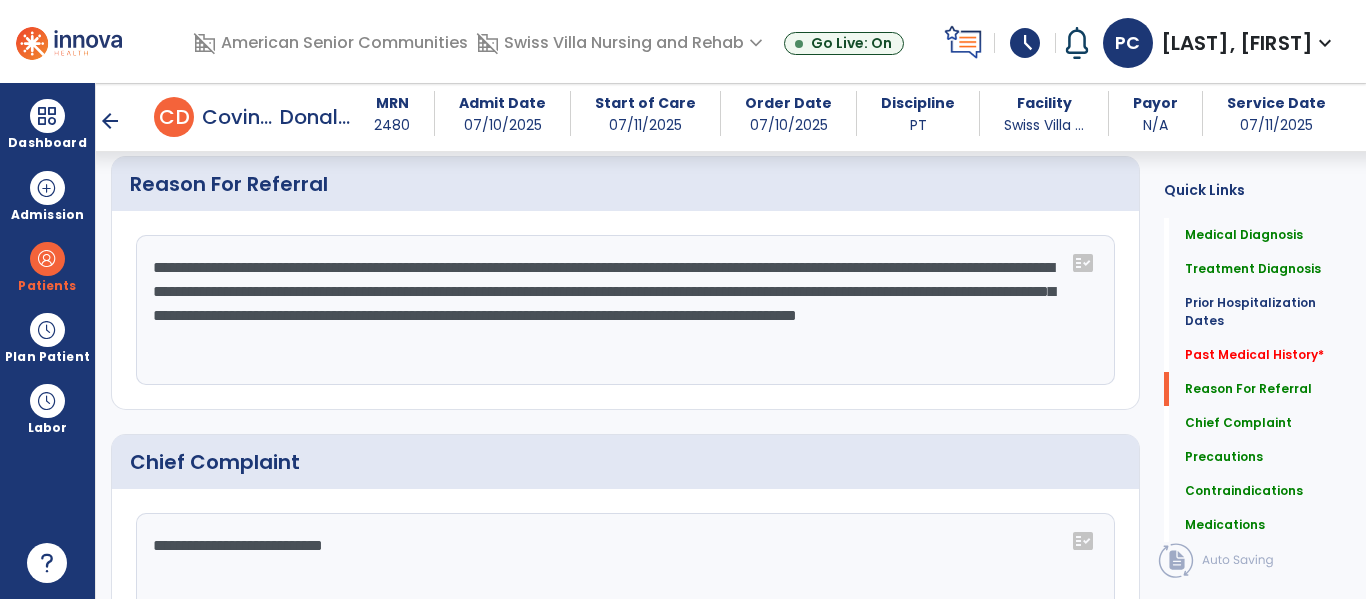 scroll, scrollTop: 1247, scrollLeft: 0, axis: vertical 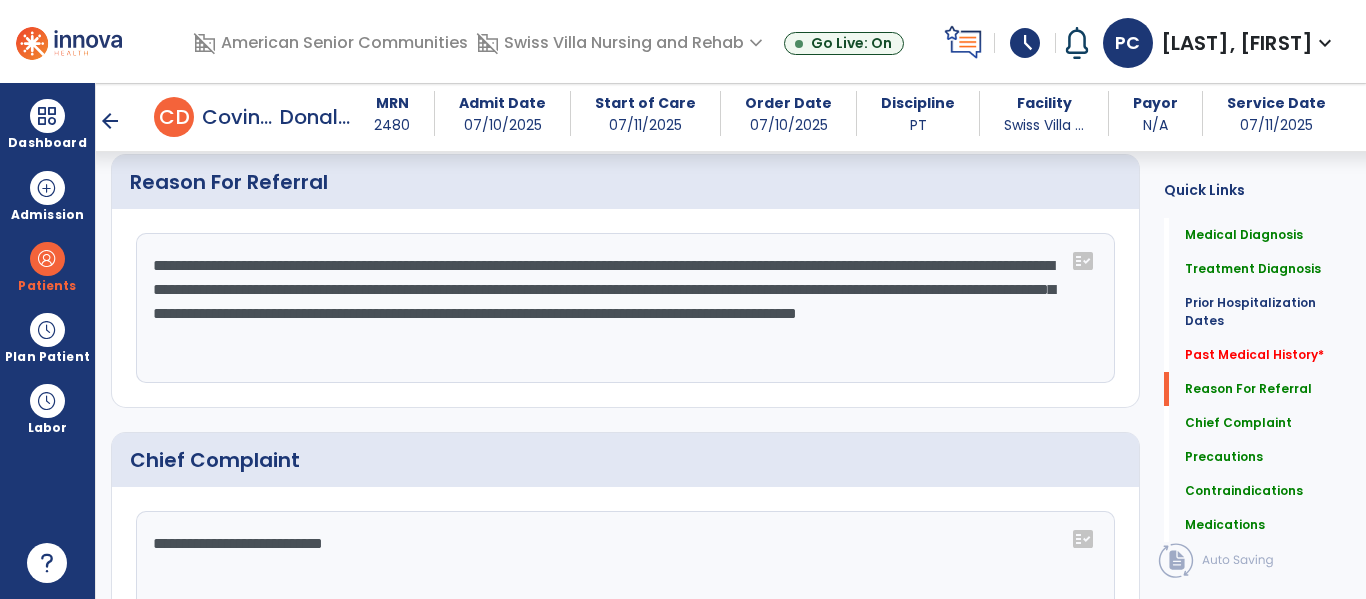 type on "**********" 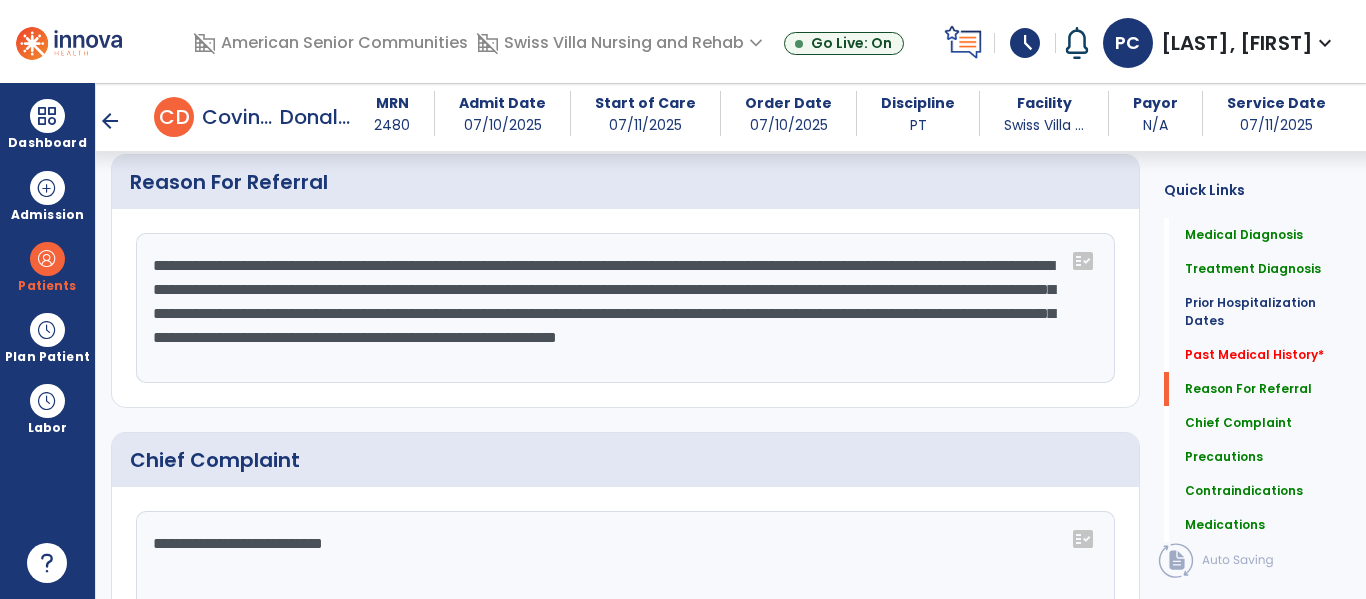 click on "**********" 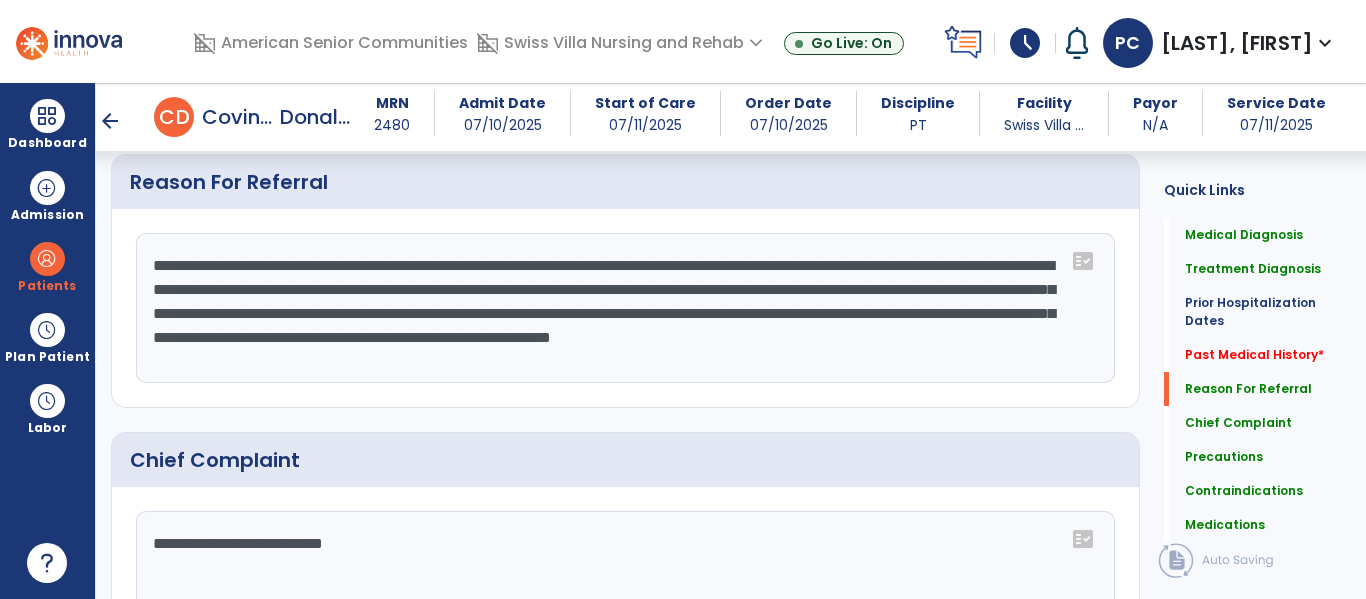 click on "**********" 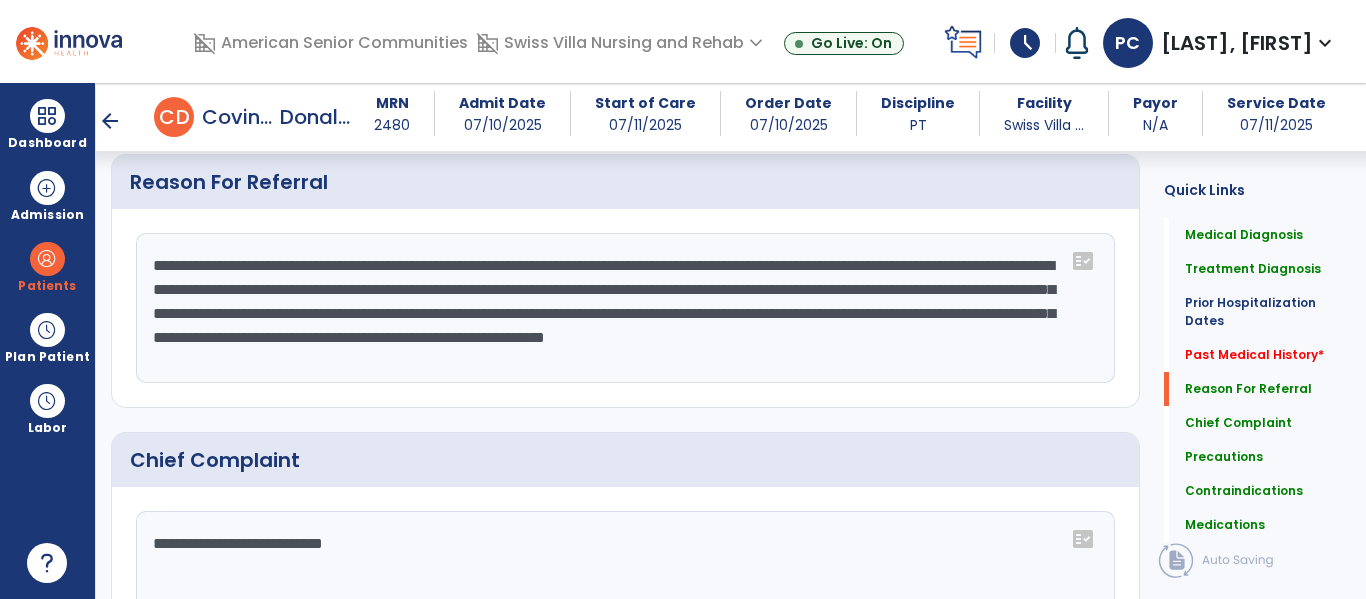 click on "**********" 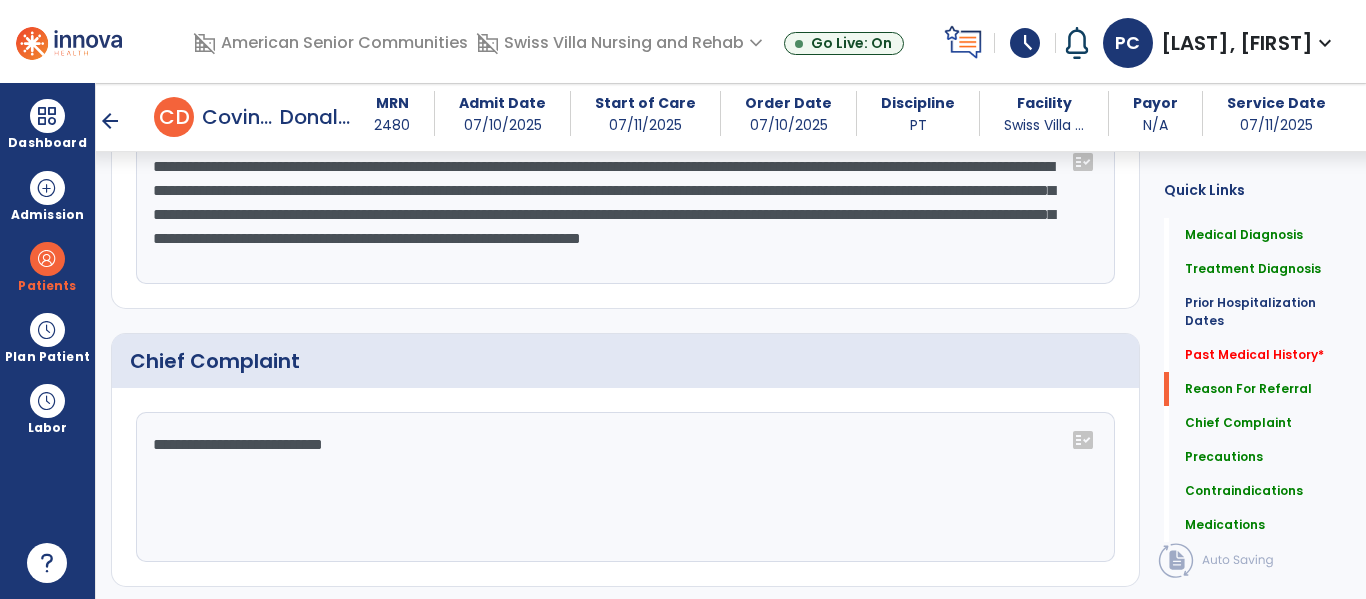 scroll, scrollTop: 1347, scrollLeft: 0, axis: vertical 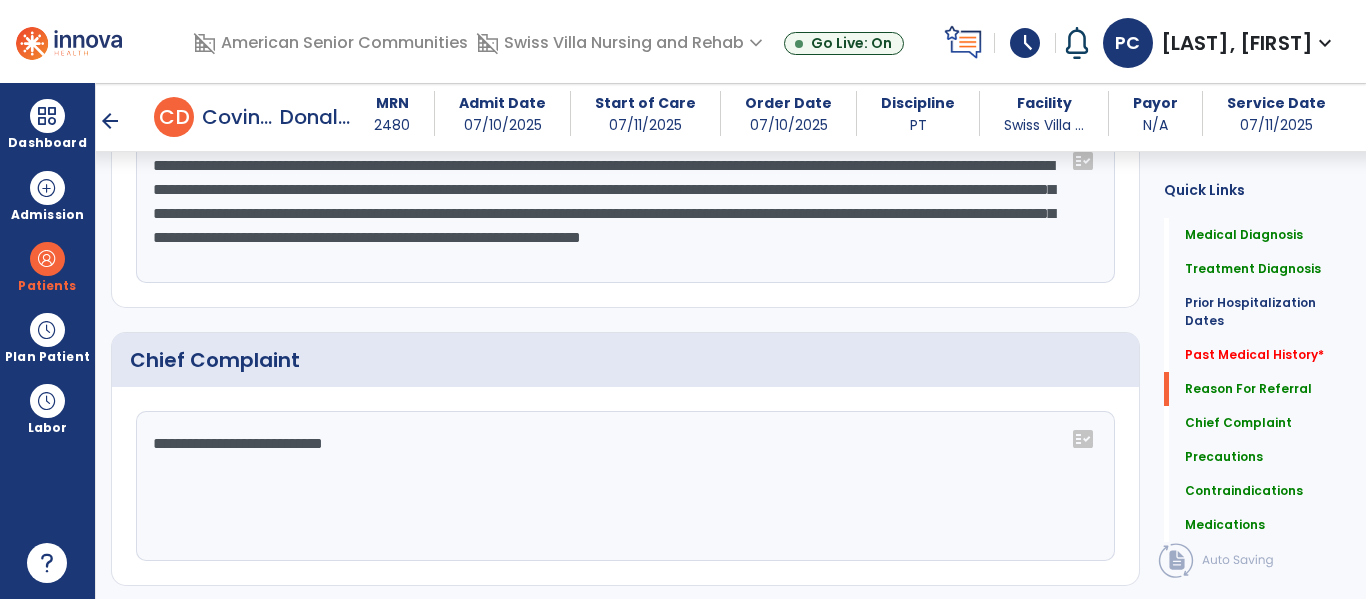 type on "**********" 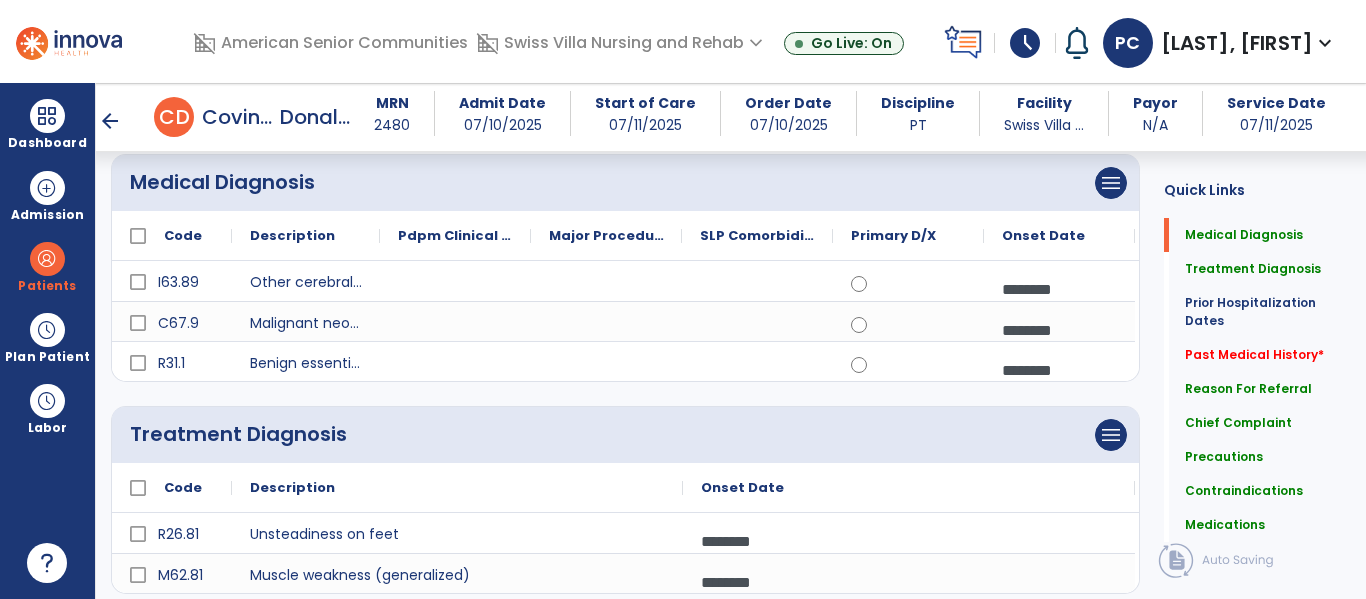 scroll, scrollTop: 157, scrollLeft: 0, axis: vertical 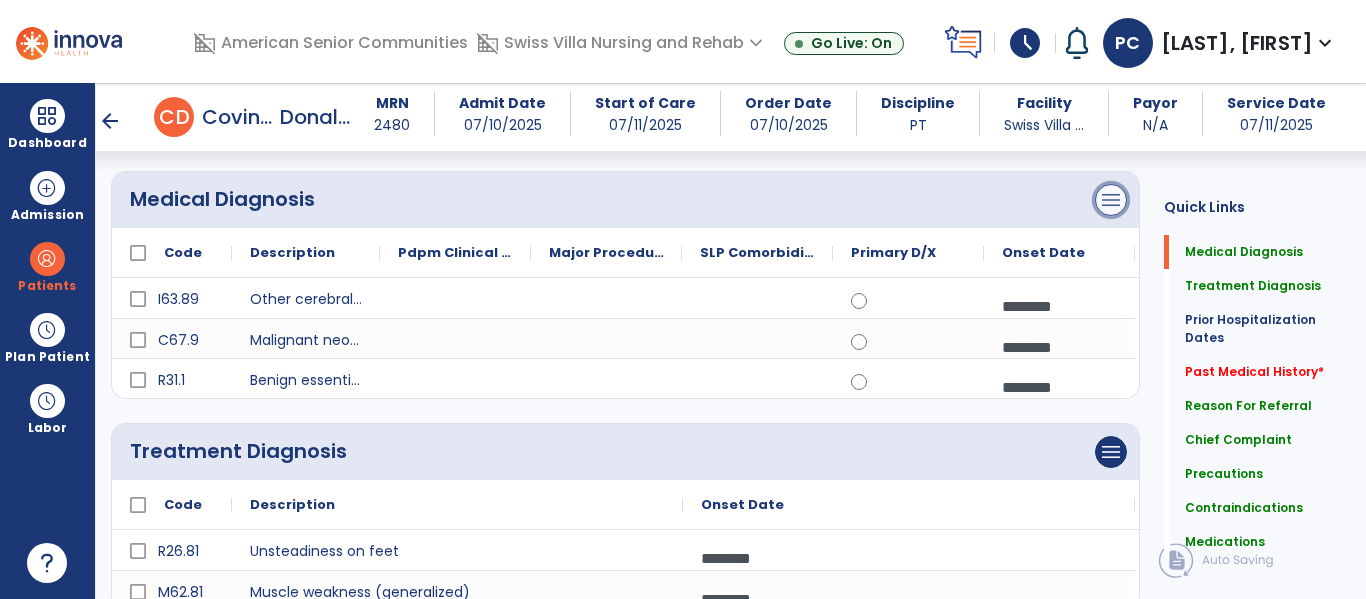 click on "menu" at bounding box center (1111, 200) 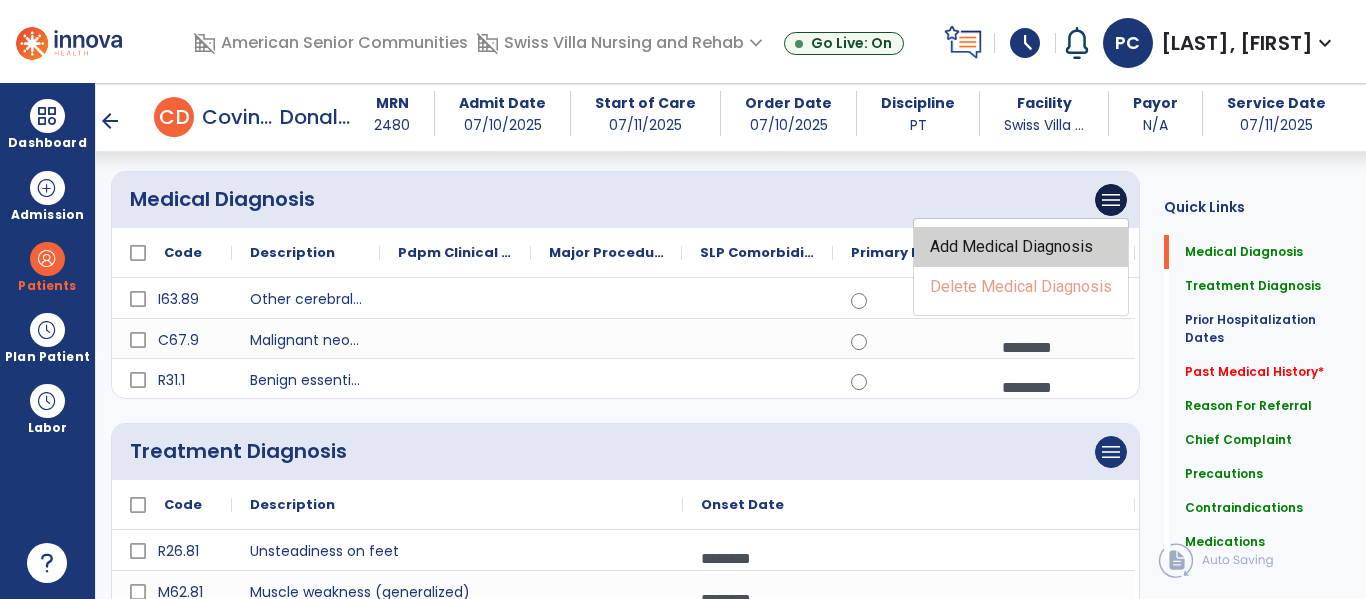 click on "Add Medical Diagnosis" 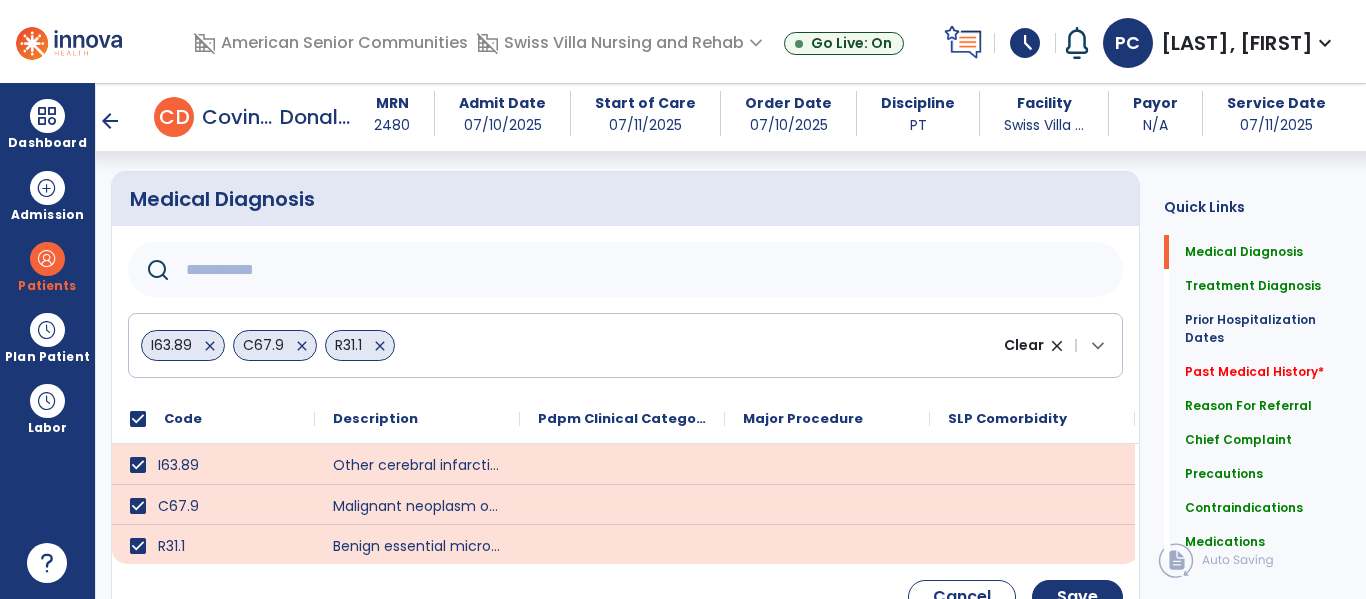 click 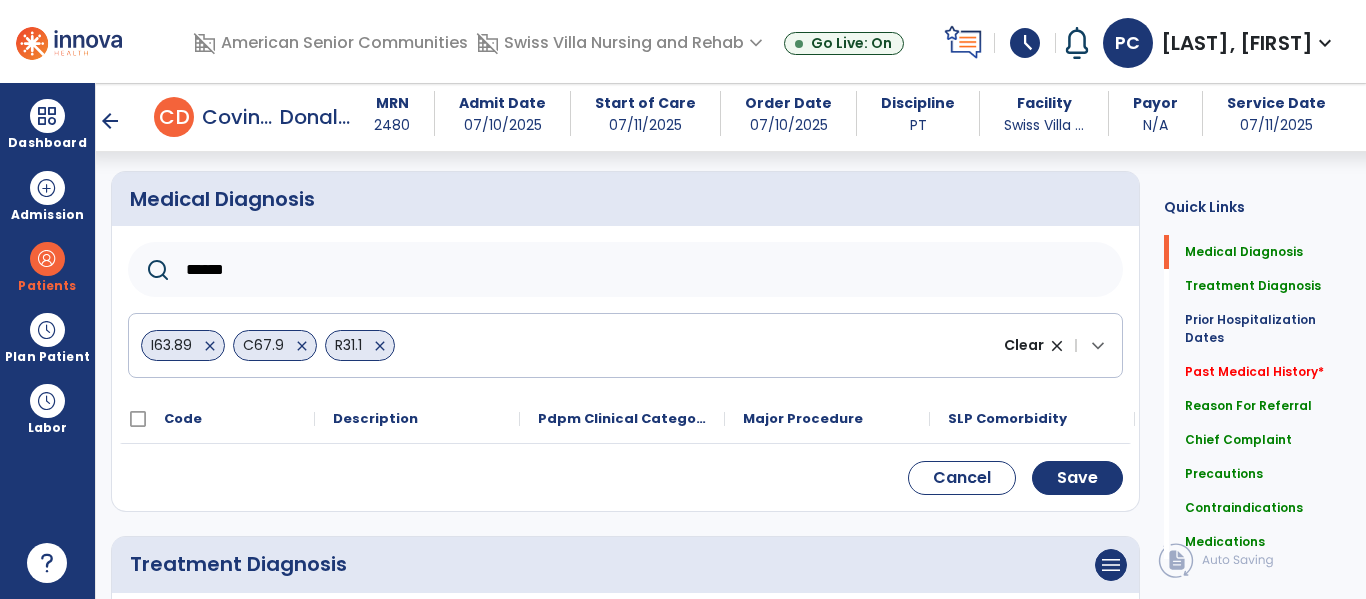 click on "******" 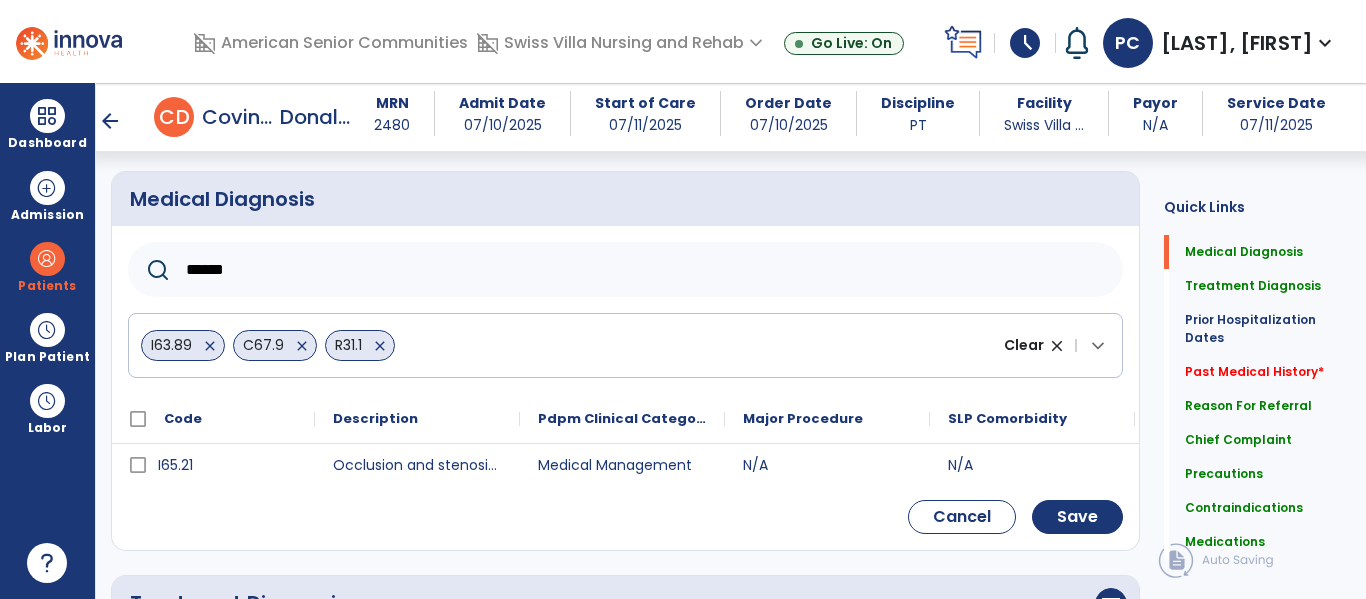 type on "******" 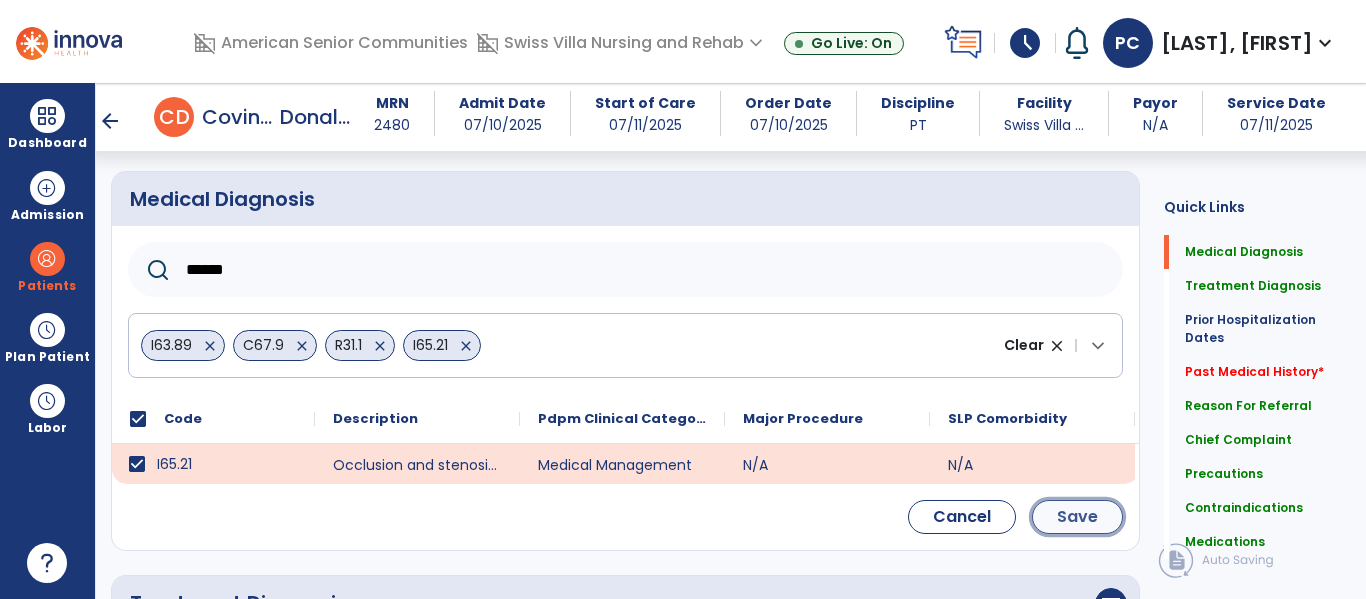 click on "Save" 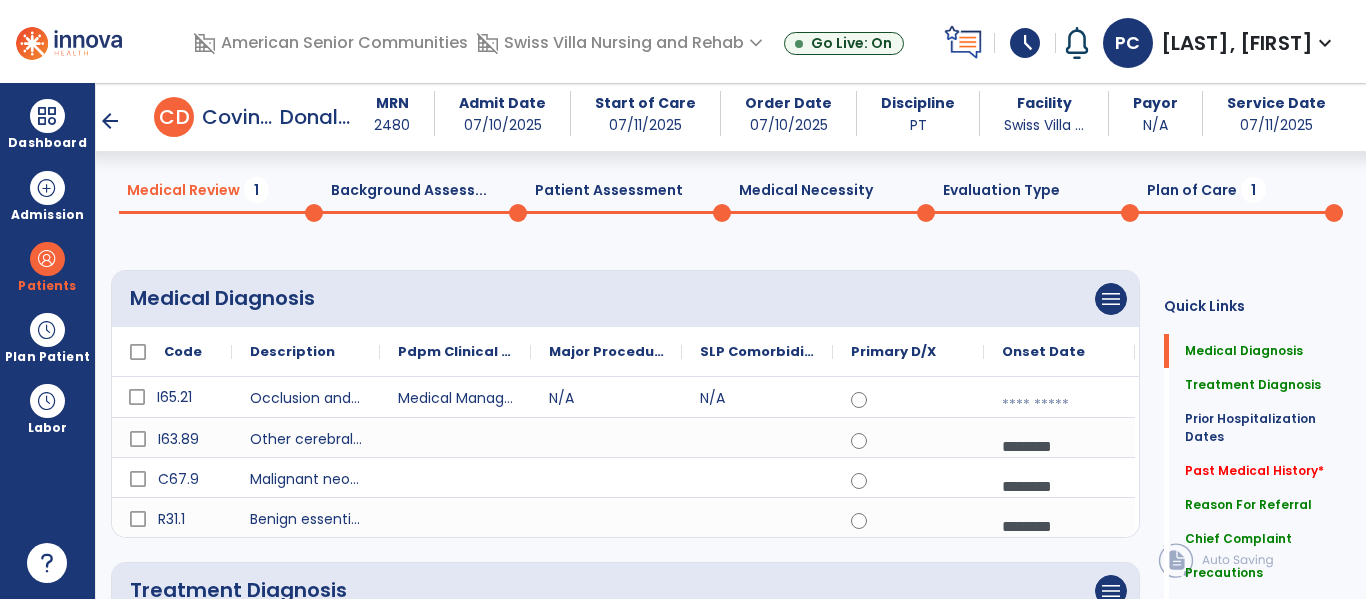 scroll, scrollTop: 53, scrollLeft: 0, axis: vertical 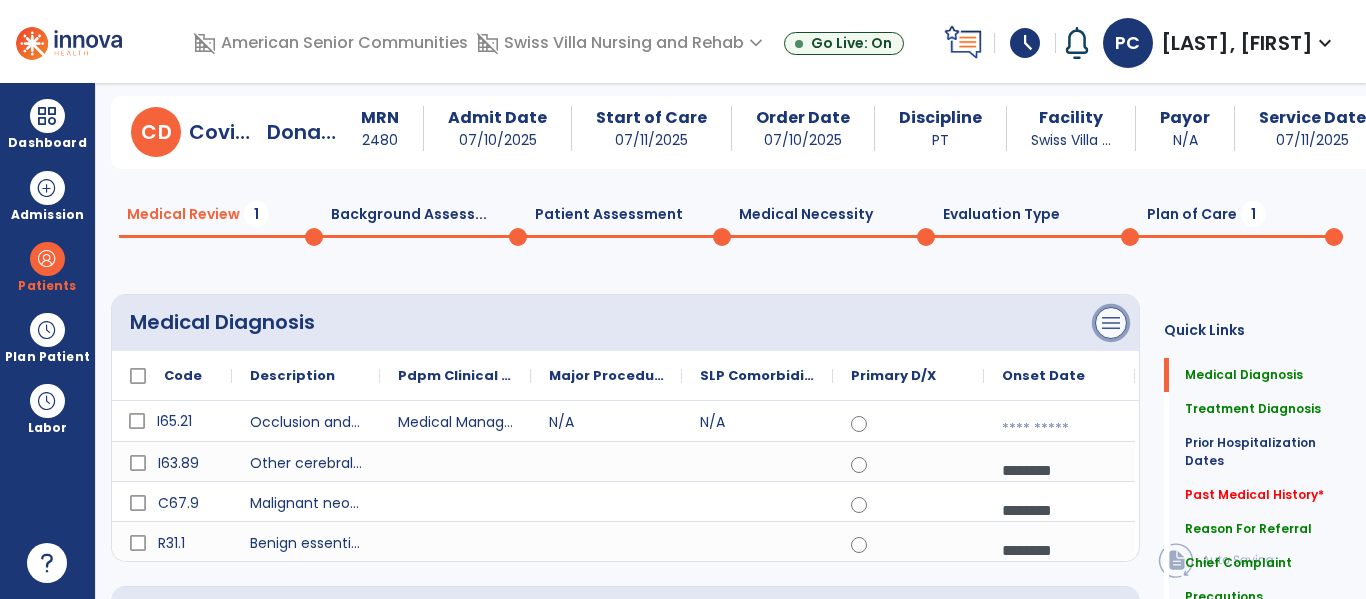 click on "menu" at bounding box center (1111, 323) 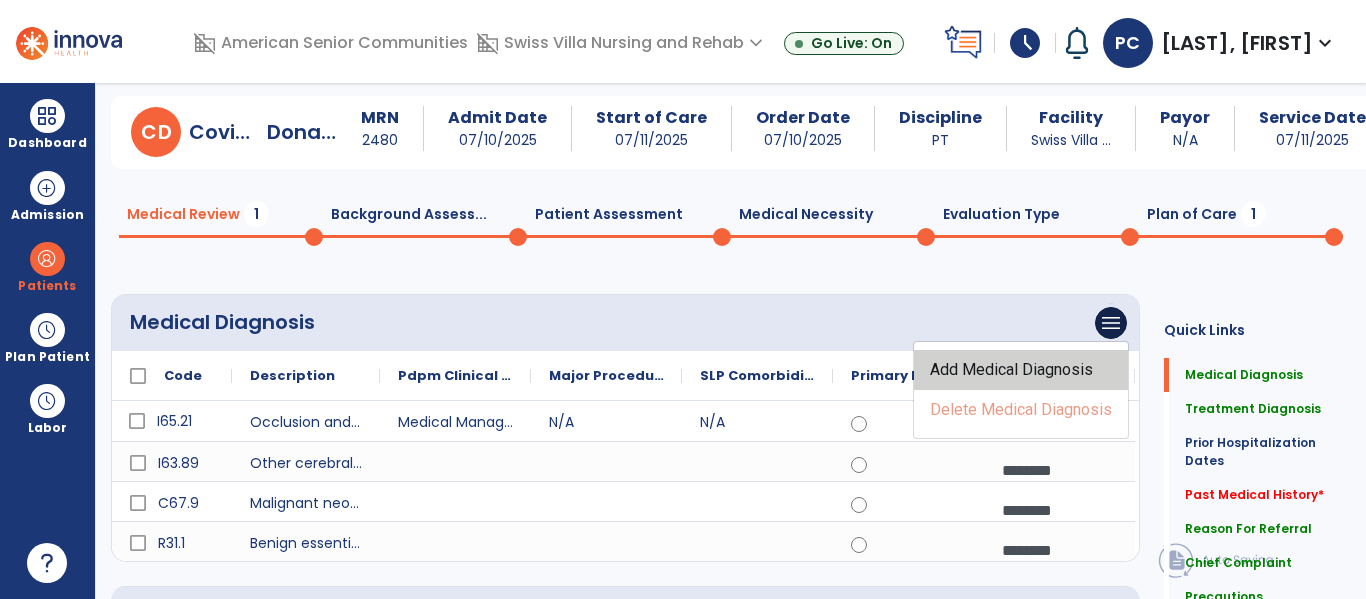 click on "Add Medical Diagnosis" 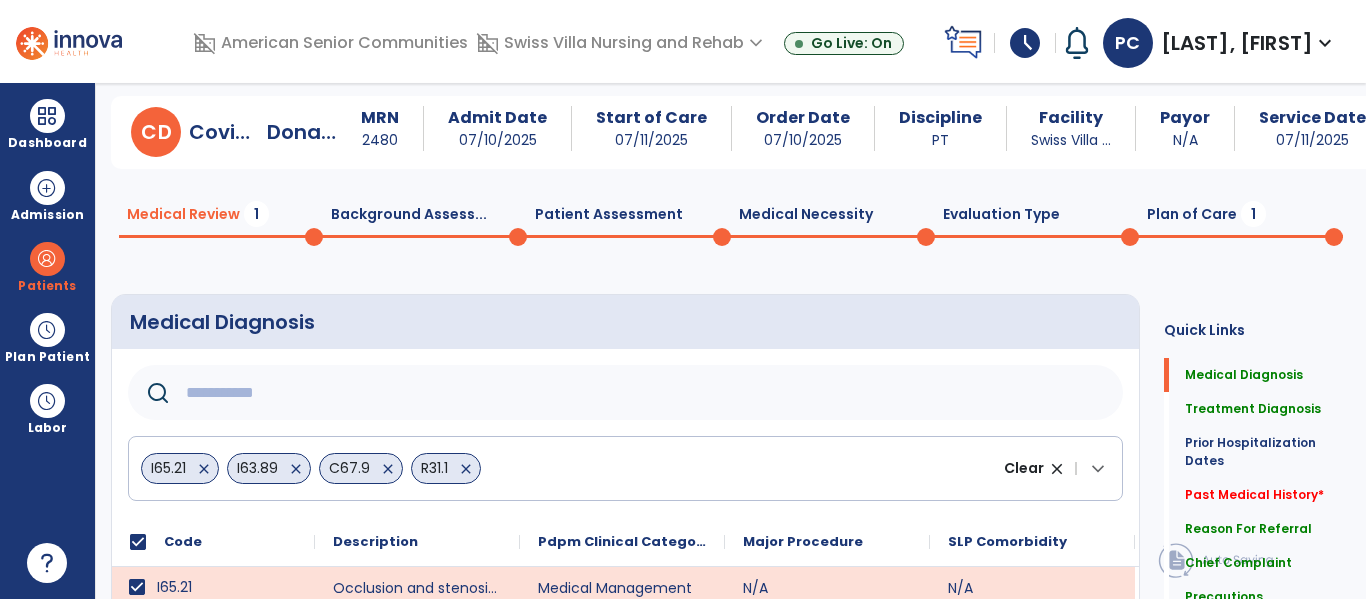 click 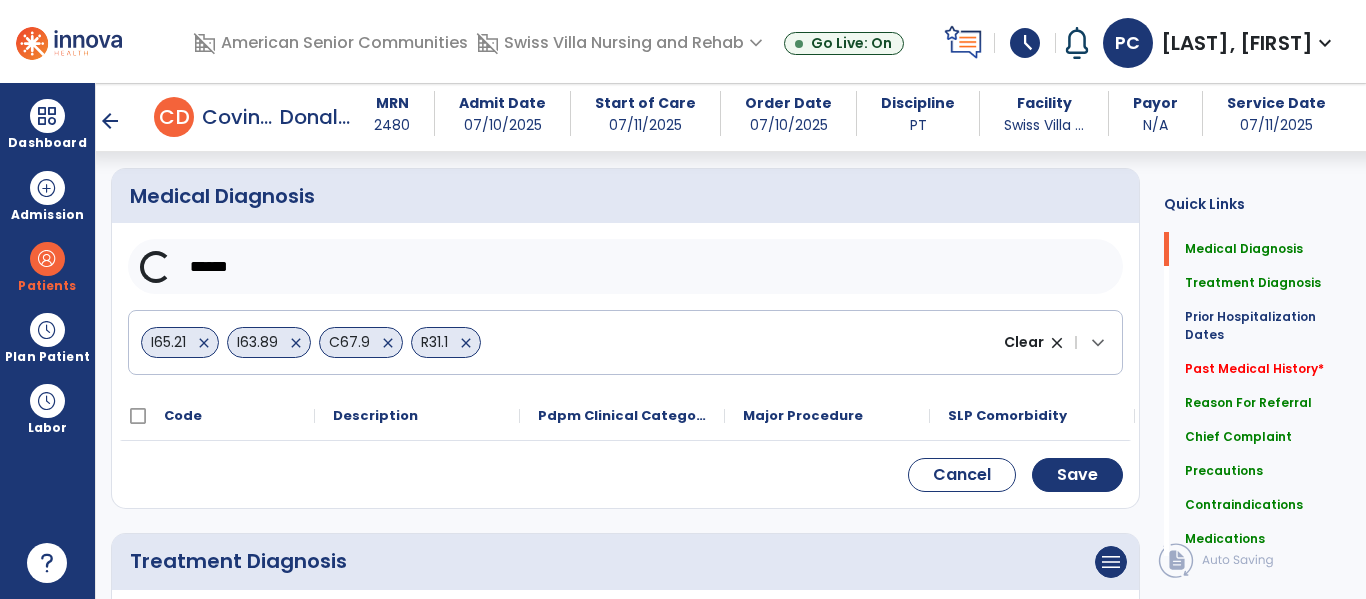 scroll, scrollTop: 173, scrollLeft: 0, axis: vertical 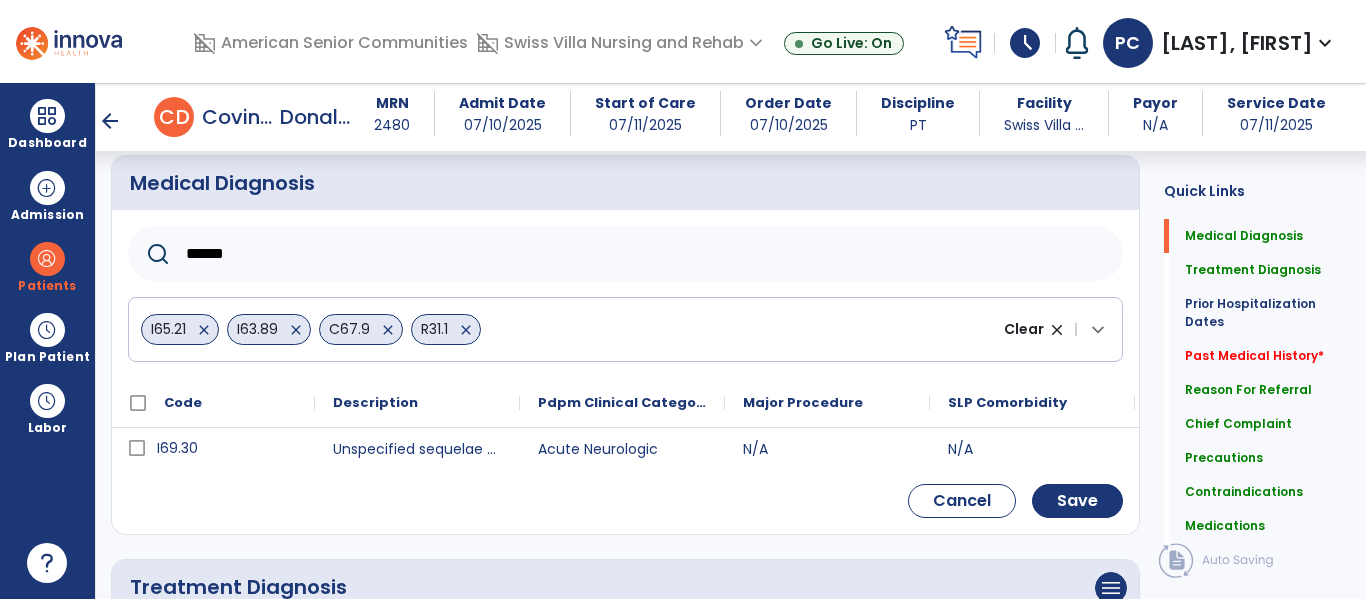 type on "******" 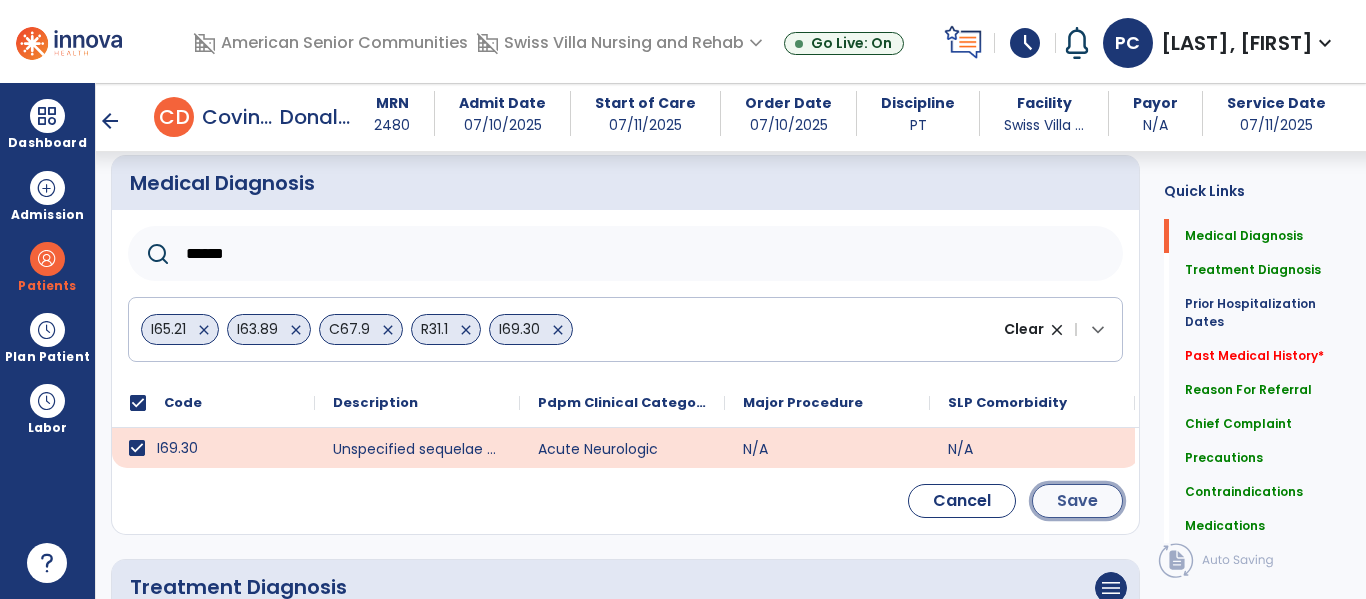 click on "Save" 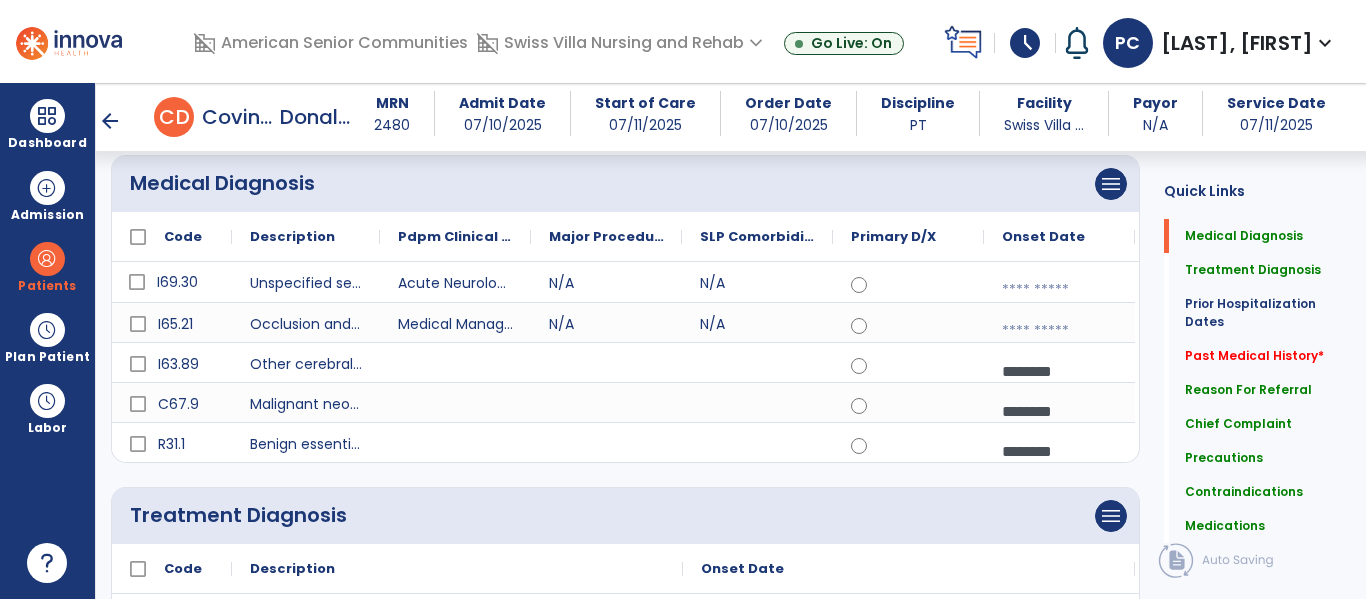 click at bounding box center [1059, 331] 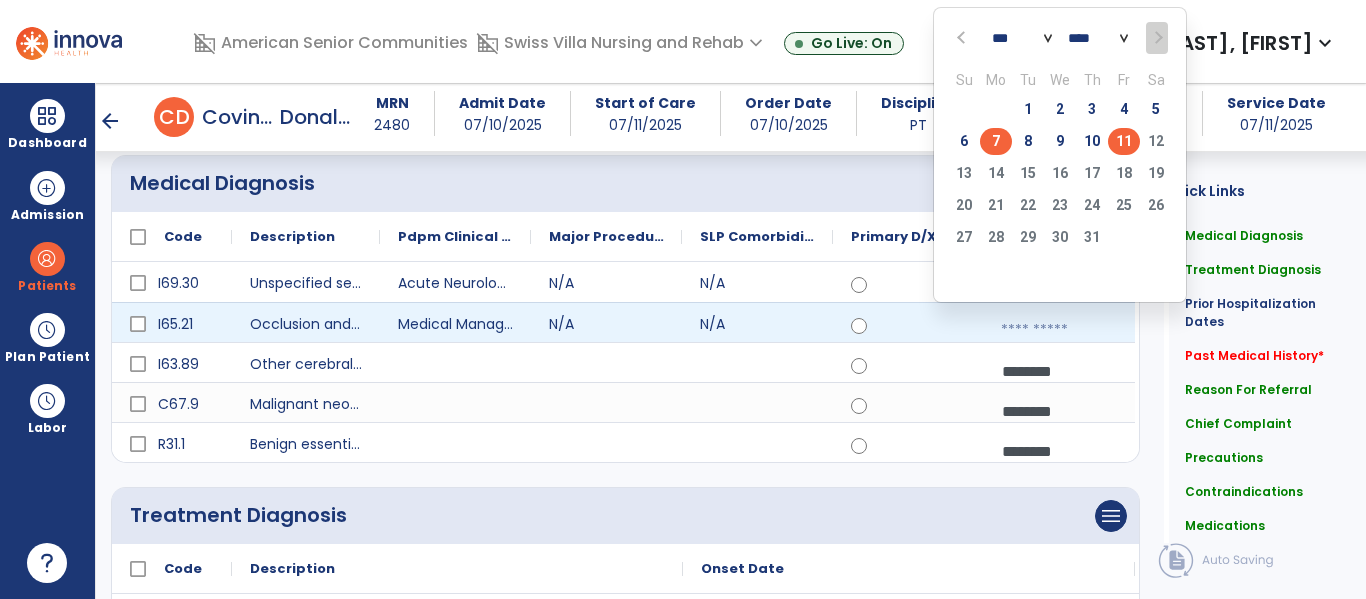 click on "7" 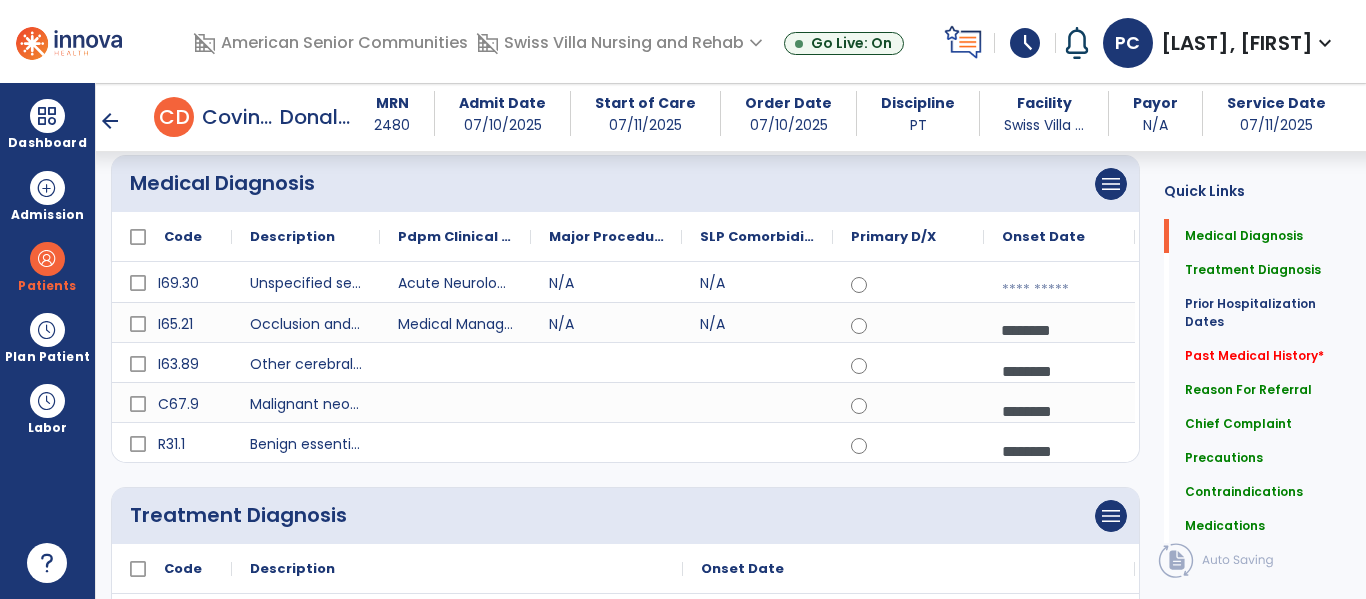 click at bounding box center [1059, 290] 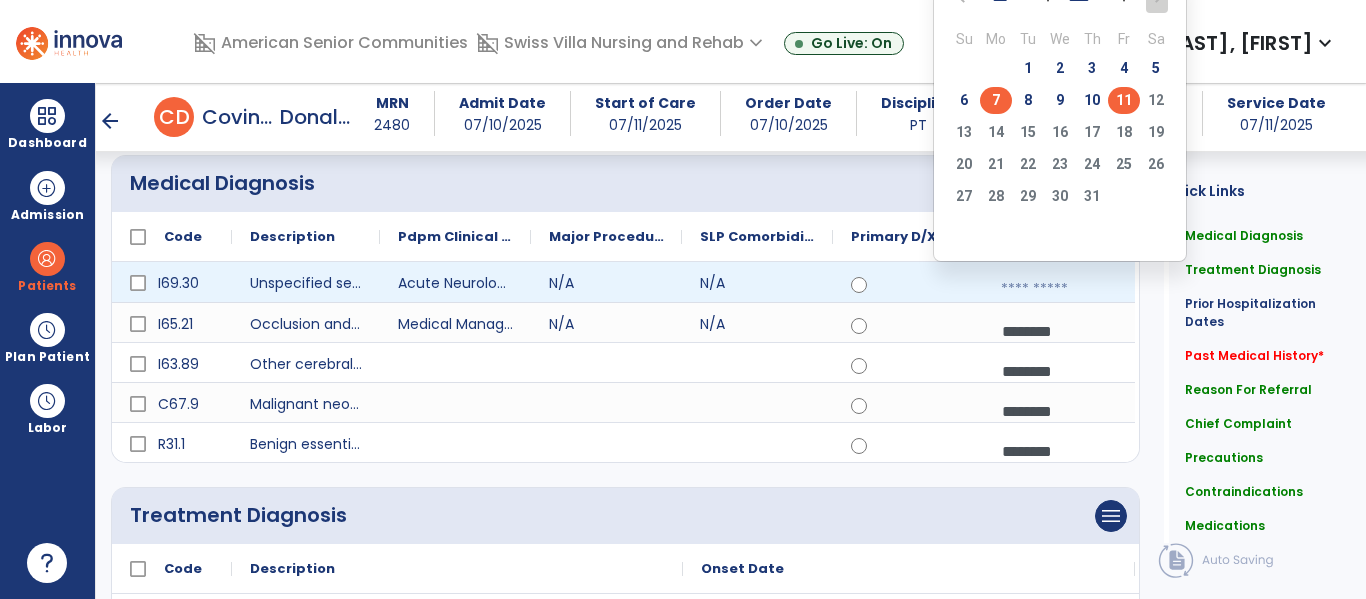 click on "7" 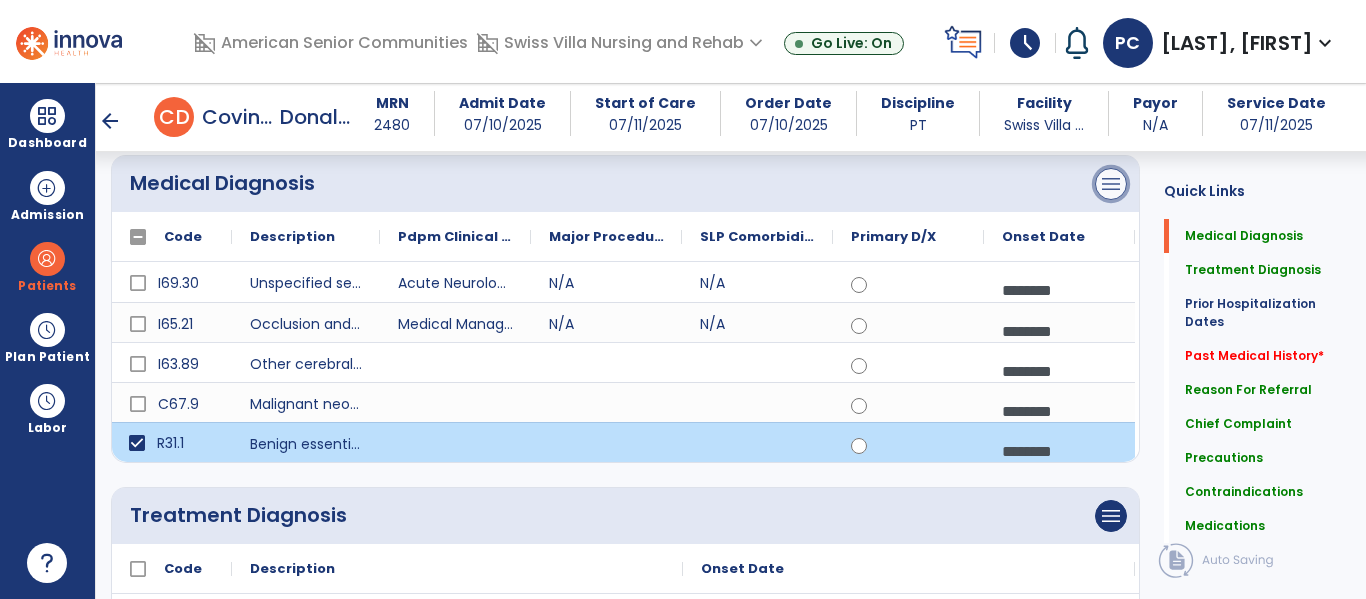 click on "menu" at bounding box center (1111, 184) 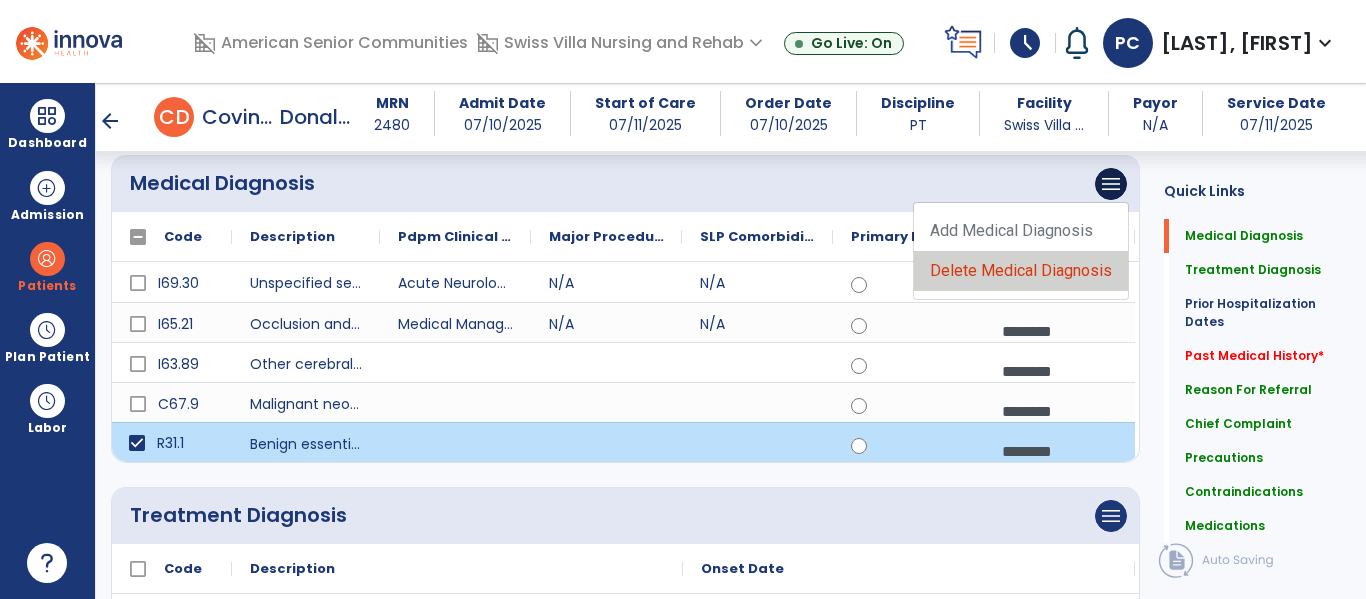 click on "Delete Medical Diagnosis" 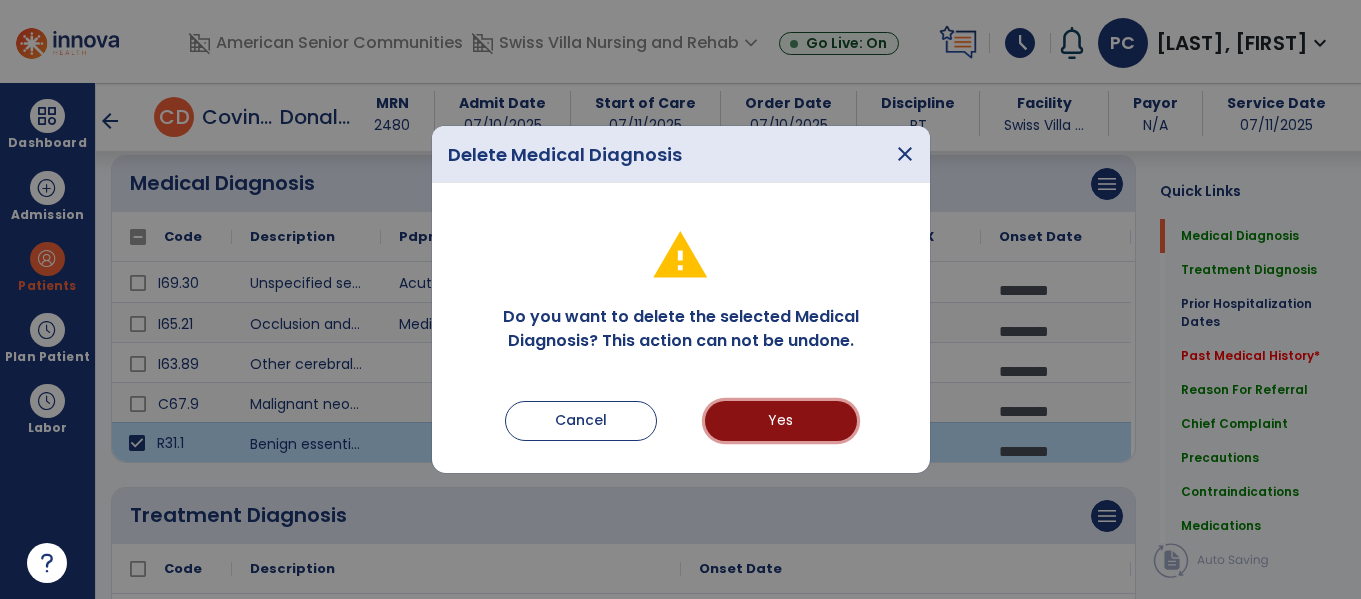 click on "Yes" at bounding box center [781, 421] 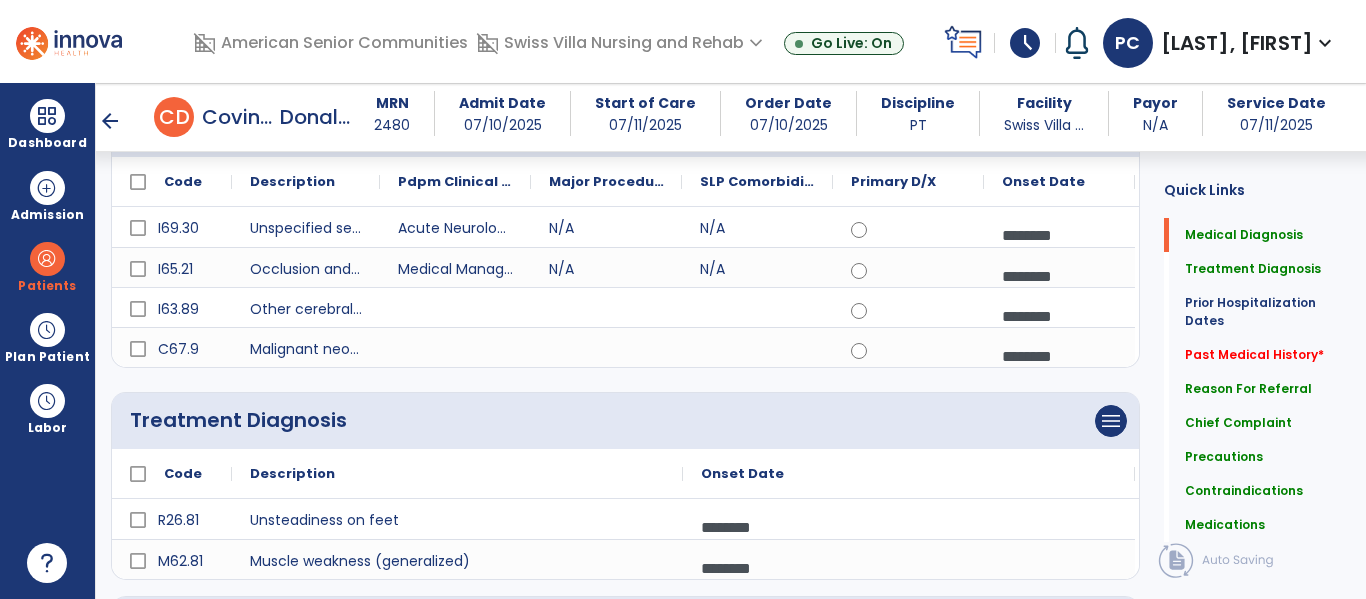 scroll, scrollTop: 233, scrollLeft: 0, axis: vertical 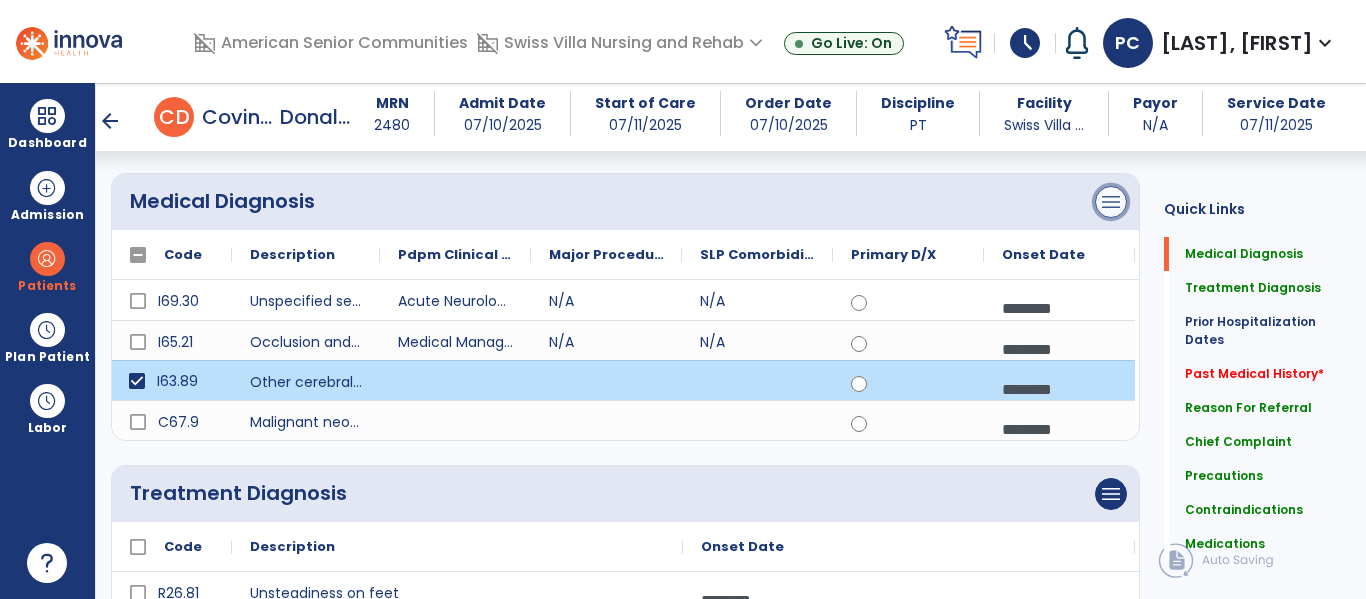 click on "menu" at bounding box center [1111, 202] 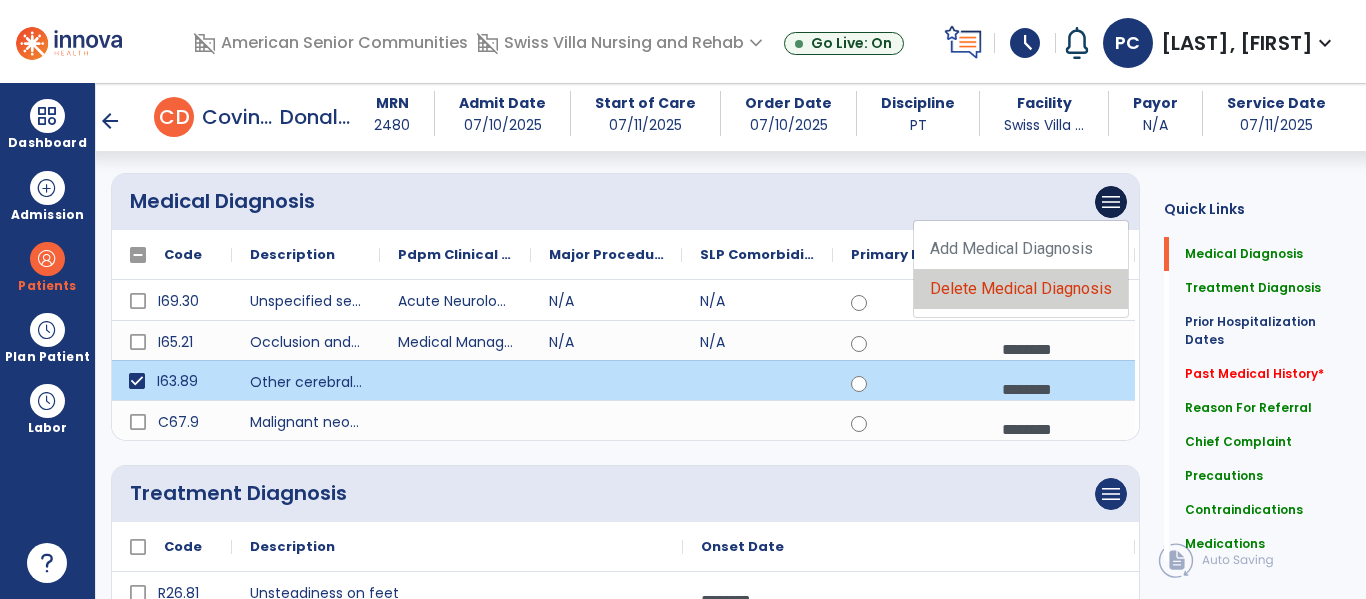 click on "Delete Medical Diagnosis" 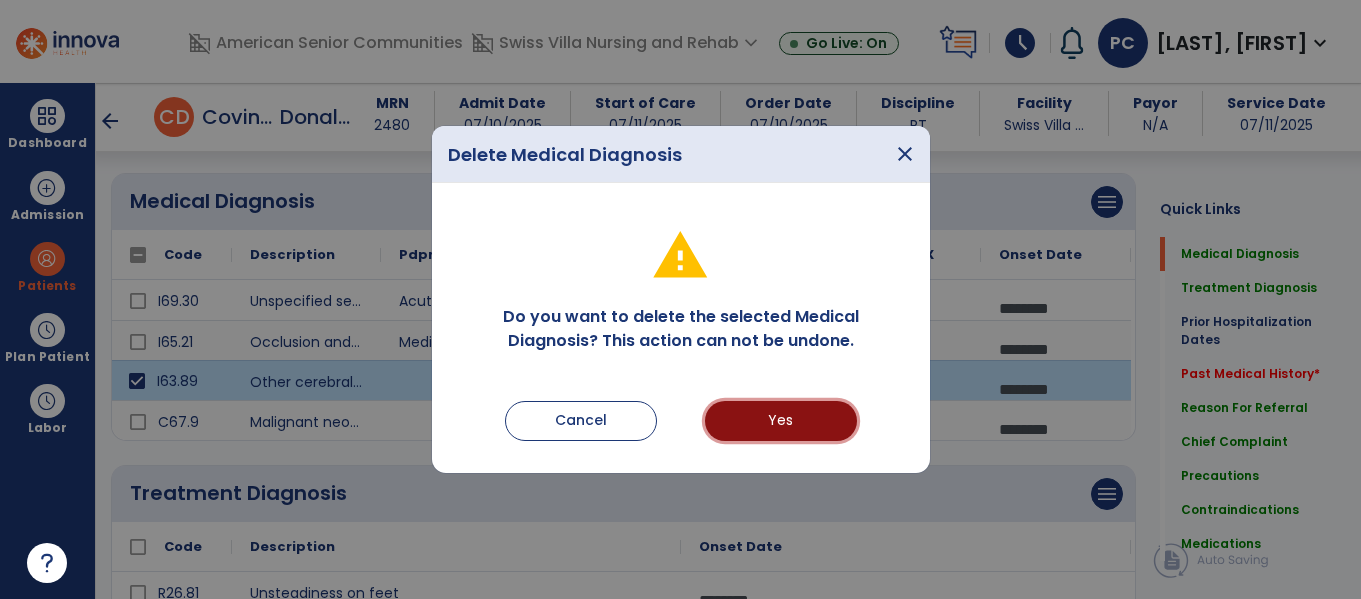 click on "Yes" at bounding box center [781, 421] 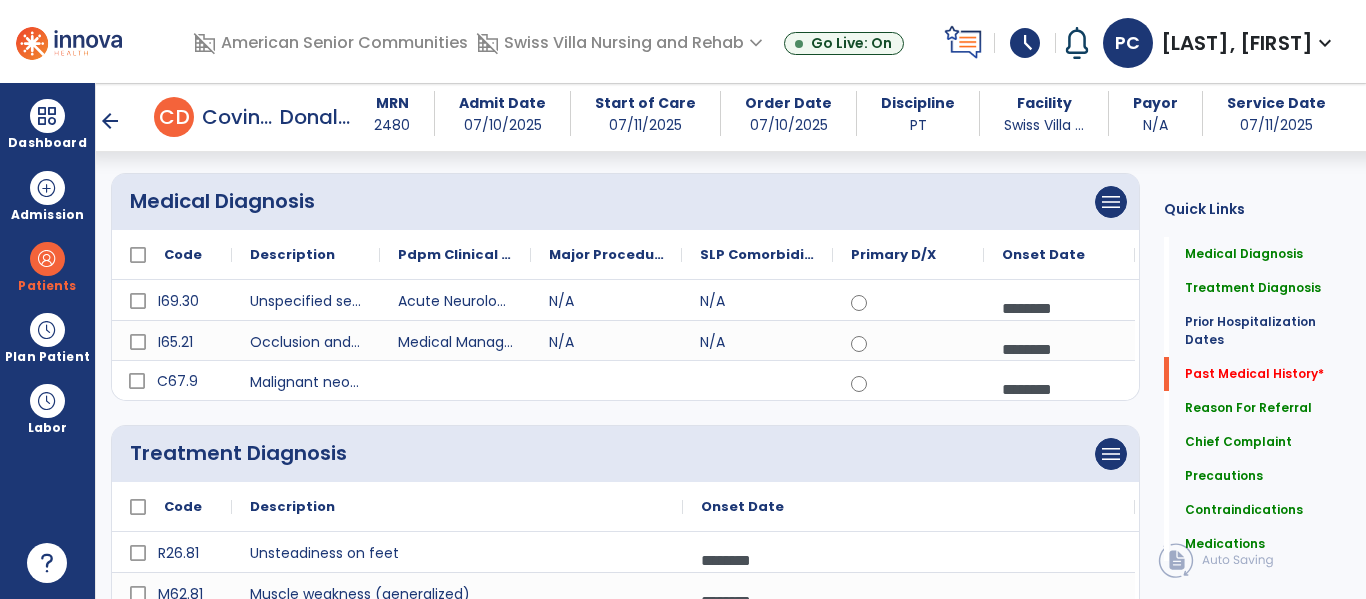 scroll, scrollTop: 822, scrollLeft: 0, axis: vertical 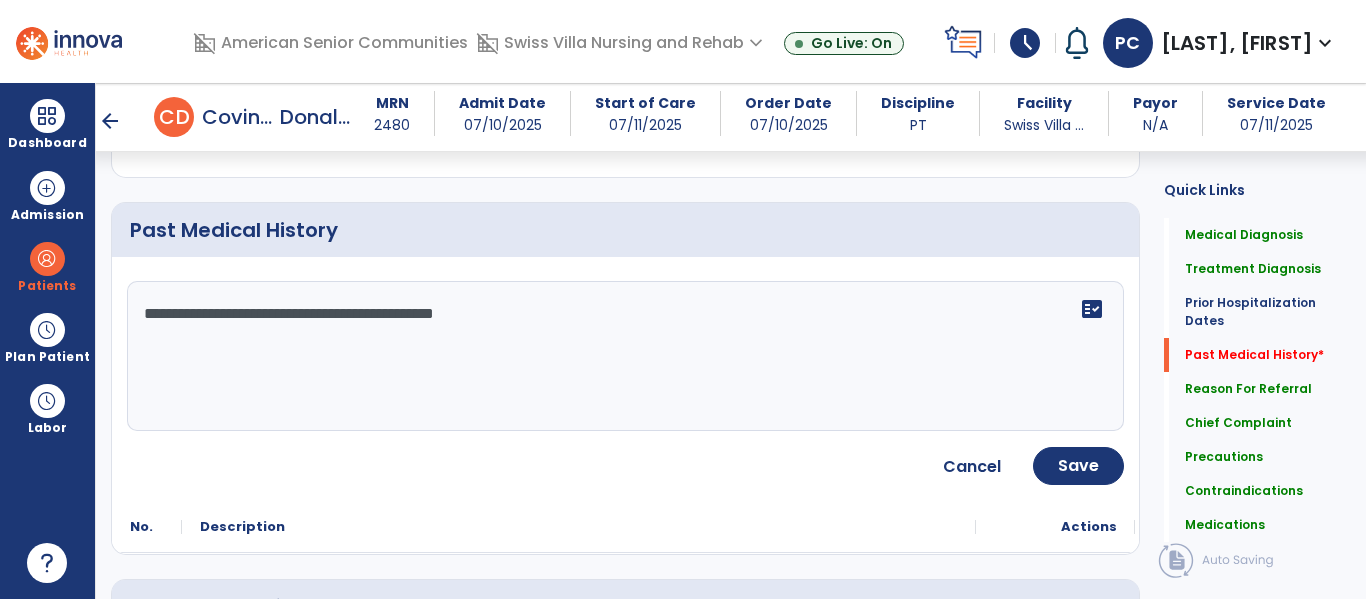click on "**********" 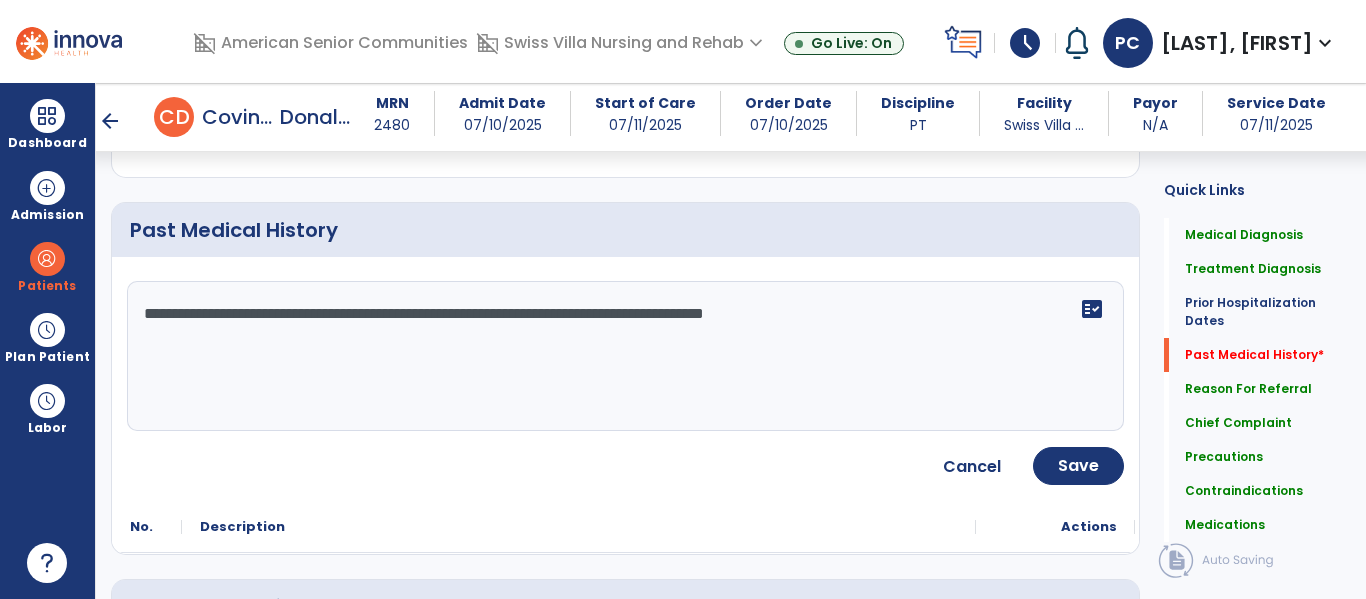 paste on "**********" 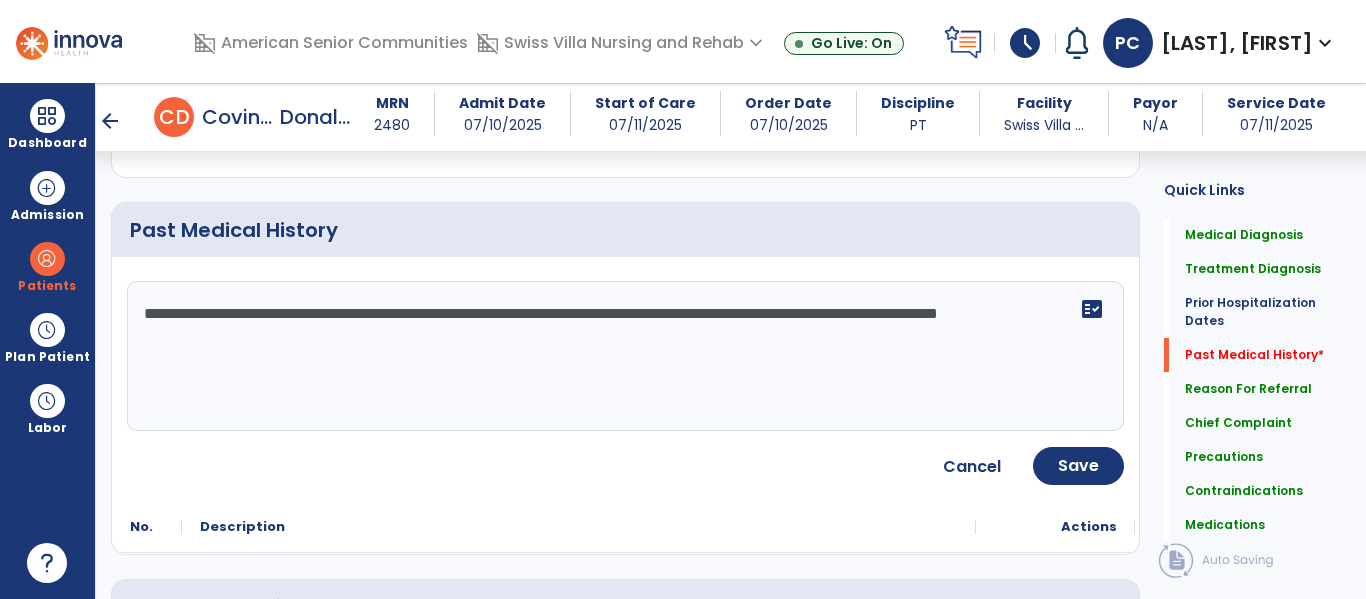paste on "**********" 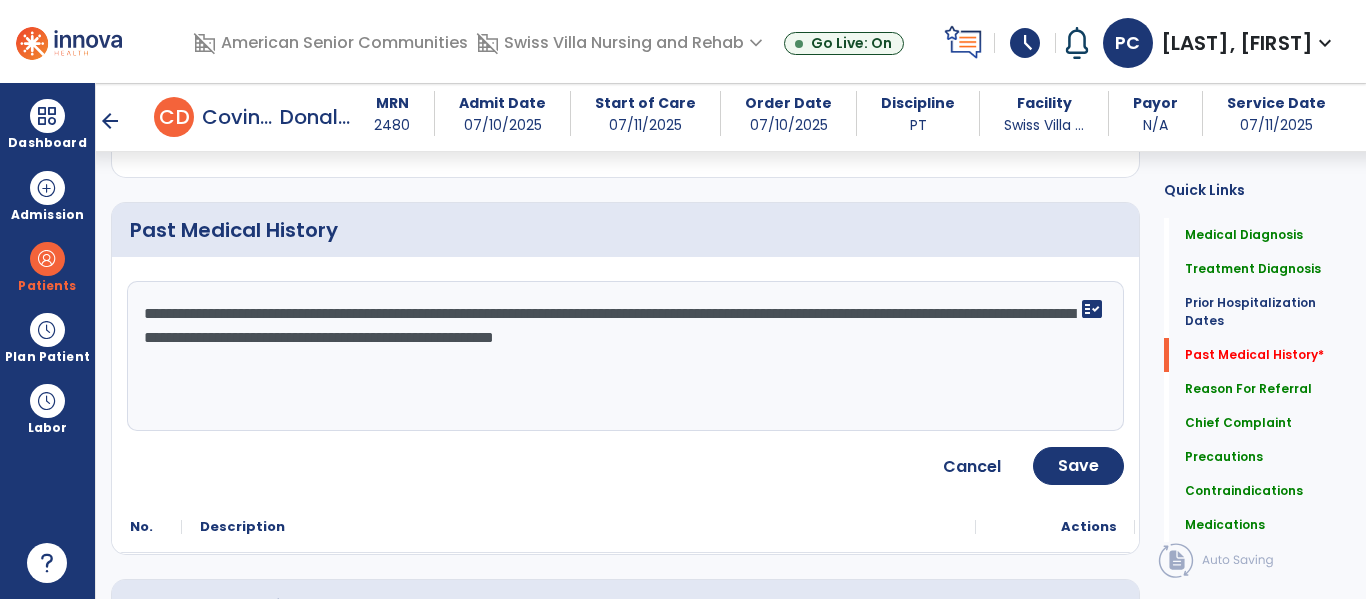paste on "**********" 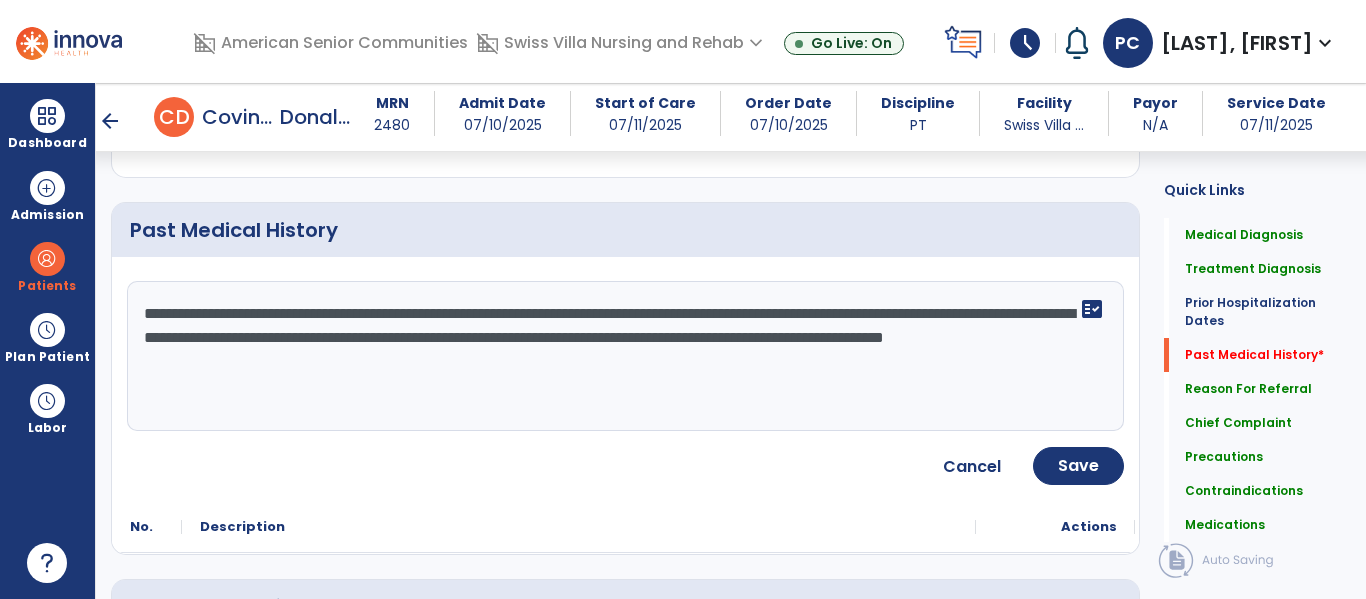 paste on "**********" 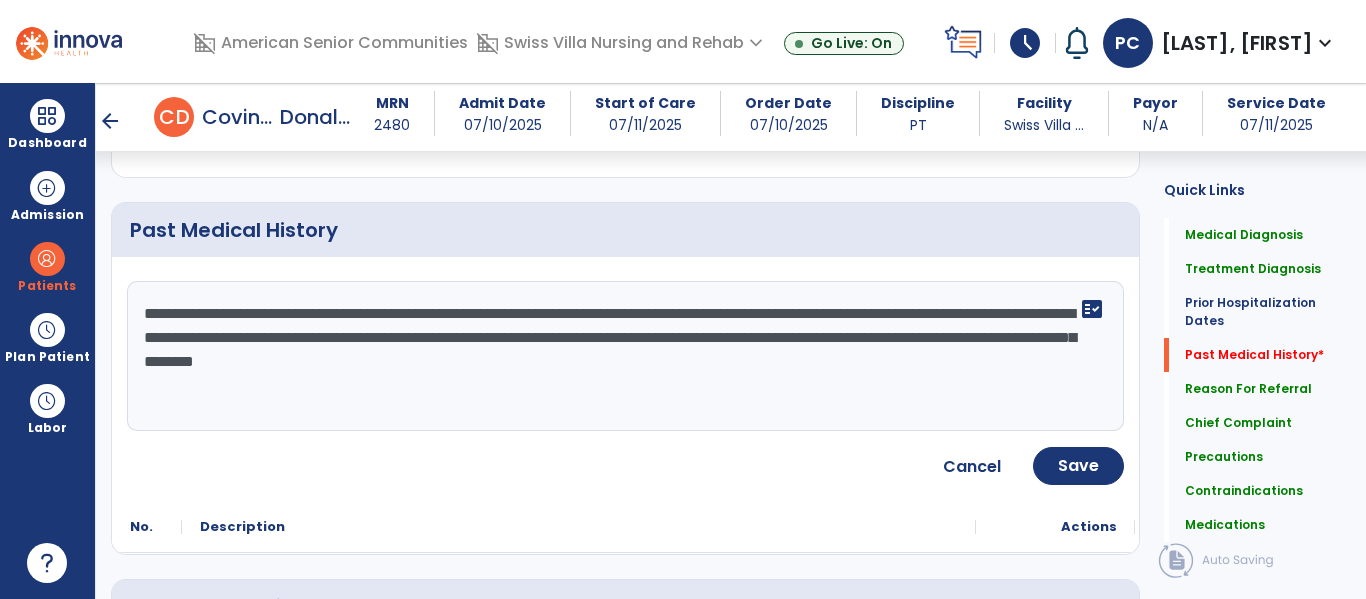 paste on "**********" 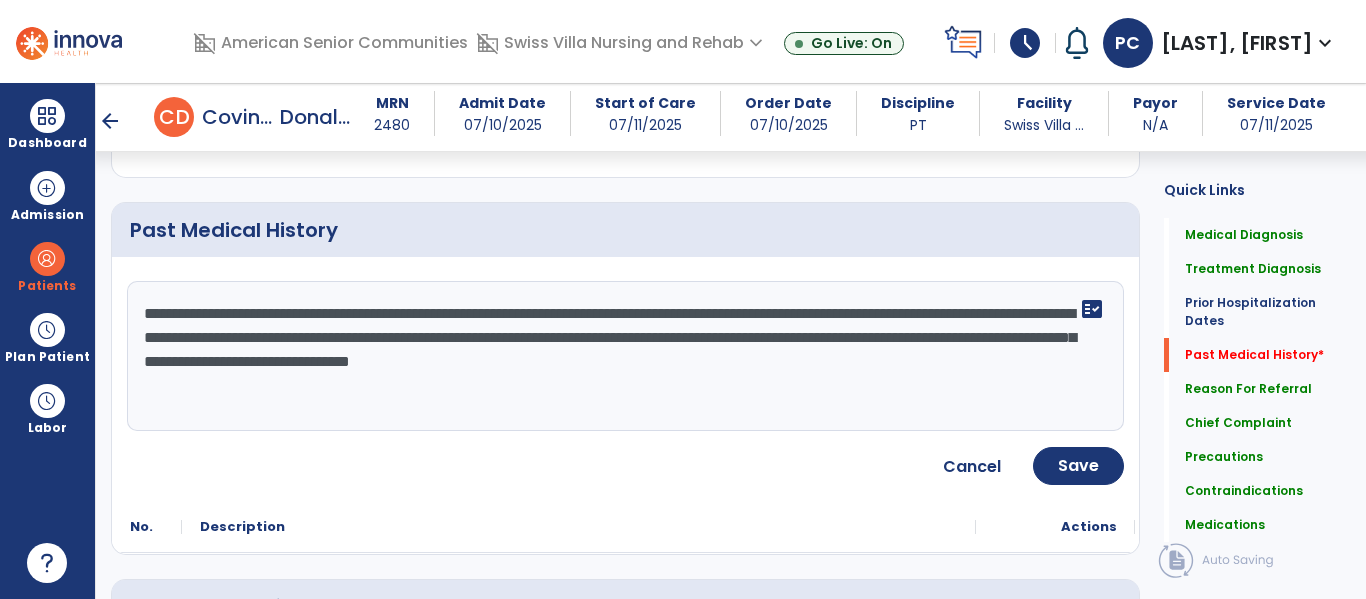 type on "**********" 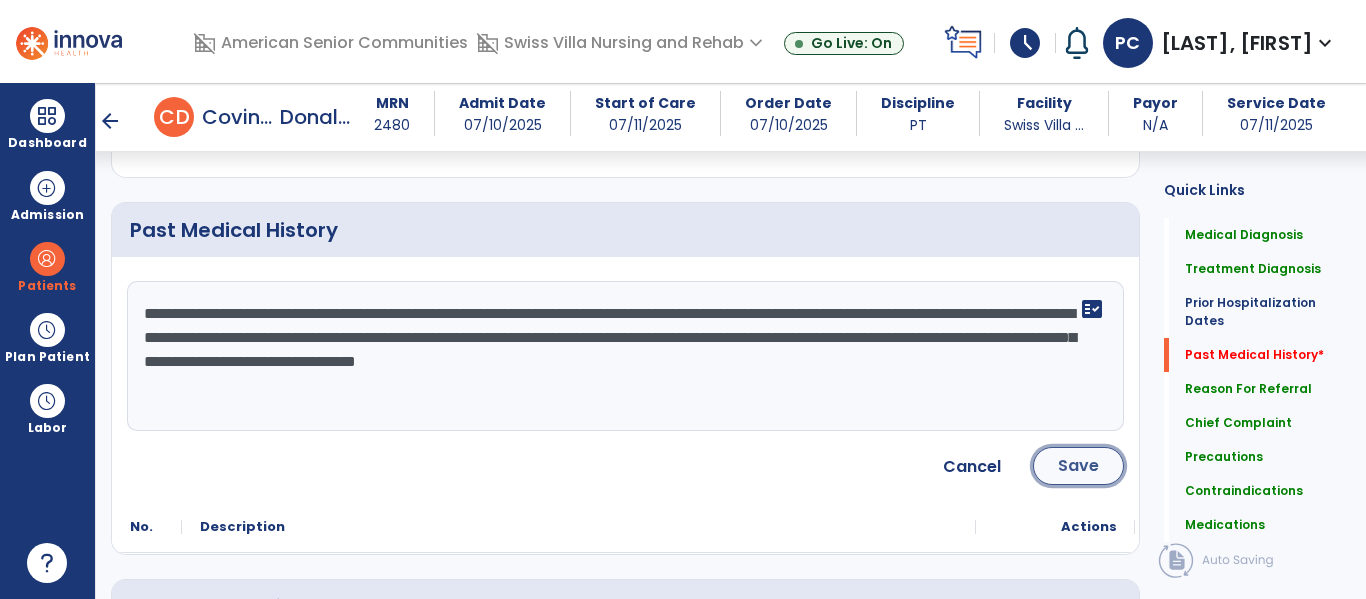 click on "Save" 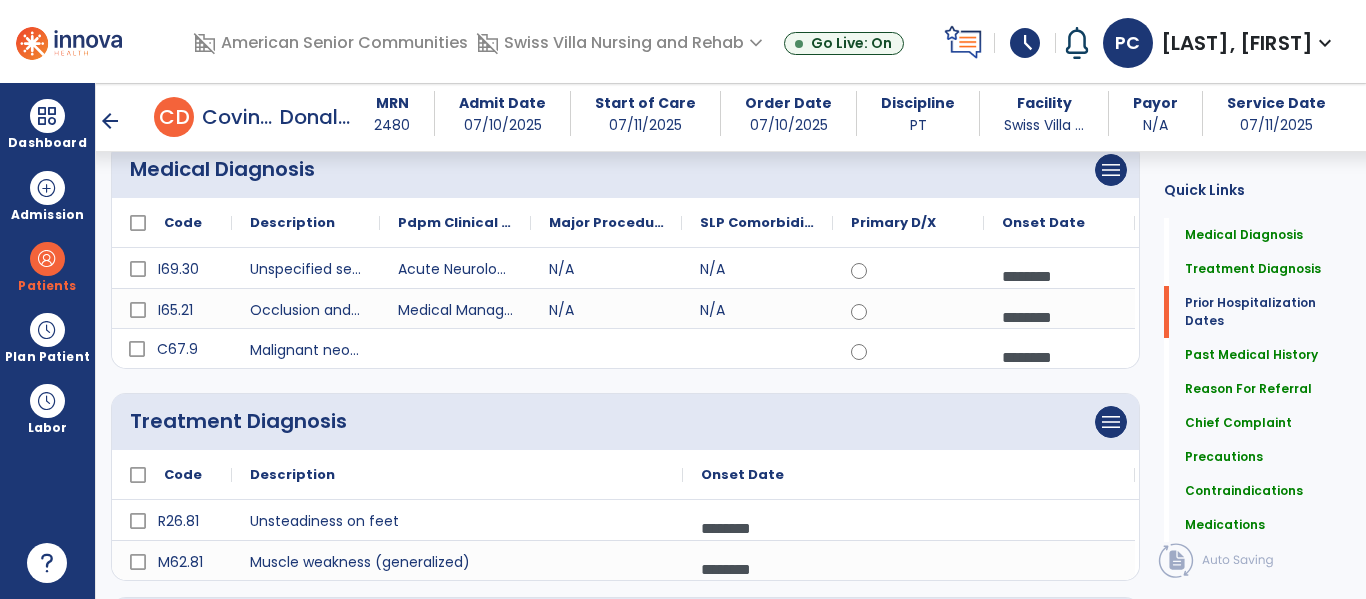 scroll, scrollTop: 0, scrollLeft: 0, axis: both 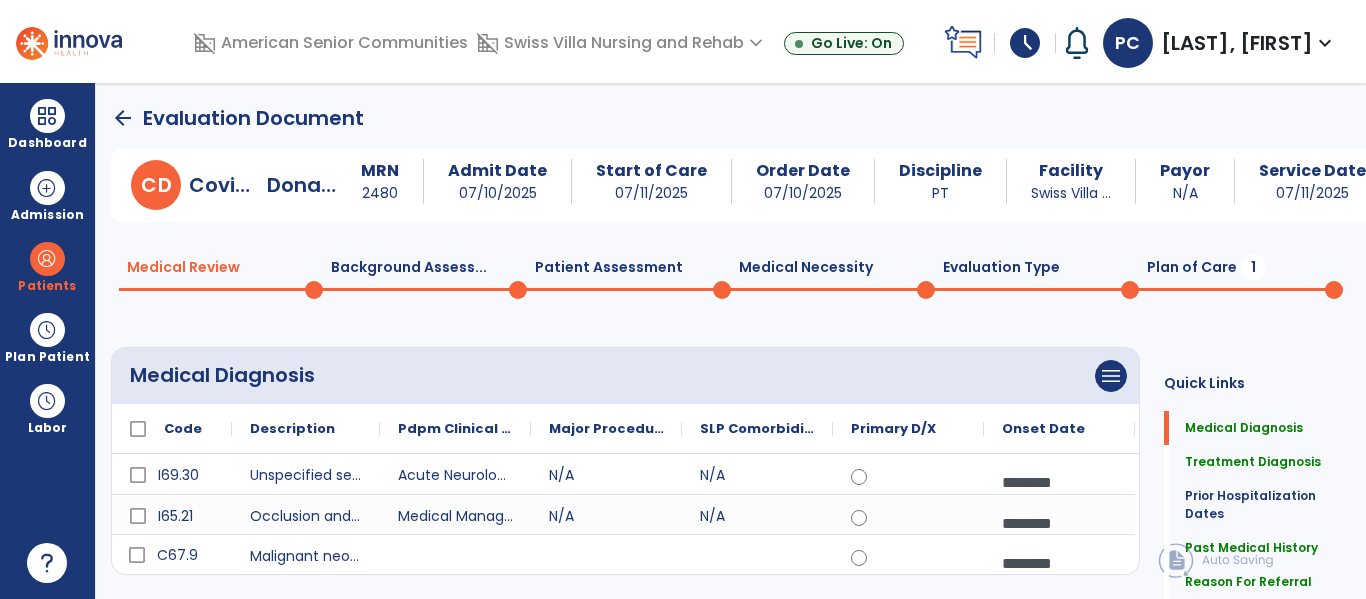 click on "Plan of Care  1" 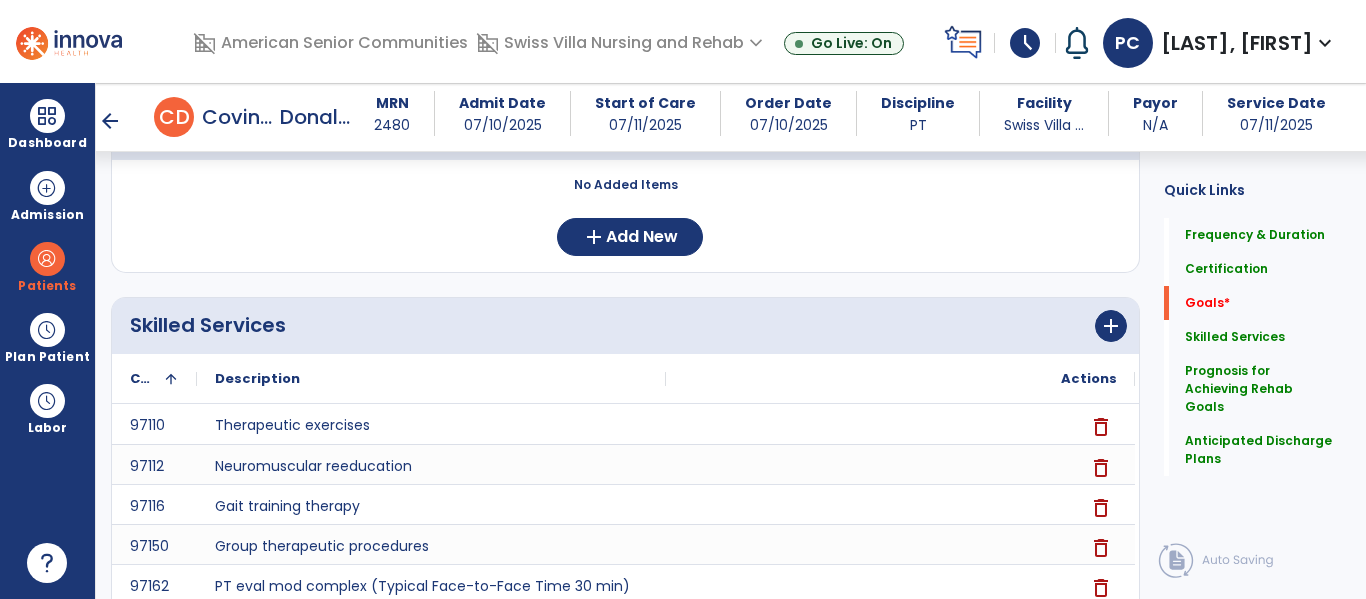 scroll, scrollTop: 0, scrollLeft: 0, axis: both 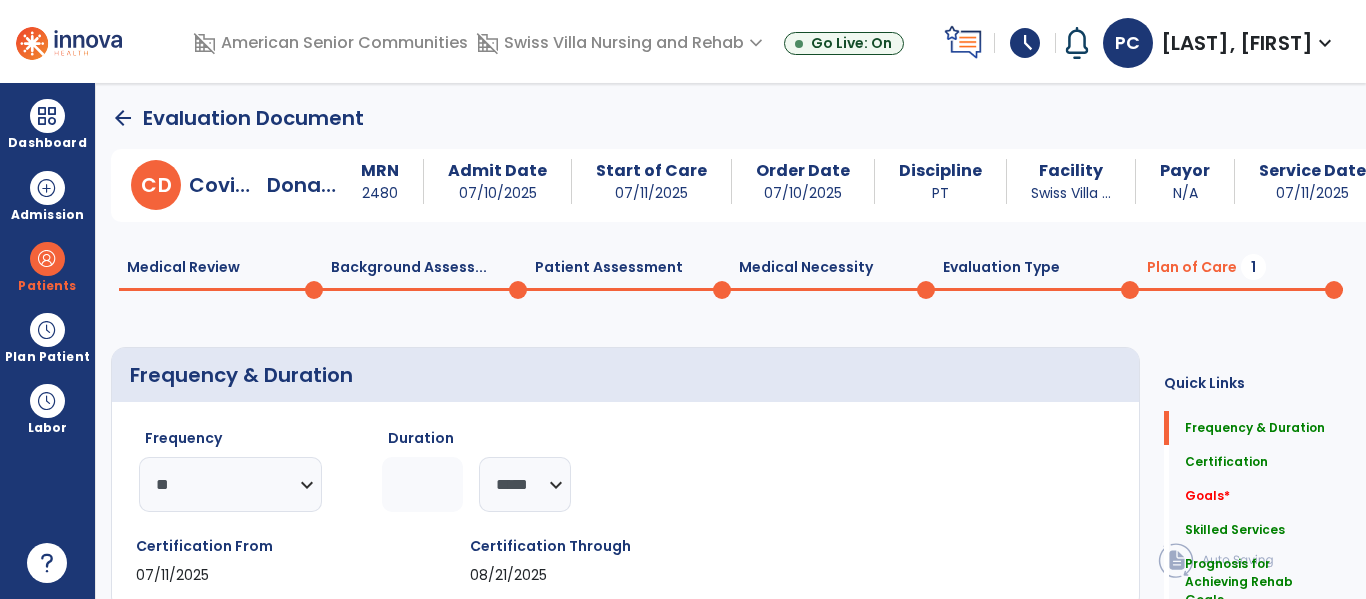 click on "Patient Assessment  0" 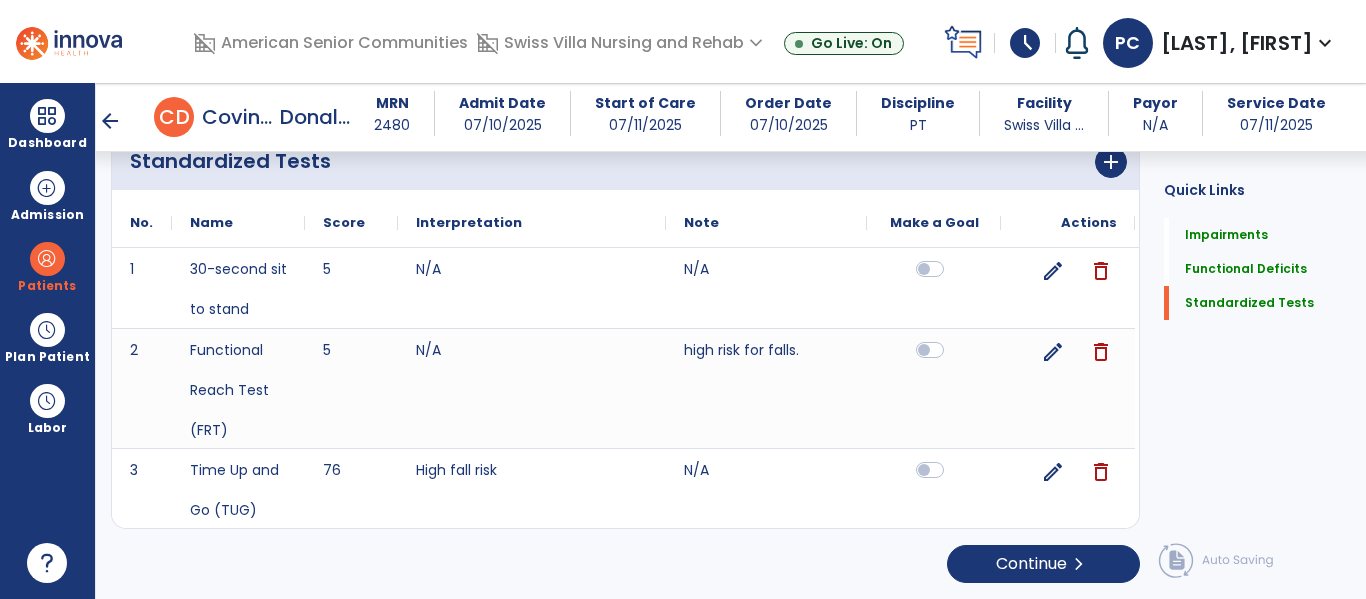 scroll, scrollTop: 3216, scrollLeft: 0, axis: vertical 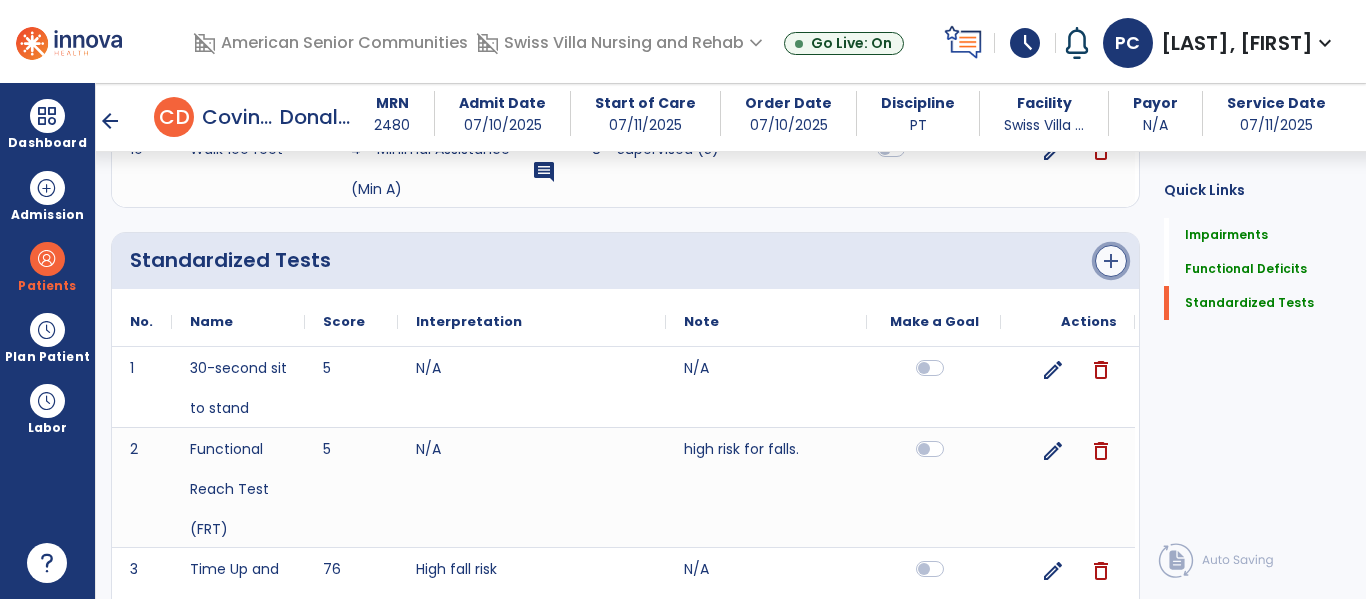 click on "add" 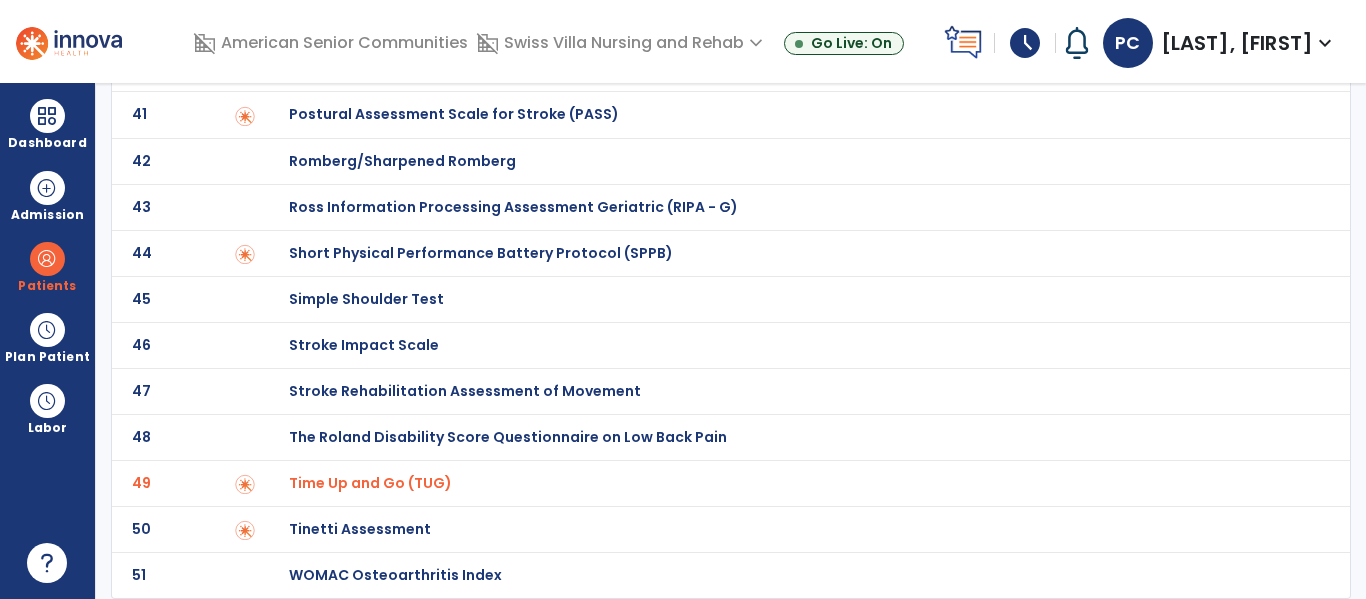 scroll, scrollTop: 0, scrollLeft: 0, axis: both 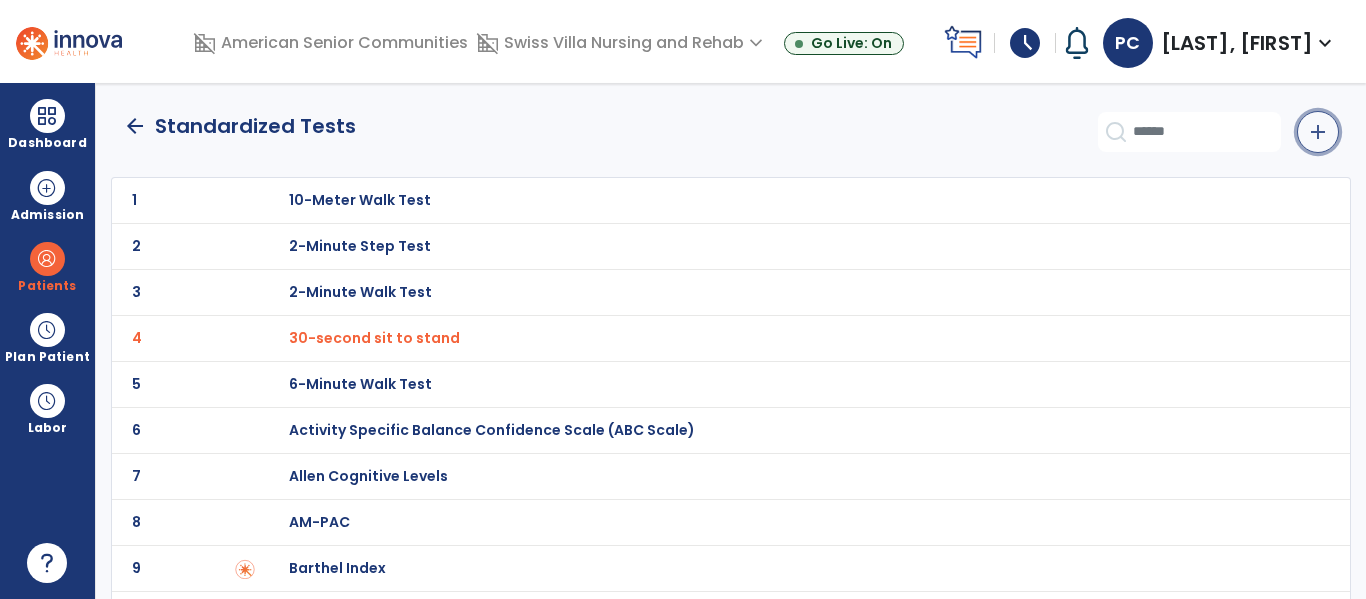 click on "add" 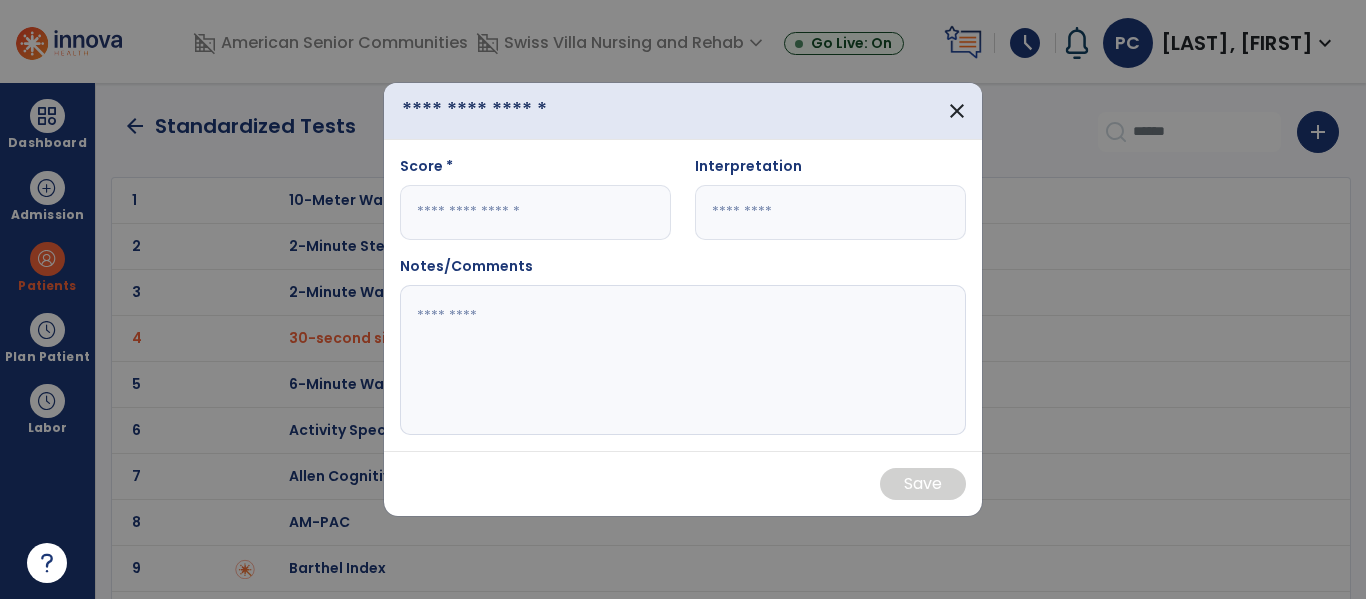 click at bounding box center (502, 111) 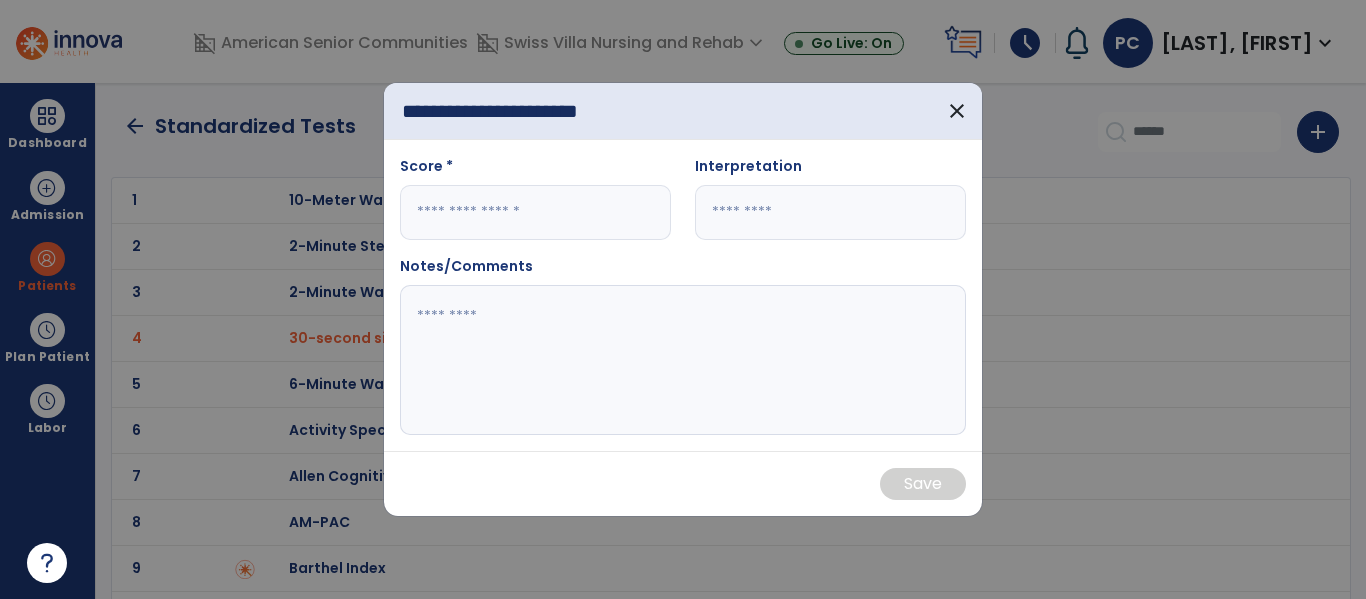 type on "**********" 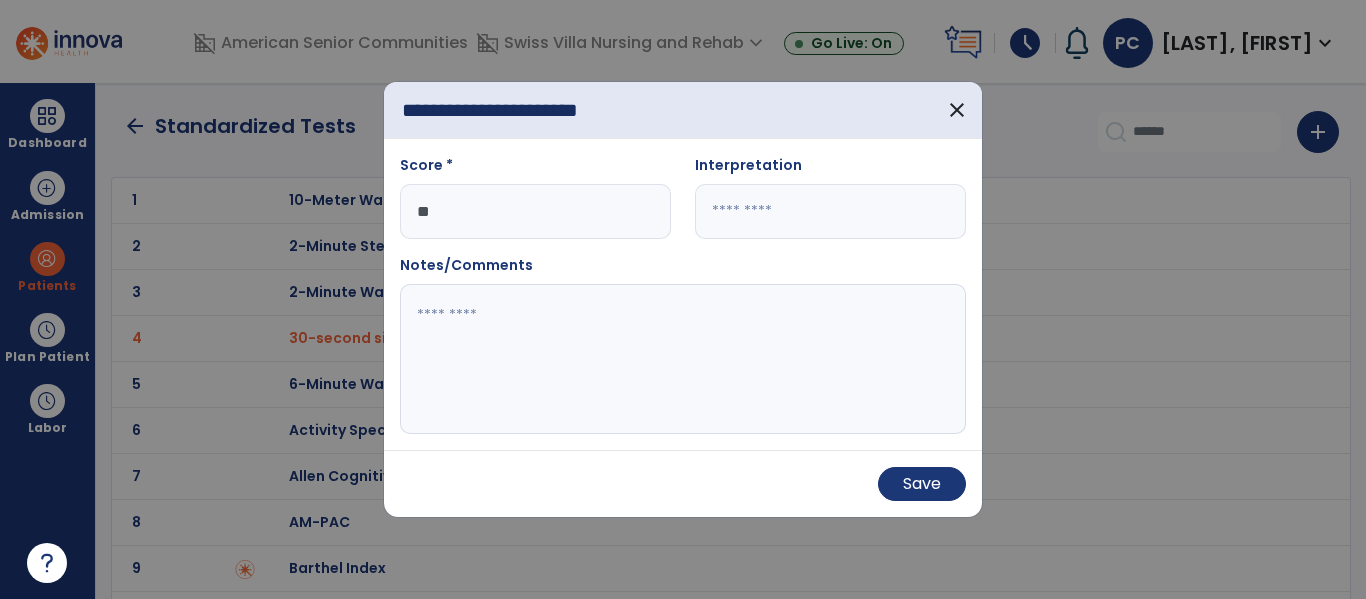 type on "**" 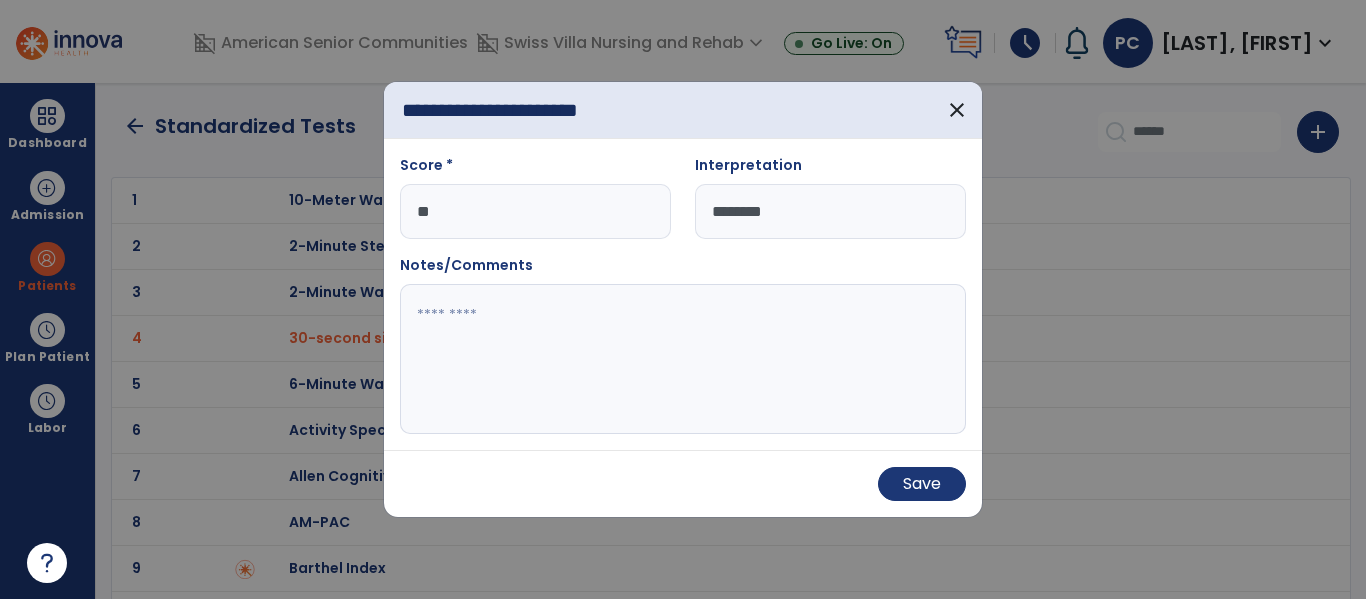 type on "*********" 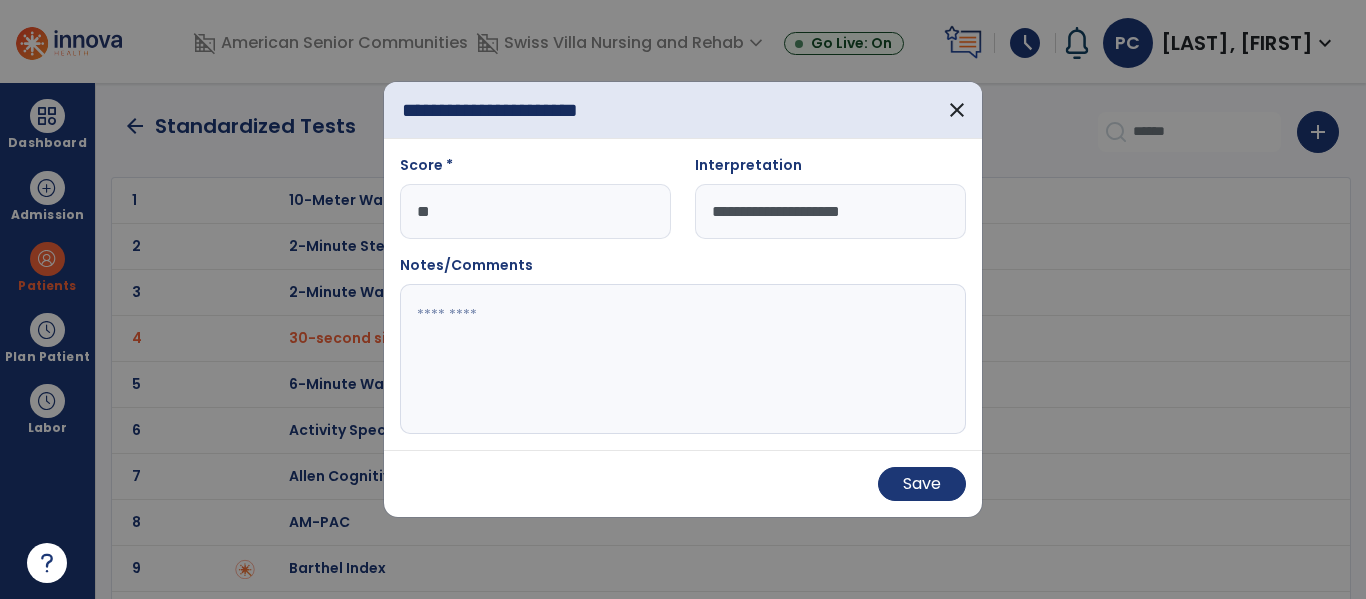 click on "**********" at bounding box center (830, 211) 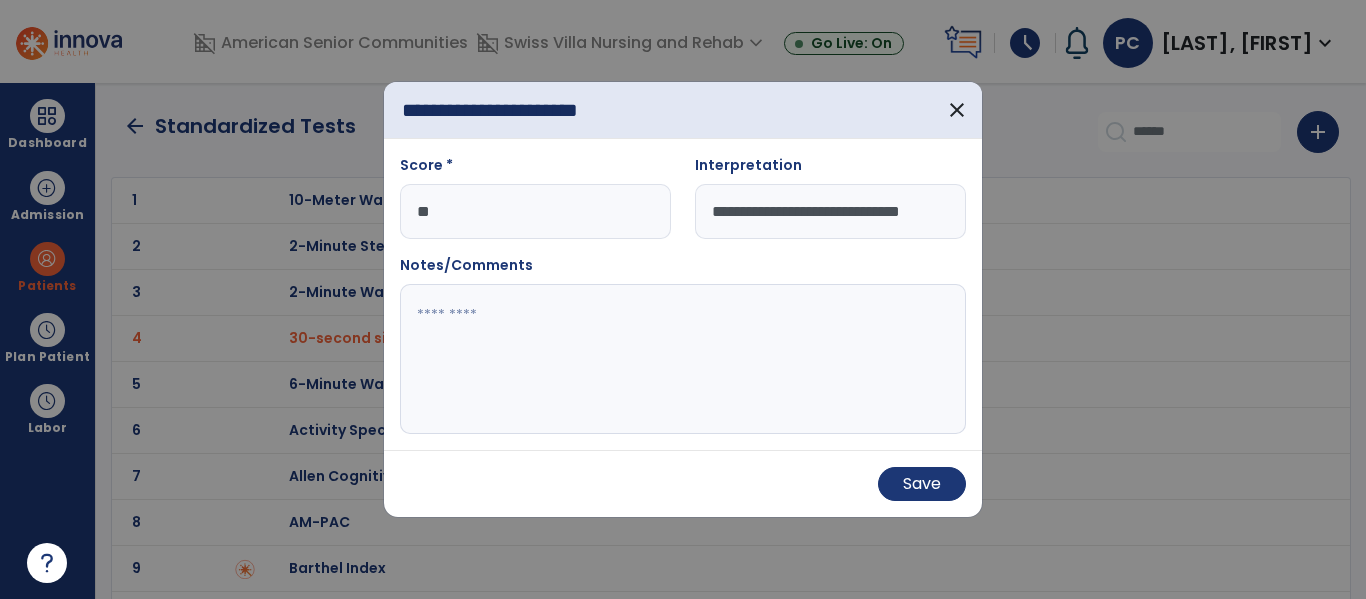 click on "**********" at bounding box center [830, 211] 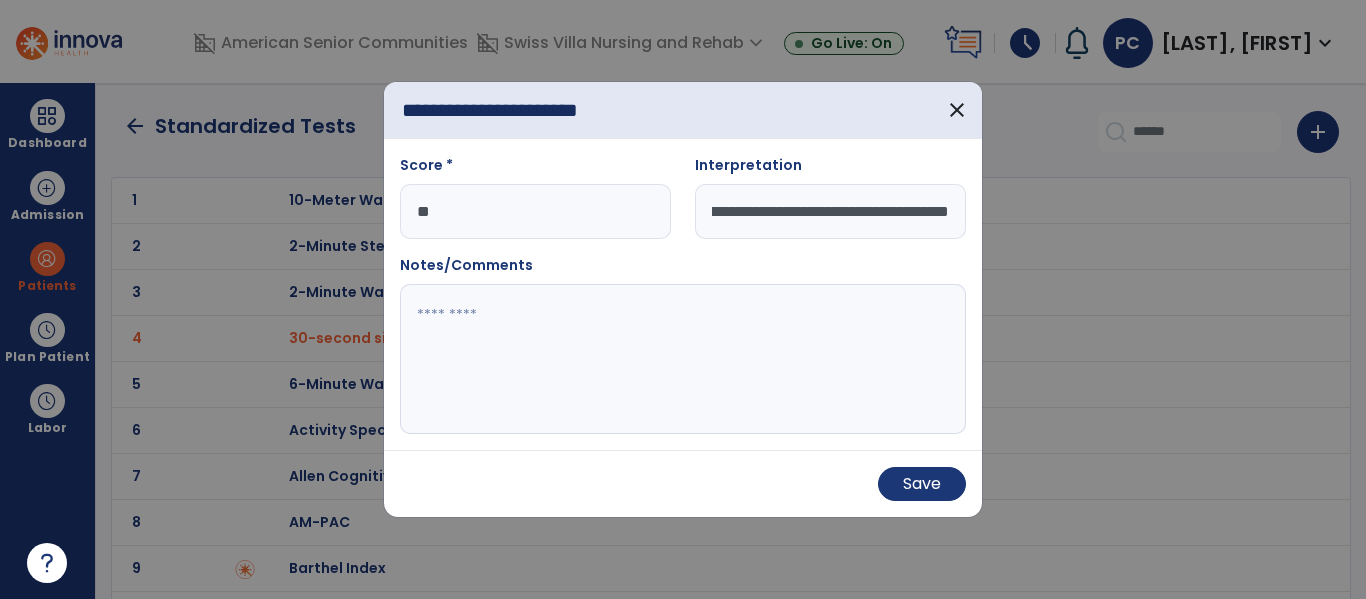 scroll, scrollTop: 0, scrollLeft: 115, axis: horizontal 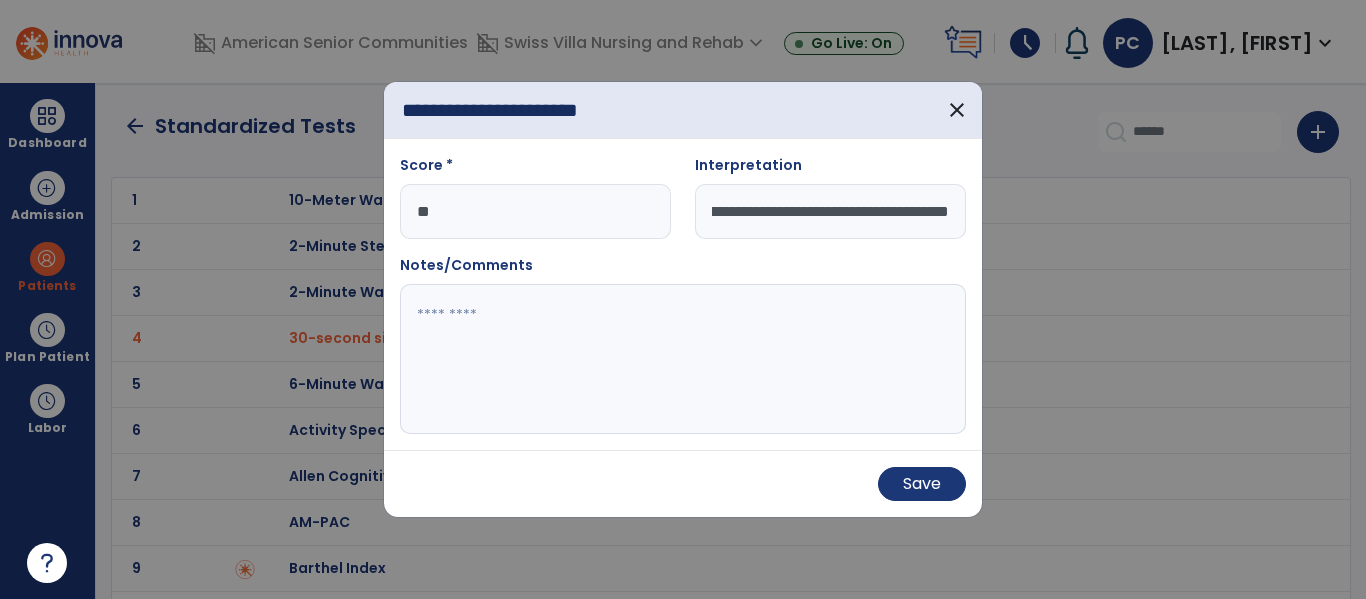 click on "**********" at bounding box center [830, 211] 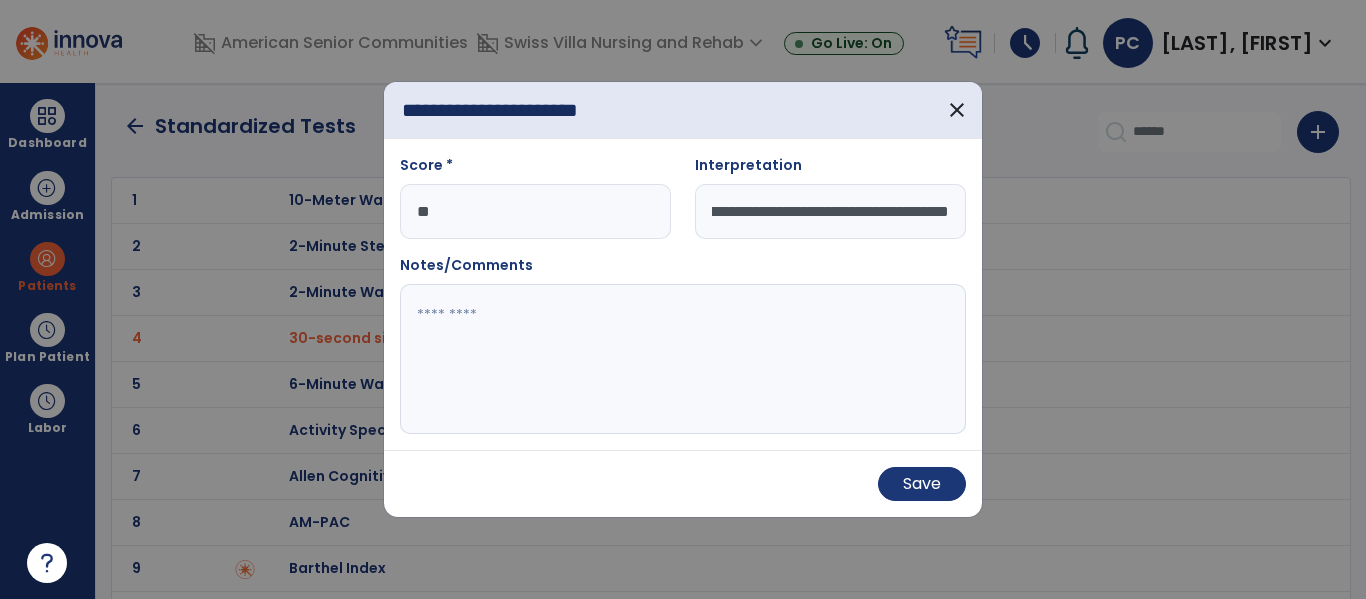 scroll, scrollTop: 0, scrollLeft: 112, axis: horizontal 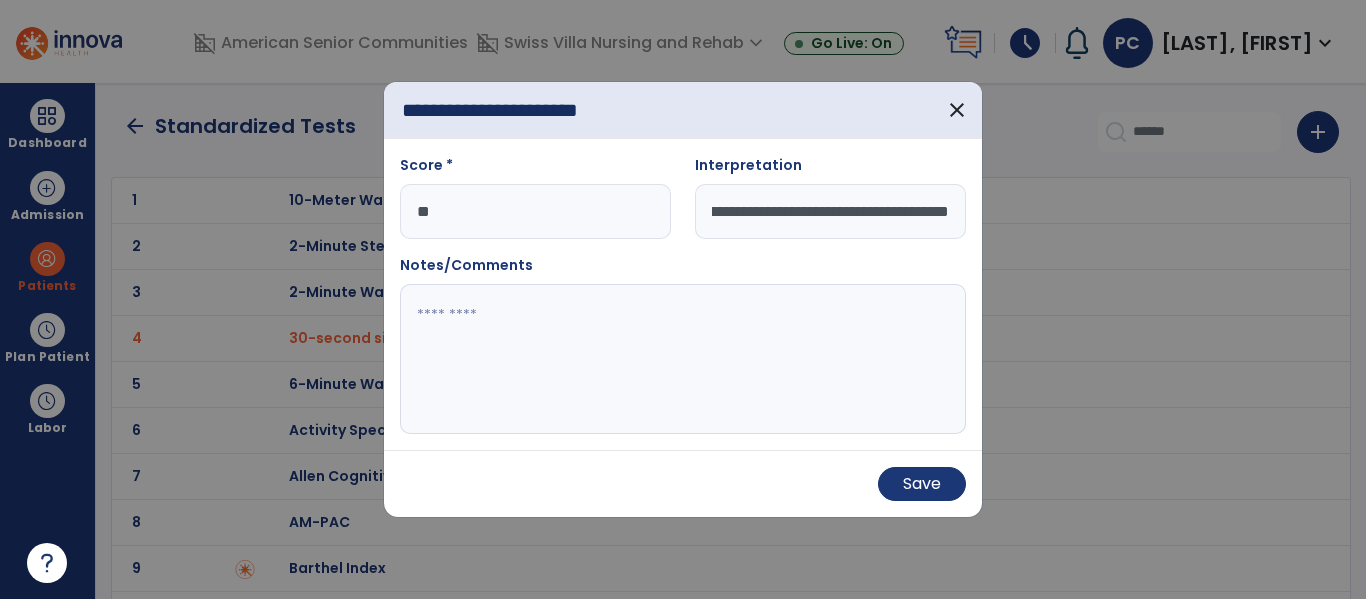type on "**********" 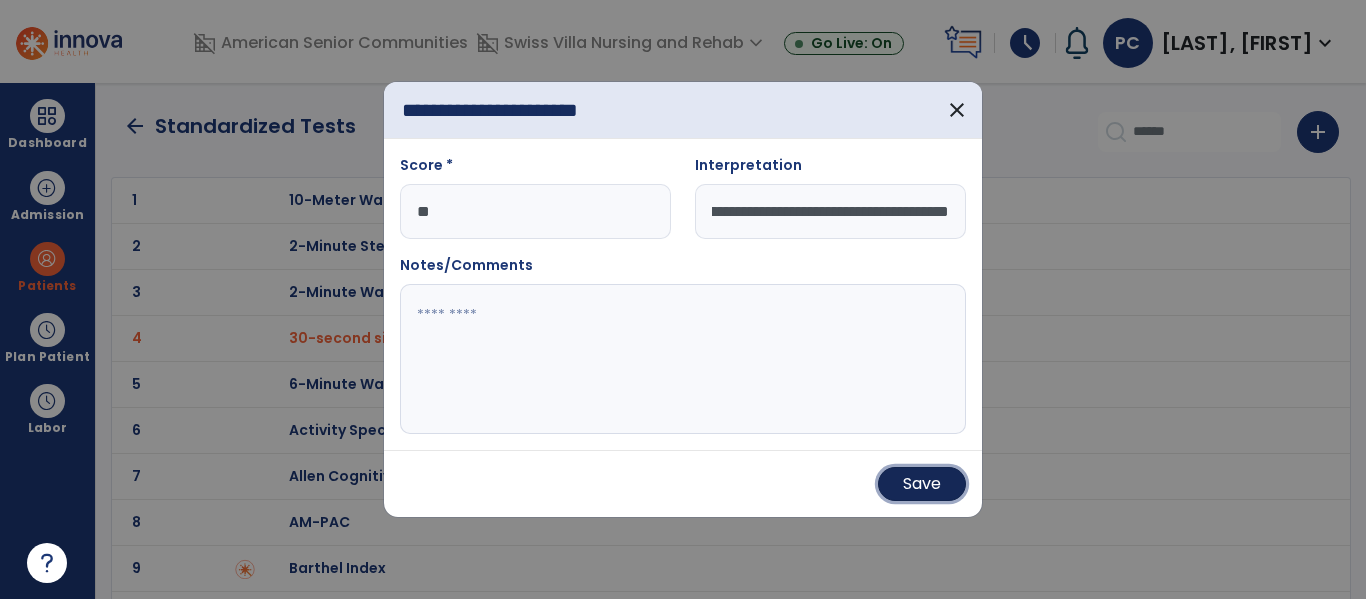 click on "Save" at bounding box center [922, 484] 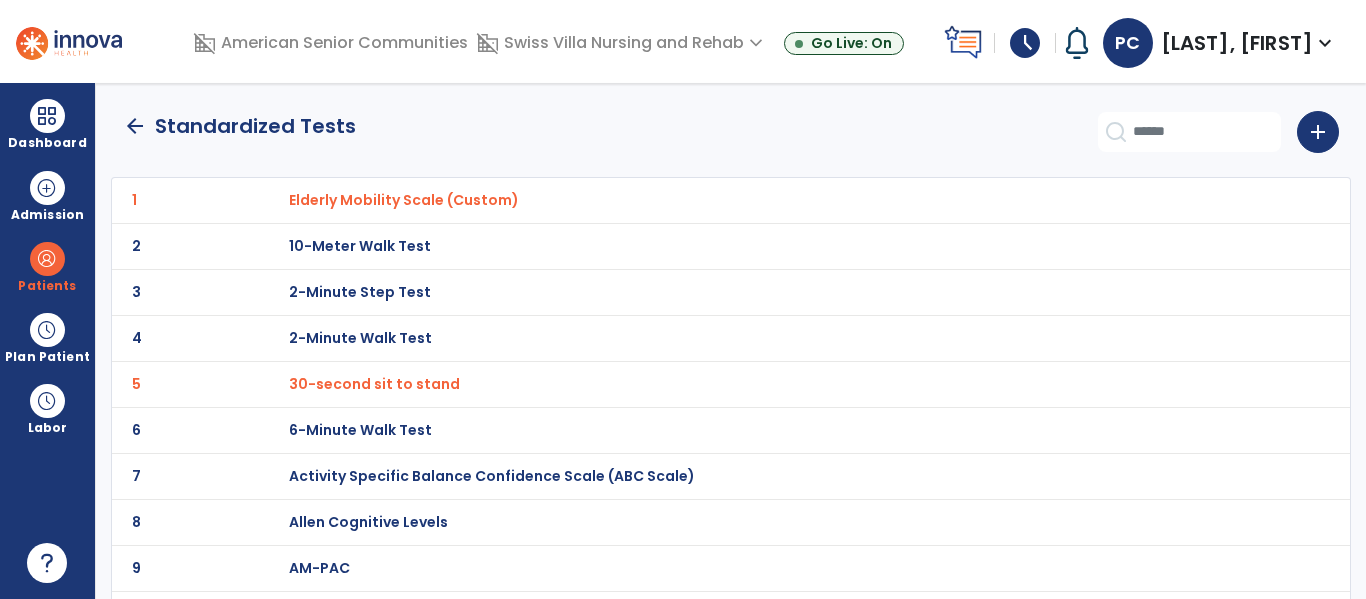 click on "arrow_back" 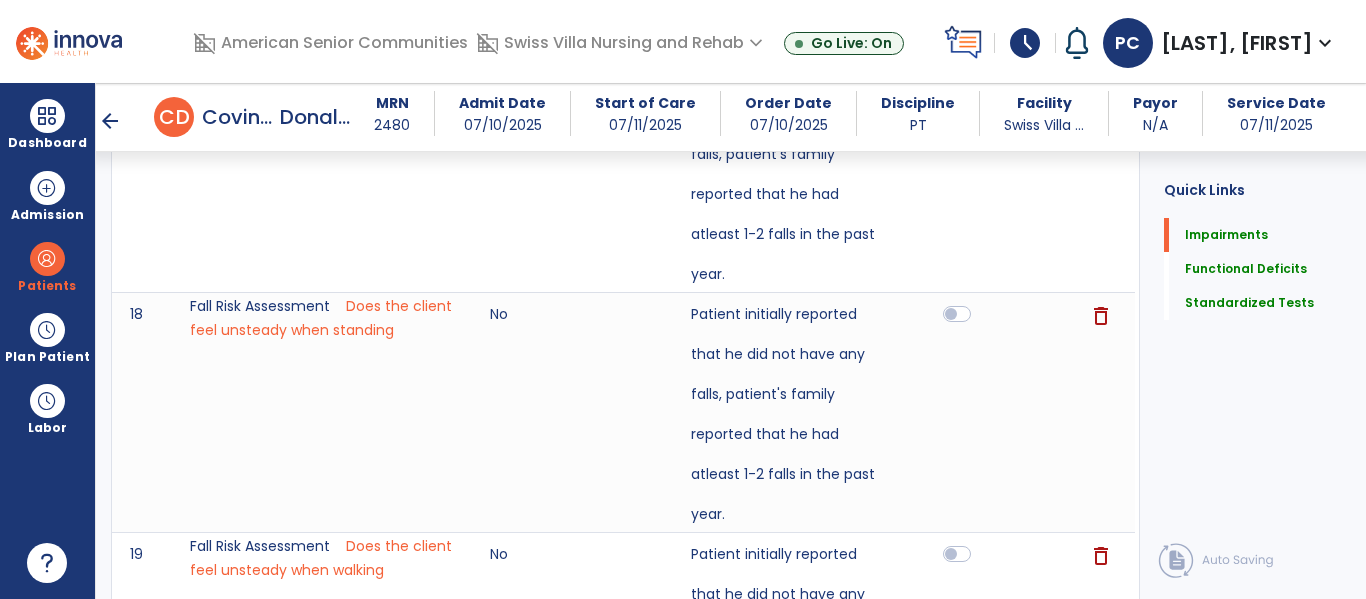 scroll, scrollTop: 0, scrollLeft: 0, axis: both 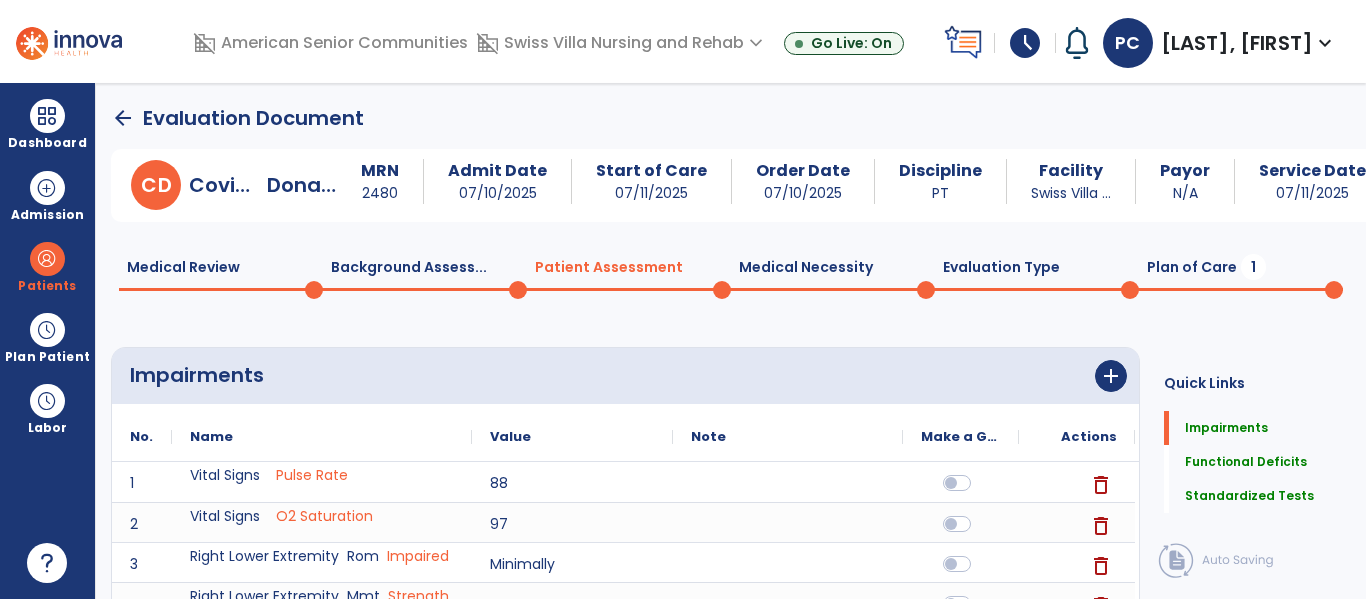 click on "Plan of Care  1" 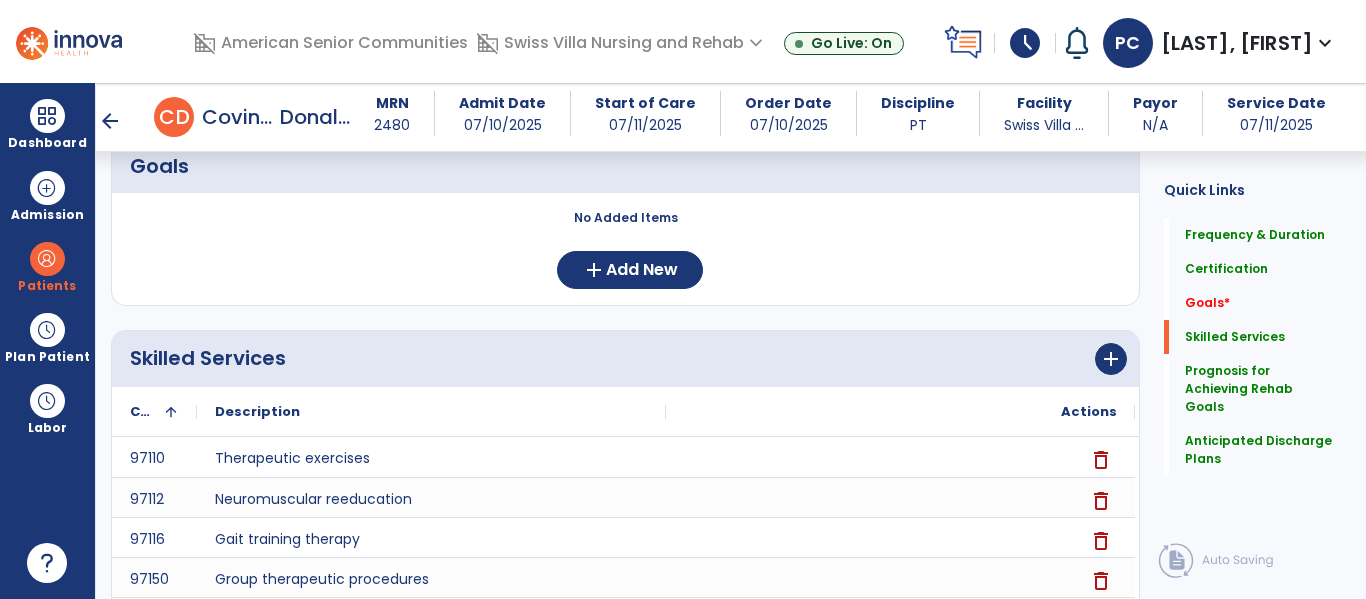 scroll, scrollTop: 466, scrollLeft: 0, axis: vertical 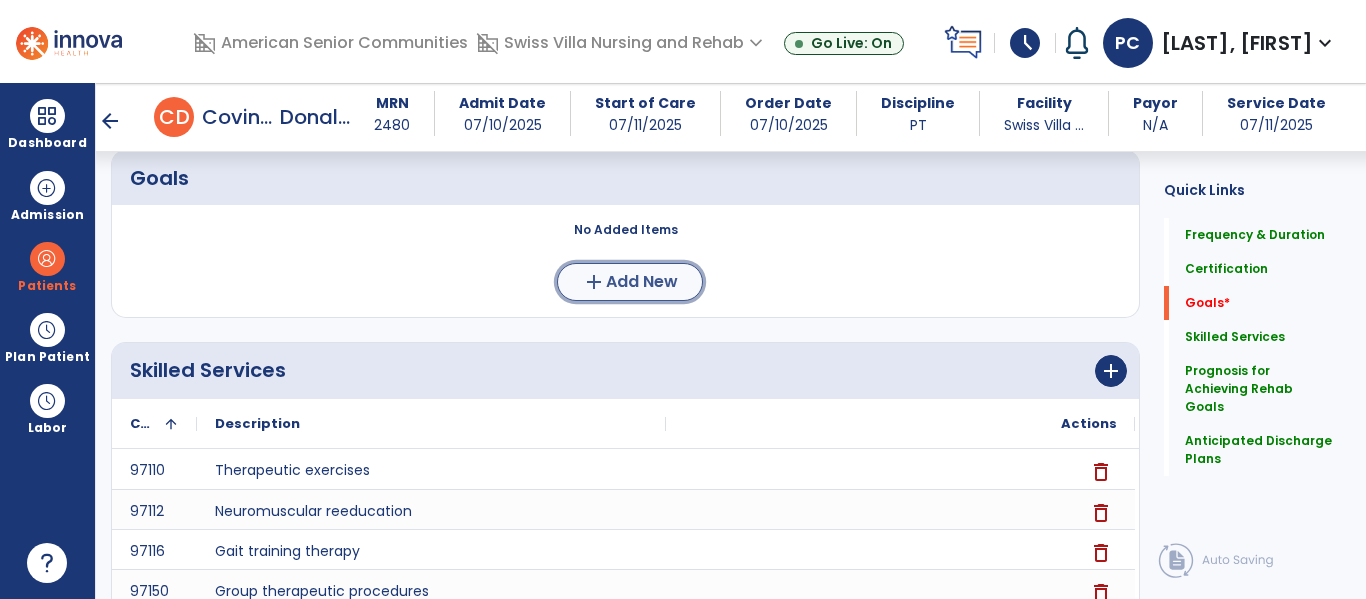 click on "Add New" at bounding box center (642, 282) 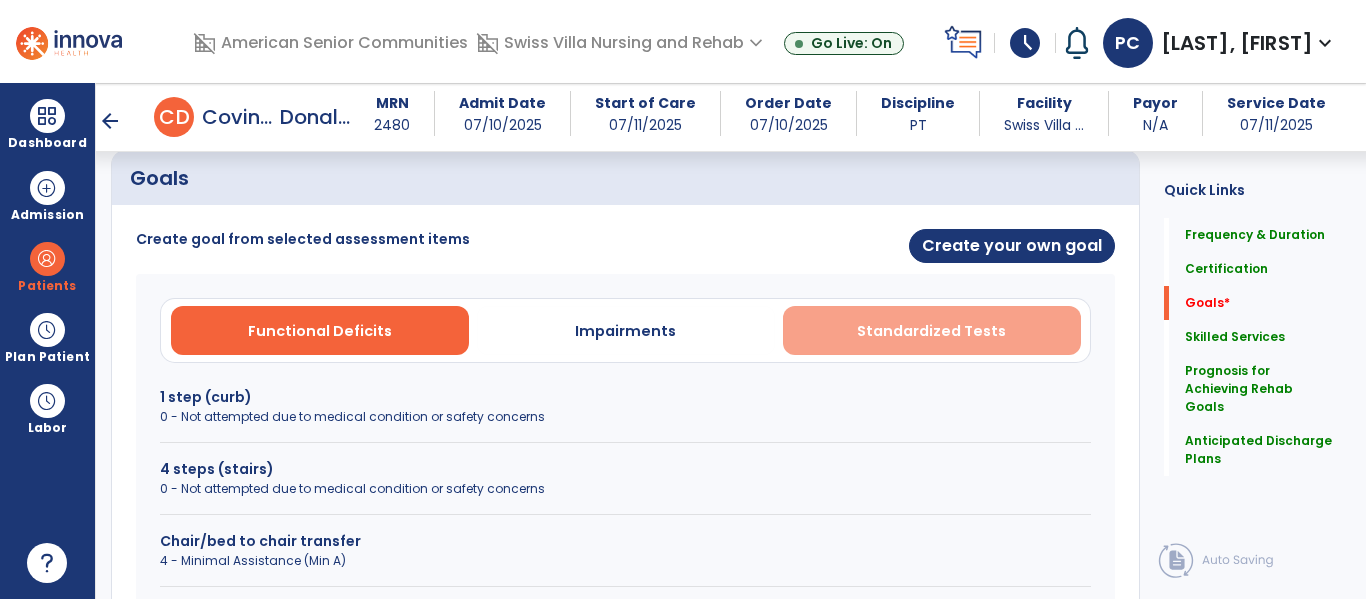 click on "Standardized Tests" at bounding box center (931, 331) 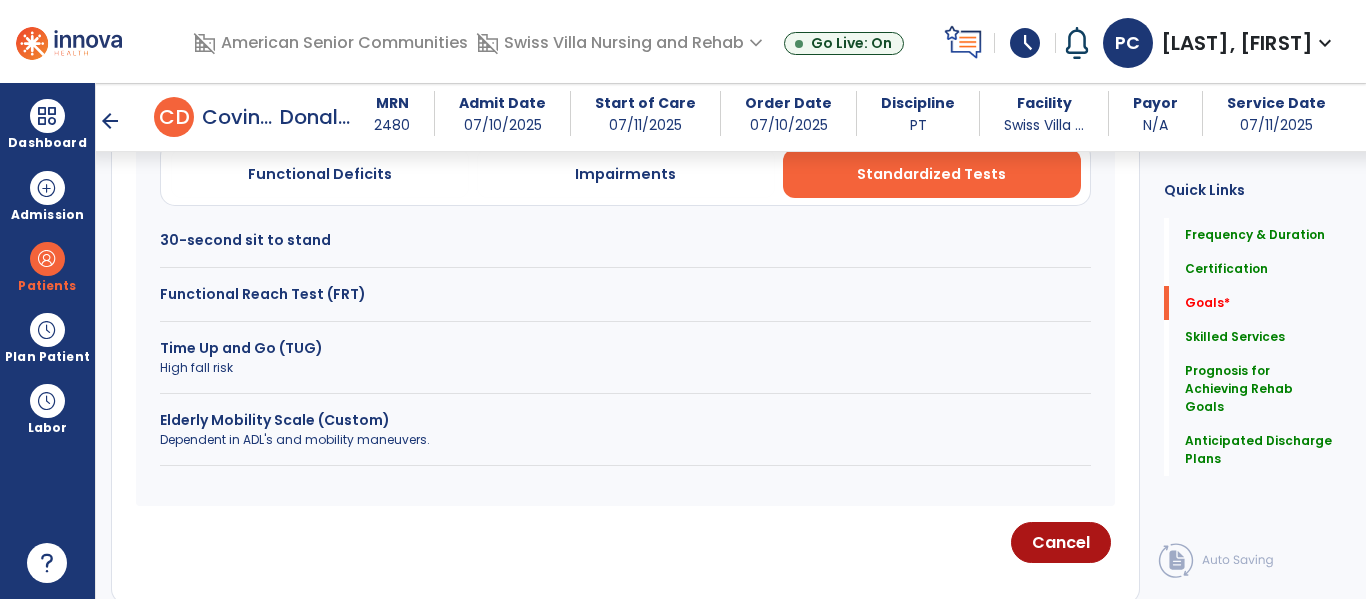 click on "Dependent in ADL's and mobility maneuvers." at bounding box center [625, 440] 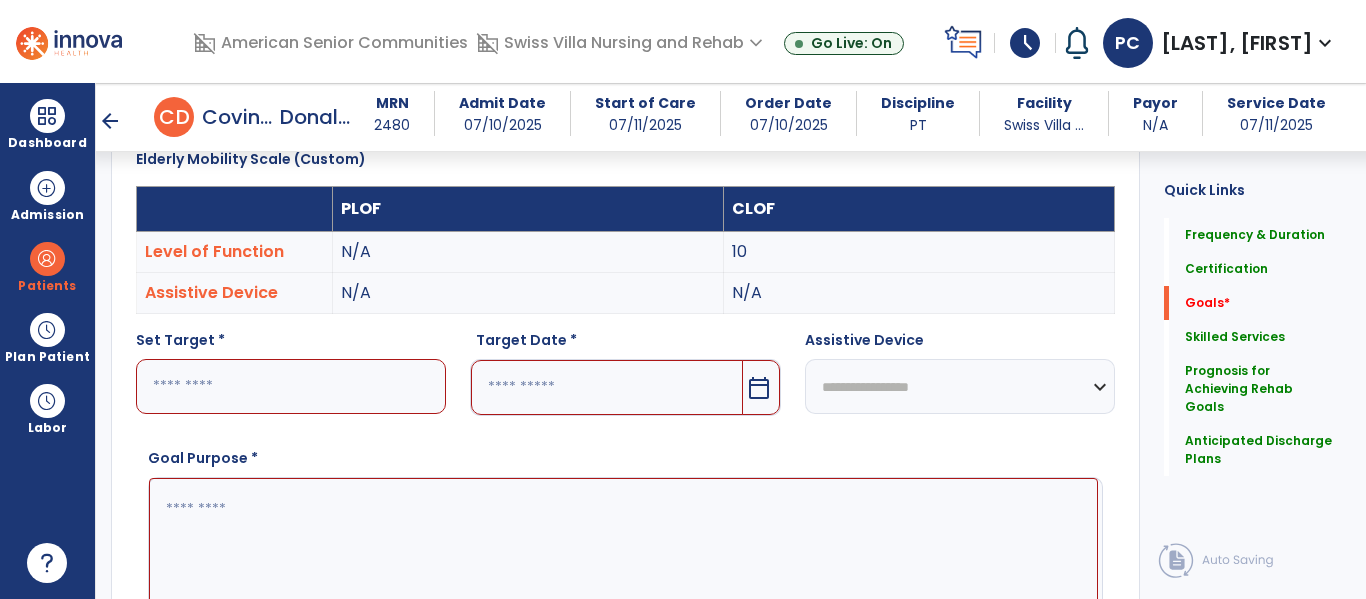 scroll, scrollTop: 521, scrollLeft: 0, axis: vertical 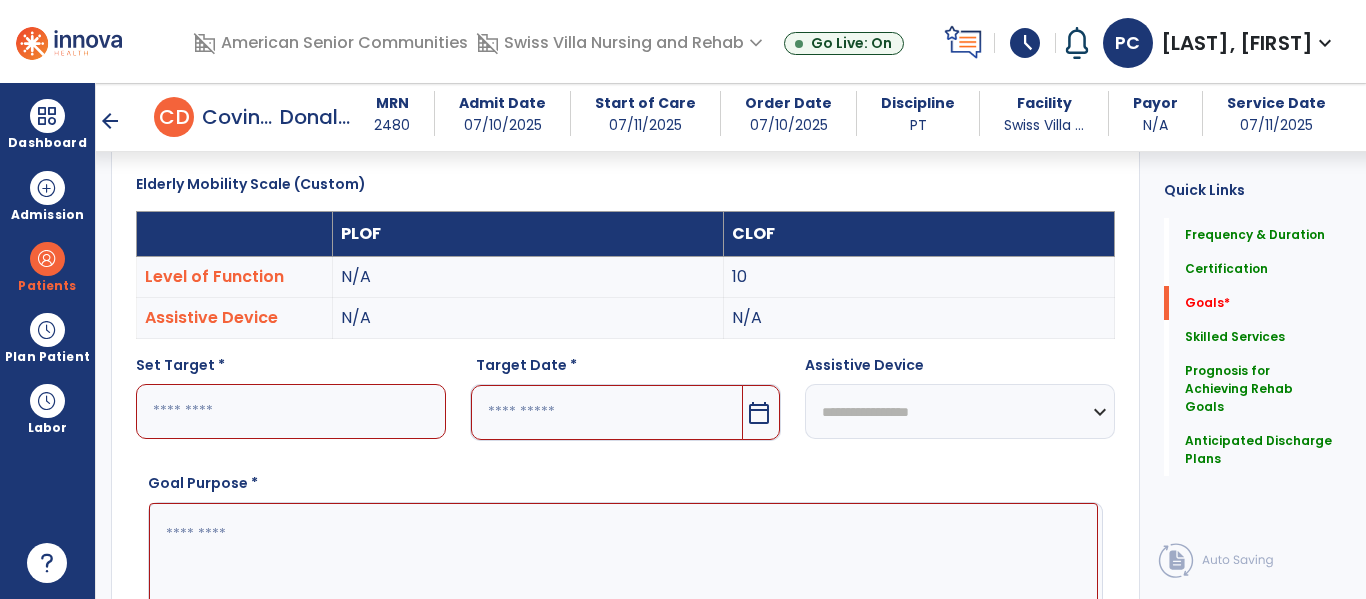 click at bounding box center [291, 411] 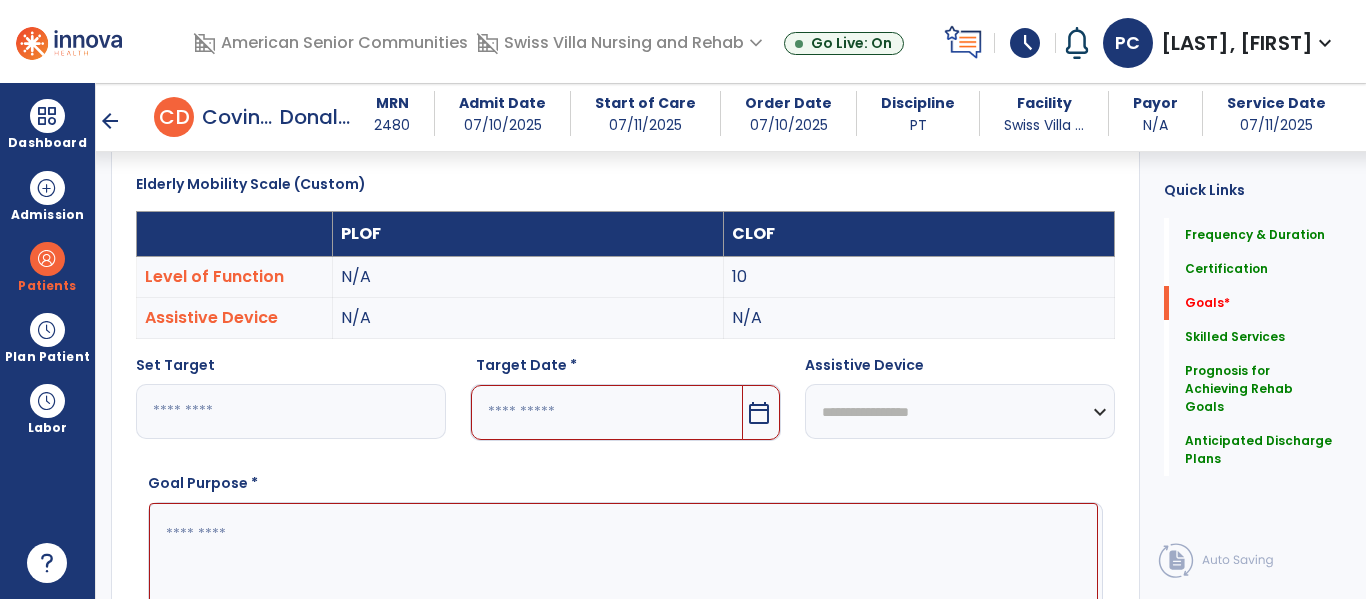 type on "**" 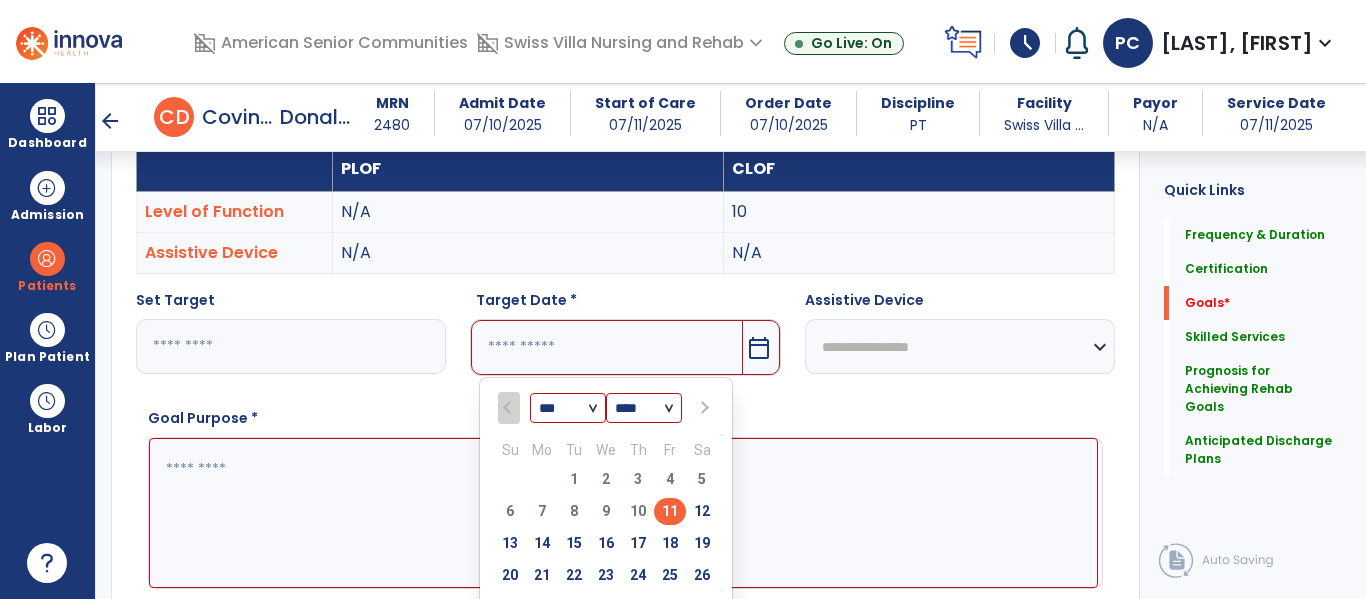 scroll, scrollTop: 632, scrollLeft: 0, axis: vertical 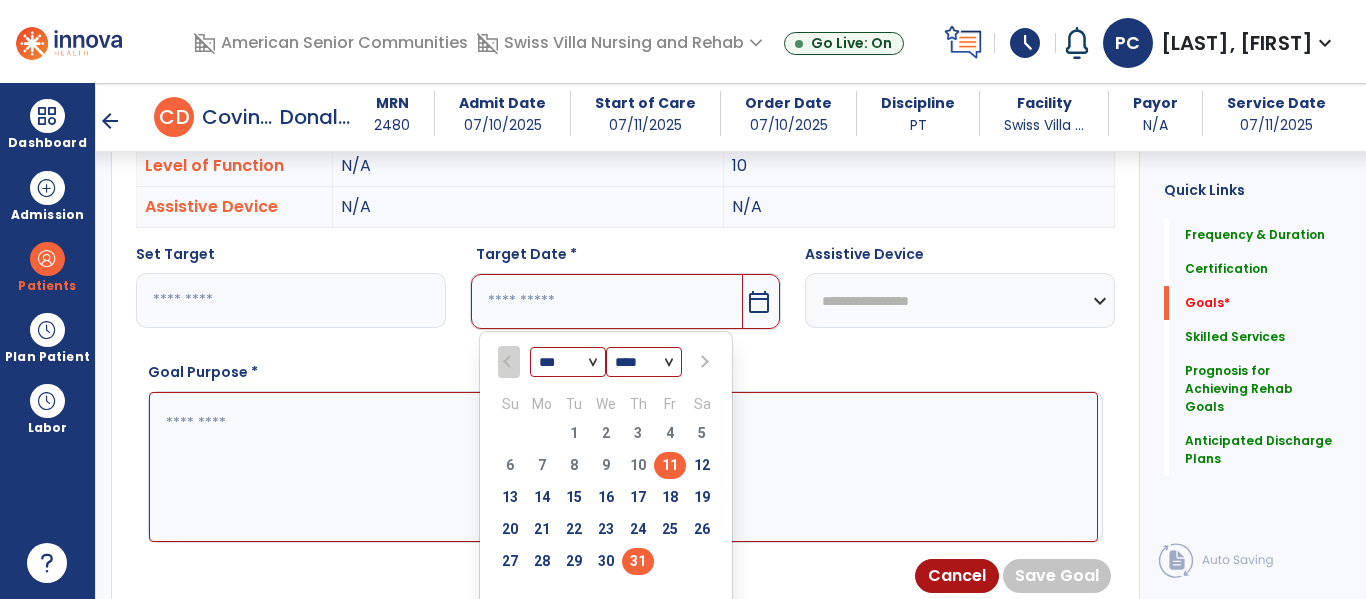click on "31" at bounding box center (638, 561) 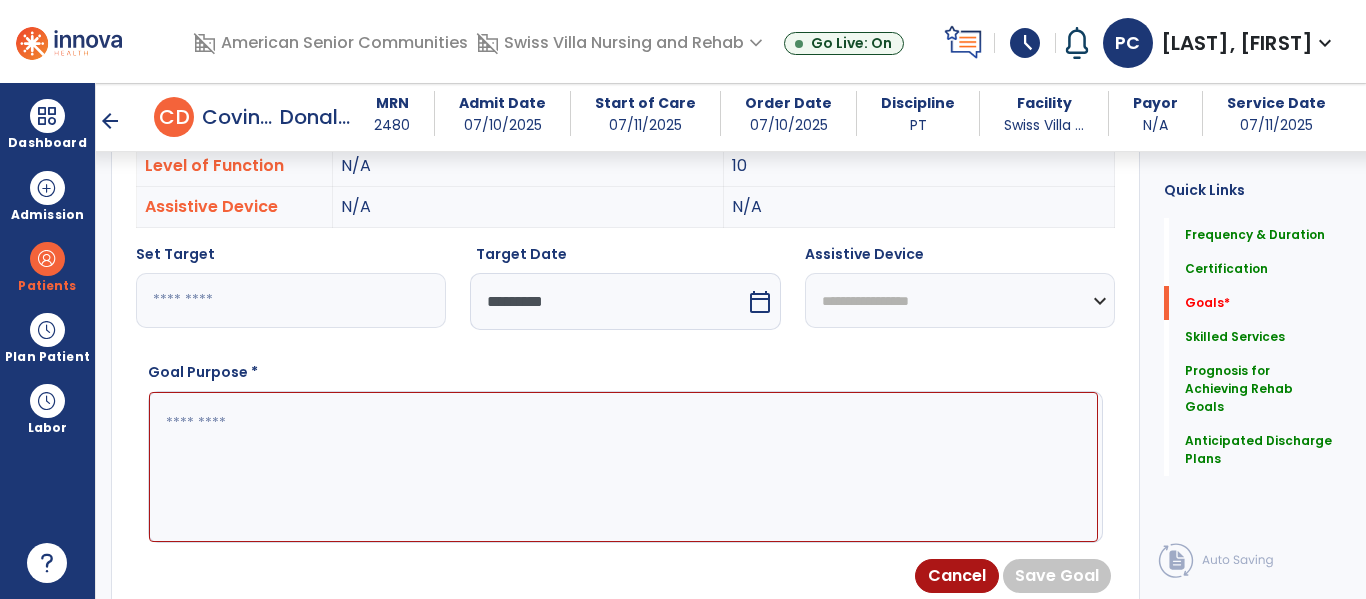 click on "calendar_today" at bounding box center [760, 302] 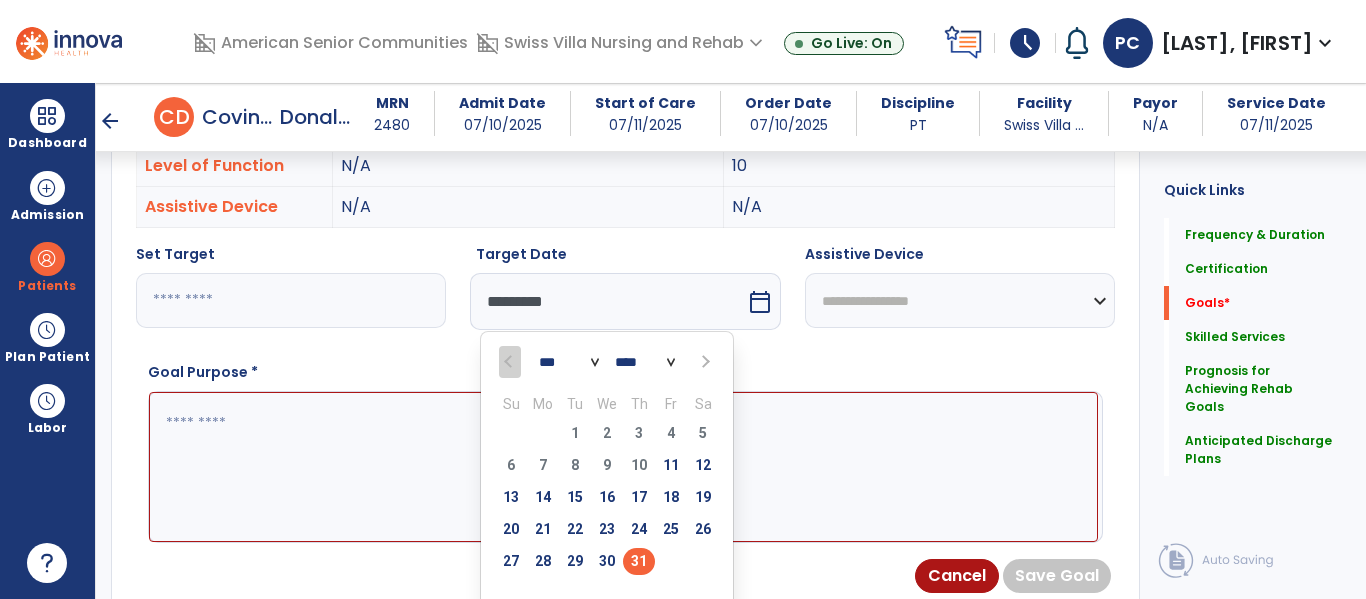 click on "*** ***" at bounding box center [569, 363] 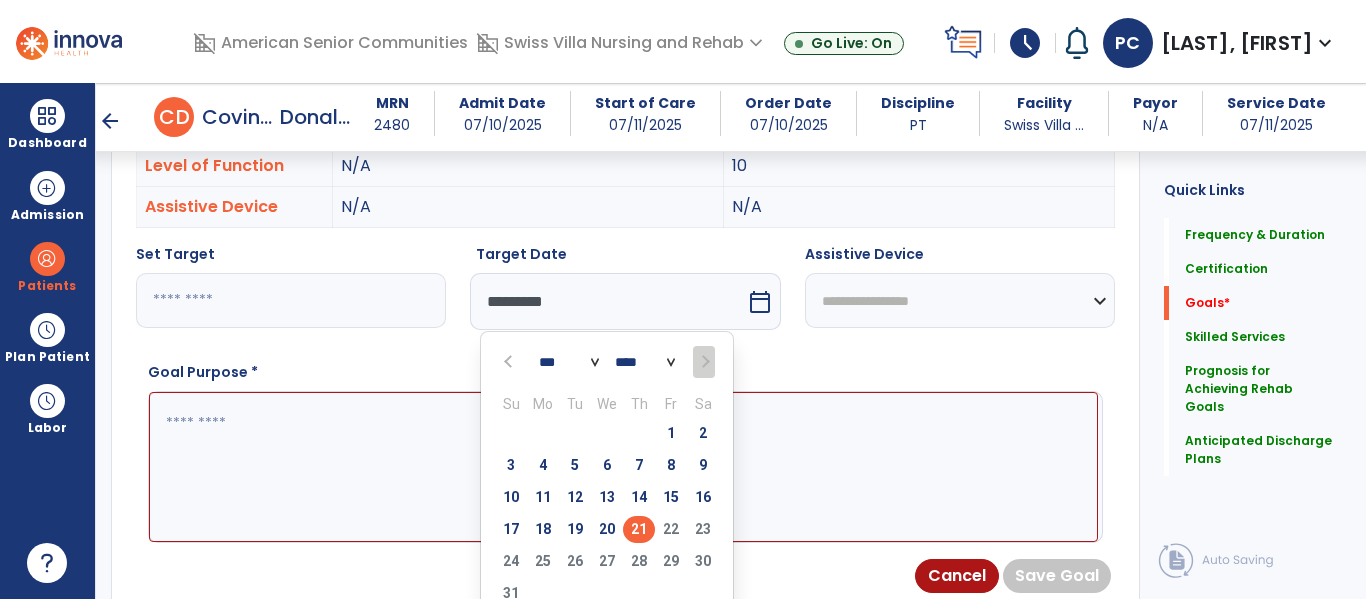 click on "21" at bounding box center [639, 529] 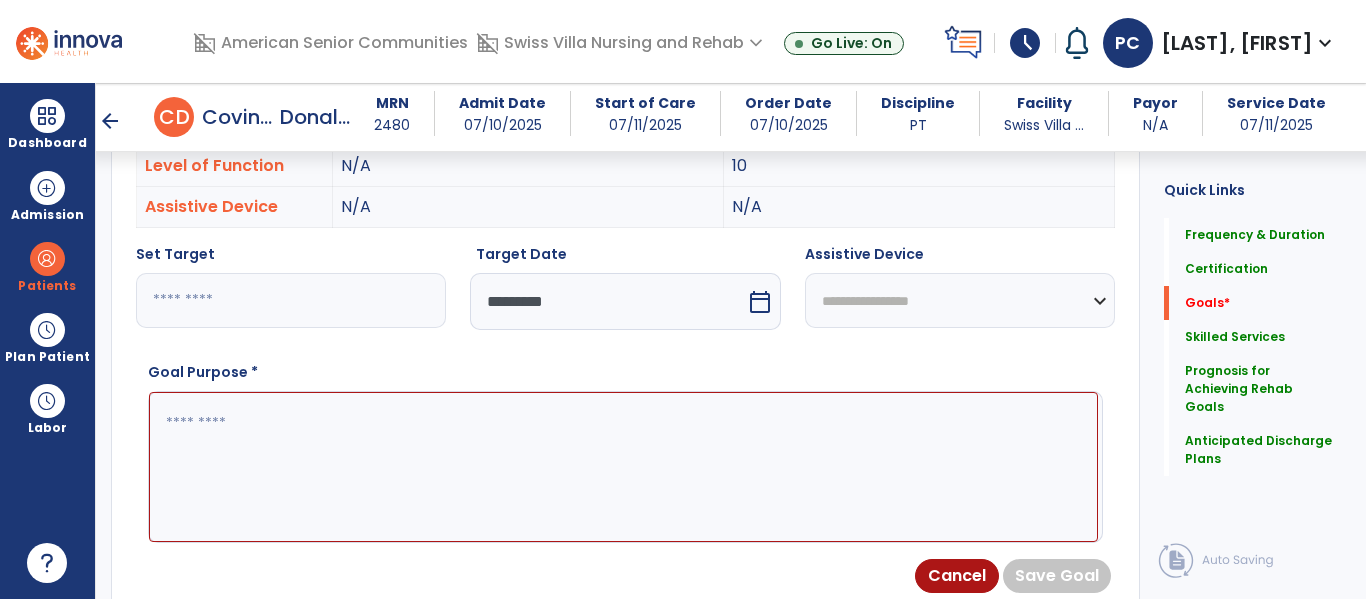 click at bounding box center (623, 467) 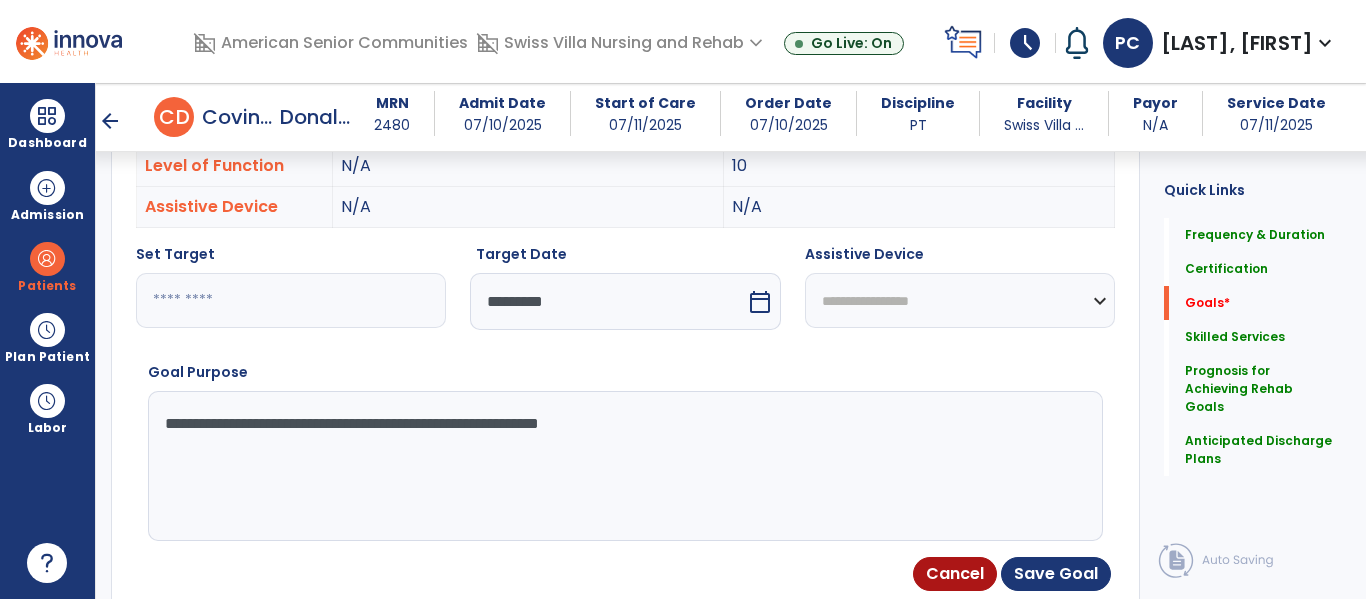 type on "**********" 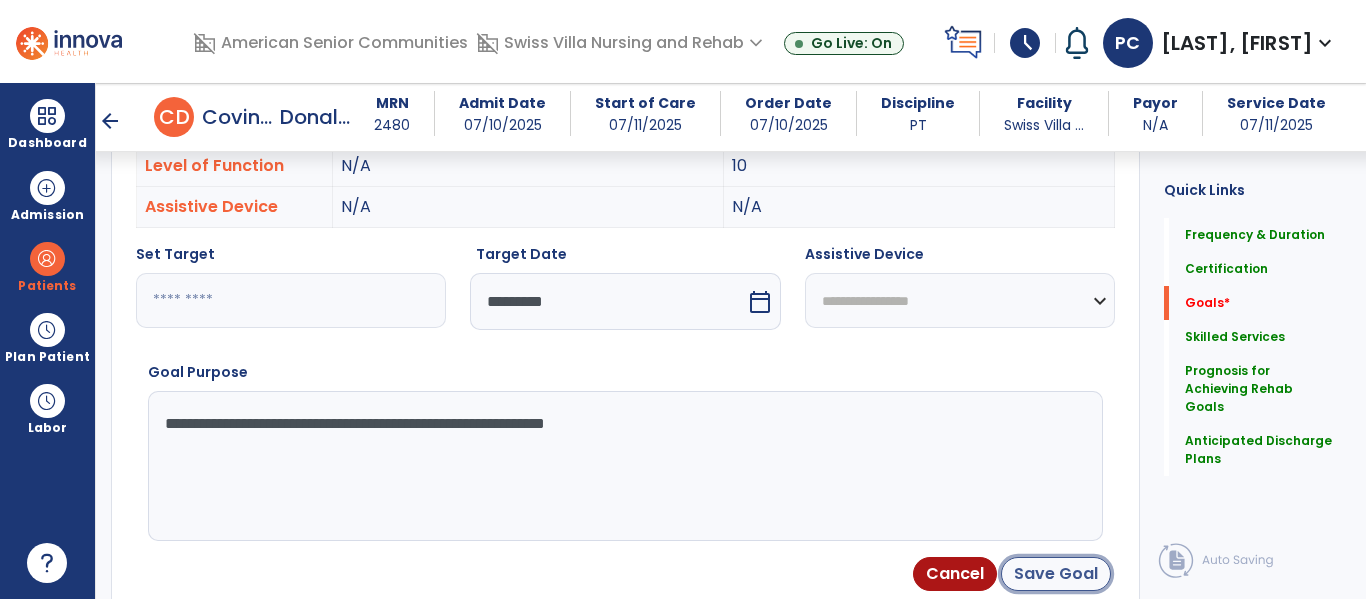 click on "Save Goal" at bounding box center (1056, 574) 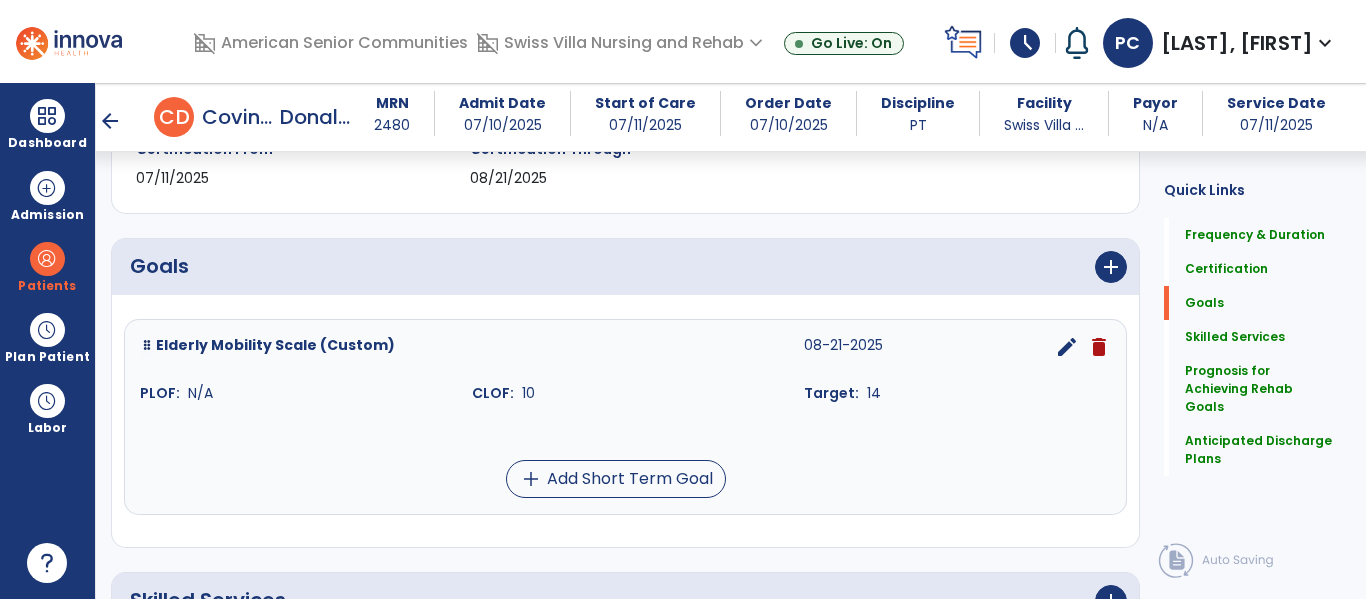 scroll, scrollTop: 375, scrollLeft: 0, axis: vertical 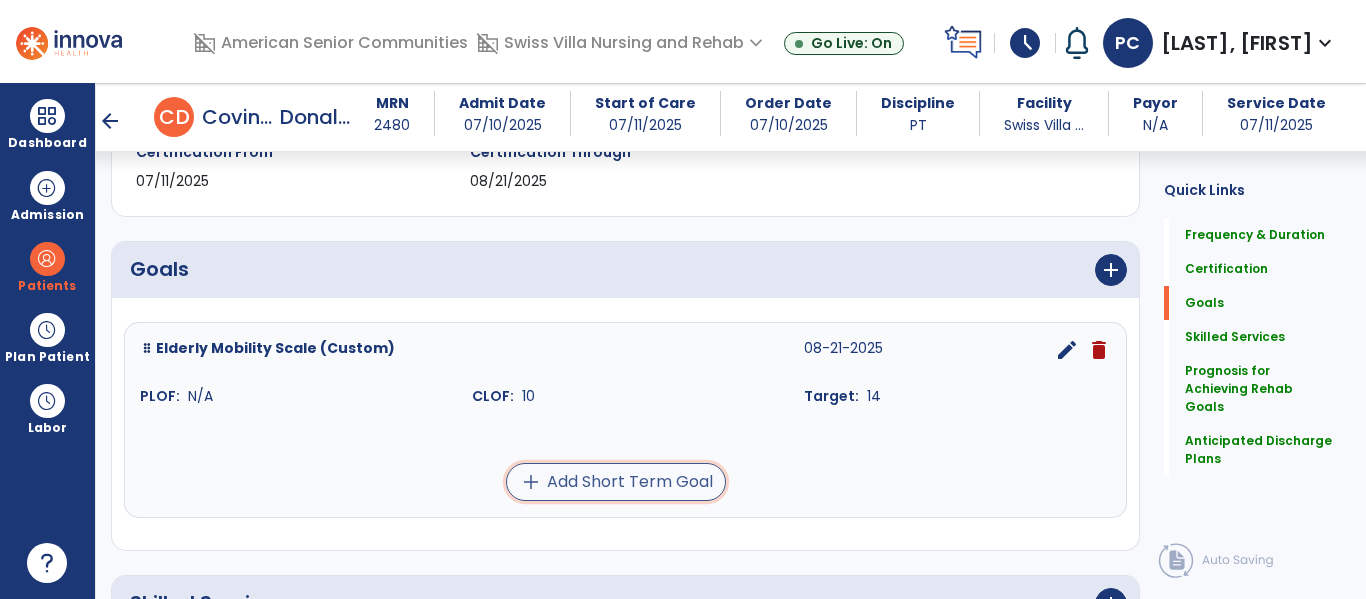 click on "add  Add Short Term Goal" at bounding box center (616, 482) 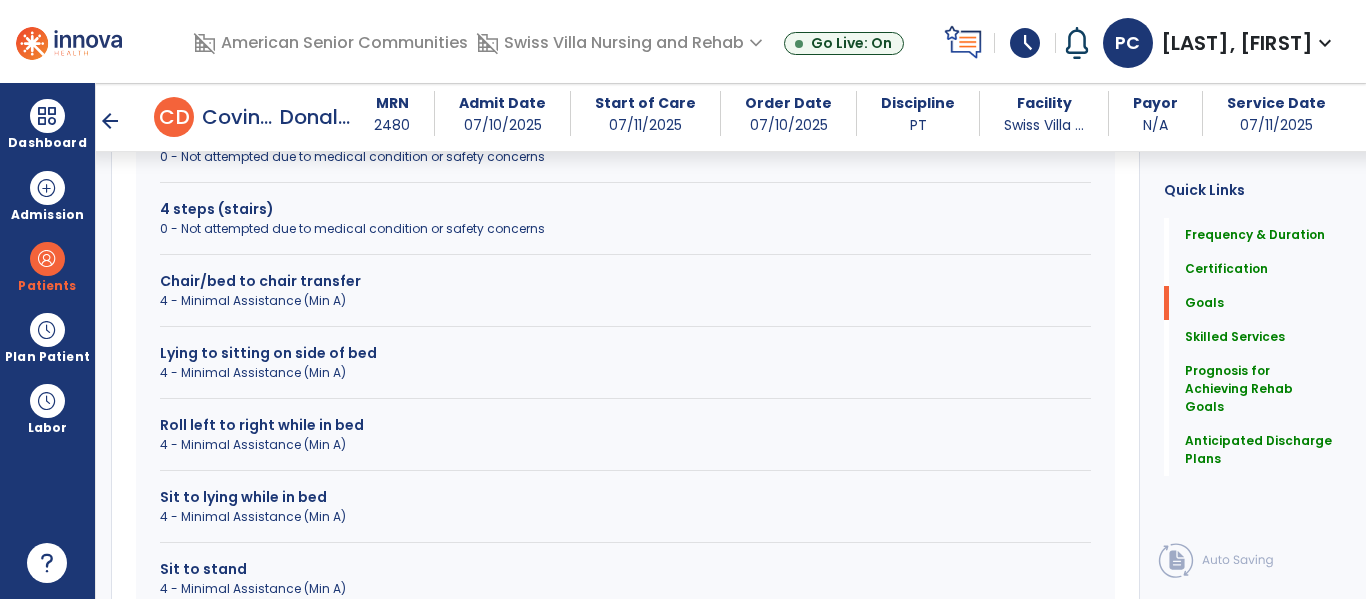 scroll, scrollTop: 730, scrollLeft: 0, axis: vertical 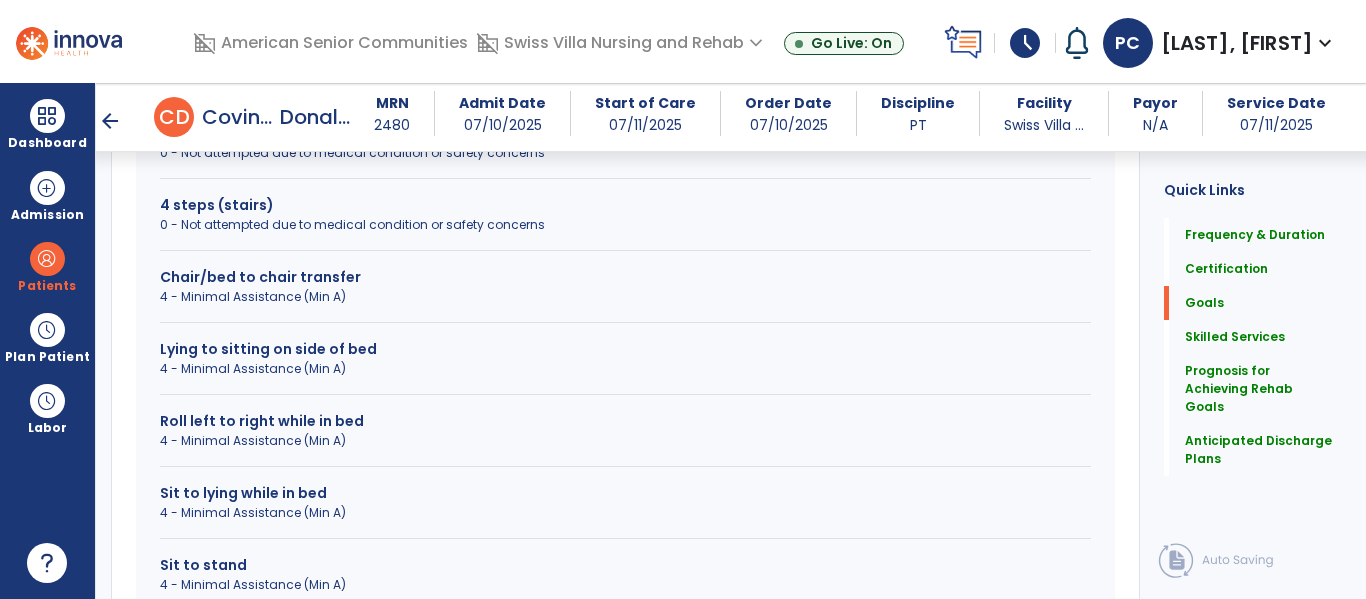 click on "Lying to sitting on side of bed" at bounding box center [625, 349] 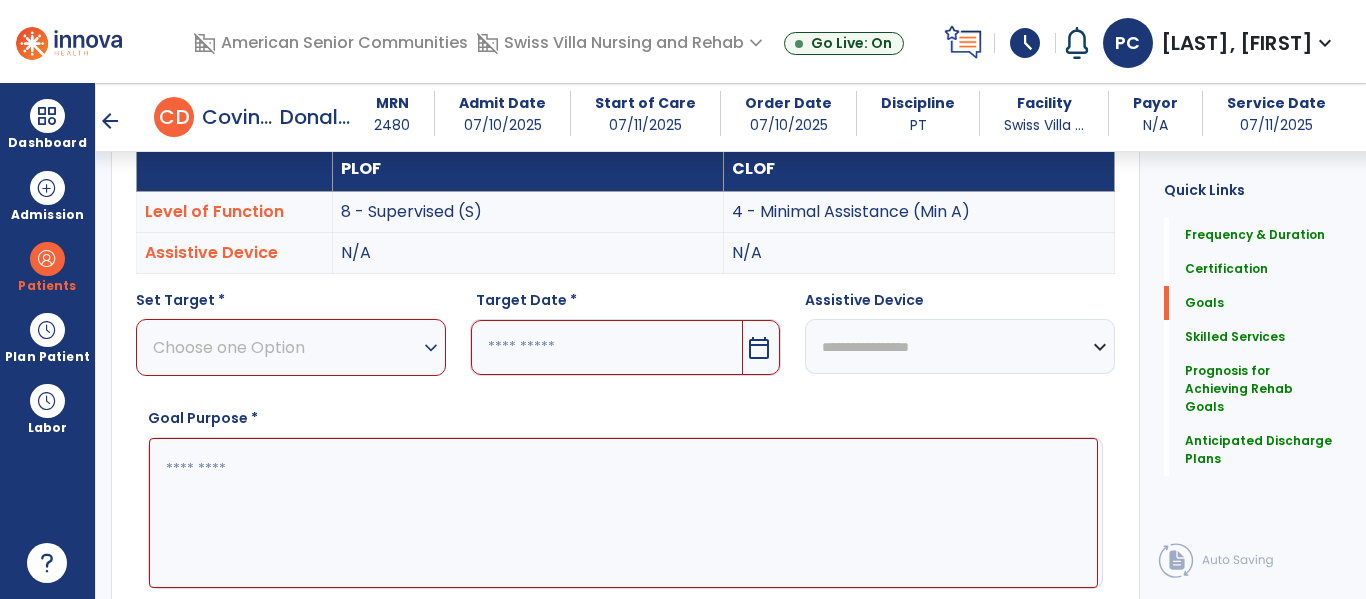 click on "Choose one Option" at bounding box center (286, 347) 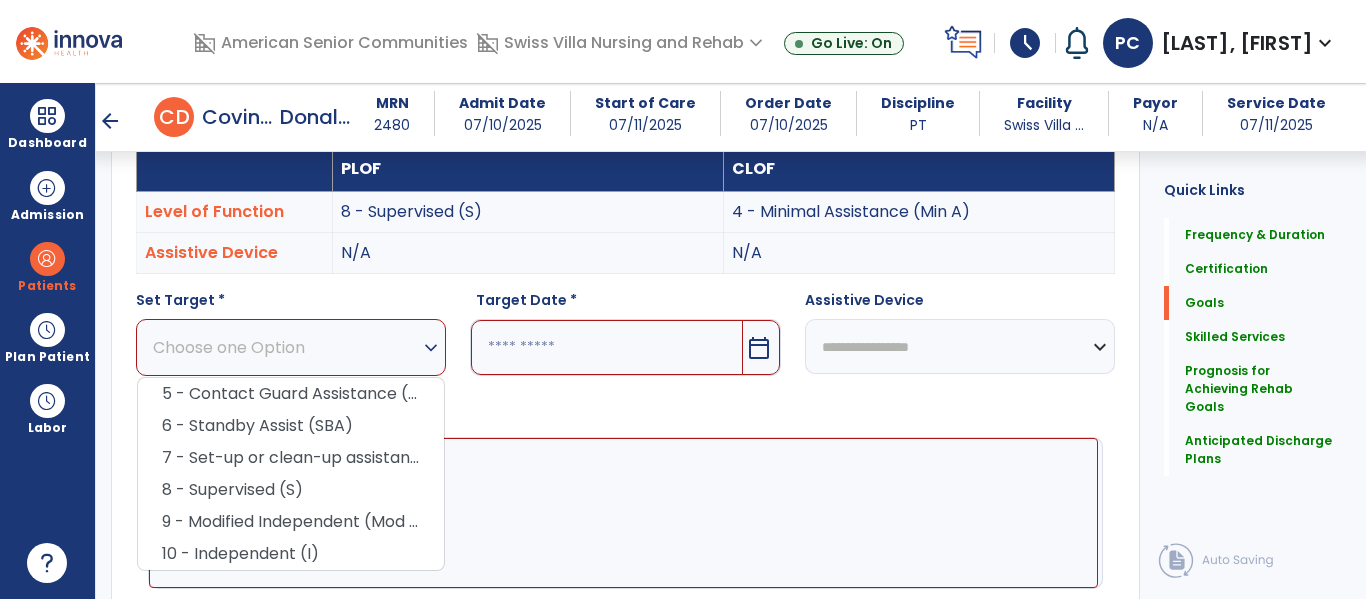 scroll, scrollTop: 579, scrollLeft: 0, axis: vertical 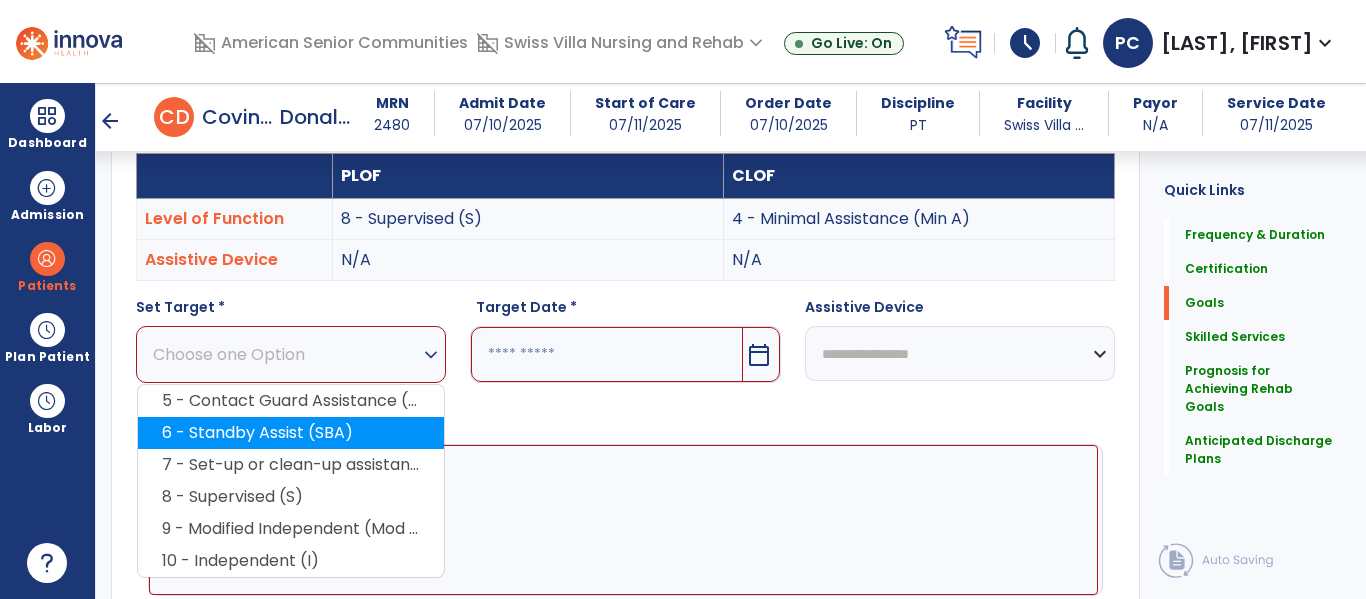 click on "6 - Standby Assist (SBA)" at bounding box center (291, 433) 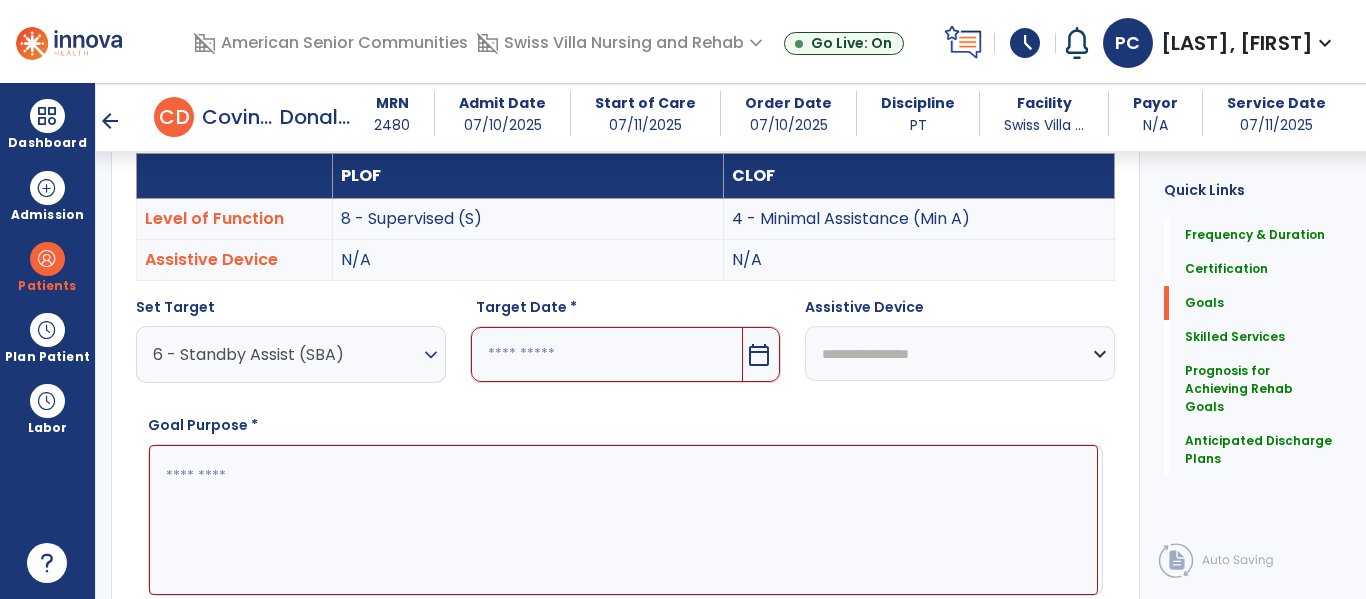 click at bounding box center (606, 354) 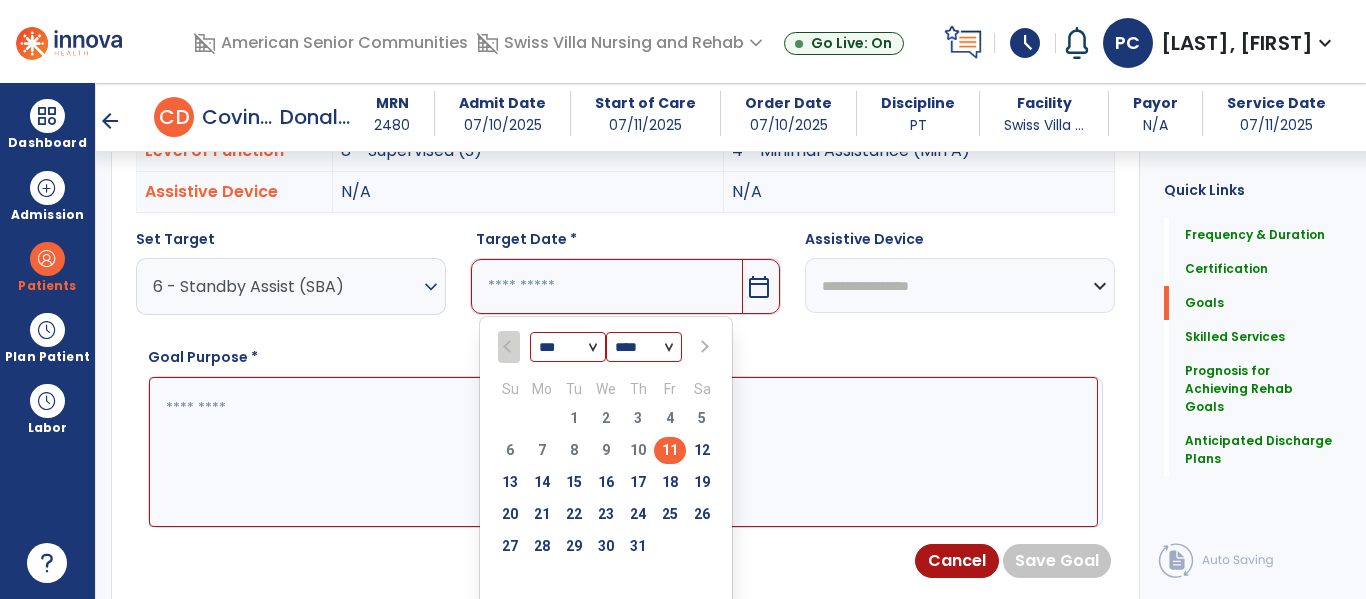 scroll, scrollTop: 648, scrollLeft: 0, axis: vertical 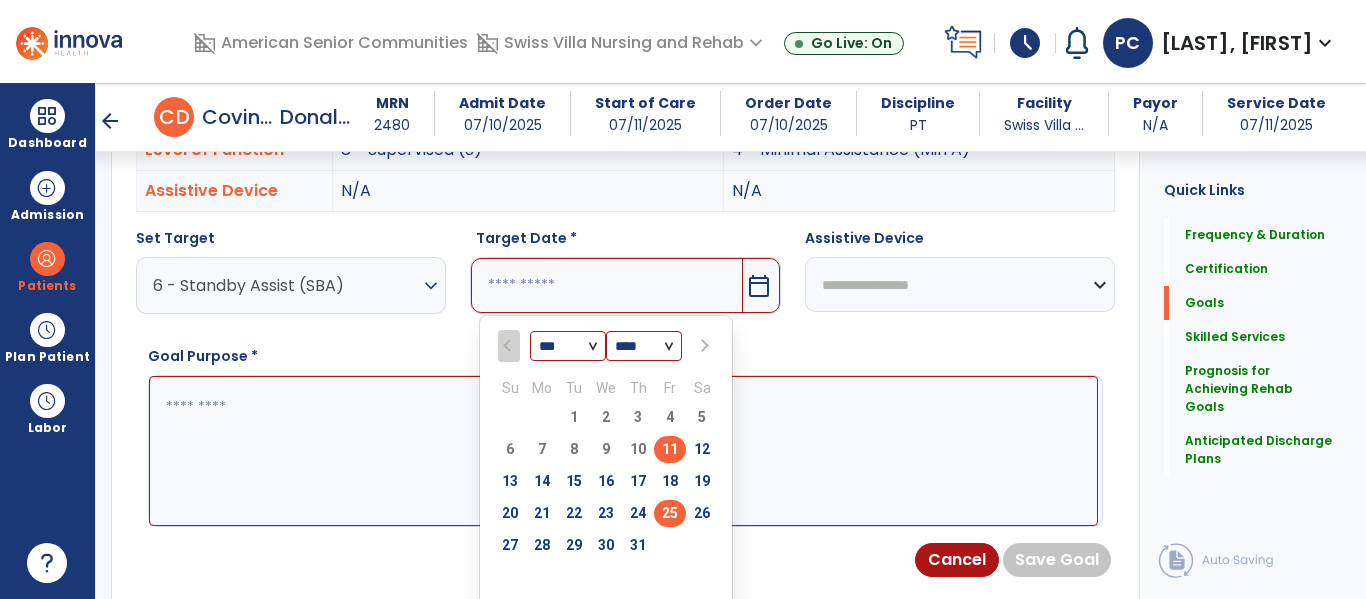 click on "25" at bounding box center [670, 513] 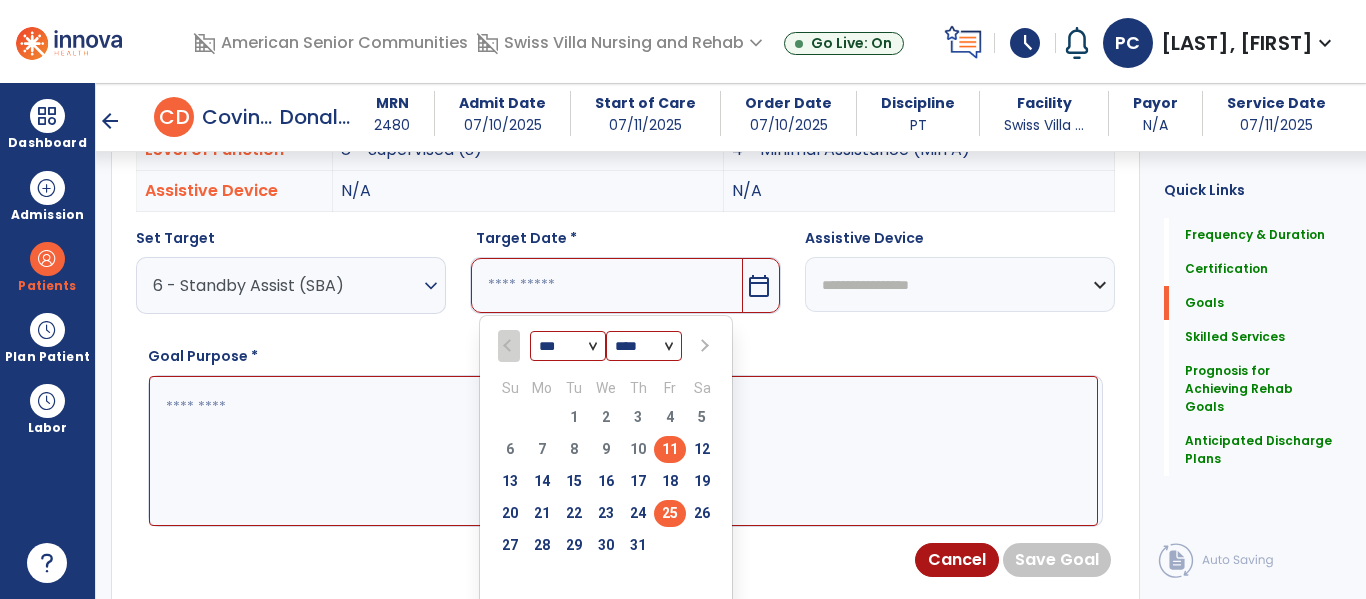 type on "*********" 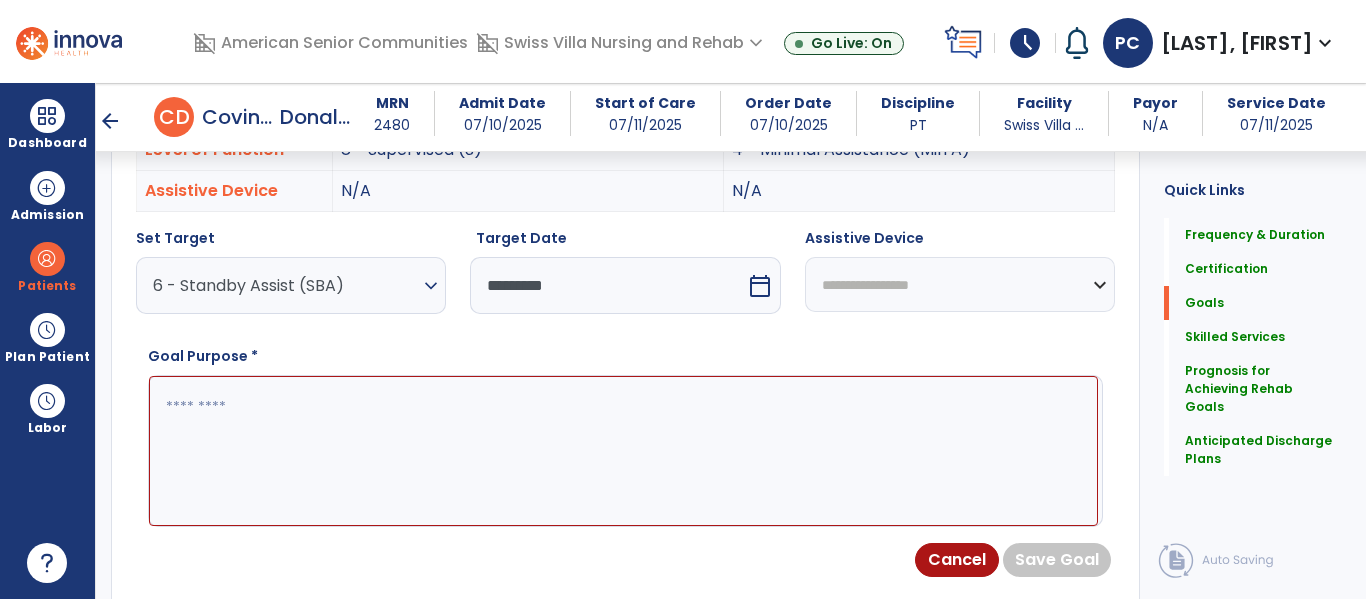 click at bounding box center (623, 451) 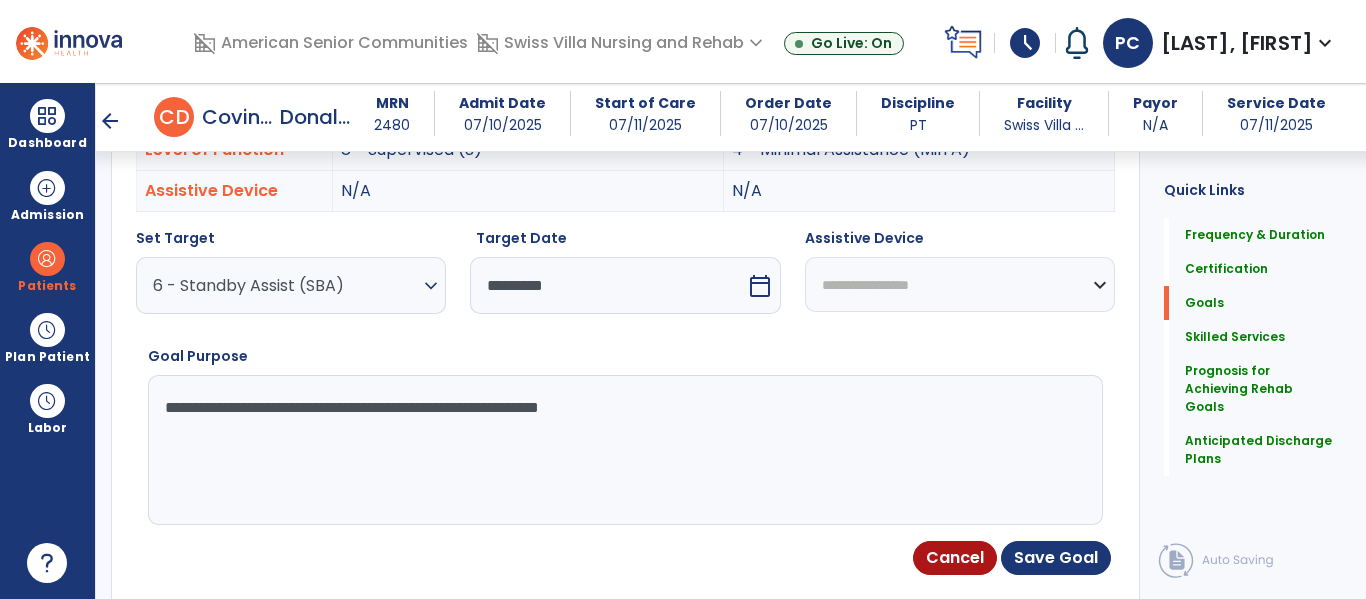 type on "**********" 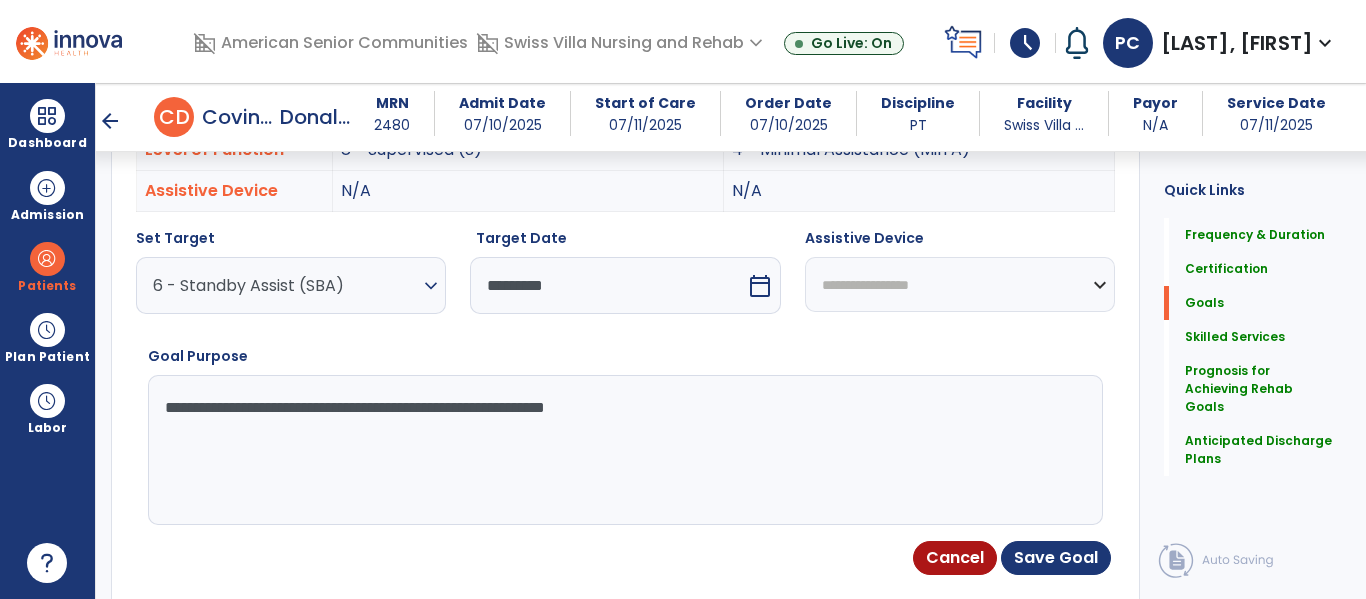 click on "**********" at bounding box center [623, 450] 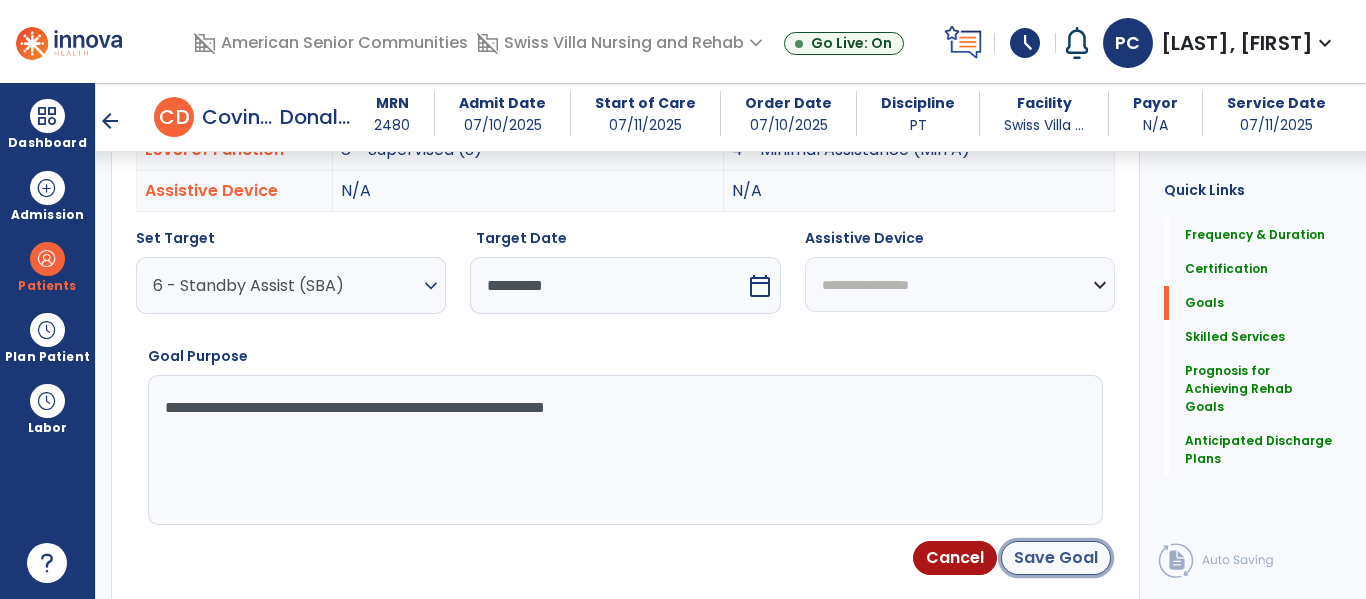 click on "Save Goal" at bounding box center (1056, 558) 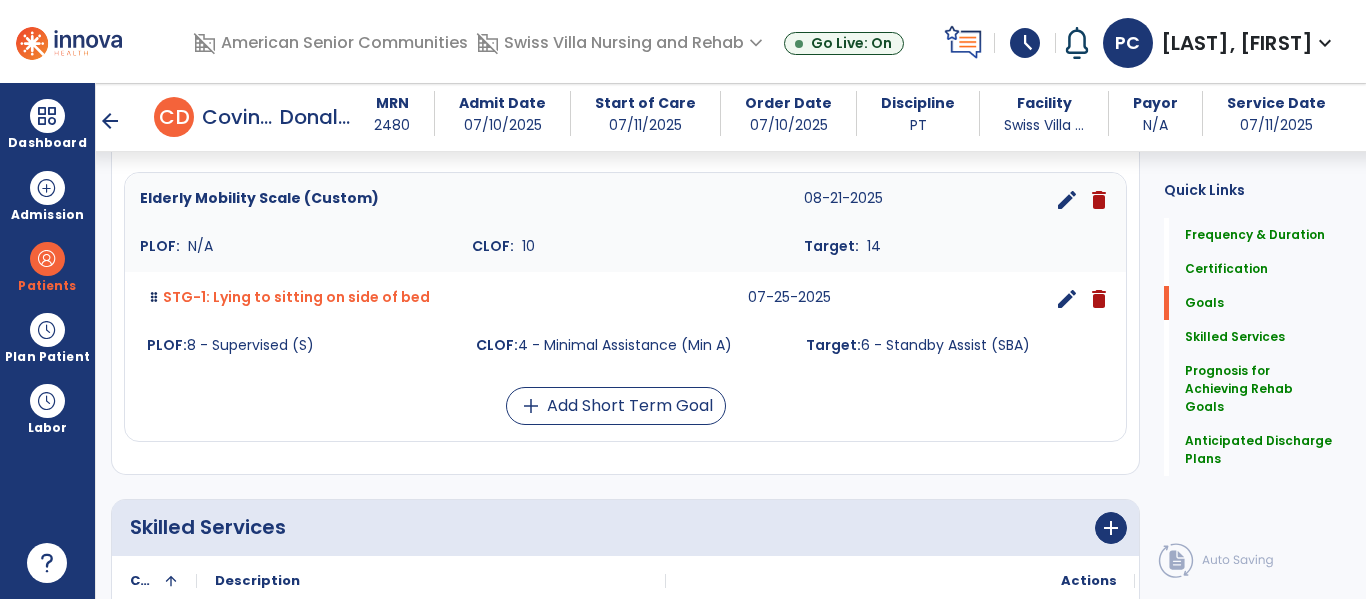 scroll, scrollTop: 502, scrollLeft: 0, axis: vertical 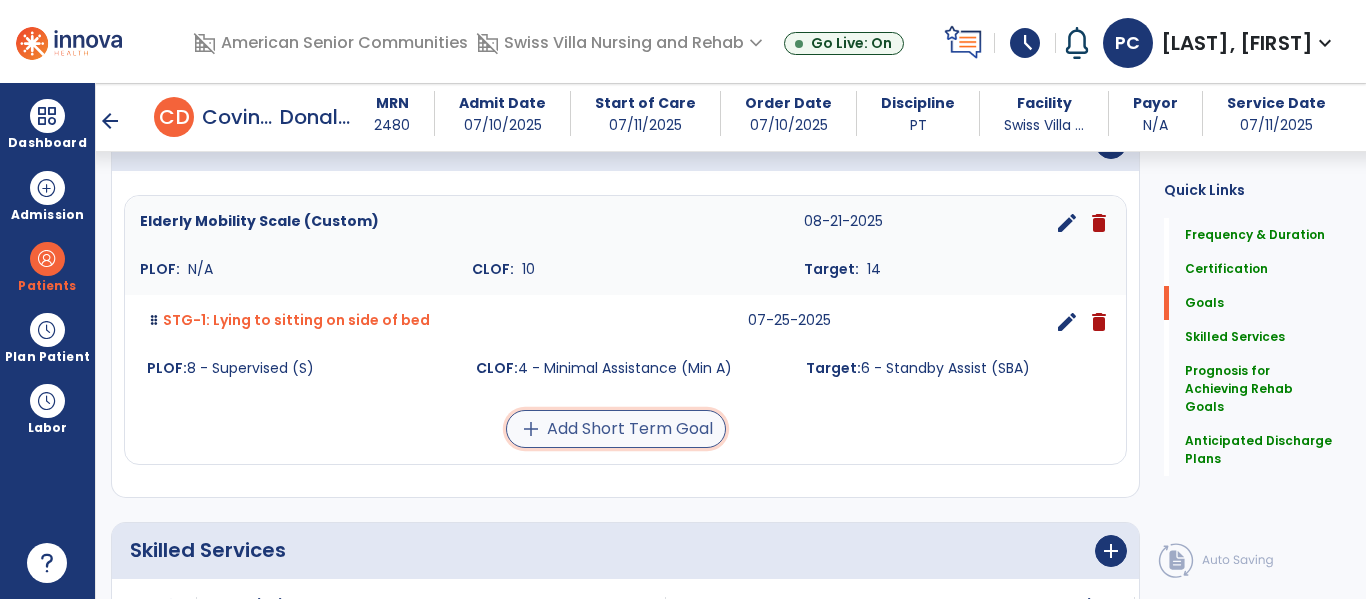 click on "add  Add Short Term Goal" at bounding box center [616, 429] 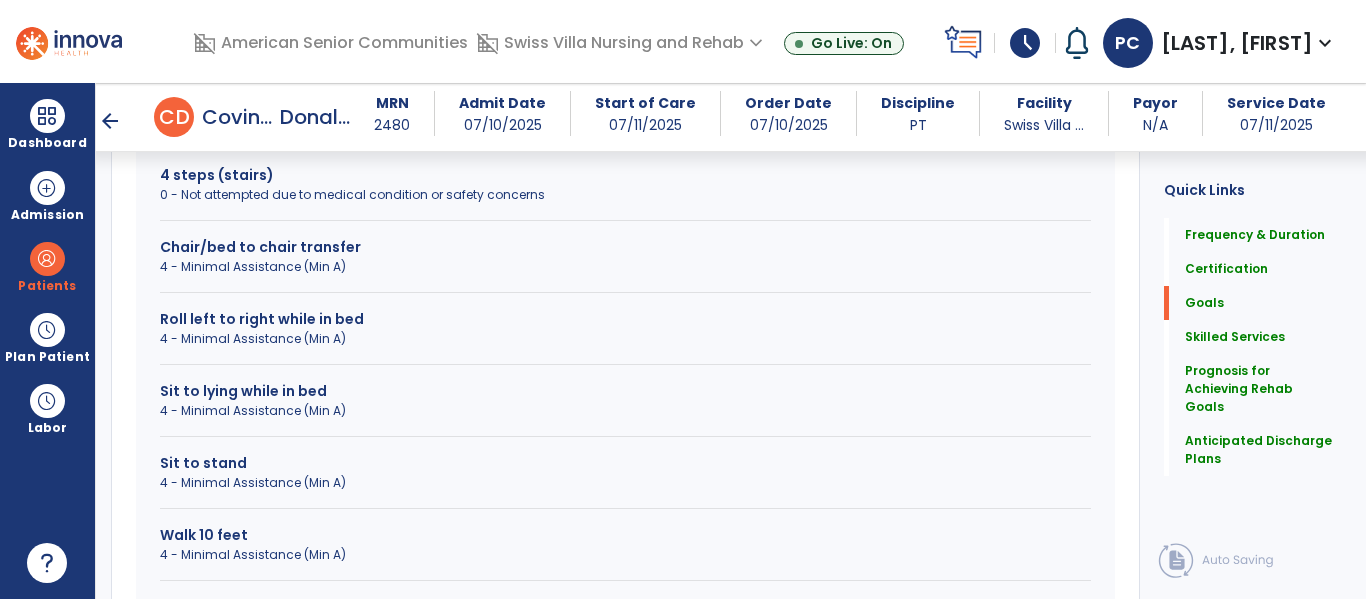 scroll, scrollTop: 762, scrollLeft: 0, axis: vertical 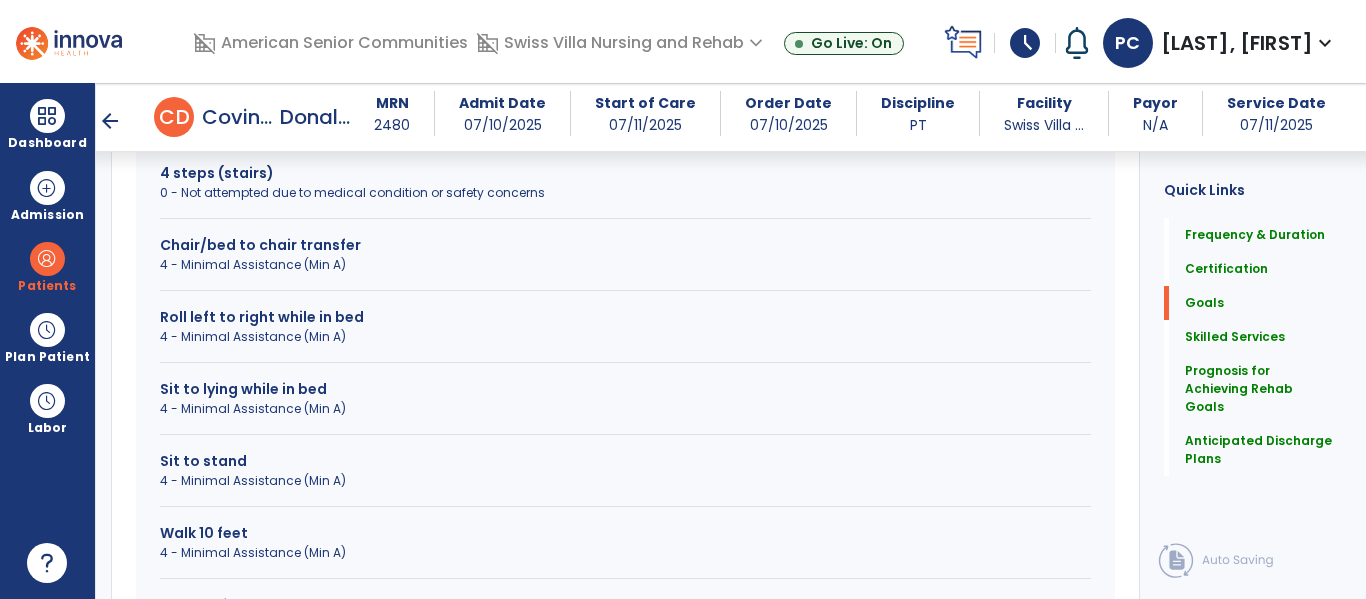 click on "4 - Minimal Assistance (Min A)" at bounding box center (625, 409) 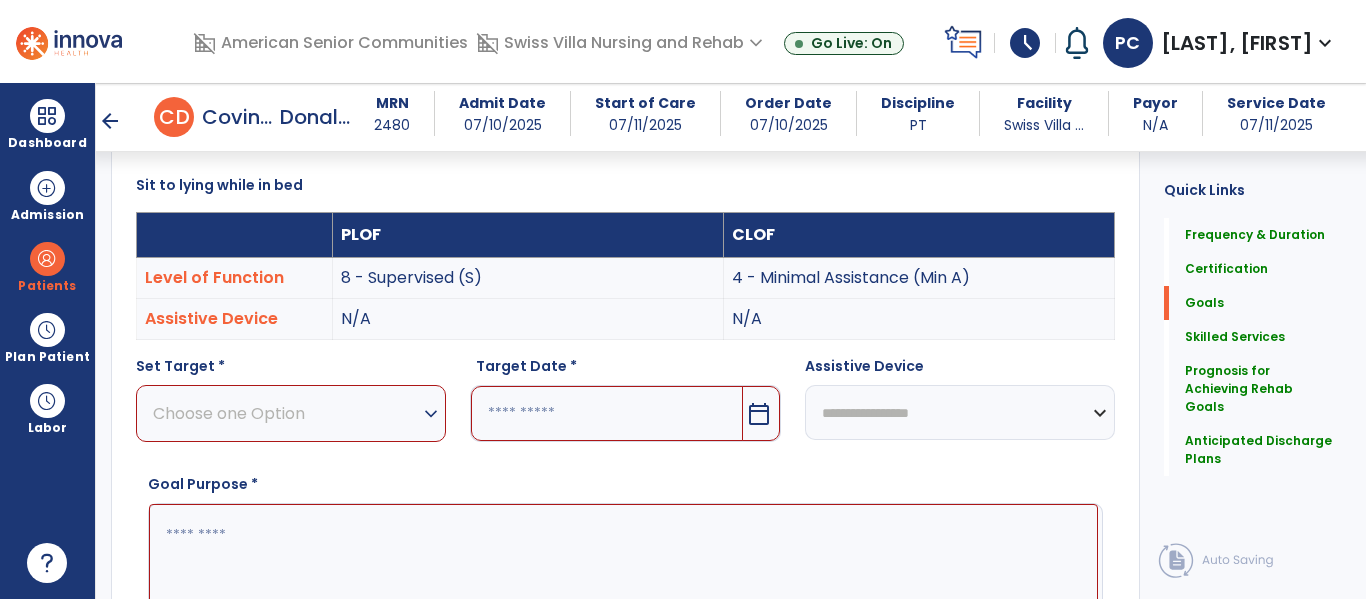 click on "Choose one Option" at bounding box center [286, 413] 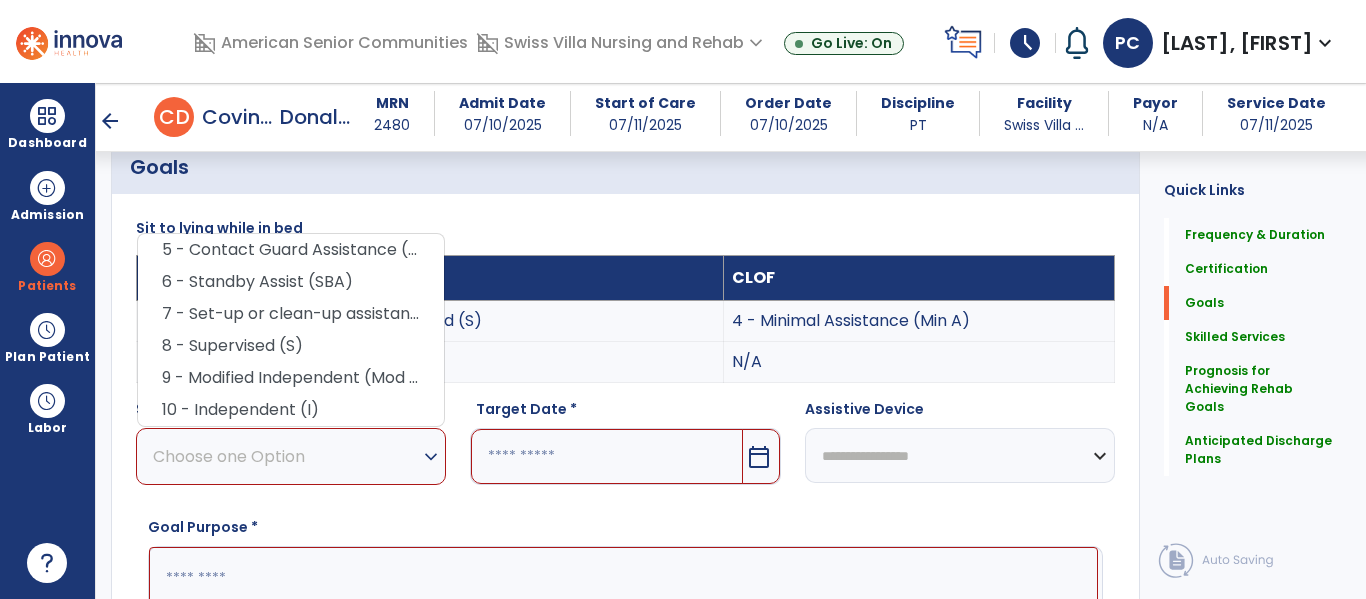 scroll, scrollTop: 467, scrollLeft: 0, axis: vertical 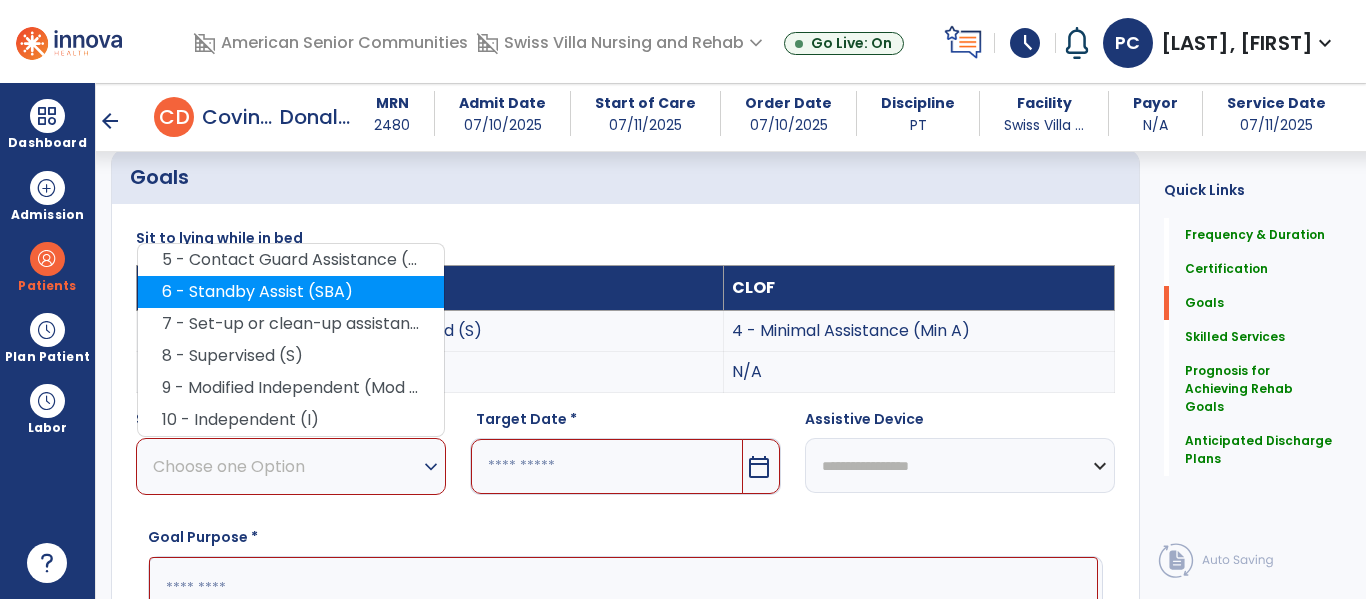 click on "6 - Standby Assist (SBA)" at bounding box center [291, 292] 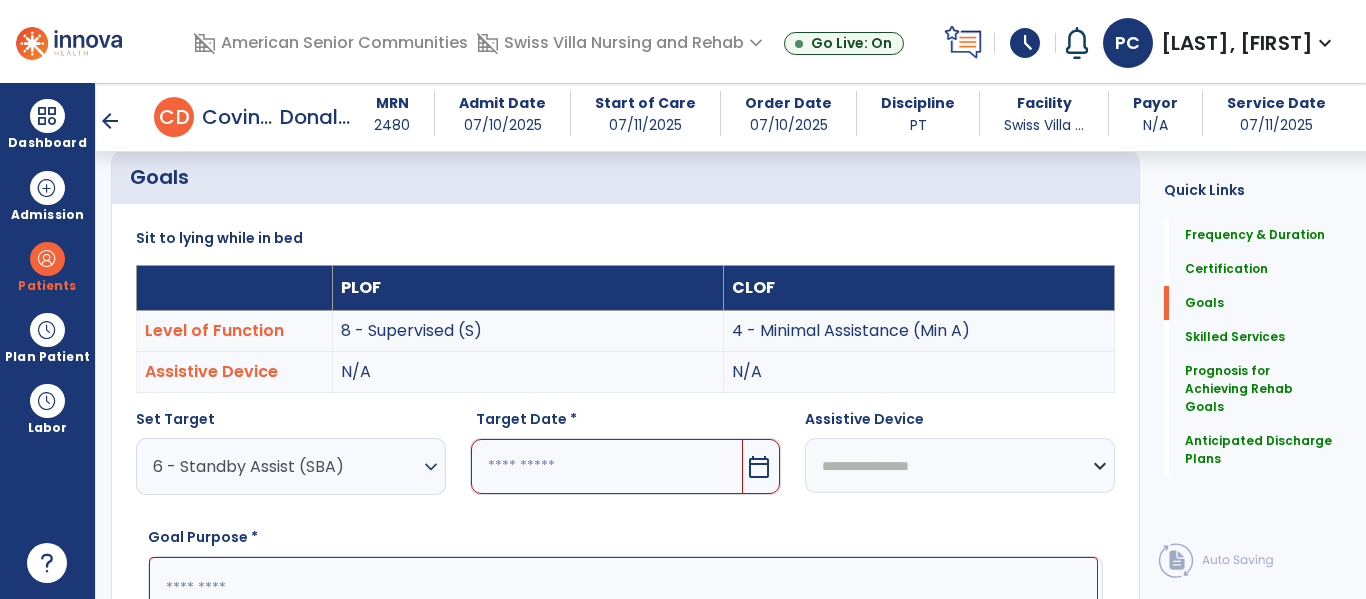 click on "calendar_today" at bounding box center [759, 467] 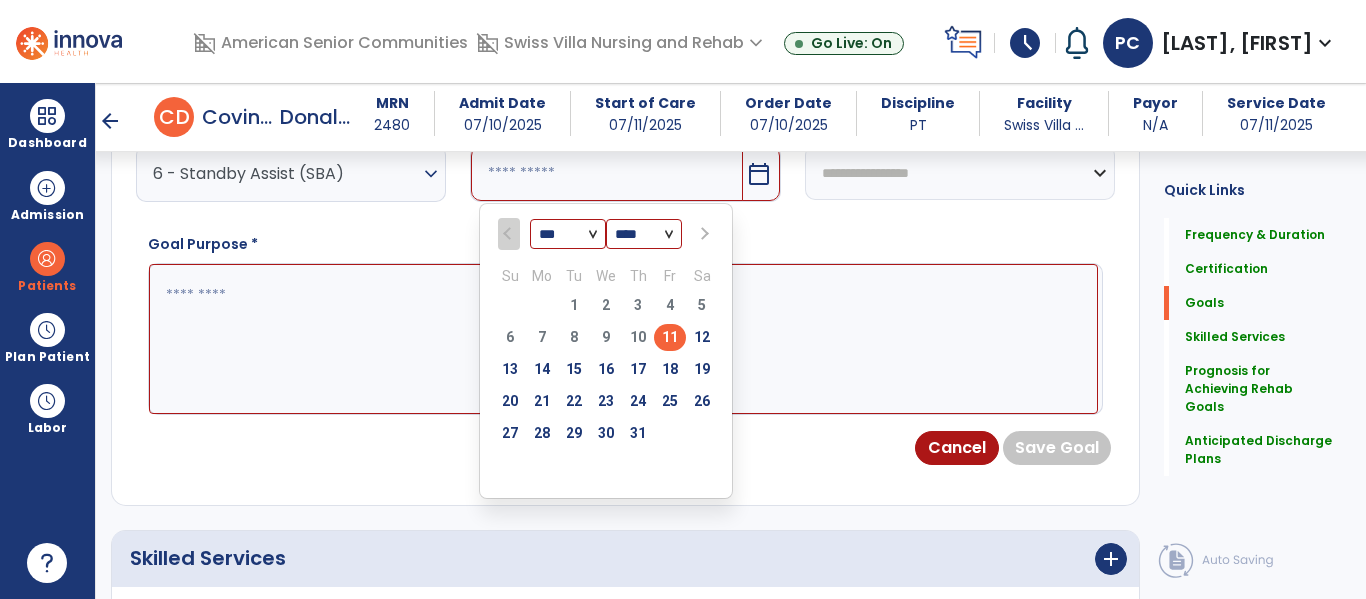 scroll, scrollTop: 869, scrollLeft: 0, axis: vertical 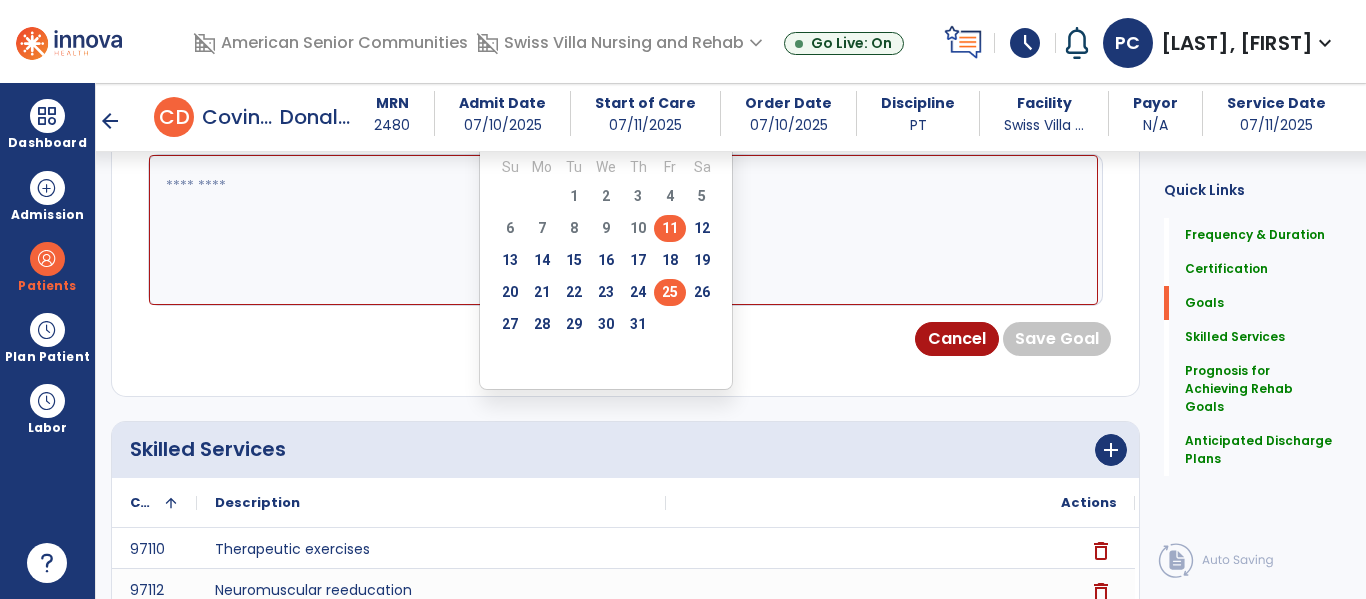 click on "25" at bounding box center [670, 292] 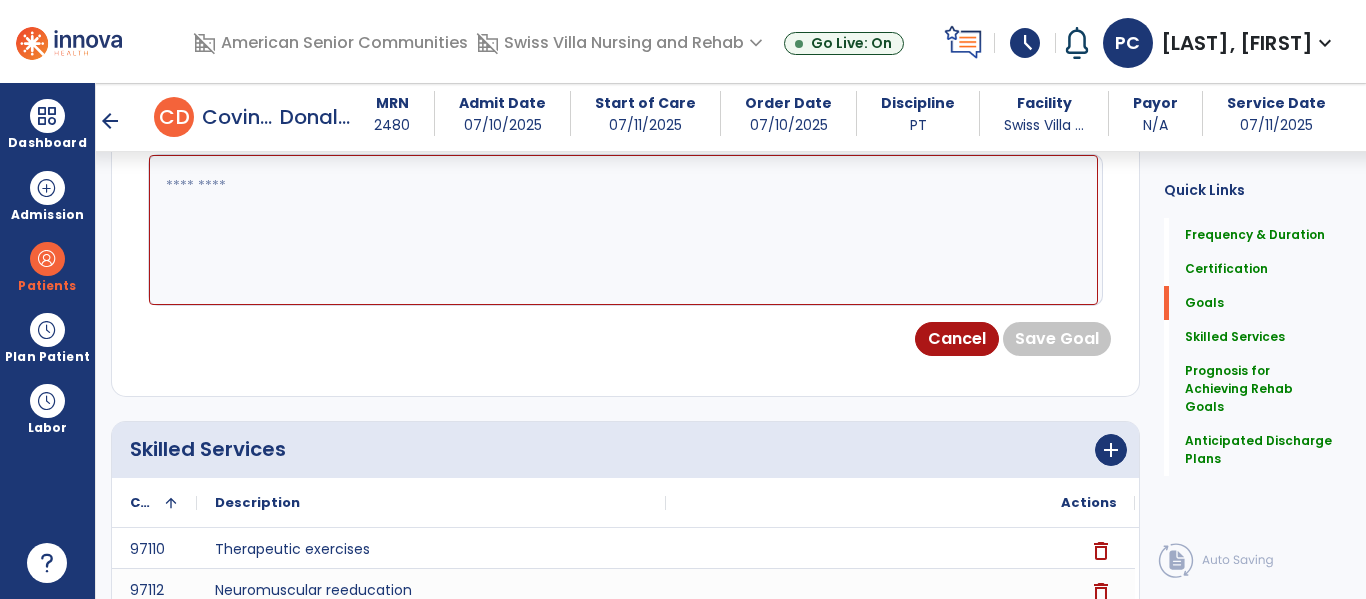 click at bounding box center (623, 230) 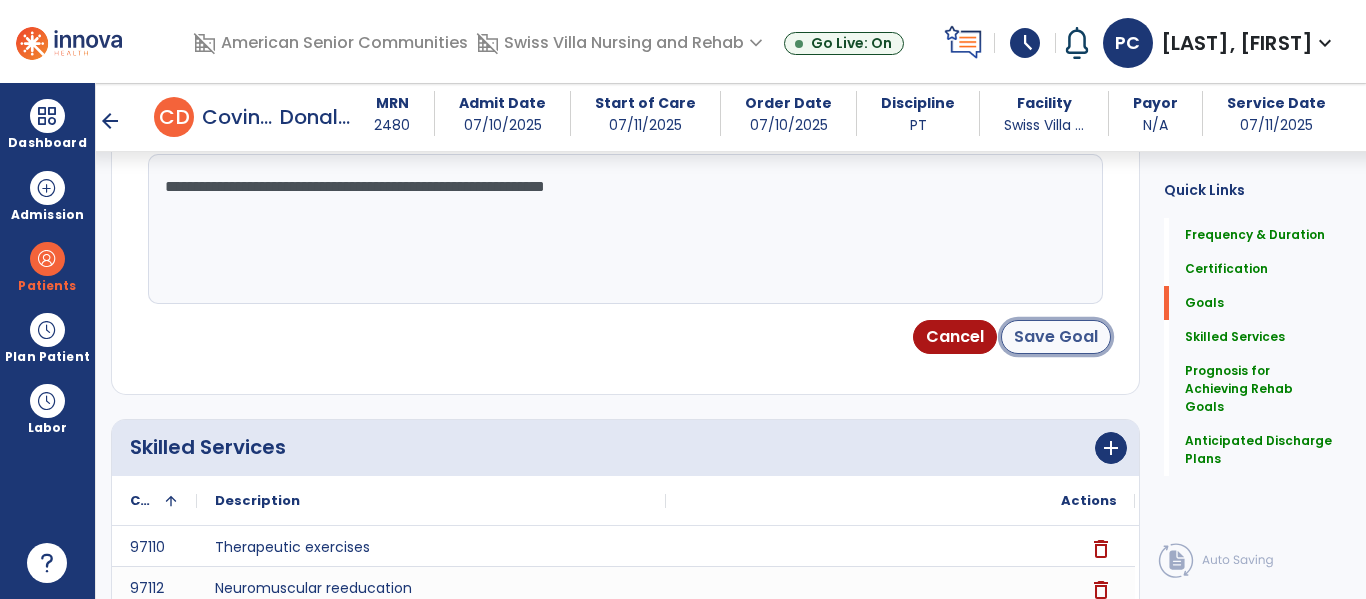 click on "Save Goal" at bounding box center (1056, 337) 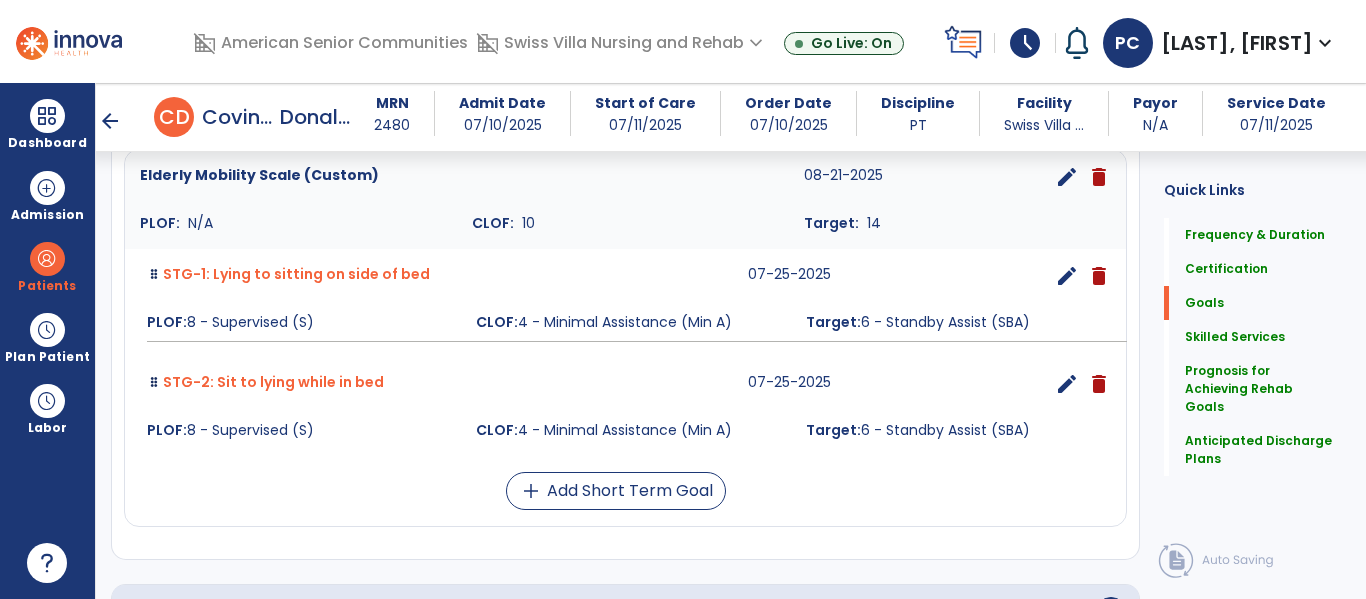 scroll, scrollTop: 549, scrollLeft: 0, axis: vertical 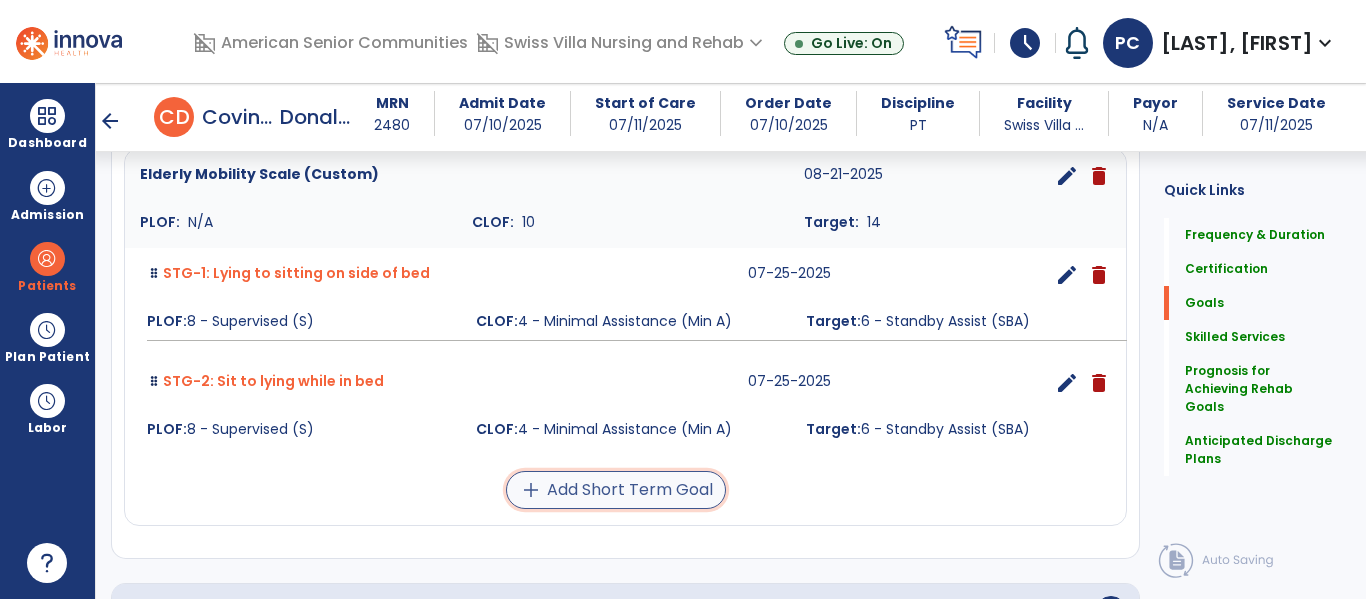click on "add  Add Short Term Goal" at bounding box center [616, 490] 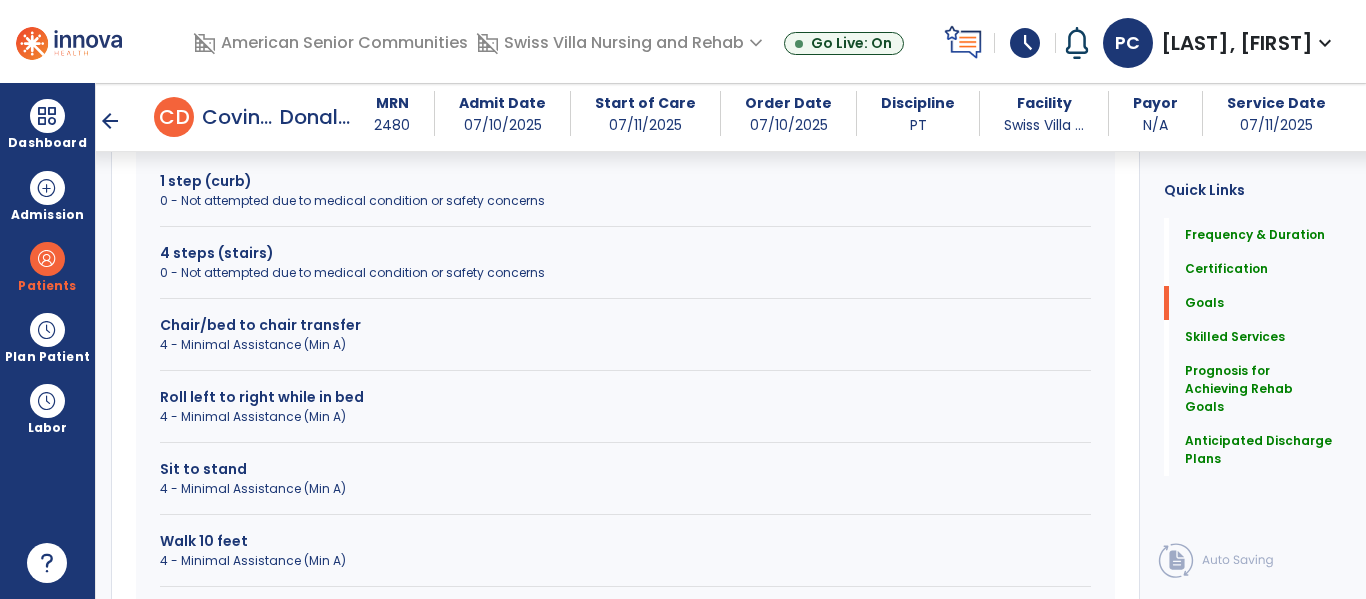 scroll, scrollTop: 687, scrollLeft: 0, axis: vertical 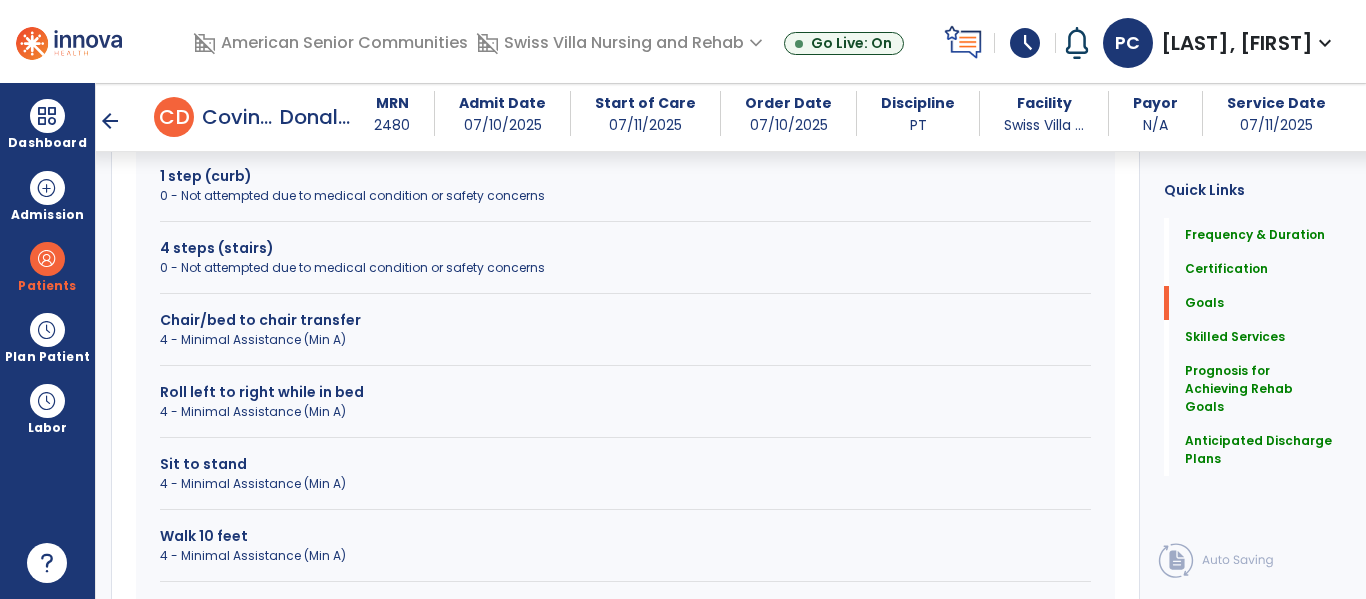 click on "4 - Minimal Assistance (Min A)" at bounding box center (625, 484) 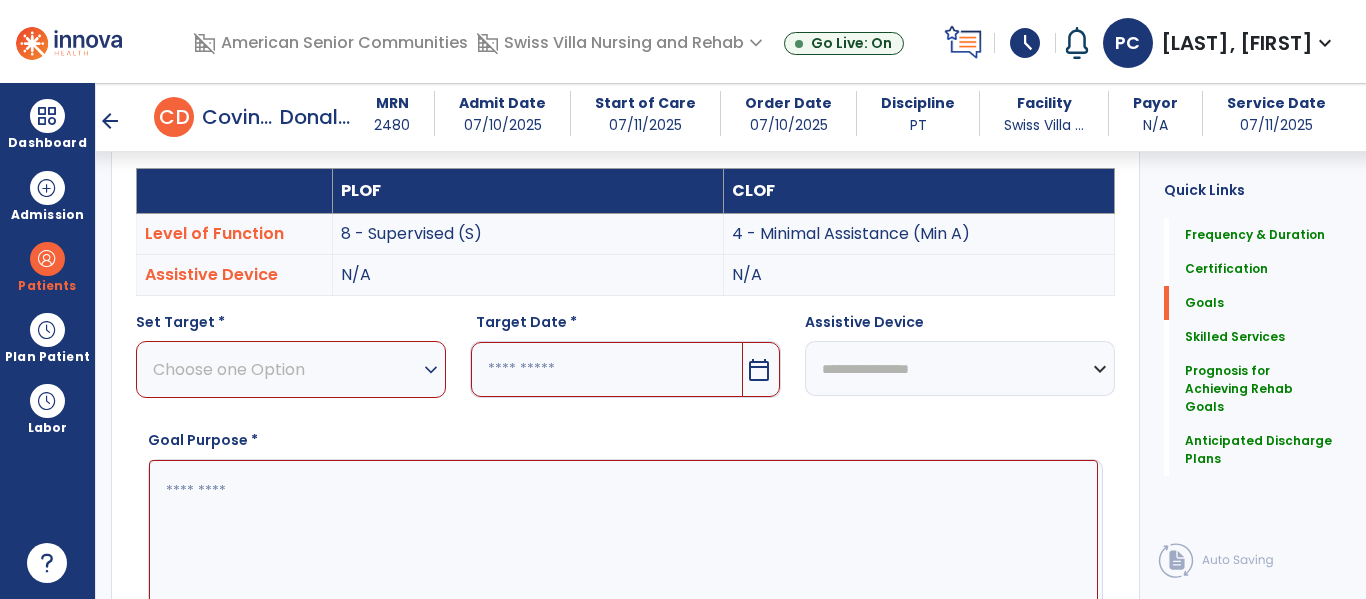 scroll, scrollTop: 532, scrollLeft: 0, axis: vertical 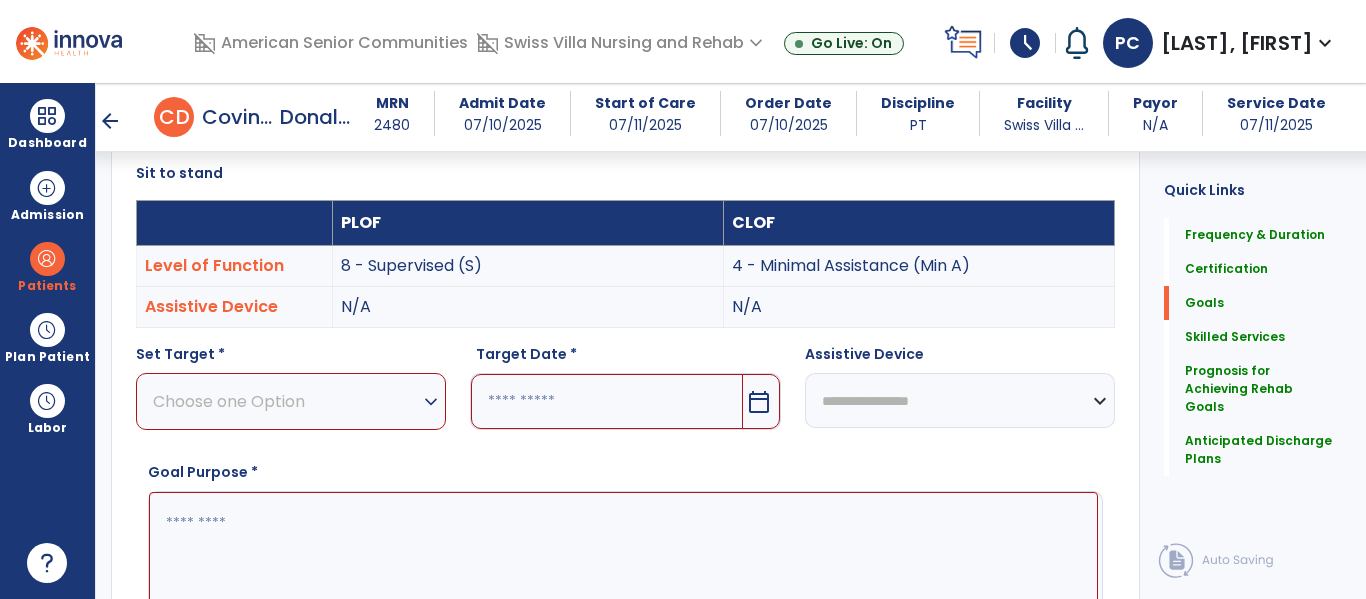 click on "Choose one Option" at bounding box center [286, 401] 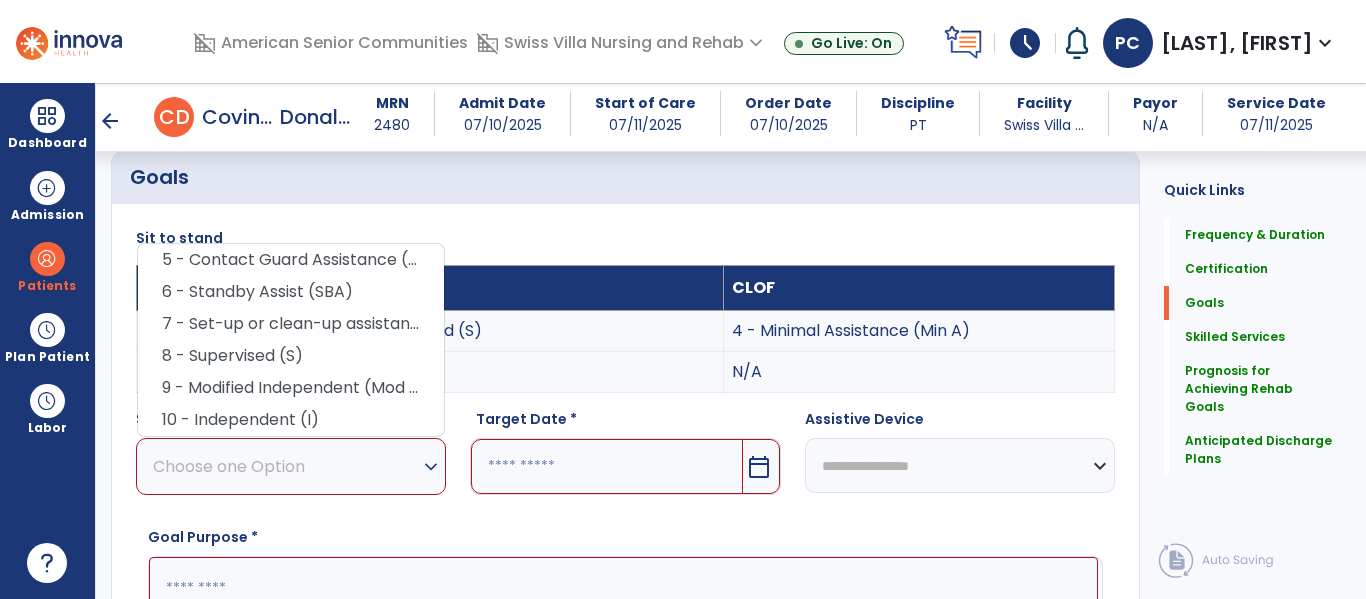 scroll, scrollTop: 453, scrollLeft: 0, axis: vertical 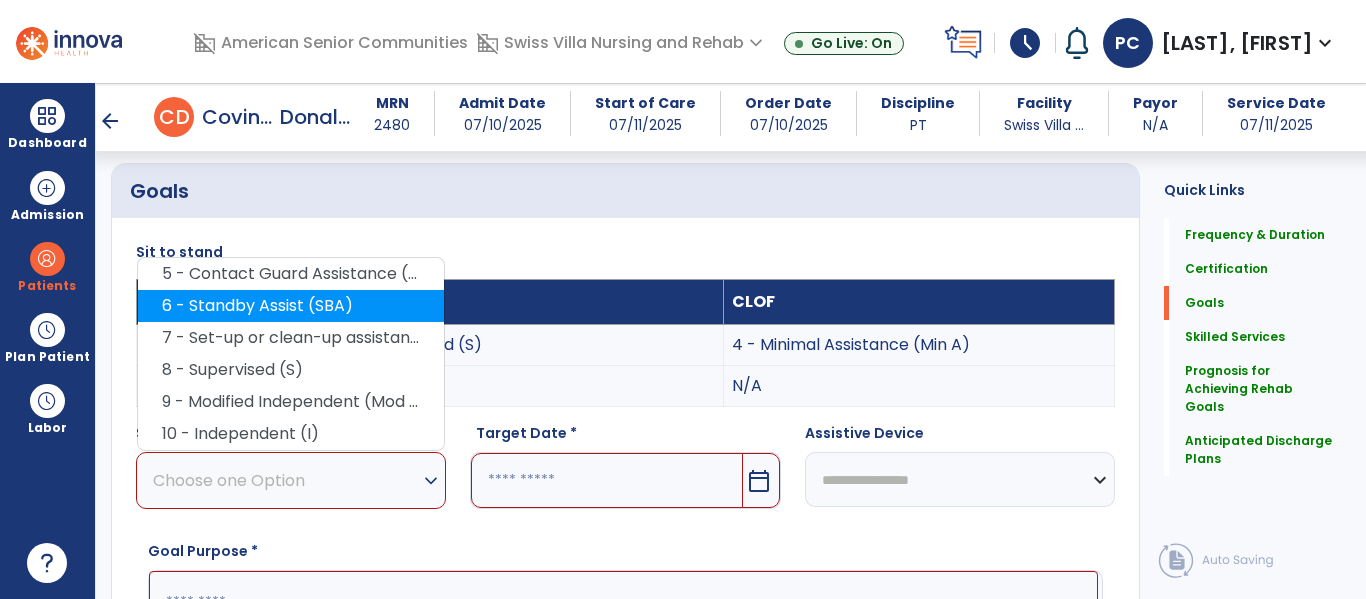 click on "6 - Standby Assist (SBA)" at bounding box center (291, 306) 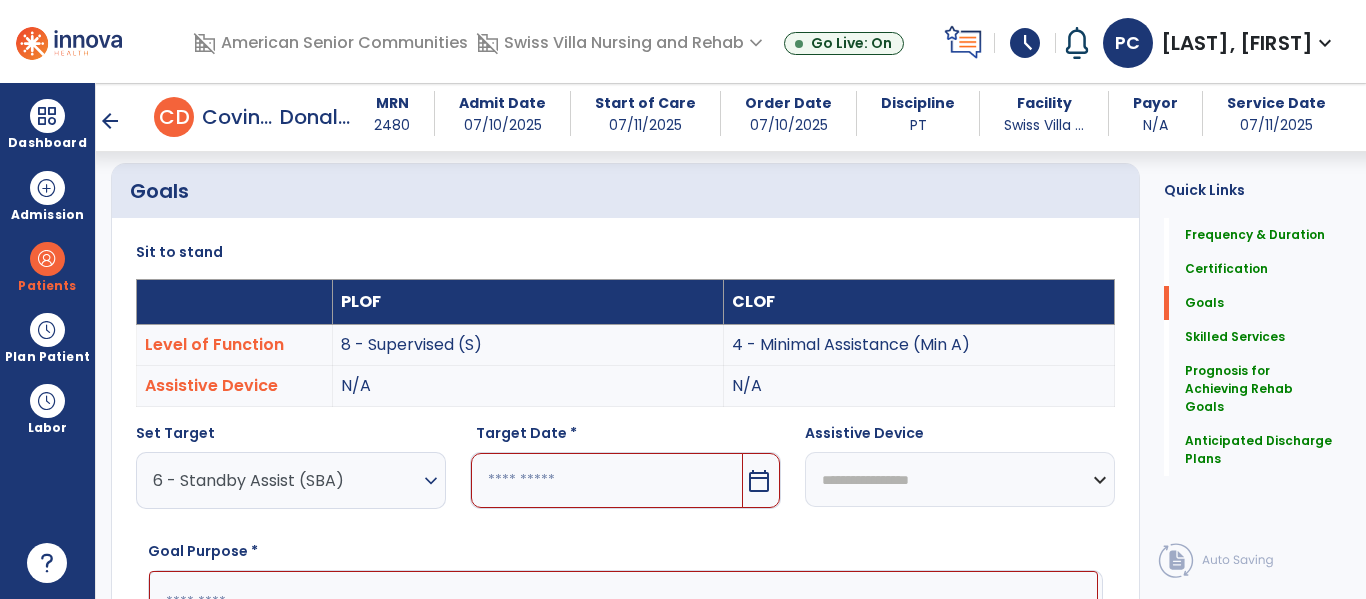 click on "calendar_today" at bounding box center (759, 481) 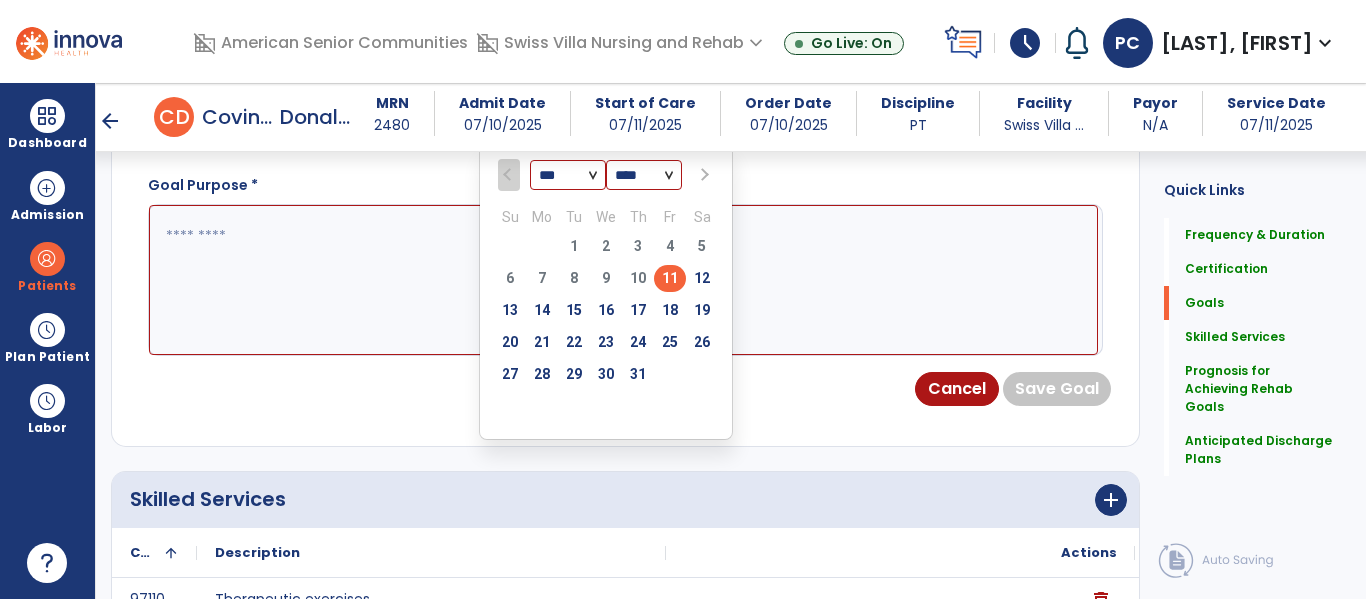 scroll, scrollTop: 826, scrollLeft: 0, axis: vertical 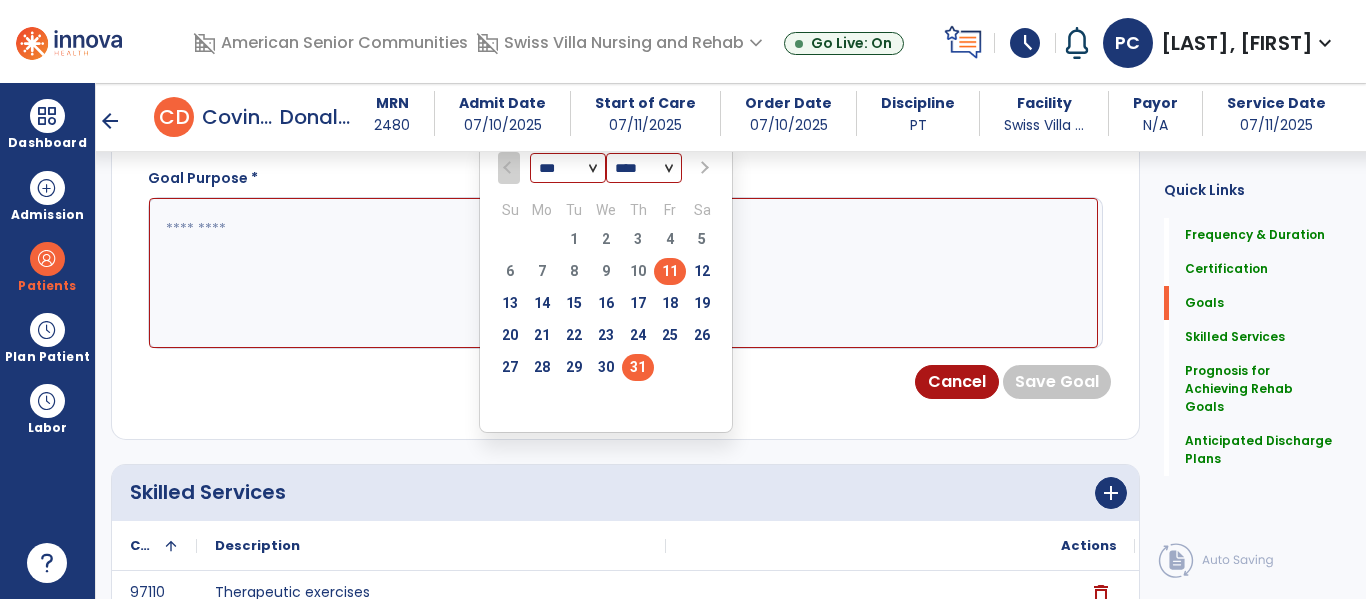 click on "31" at bounding box center (638, 367) 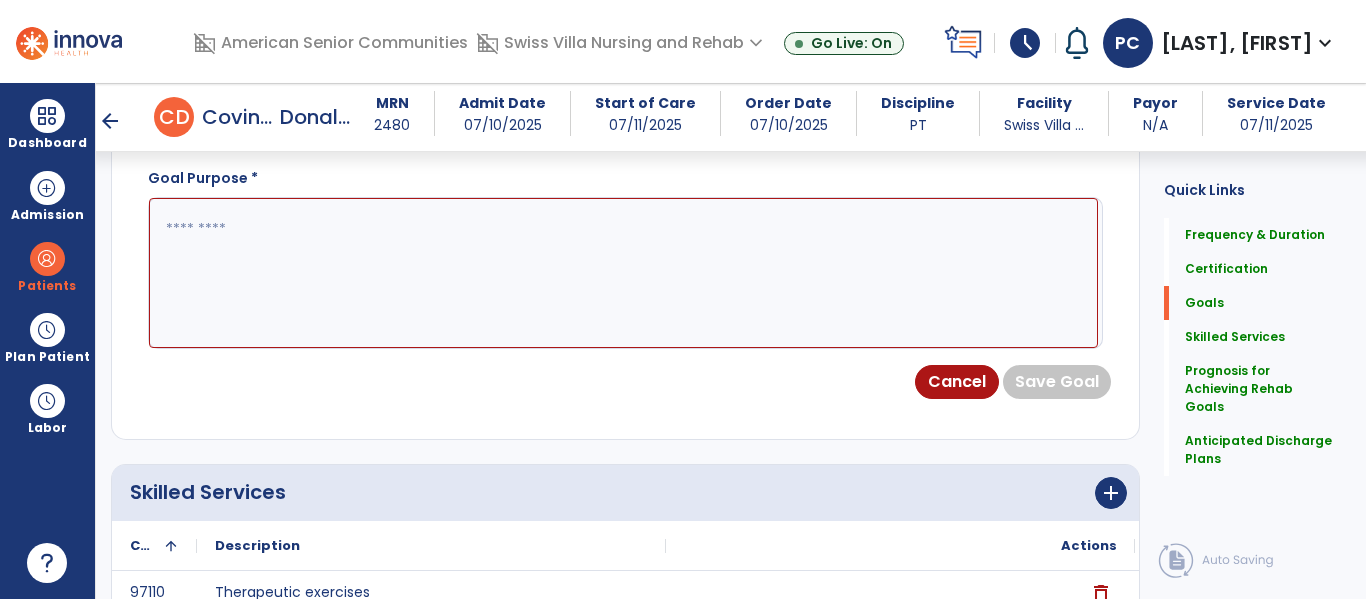 click at bounding box center [623, 273] 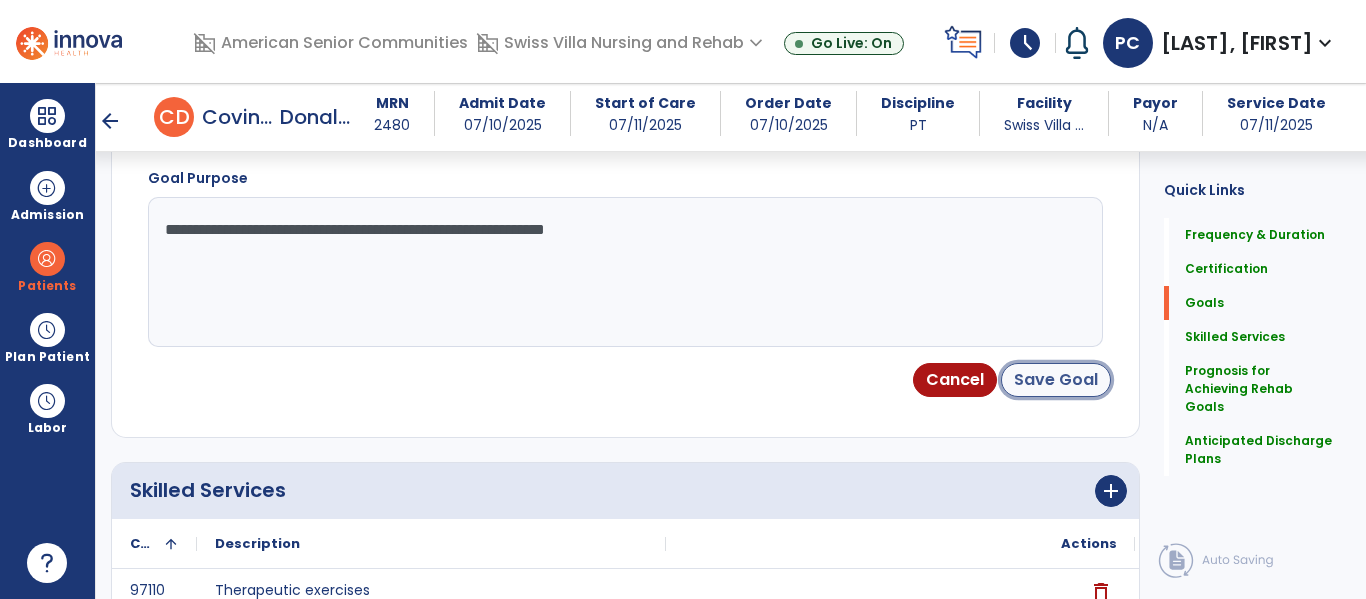 click on "Save Goal" at bounding box center (1056, 380) 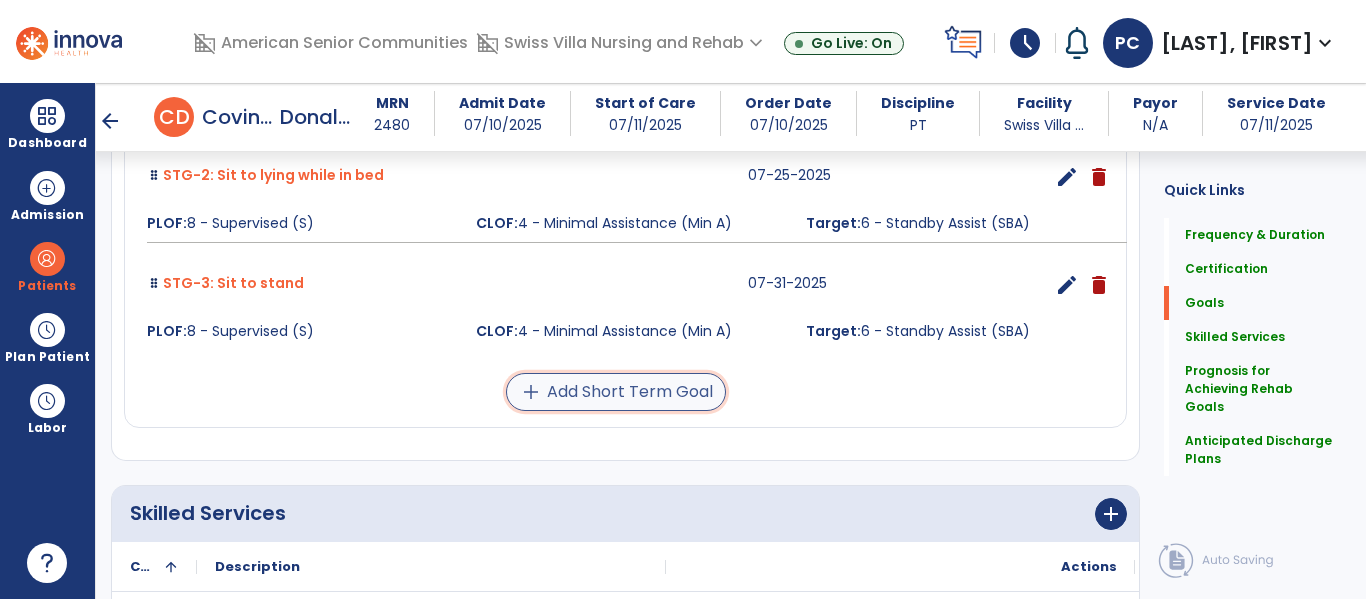 click on "add  Add Short Term Goal" at bounding box center (616, 392) 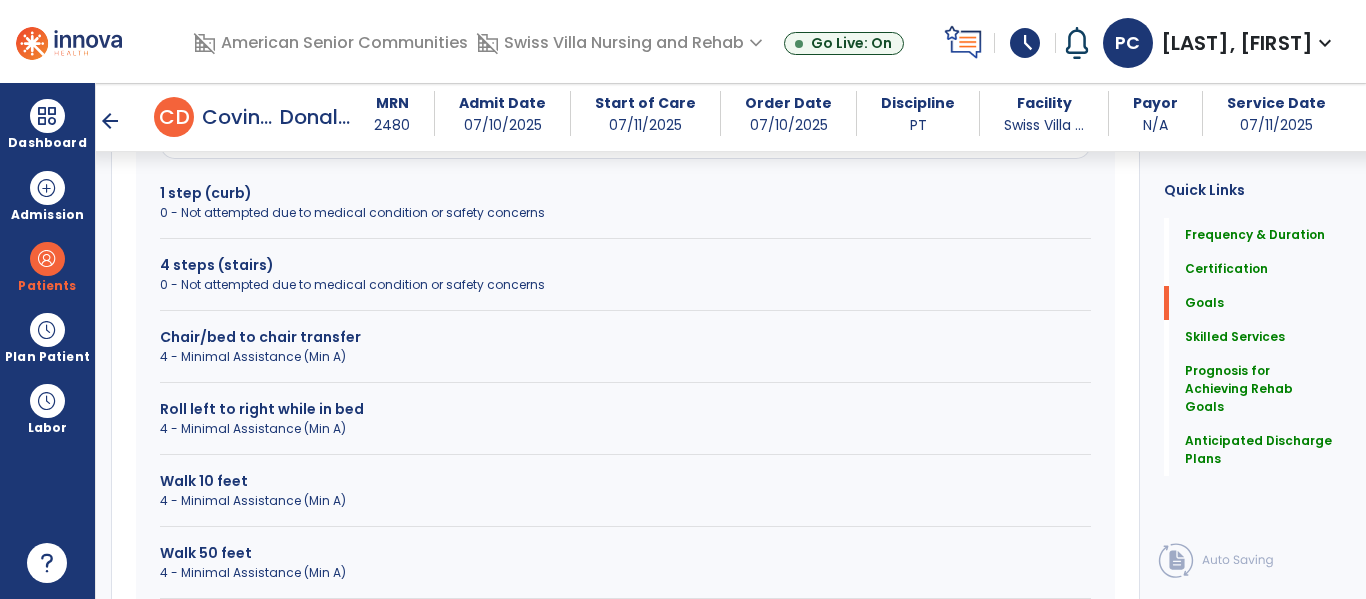 scroll, scrollTop: 666, scrollLeft: 0, axis: vertical 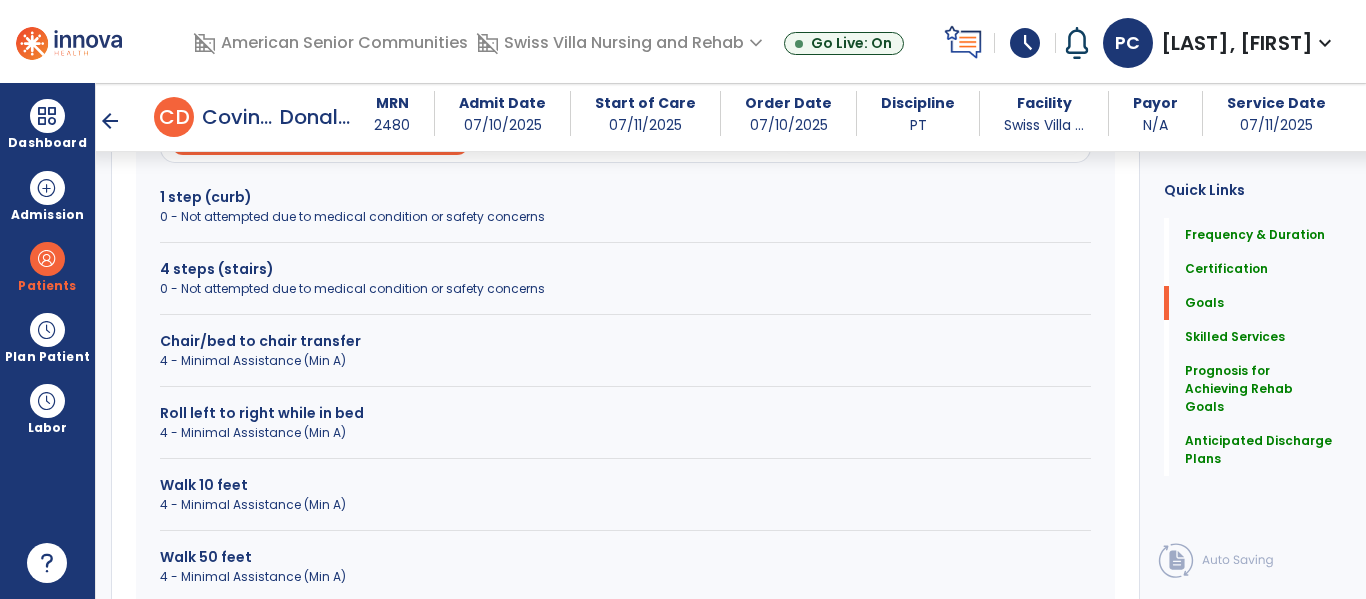 click on "4 - Minimal Assistance (Min A)" at bounding box center (625, 361) 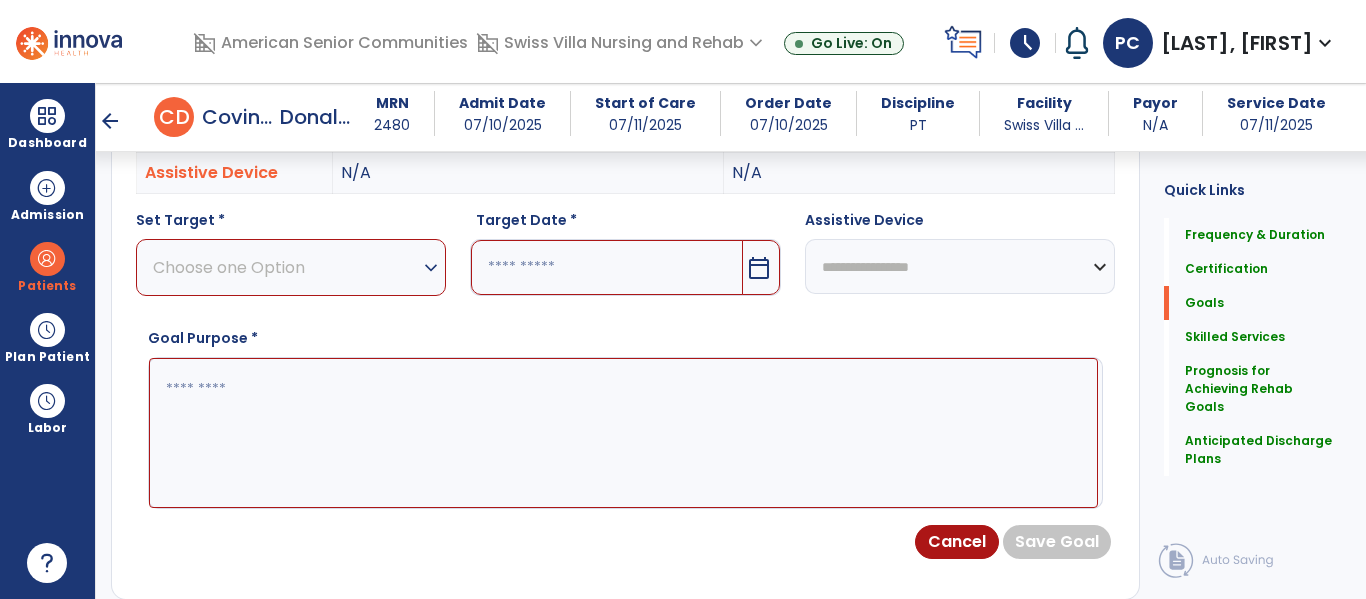 click on "Choose one Option" at bounding box center (286, 267) 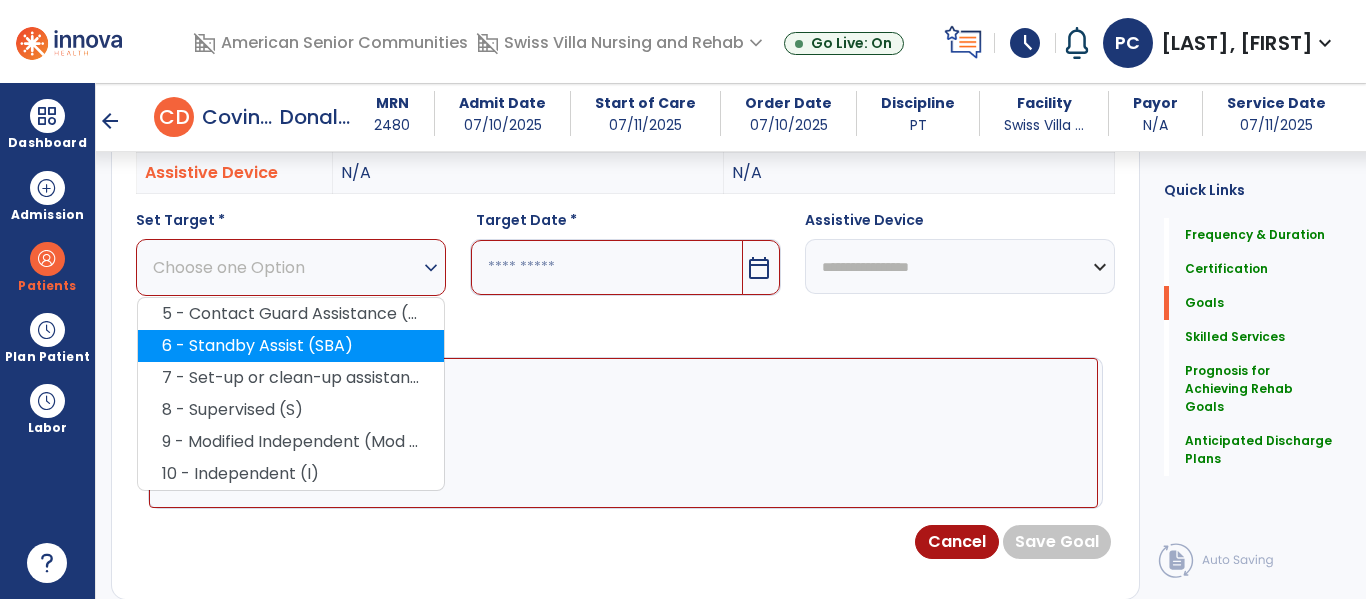click on "6 - Standby Assist (SBA)" at bounding box center [291, 346] 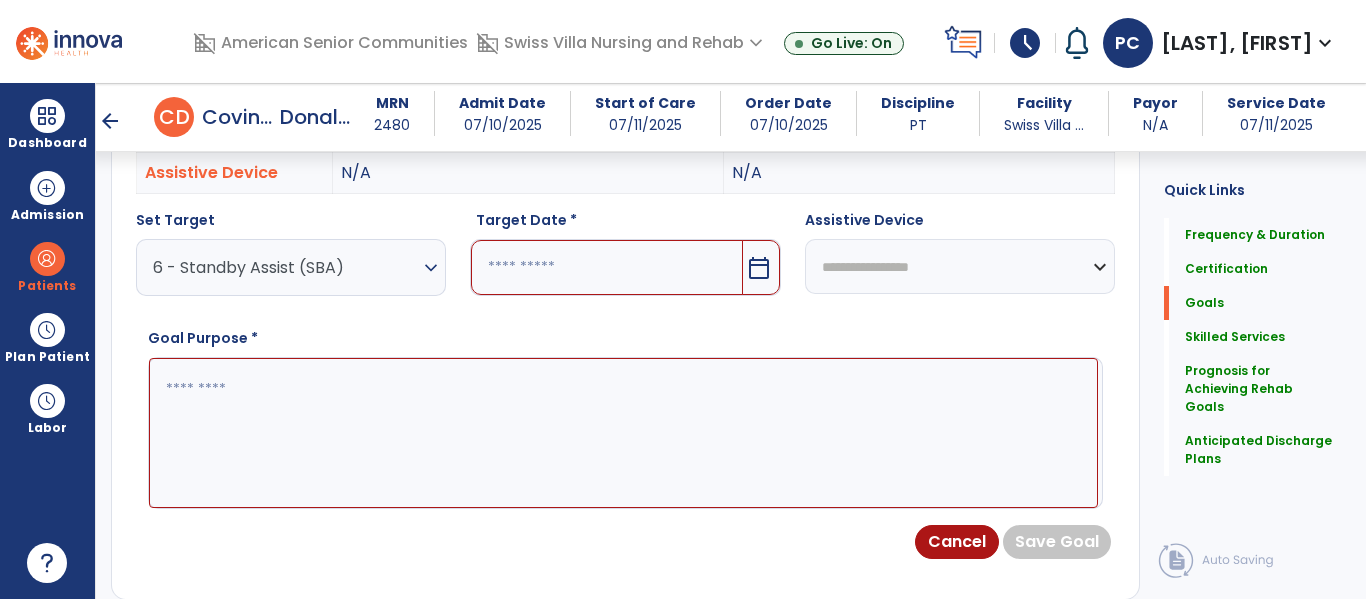 click on "calendar_today" at bounding box center [759, 268] 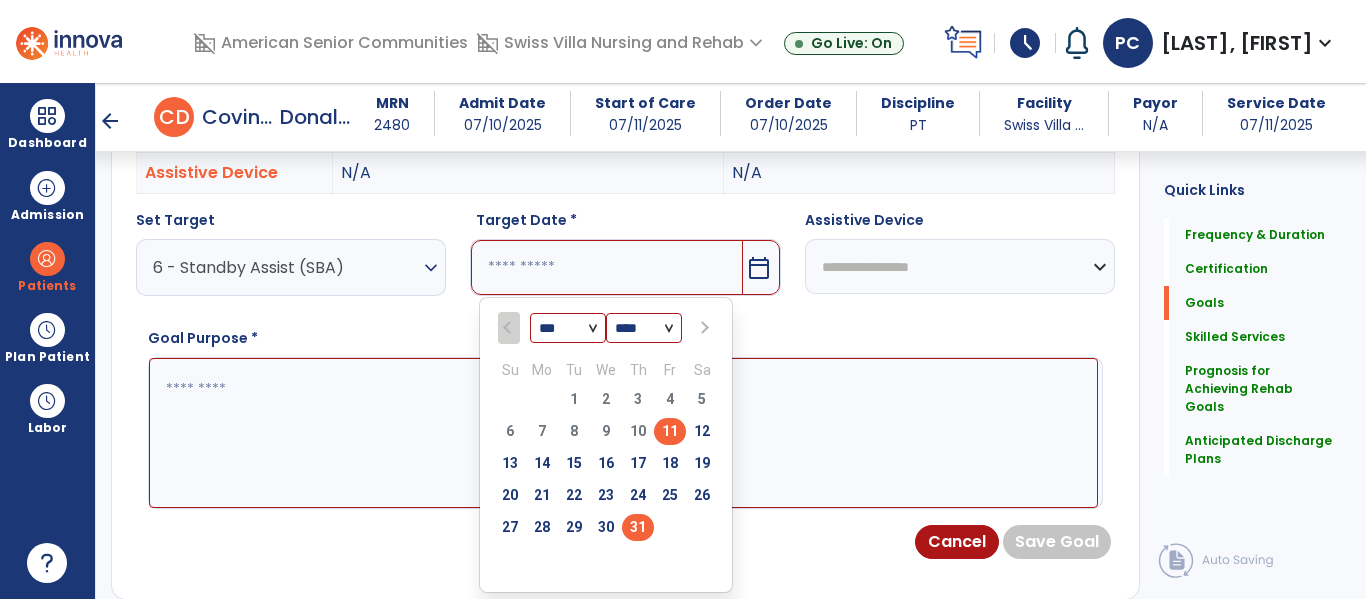 click on "31" at bounding box center (638, 527) 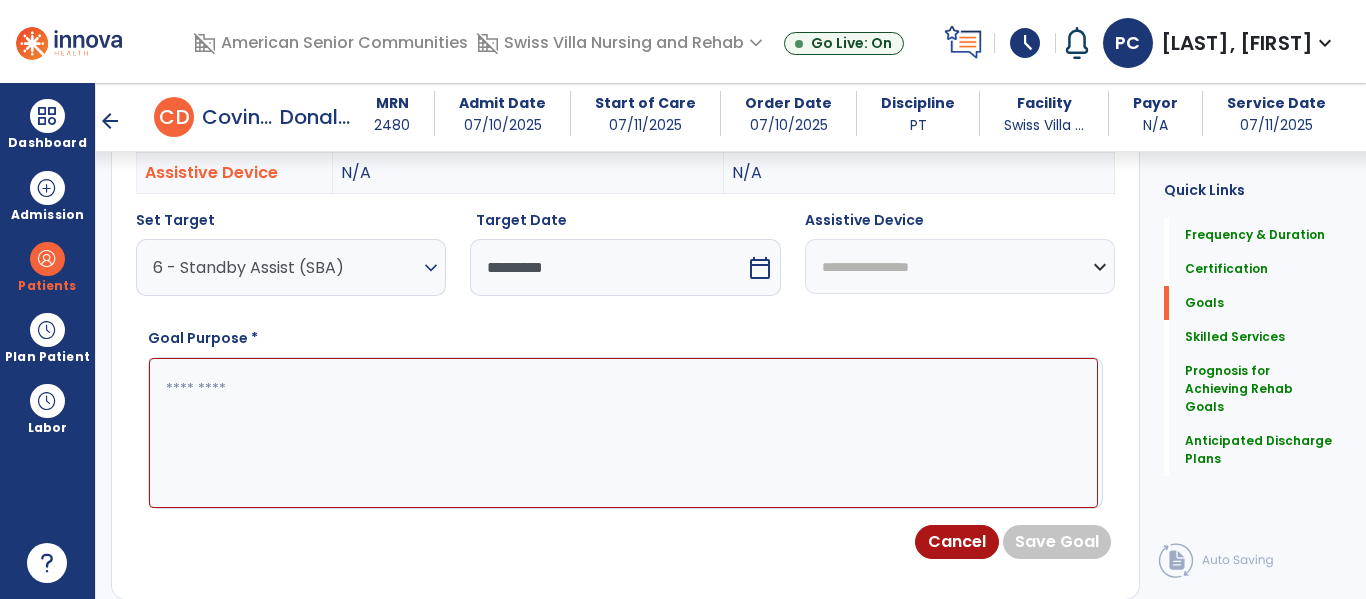 click at bounding box center (623, 433) 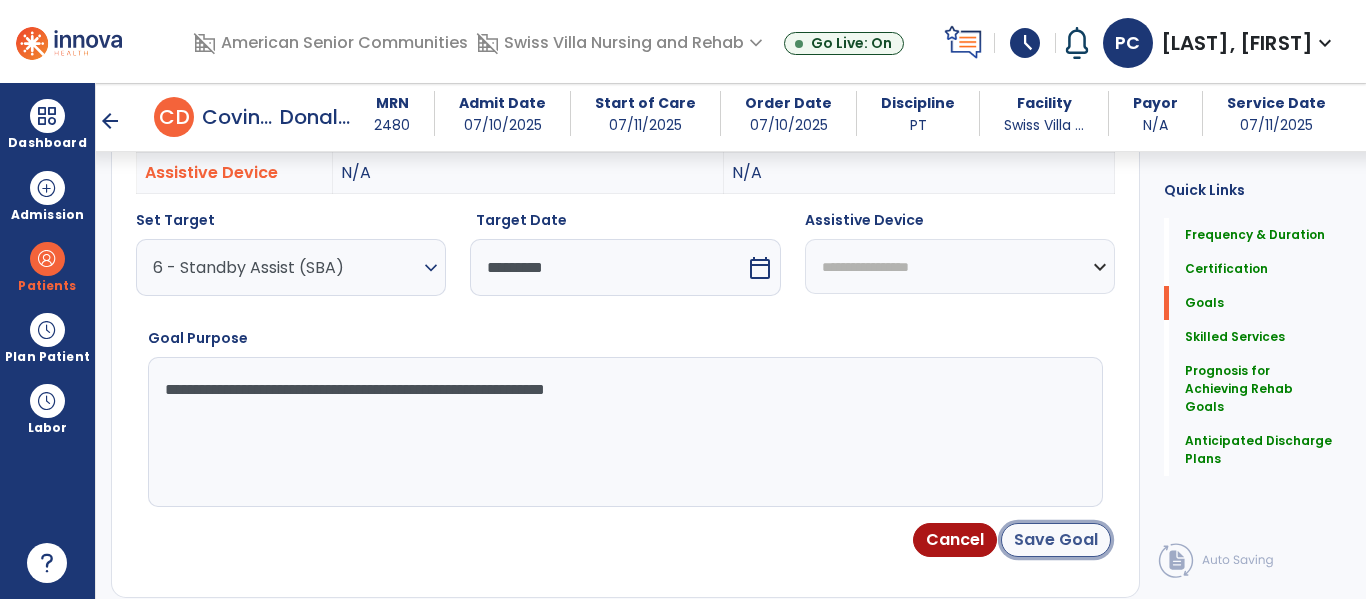 click on "Save Goal" at bounding box center (1056, 540) 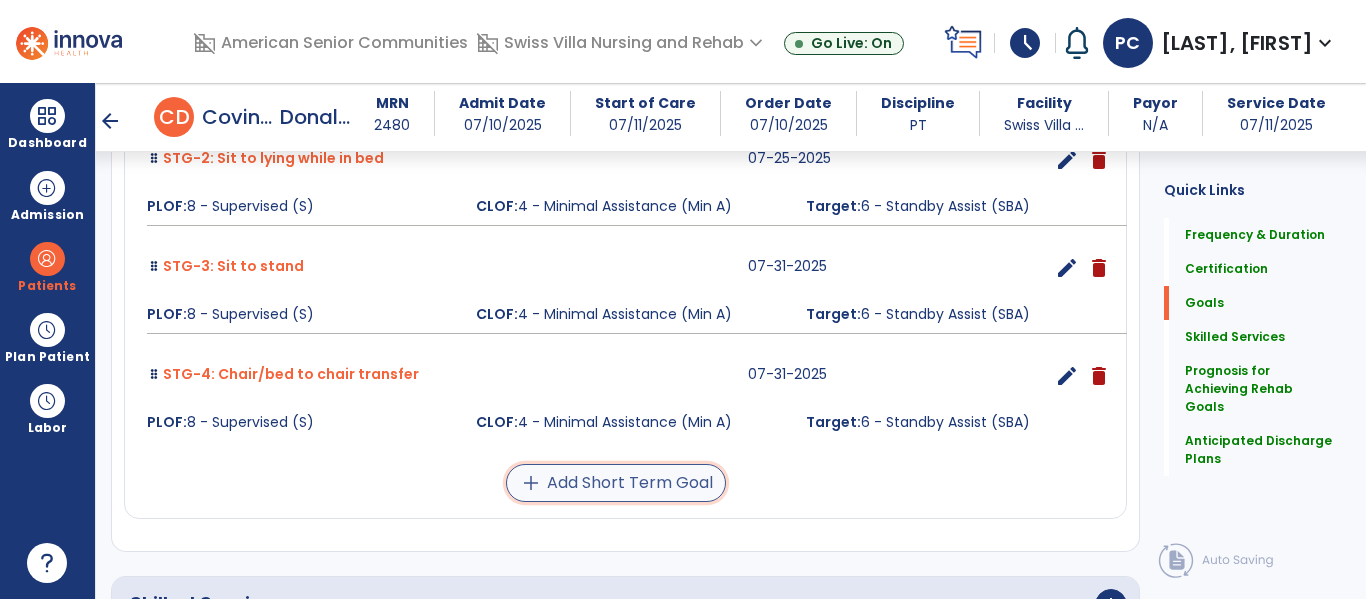 click on "add  Add Short Term Goal" at bounding box center [616, 483] 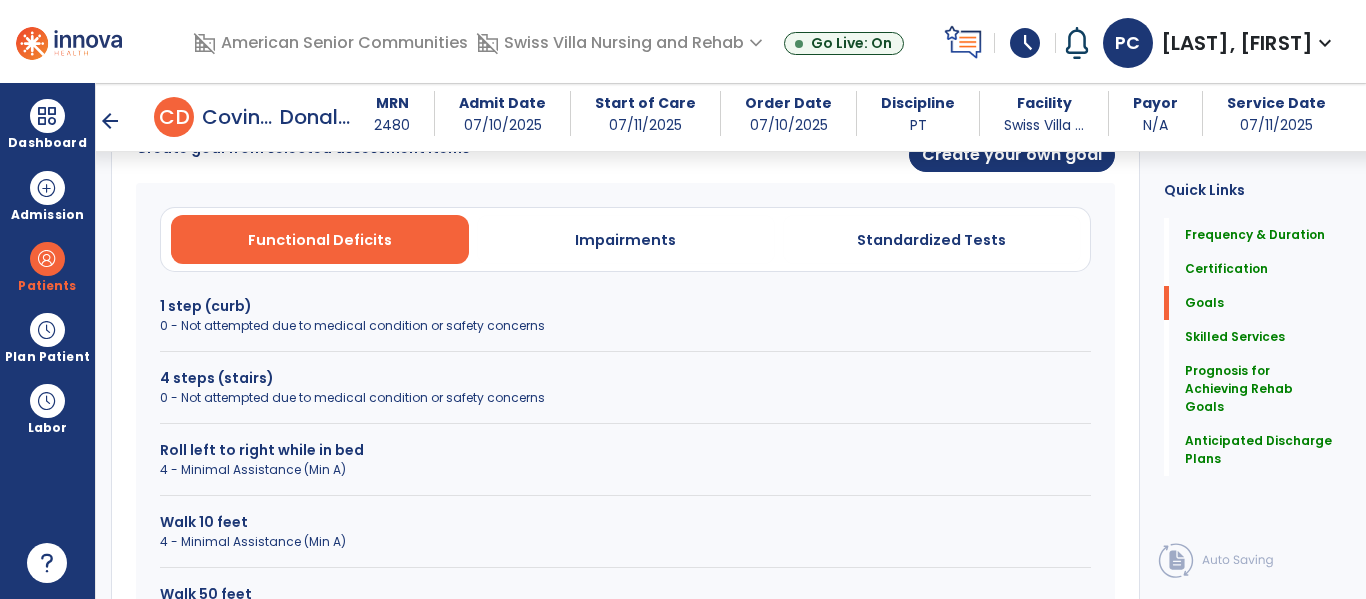 scroll, scrollTop: 540, scrollLeft: 0, axis: vertical 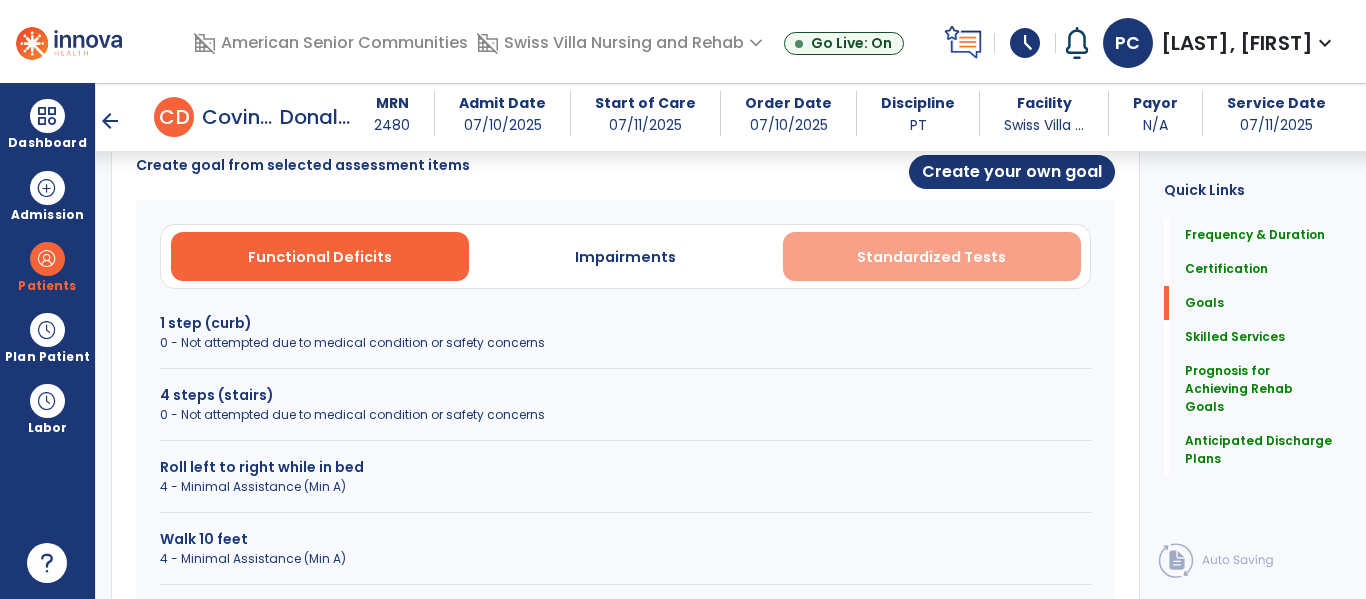 click on "Standardized Tests" at bounding box center (931, 257) 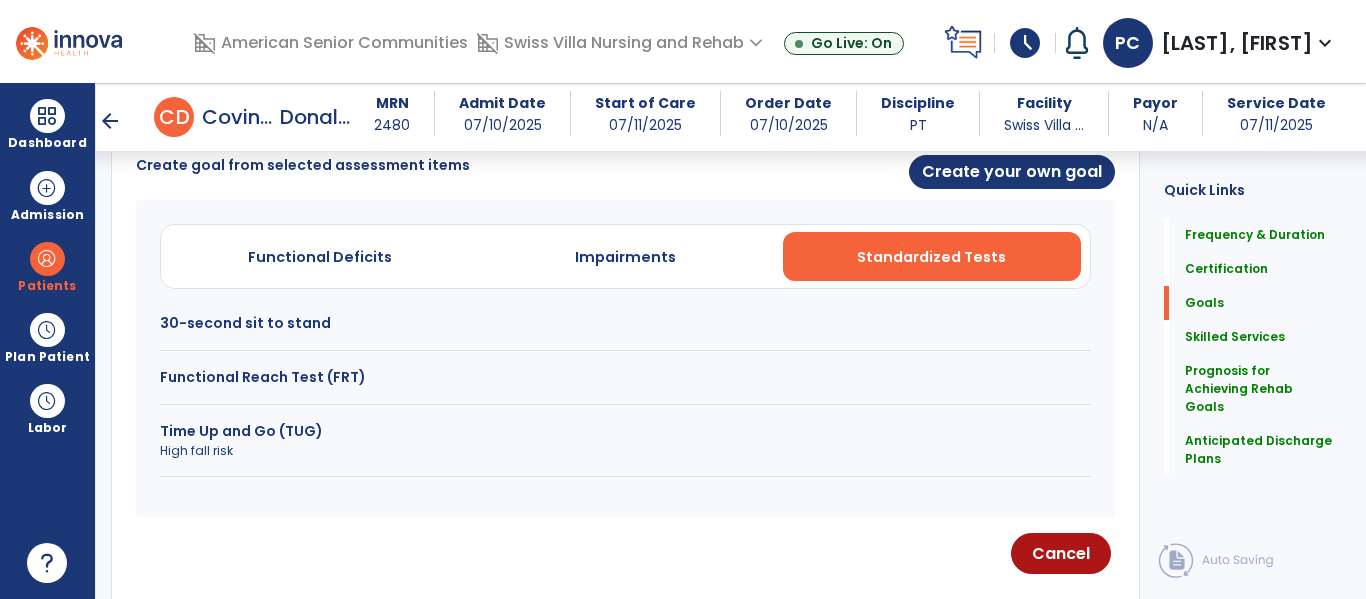 click on "Functional Reach Test (FRT)" at bounding box center (625, 377) 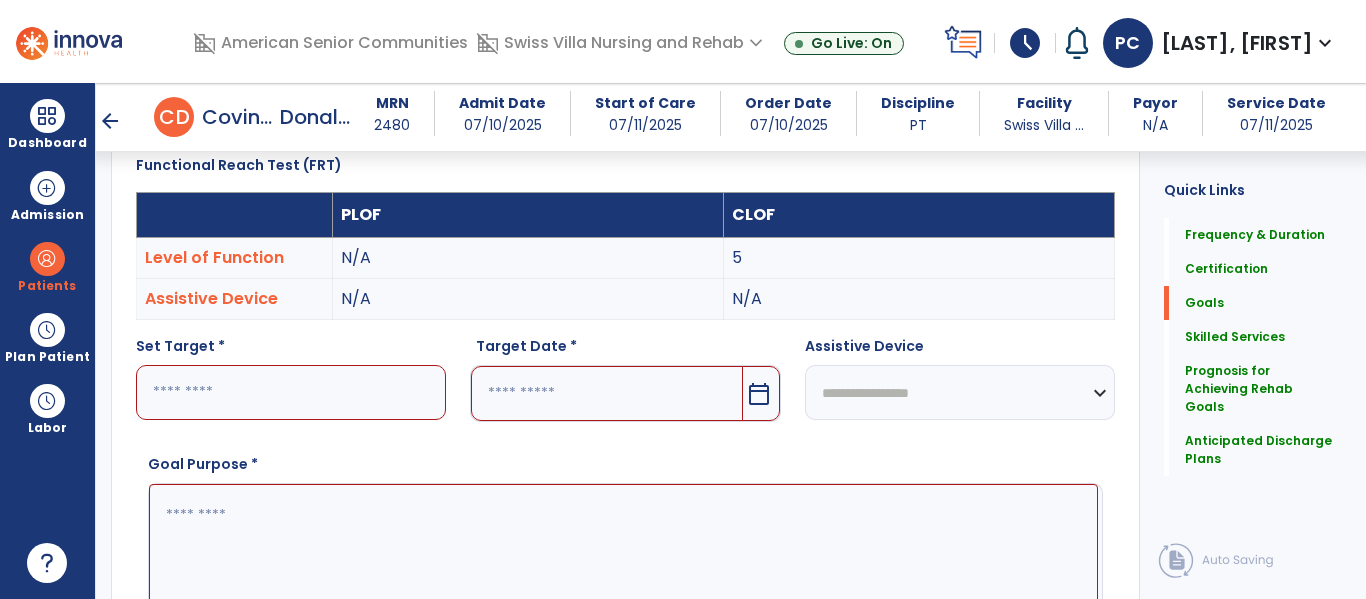 click at bounding box center (291, 392) 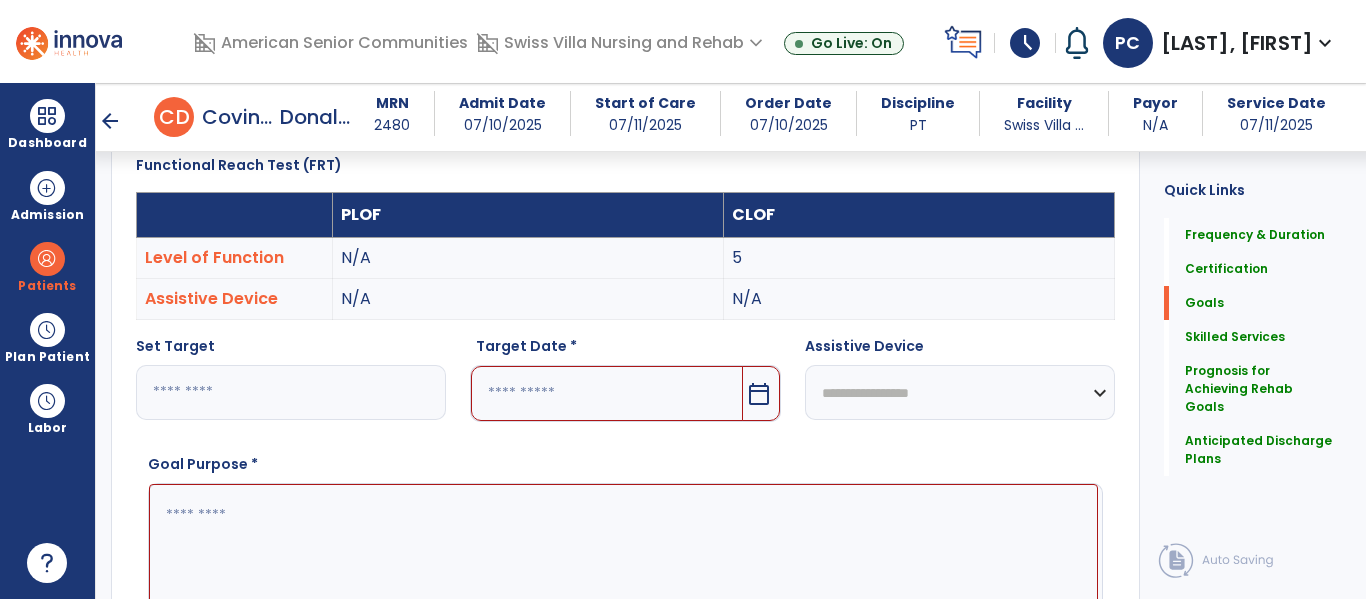 type on "*" 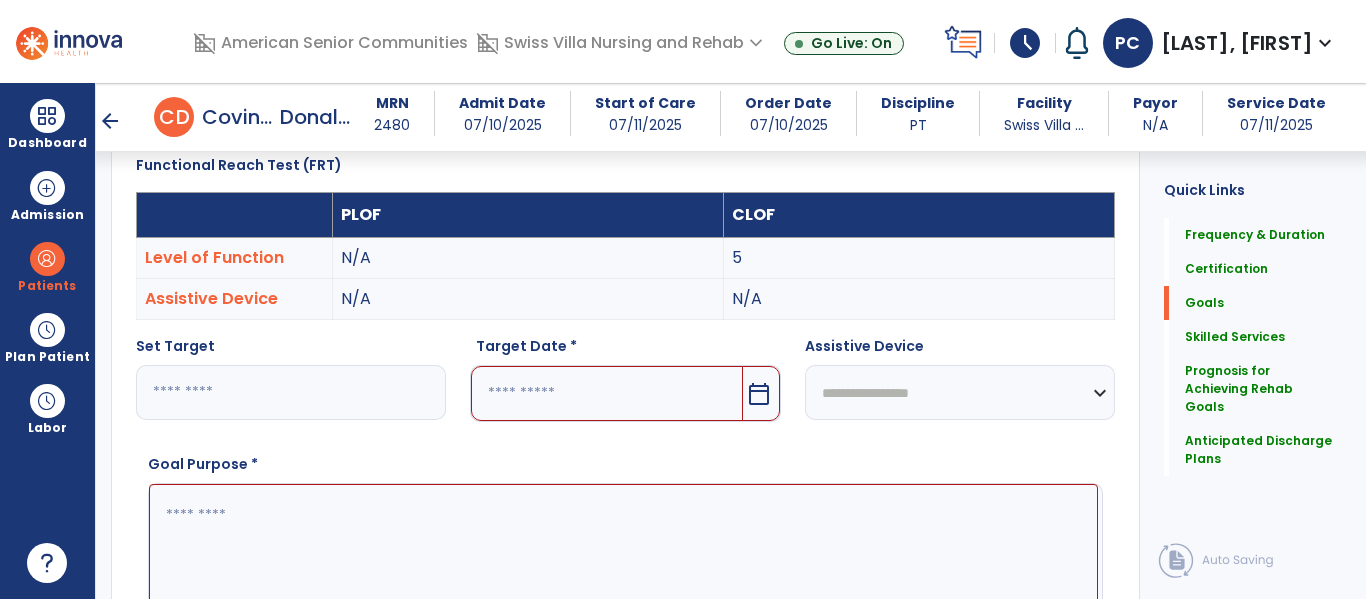click at bounding box center [623, 559] 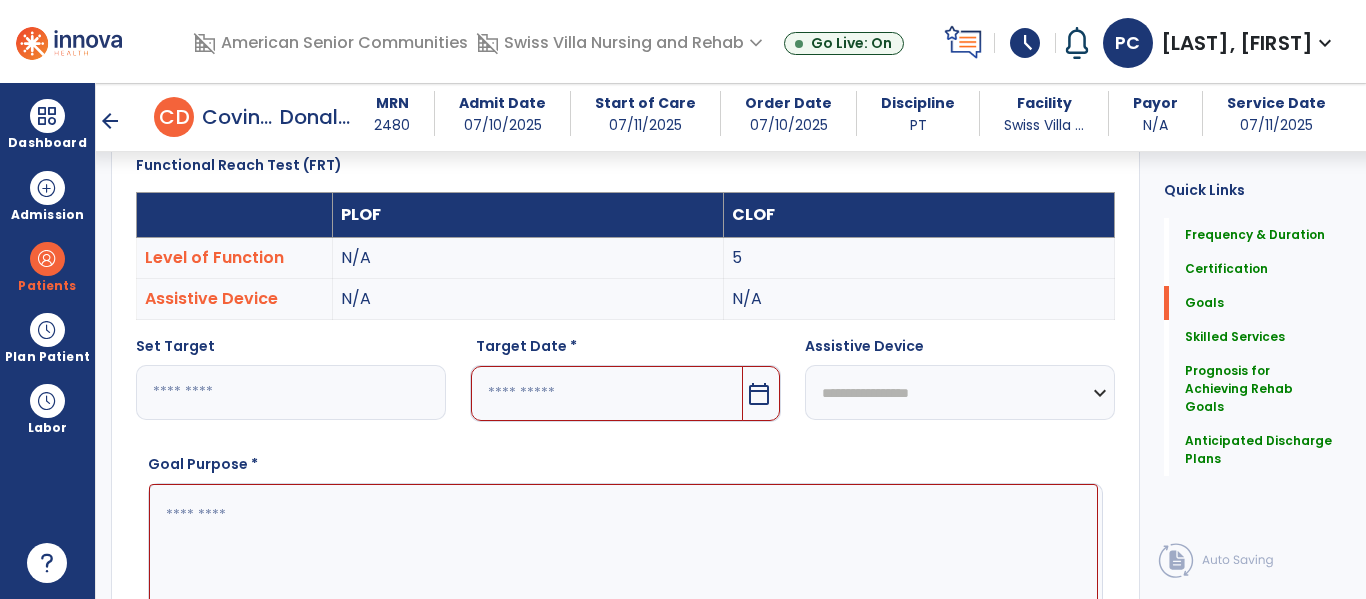 click on "calendar_today" at bounding box center (759, 394) 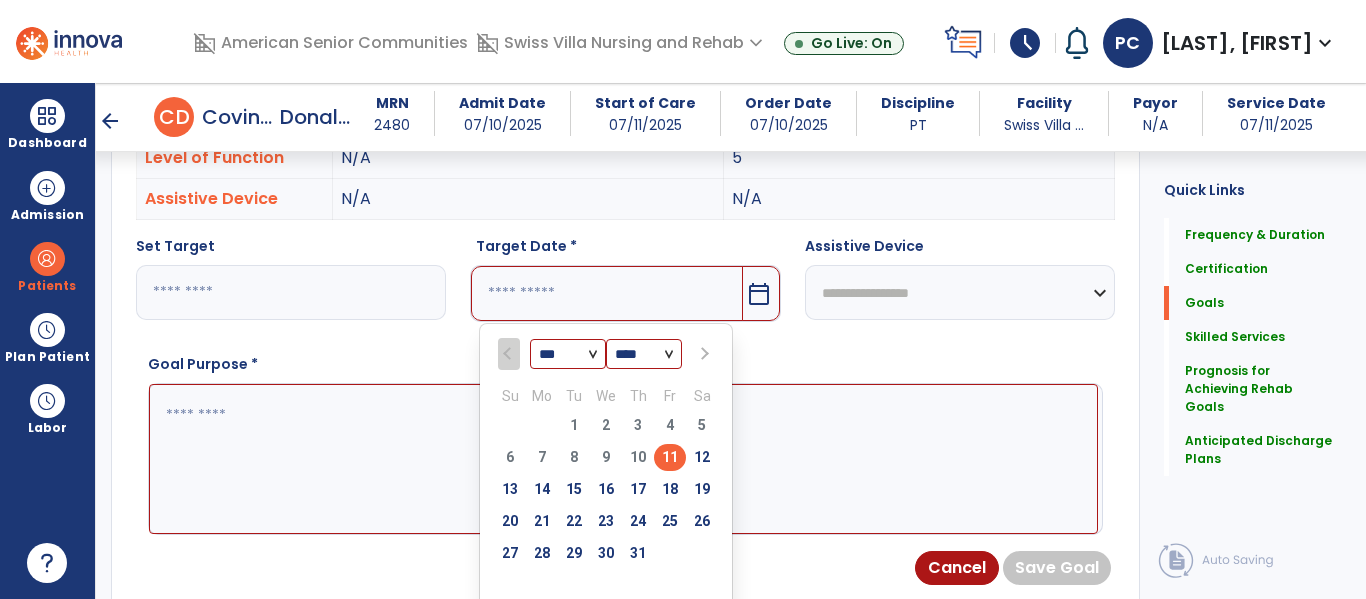 scroll, scrollTop: 696, scrollLeft: 0, axis: vertical 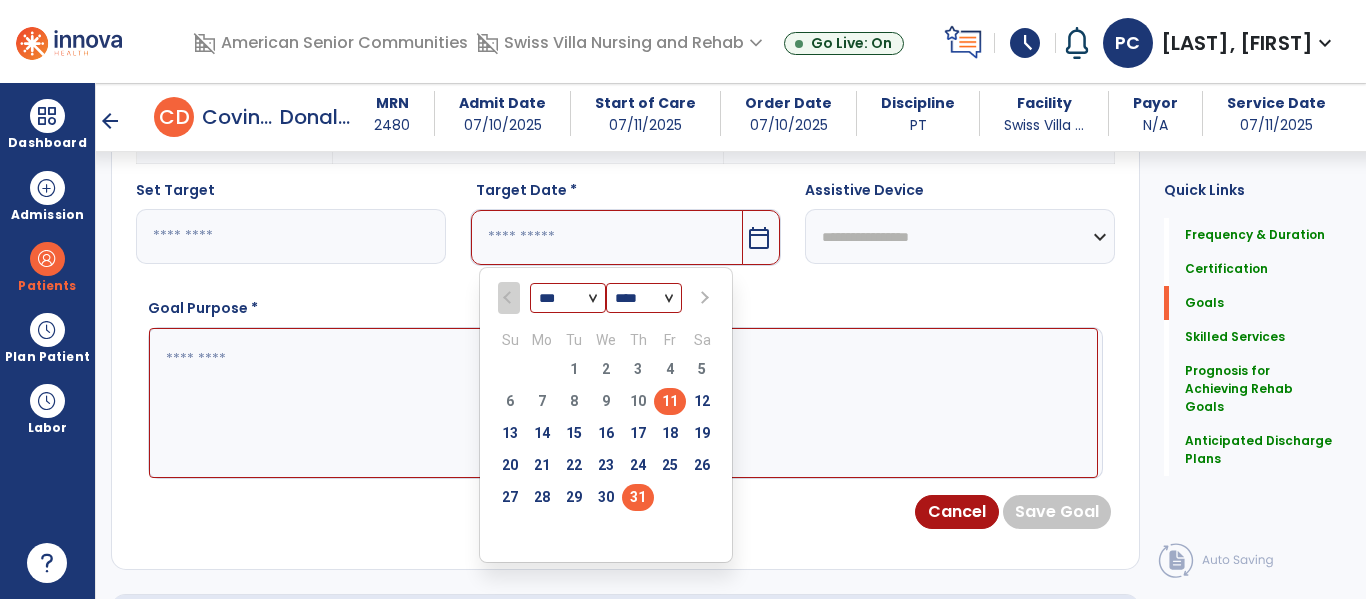 click on "31" at bounding box center [638, 497] 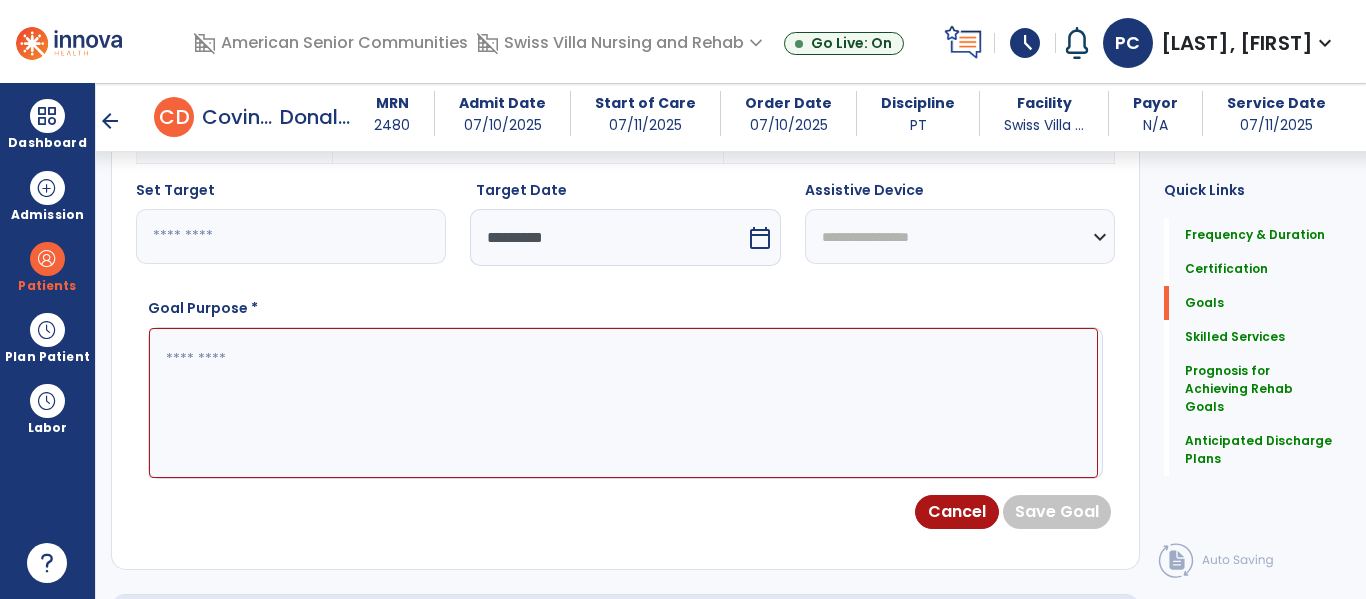 click at bounding box center [623, 403] 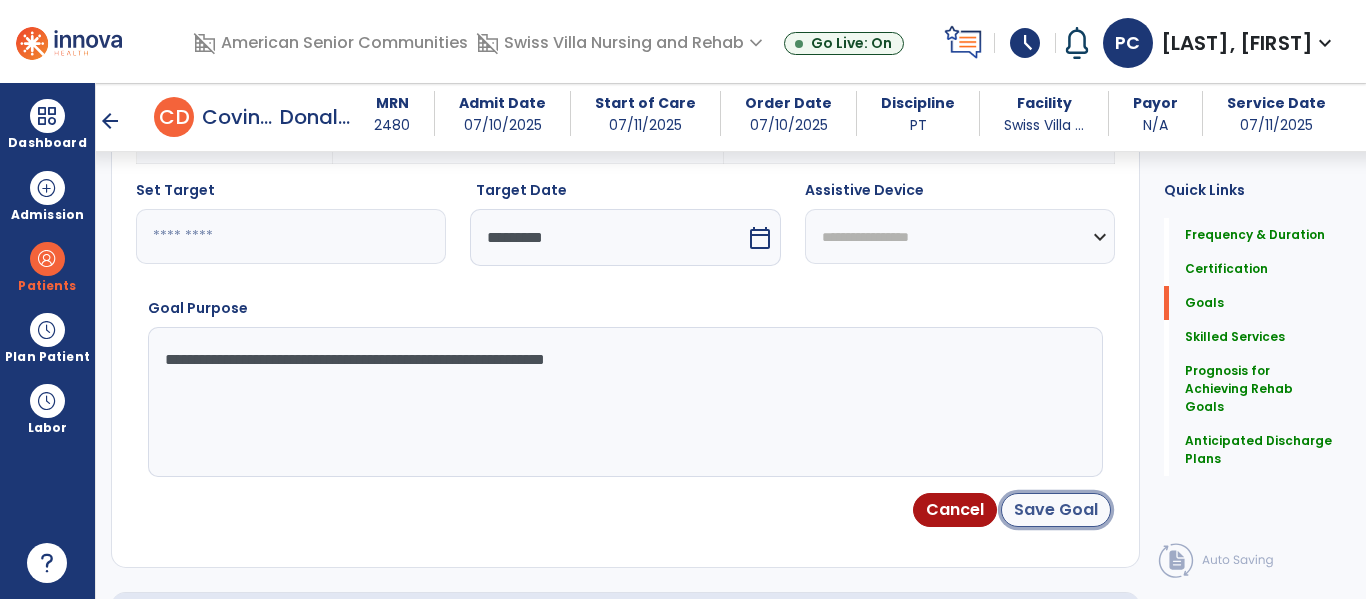 click on "Save Goal" at bounding box center [1056, 510] 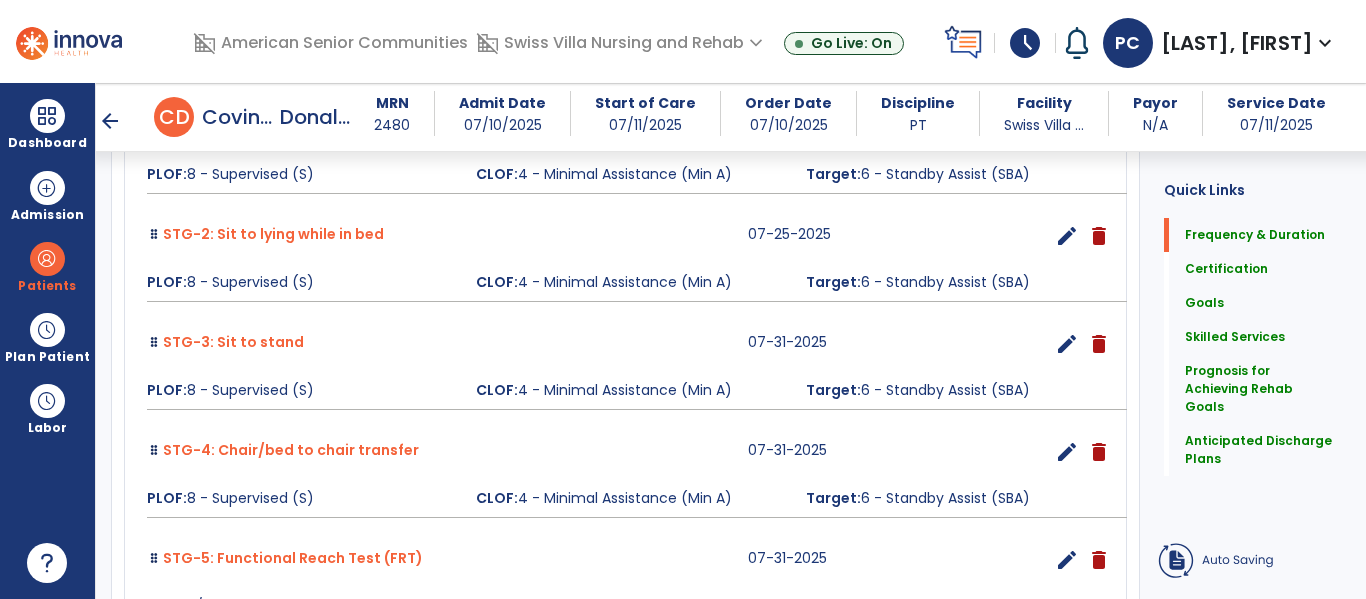 scroll, scrollTop: 106, scrollLeft: 0, axis: vertical 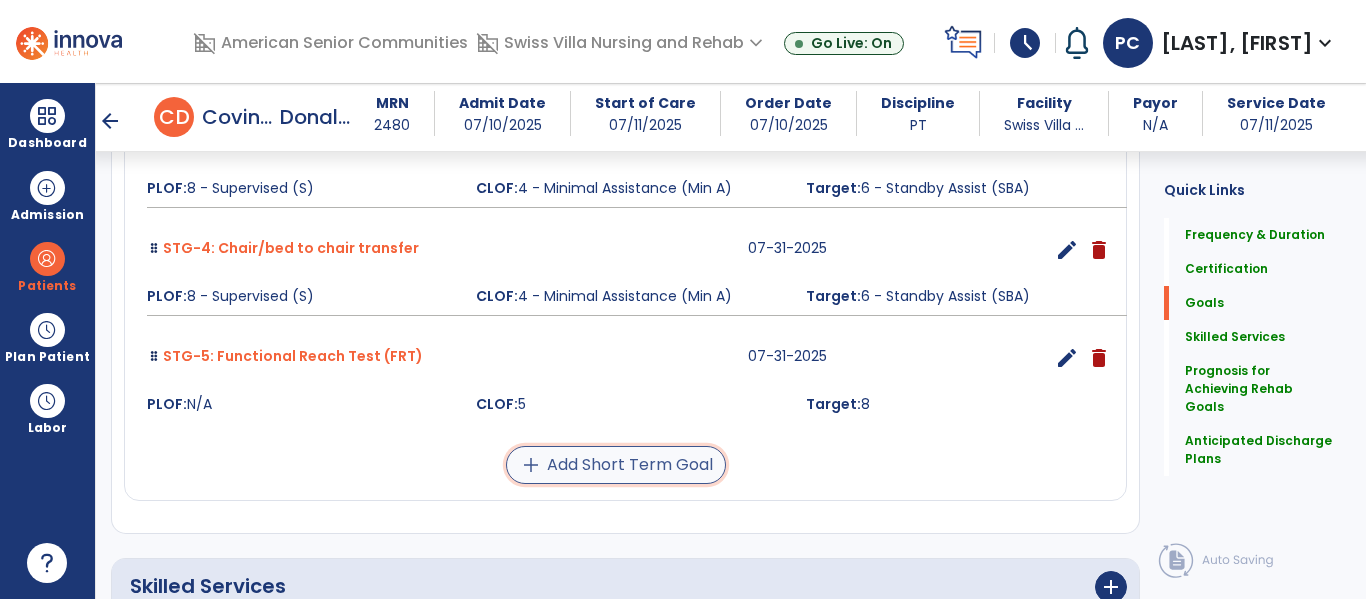 click on "add  Add Short Term Goal" at bounding box center [616, 465] 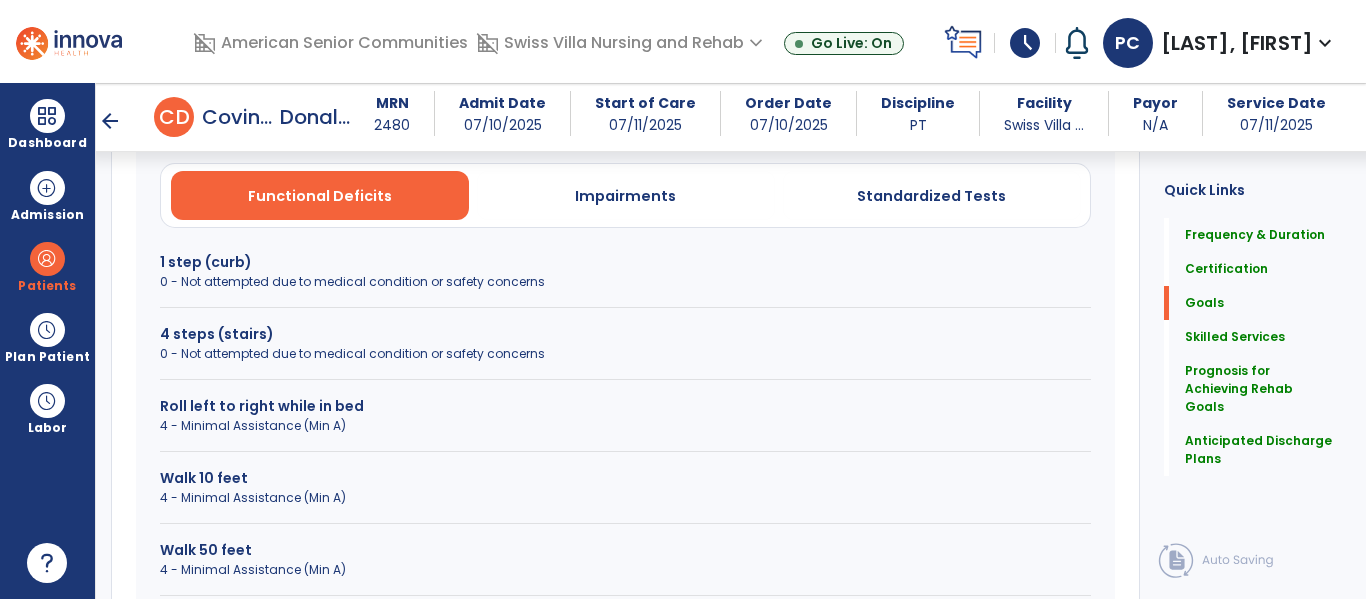 scroll, scrollTop: 566, scrollLeft: 0, axis: vertical 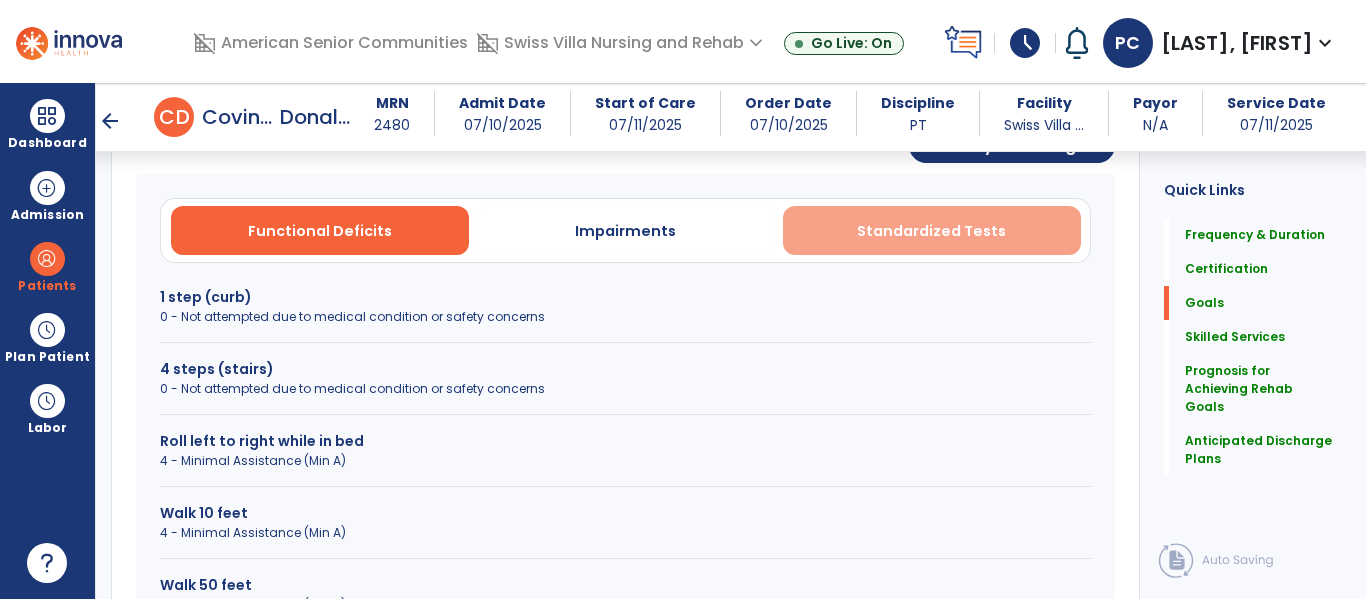 click on "Standardized Tests" at bounding box center [931, 231] 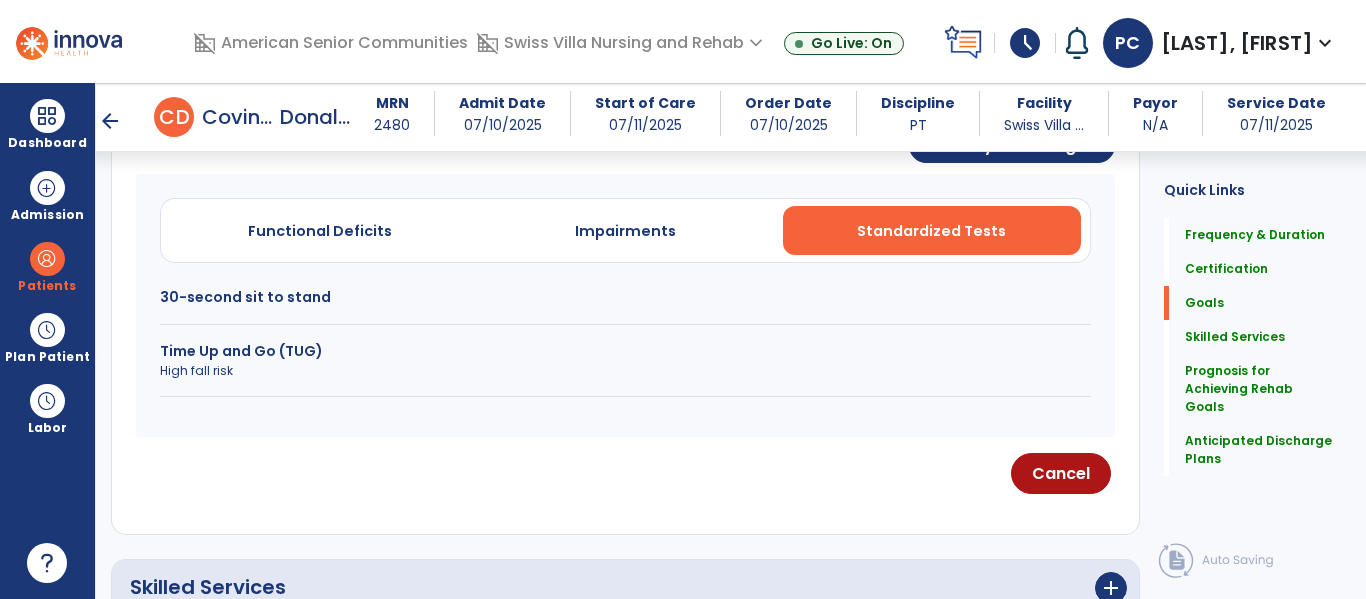 click on "Time Up and Go (TUG)" at bounding box center [625, 351] 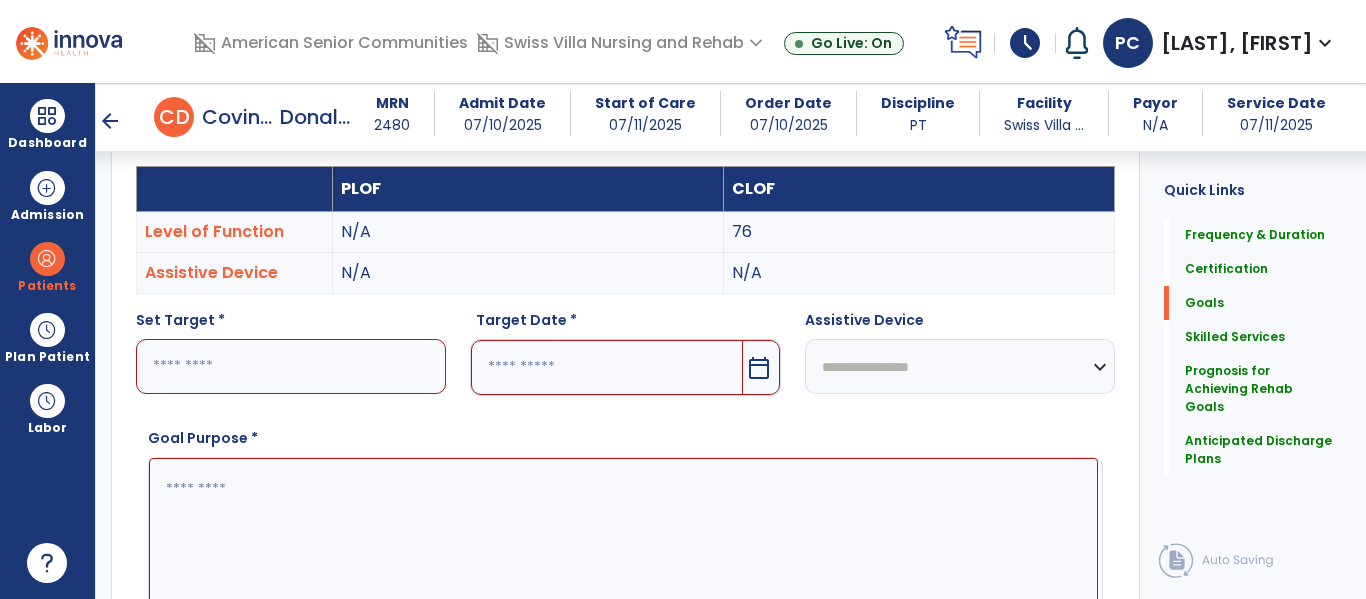 click at bounding box center [291, 366] 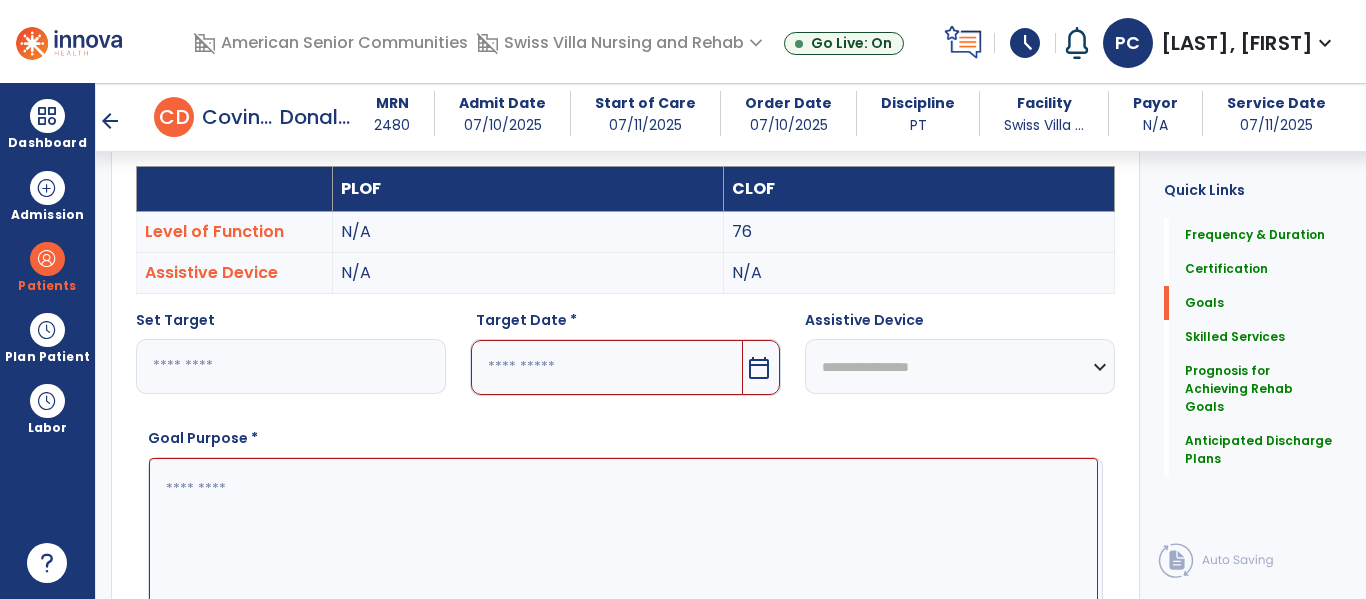 type on "**" 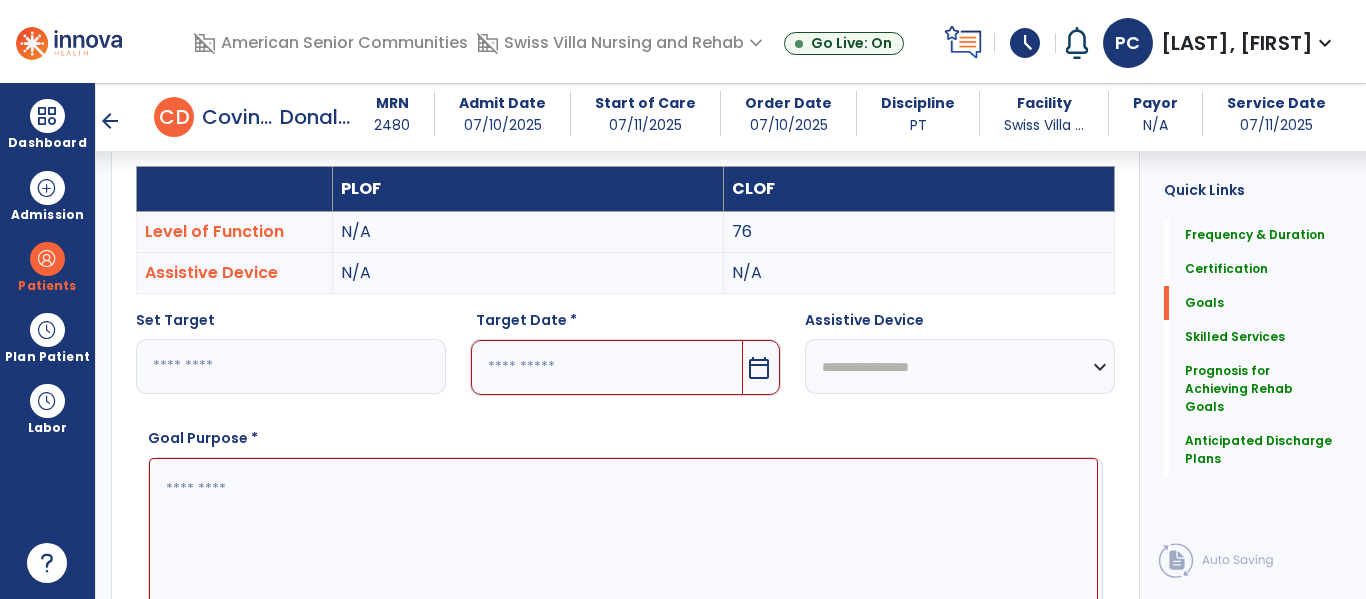 click on "calendar_today" at bounding box center [759, 368] 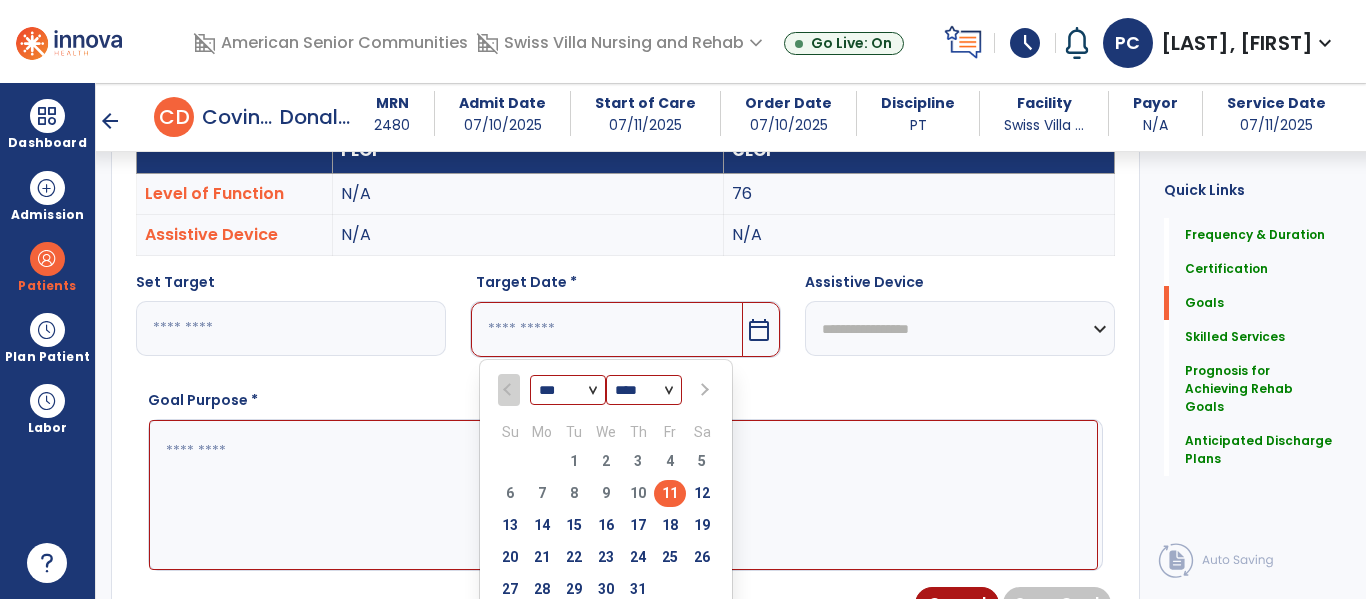 scroll, scrollTop: 667, scrollLeft: 0, axis: vertical 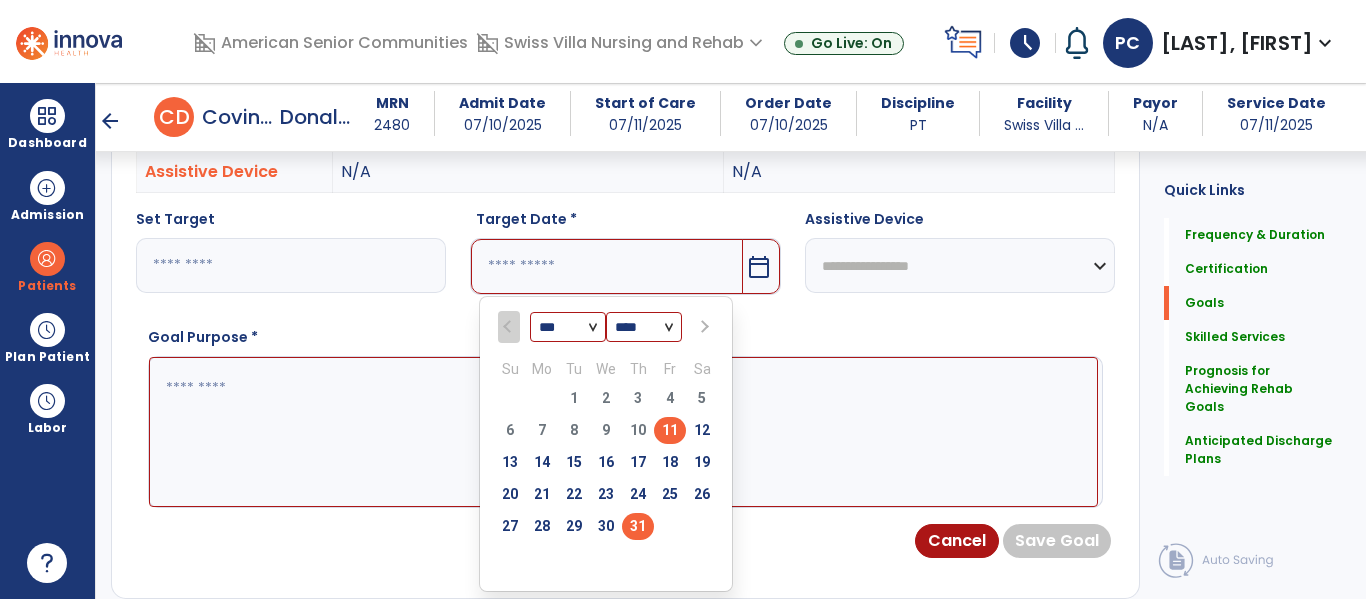 click on "31" at bounding box center (638, 526) 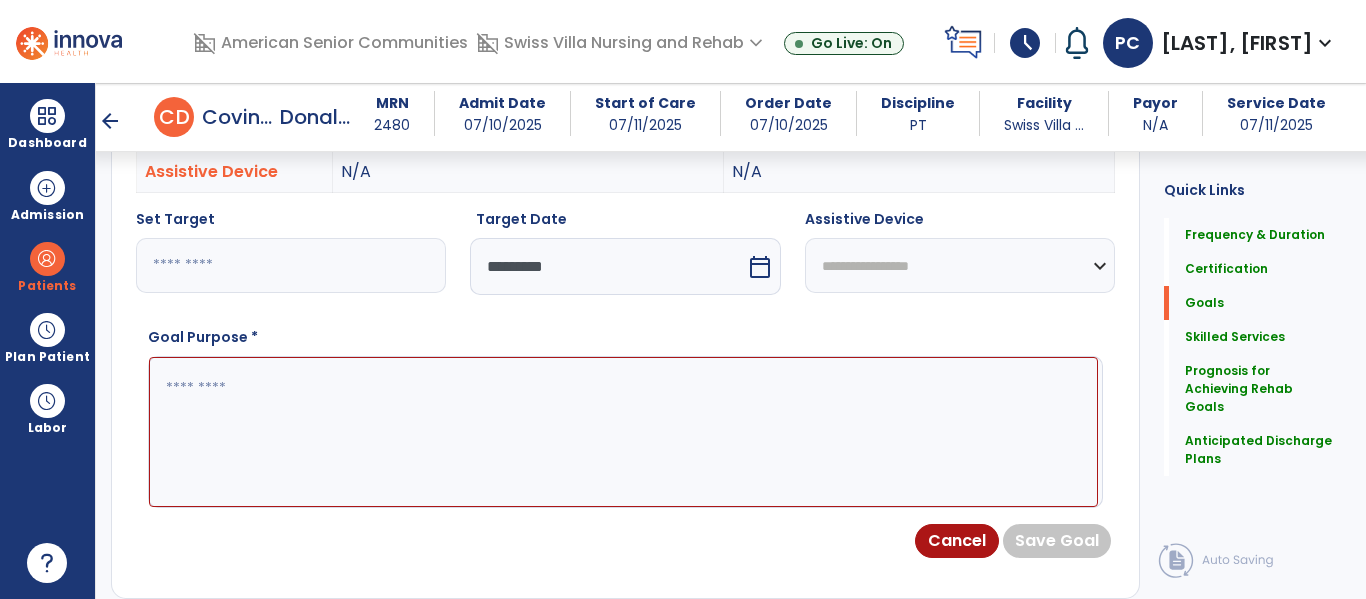 click at bounding box center [623, 432] 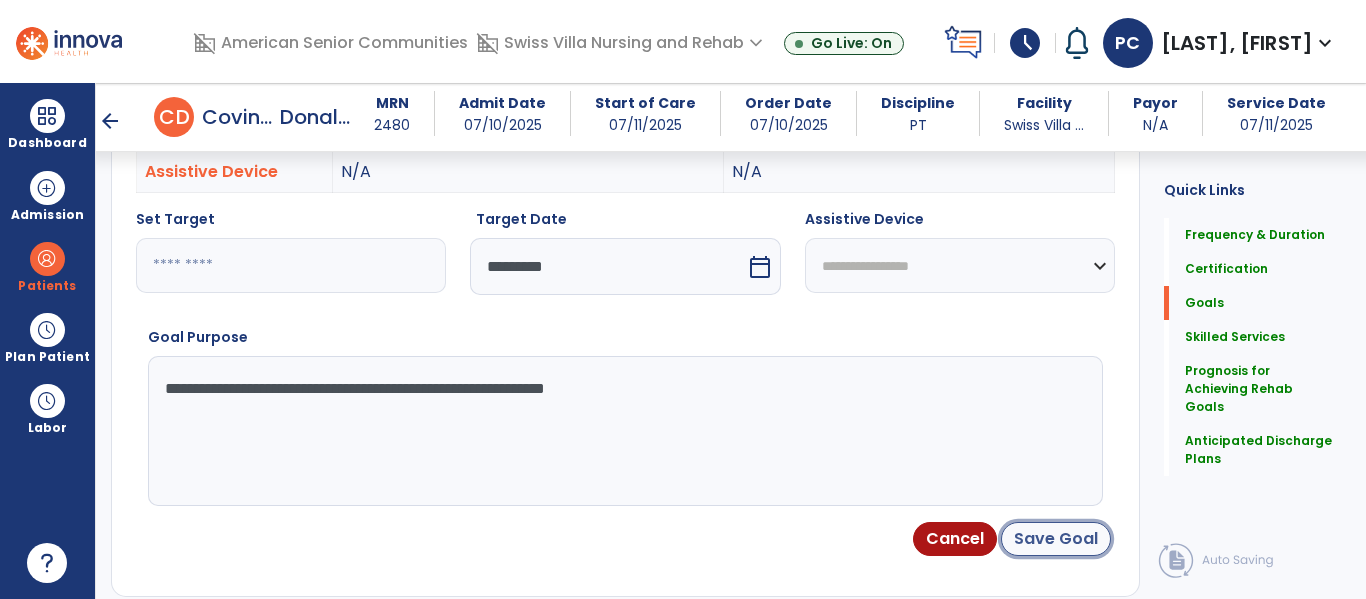 click on "Save Goal" at bounding box center (1056, 539) 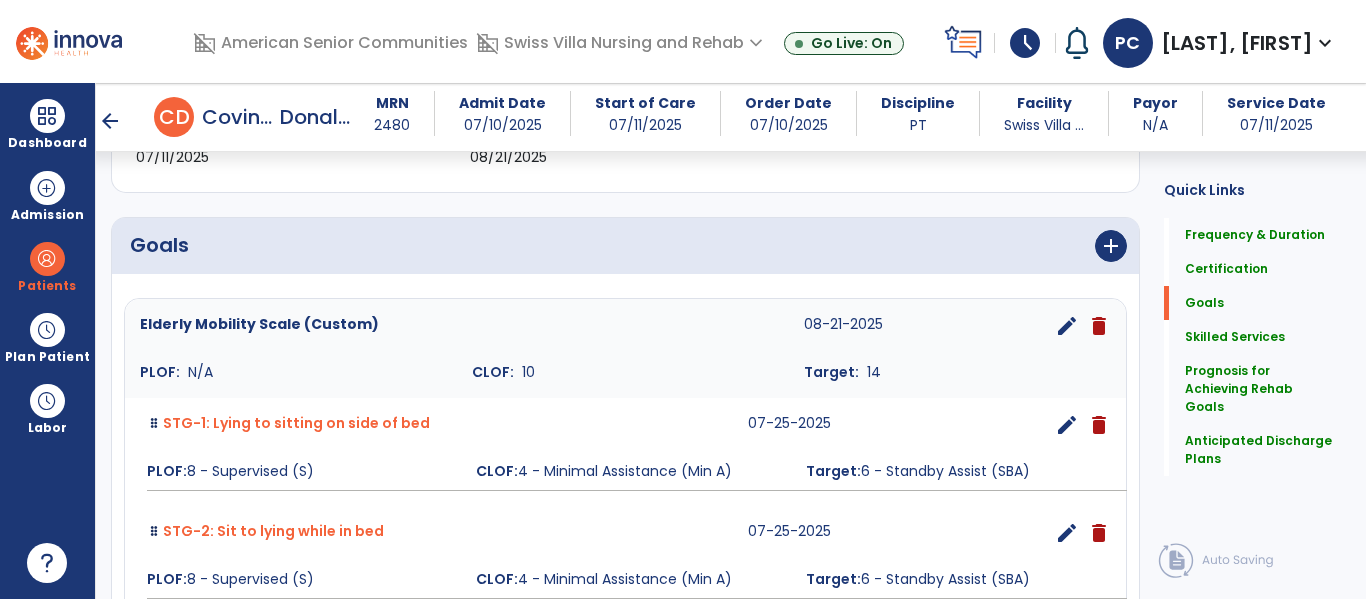 scroll, scrollTop: 398, scrollLeft: 0, axis: vertical 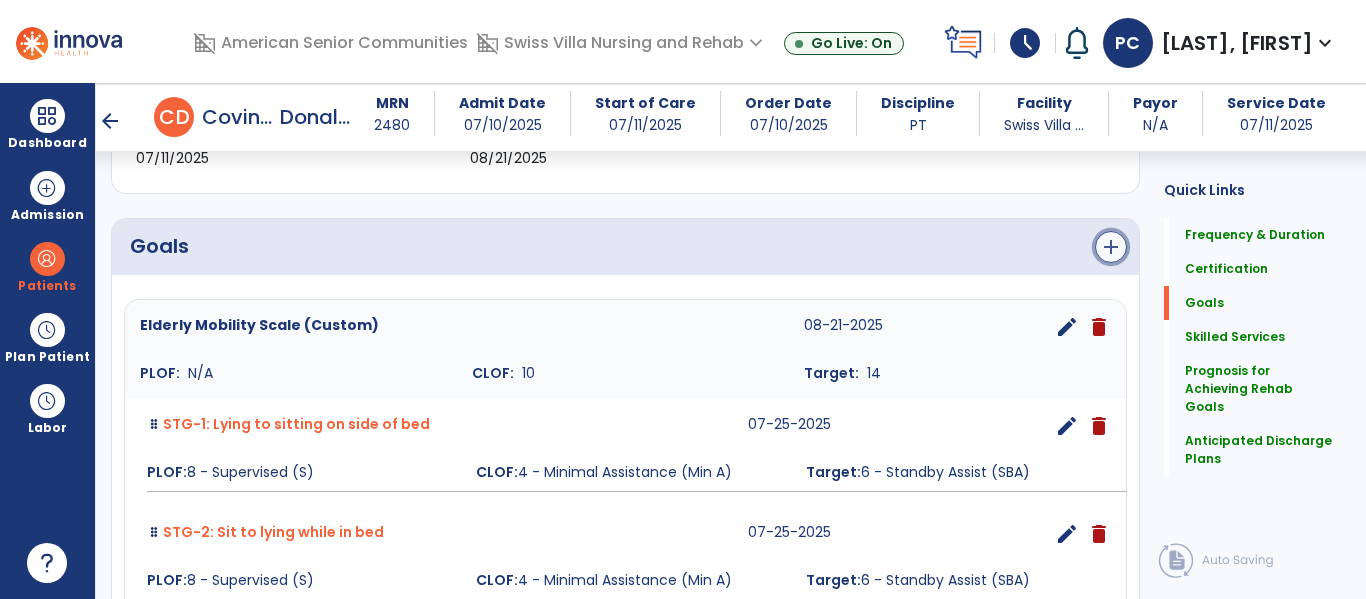 click on "add" at bounding box center [1111, 247] 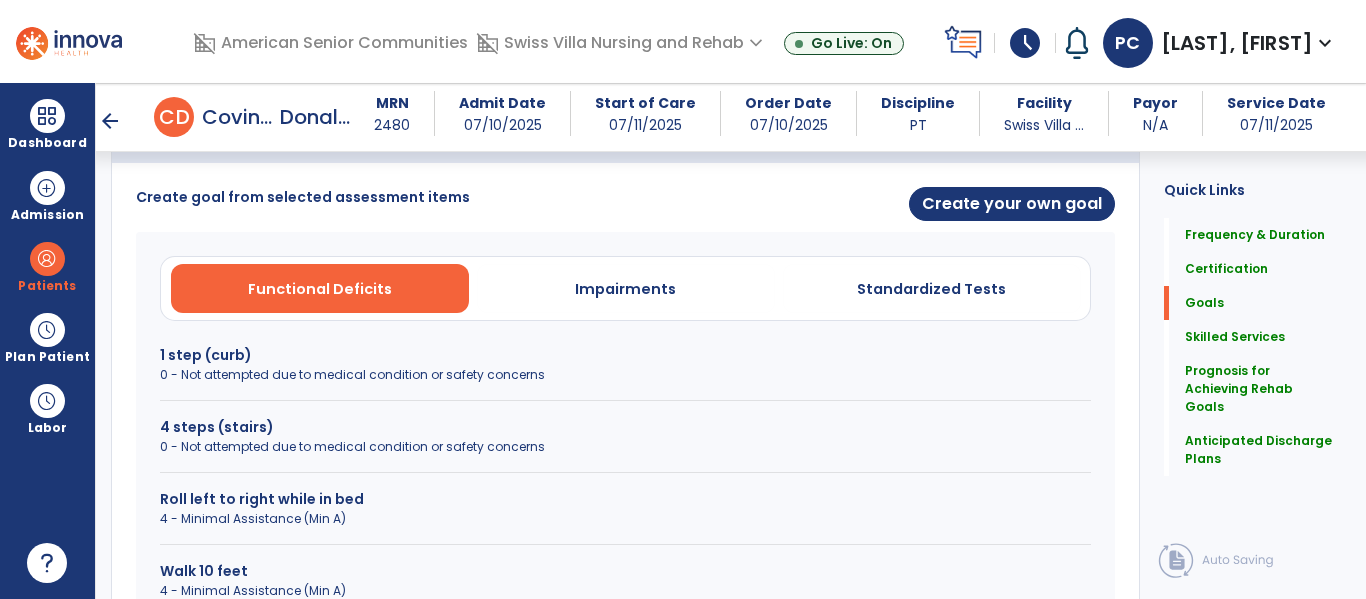 scroll, scrollTop: 510, scrollLeft: 0, axis: vertical 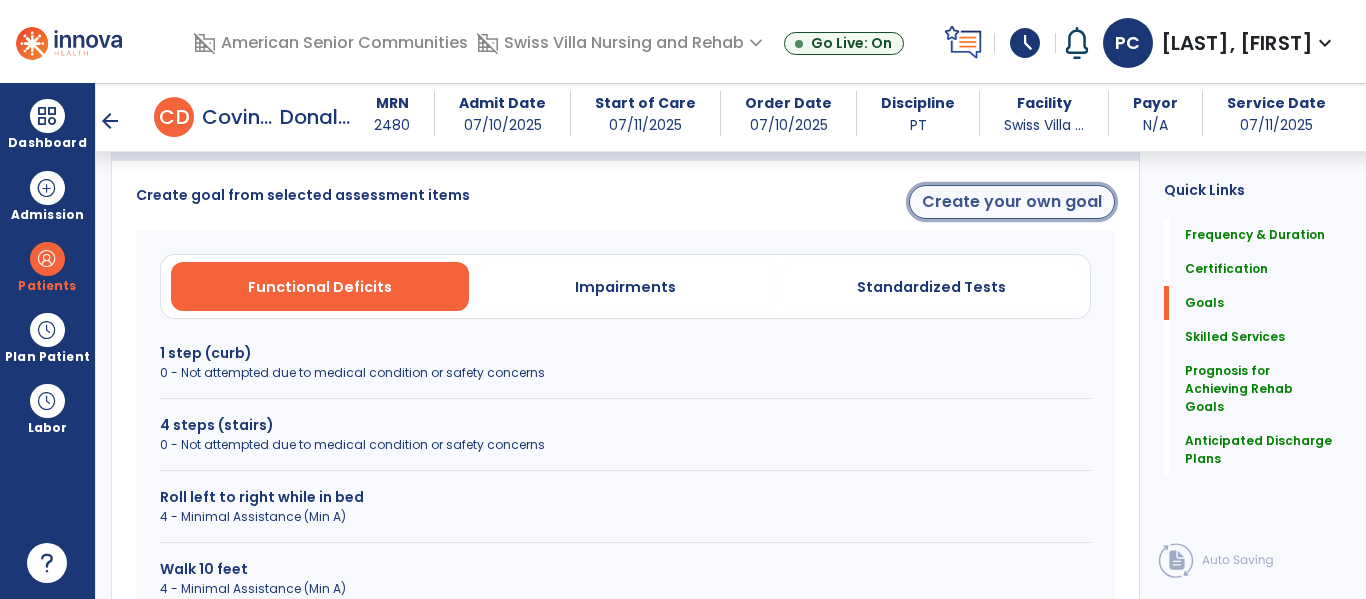 click on "Create your own goal" at bounding box center [1012, 202] 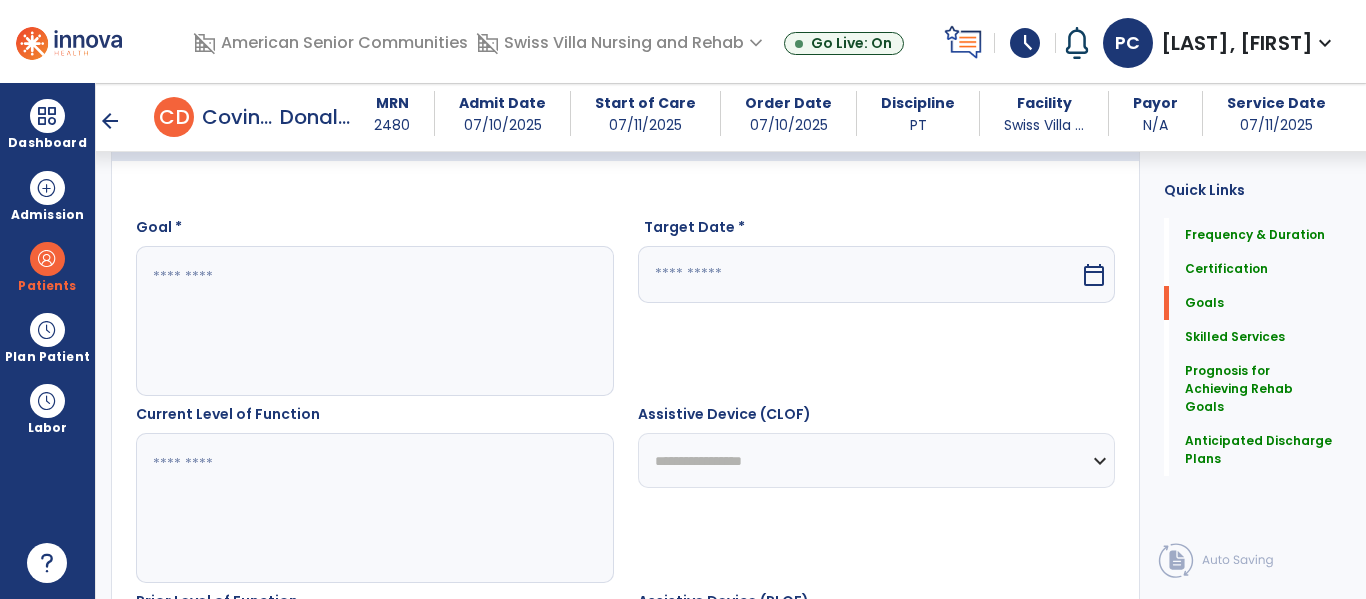 click at bounding box center [374, 321] 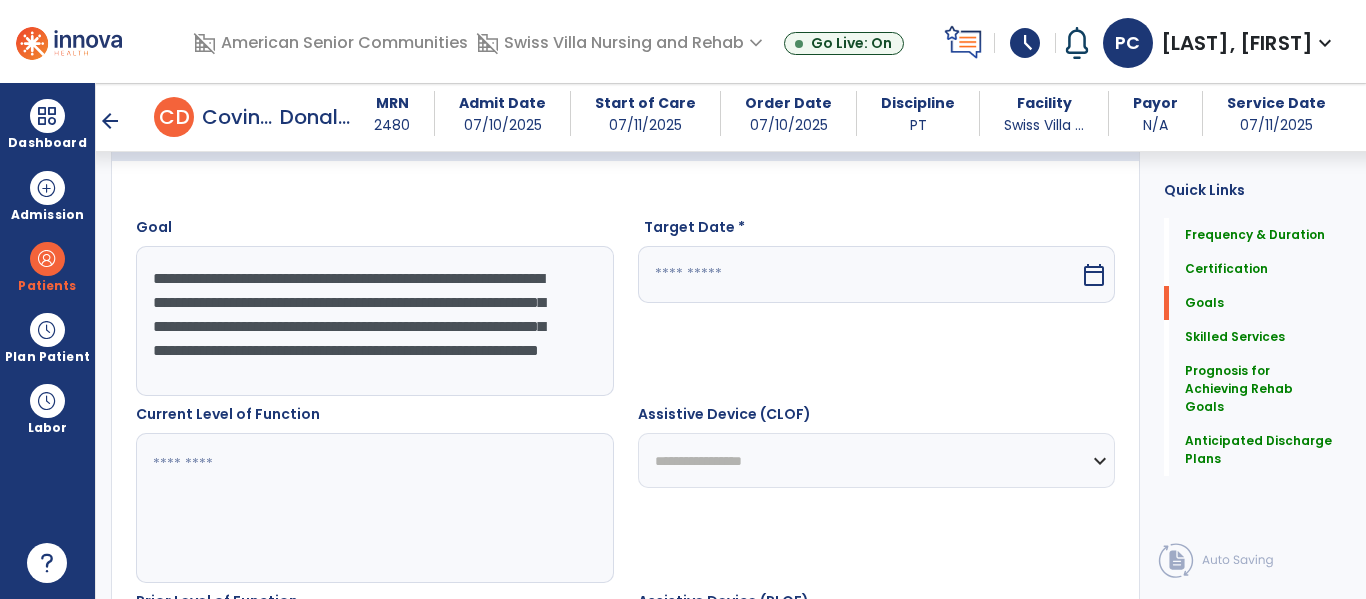 scroll, scrollTop: 40, scrollLeft: 0, axis: vertical 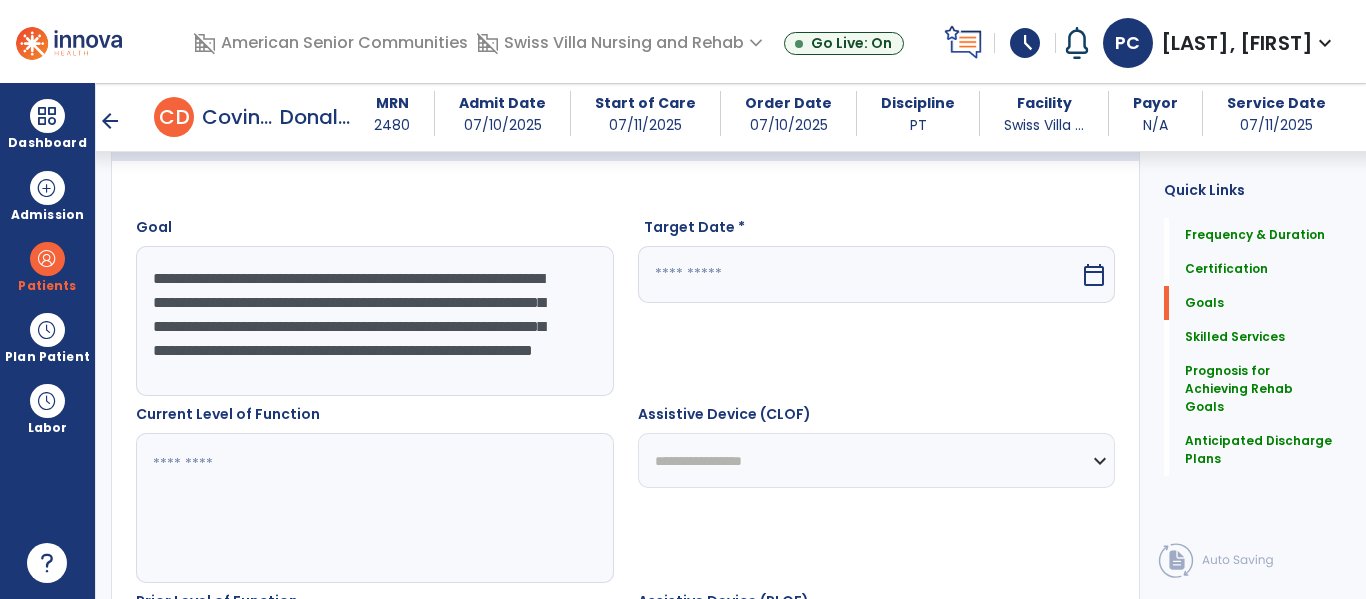 click on "**********" at bounding box center (374, 321) 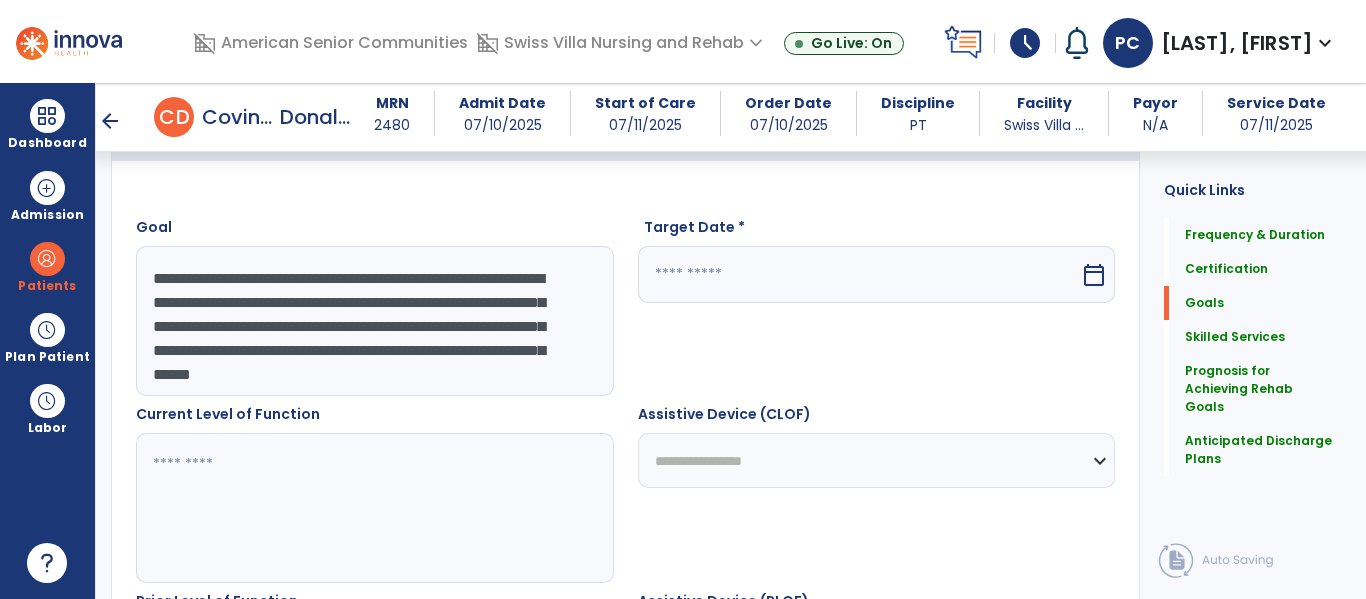 scroll, scrollTop: 20, scrollLeft: 0, axis: vertical 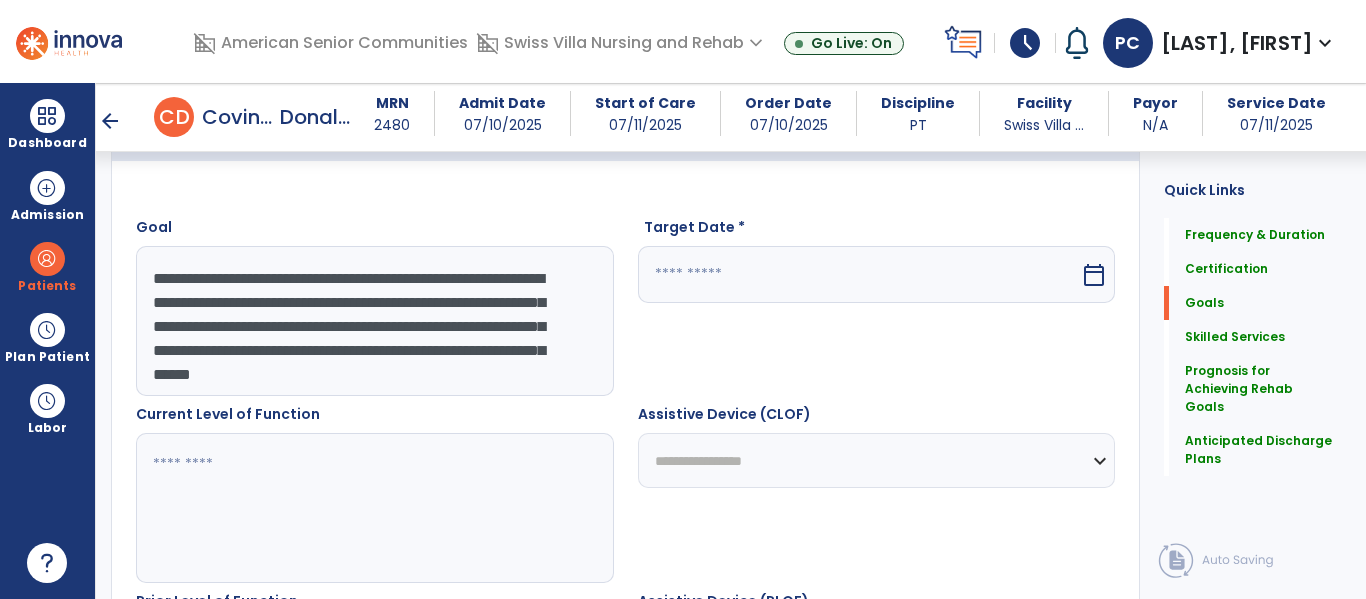 click on "**********" at bounding box center (374, 321) 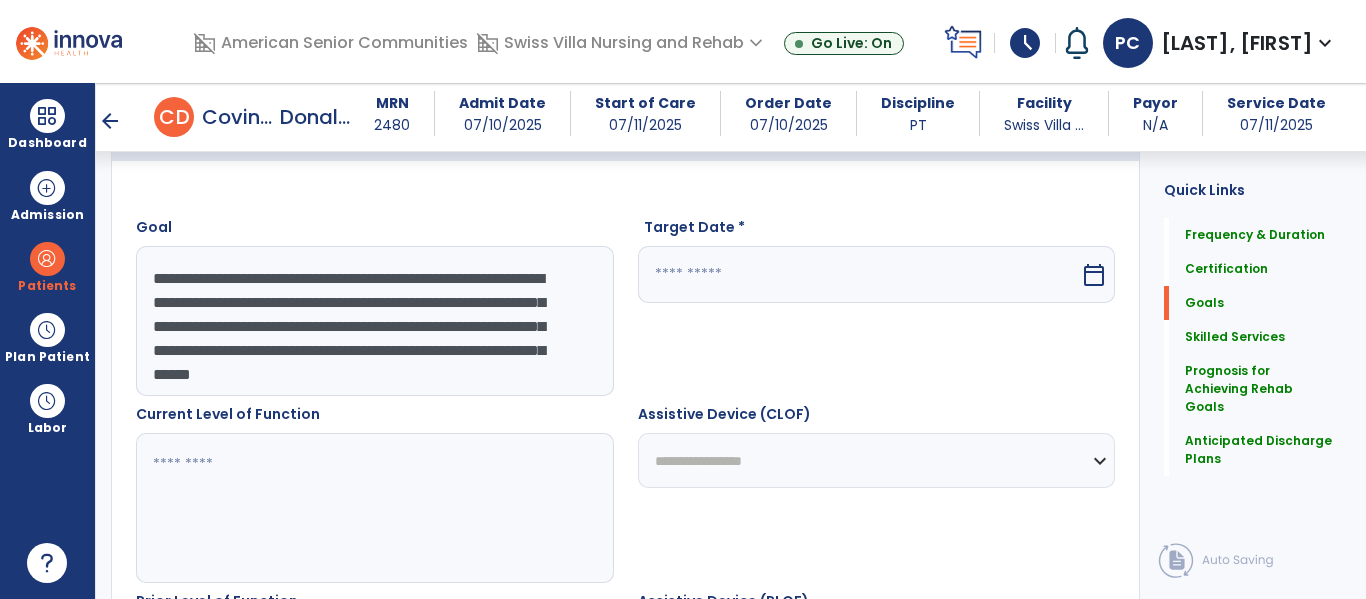 click at bounding box center (859, 274) 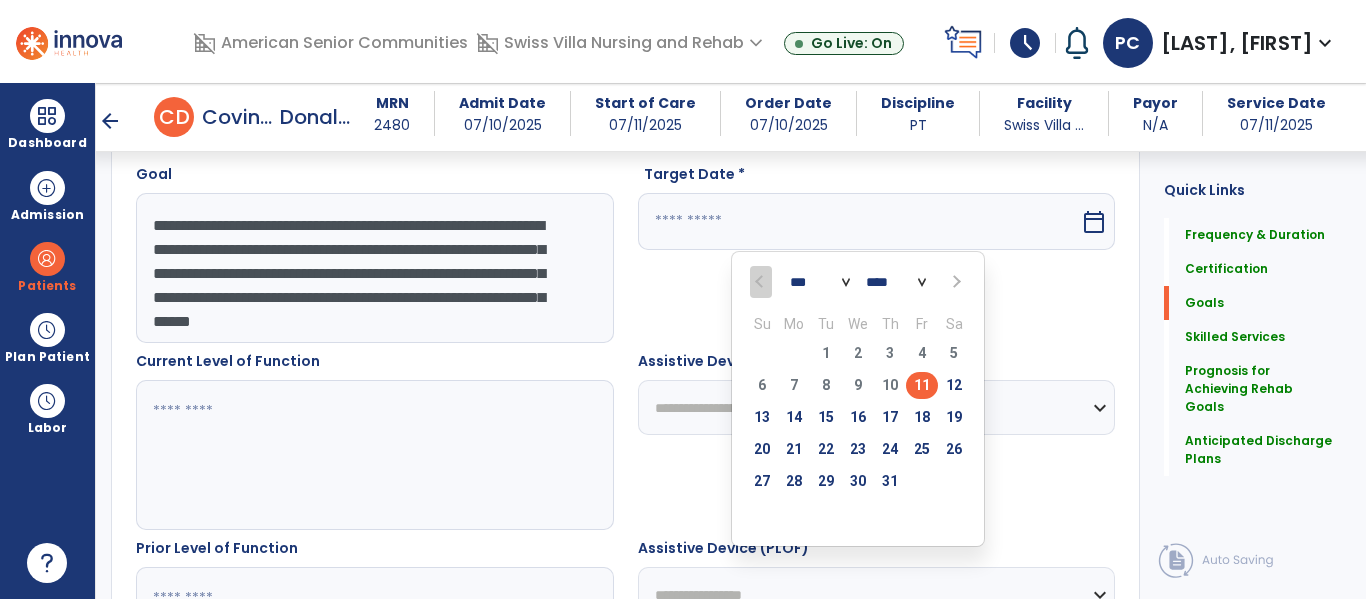 scroll, scrollTop: 576, scrollLeft: 0, axis: vertical 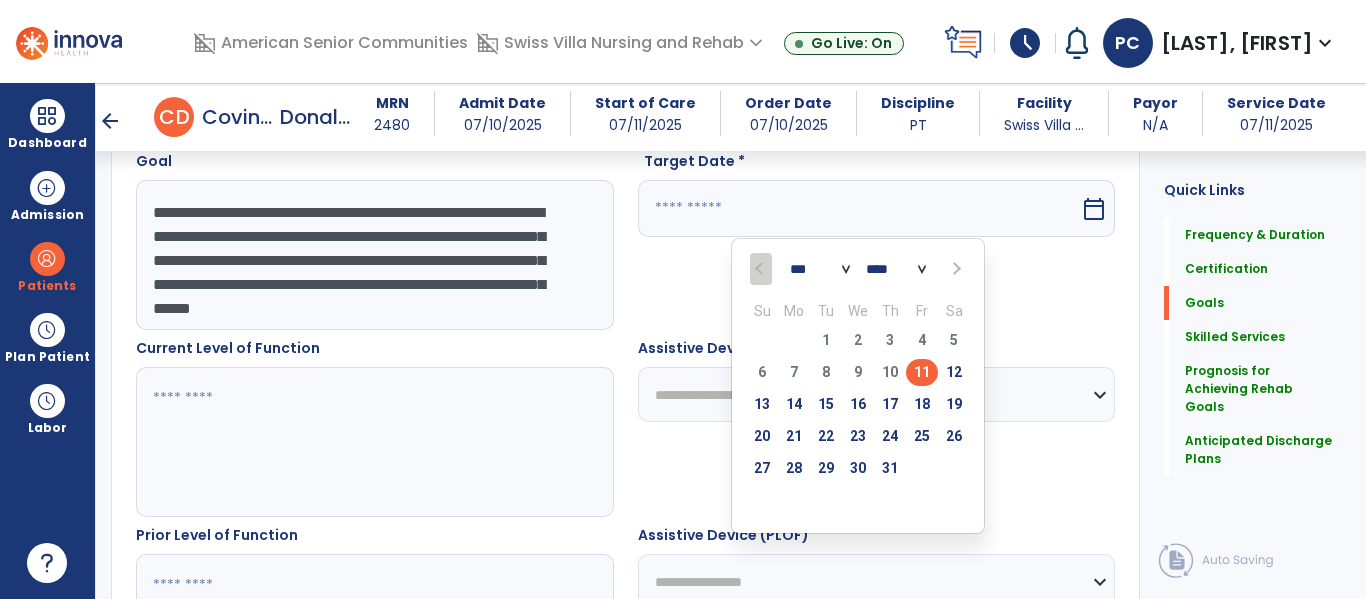 click on "*** ***" at bounding box center [820, 270] 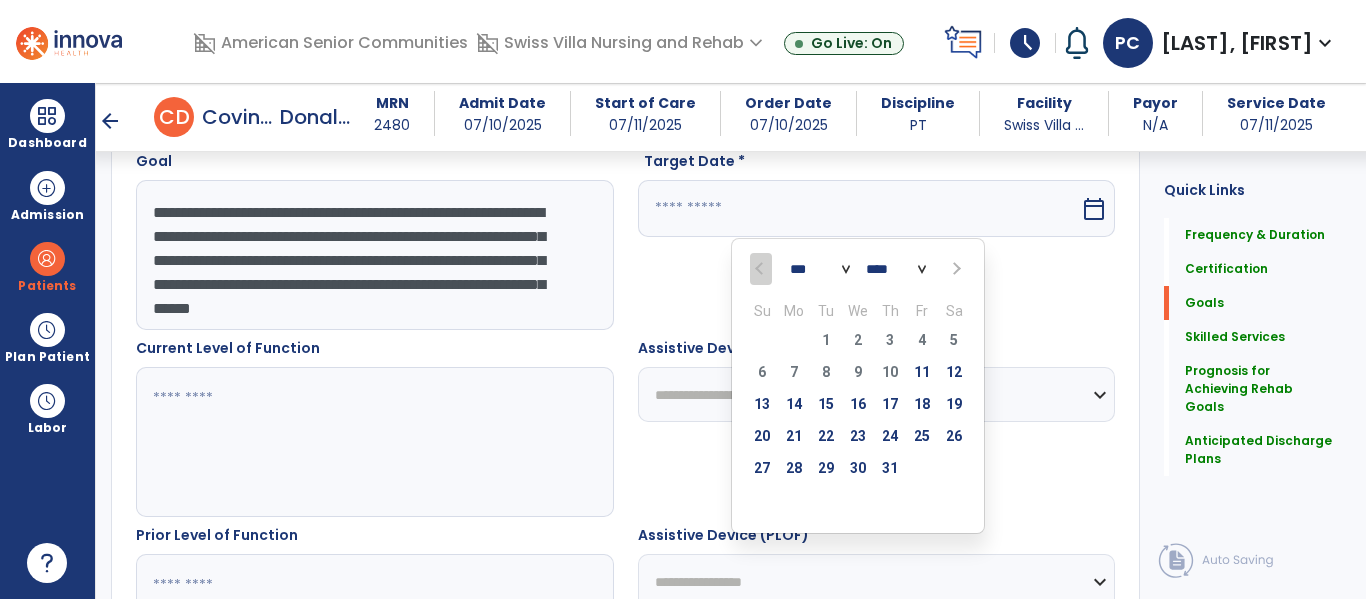 select on "*" 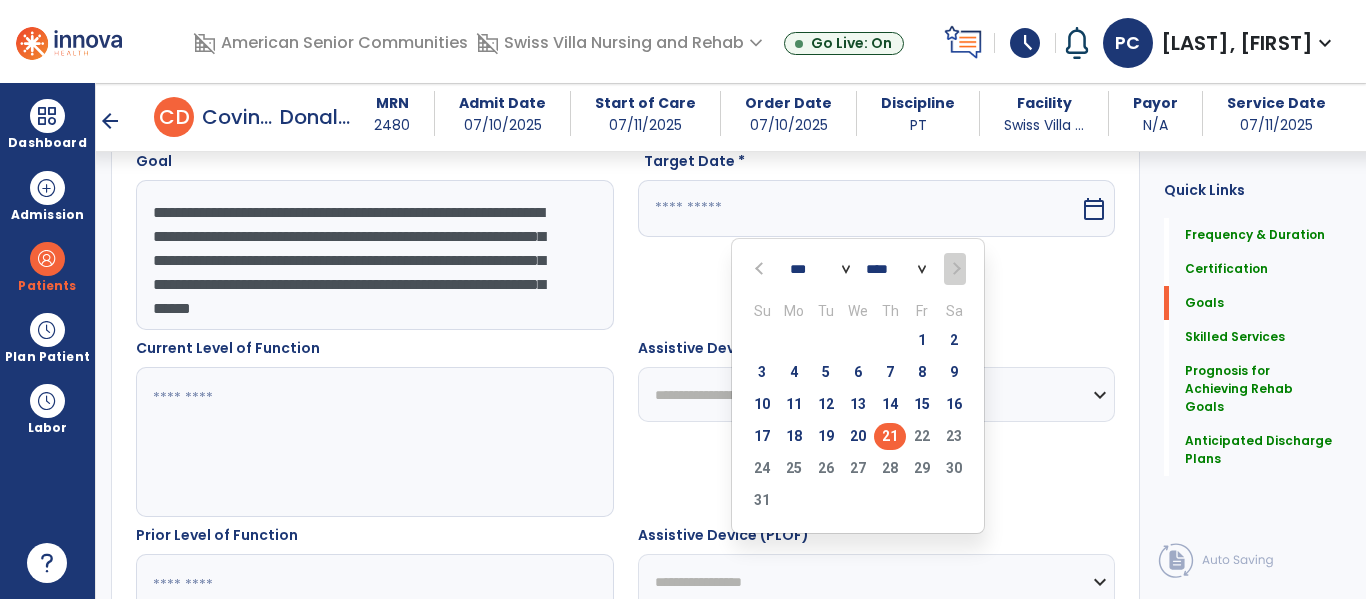 click on "21" at bounding box center (890, 436) 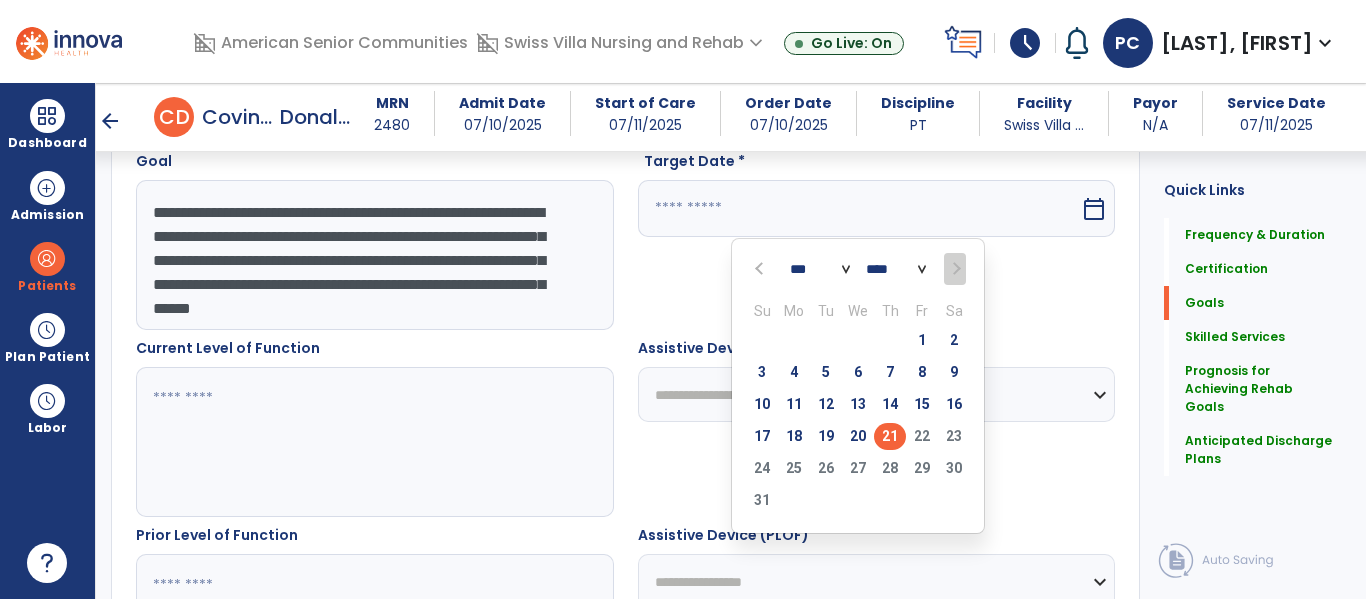 type on "*********" 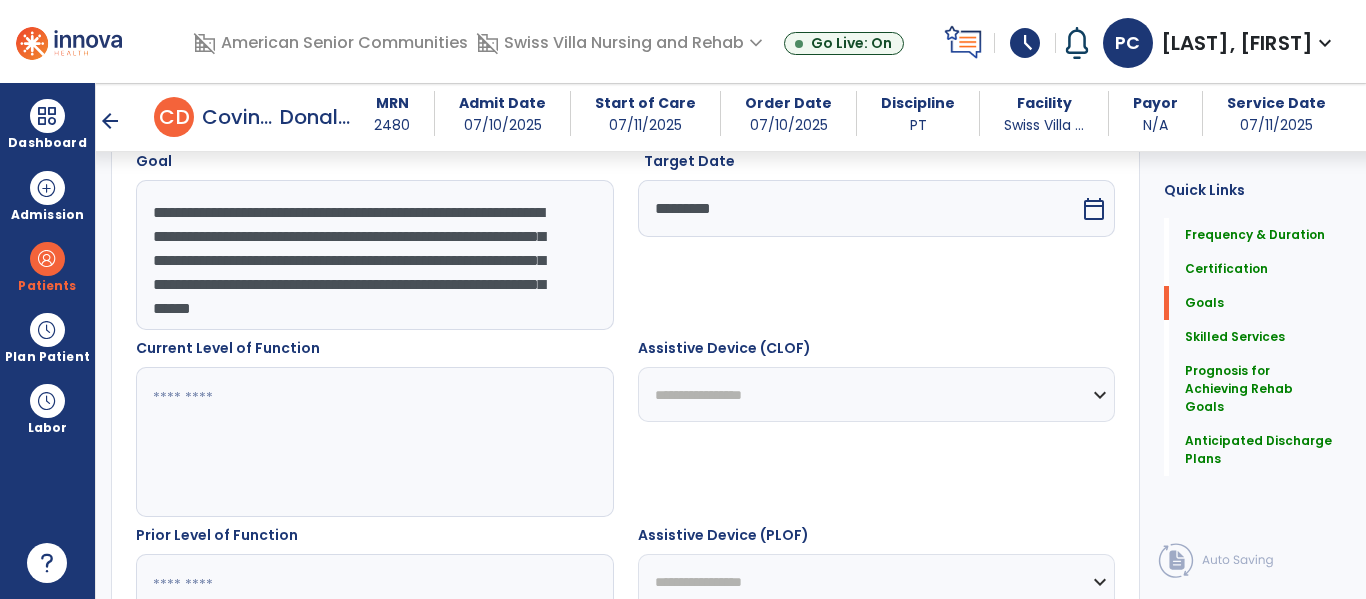 click at bounding box center [374, 442] 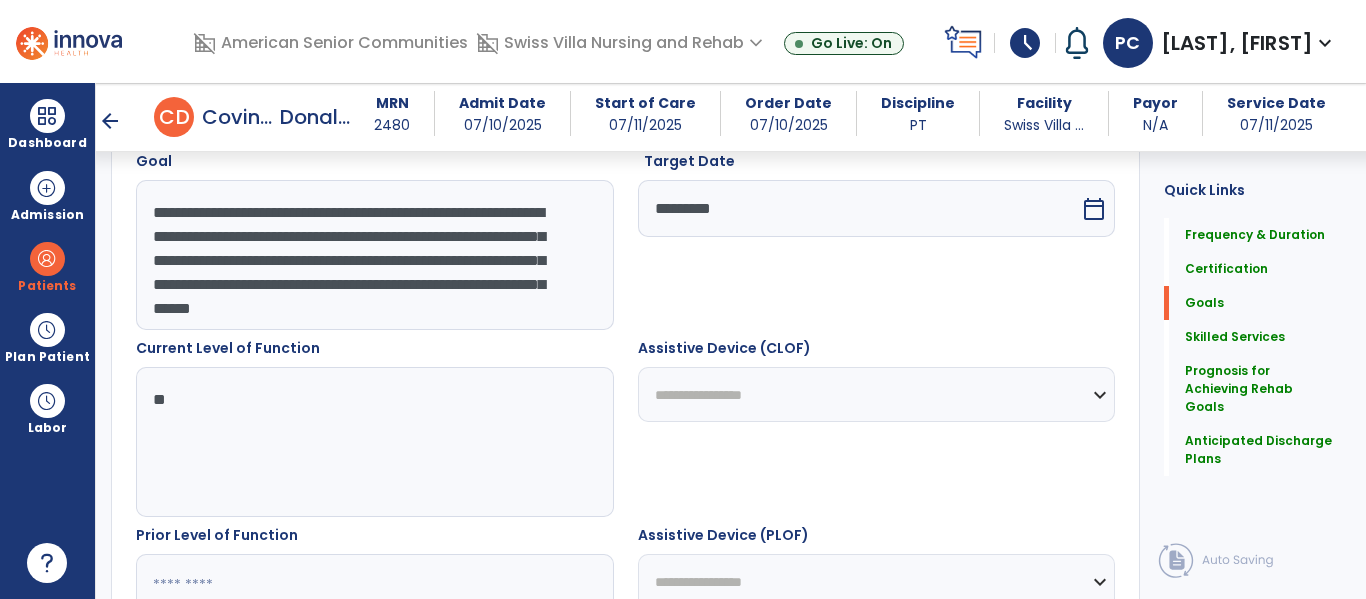 type on "*" 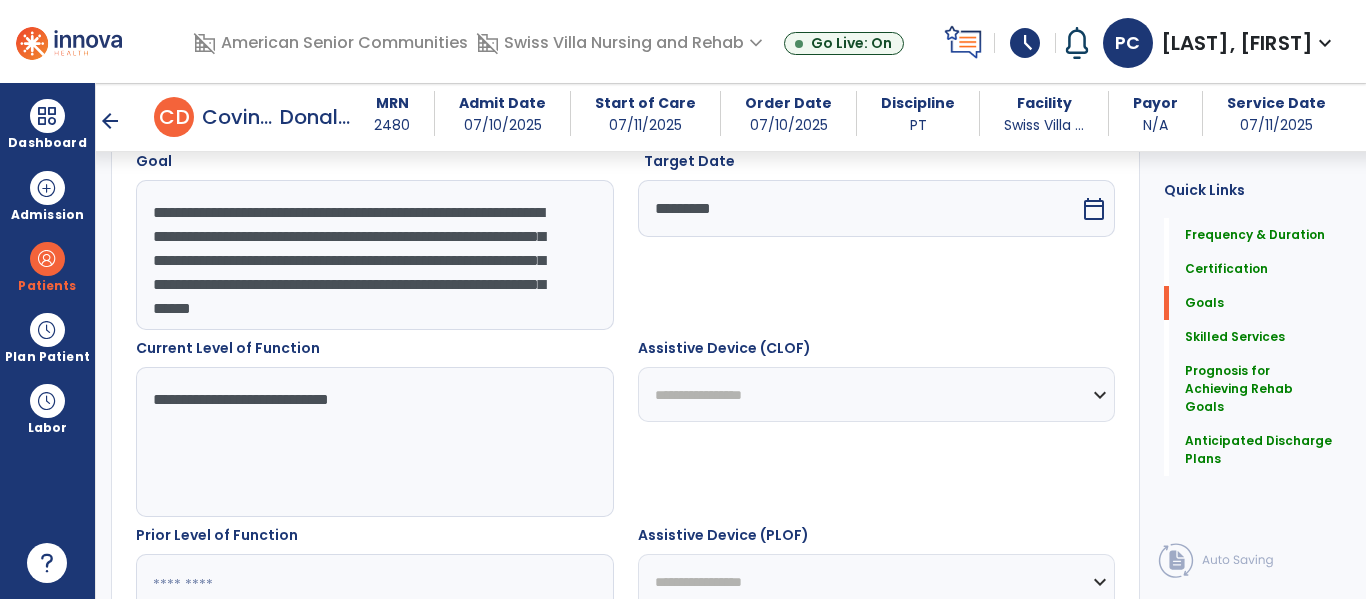 type on "**********" 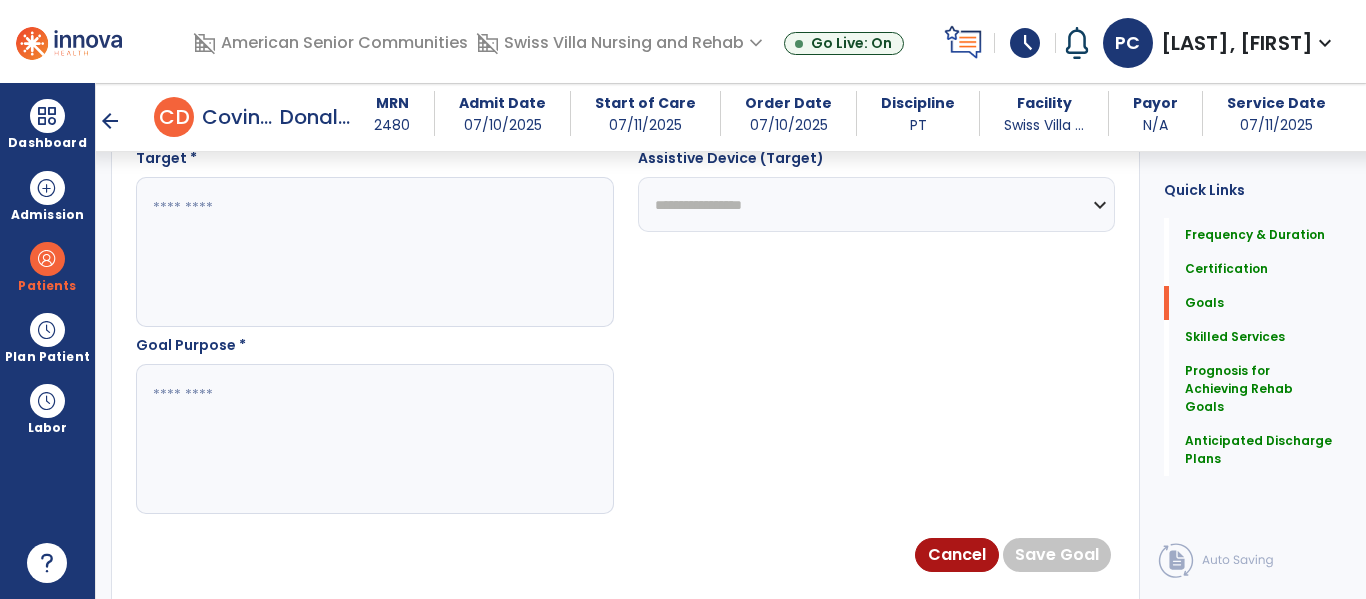 scroll, scrollTop: 1144, scrollLeft: 0, axis: vertical 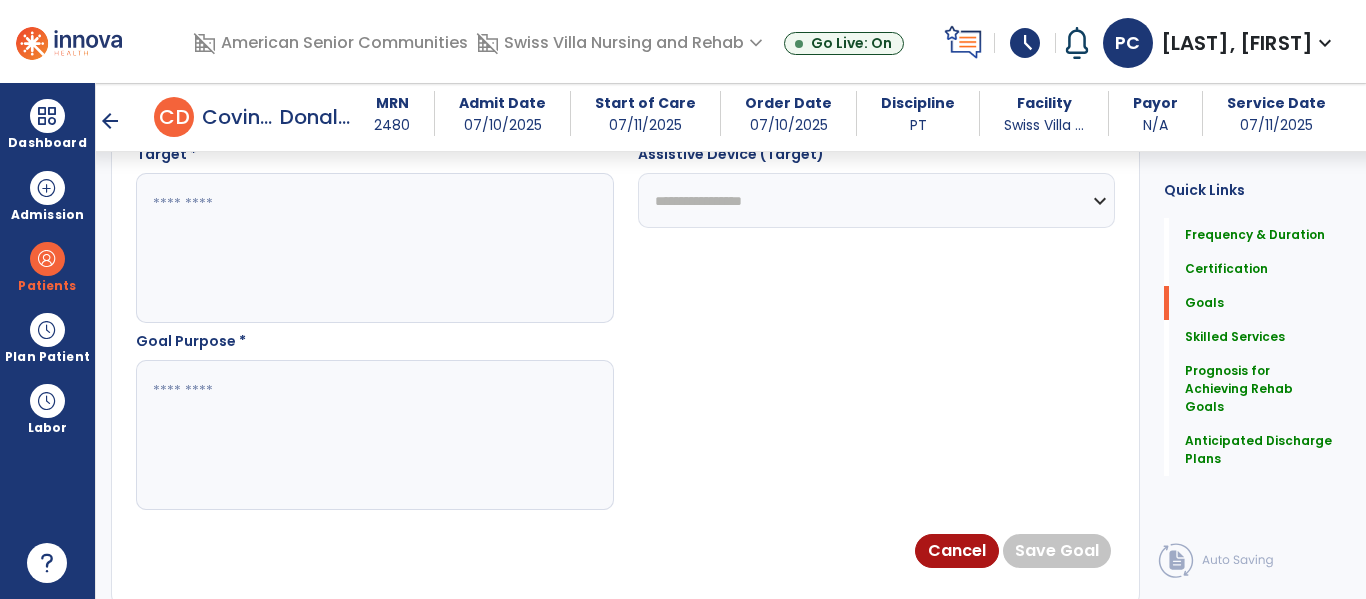 click at bounding box center [374, 435] 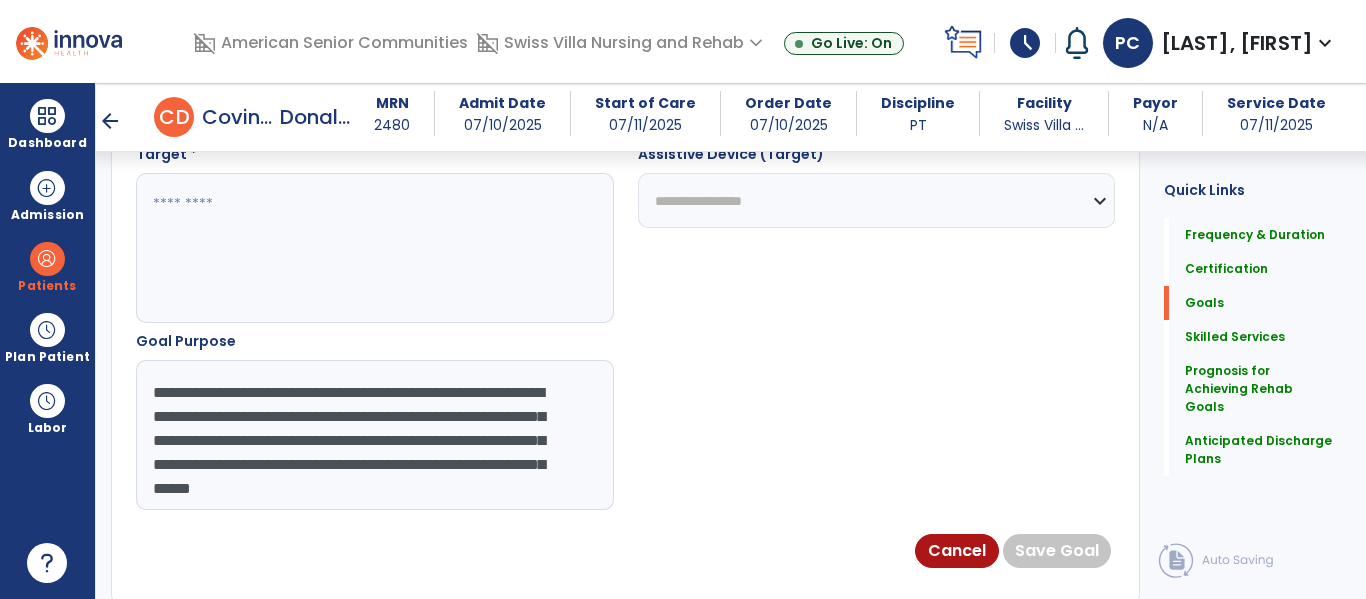 scroll, scrollTop: 16, scrollLeft: 0, axis: vertical 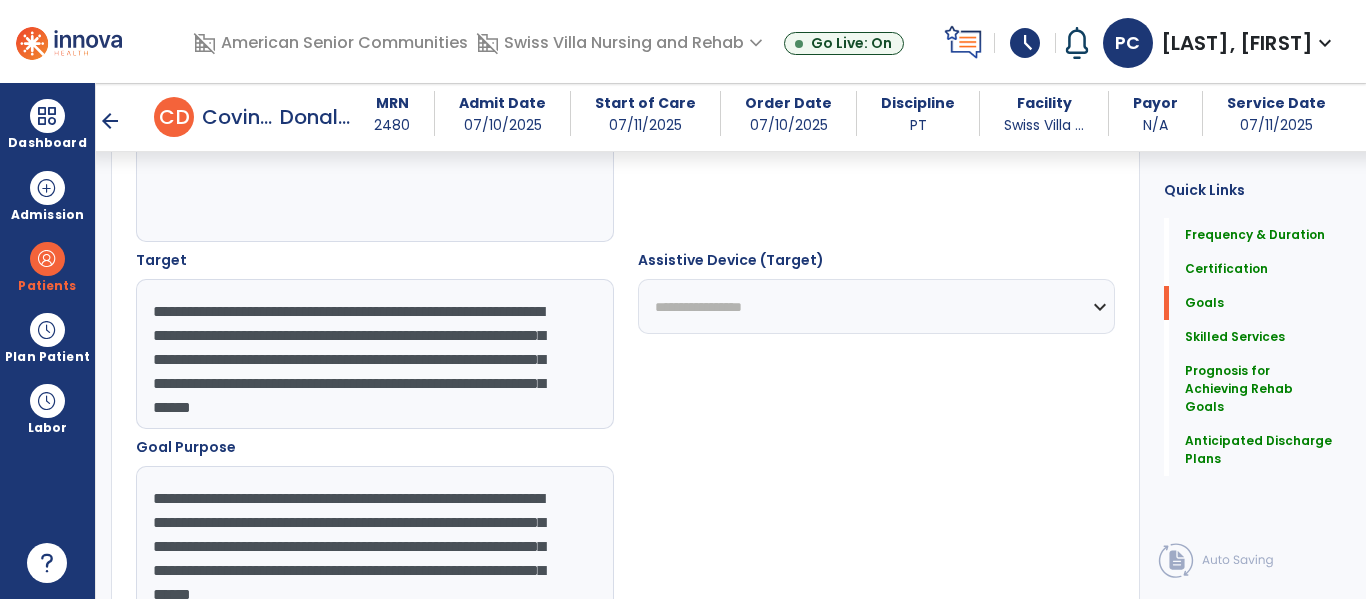 type on "**********" 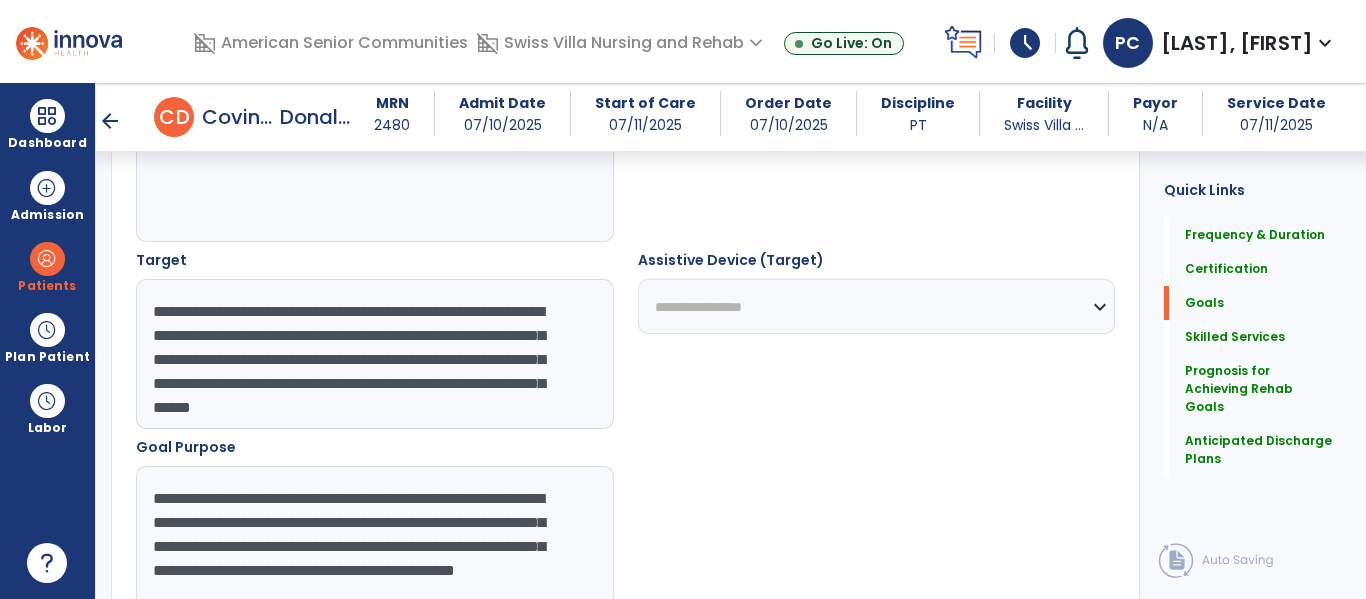 type on "**********" 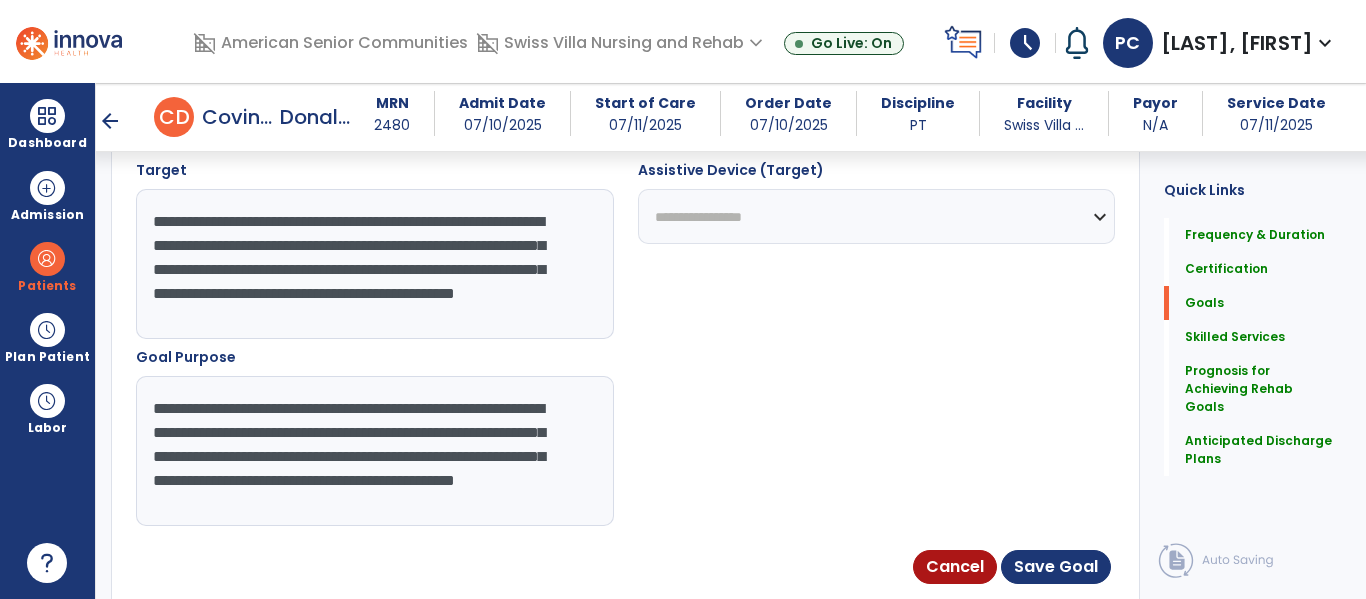 scroll, scrollTop: 1130, scrollLeft: 0, axis: vertical 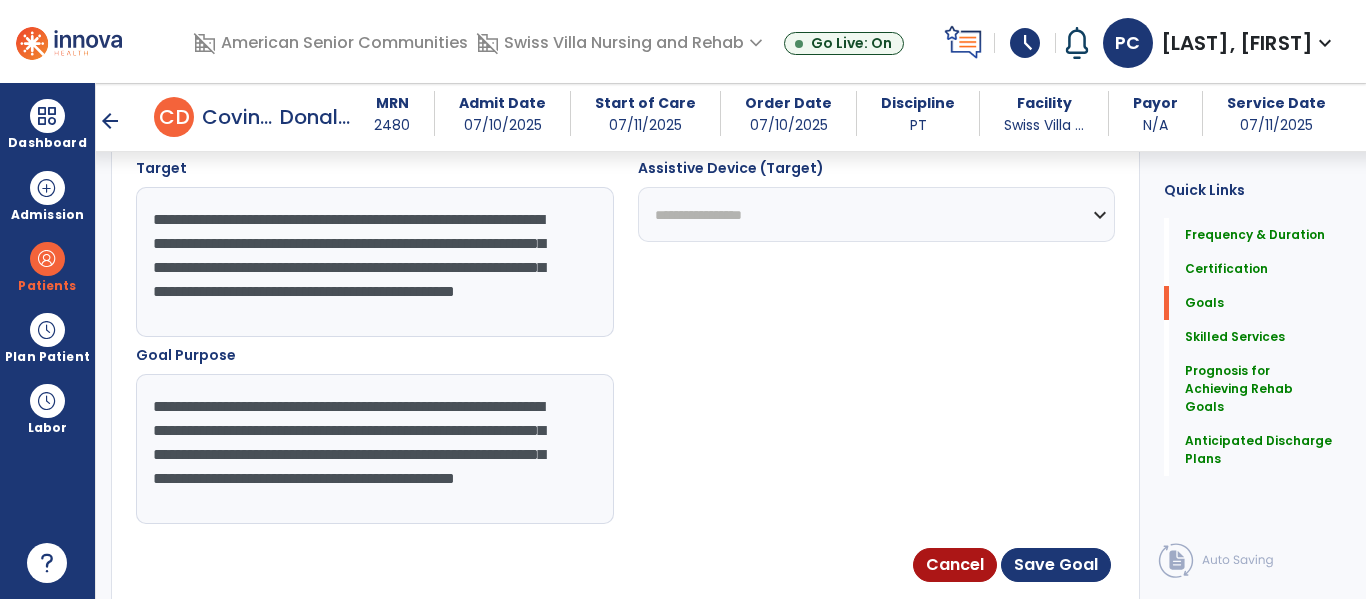 type on "**********" 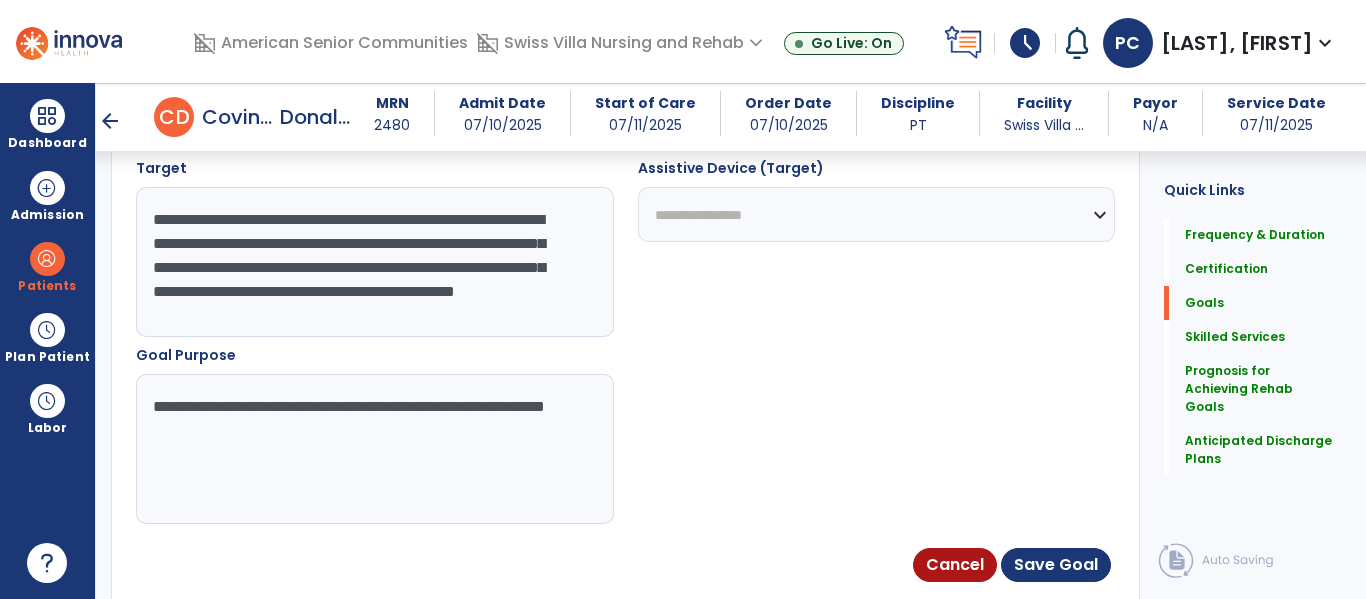 scroll, scrollTop: 0, scrollLeft: 0, axis: both 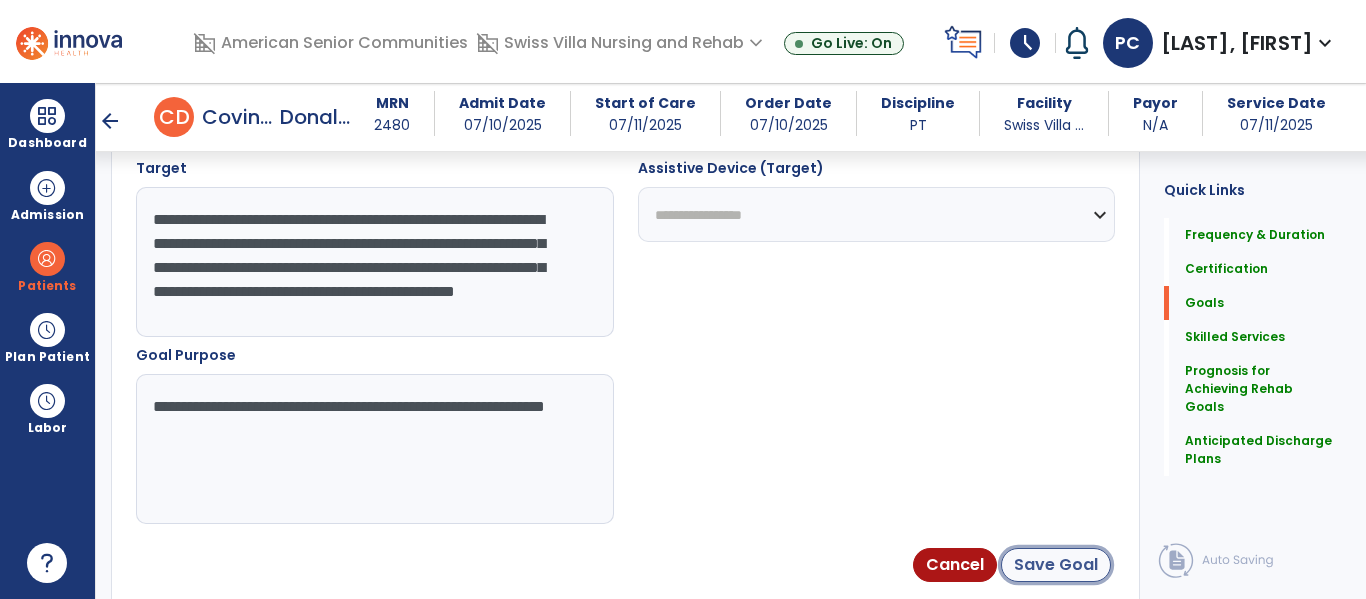 click on "Save Goal" at bounding box center (1056, 565) 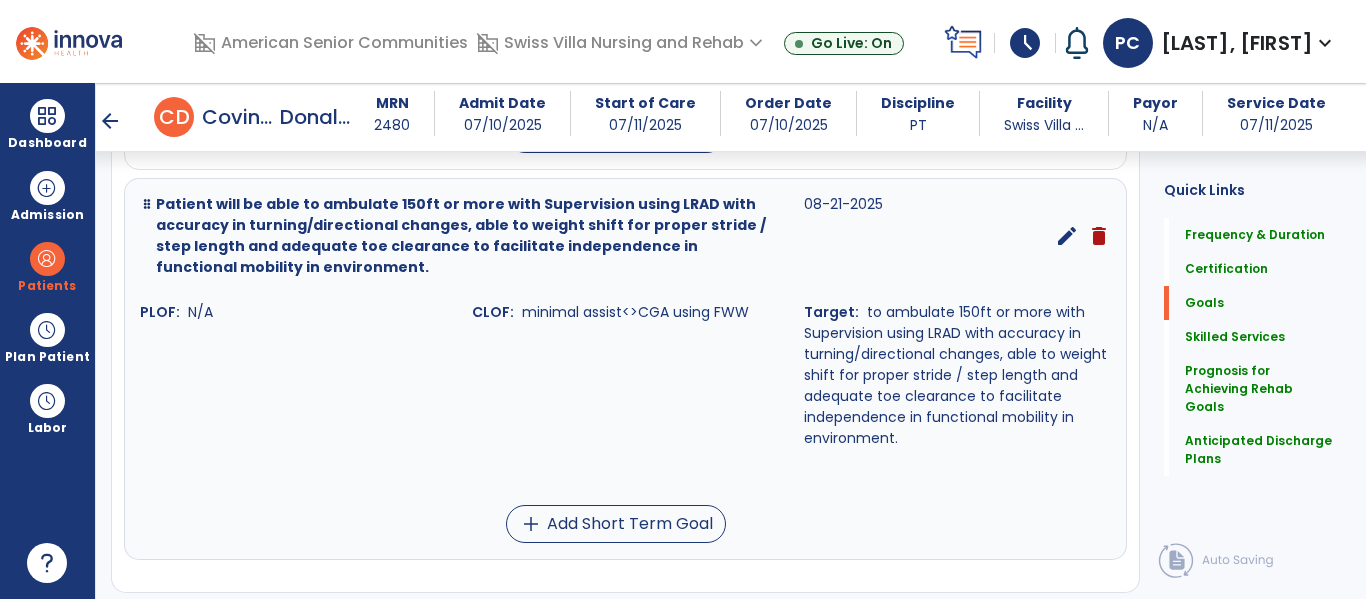 scroll, scrollTop: 1325, scrollLeft: 0, axis: vertical 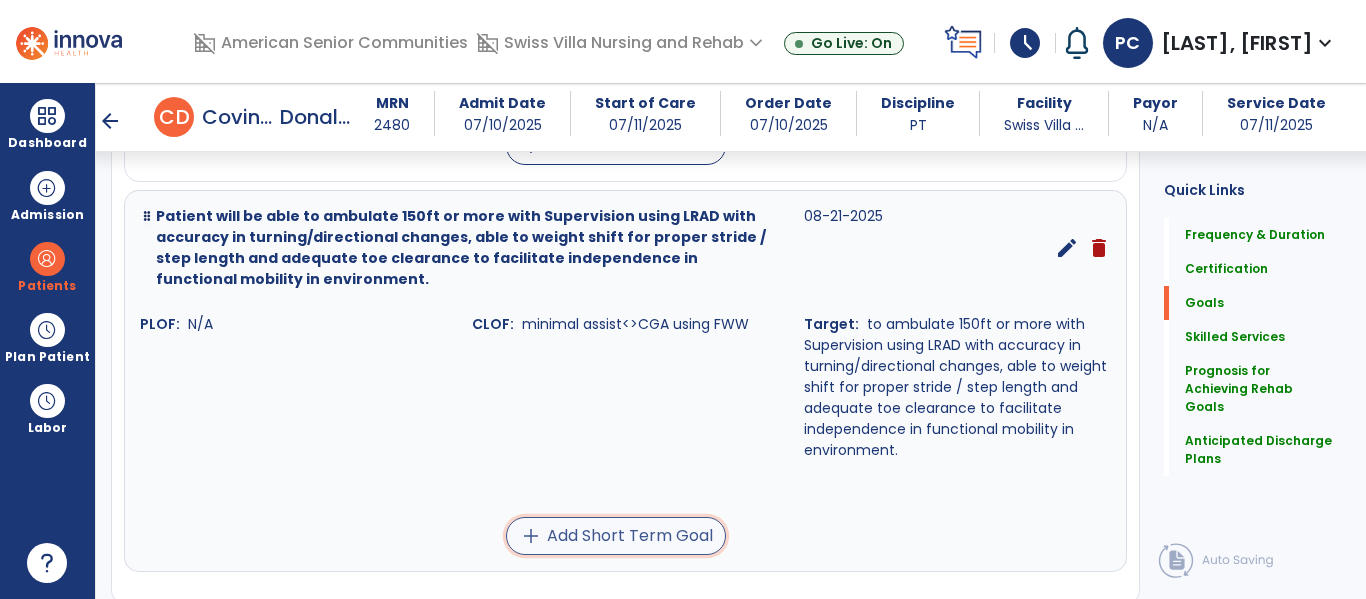 click on "add  Add Short Term Goal" at bounding box center [616, 536] 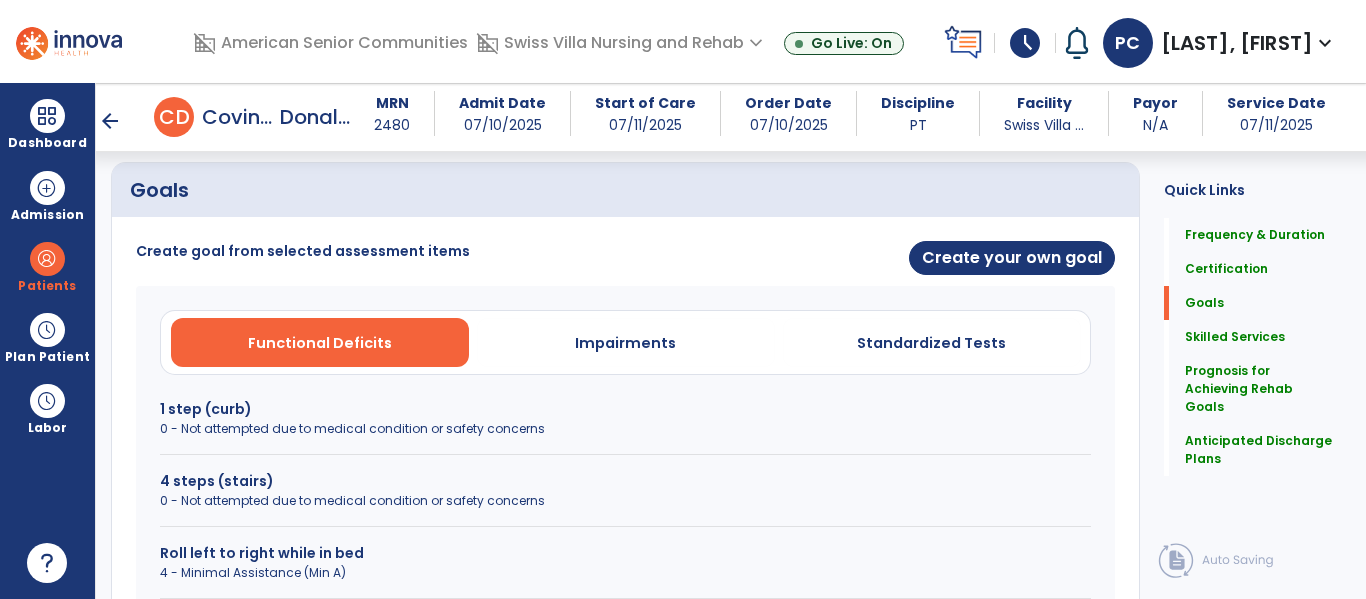 scroll, scrollTop: 494, scrollLeft: 0, axis: vertical 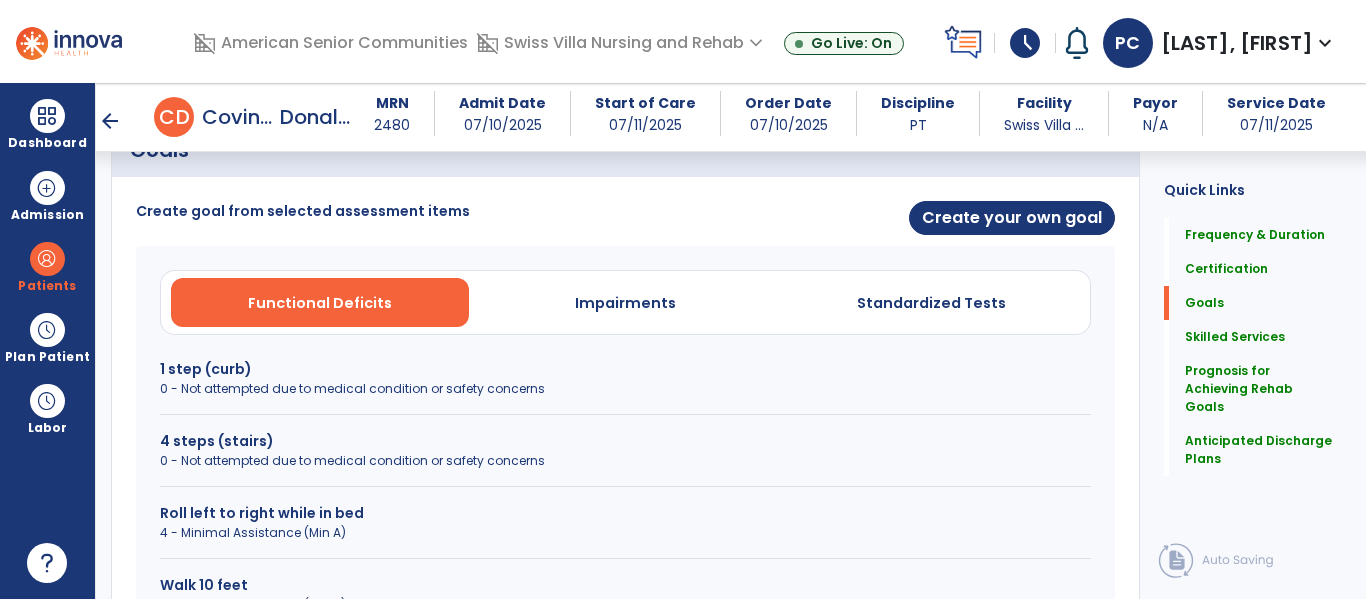 click on "0 - Not attempted due to medical condition or safety concerns" at bounding box center (625, 389) 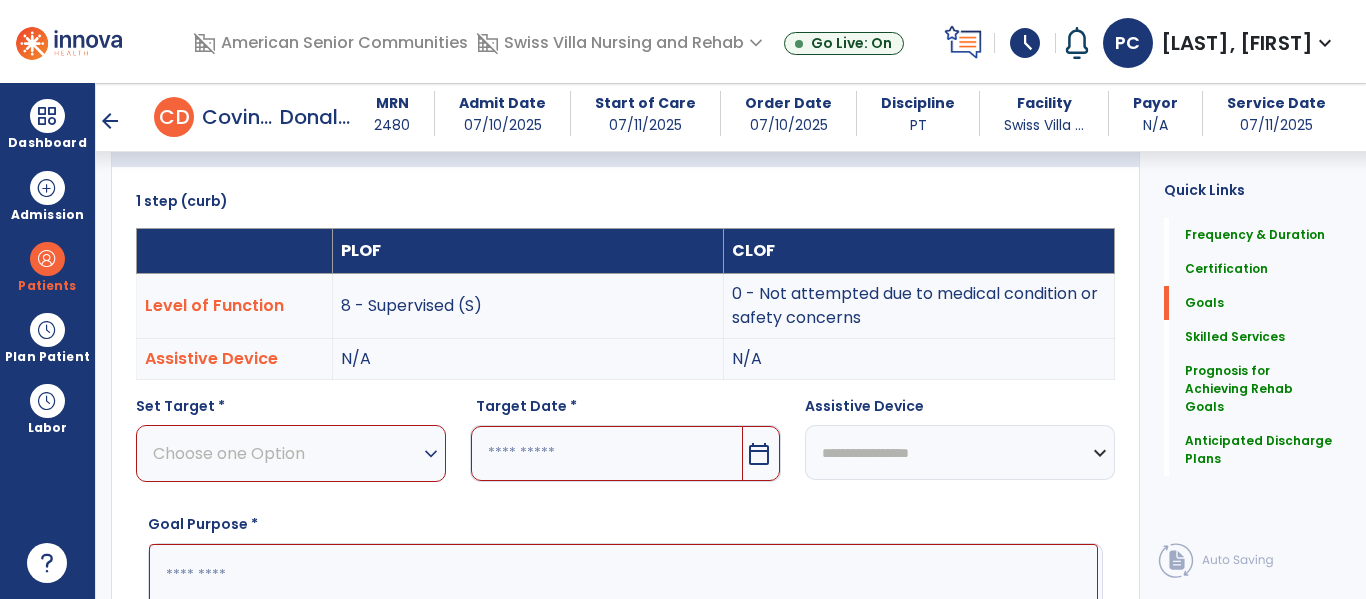 scroll, scrollTop: 503, scrollLeft: 0, axis: vertical 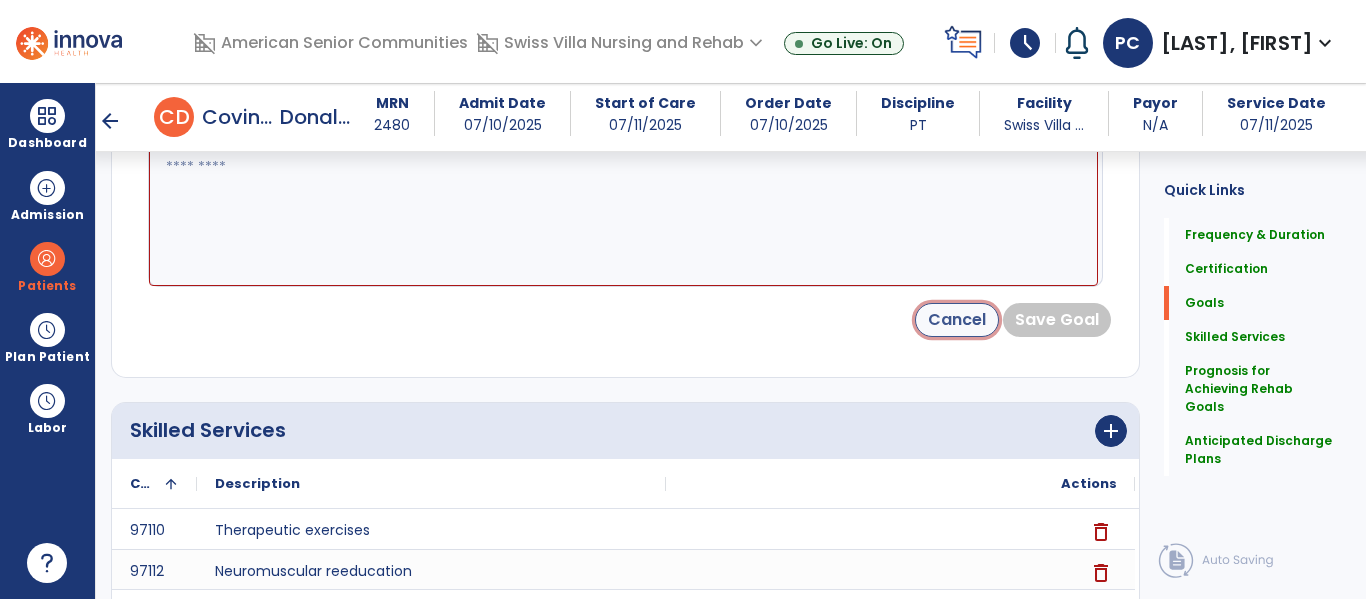 click on "Cancel" at bounding box center [957, 320] 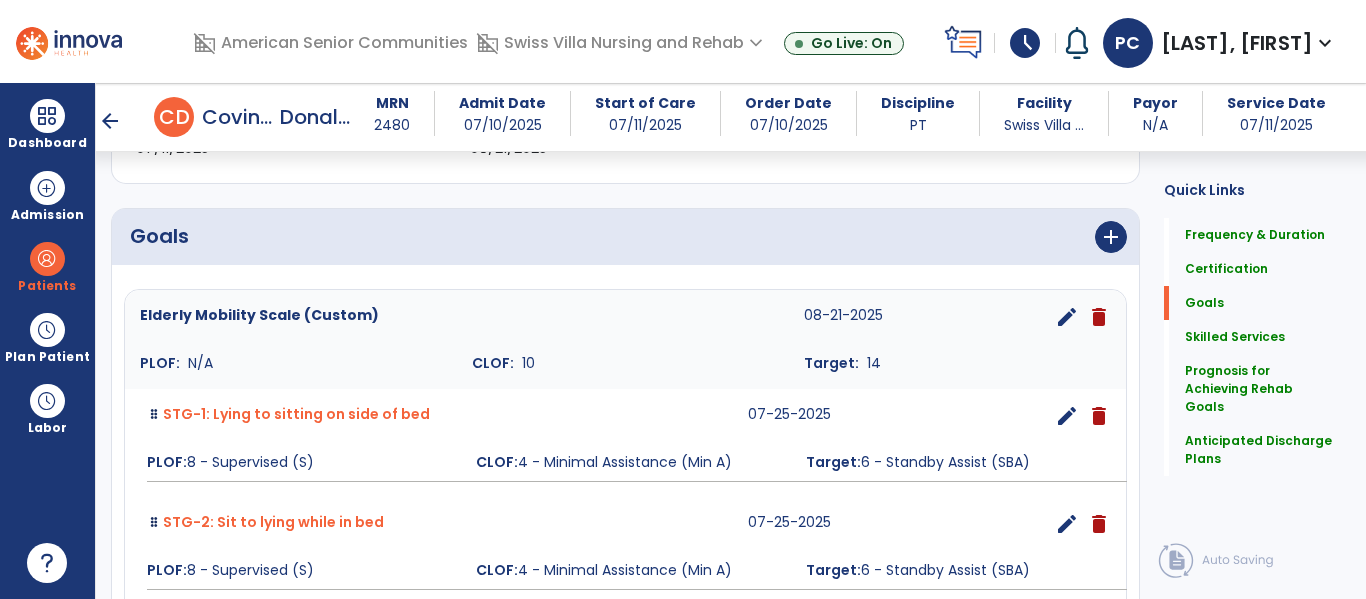 scroll, scrollTop: 411, scrollLeft: 0, axis: vertical 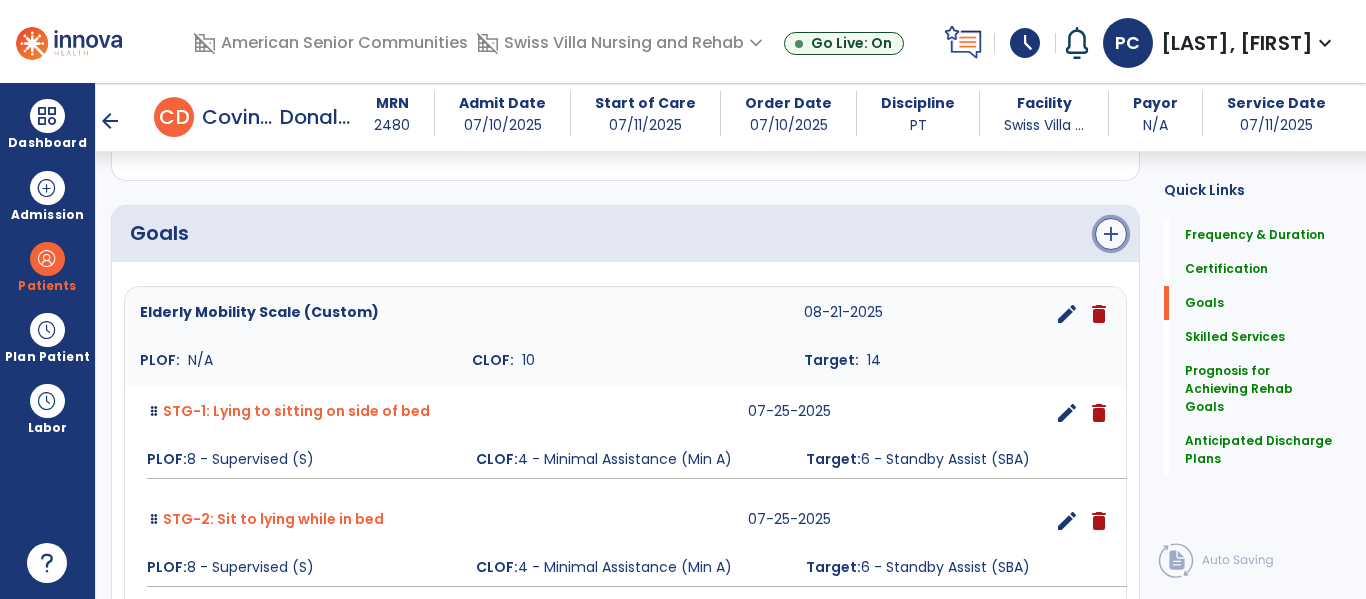 click on "add" at bounding box center (1111, 234) 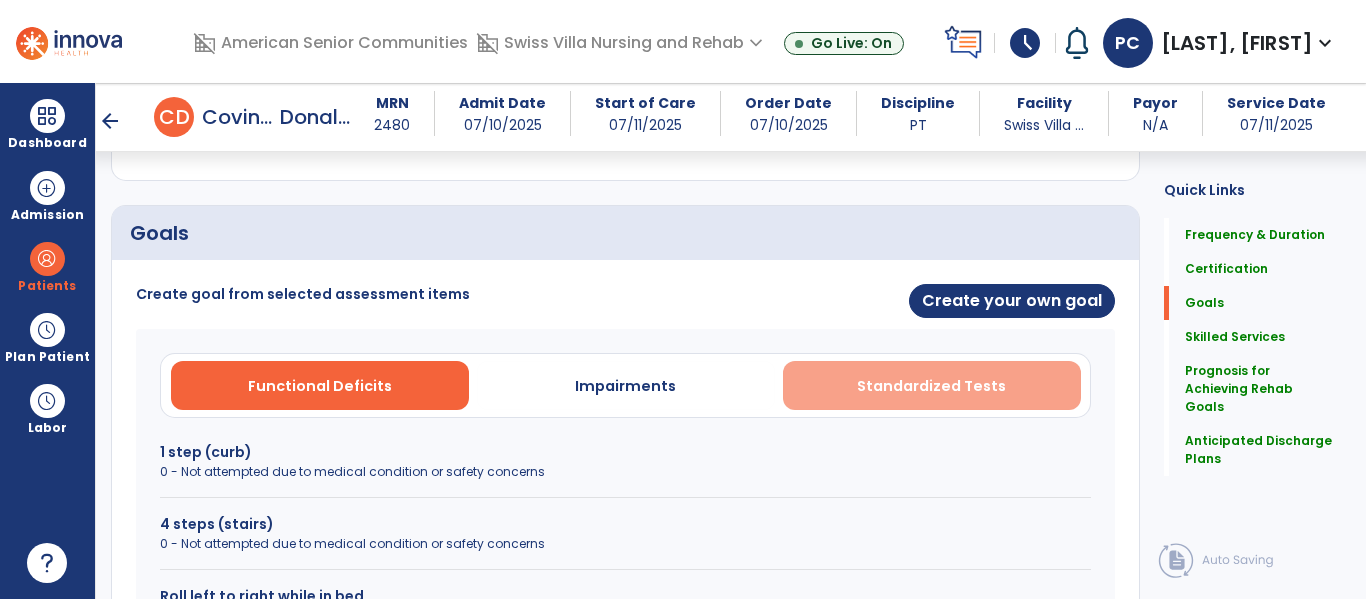 click on "Standardized Tests" at bounding box center [931, 386] 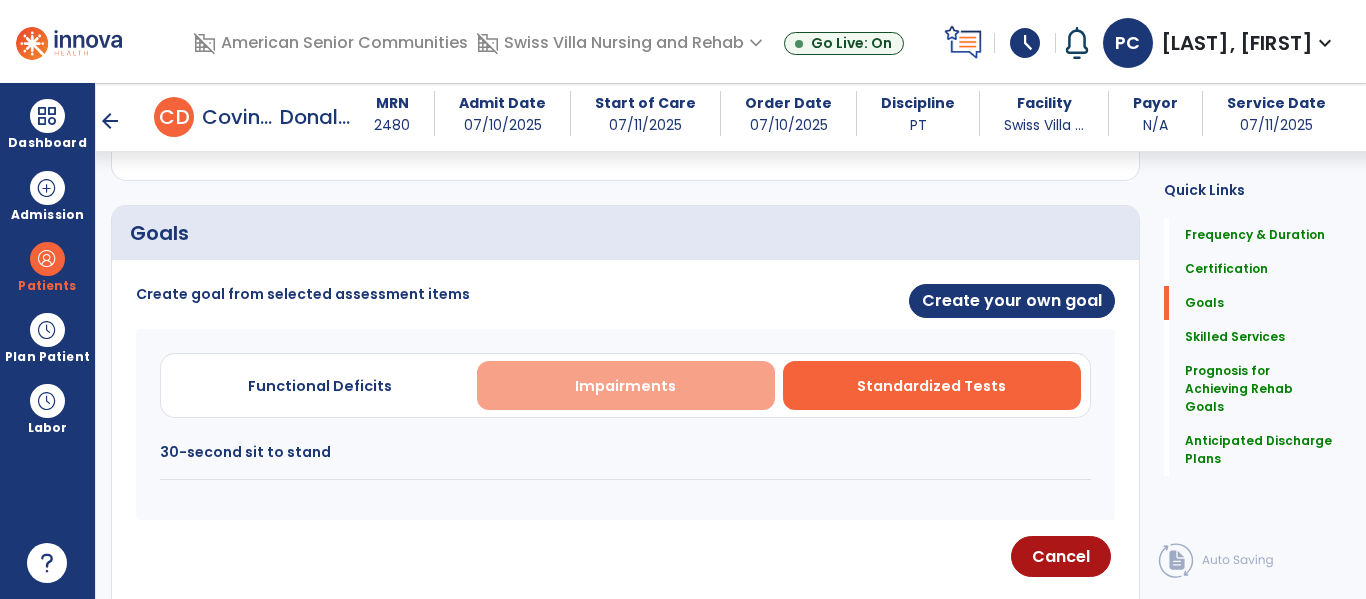 click on "Impairments" at bounding box center (626, 385) 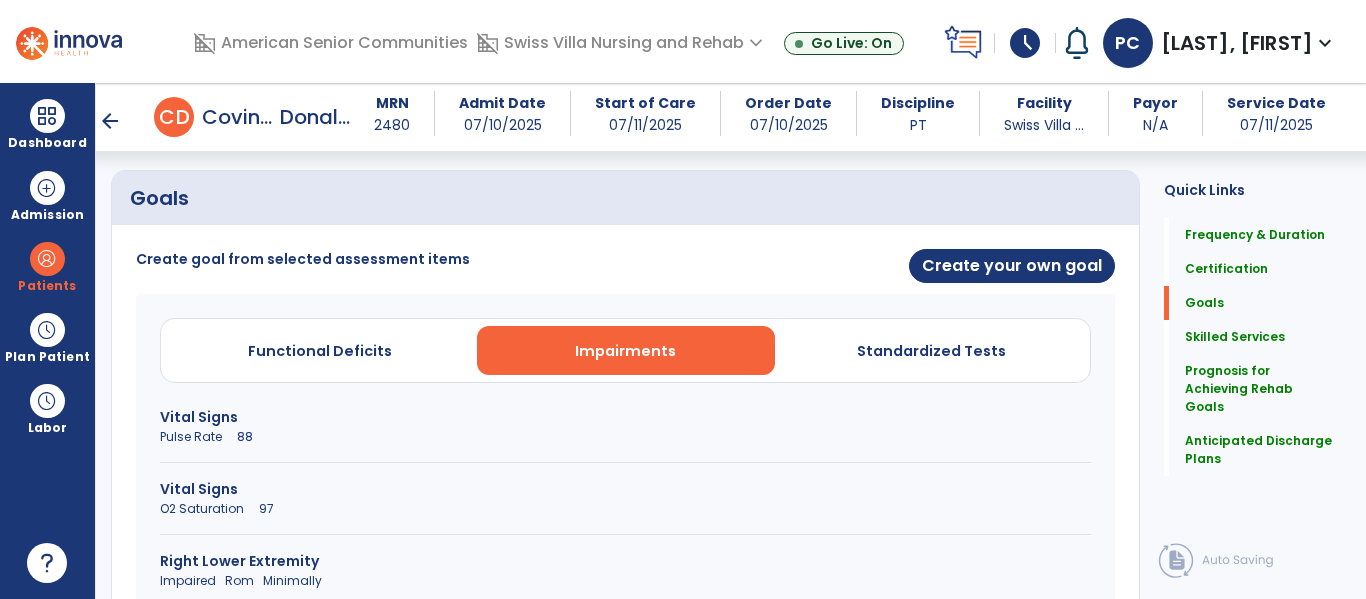scroll, scrollTop: 470, scrollLeft: 0, axis: vertical 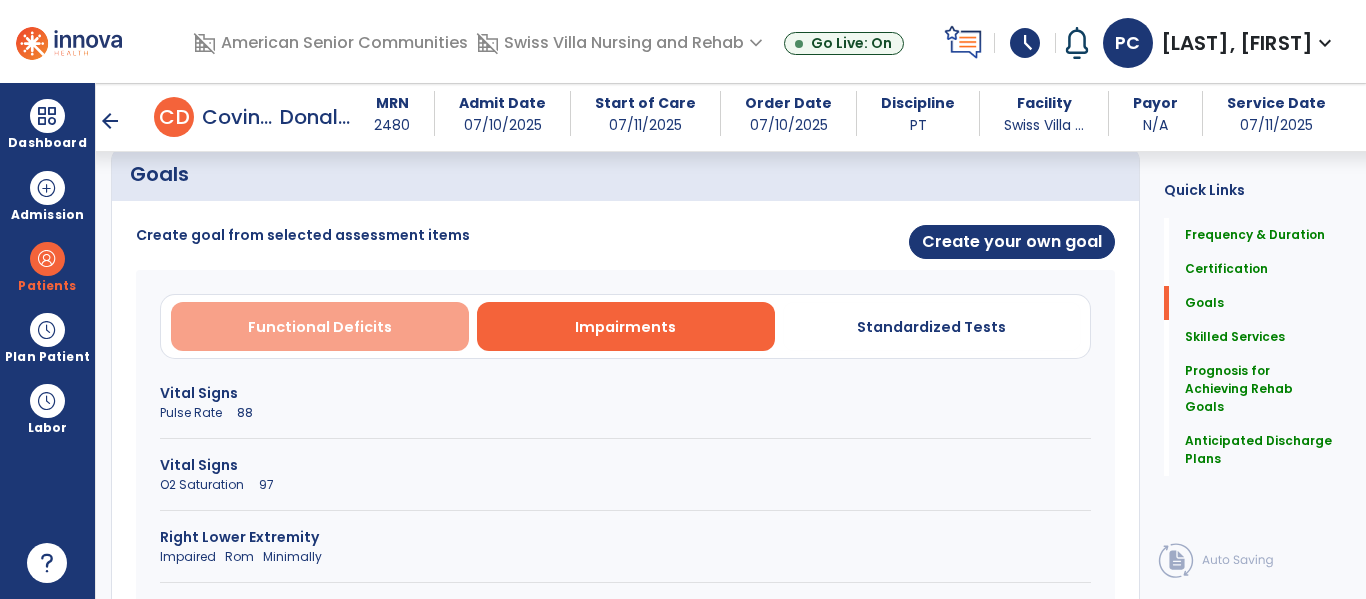 click on "Functional Deficits" at bounding box center [320, 327] 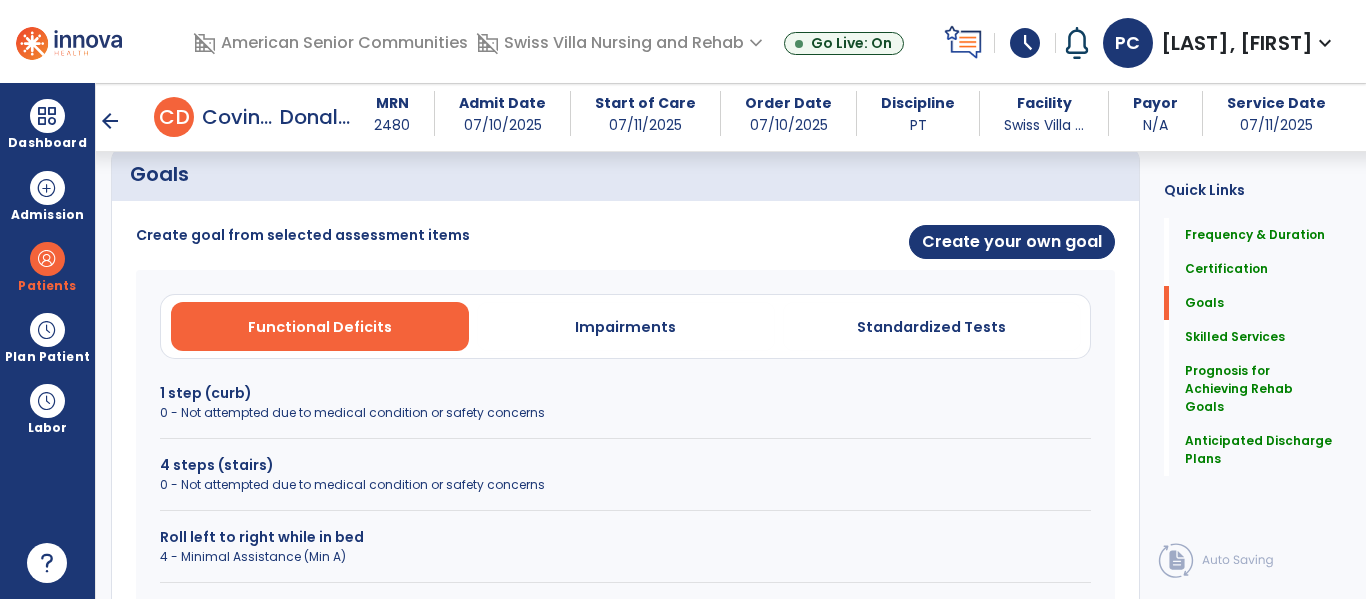 click on "0 - Not attempted due to medical condition or safety concerns" at bounding box center [625, 485] 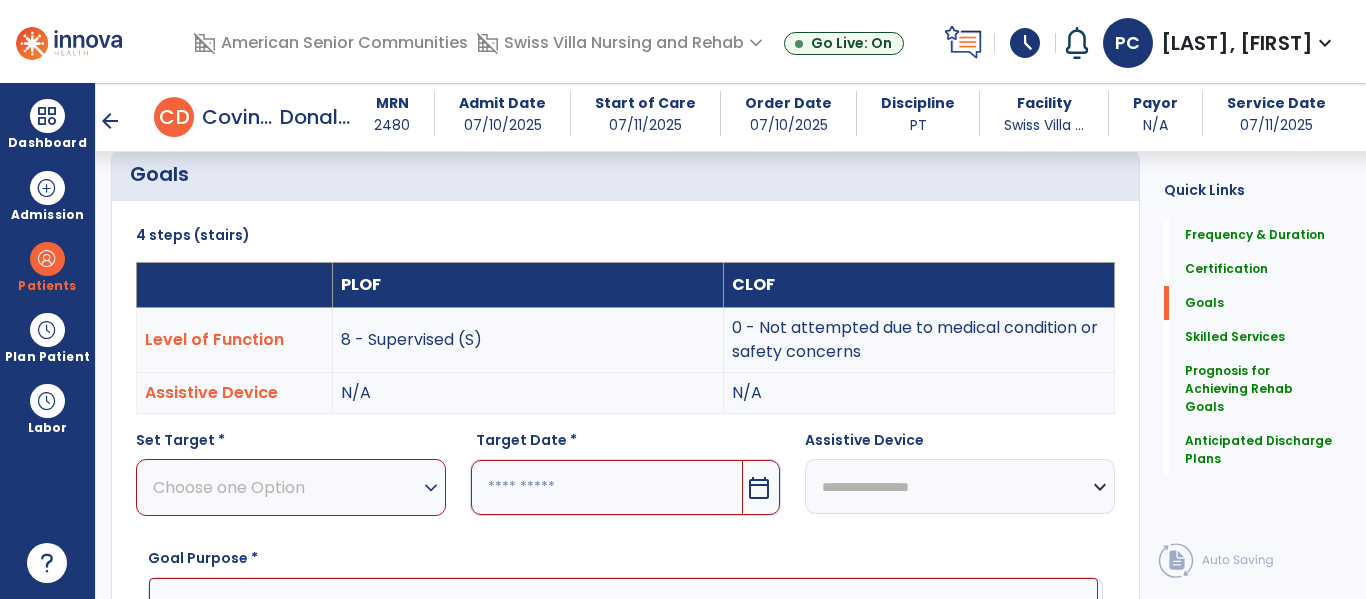 click on "Choose one Option" at bounding box center [286, 487] 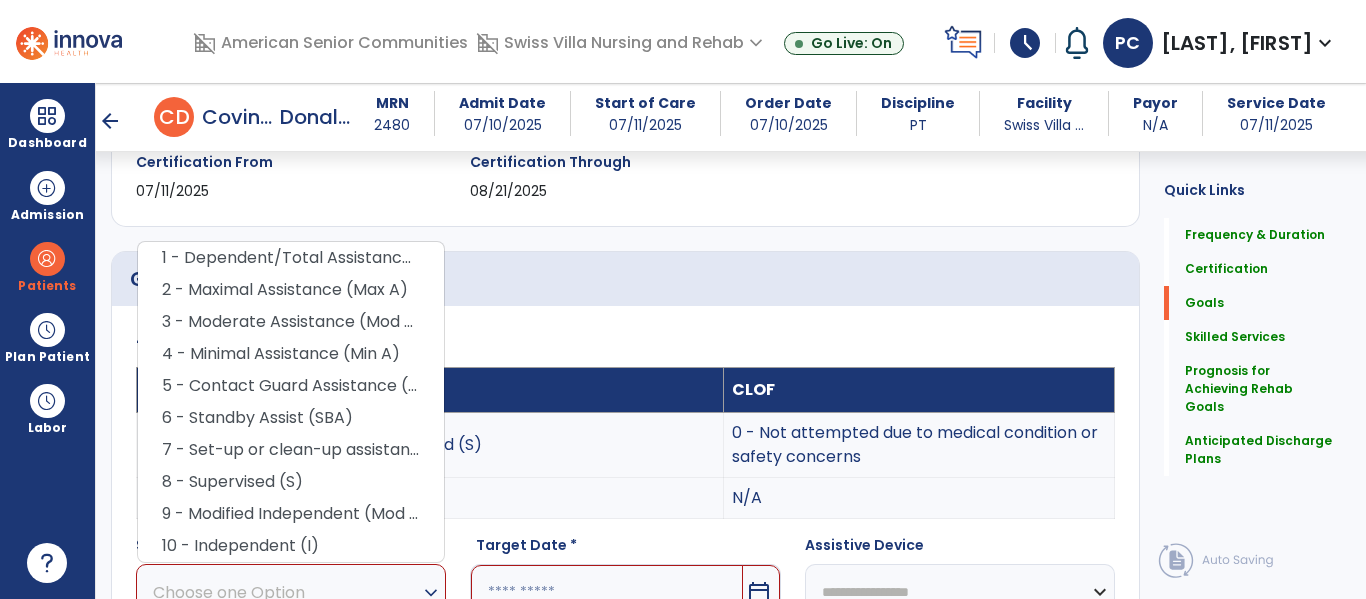 scroll, scrollTop: 362, scrollLeft: 0, axis: vertical 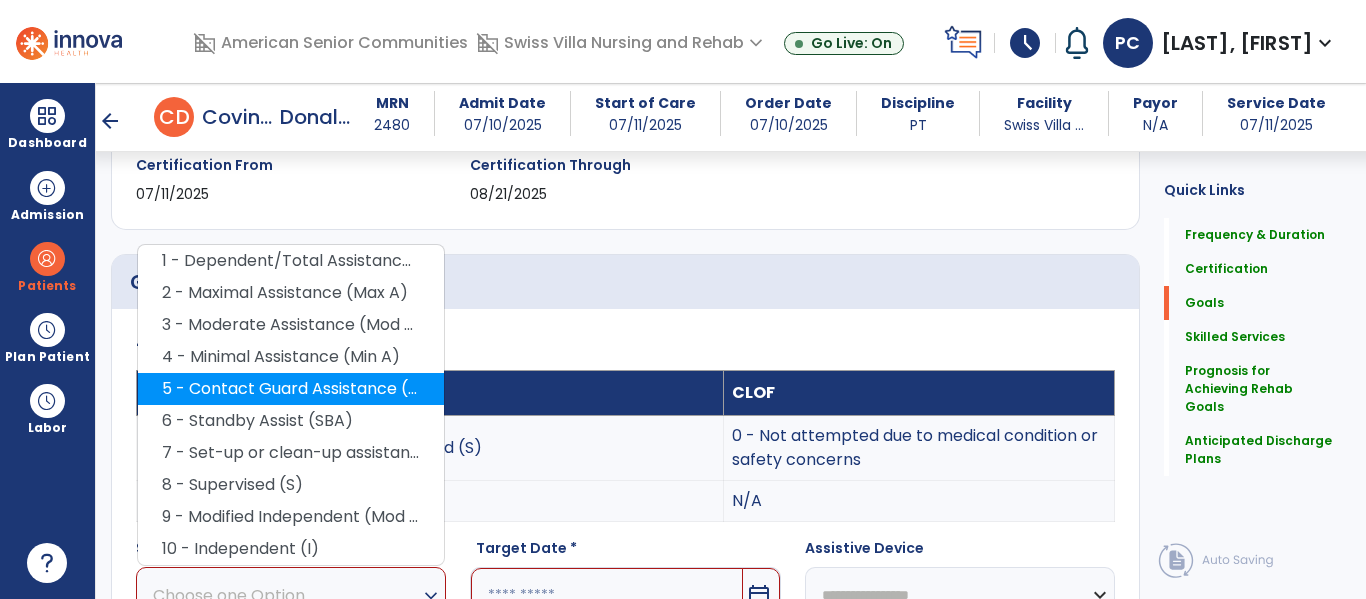 click on "5 - Contact Guard Assistance (CGA)" at bounding box center [291, 389] 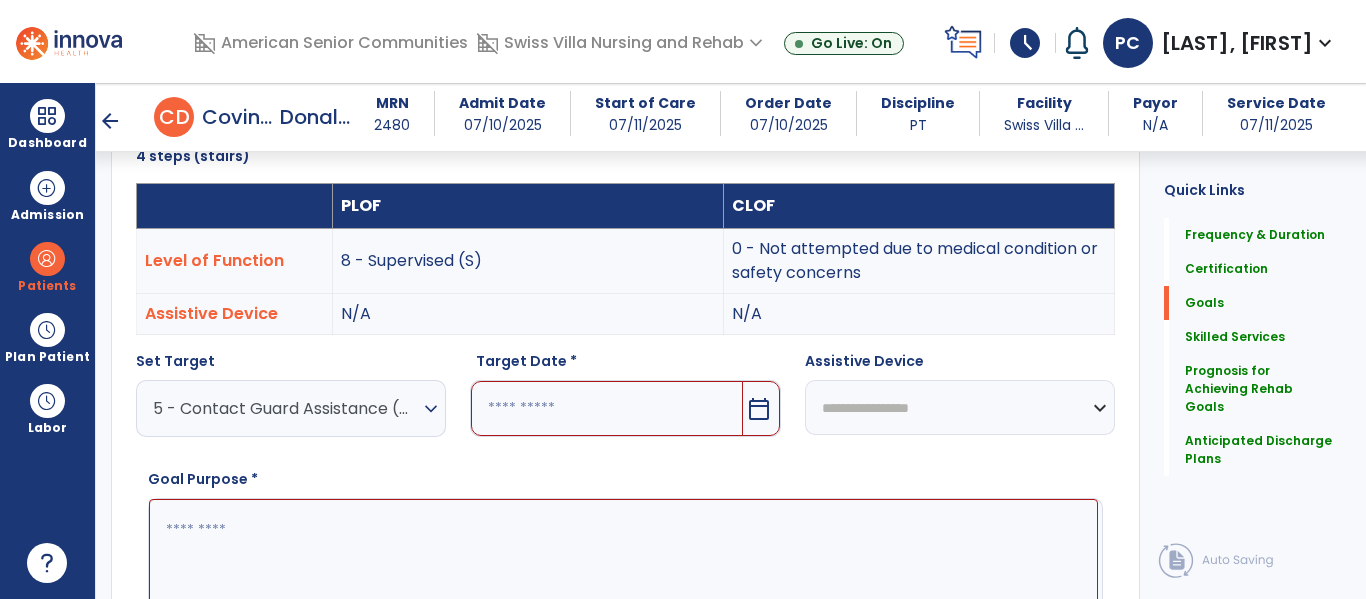 scroll, scrollTop: 550, scrollLeft: 0, axis: vertical 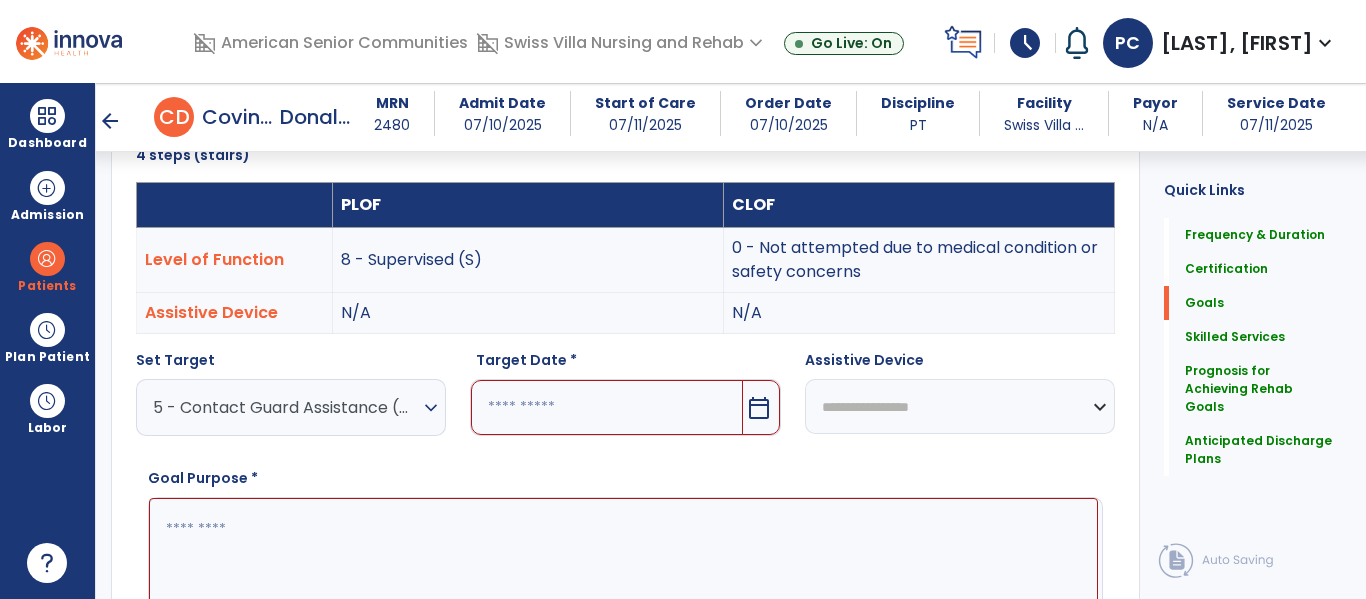 click on "calendar_today" at bounding box center [759, 408] 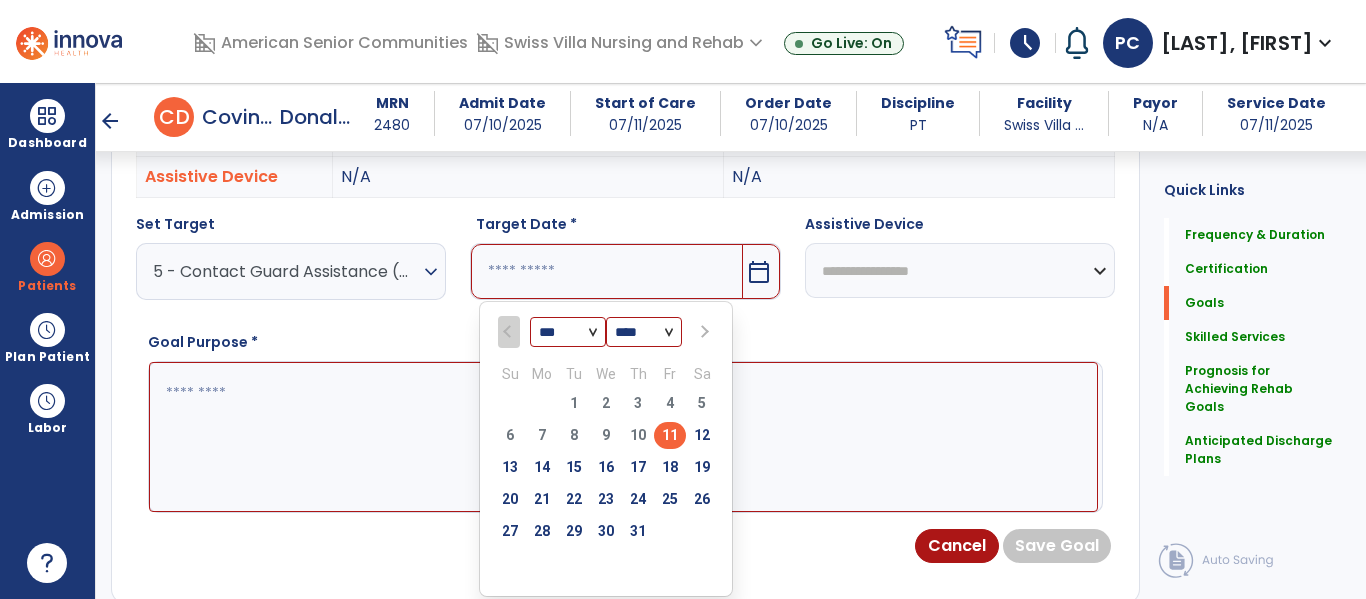 scroll, scrollTop: 716, scrollLeft: 0, axis: vertical 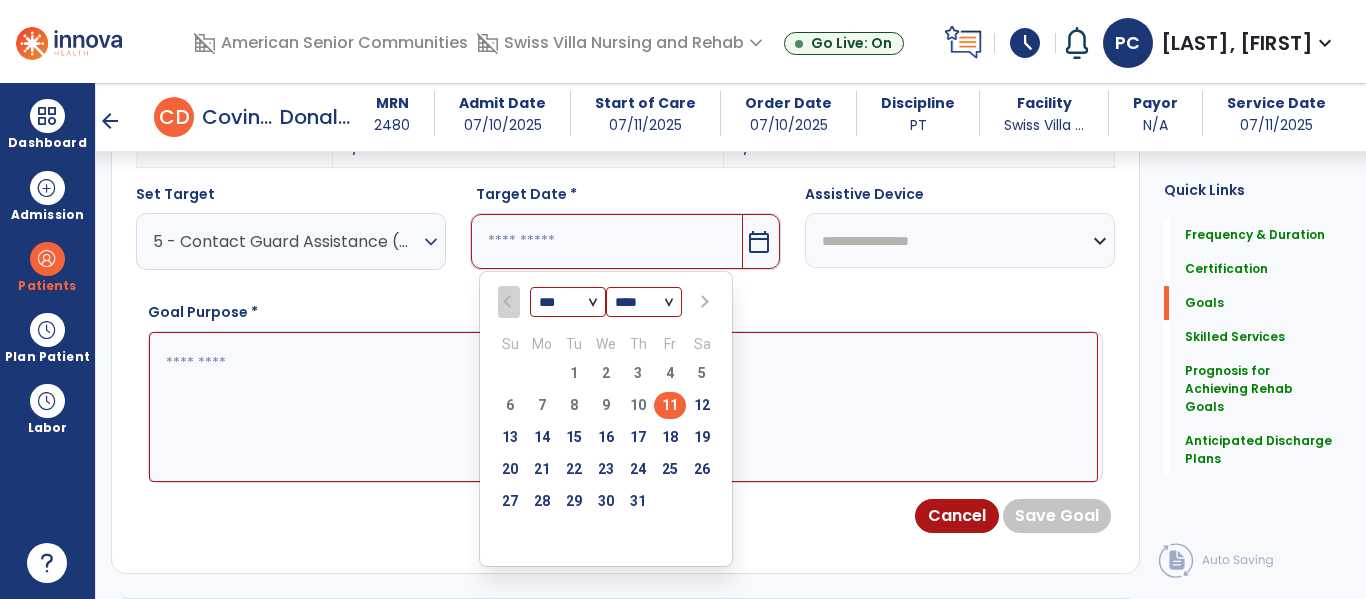 click on "*** ***" at bounding box center [568, 303] 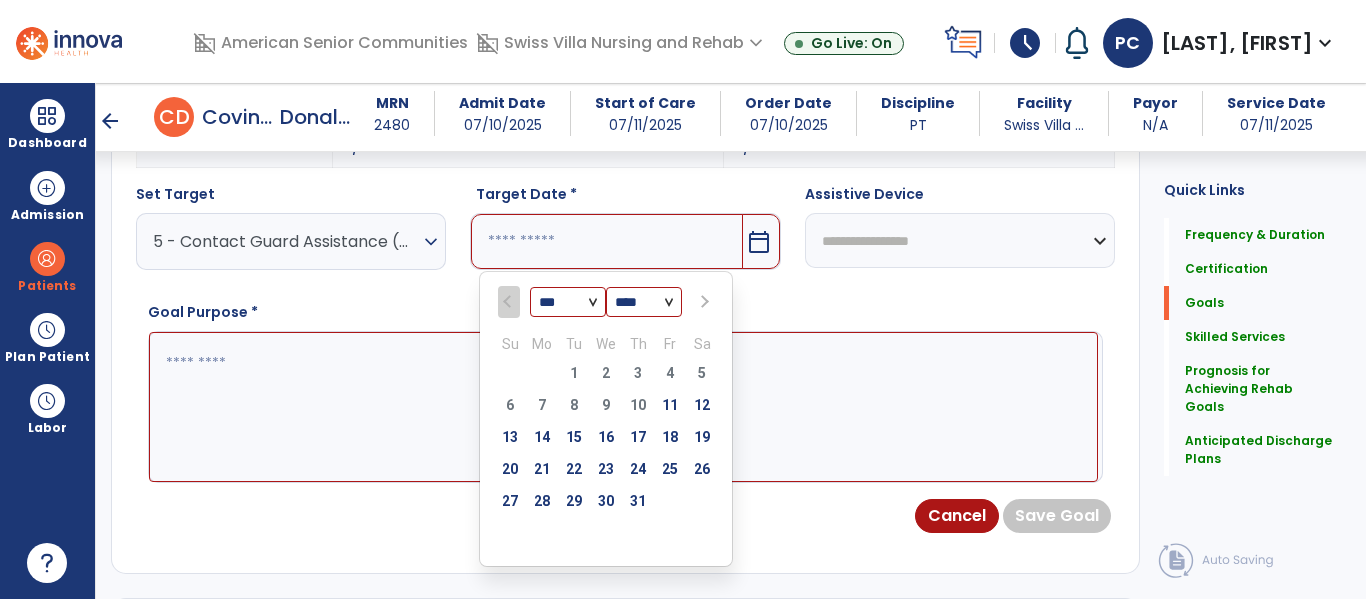select on "*" 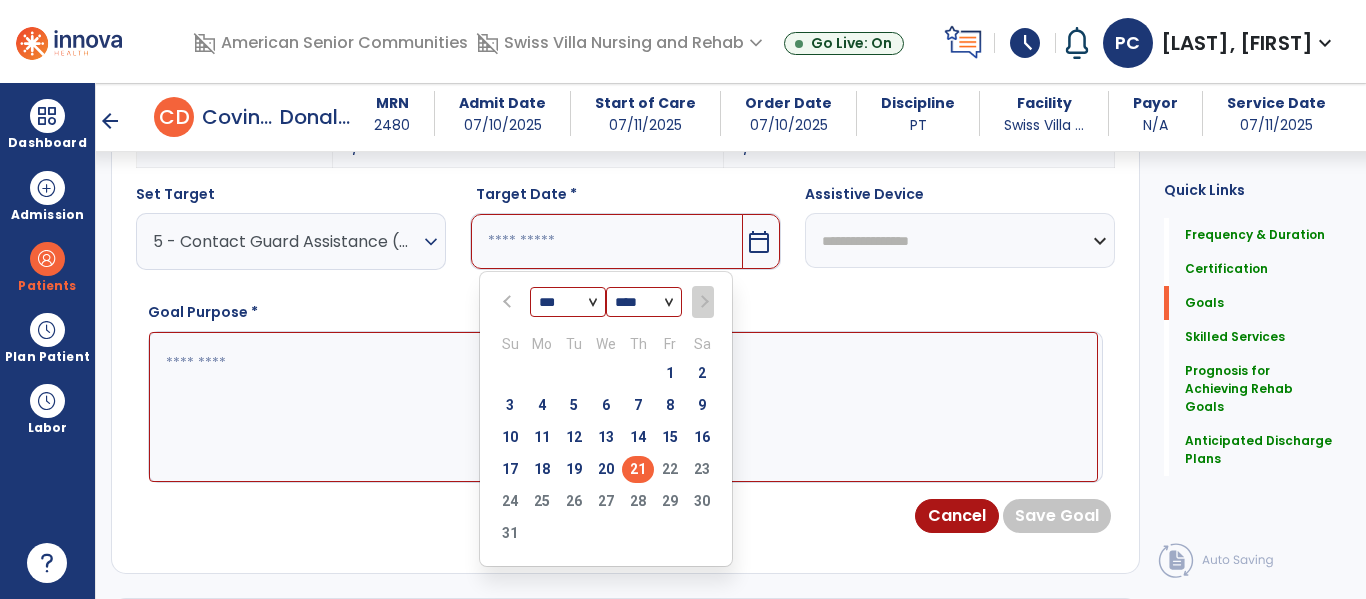 click on "21" at bounding box center [638, 469] 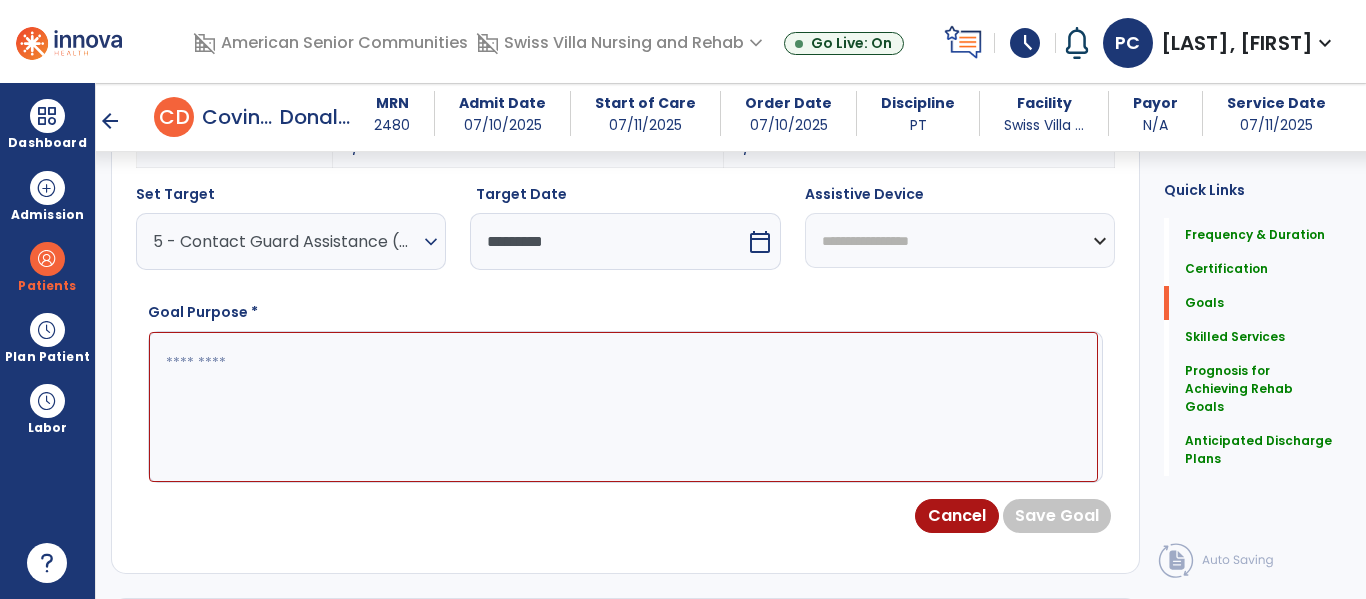 click at bounding box center (623, 407) 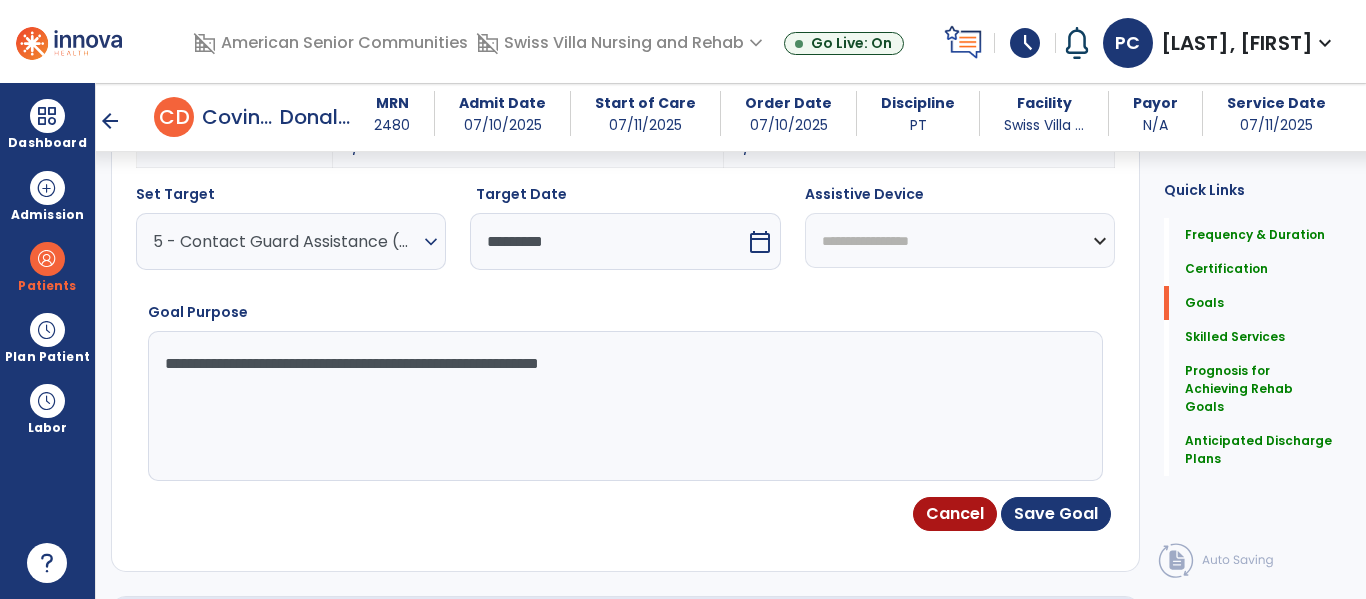 type on "**********" 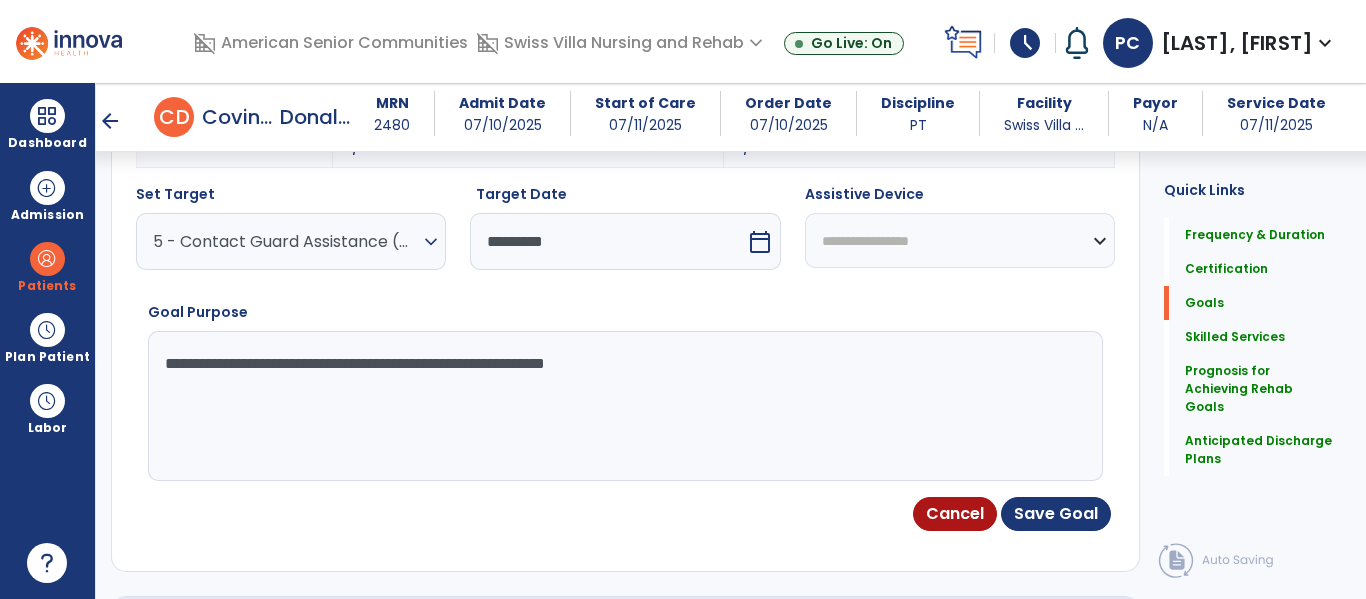 click on "**********" at bounding box center (623, 406) 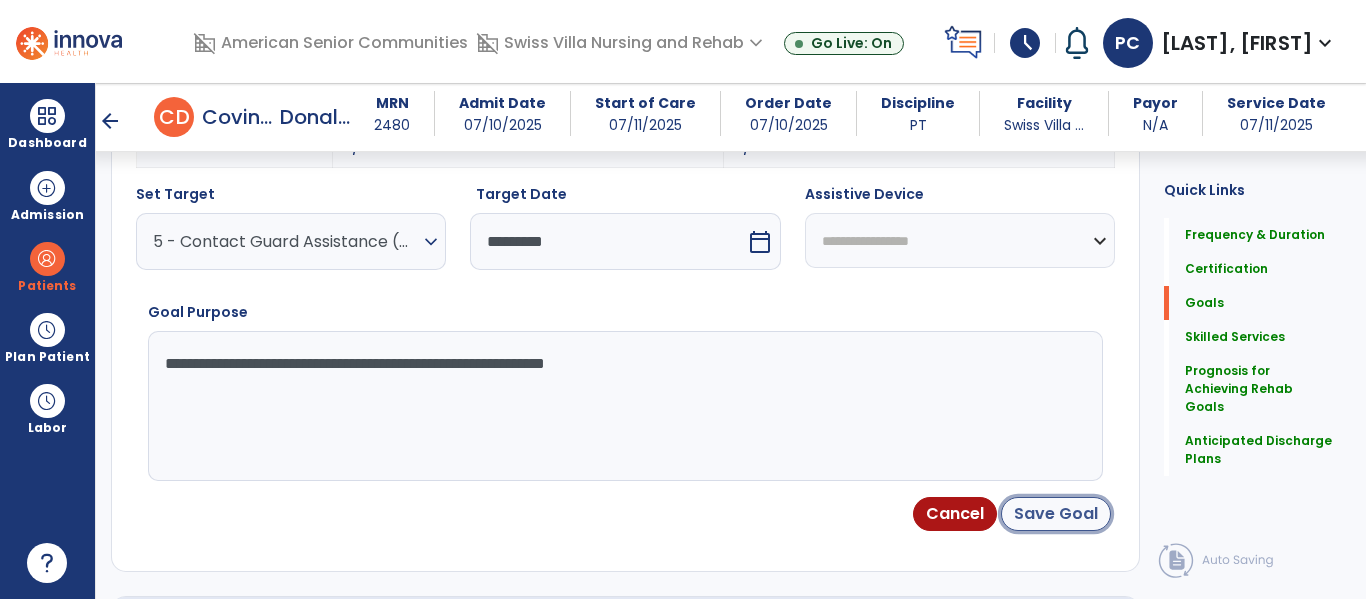 click on "Save Goal" at bounding box center [1056, 514] 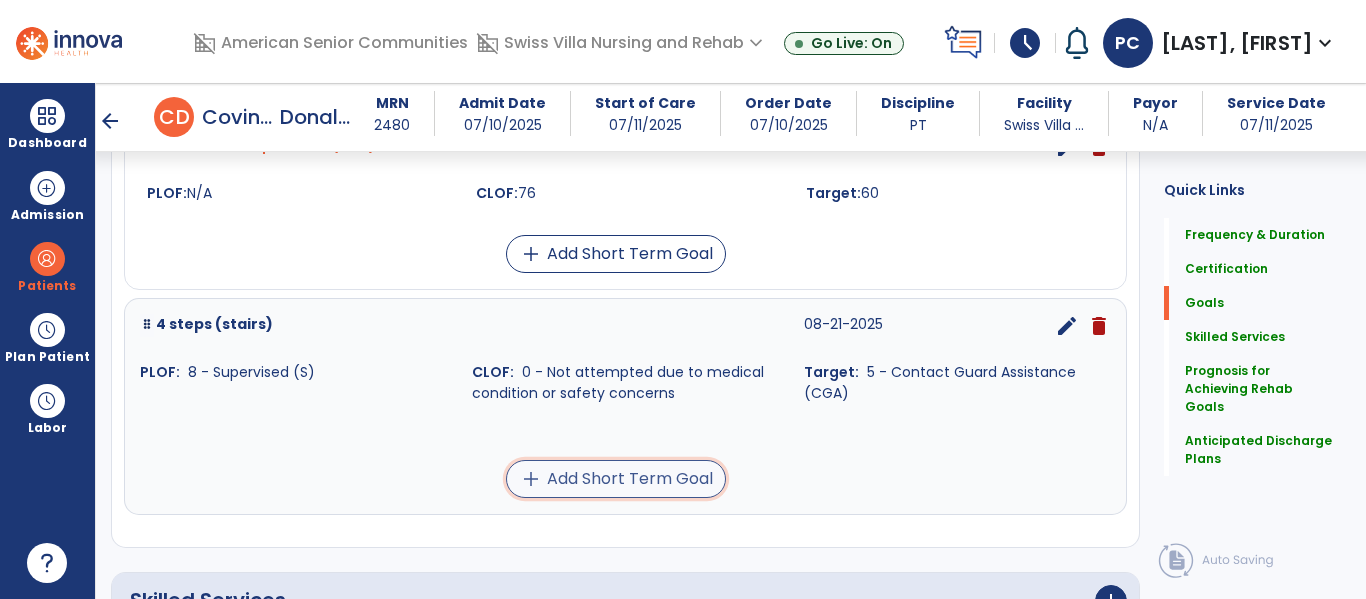 click on "add  Add Short Term Goal" at bounding box center (616, 479) 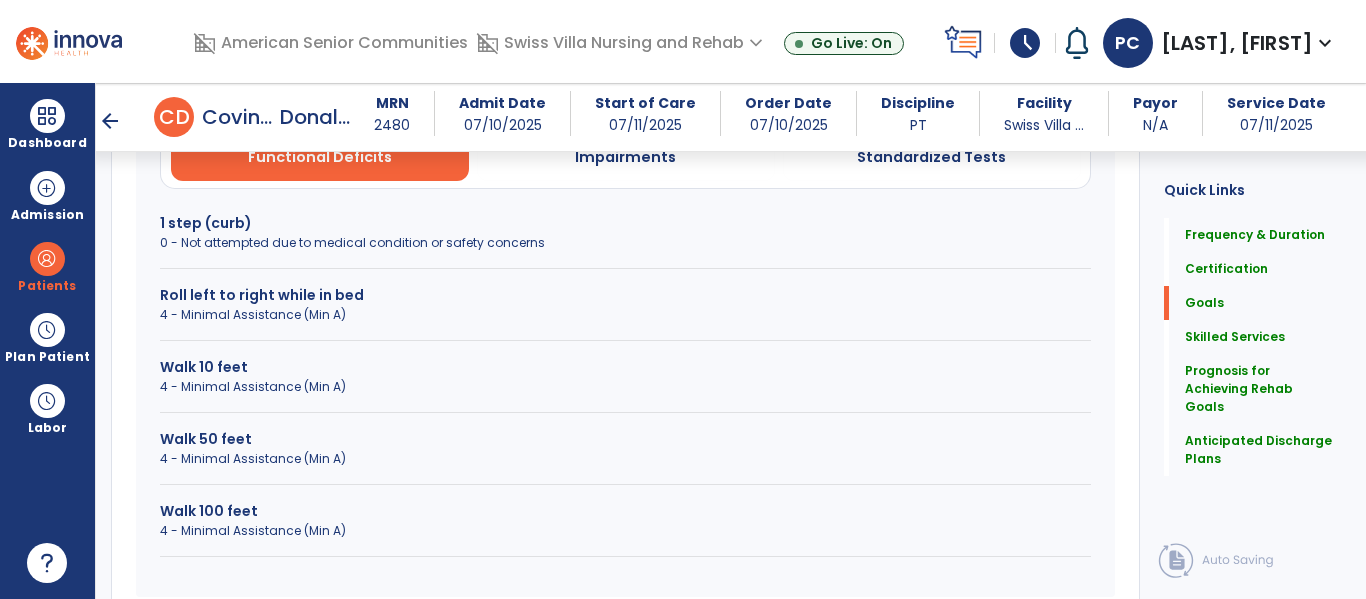 scroll, scrollTop: 567, scrollLeft: 0, axis: vertical 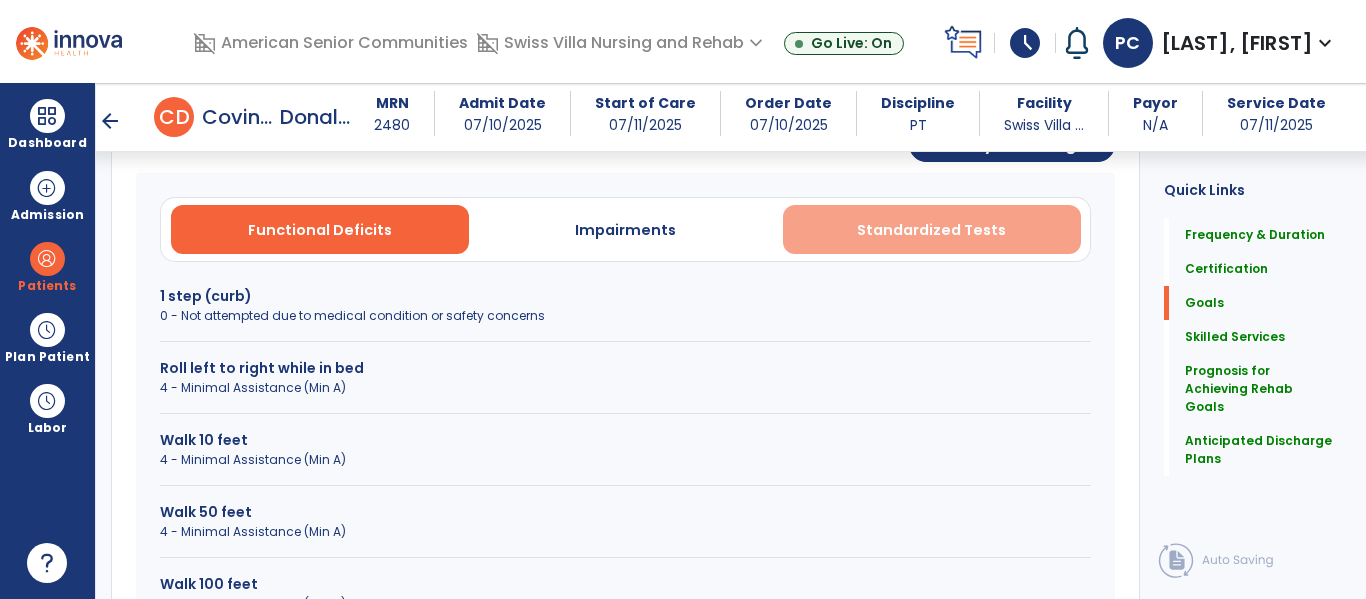 click on "Standardized Tests" at bounding box center (932, 229) 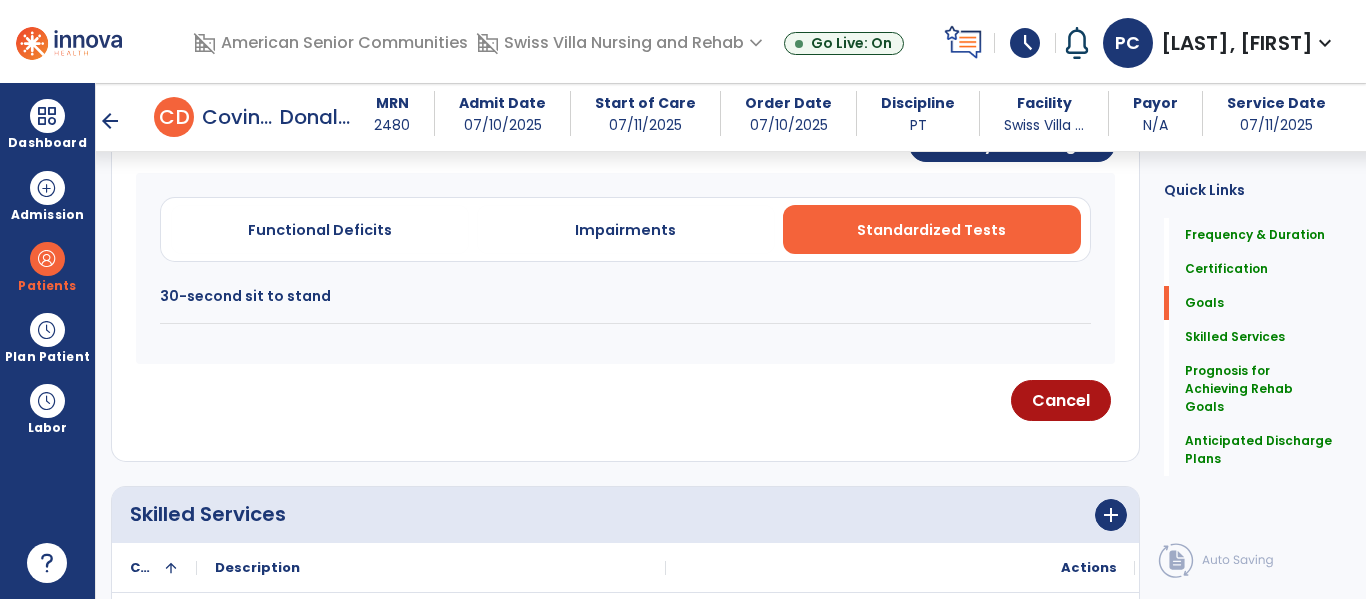 click on "30-second sit to stand" at bounding box center [625, 296] 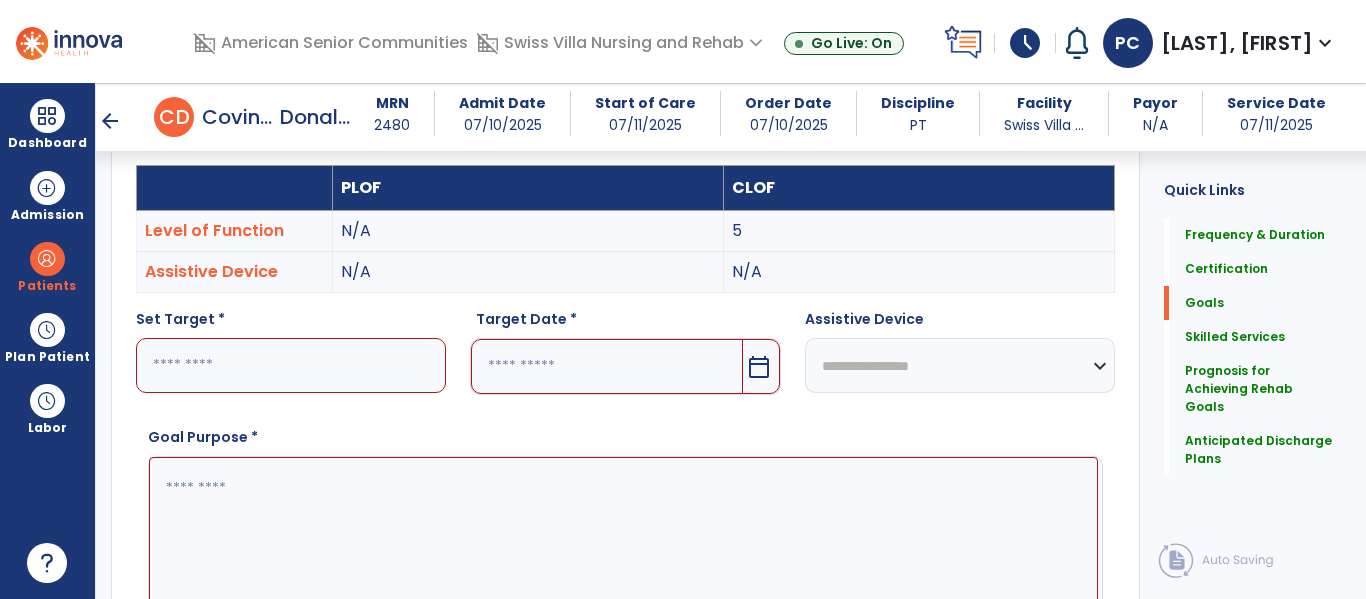 click at bounding box center (291, 365) 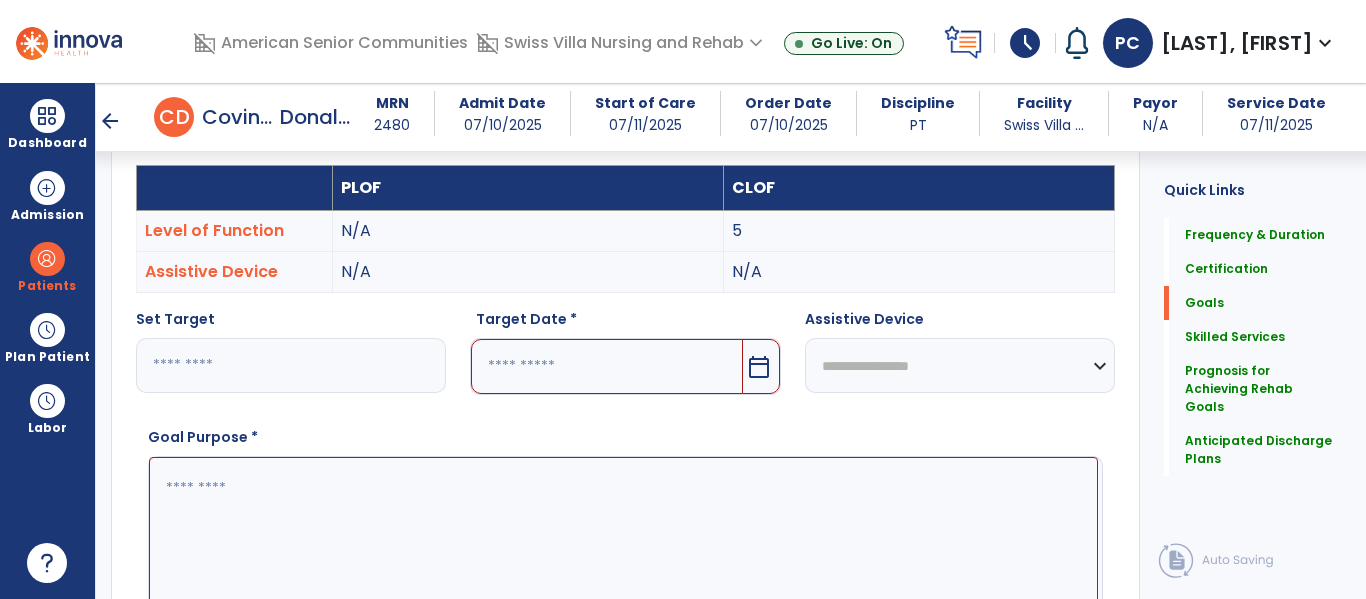 type on "*" 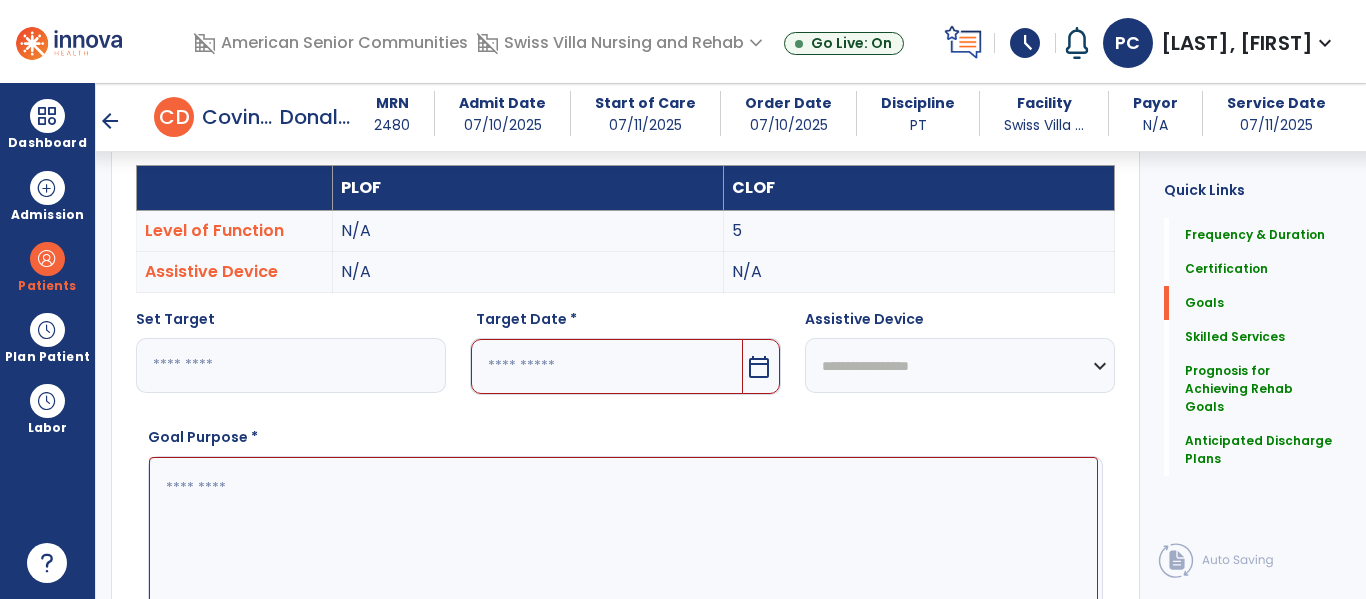click on "calendar_today" at bounding box center (761, 366) 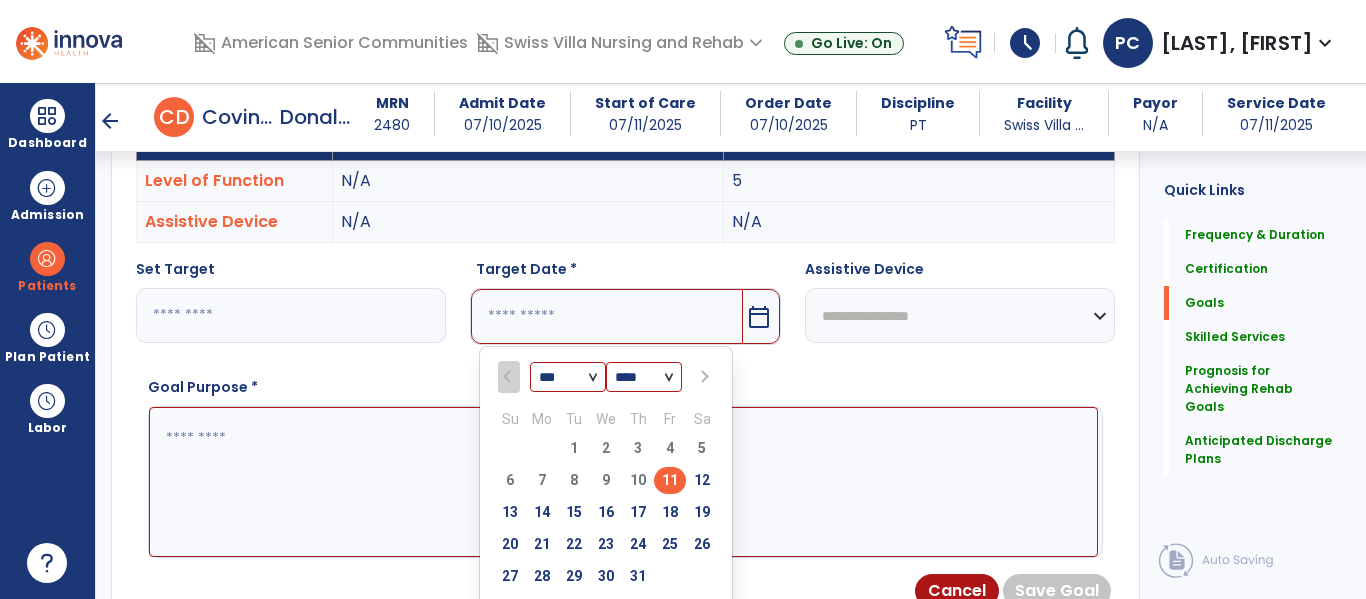scroll, scrollTop: 661, scrollLeft: 0, axis: vertical 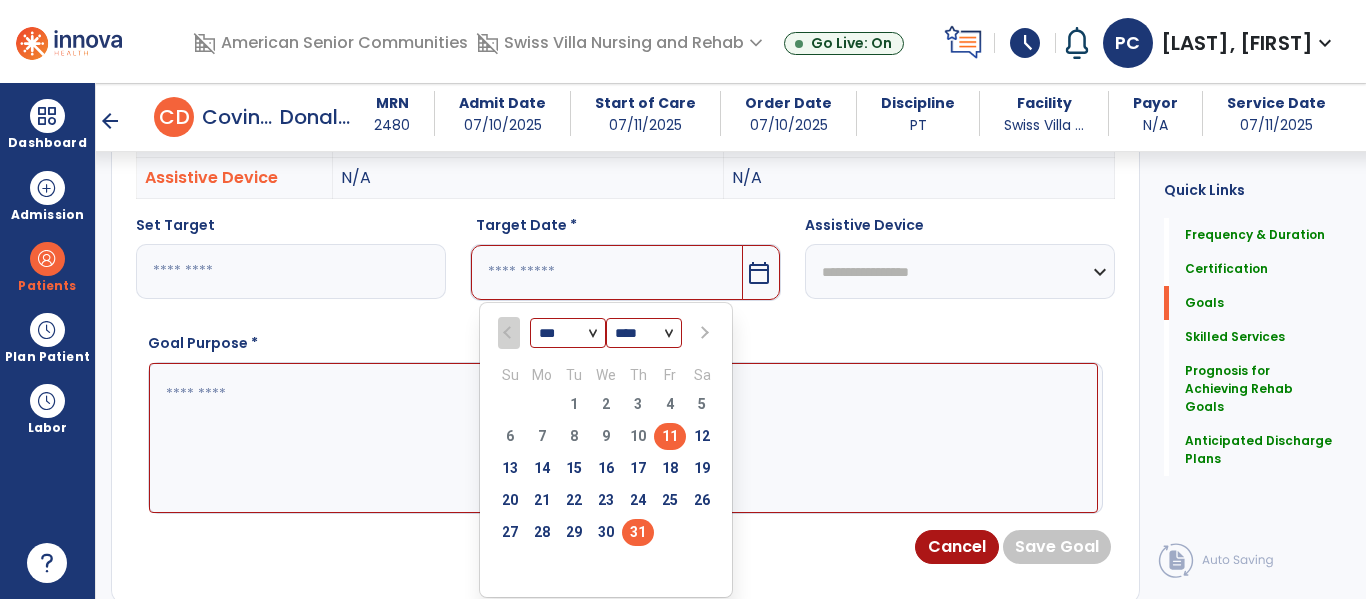 click on "31" at bounding box center [638, 532] 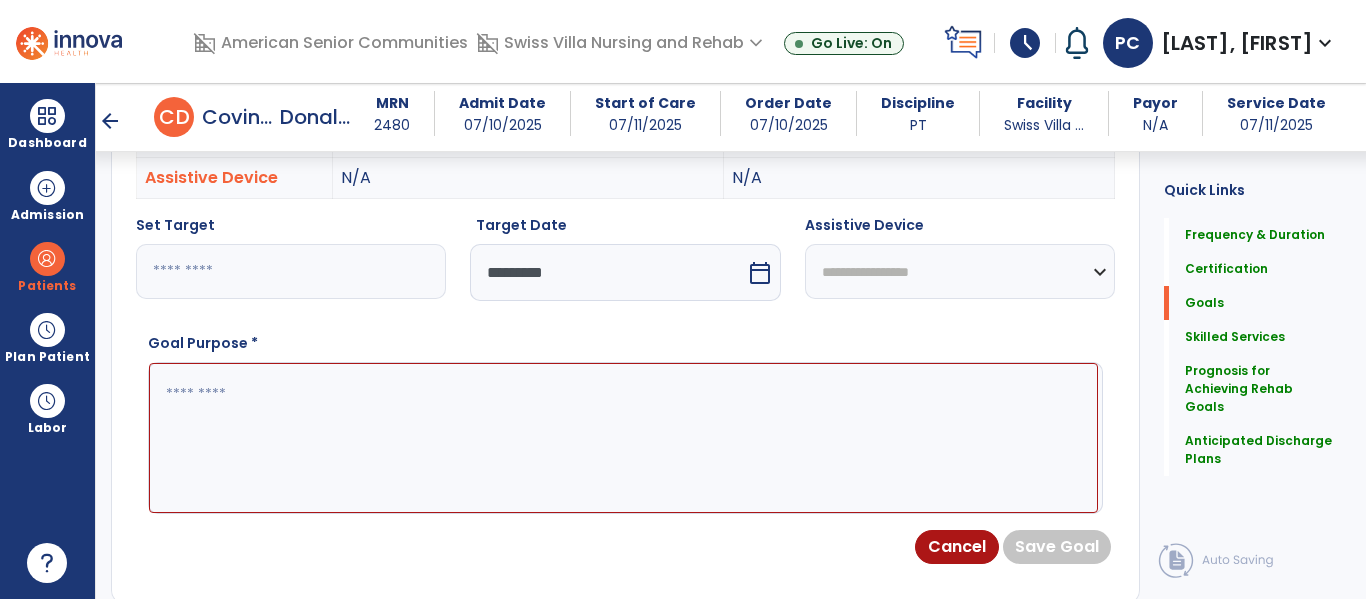 click at bounding box center (623, 438) 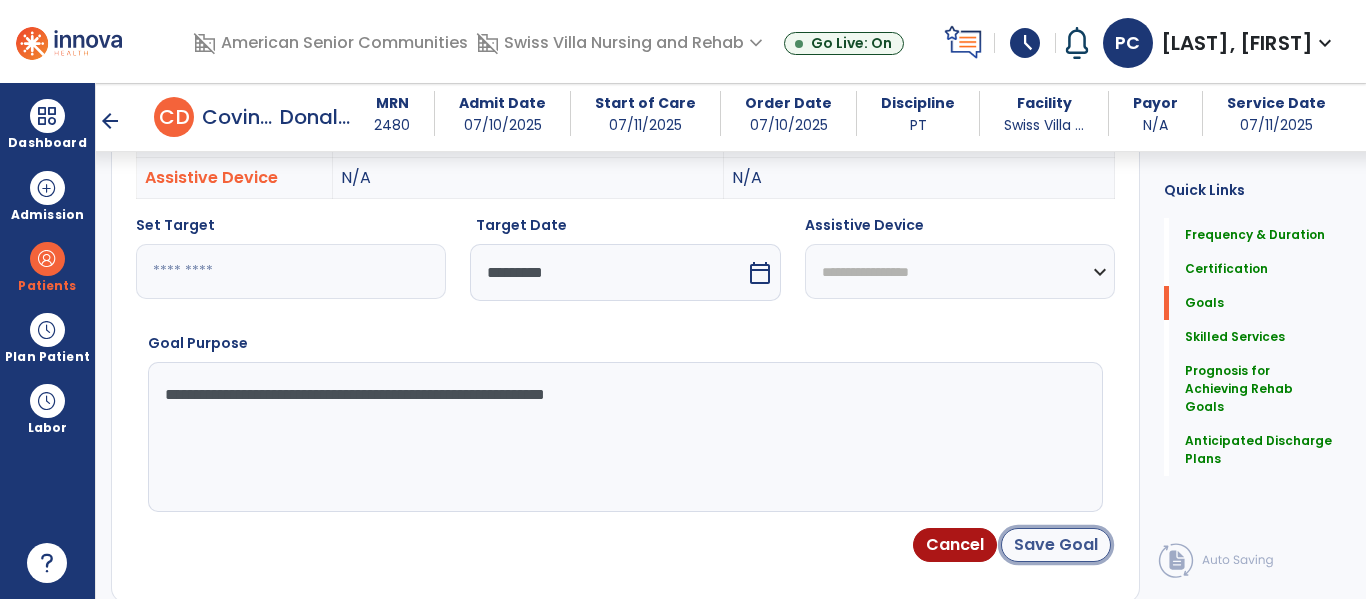 click on "Save Goal" at bounding box center (1056, 545) 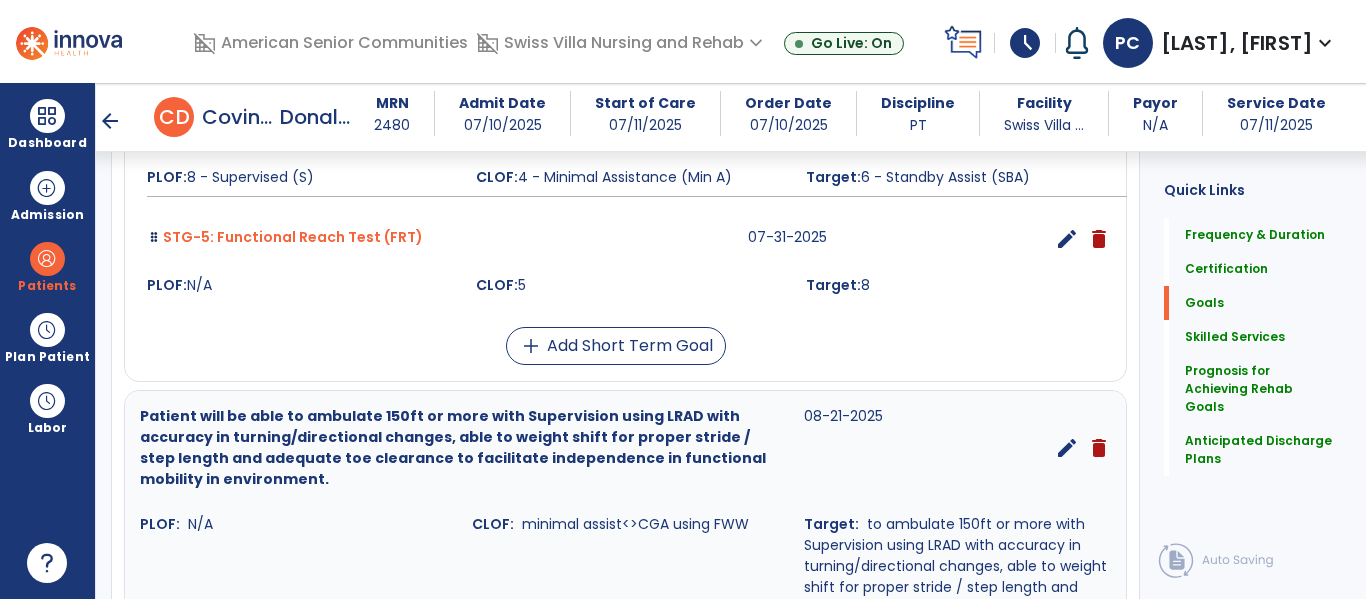 click on "edit" at bounding box center [1067, 239] 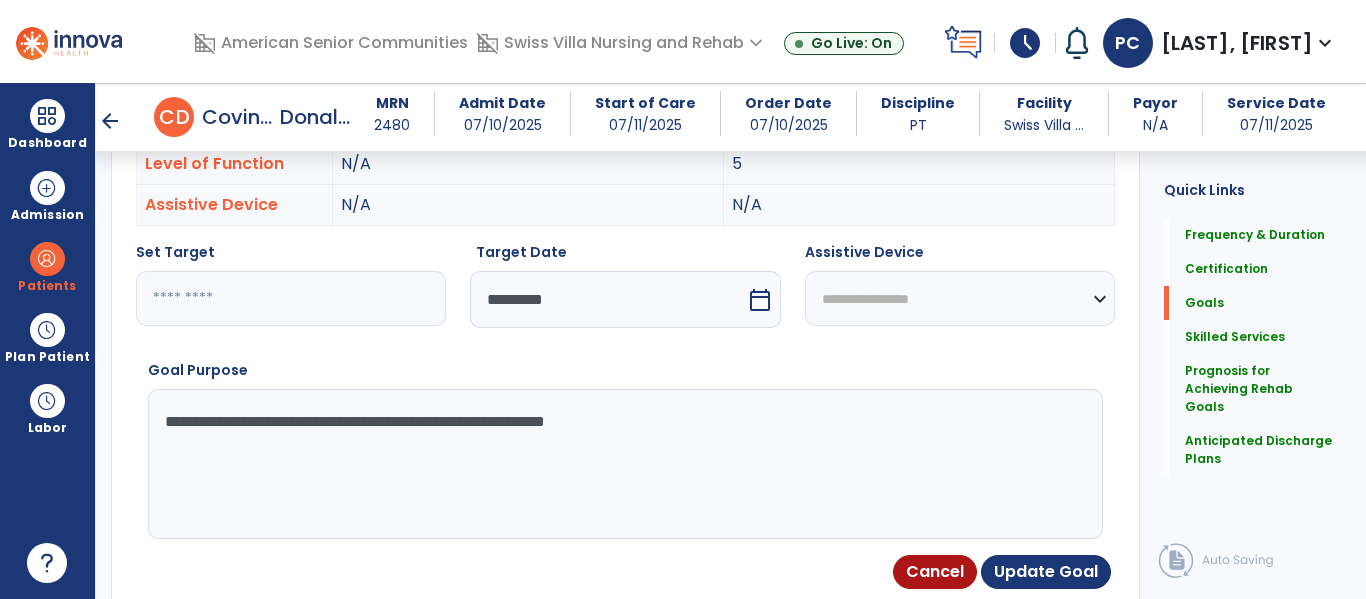 scroll, scrollTop: 534, scrollLeft: 0, axis: vertical 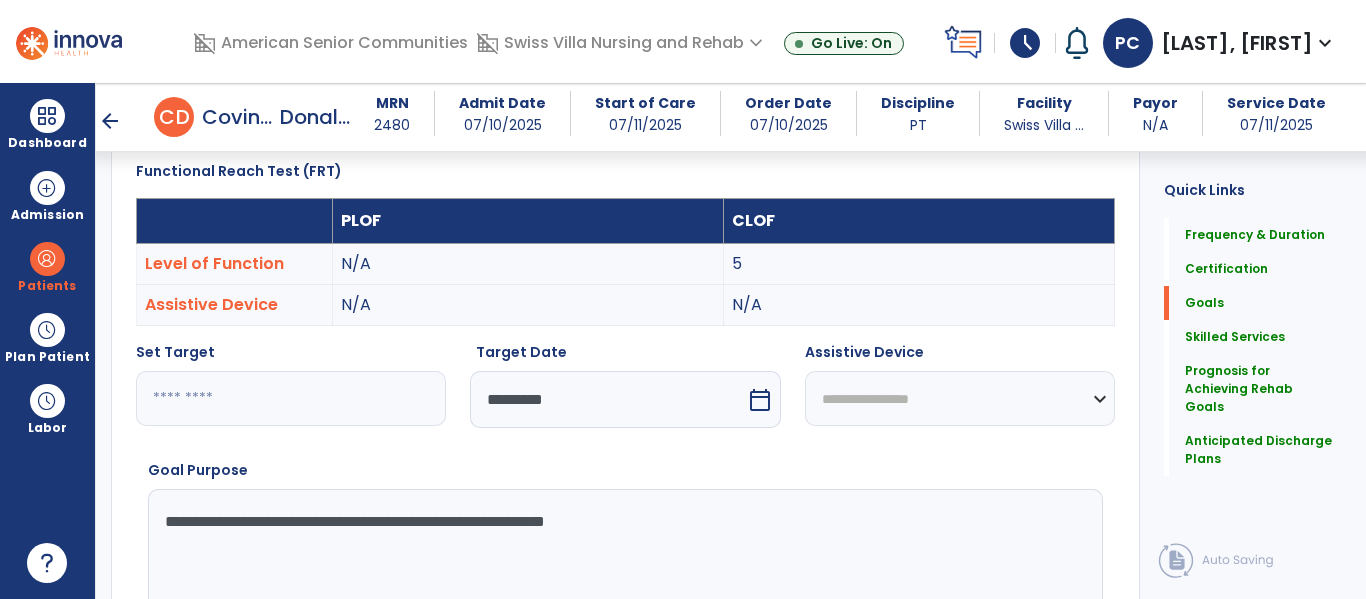 click on "**********" at bounding box center [623, 564] 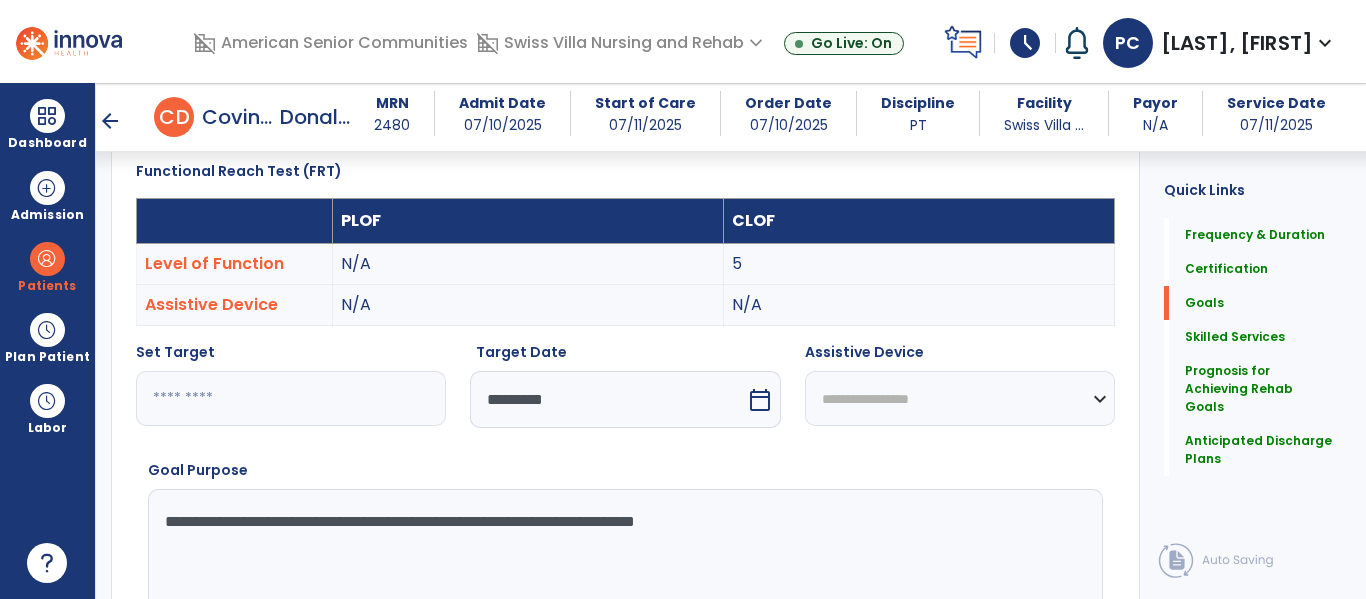 click on "**********" at bounding box center [623, 564] 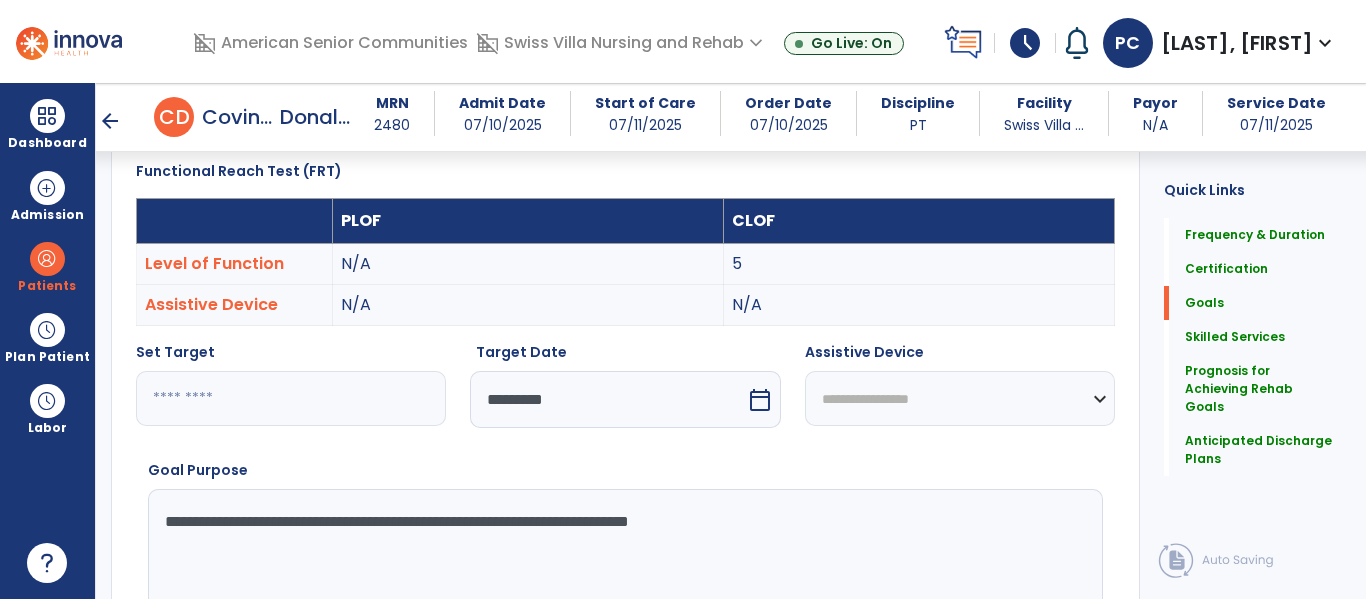 click on "**********" at bounding box center (623, 564) 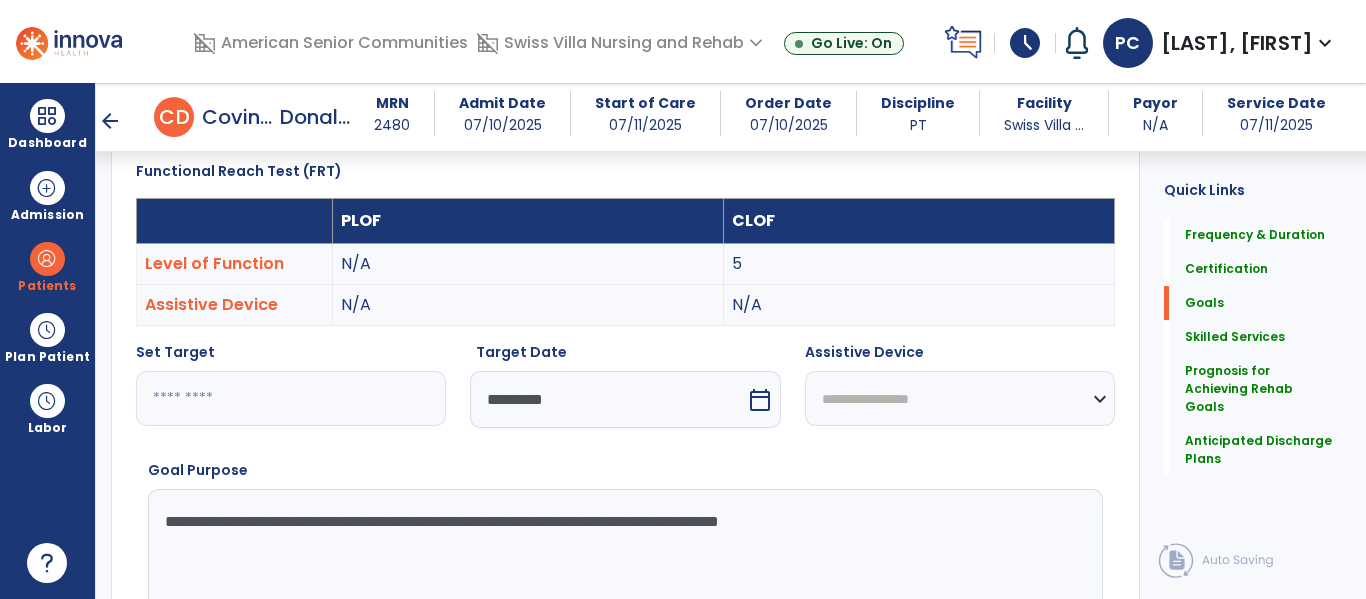 type on "**********" 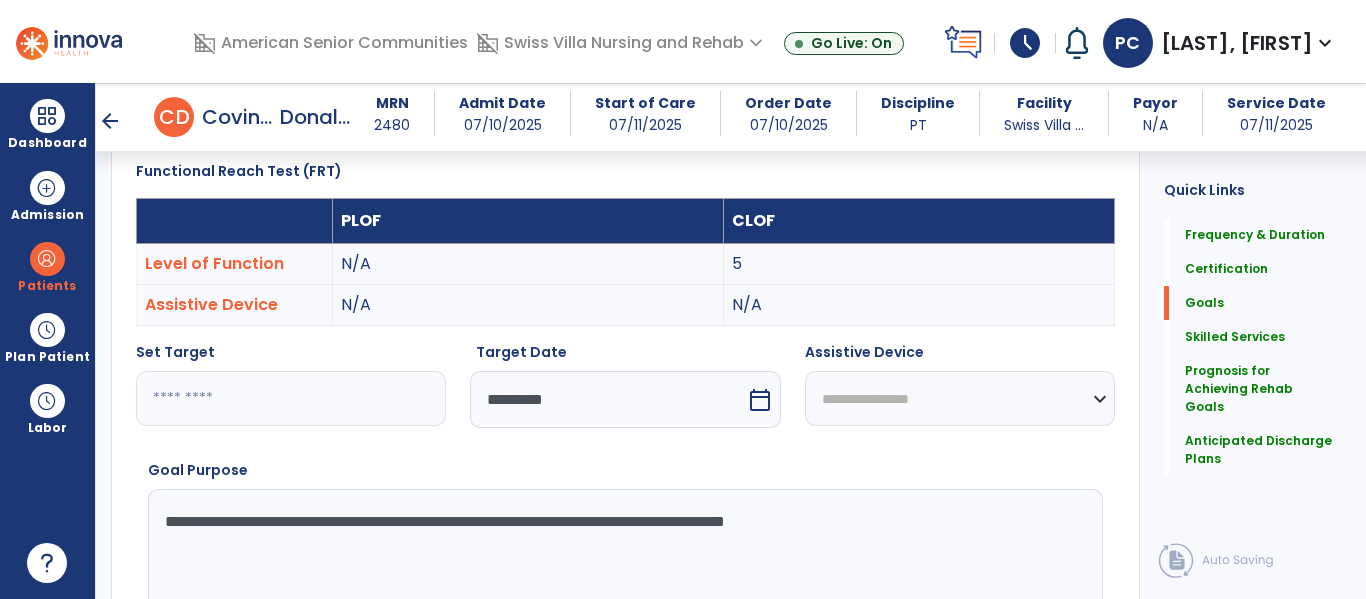 click on "**********" at bounding box center [623, 564] 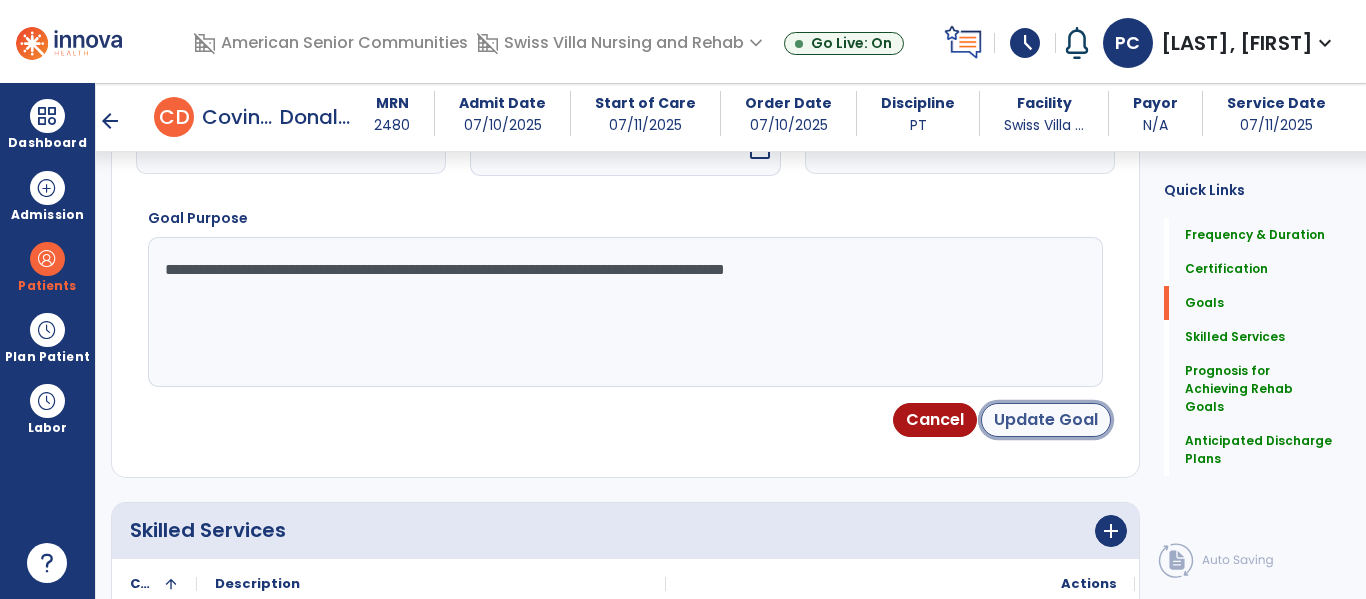 click on "Update Goal" at bounding box center [1046, 420] 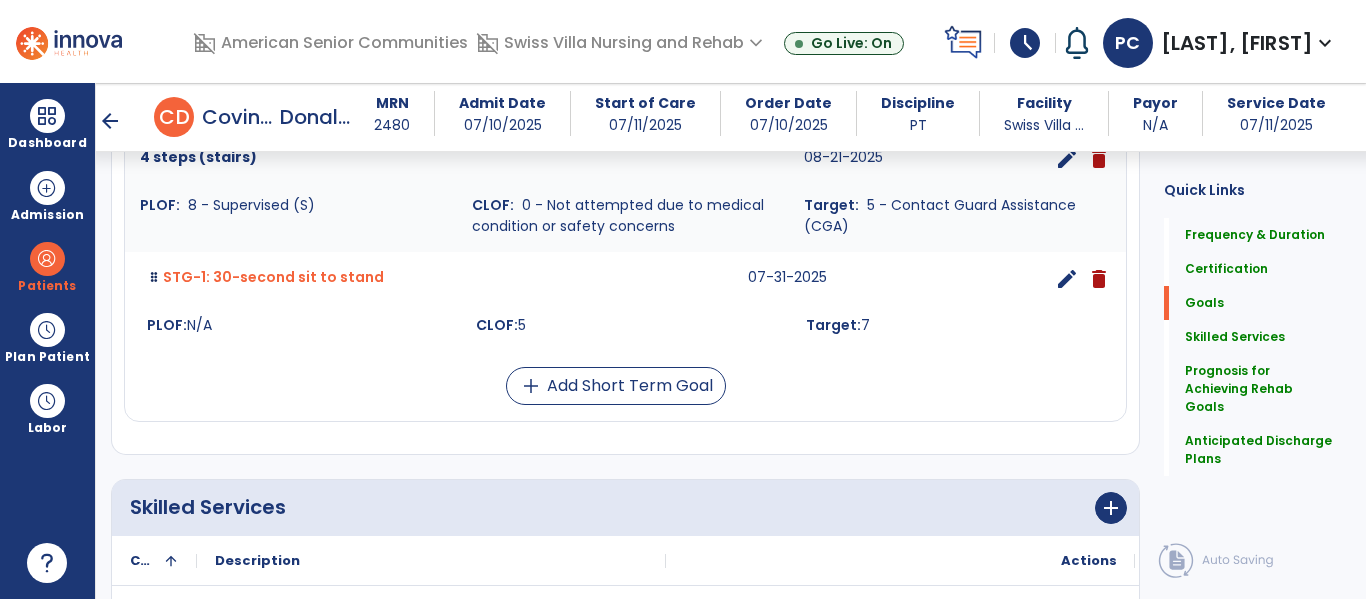 scroll, scrollTop: 1694, scrollLeft: 0, axis: vertical 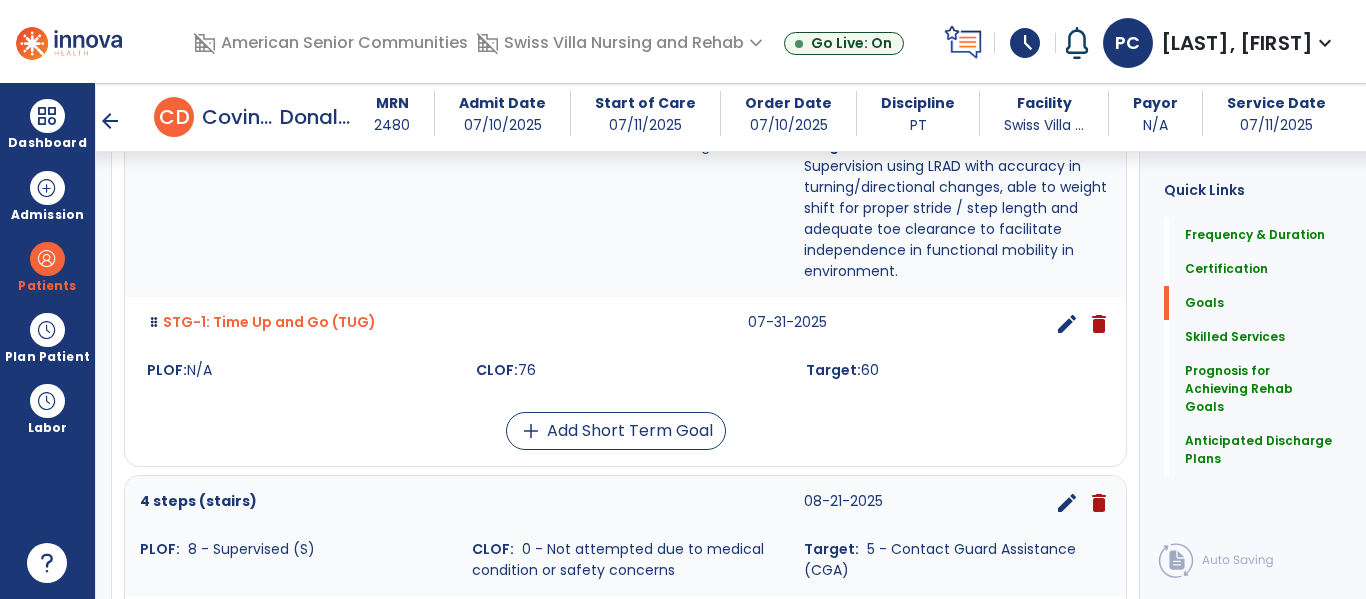 click on "edit" at bounding box center (1067, 324) 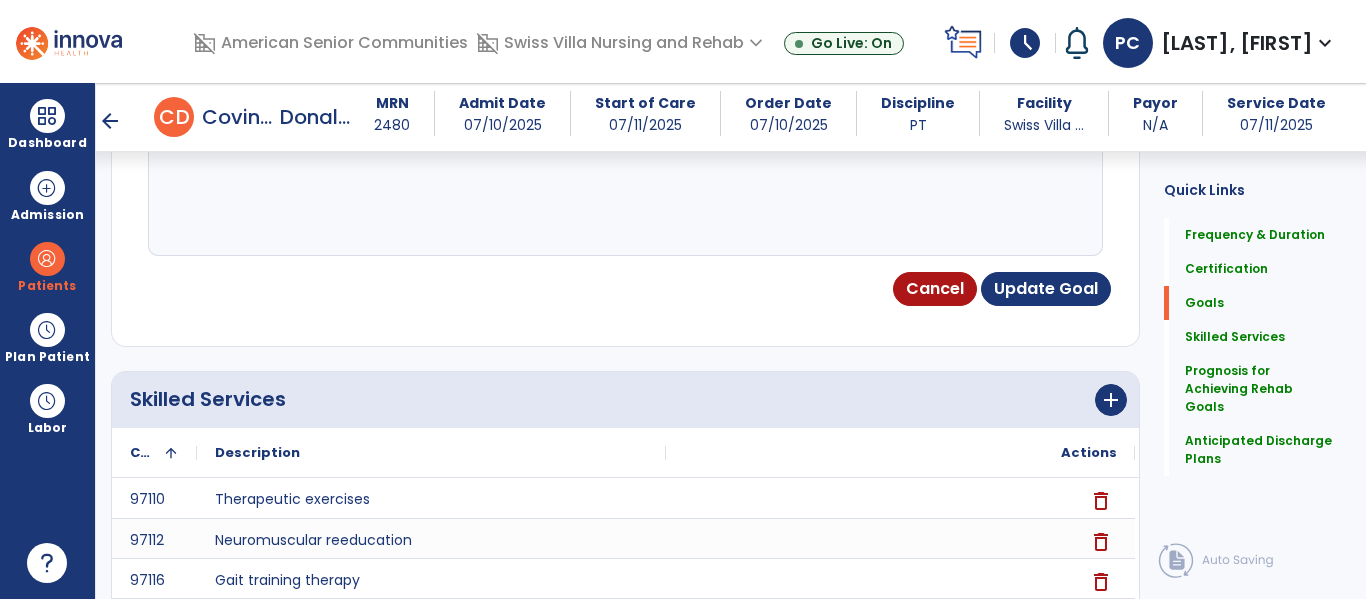 scroll, scrollTop: 895, scrollLeft: 0, axis: vertical 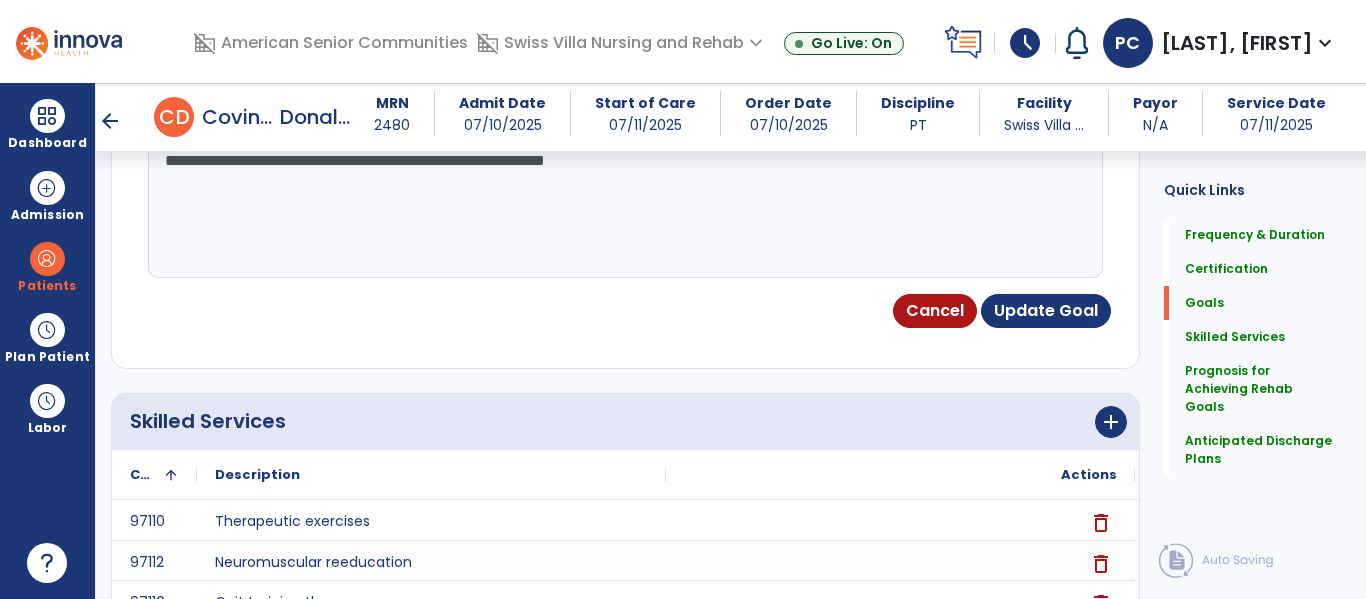 click on "**********" at bounding box center (623, 203) 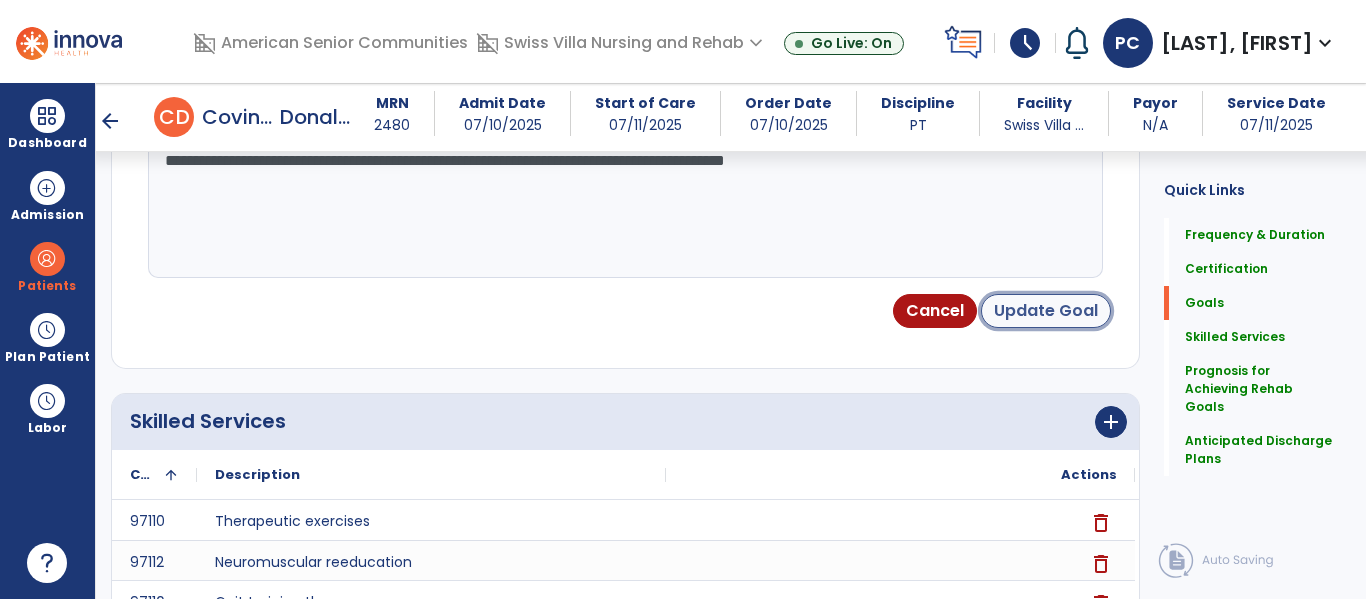 click on "Update Goal" at bounding box center (1046, 311) 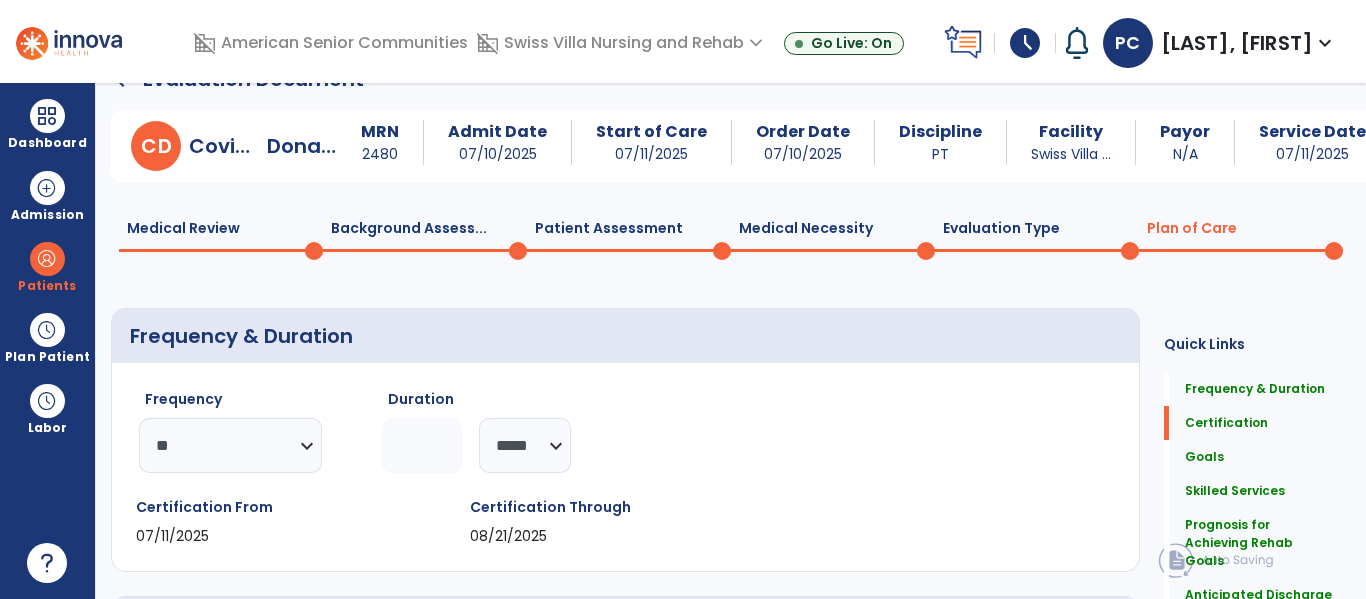 scroll, scrollTop: 30, scrollLeft: 0, axis: vertical 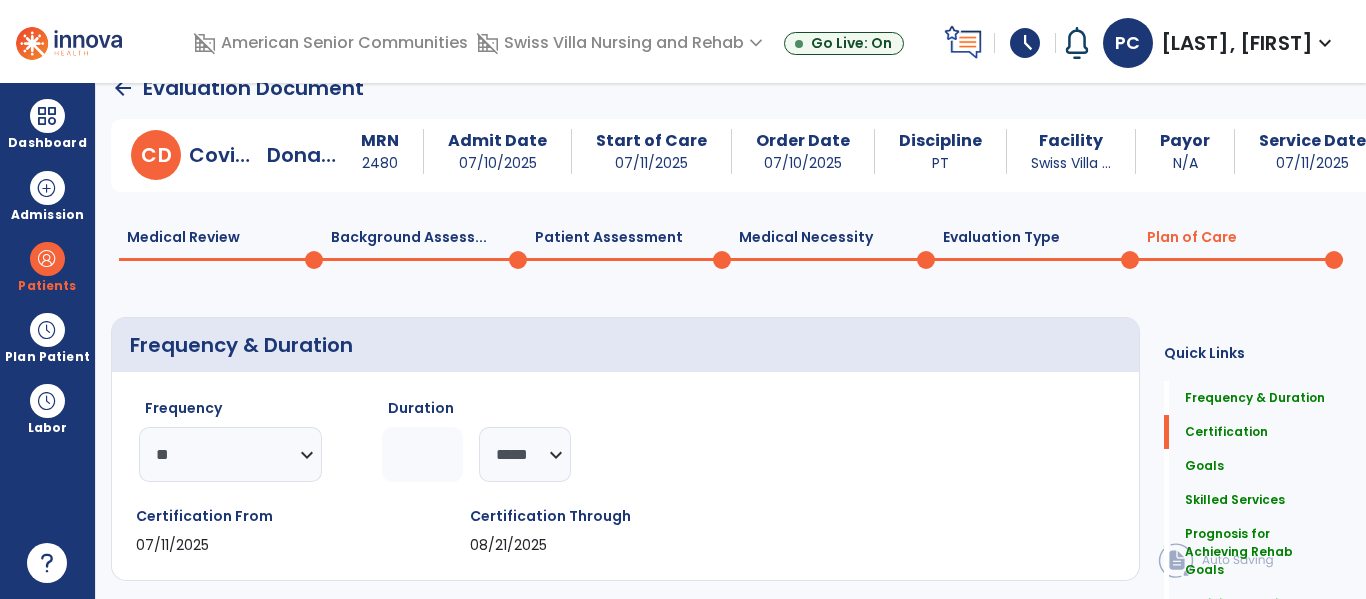 click on "Patient Assessment  0" 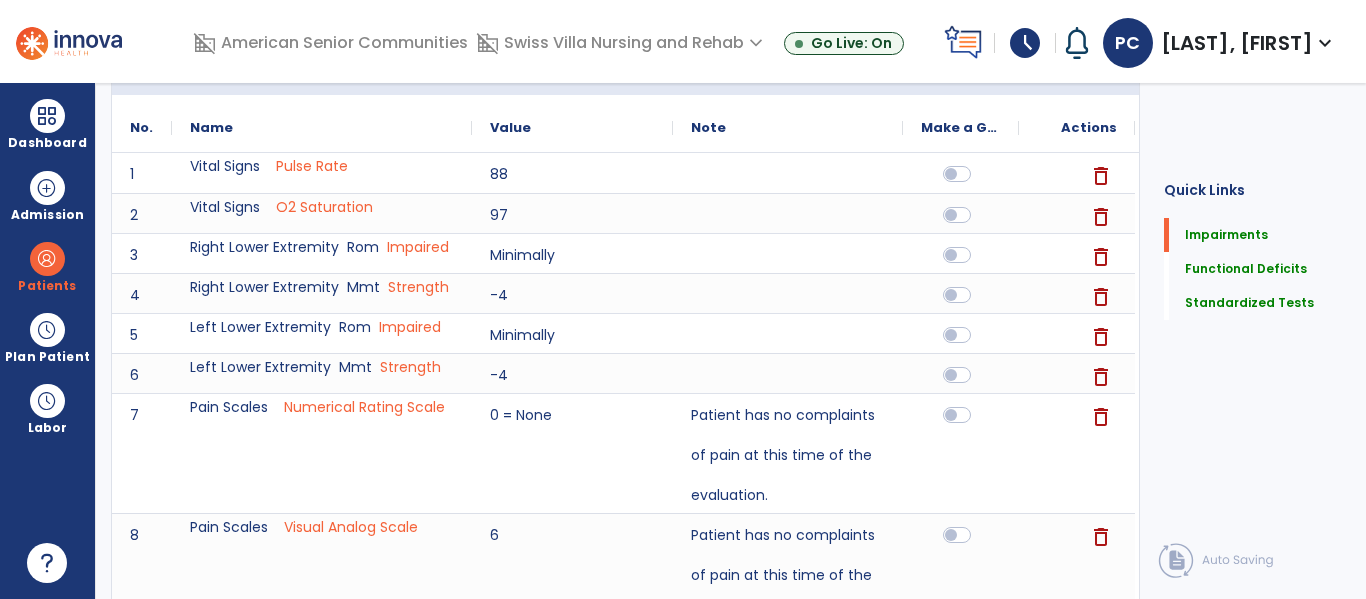 scroll, scrollTop: 0, scrollLeft: 0, axis: both 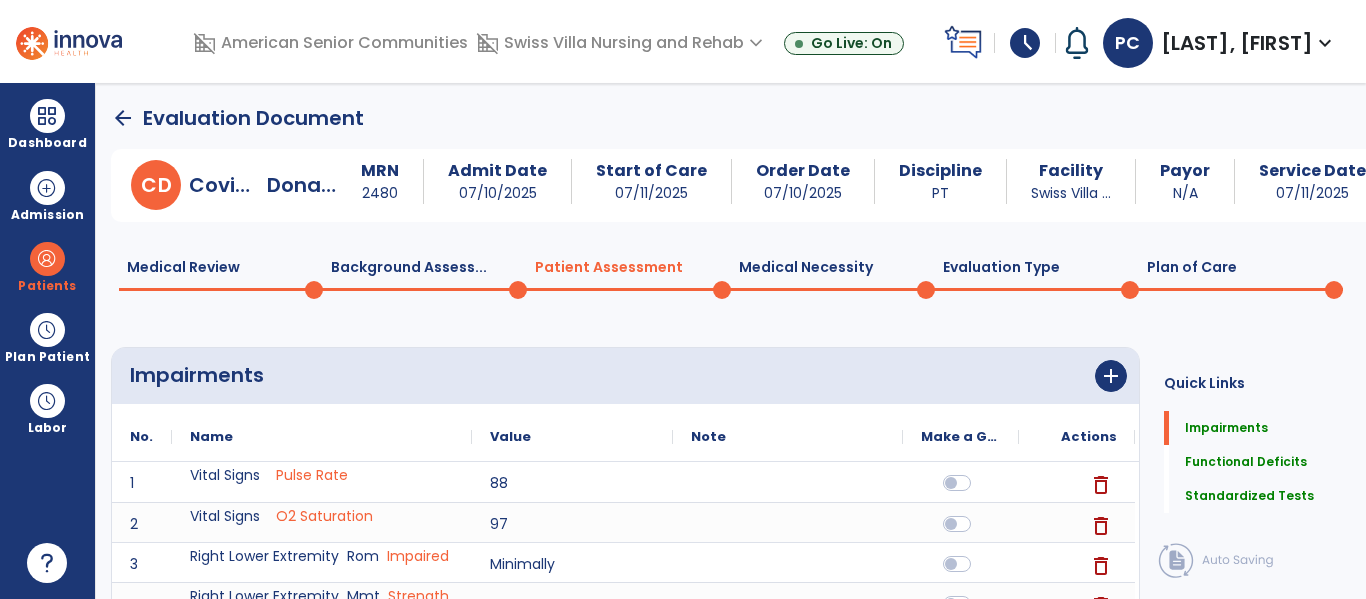 click on "Plan of Care  0" 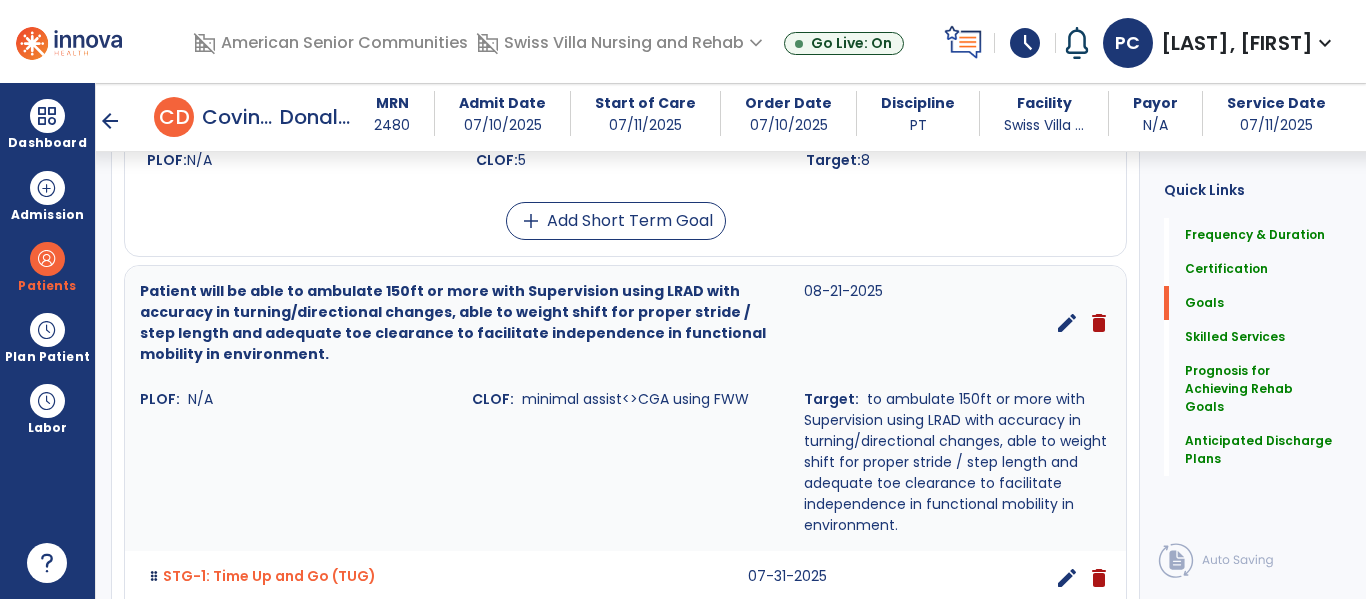 scroll, scrollTop: 1140, scrollLeft: 0, axis: vertical 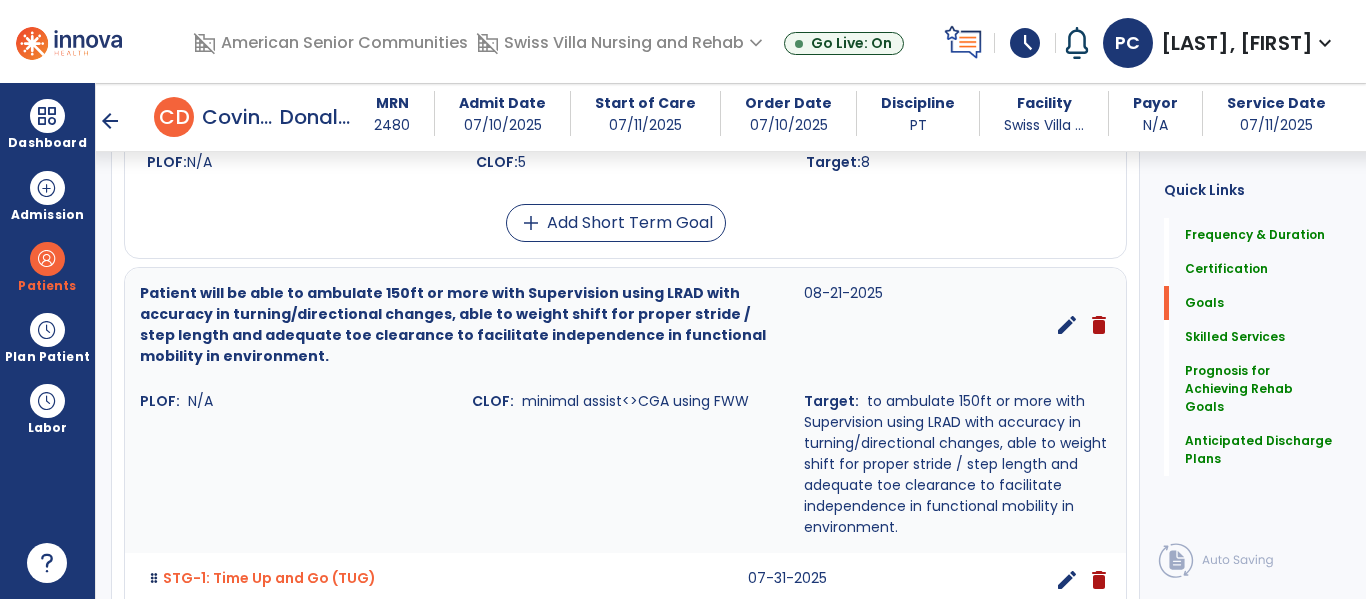 click on "edit" at bounding box center (1067, 325) 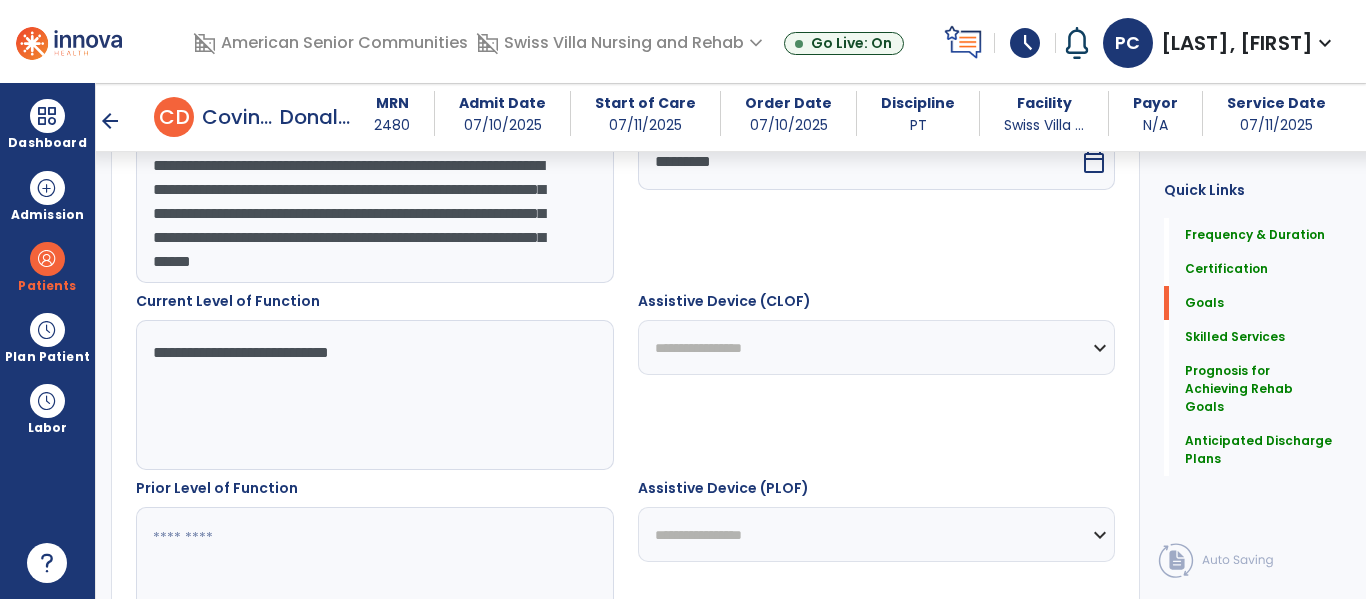 scroll, scrollTop: 534, scrollLeft: 0, axis: vertical 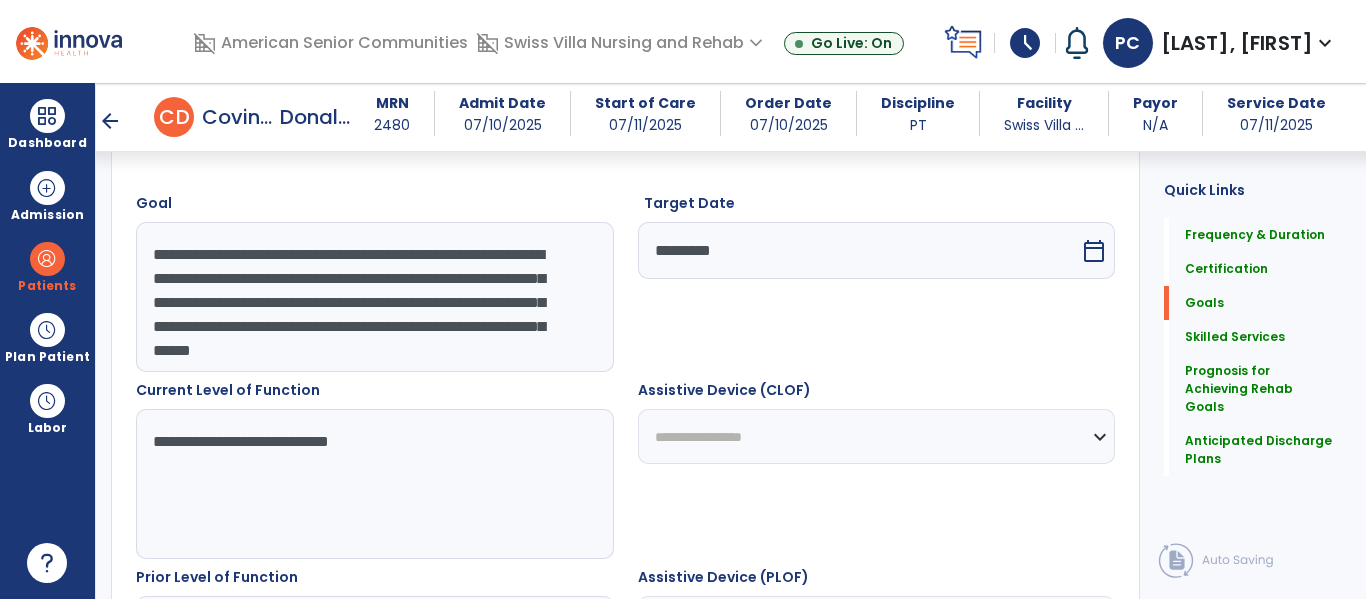 click on "**********" at bounding box center (374, 297) 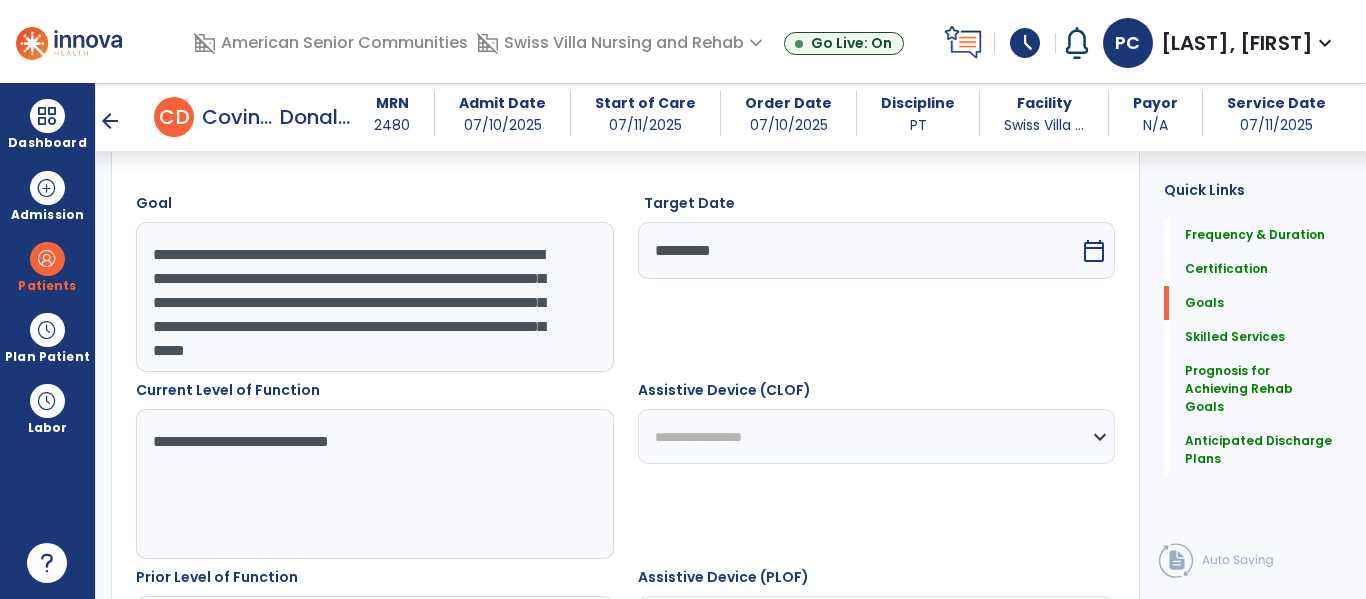 type on "**********" 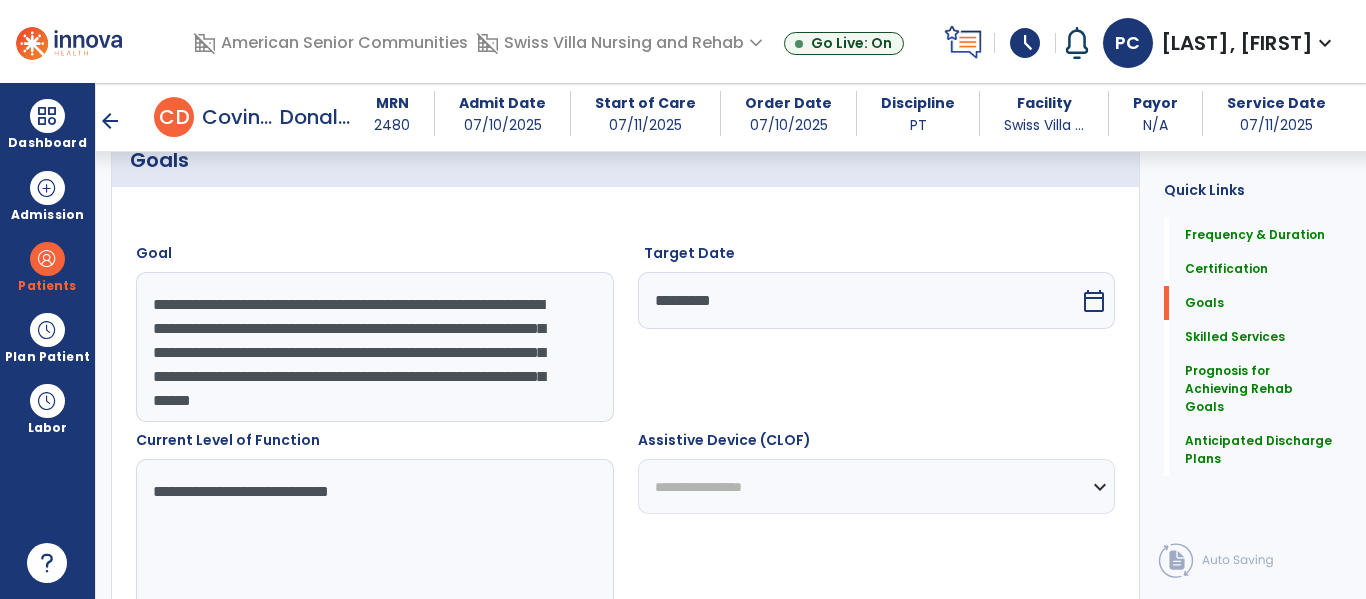 scroll, scrollTop: 477, scrollLeft: 0, axis: vertical 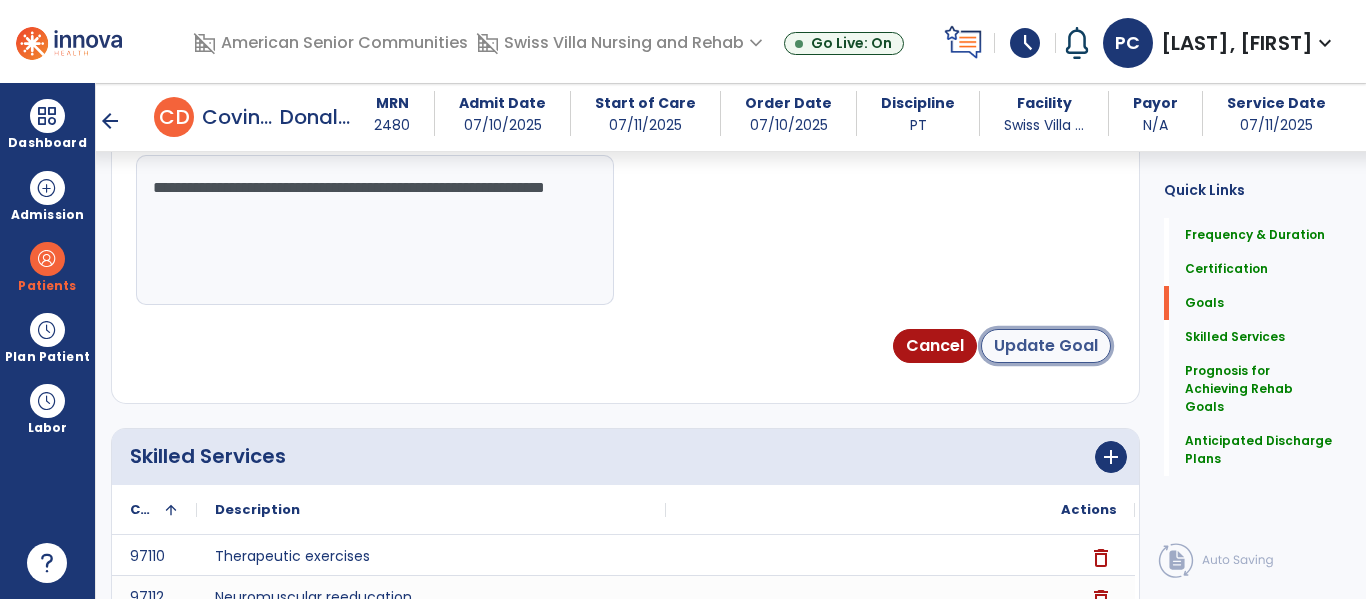 click on "Update Goal" at bounding box center [1046, 346] 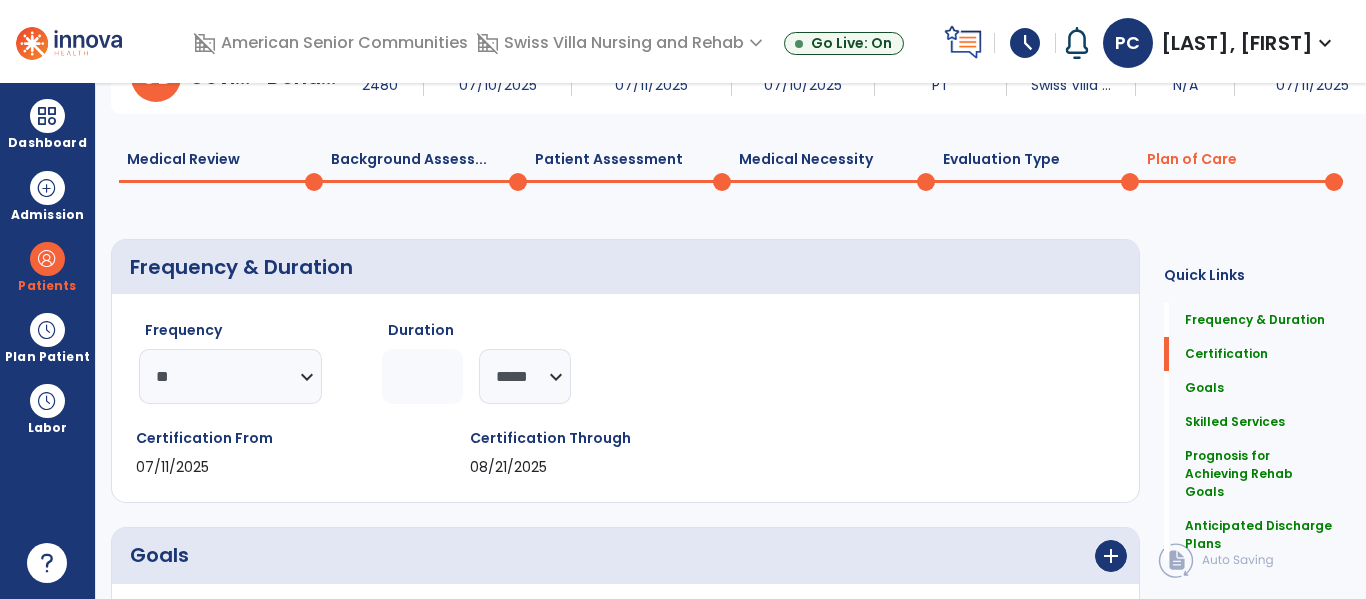 scroll, scrollTop: 0, scrollLeft: 0, axis: both 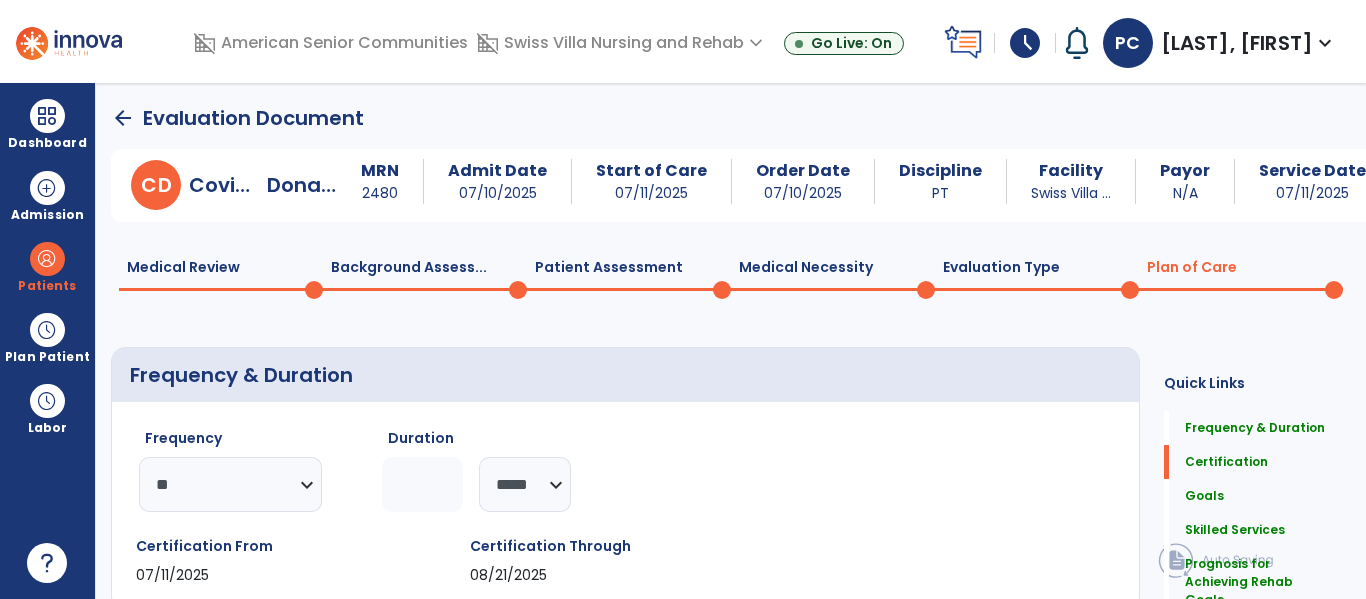 click on "Patient Assessment  0" 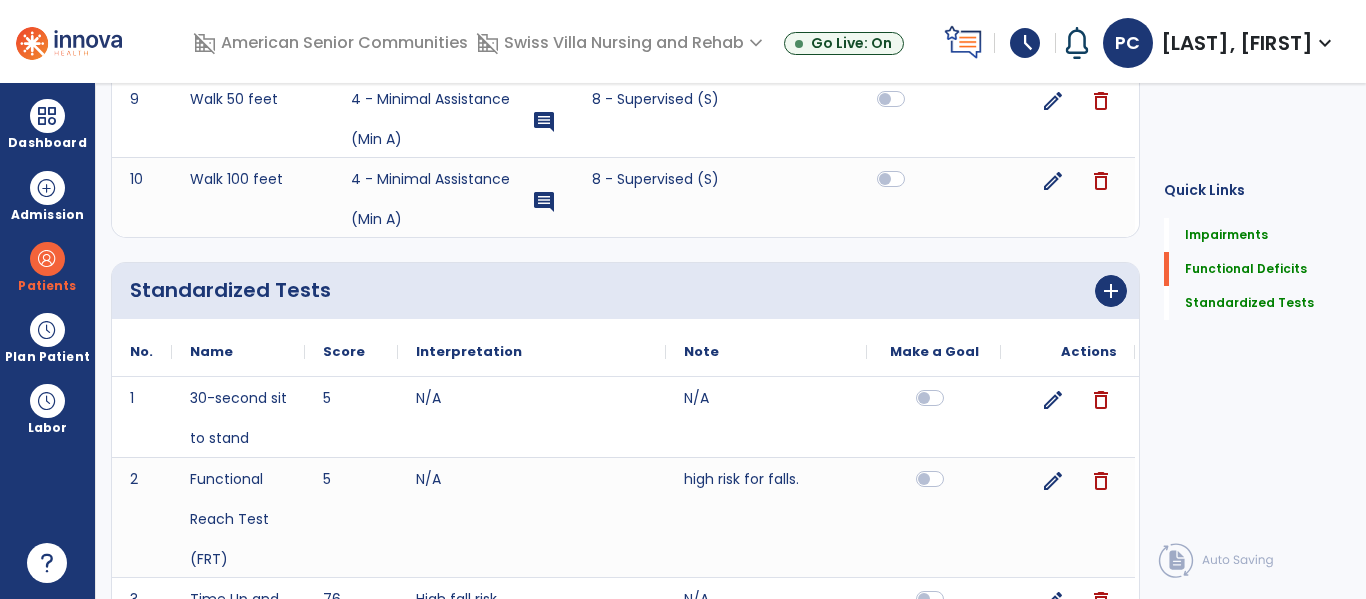 scroll, scrollTop: 0, scrollLeft: 0, axis: both 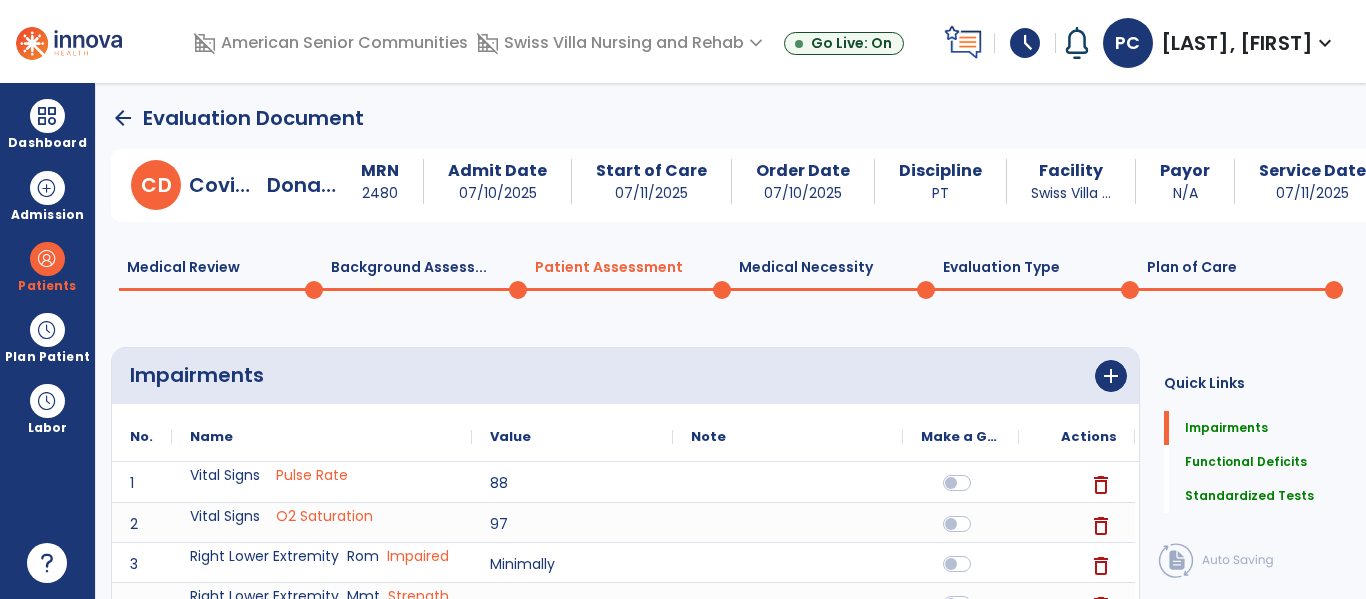 click on "Background Assess...  0" 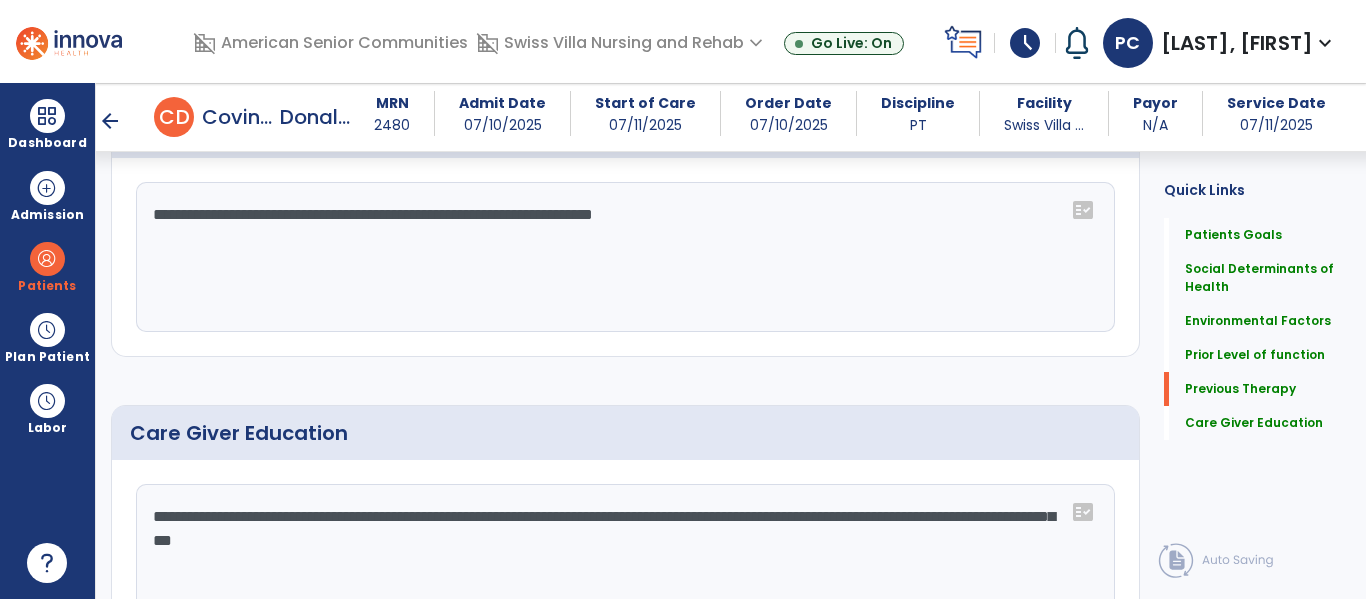 scroll, scrollTop: 1254, scrollLeft: 0, axis: vertical 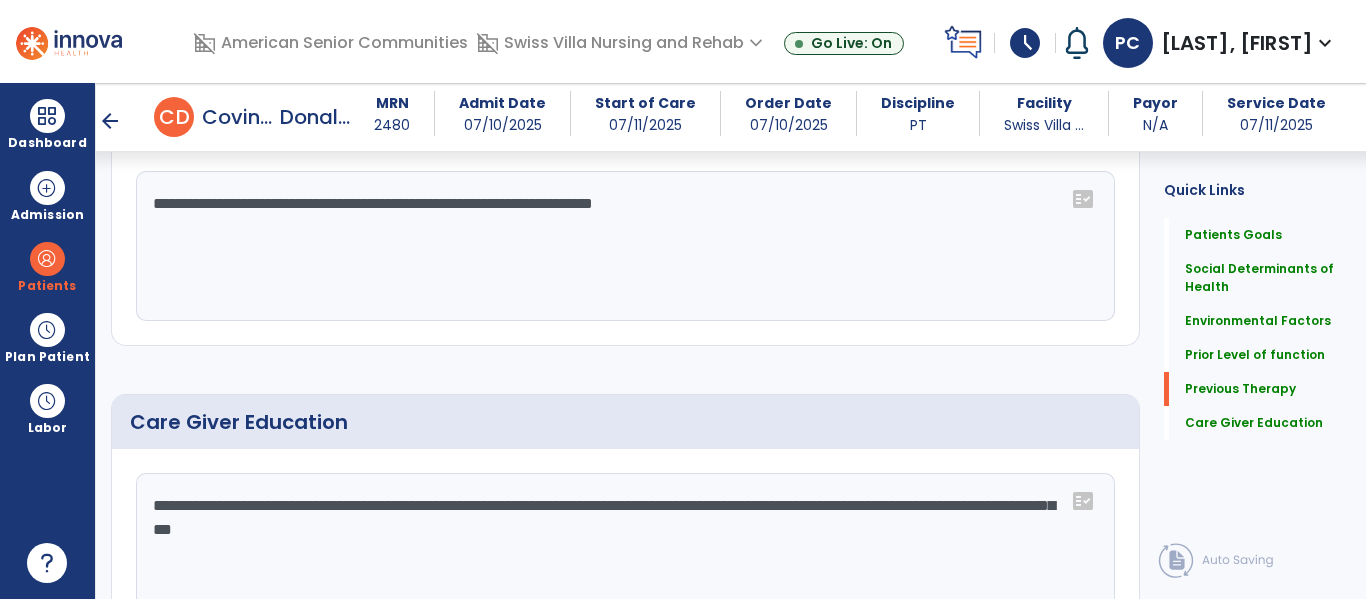 click on "**********" 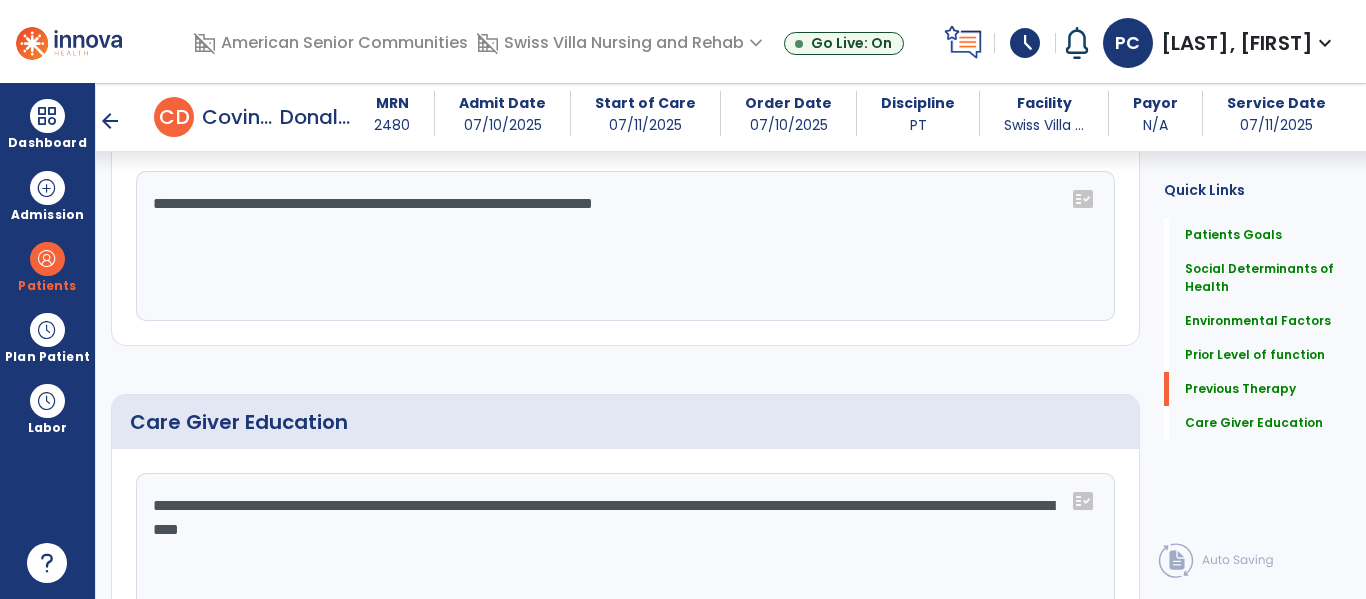 scroll, scrollTop: 1254, scrollLeft: 0, axis: vertical 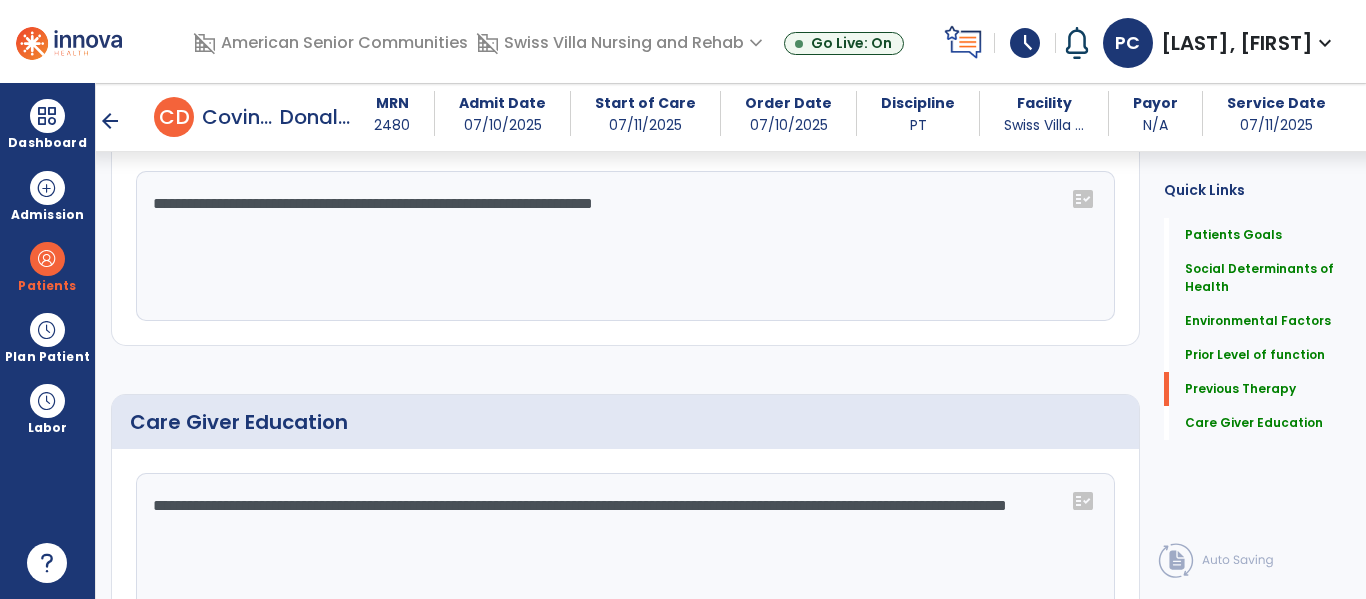 type on "**********" 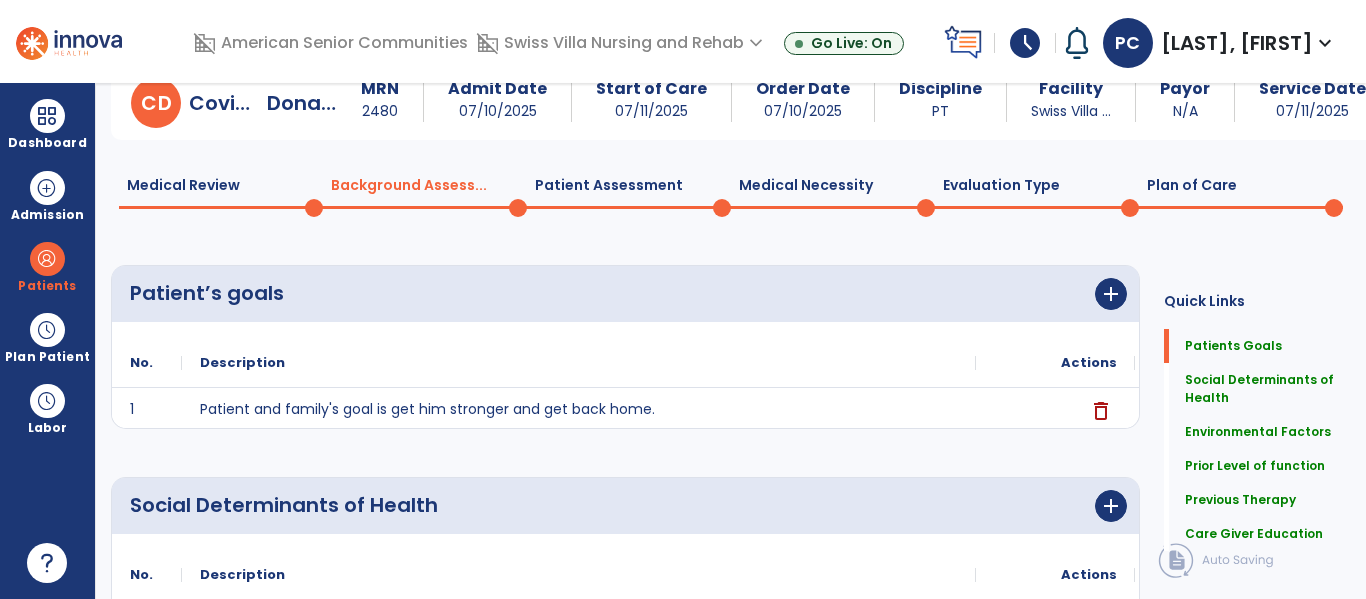 scroll, scrollTop: 0, scrollLeft: 0, axis: both 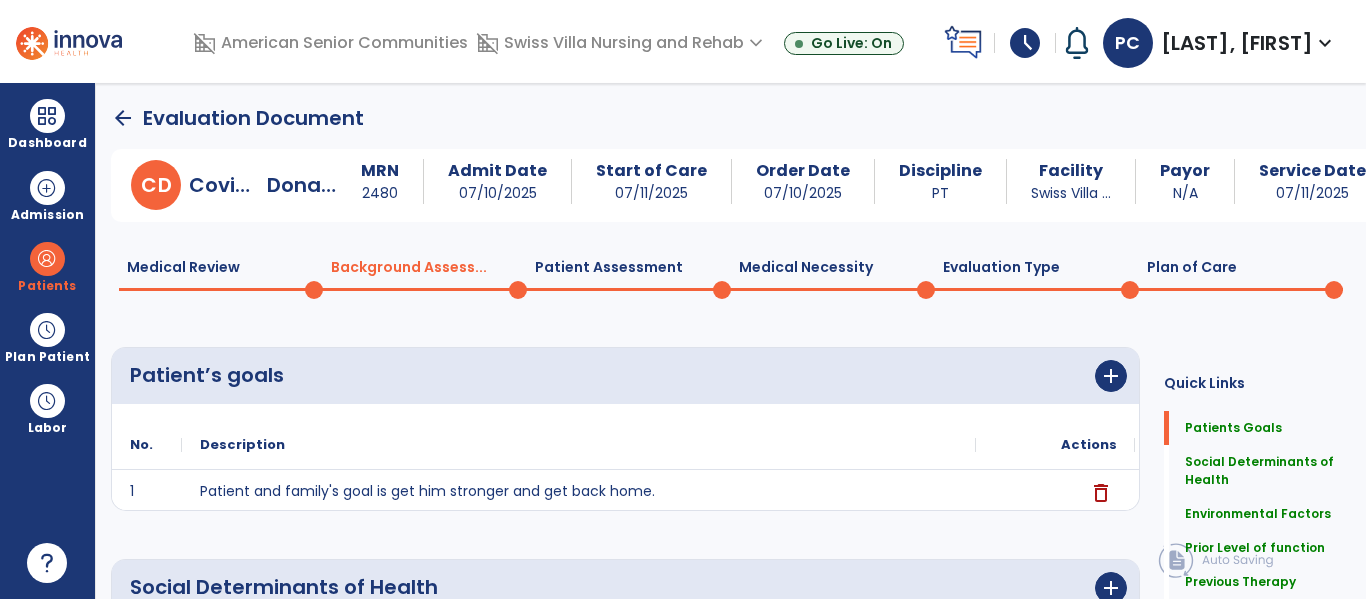 click on "Plan of Care  0" 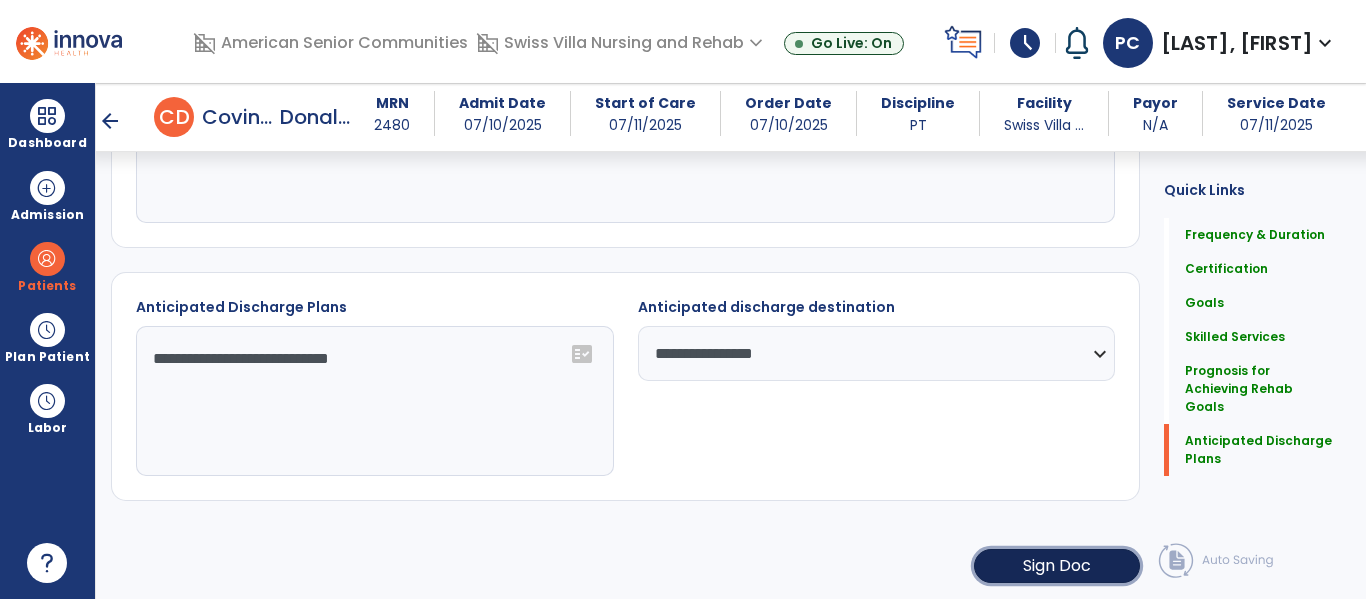 click on "Sign Doc" 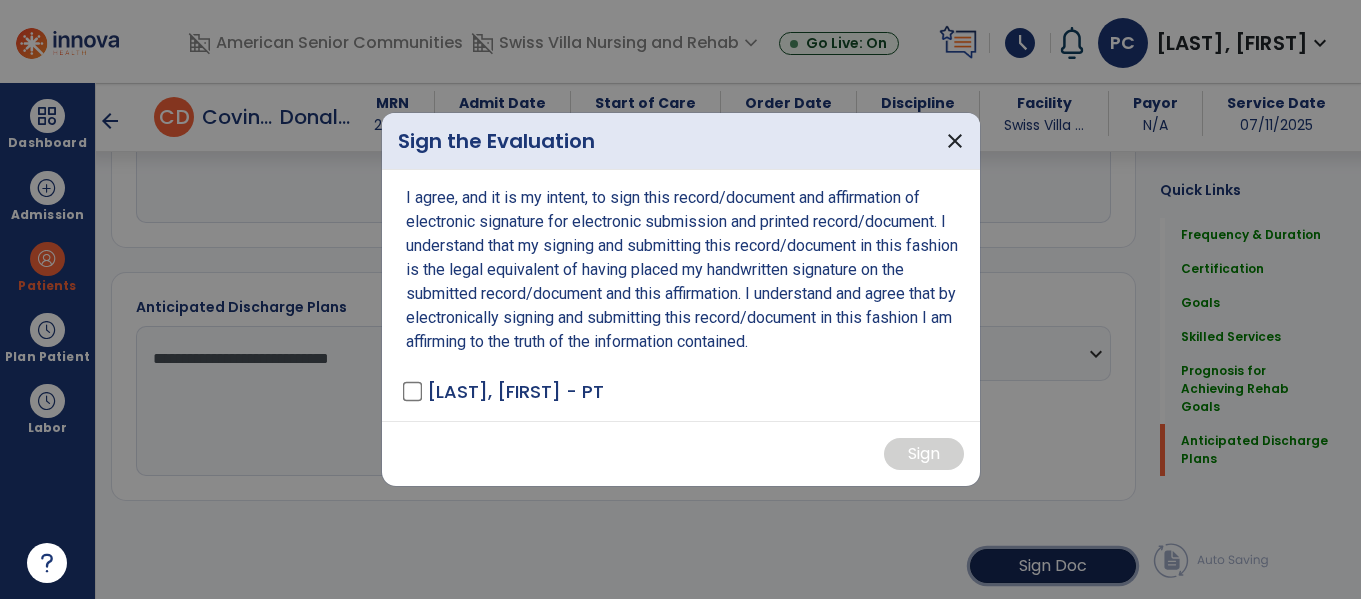 scroll, scrollTop: 2572, scrollLeft: 0, axis: vertical 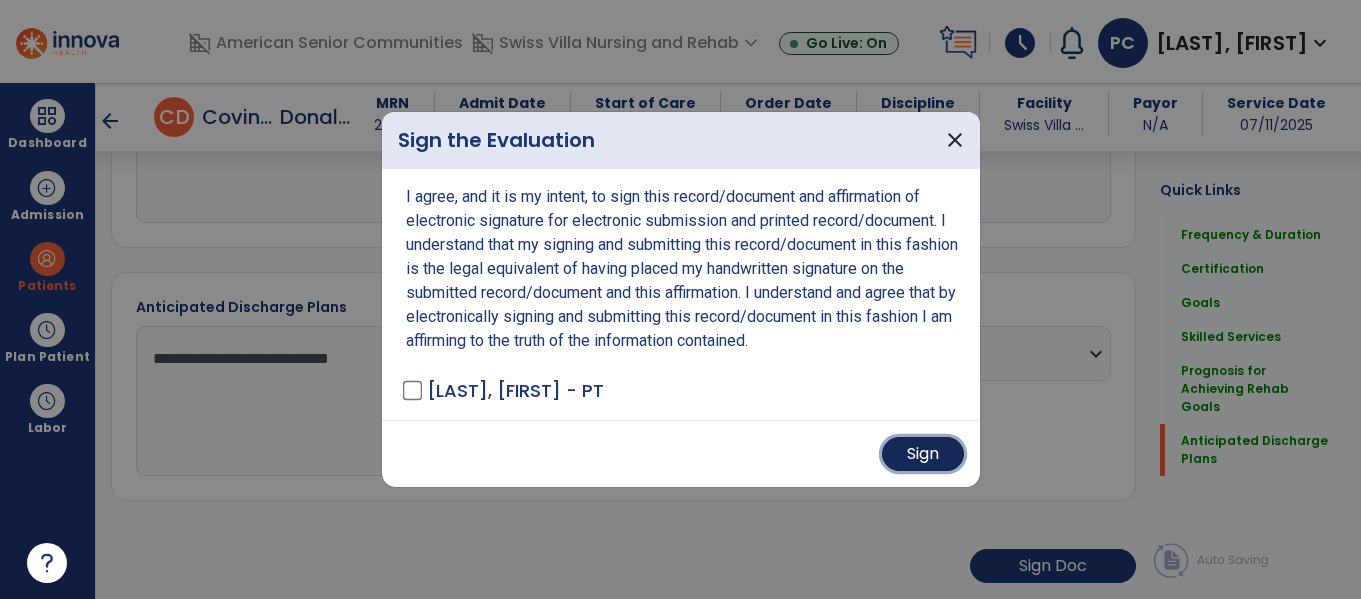 click on "Sign" at bounding box center (923, 454) 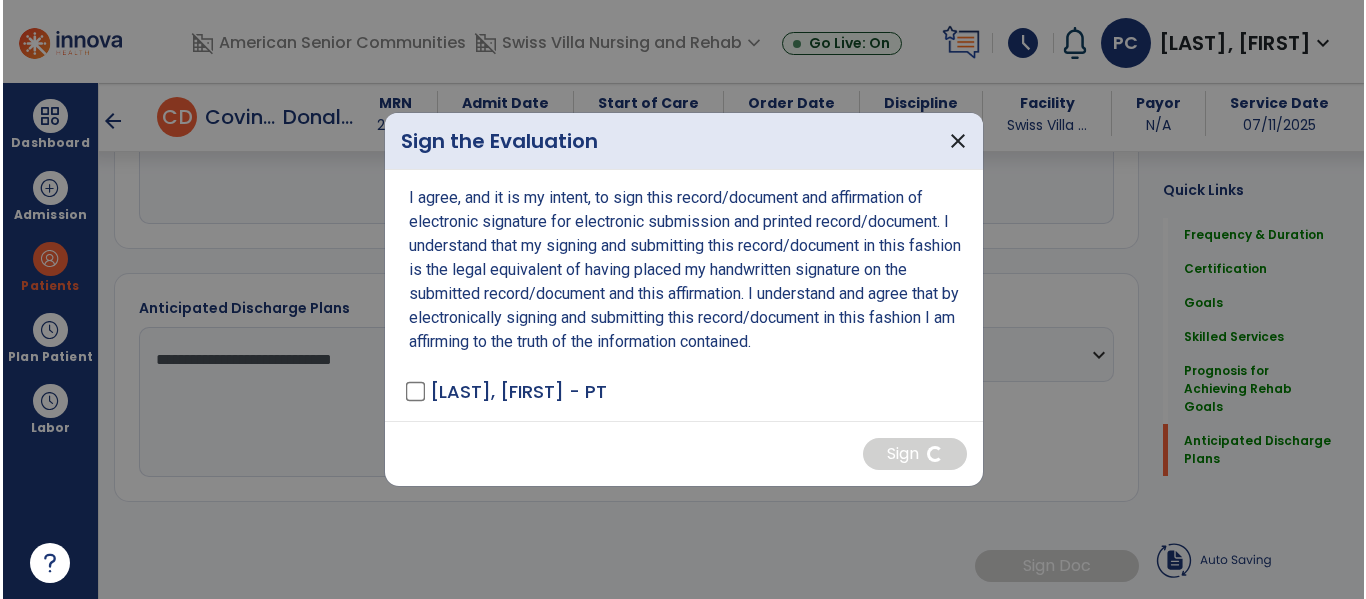 scroll, scrollTop: 2571, scrollLeft: 0, axis: vertical 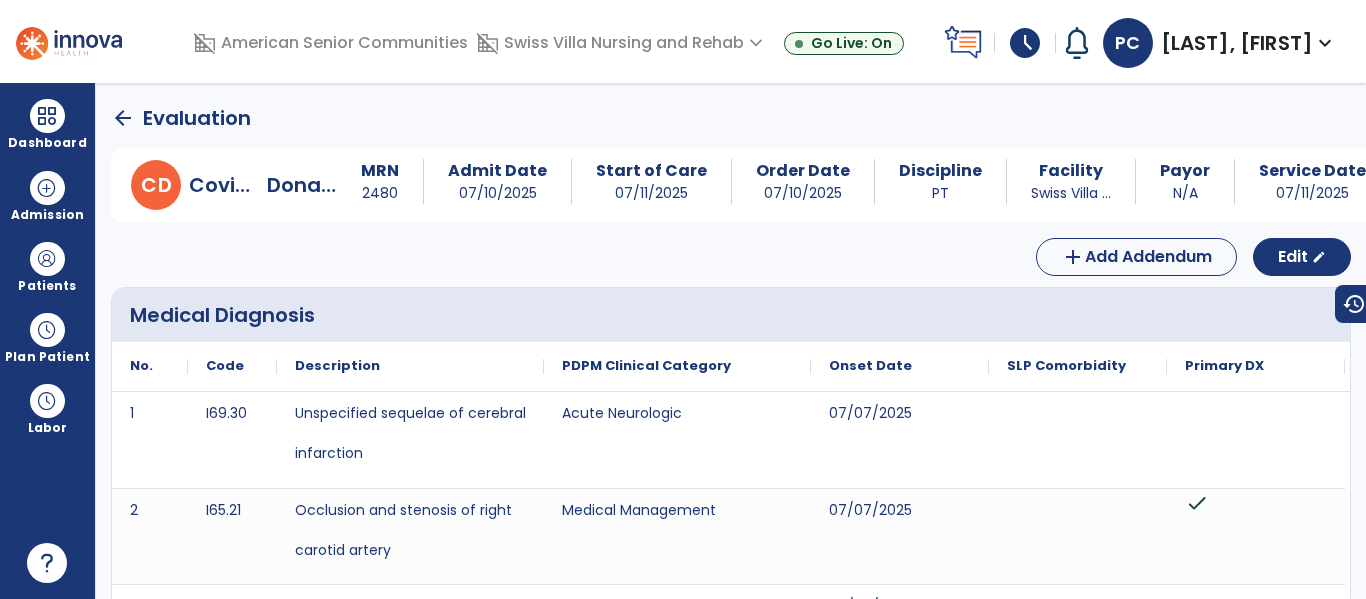 click on "arrow_back" 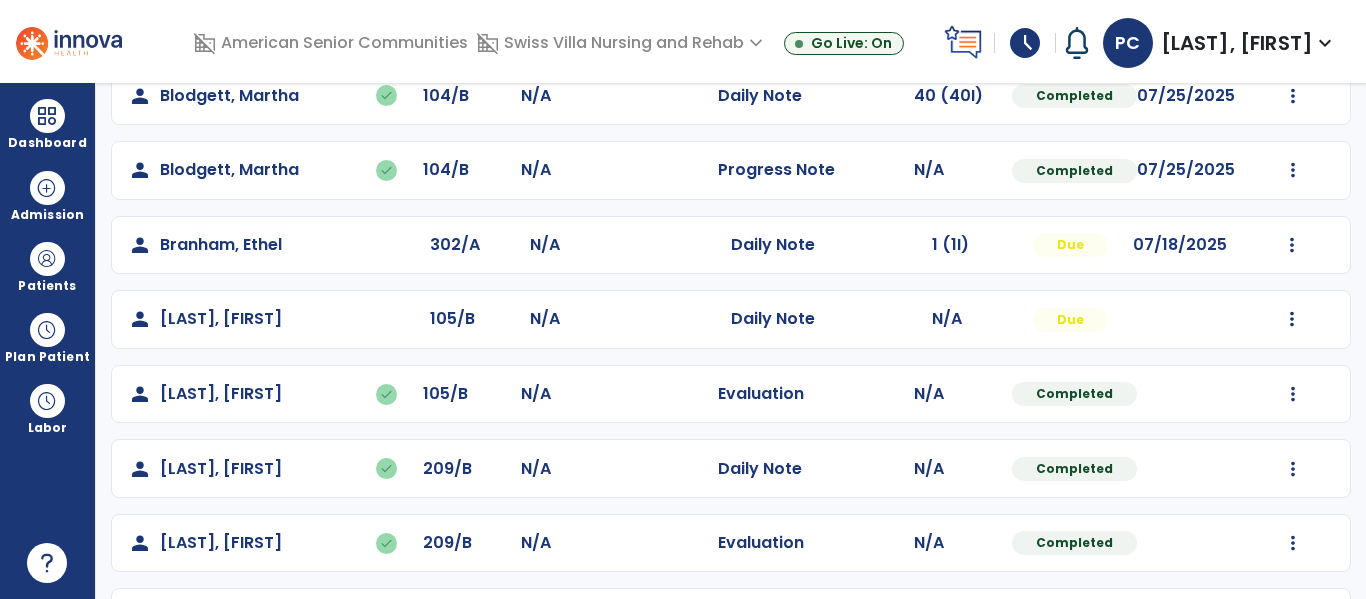 scroll, scrollTop: 491, scrollLeft: 0, axis: vertical 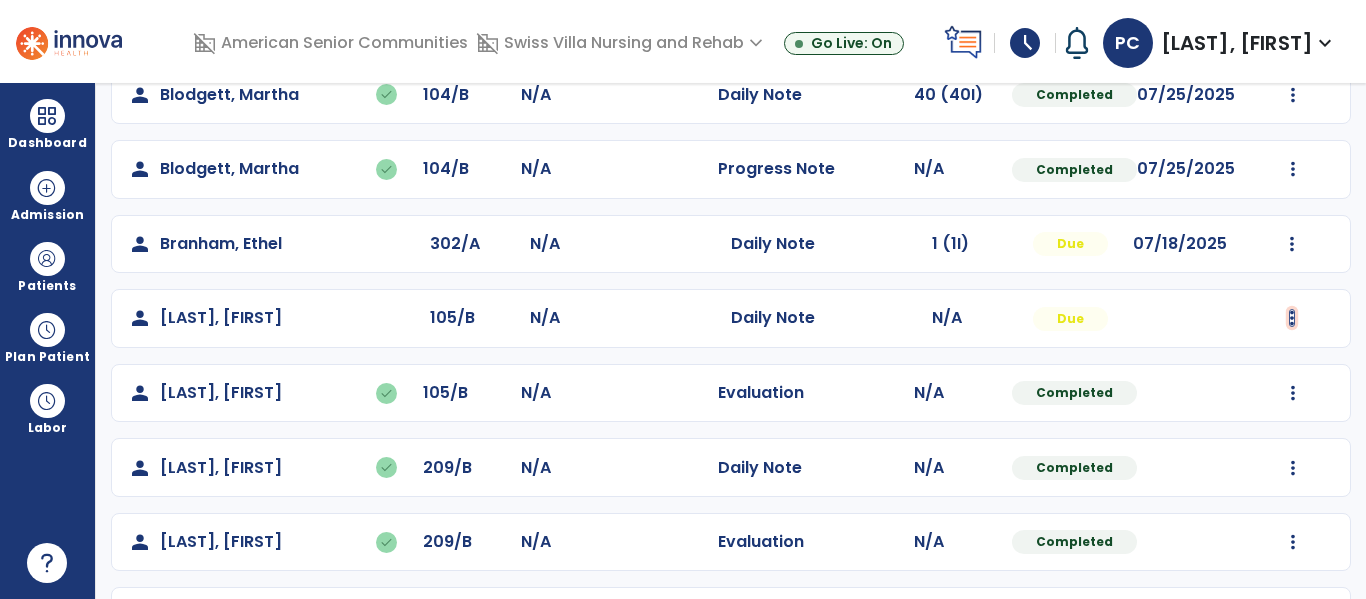 click at bounding box center (1293, -203) 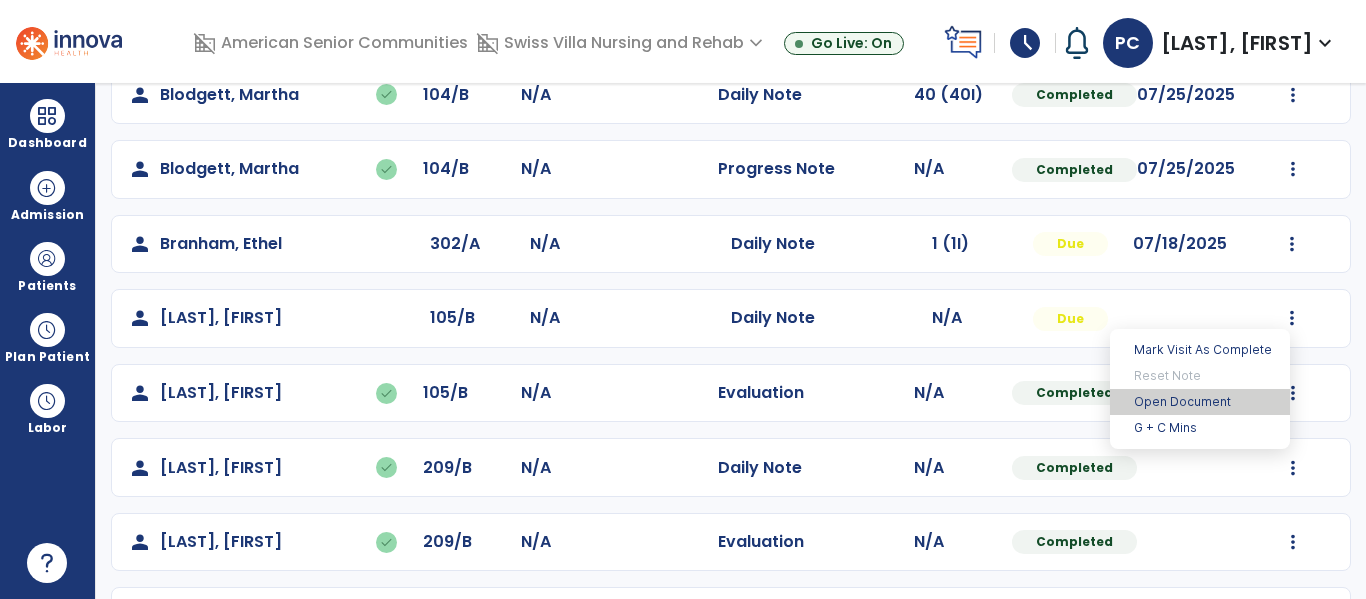 click on "Open Document" at bounding box center (1200, 402) 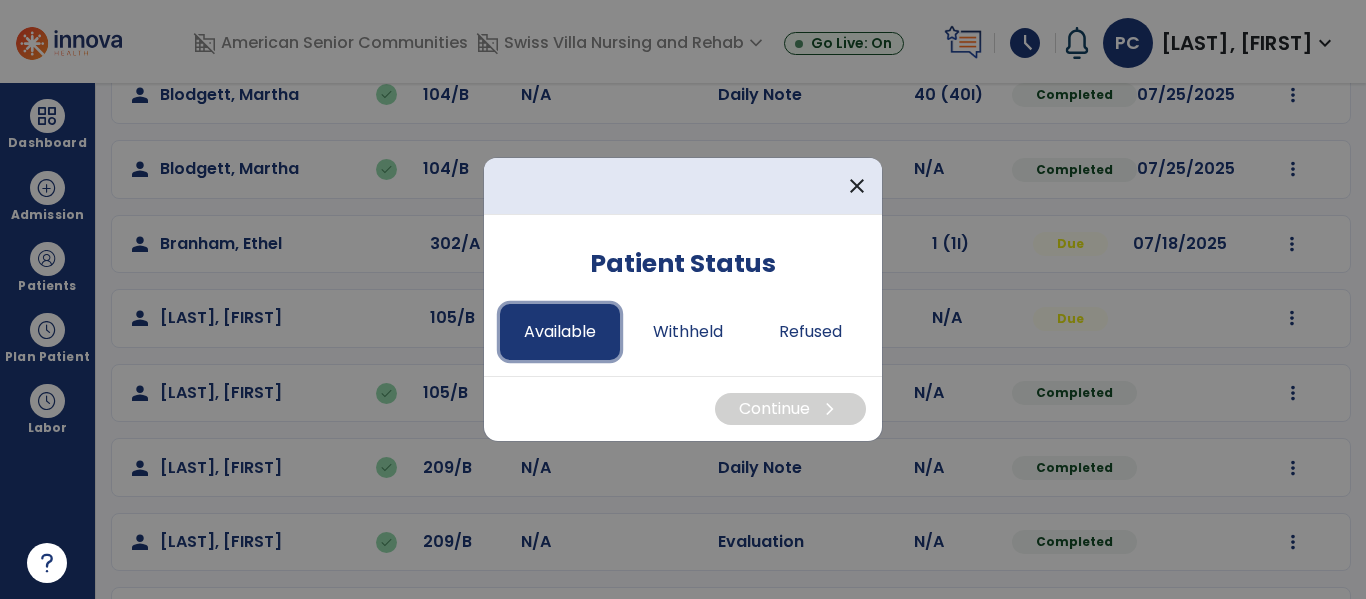 click on "Available" at bounding box center [560, 332] 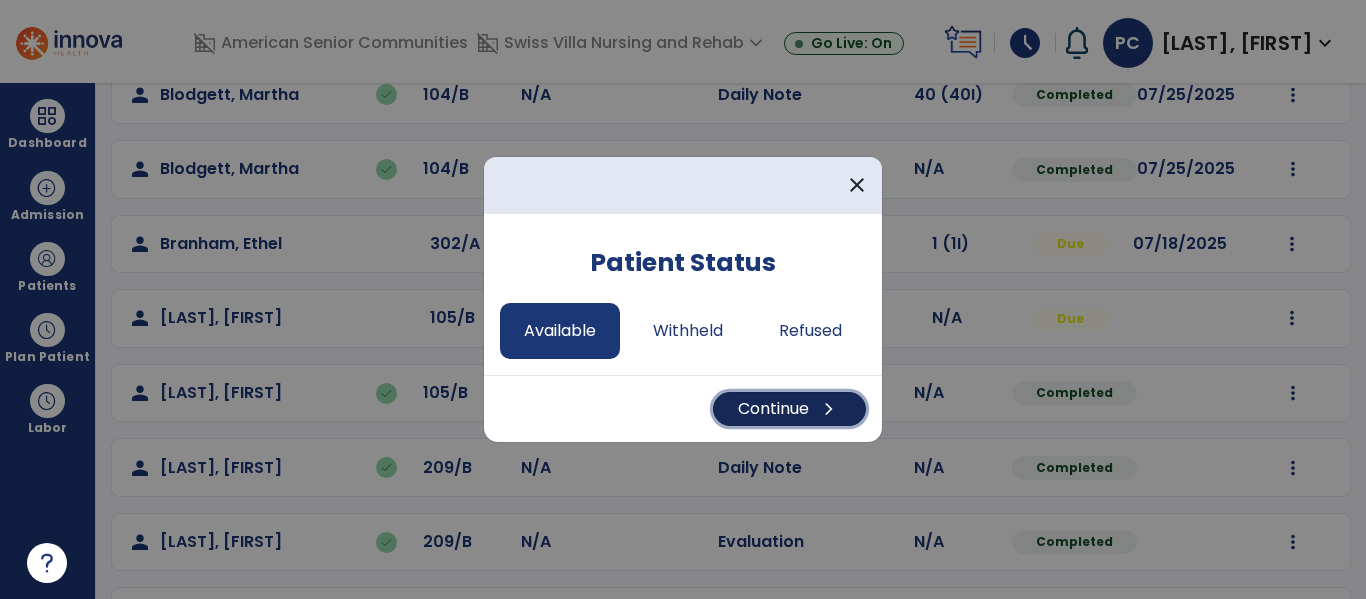 click on "Continue   chevron_right" at bounding box center (789, 409) 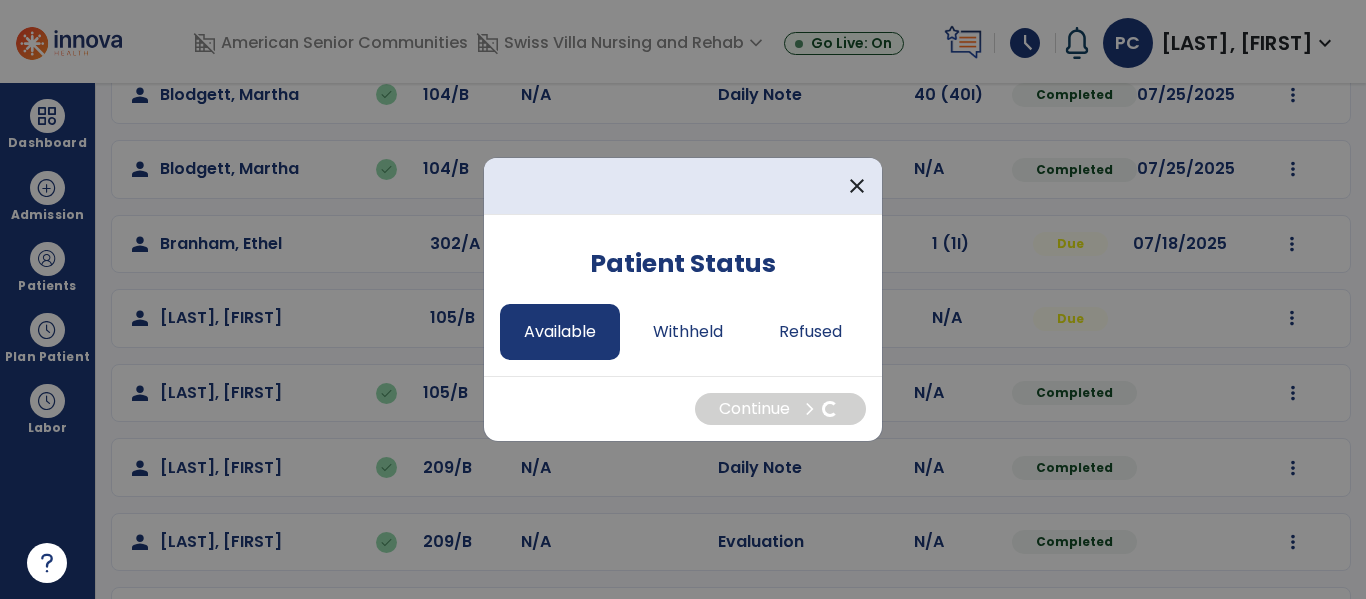 select on "*" 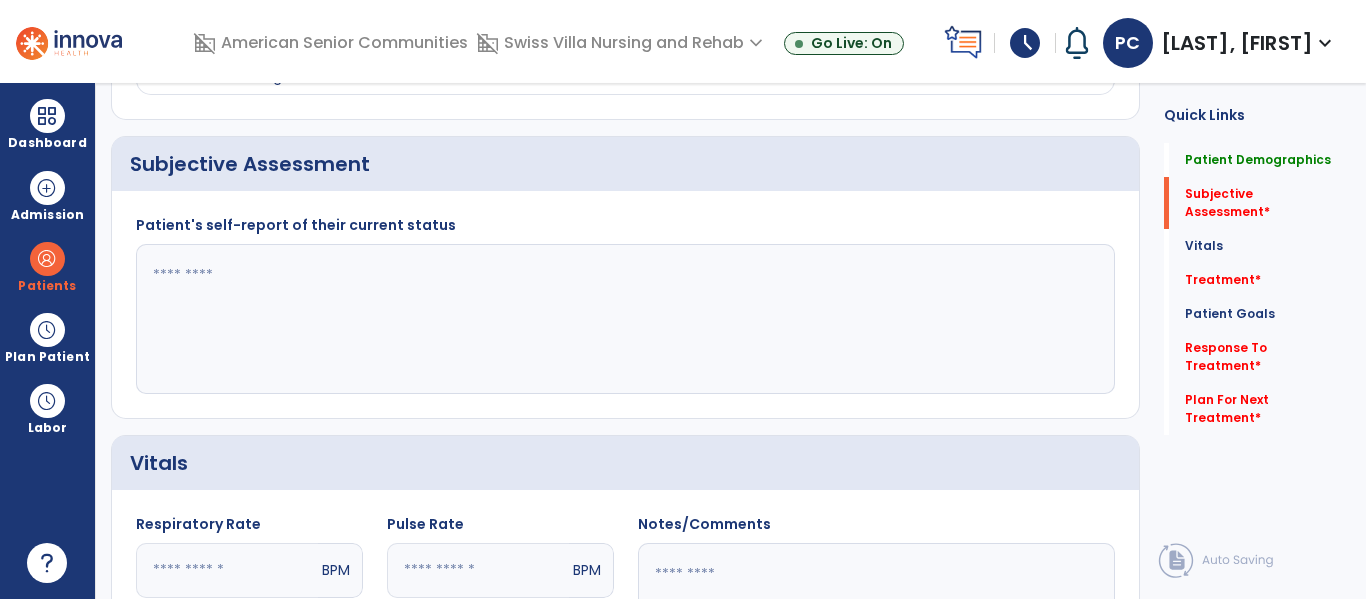 click 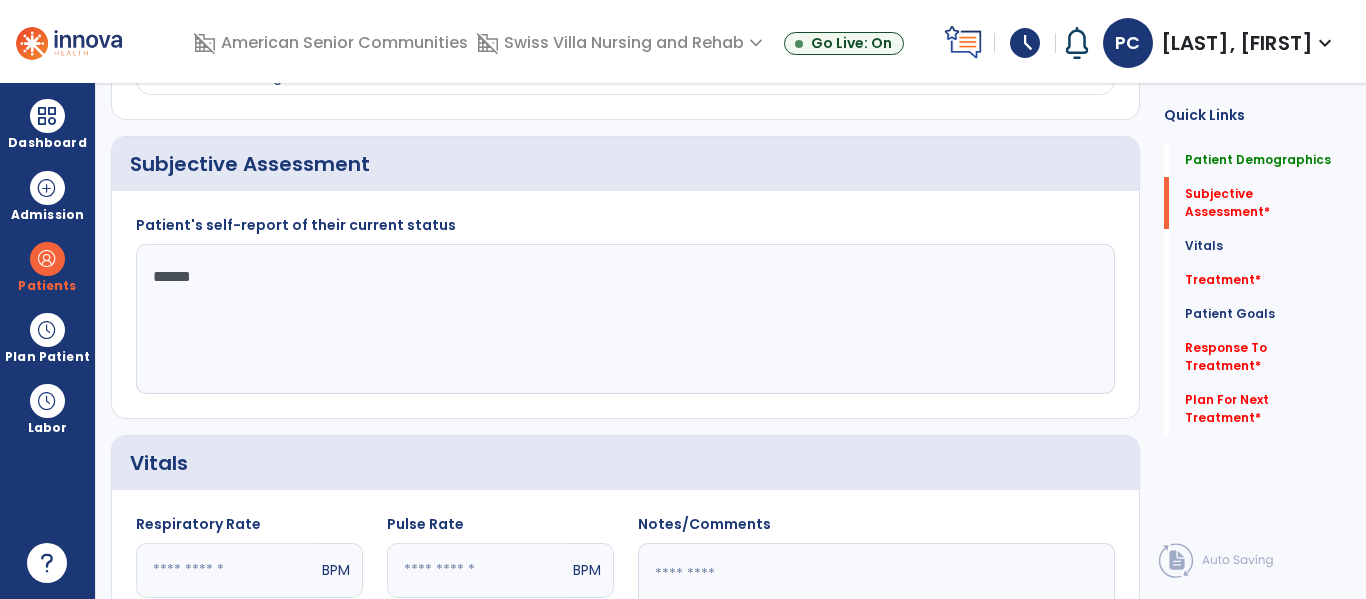 type on "*******" 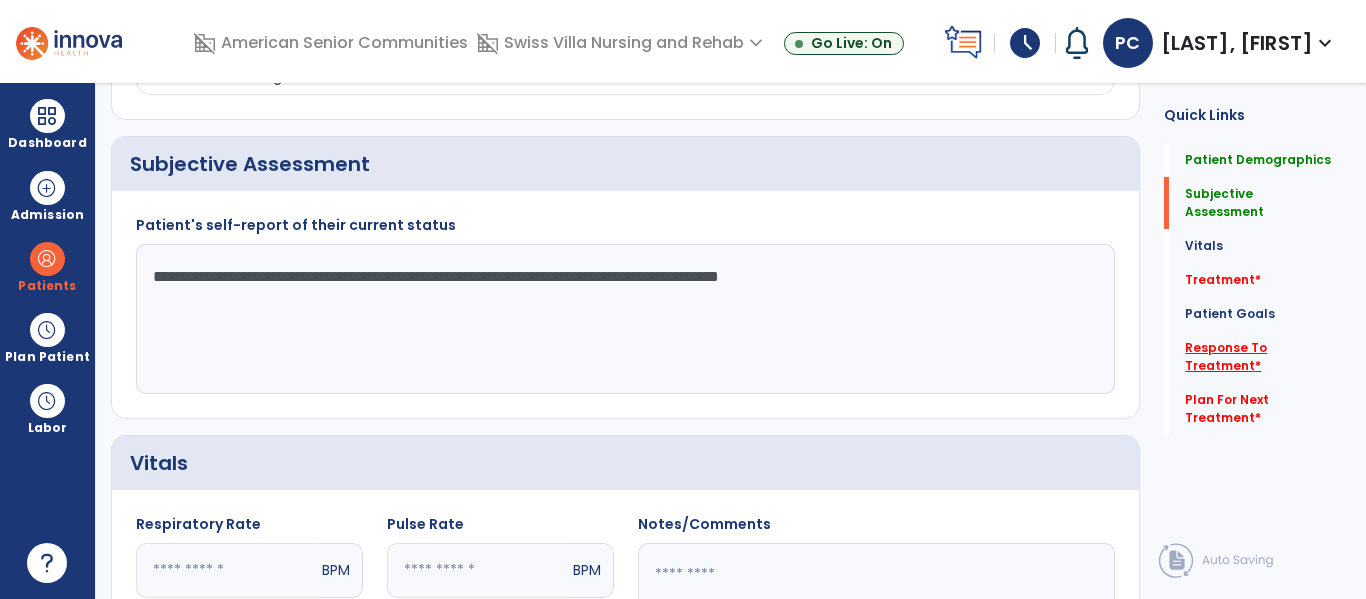 type on "**********" 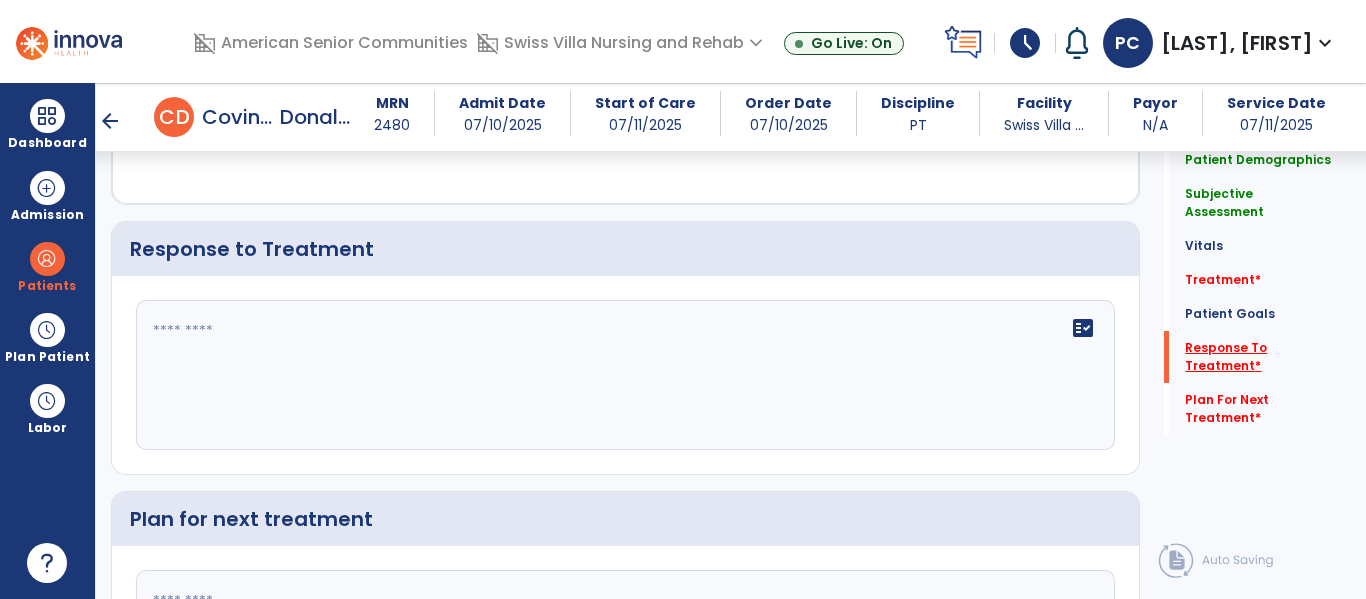 scroll, scrollTop: 3079, scrollLeft: 0, axis: vertical 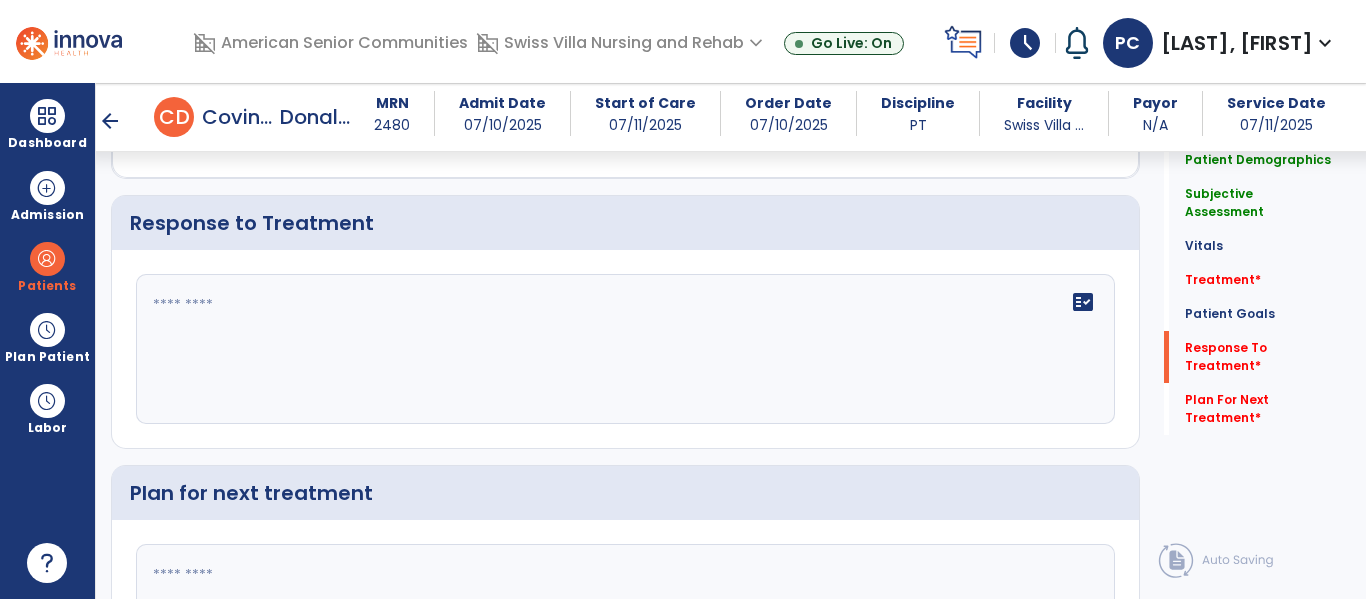 click on "fact_check" 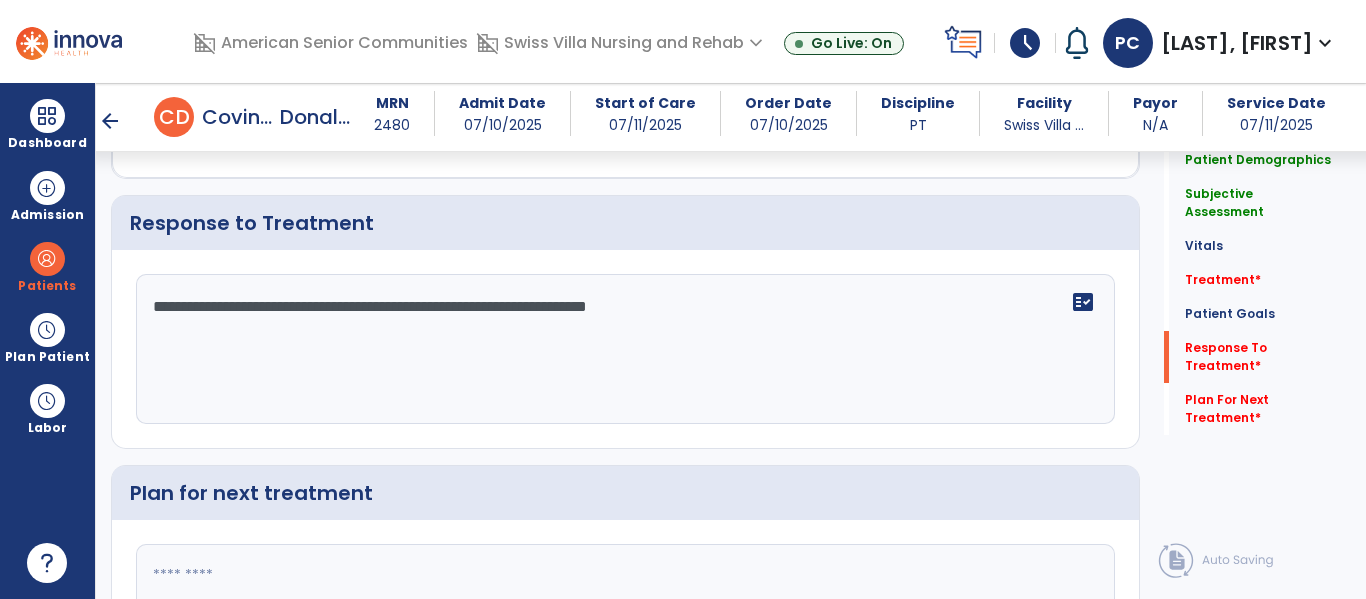 type on "**********" 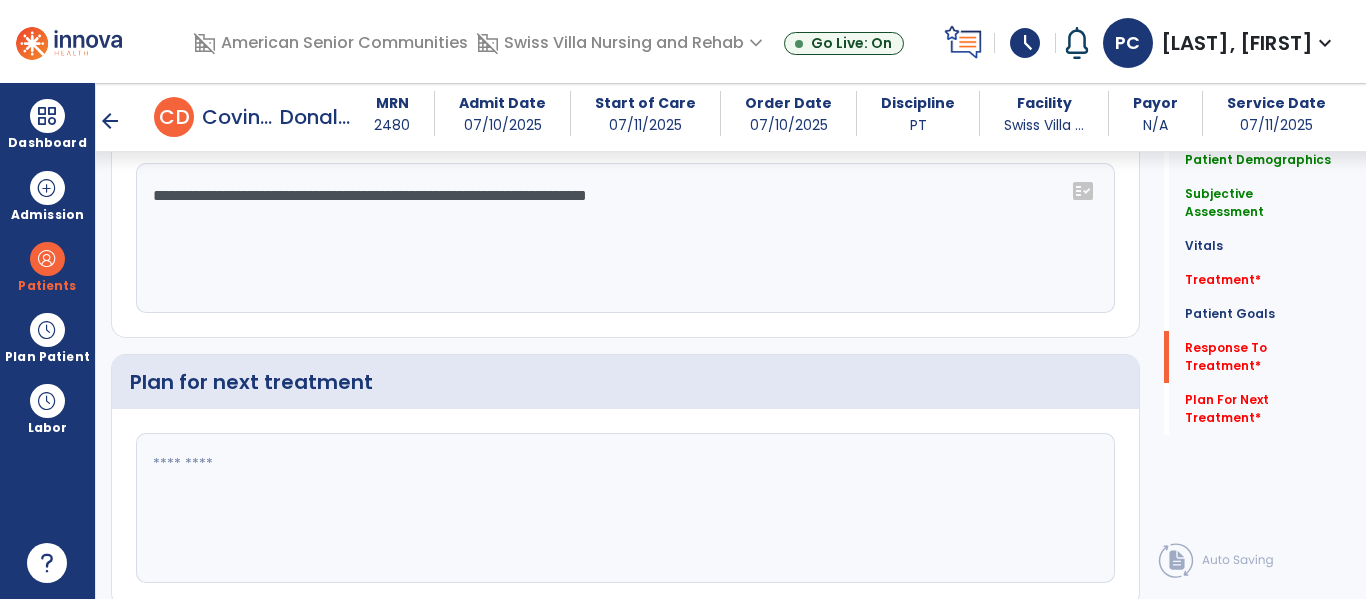 scroll, scrollTop: 3192, scrollLeft: 0, axis: vertical 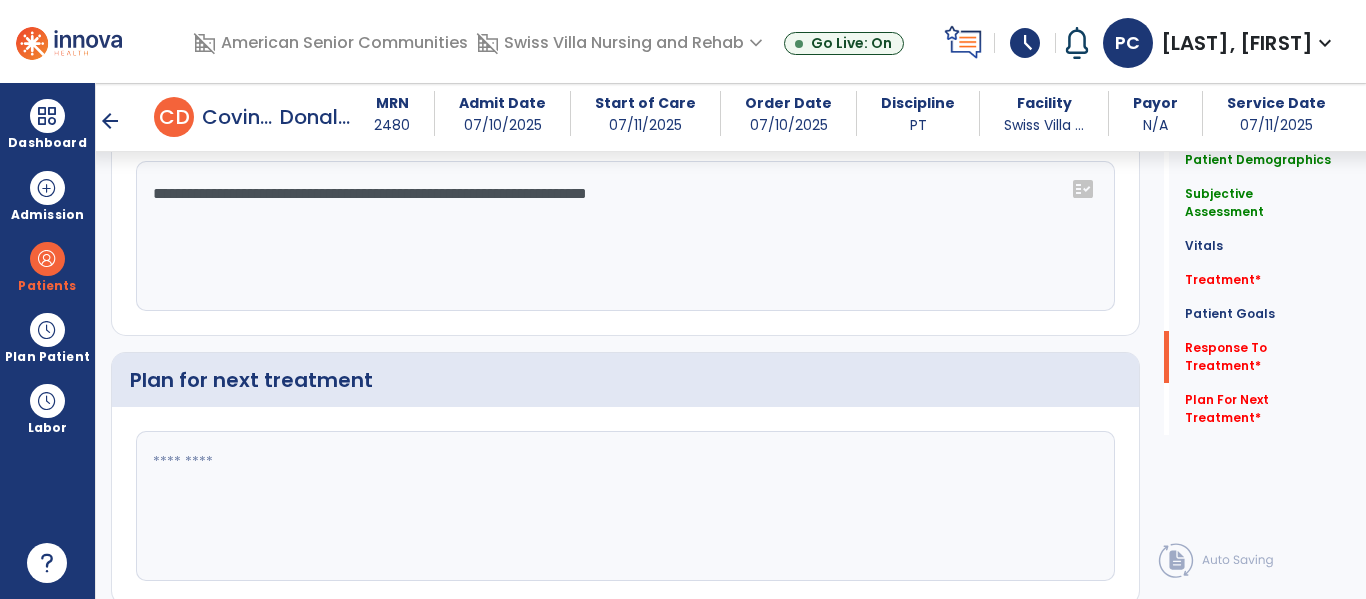 click 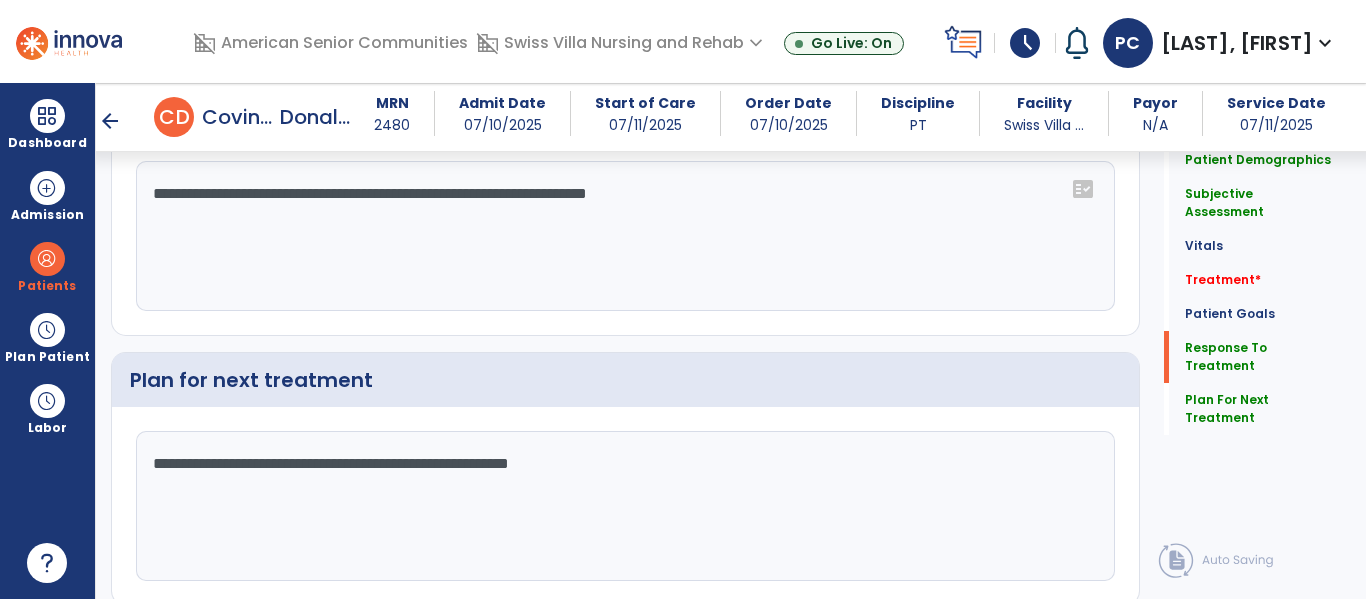 click on "**********" 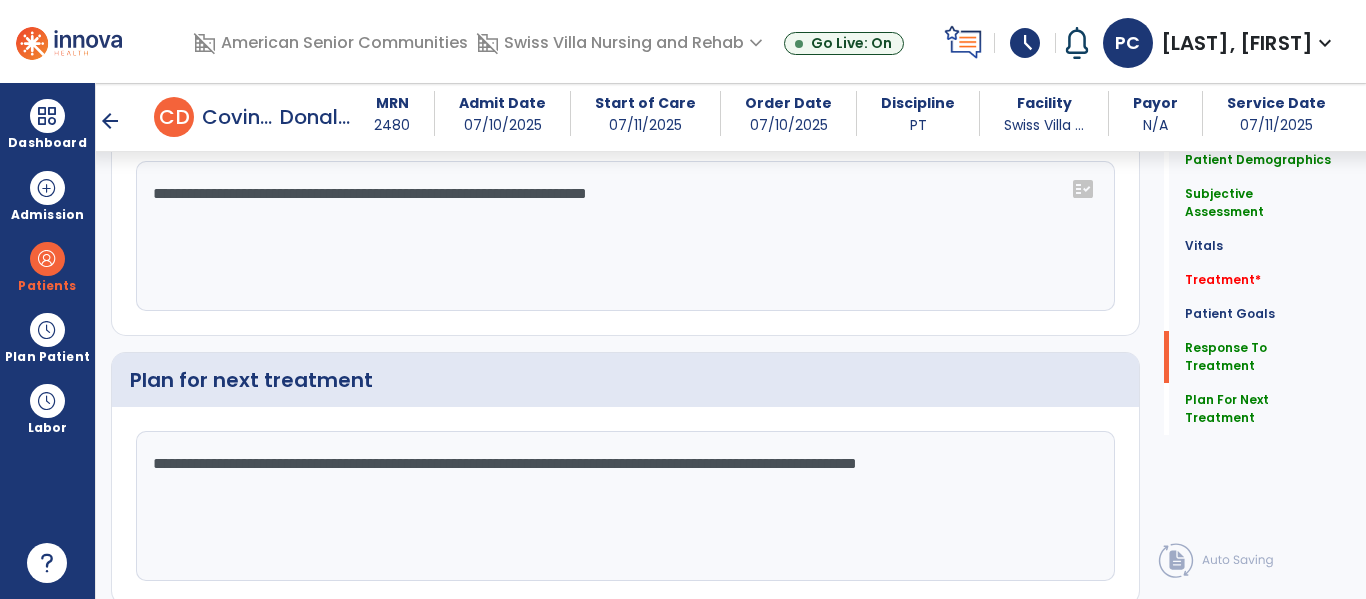 click on "**********" 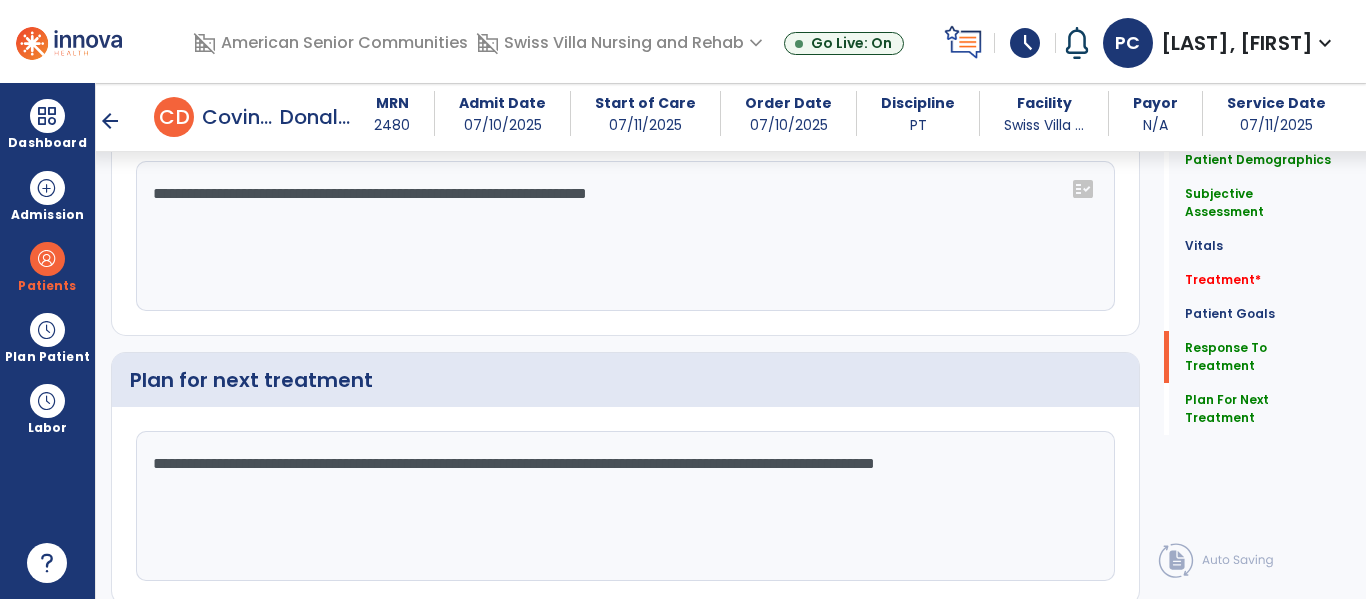 click on "**********" 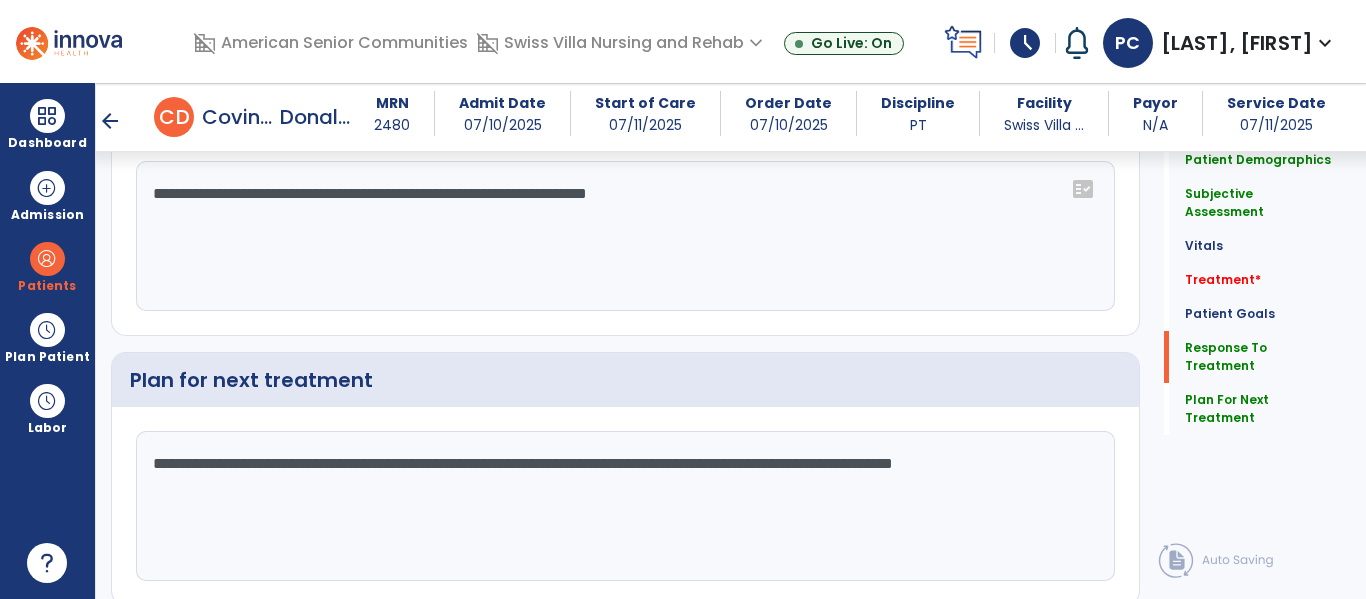 click on "**********" 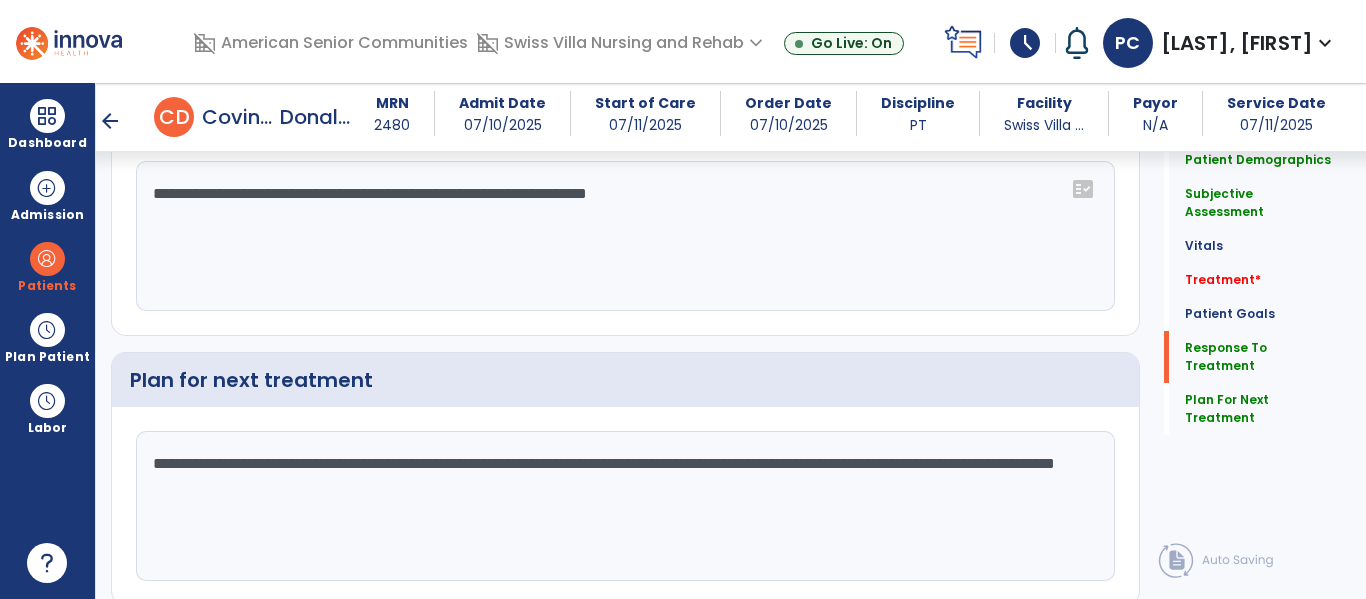 click on "**********" 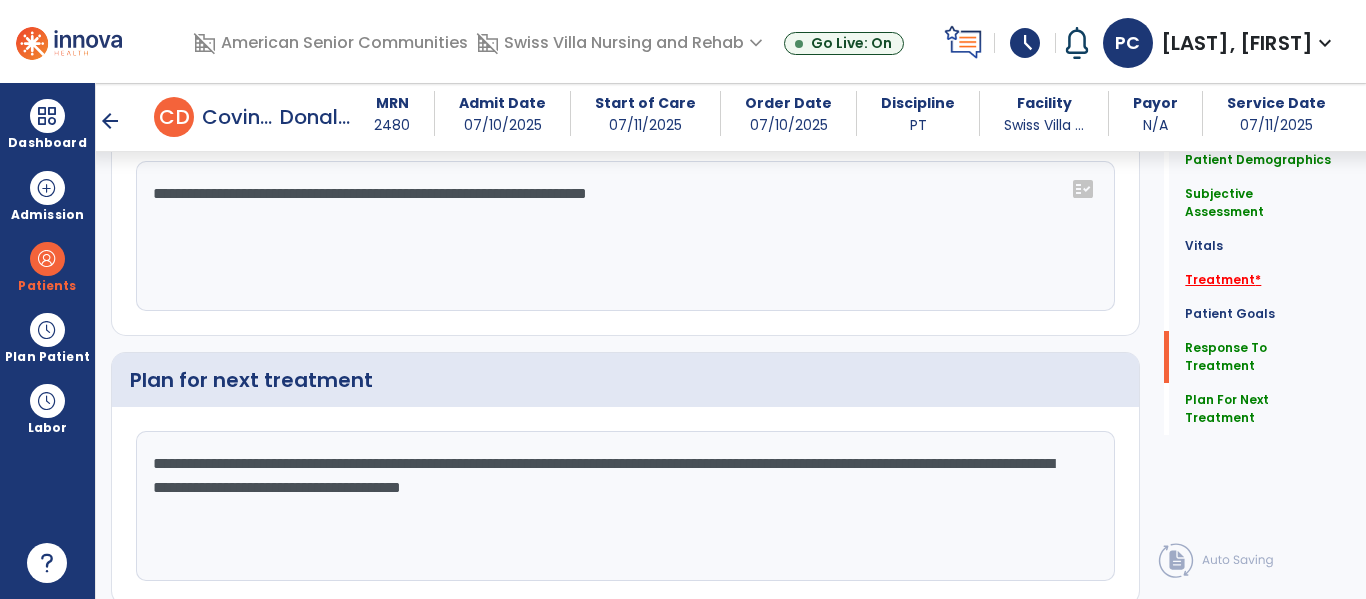 click on "Treatment   *" 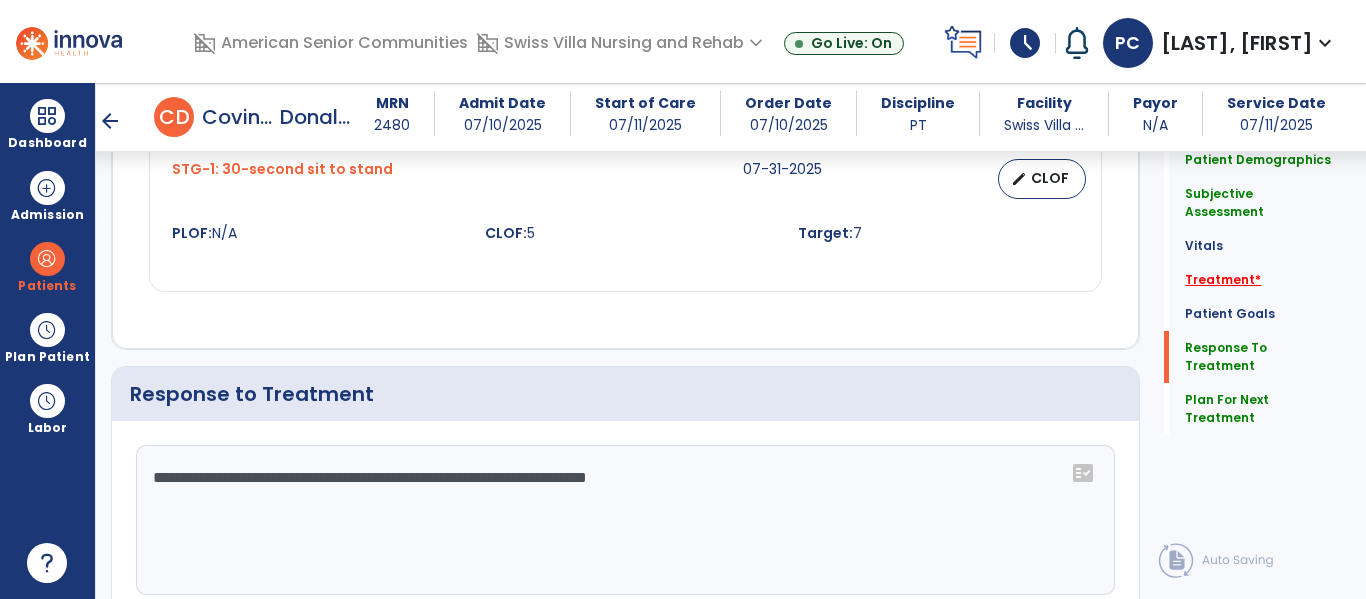 scroll, scrollTop: 3265, scrollLeft: 0, axis: vertical 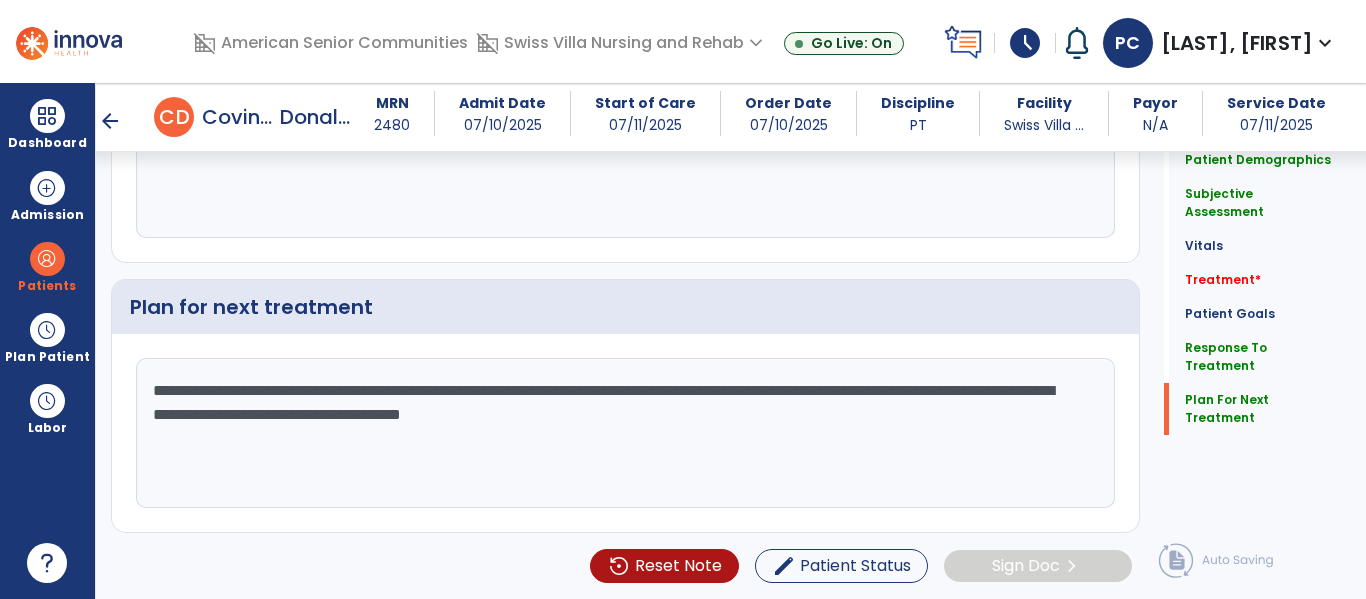 click on "**********" 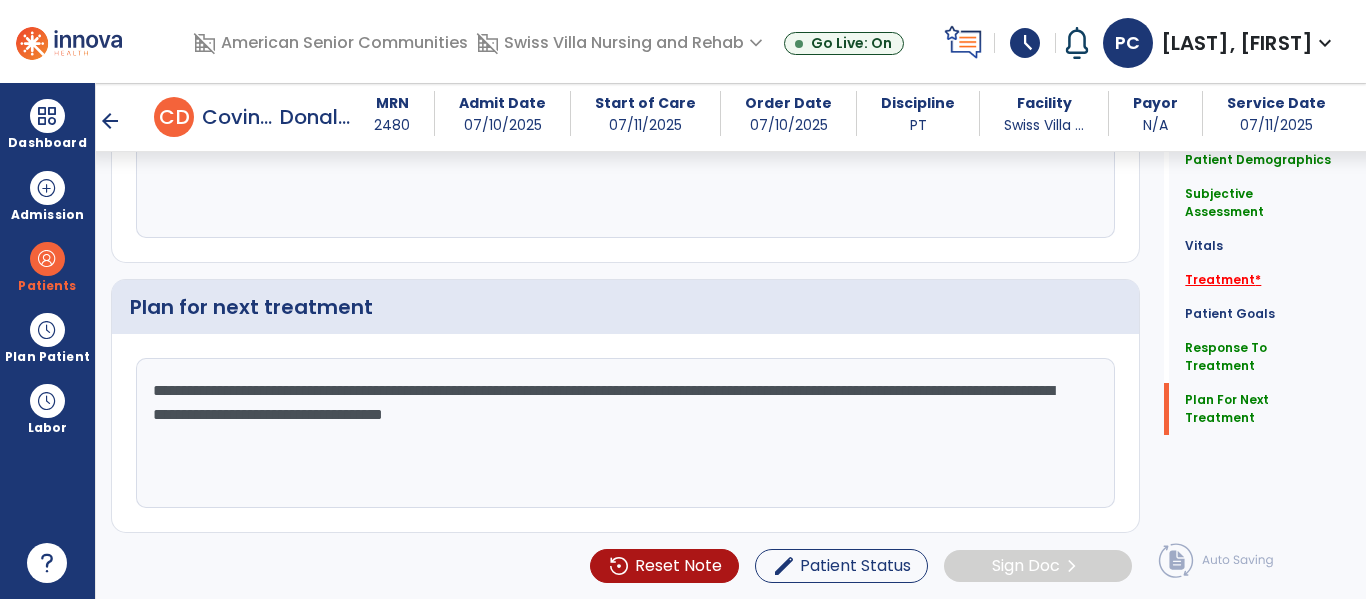 type on "**********" 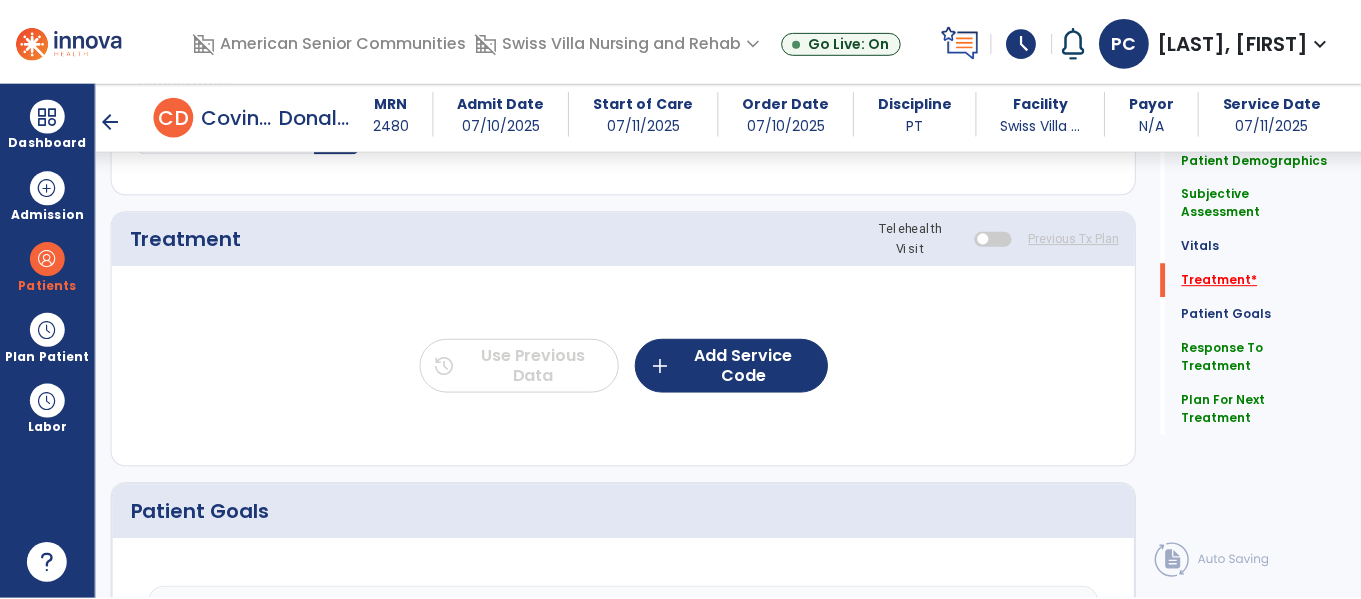 scroll, scrollTop: 1116, scrollLeft: 0, axis: vertical 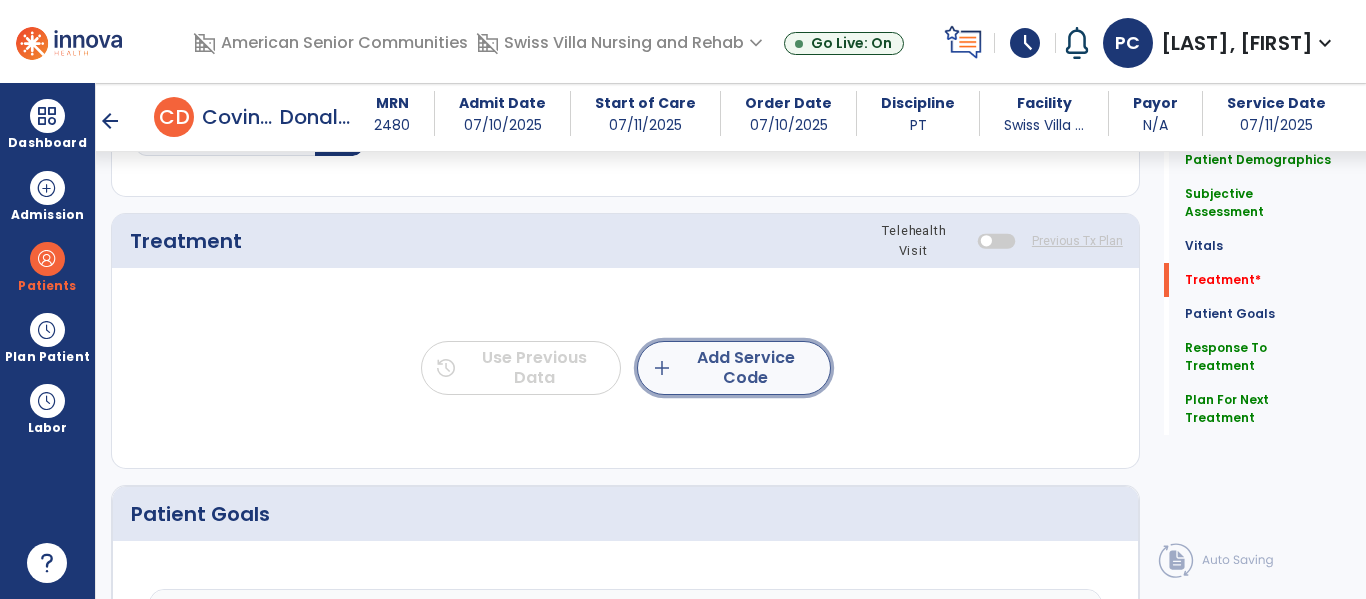 click on "add  Add Service Code" 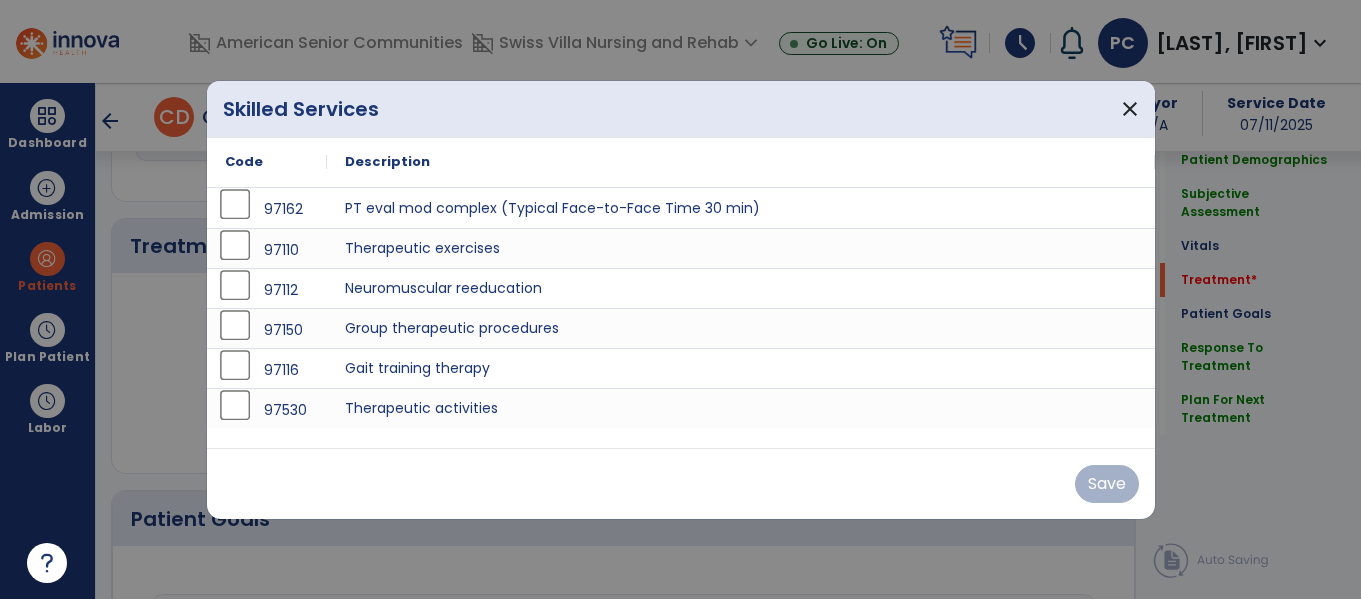 scroll, scrollTop: 1116, scrollLeft: 0, axis: vertical 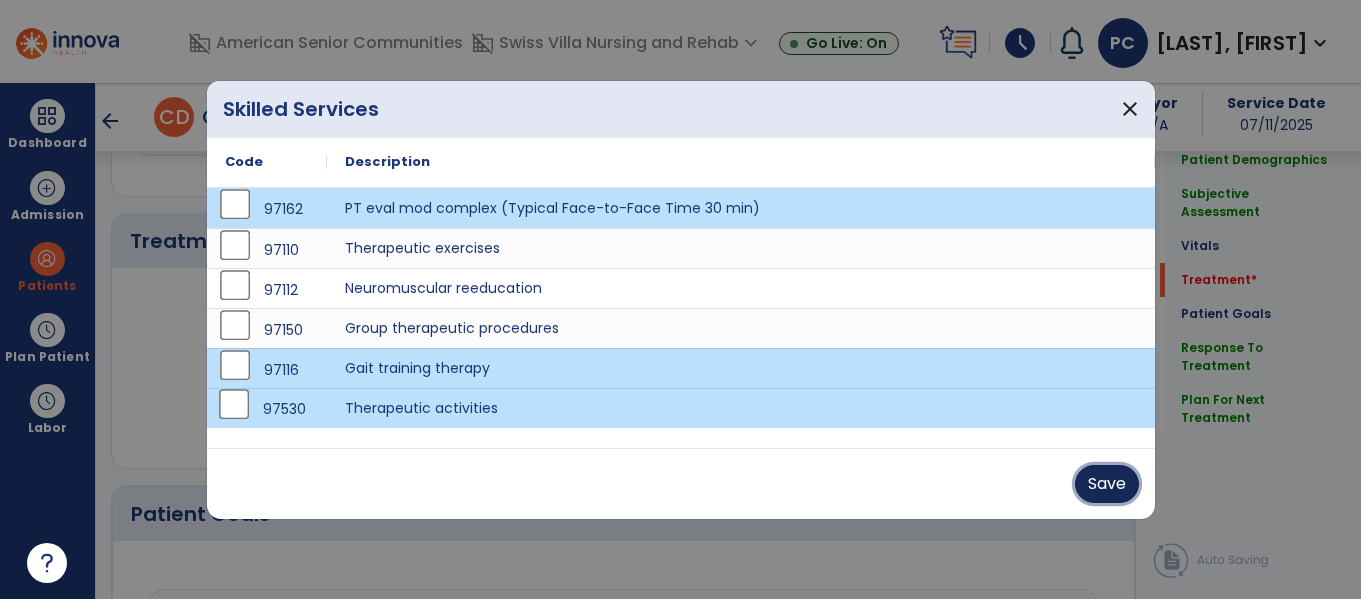 click on "Save" at bounding box center [1107, 484] 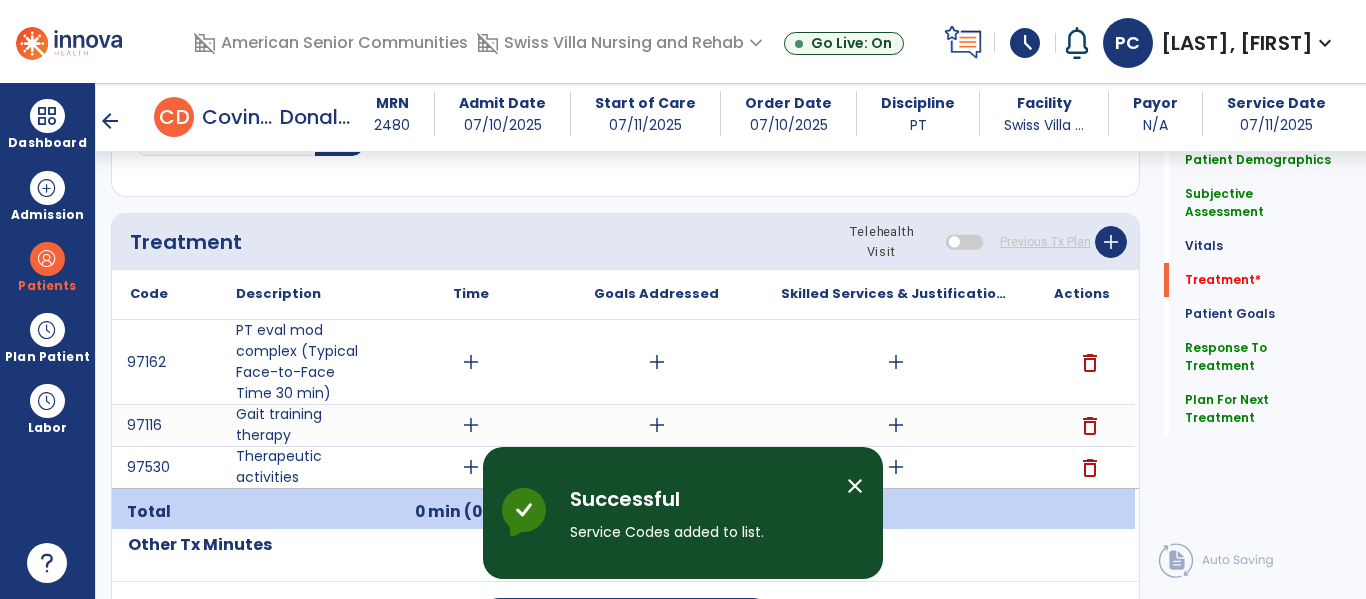 click on "add" at bounding box center [471, 362] 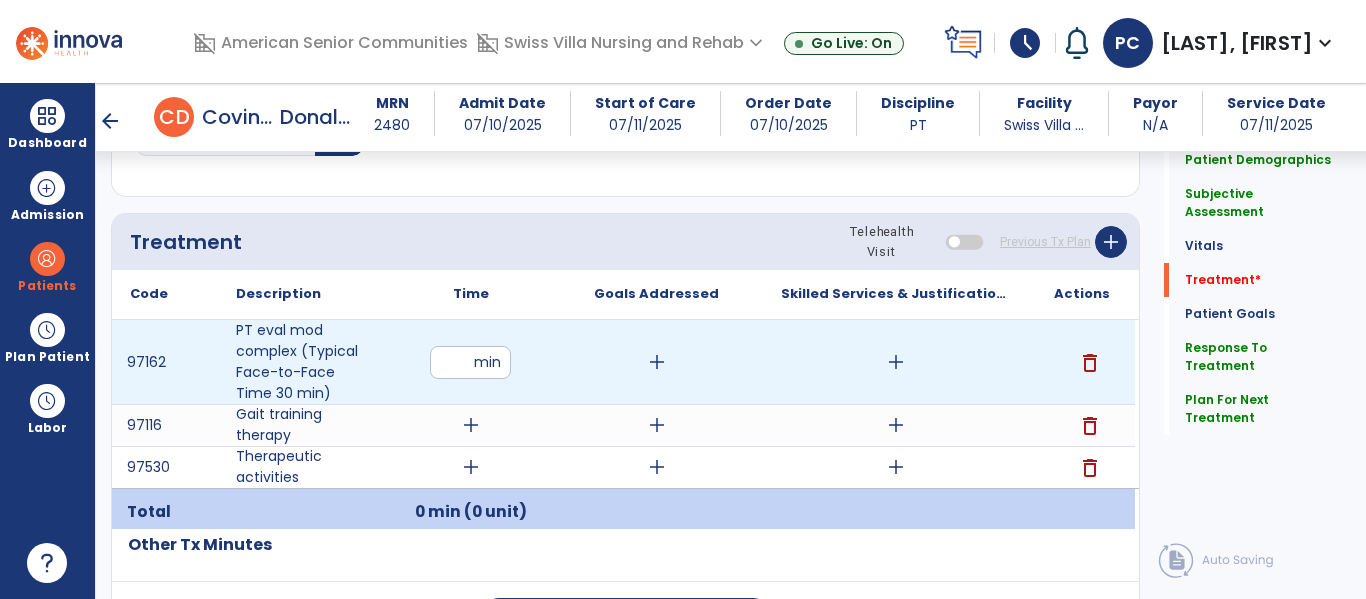 type on "**" 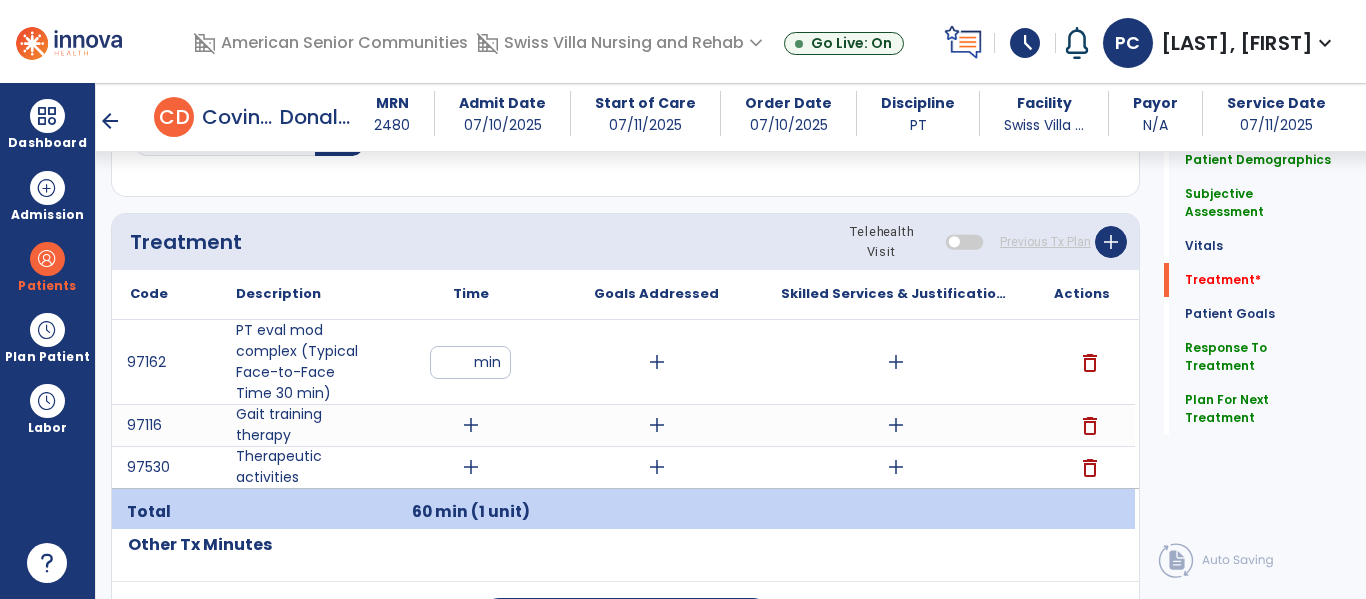 click on "add" at bounding box center (471, 425) 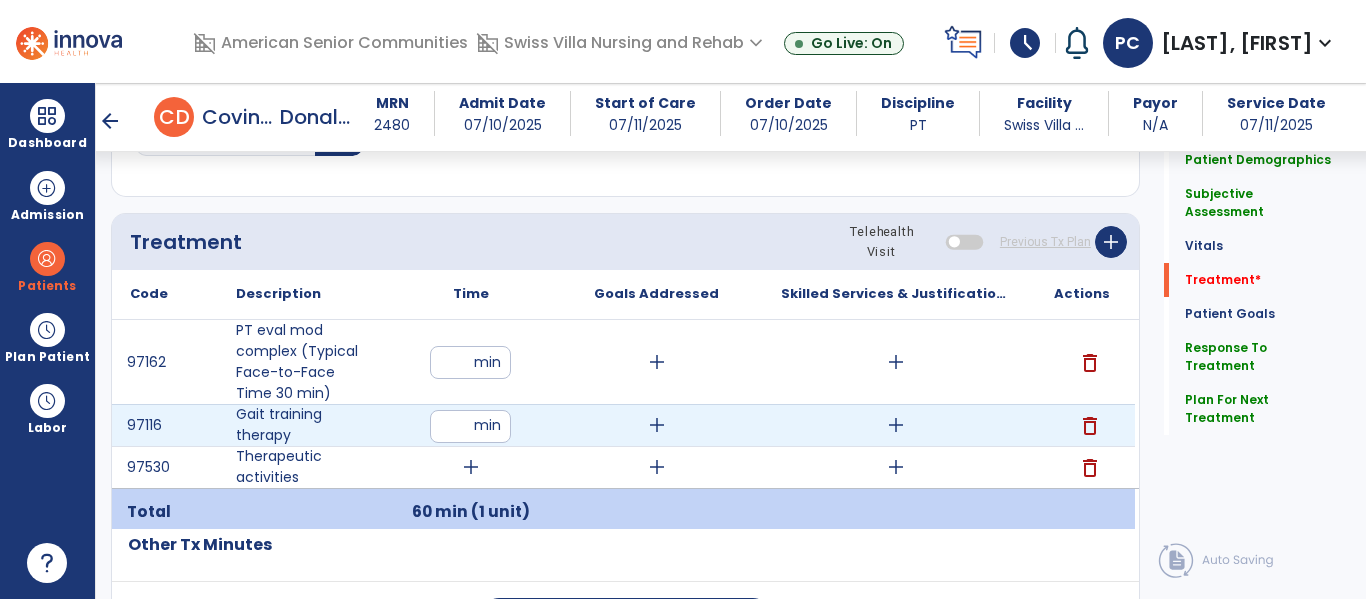 type on "**" 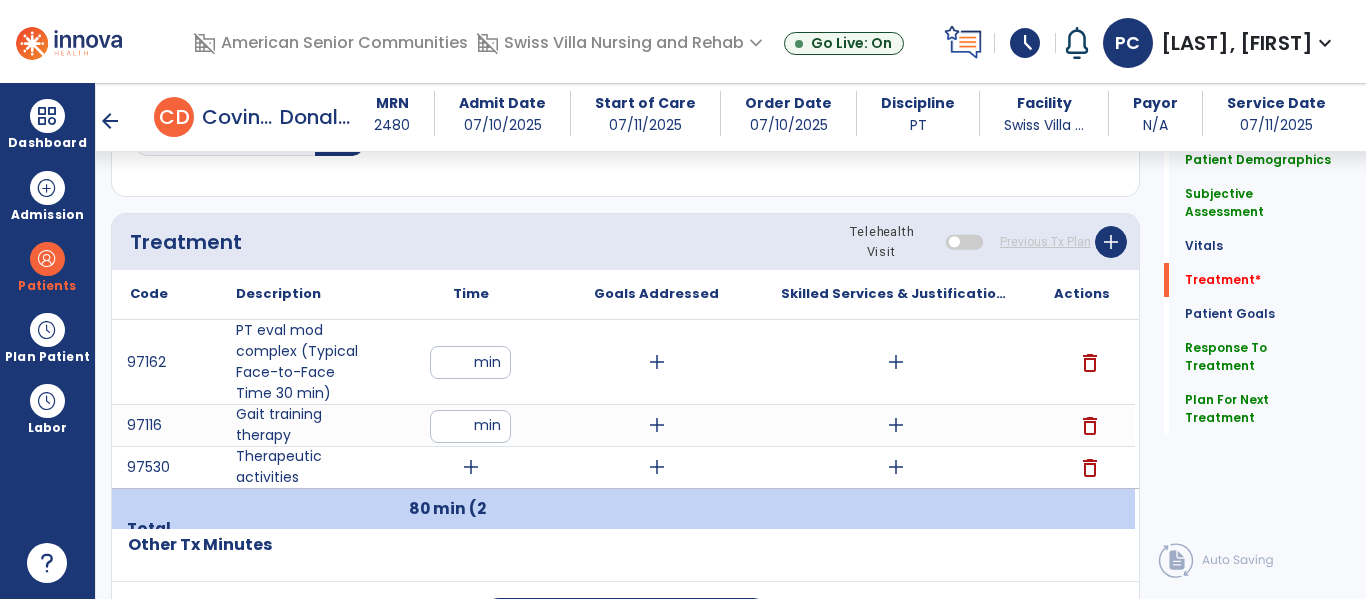 click on "add" at bounding box center (471, 467) 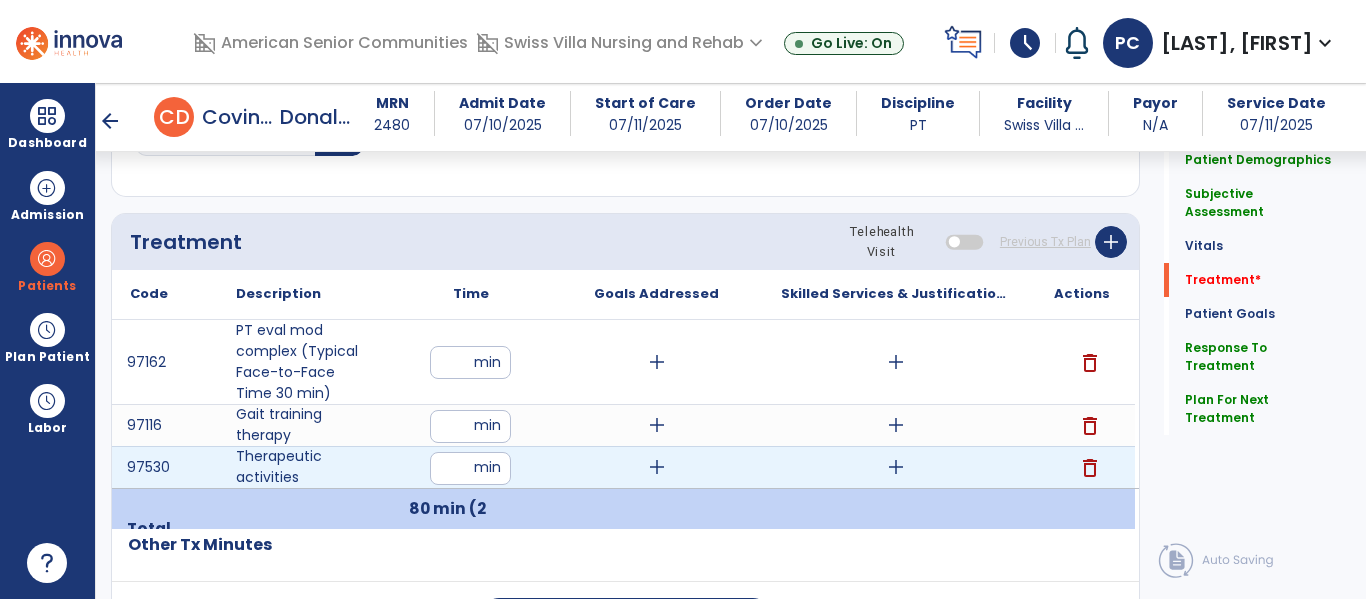 type on "*" 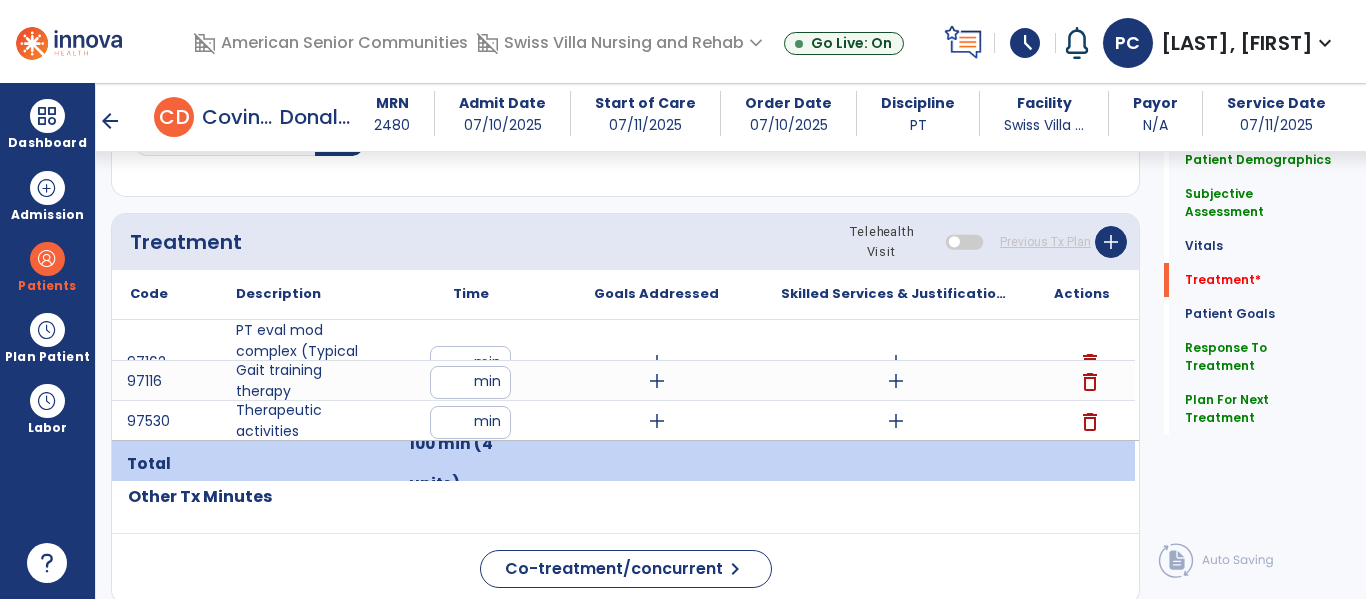 click on "** min" at bounding box center [470, 362] 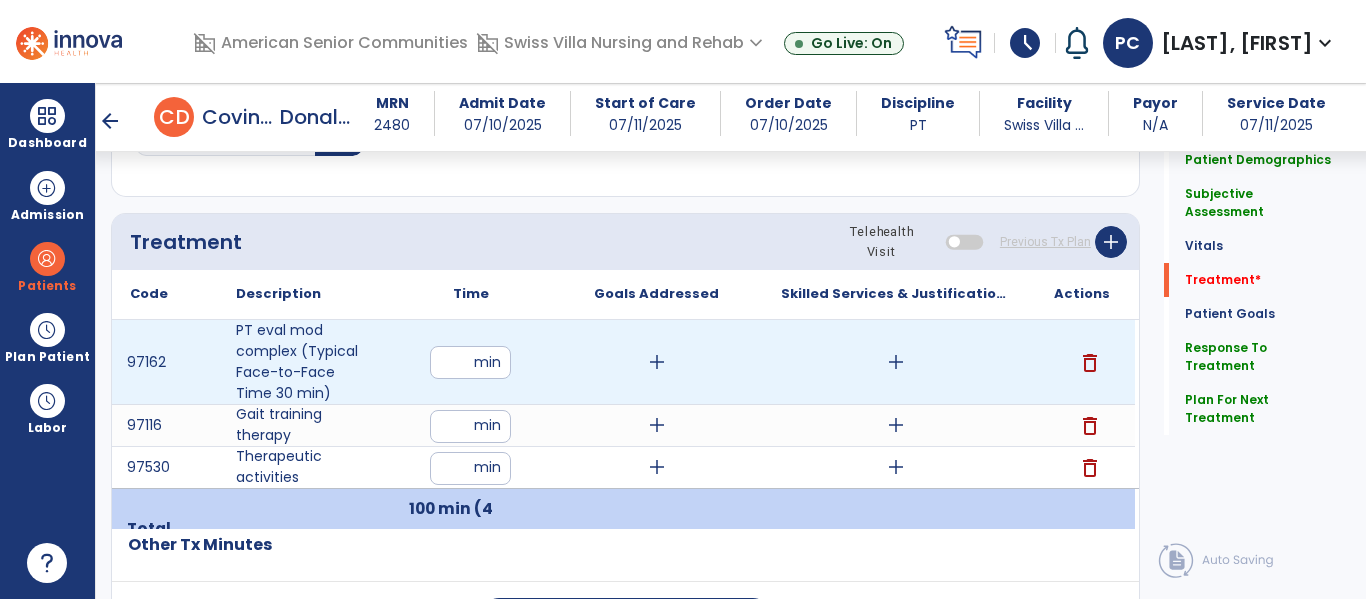click on "**" at bounding box center (470, 362) 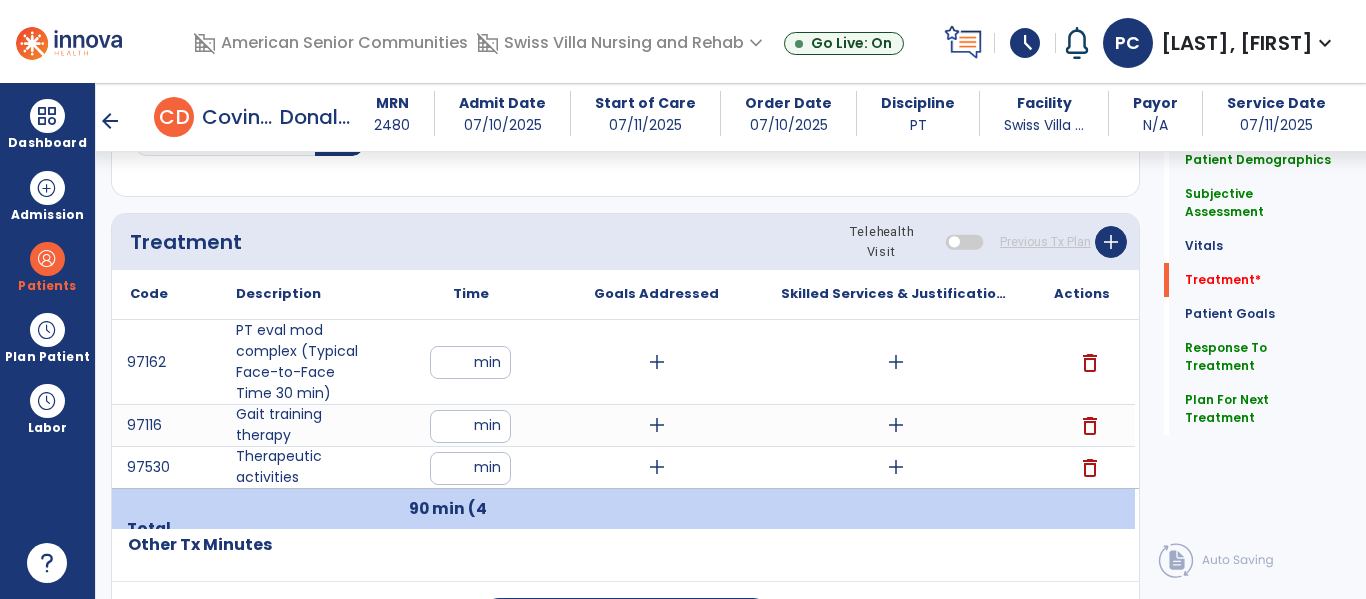 click on "add" at bounding box center (896, 467) 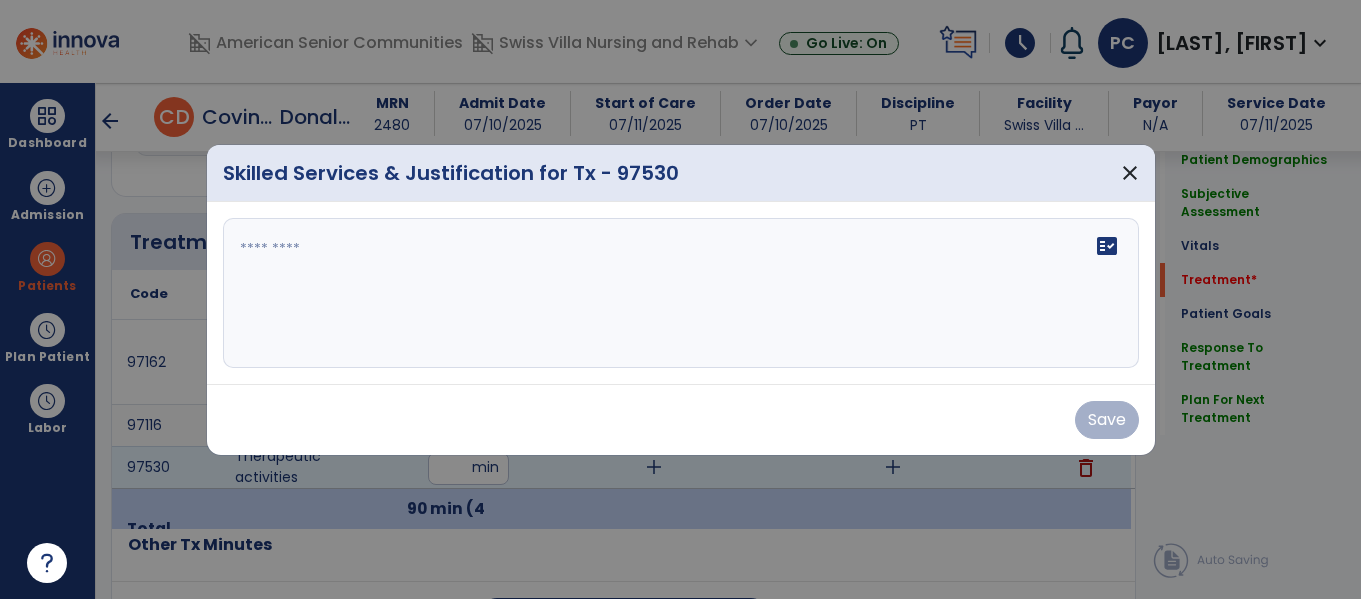 scroll, scrollTop: 1116, scrollLeft: 0, axis: vertical 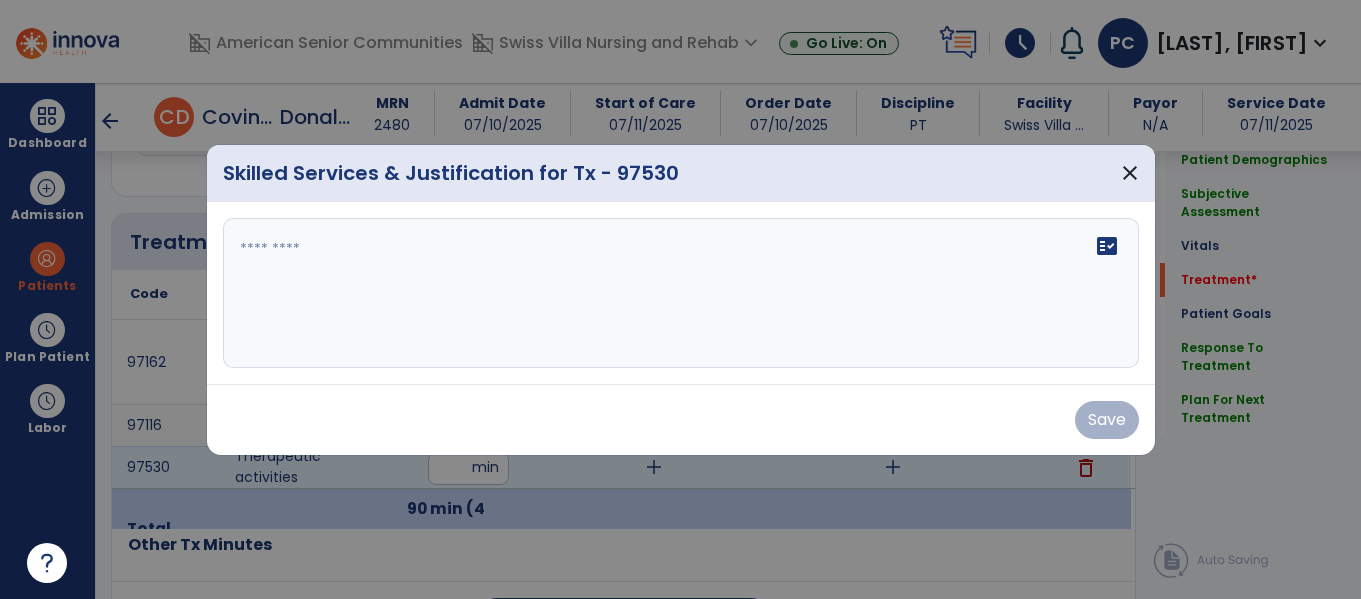 click on "fact_check" at bounding box center (681, 293) 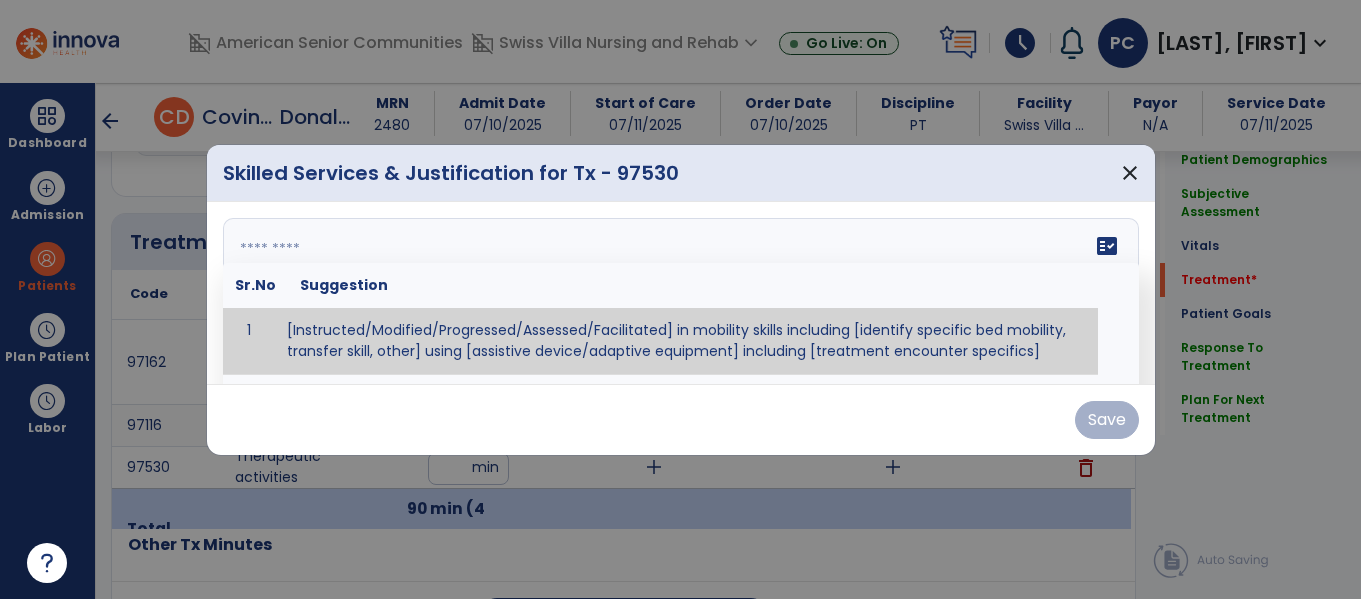 paste on "**********" 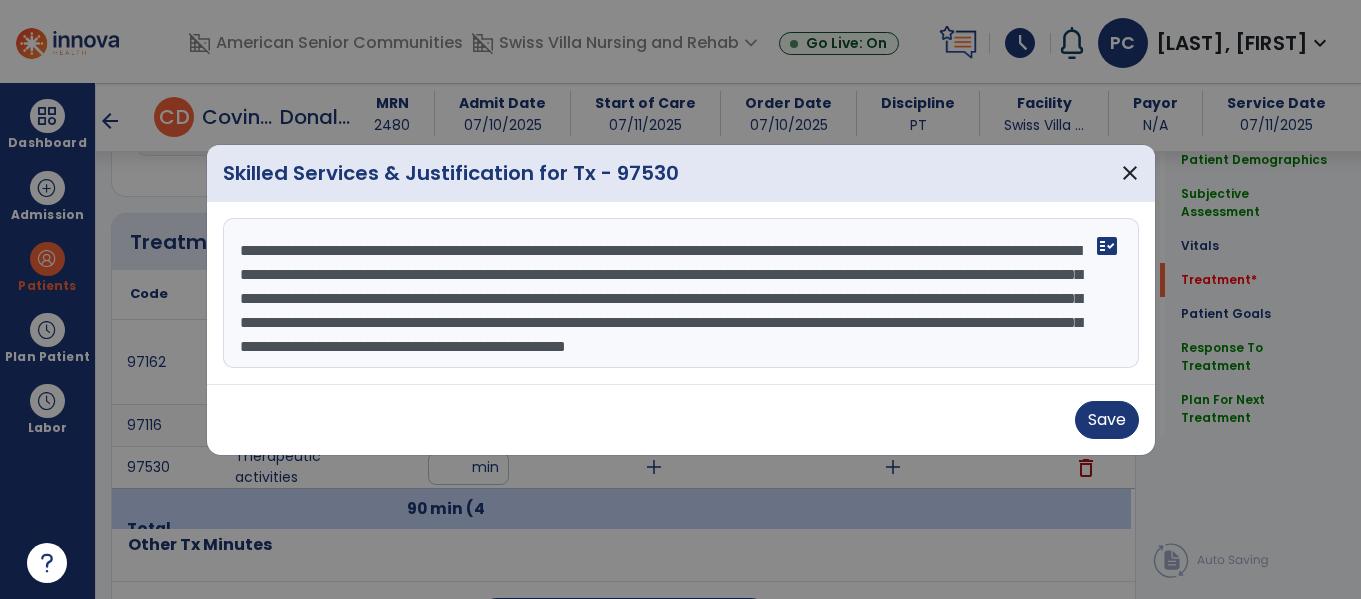 scroll, scrollTop: 40, scrollLeft: 0, axis: vertical 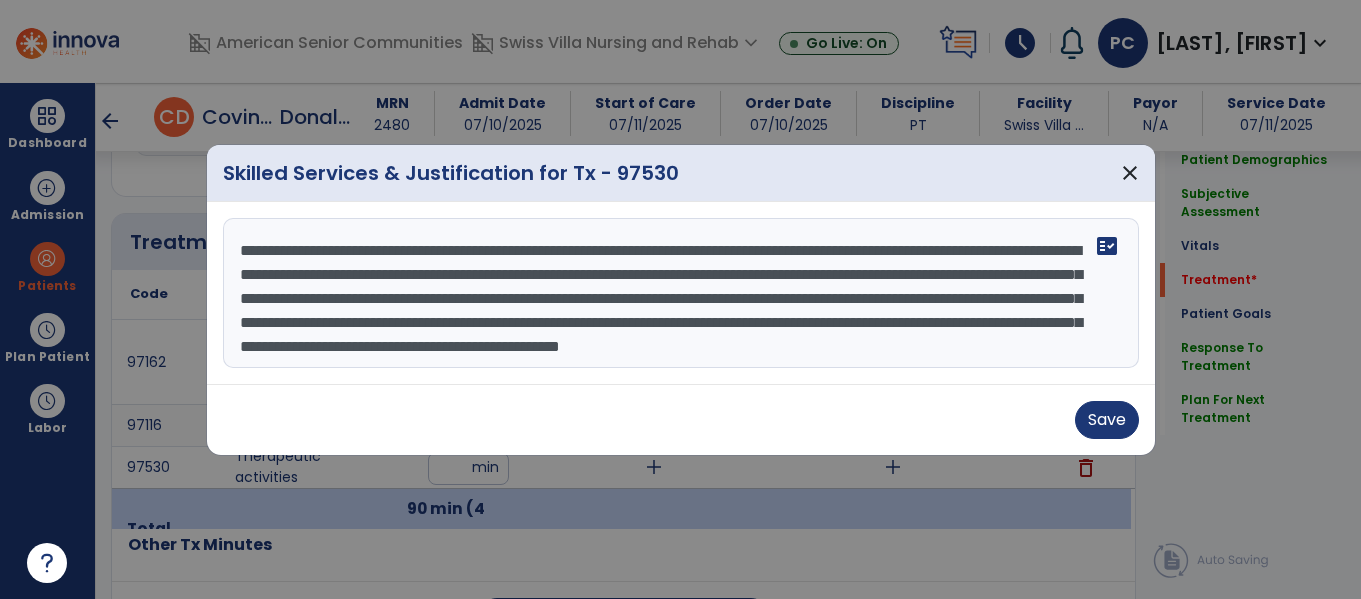 click on "**********" at bounding box center [681, 293] 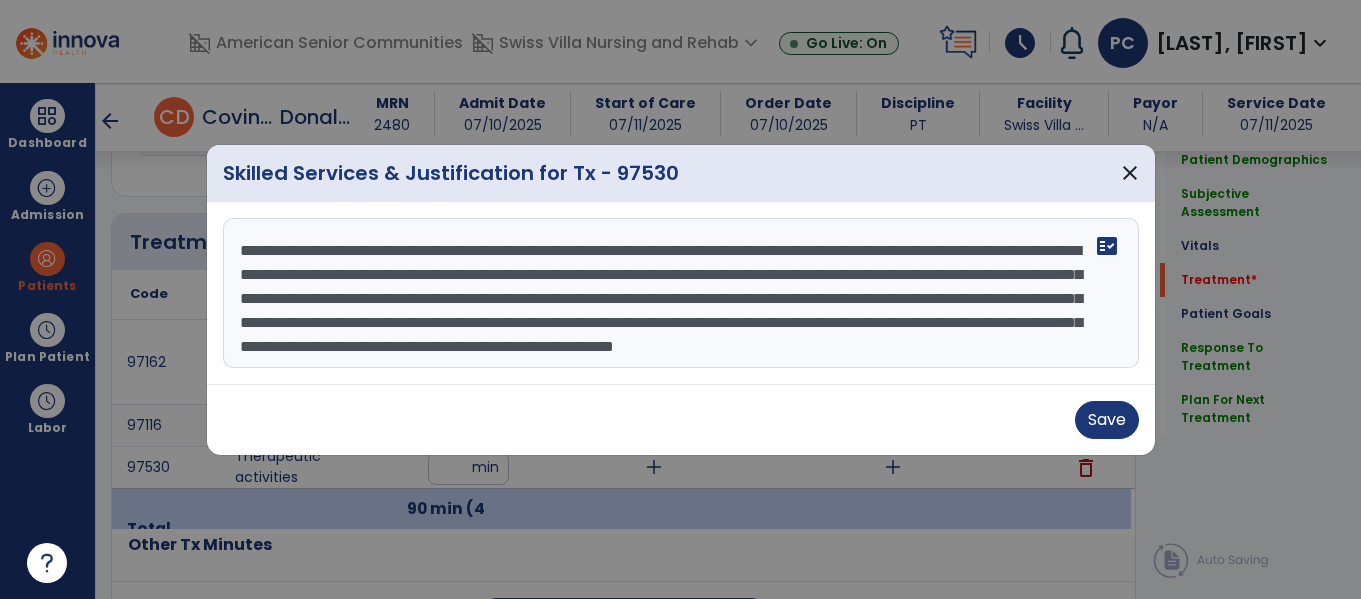 click on "**********" at bounding box center (681, 293) 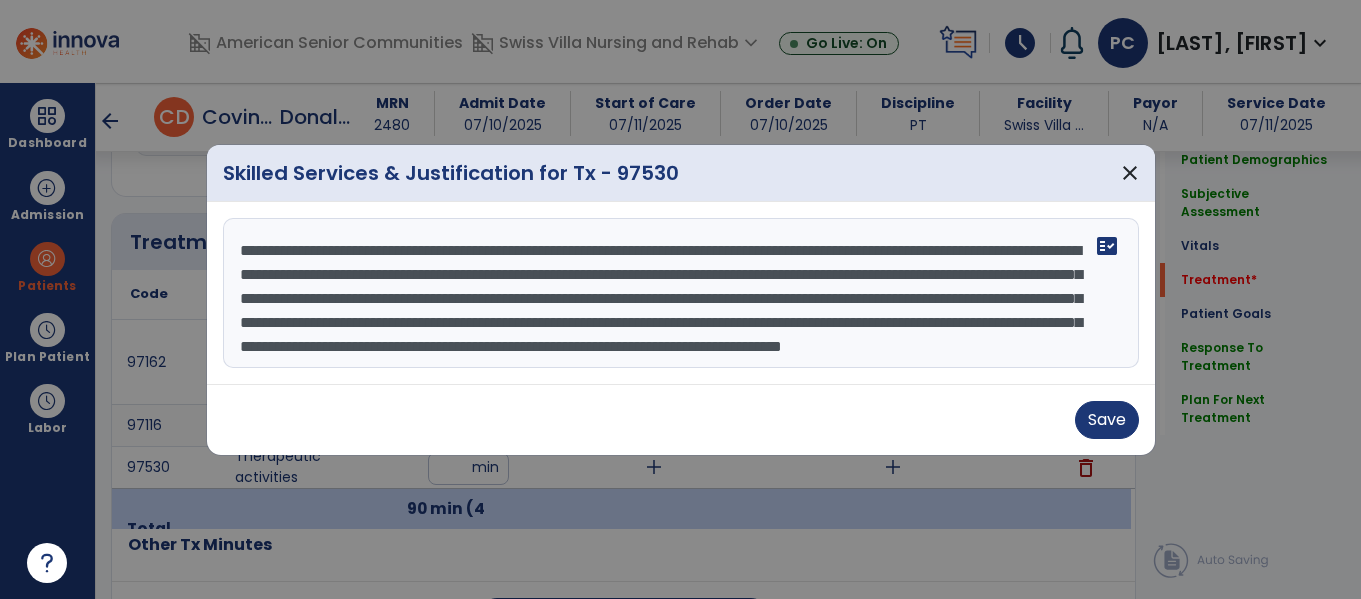 click on "**********" at bounding box center [681, 293] 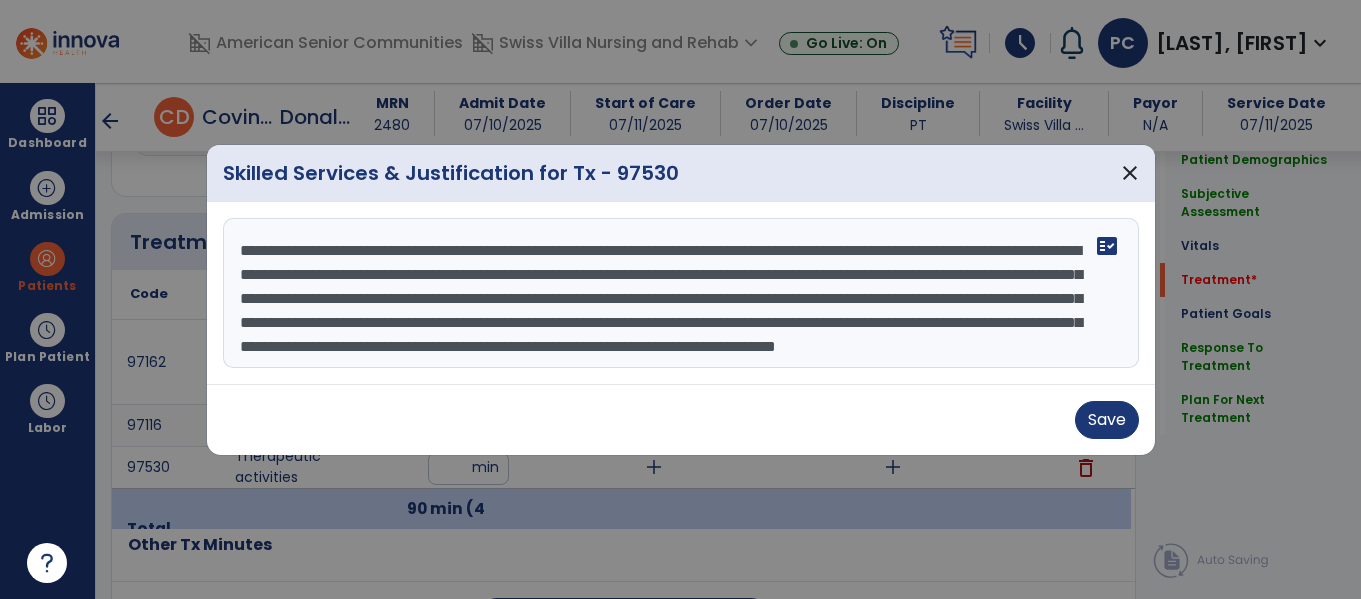 click on "**********" at bounding box center [681, 293] 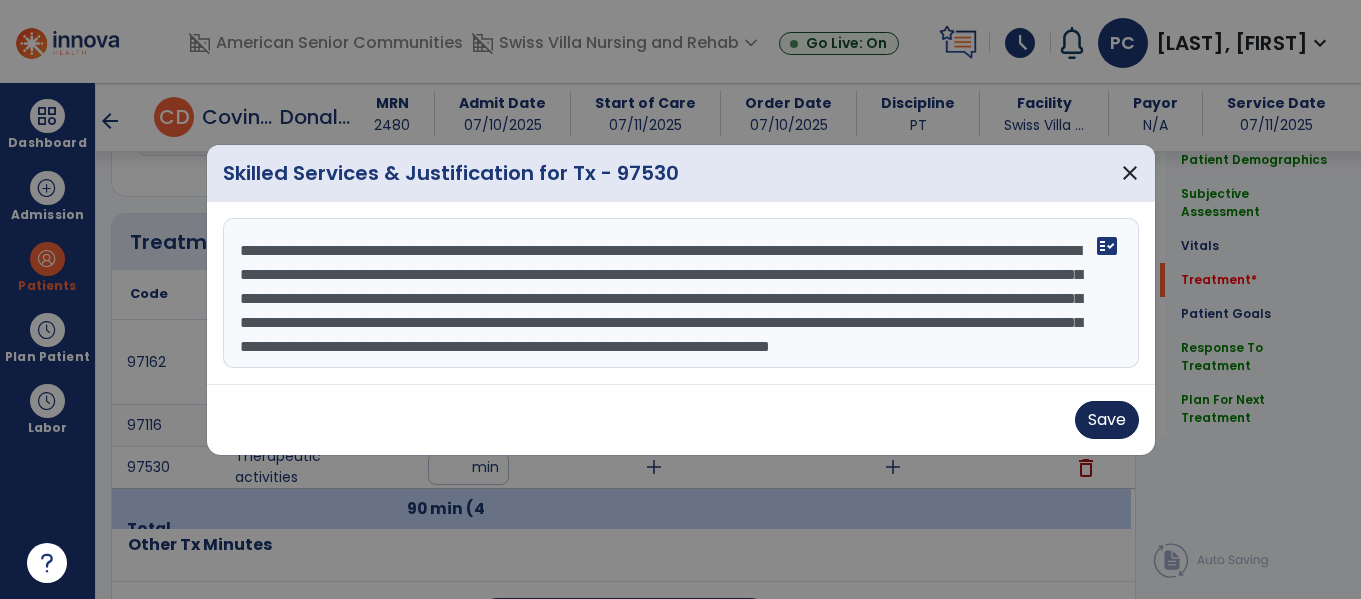 type on "**********" 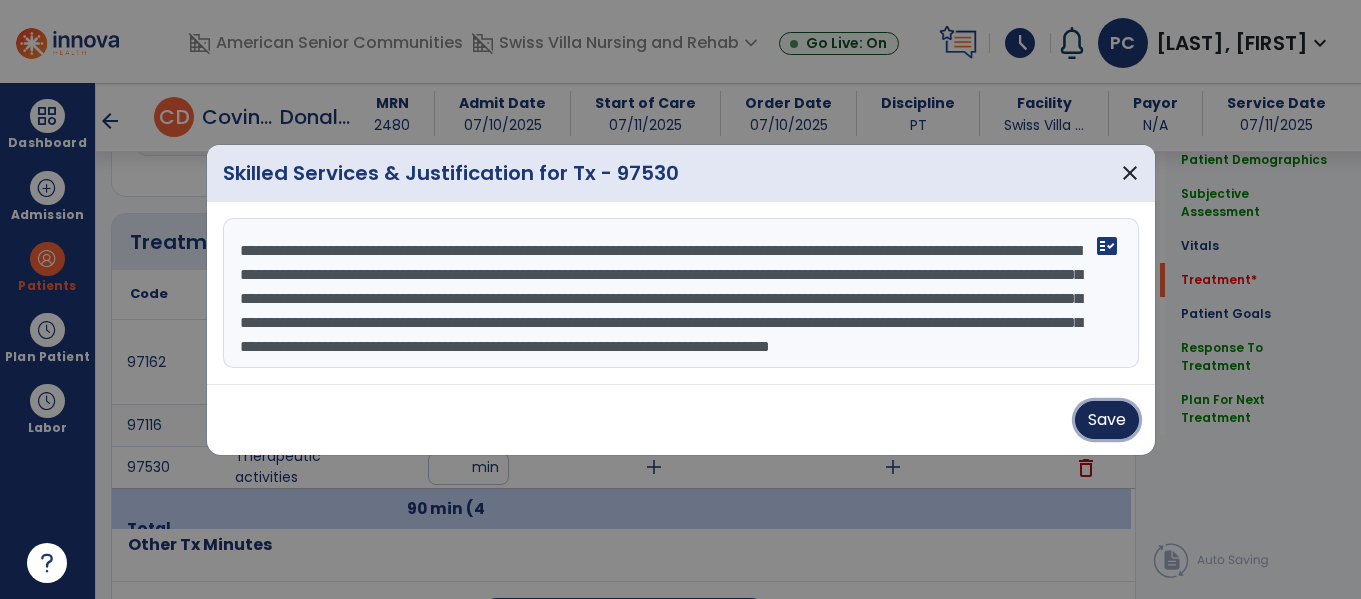 click on "Save" at bounding box center (1107, 420) 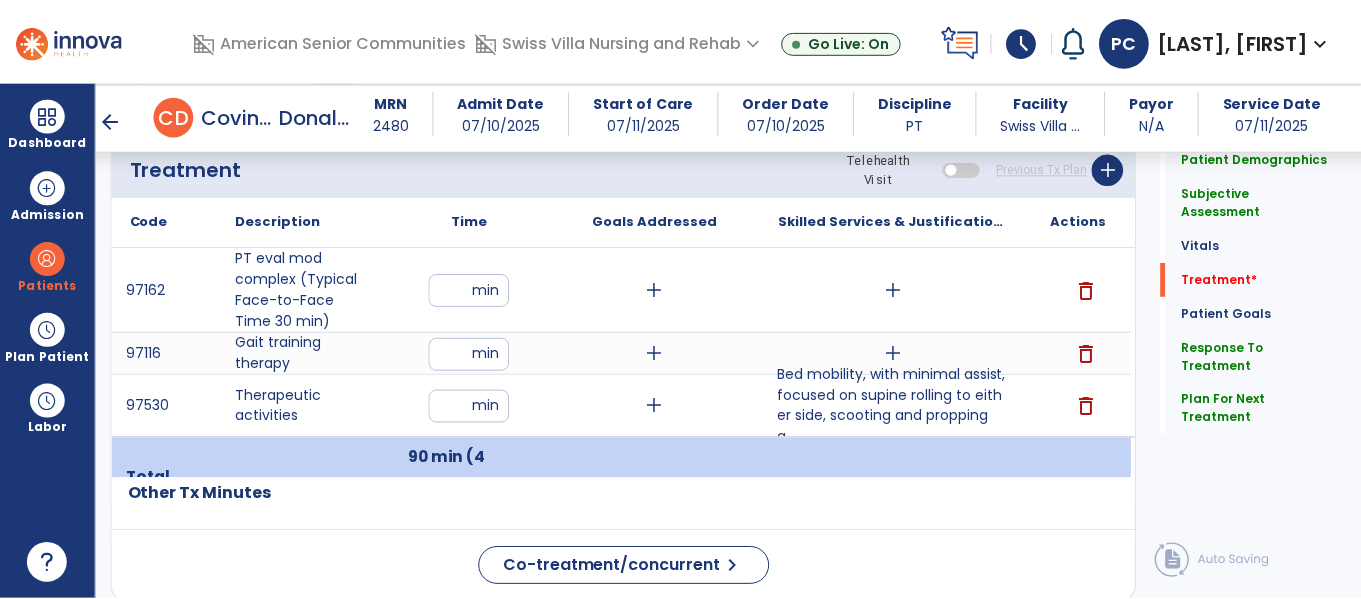 scroll, scrollTop: 1238, scrollLeft: 0, axis: vertical 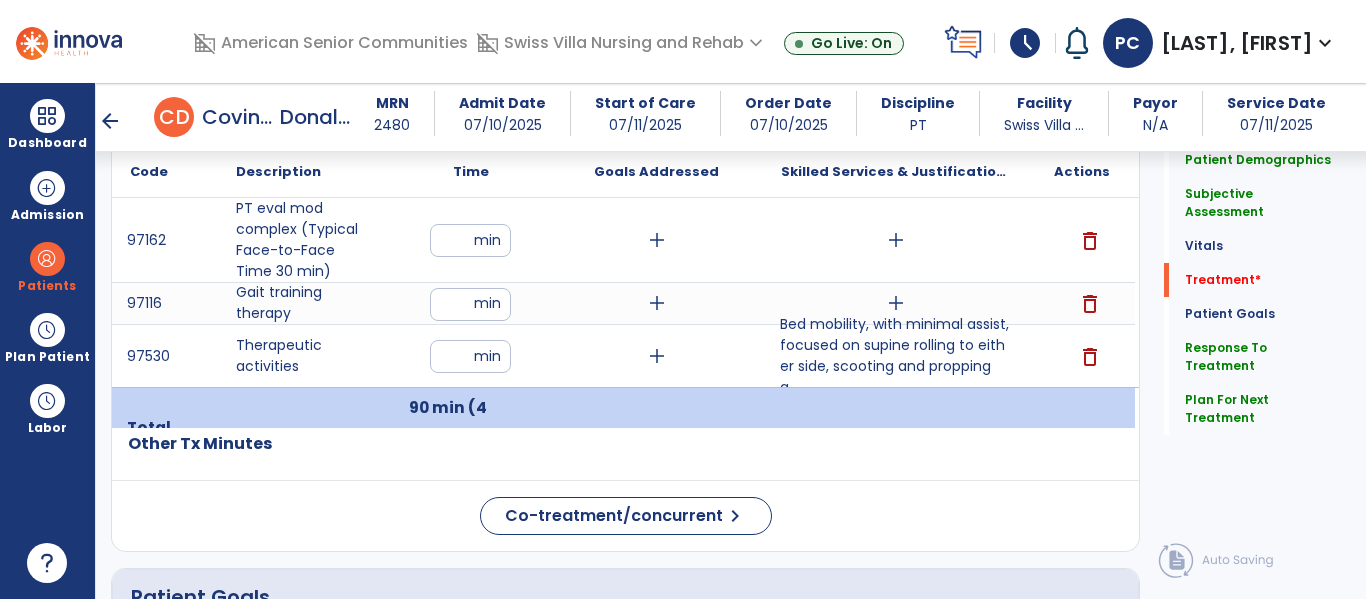 click on "Bed mobility, with minimal assist, focused on supine rolling to either side, scooting and propping a..." at bounding box center (896, 356) 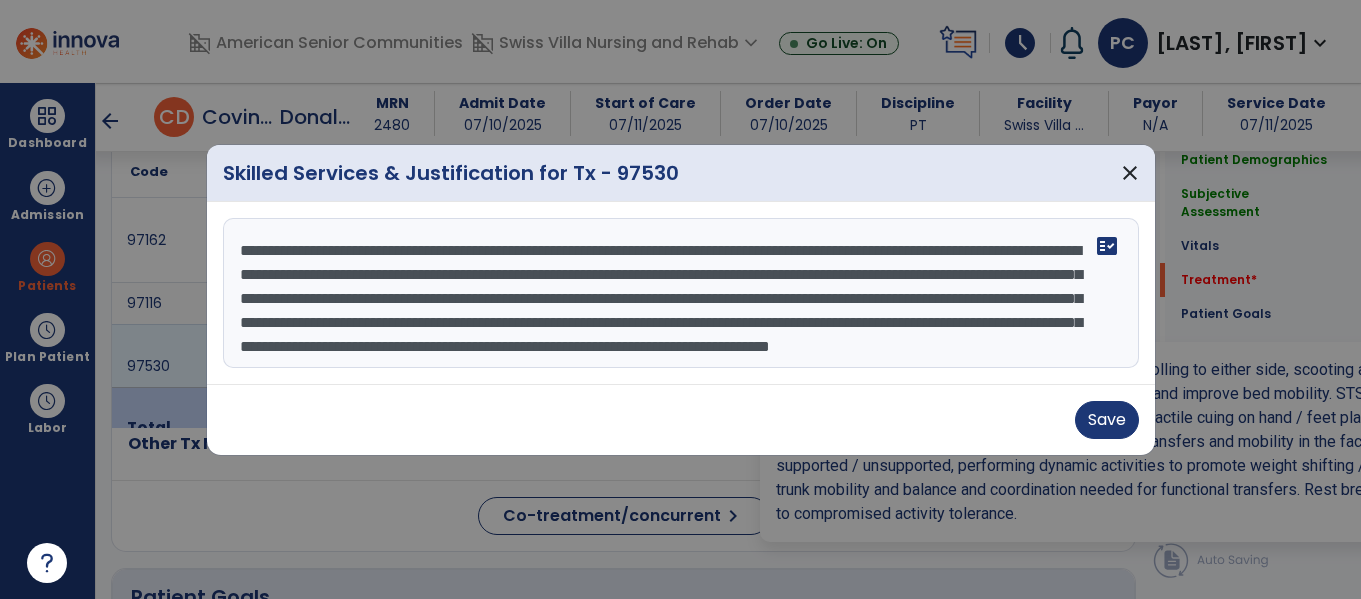 scroll, scrollTop: 1238, scrollLeft: 0, axis: vertical 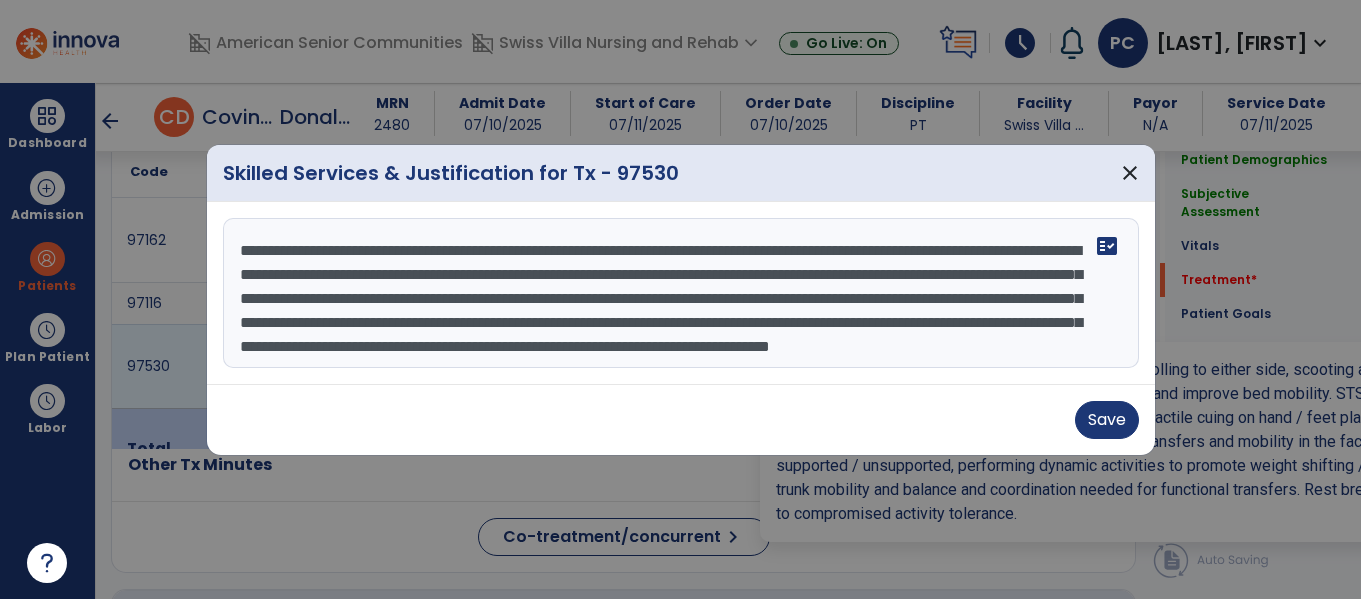 click on "**********" at bounding box center [681, 293] 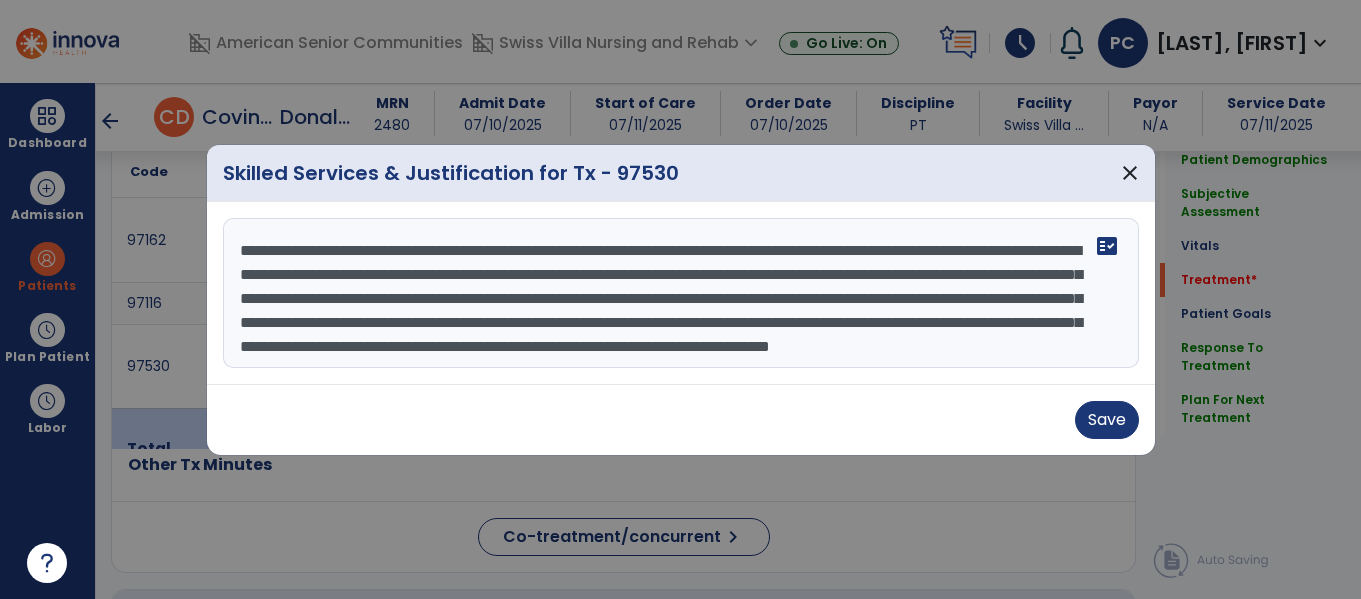click on "**********" at bounding box center [681, 293] 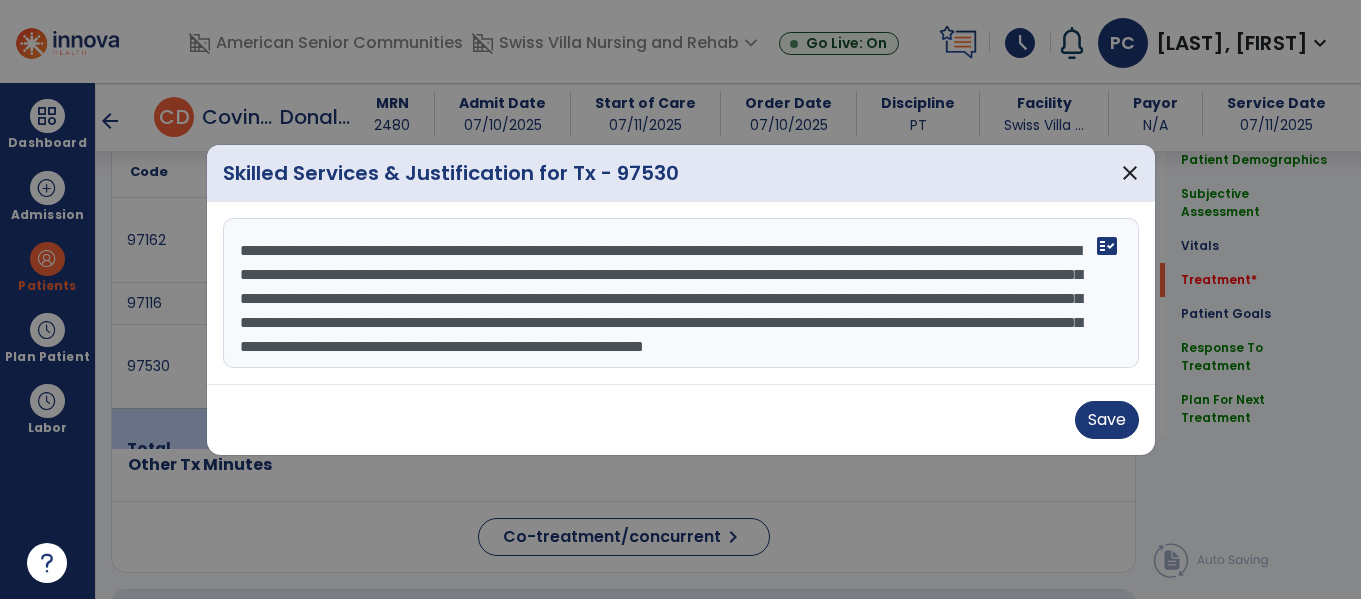 click on "**********" at bounding box center [681, 293] 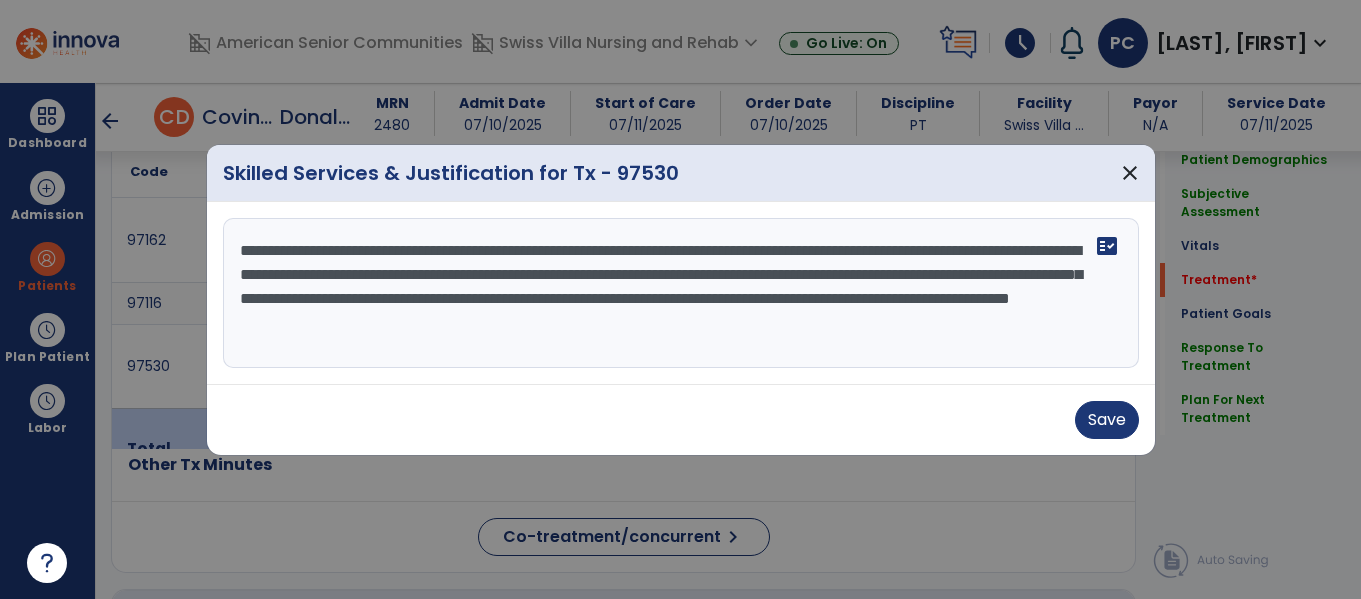 scroll, scrollTop: 0, scrollLeft: 0, axis: both 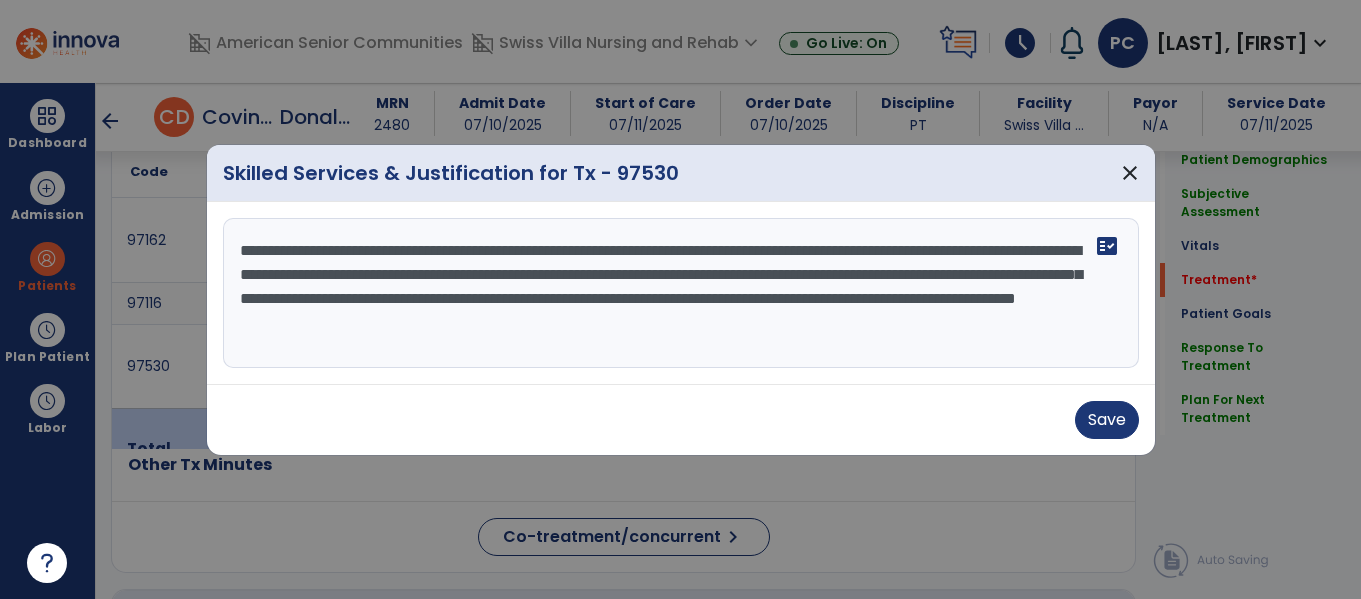 click on "**********" at bounding box center (681, 293) 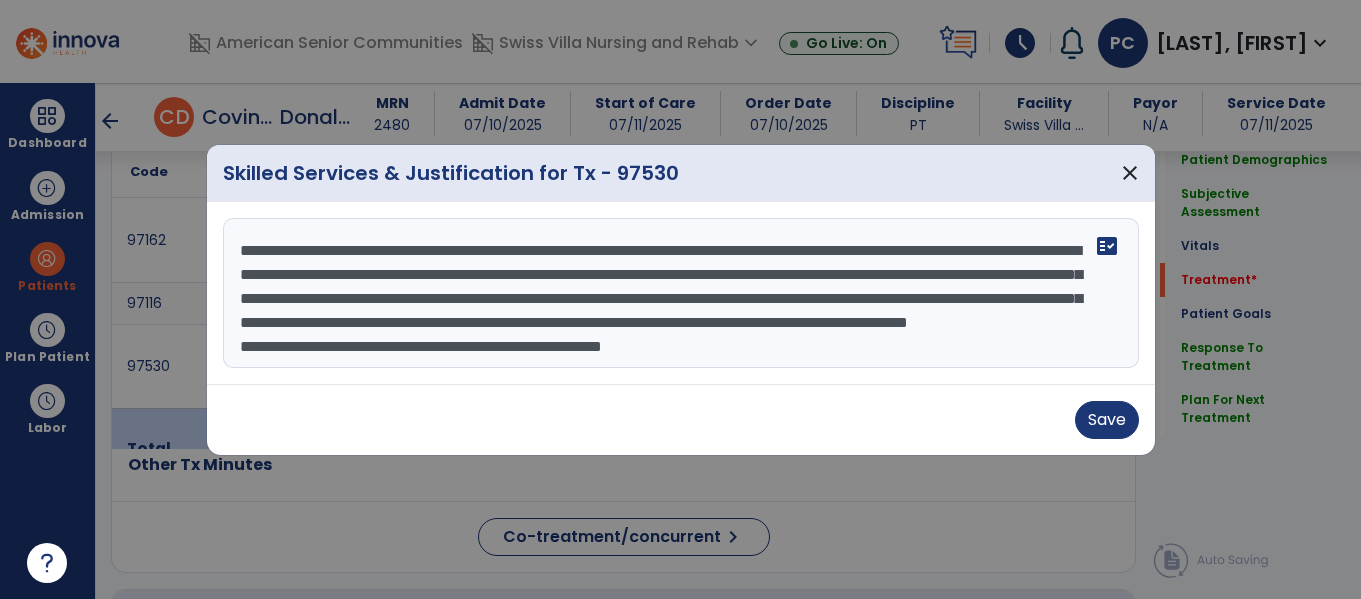 scroll, scrollTop: 40, scrollLeft: 0, axis: vertical 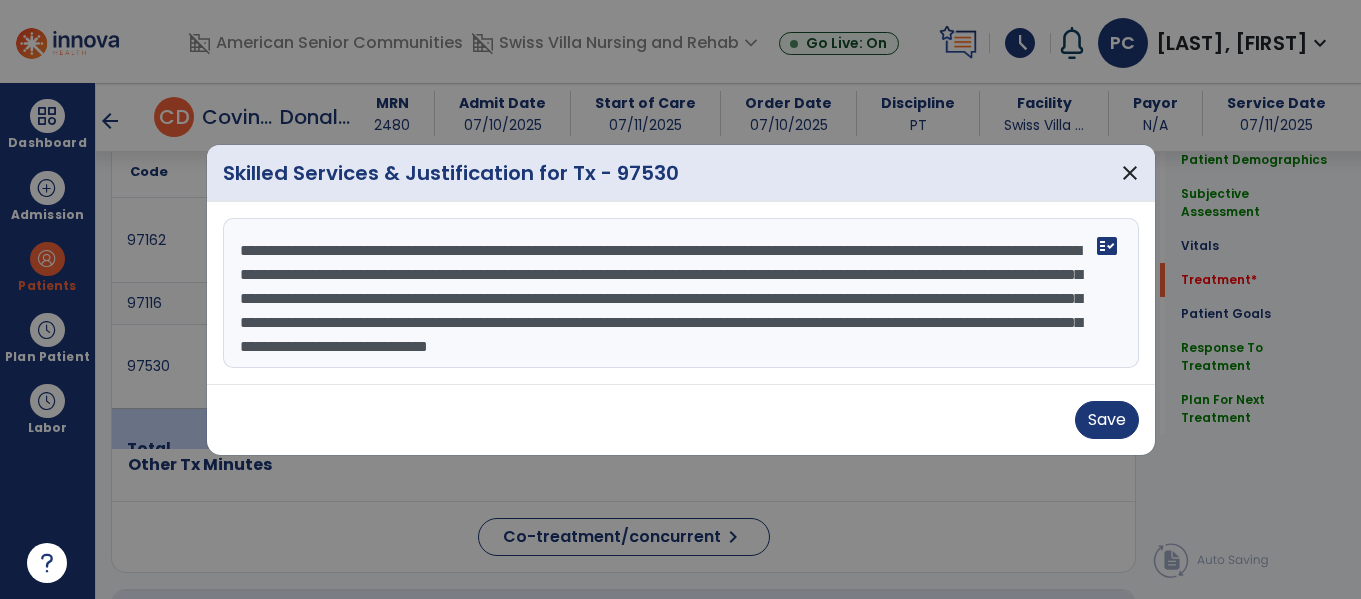 click on "**********" at bounding box center (681, 293) 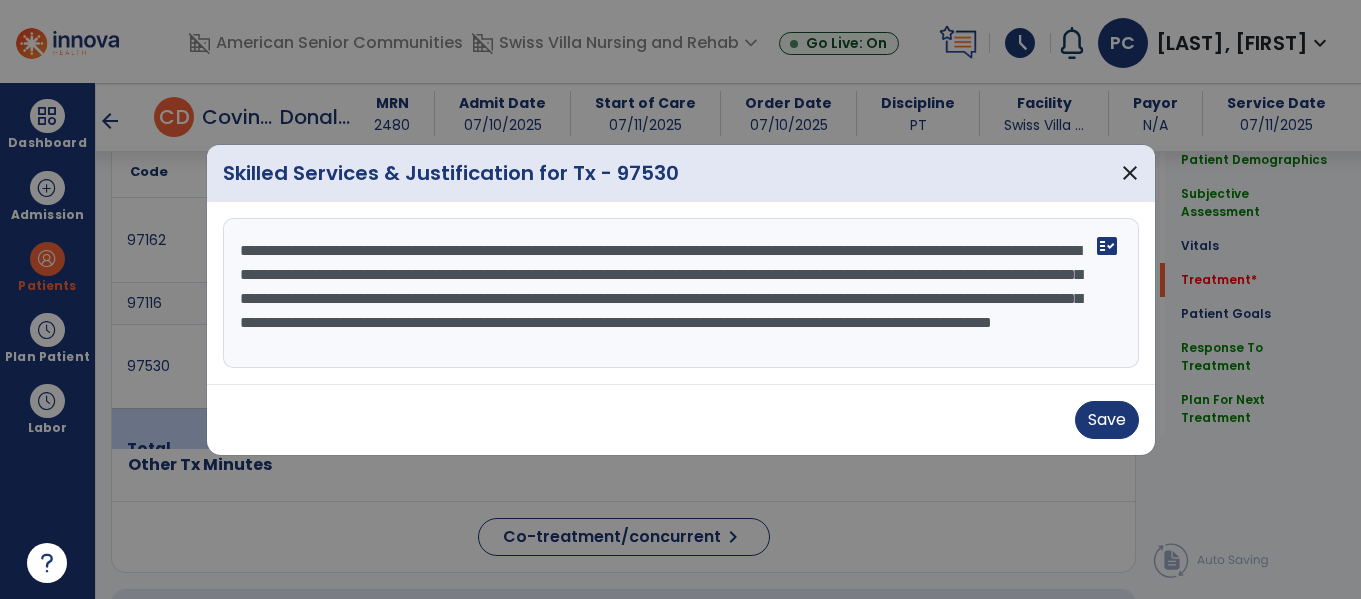 click on "**********" at bounding box center [681, 293] 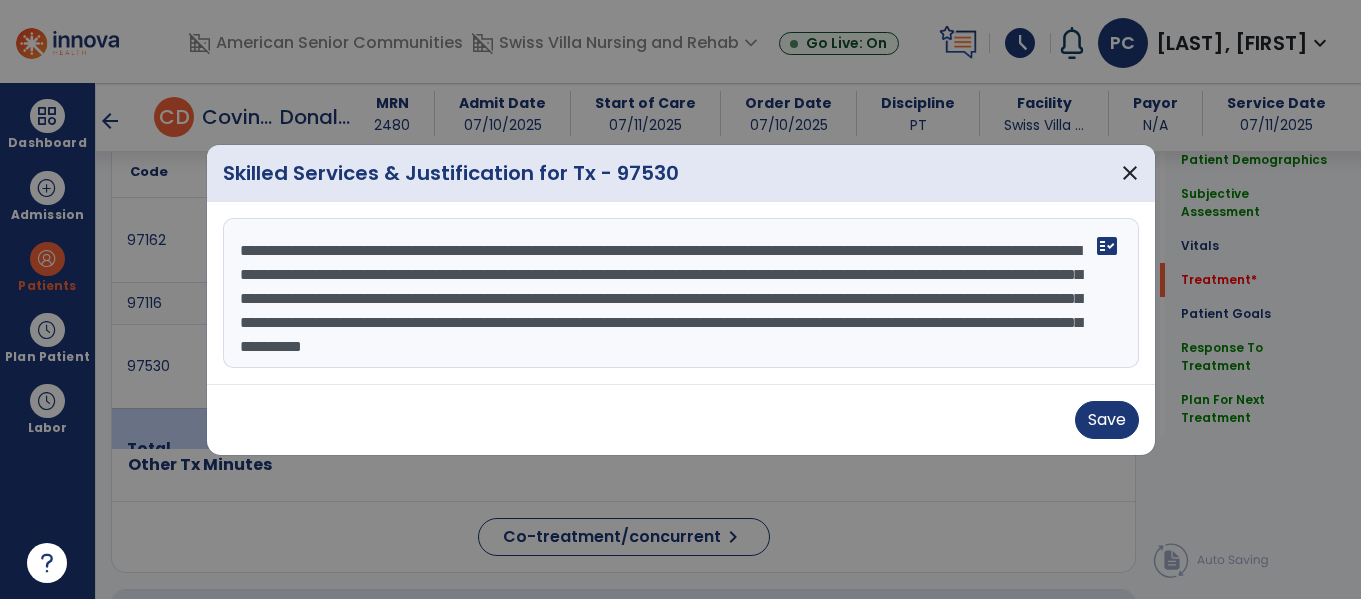 click on "**********" at bounding box center (681, 293) 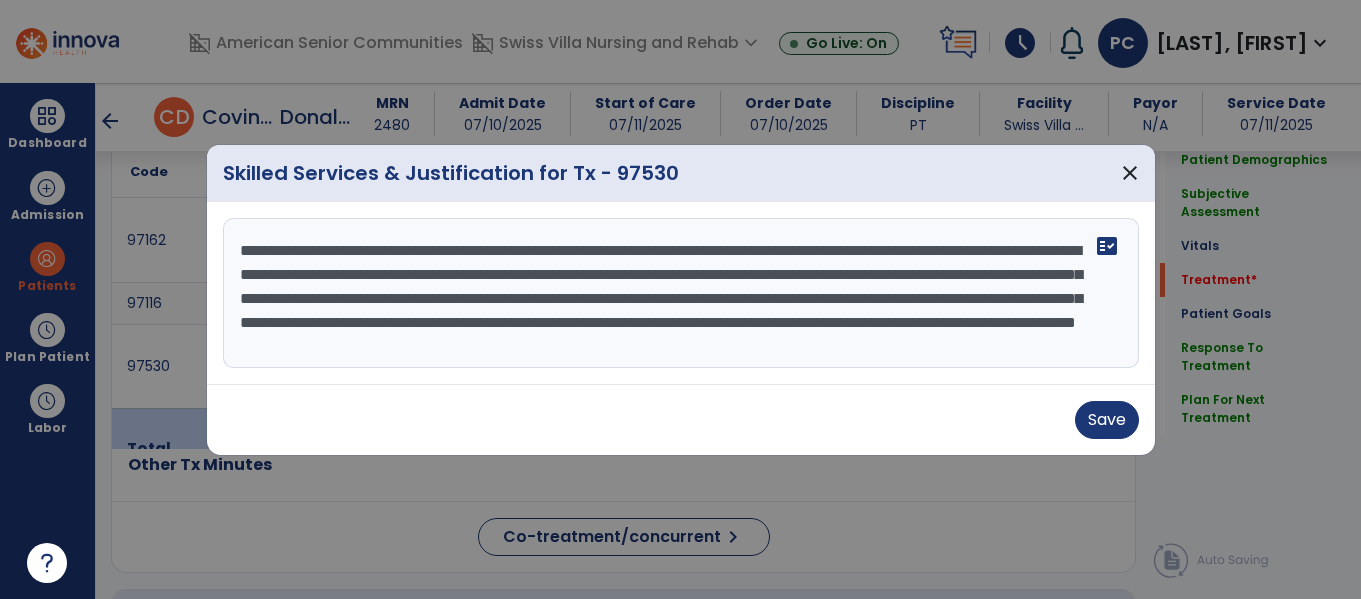 click on "**********" at bounding box center (681, 293) 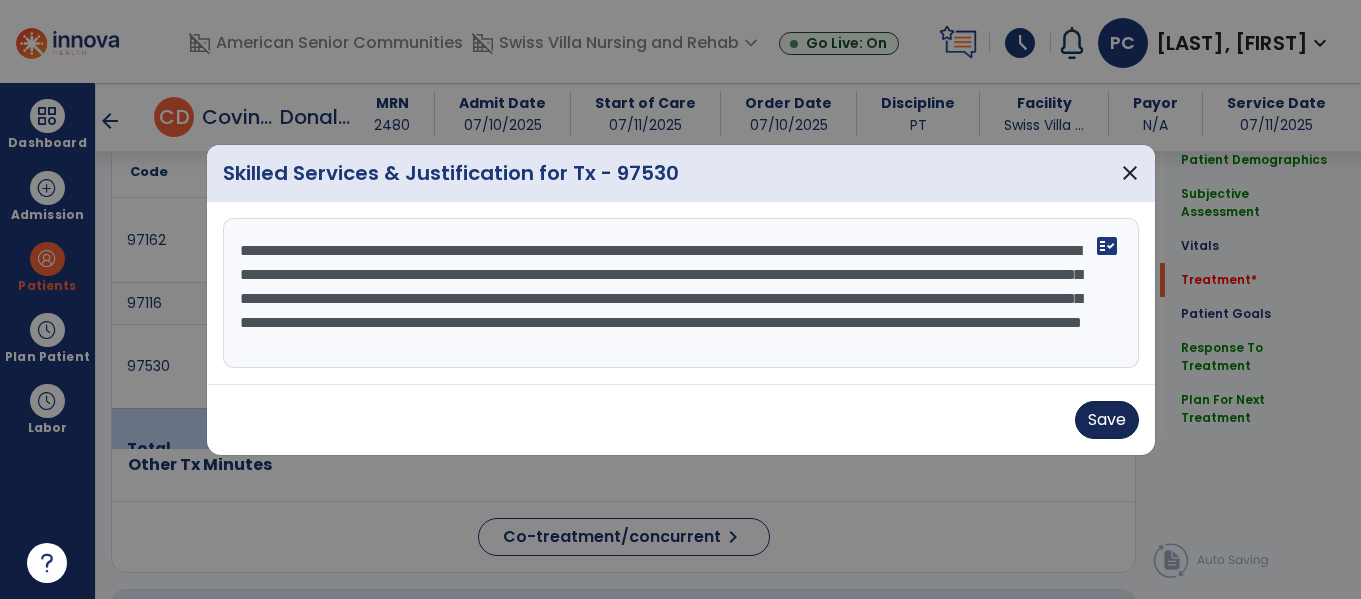 type on "**********" 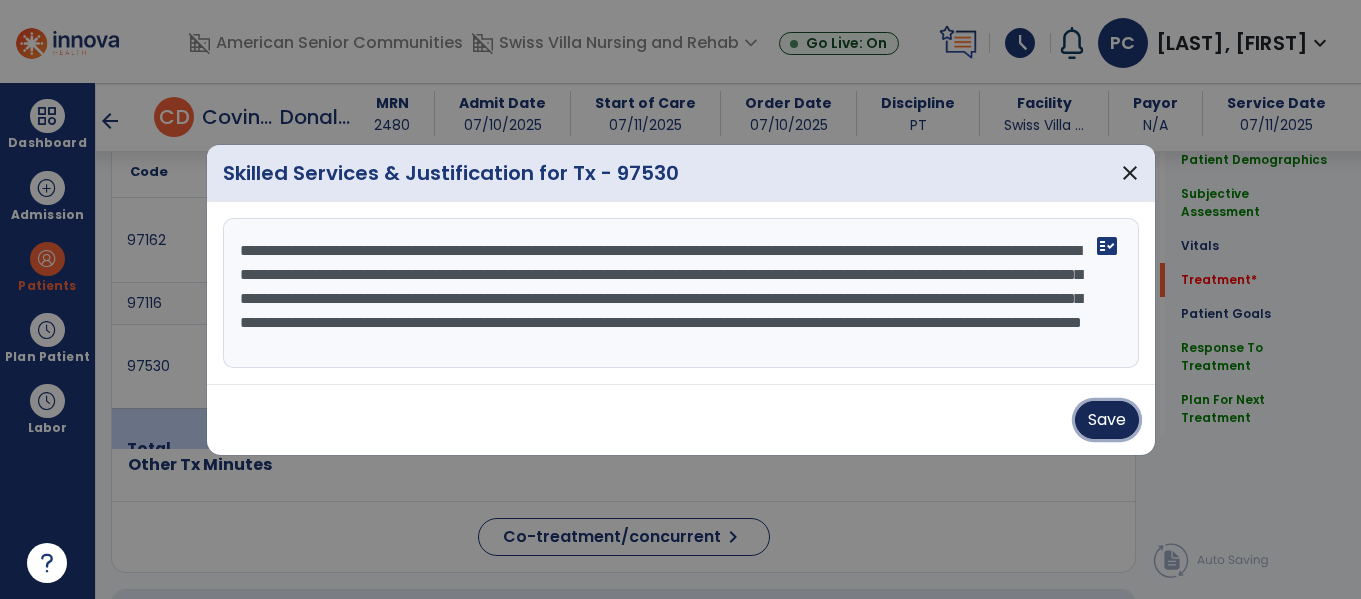 click on "Save" at bounding box center [1107, 420] 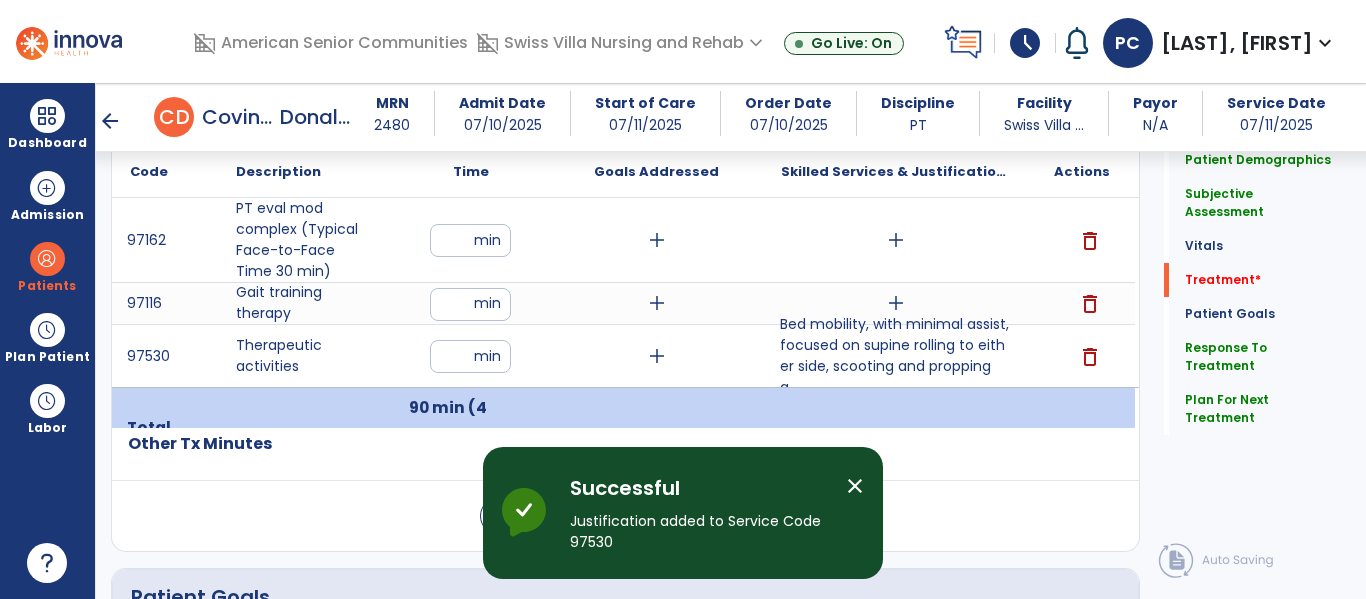 click on "add" at bounding box center (657, 356) 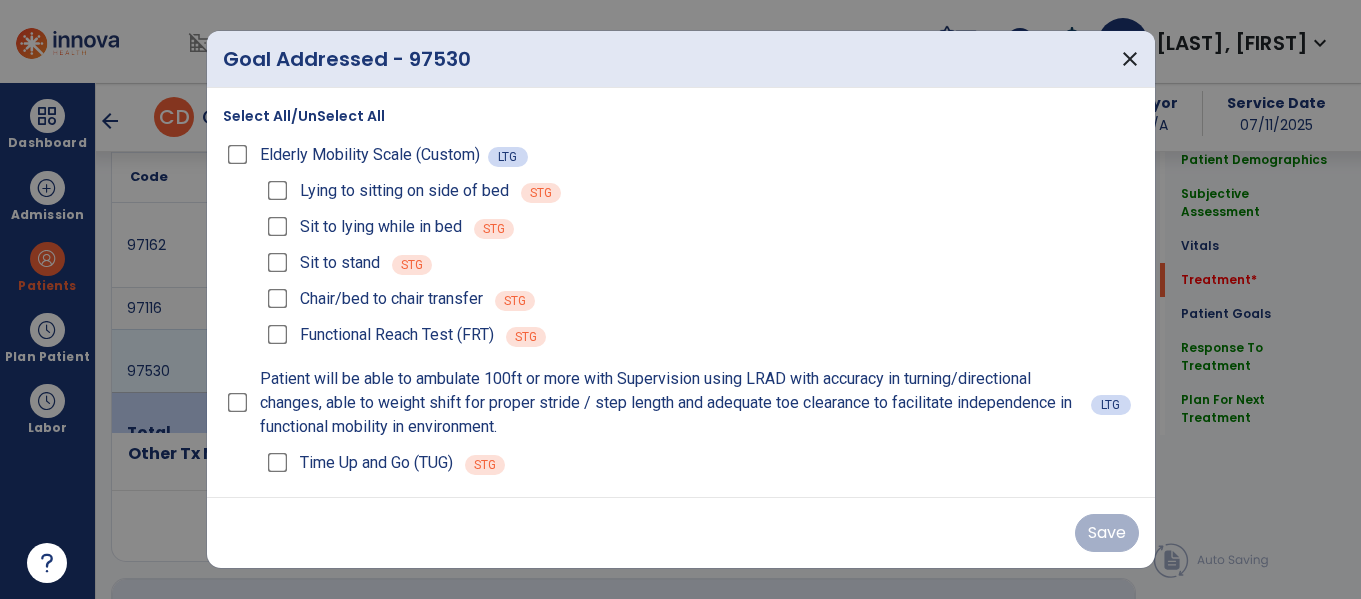 scroll, scrollTop: 1238, scrollLeft: 0, axis: vertical 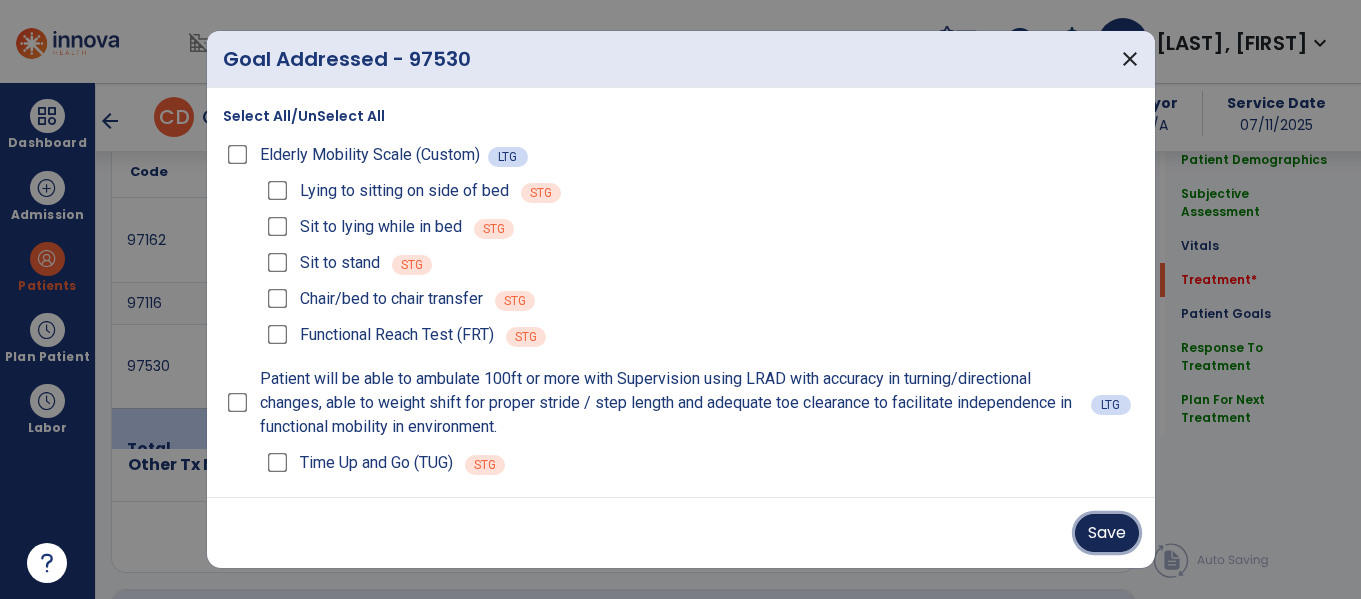 click on "Save" at bounding box center (1107, 533) 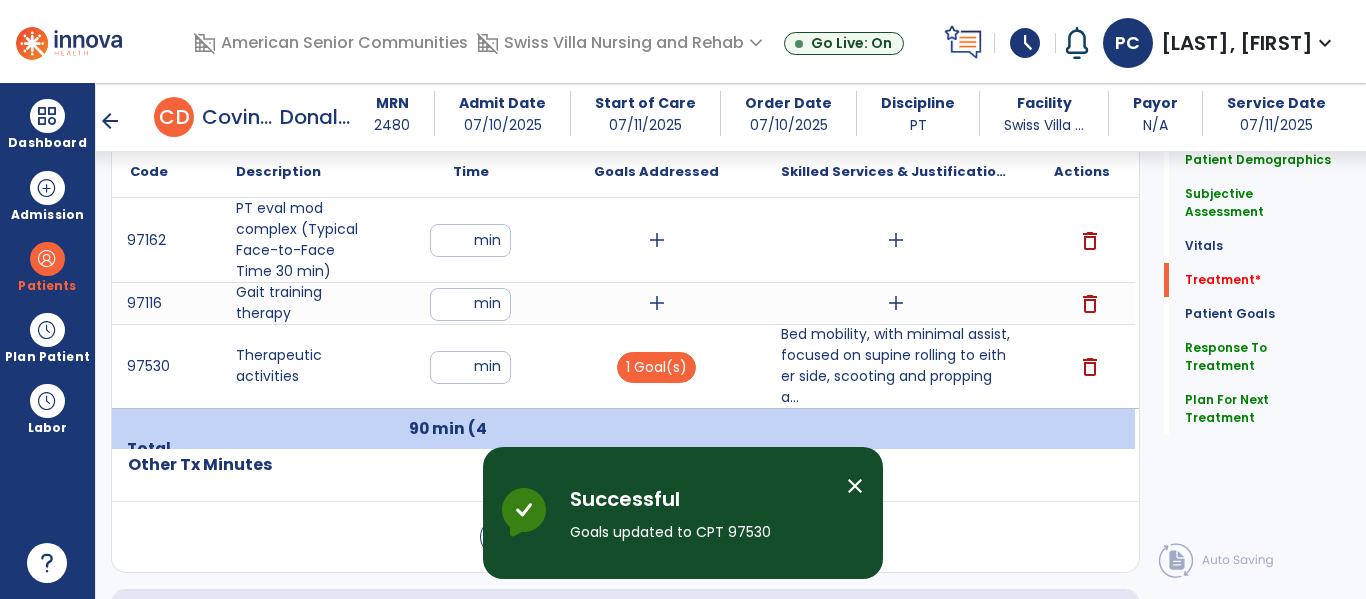 click on "add" at bounding box center [657, 303] 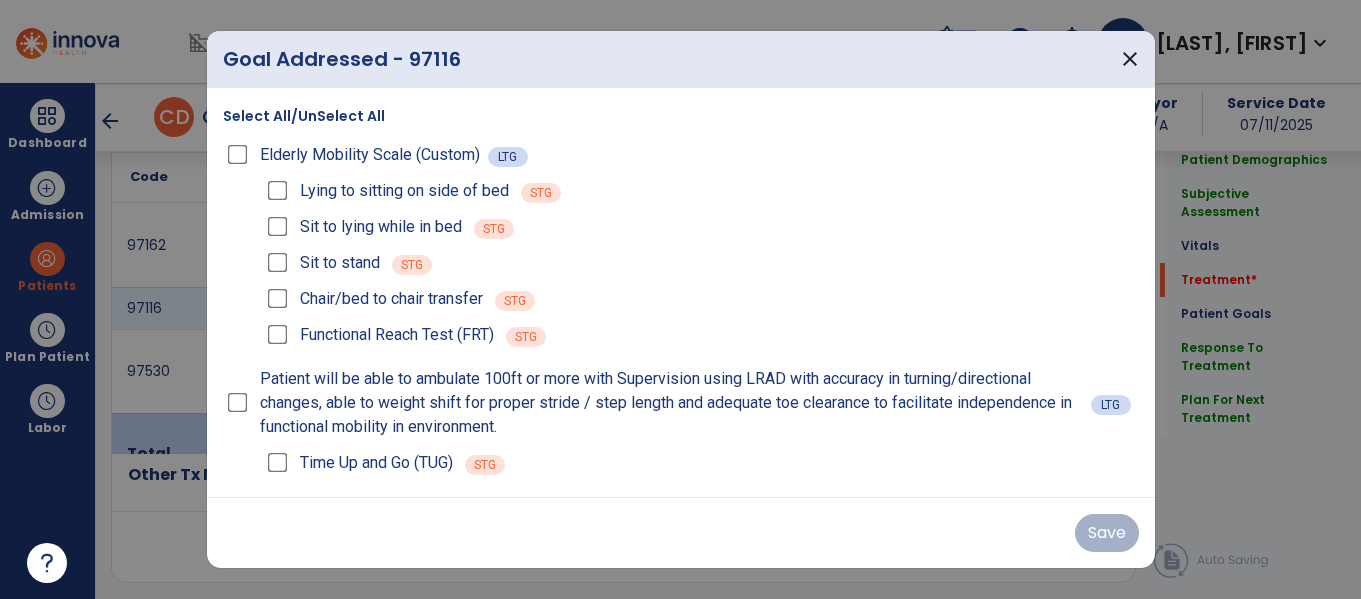 scroll, scrollTop: 1238, scrollLeft: 0, axis: vertical 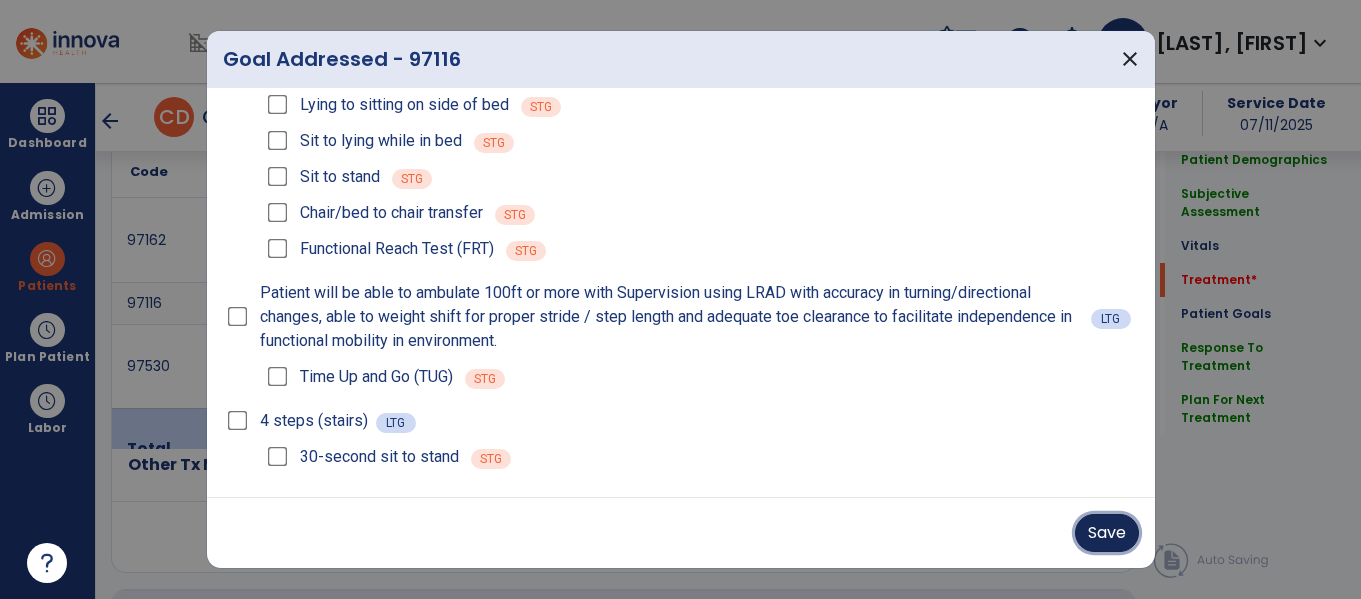 click on "Save" at bounding box center (1107, 533) 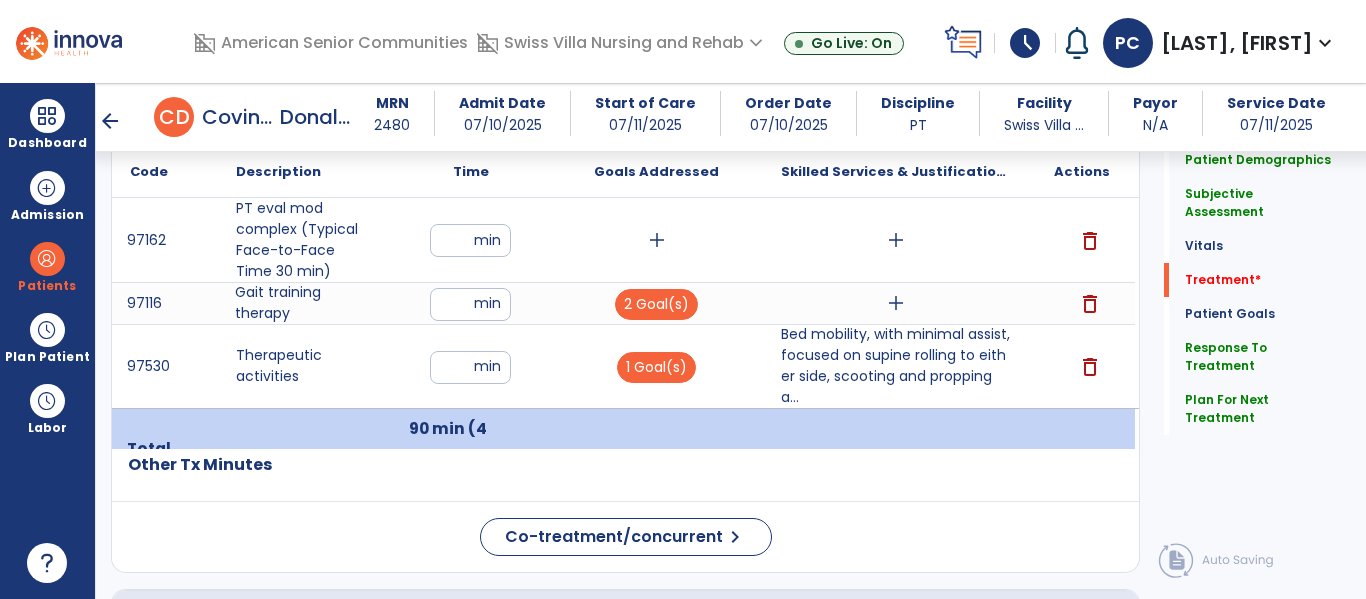 click on "Gait training therapy" at bounding box center [304, 303] 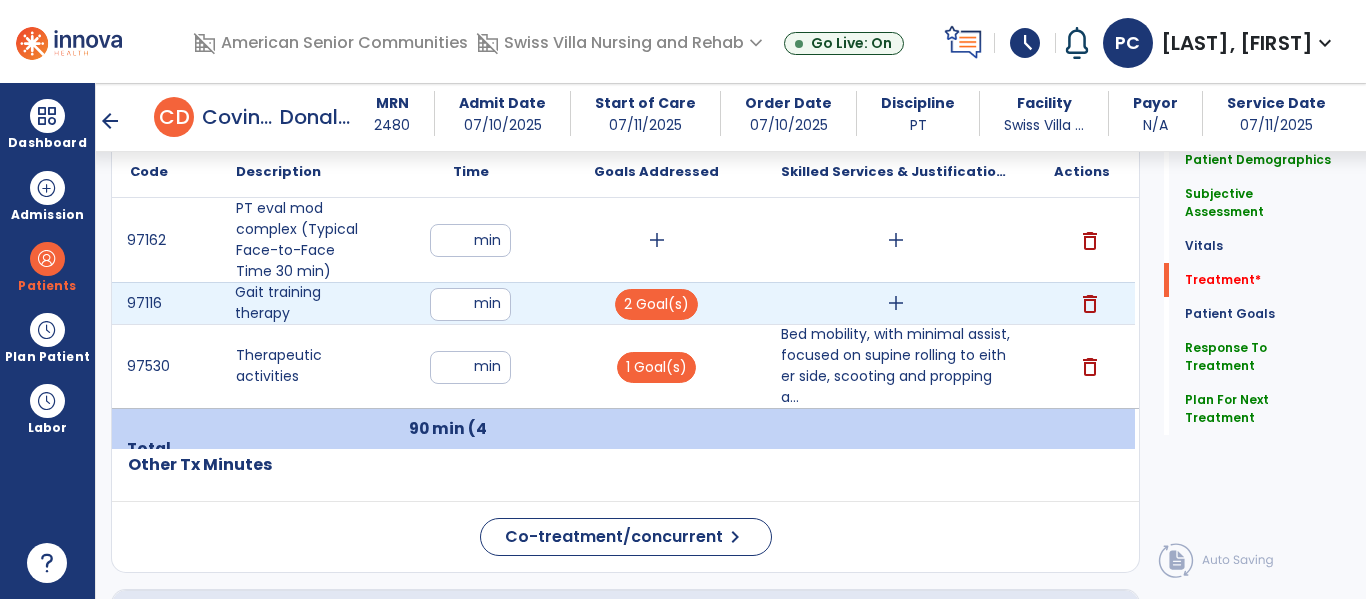 click on "add" at bounding box center [896, 303] 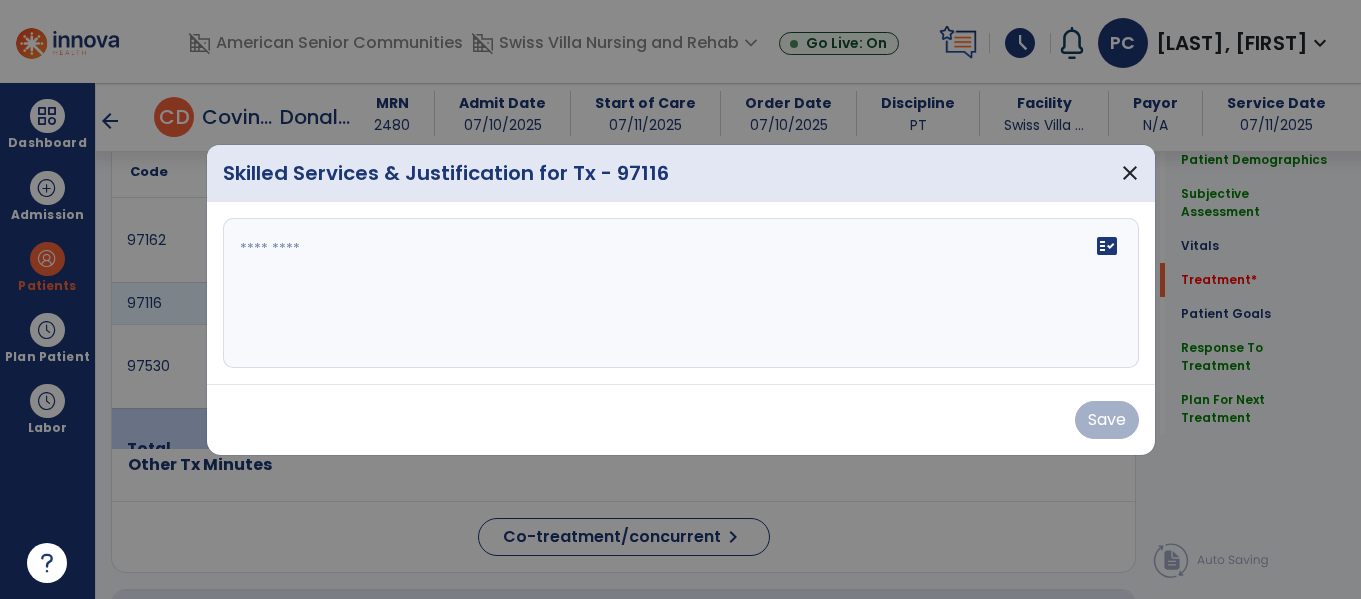 scroll, scrollTop: 1238, scrollLeft: 0, axis: vertical 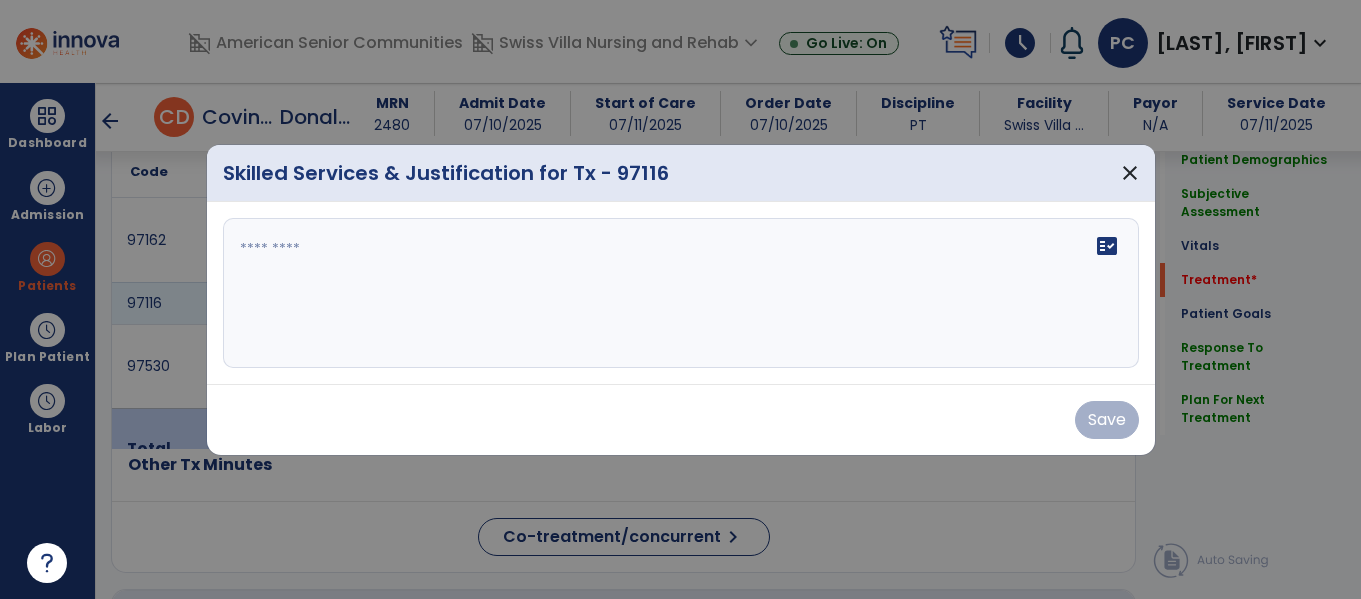 click on "fact_check" at bounding box center (681, 293) 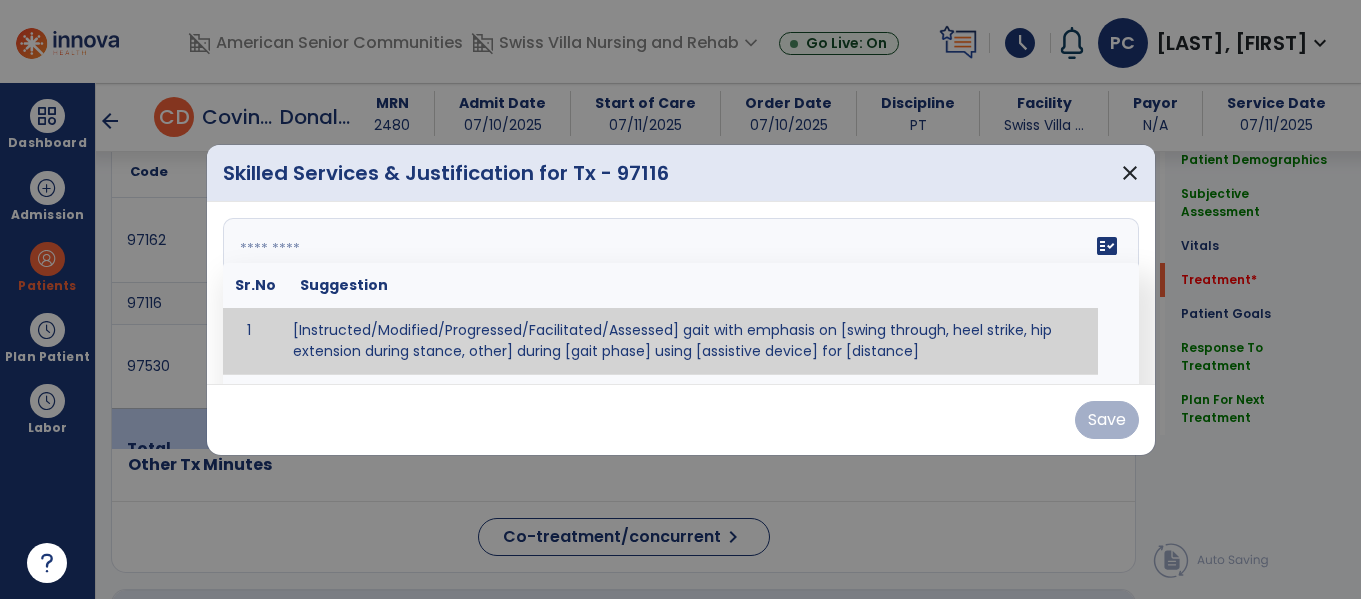 paste on "**********" 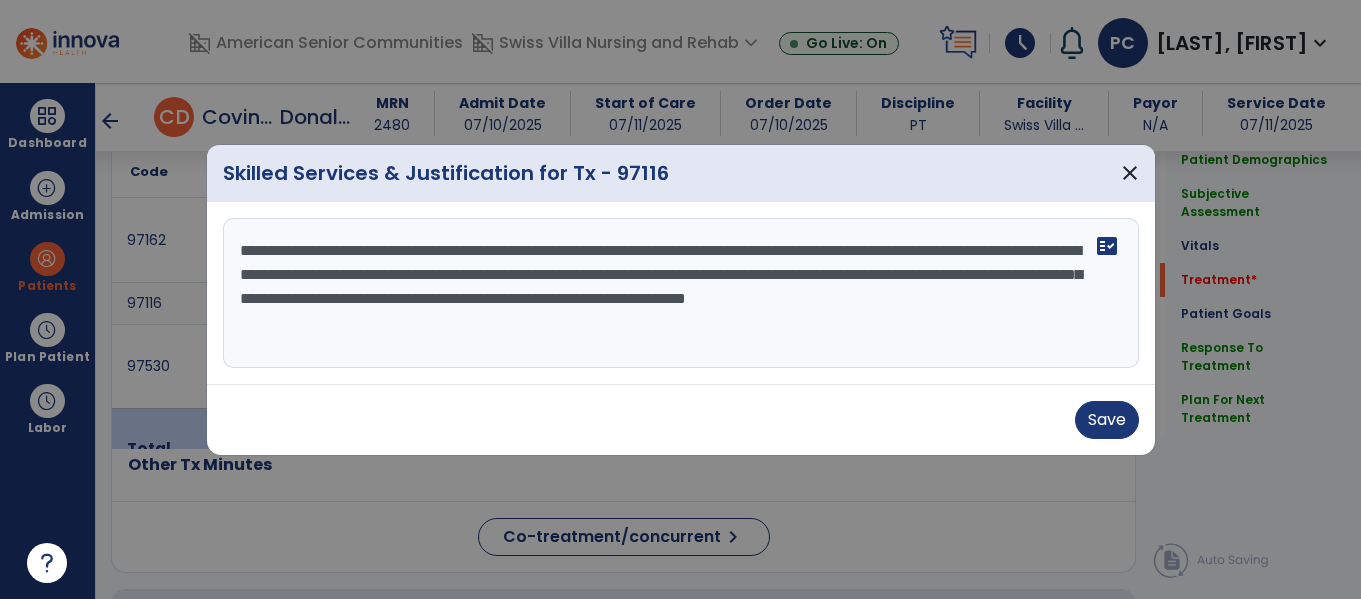 click on "**********" at bounding box center [681, 293] 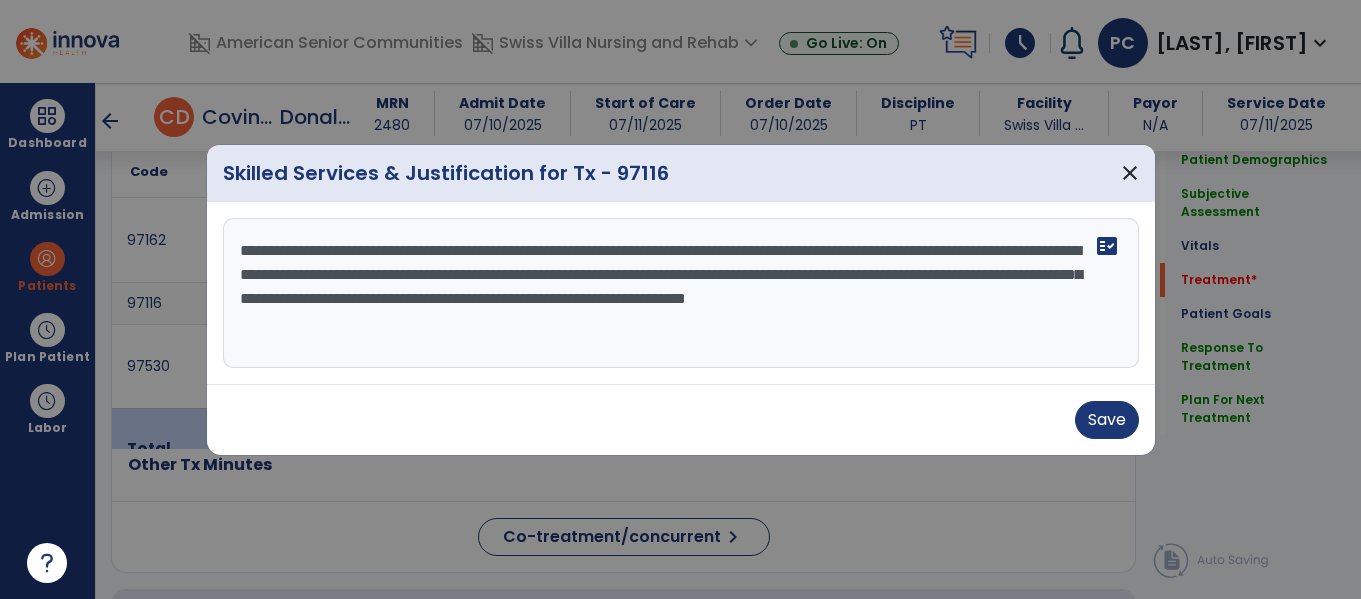 click on "**********" at bounding box center (681, 293) 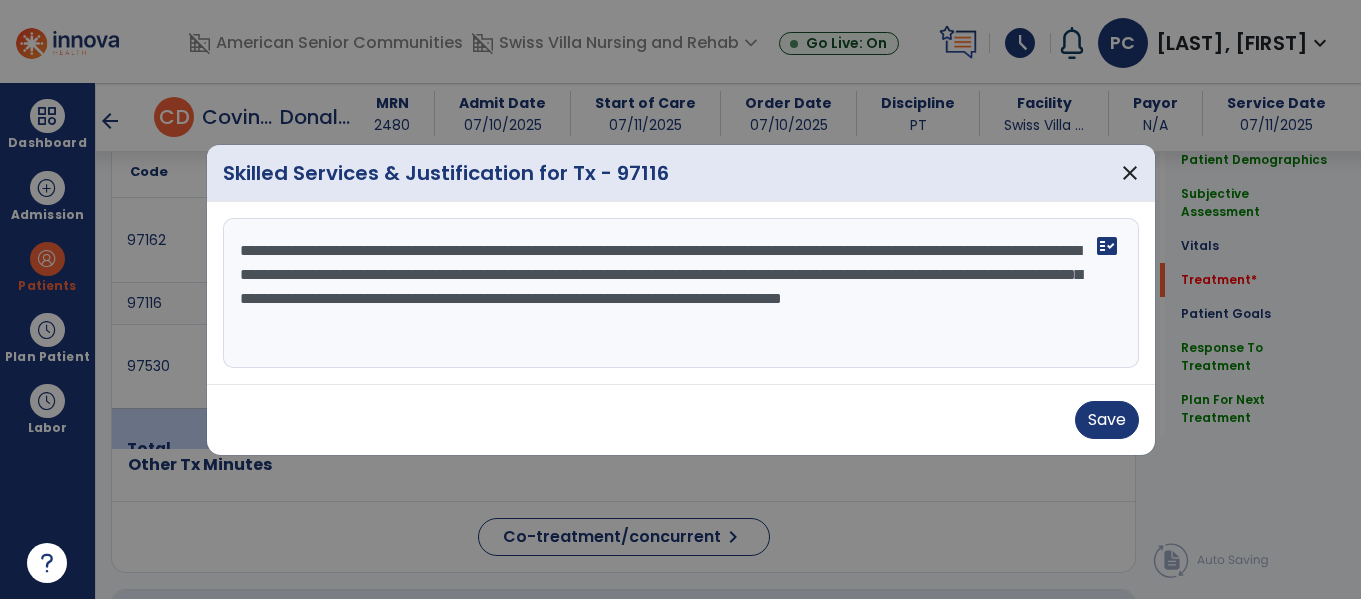 click on "**********" at bounding box center [681, 293] 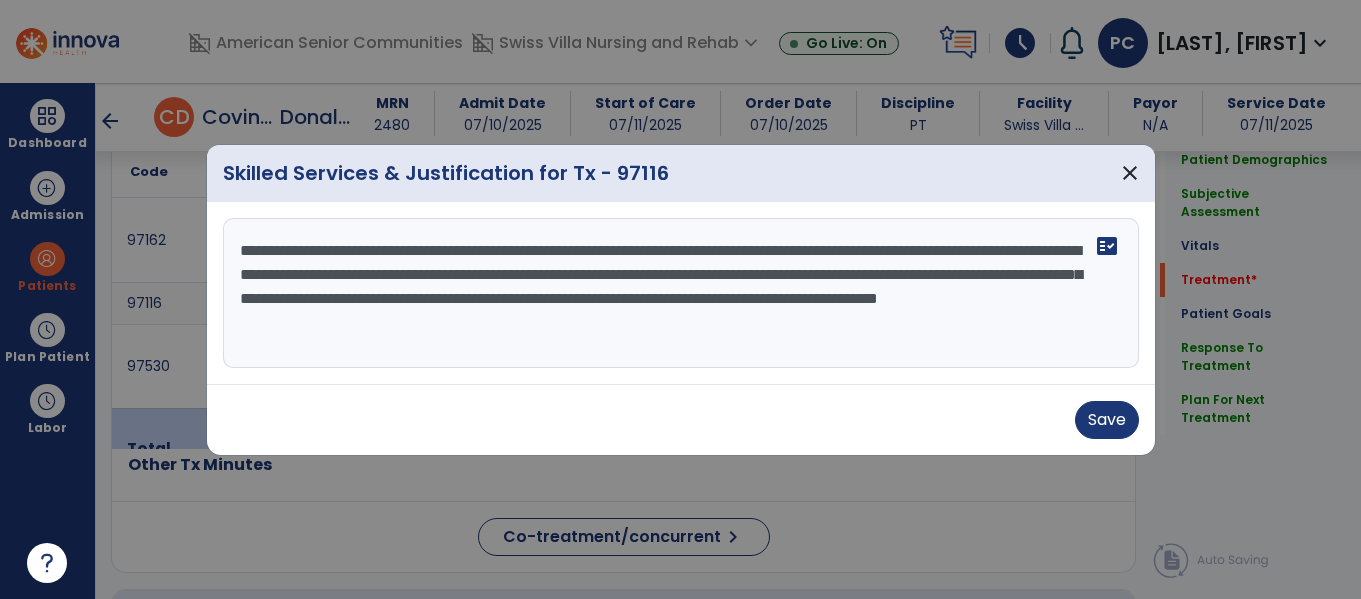 click on "**********" at bounding box center [681, 293] 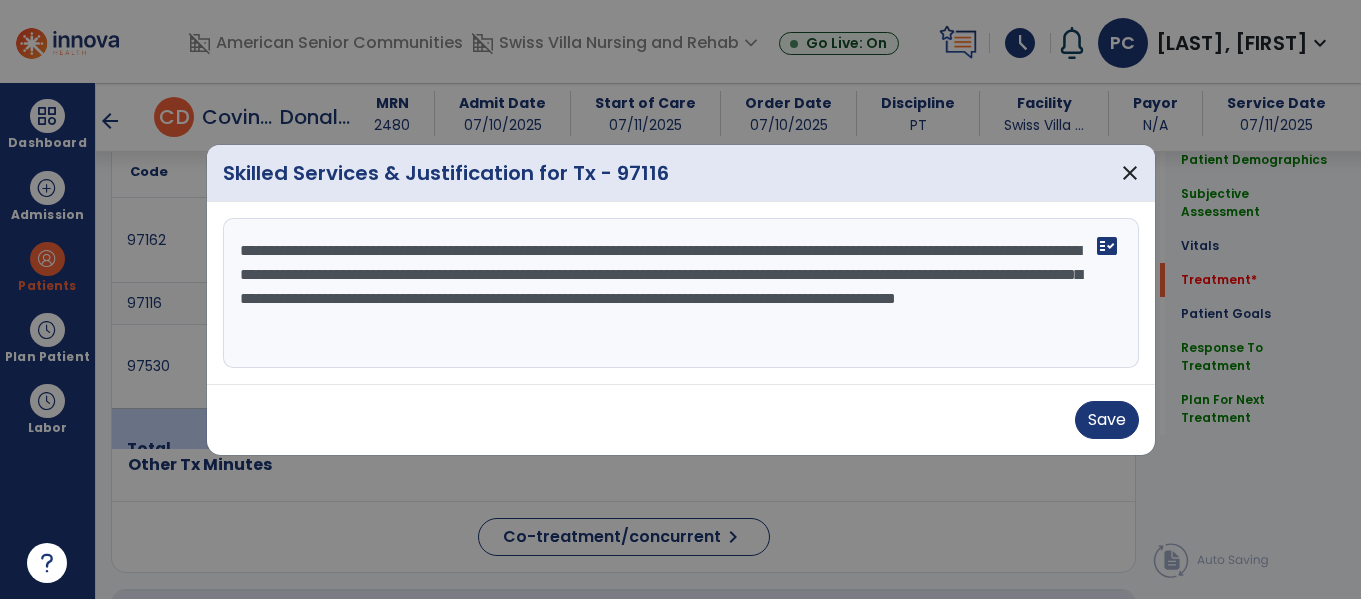 click on "**********" at bounding box center [681, 293] 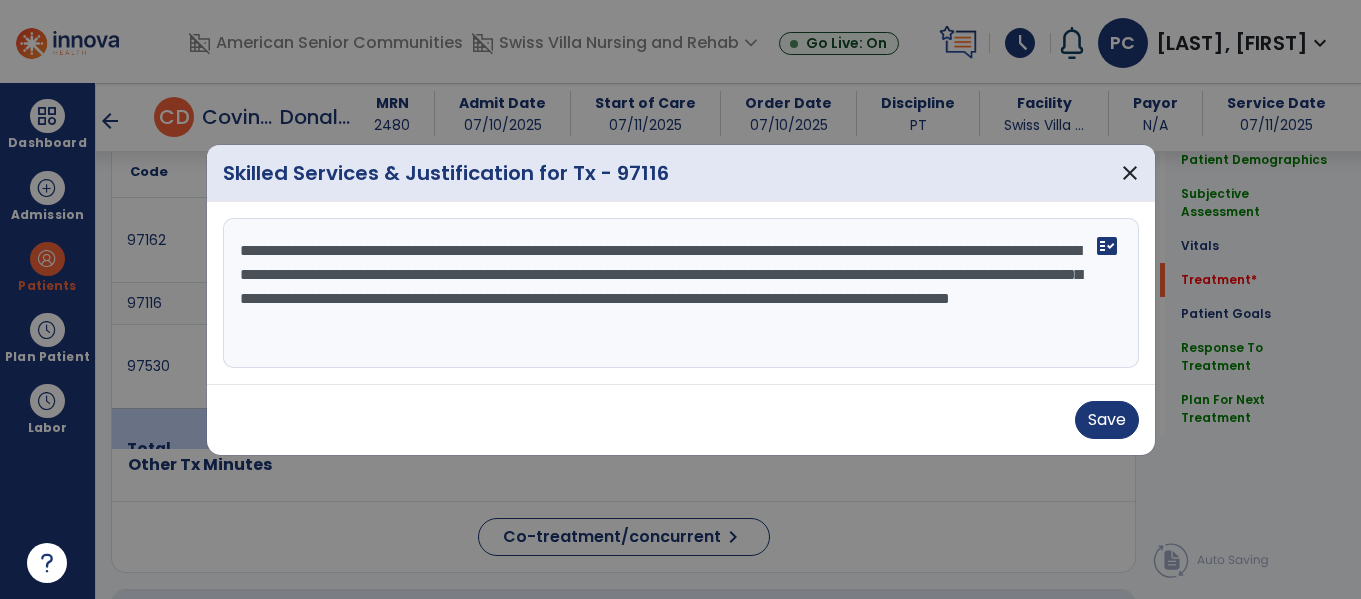 click on "**********" at bounding box center [681, 293] 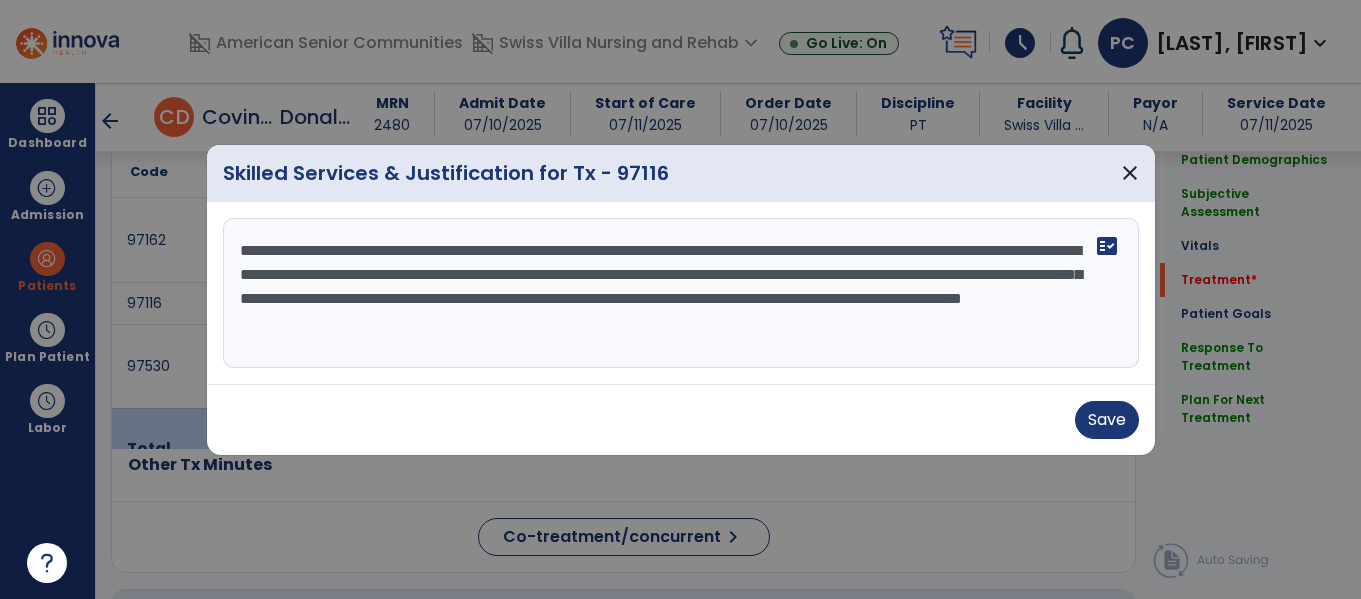 click on "**********" at bounding box center [681, 293] 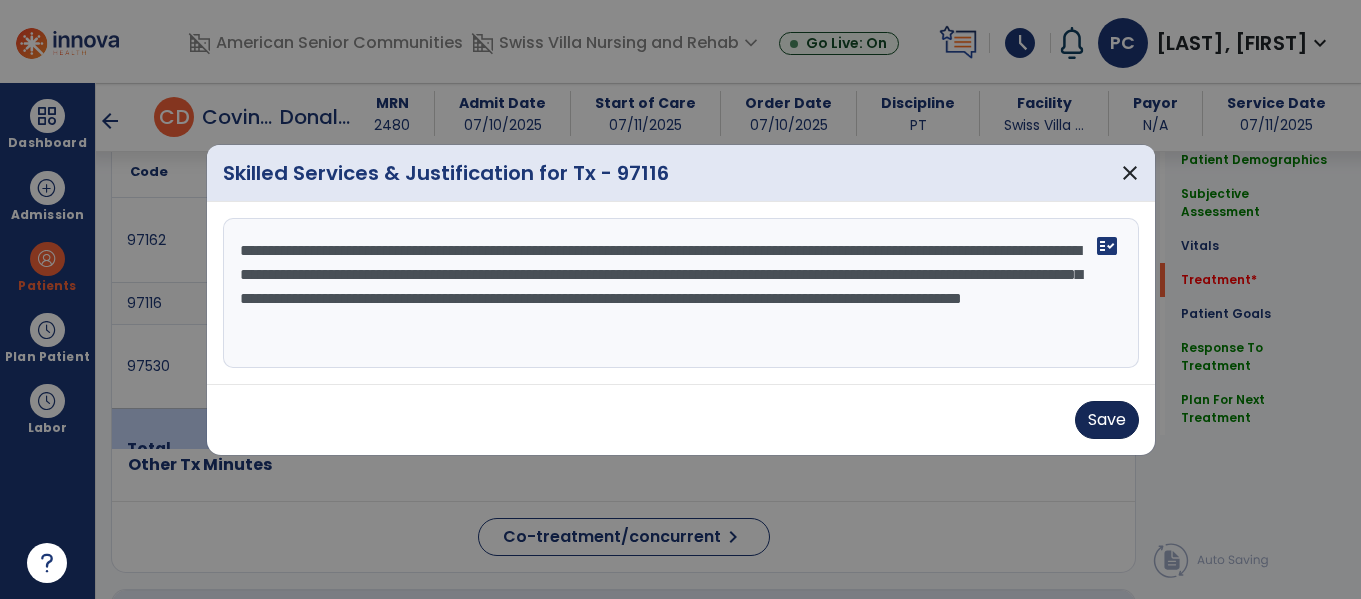 type on "**********" 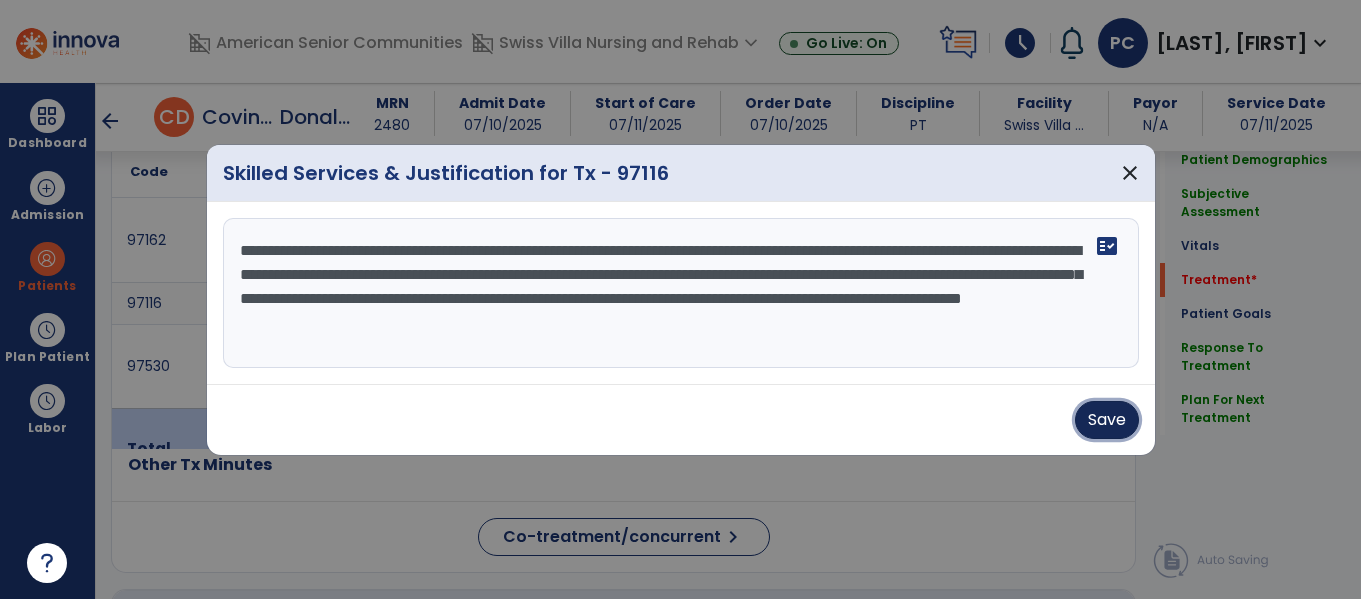 click on "Save" at bounding box center (1107, 420) 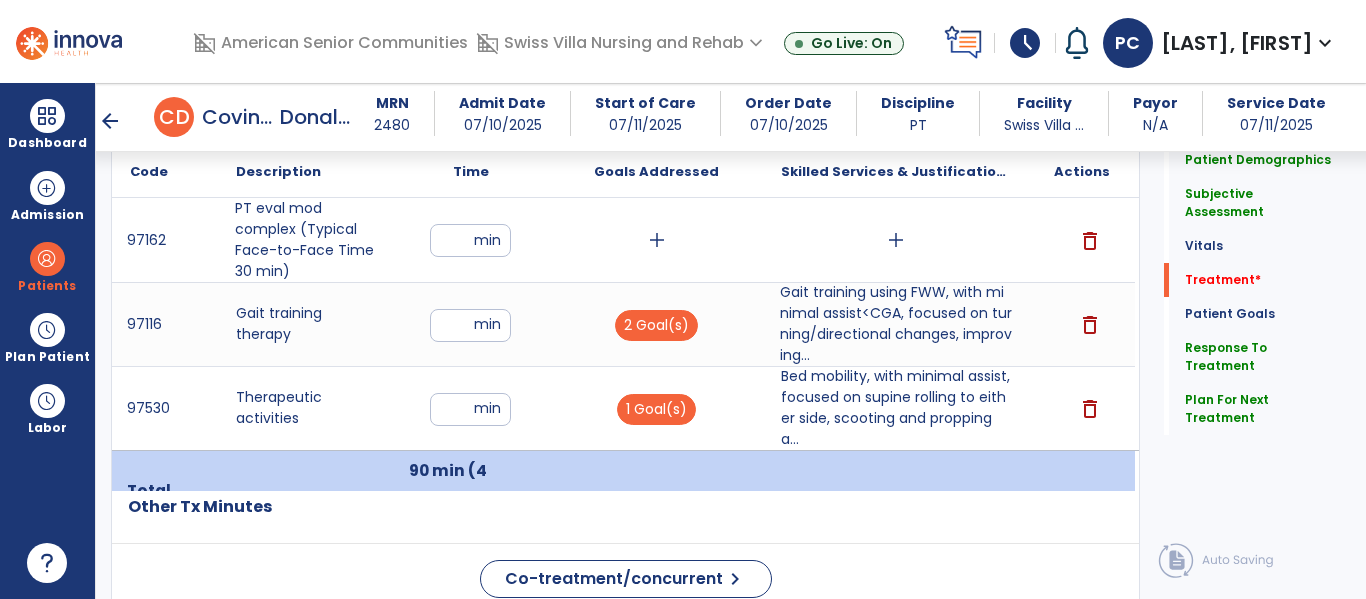 click on "PT eval mod complex (Typical Face-to-Face Time 30 min)" at bounding box center (304, 240) 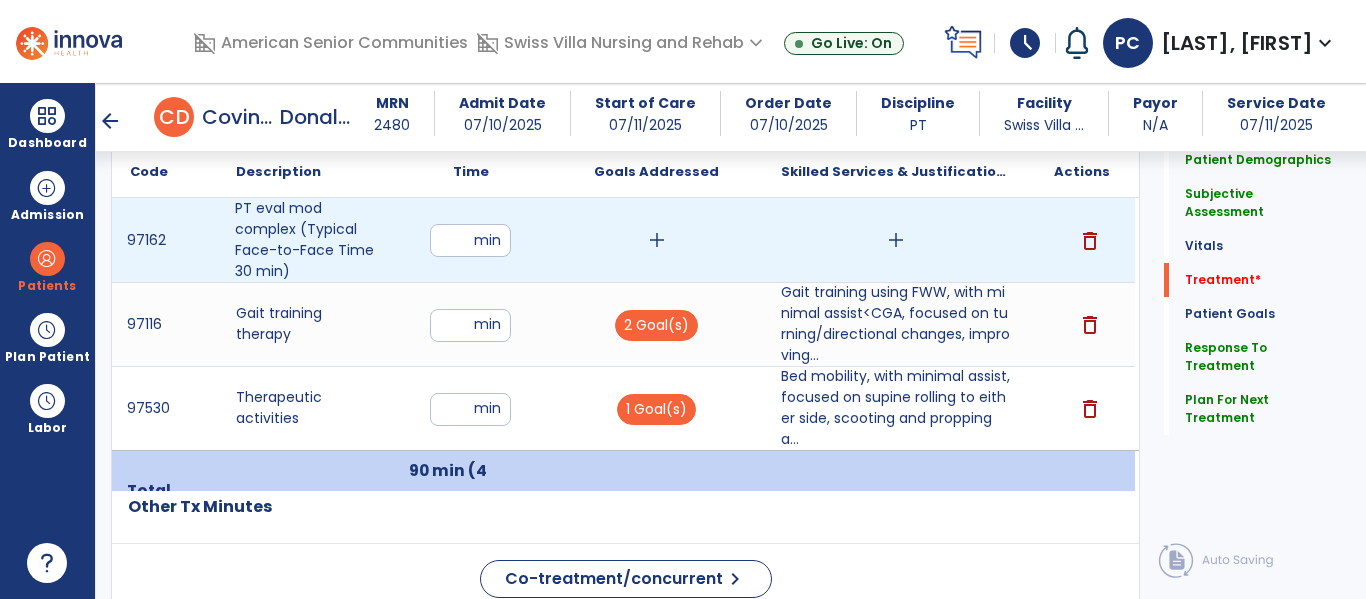 click on "add" at bounding box center (896, 240) 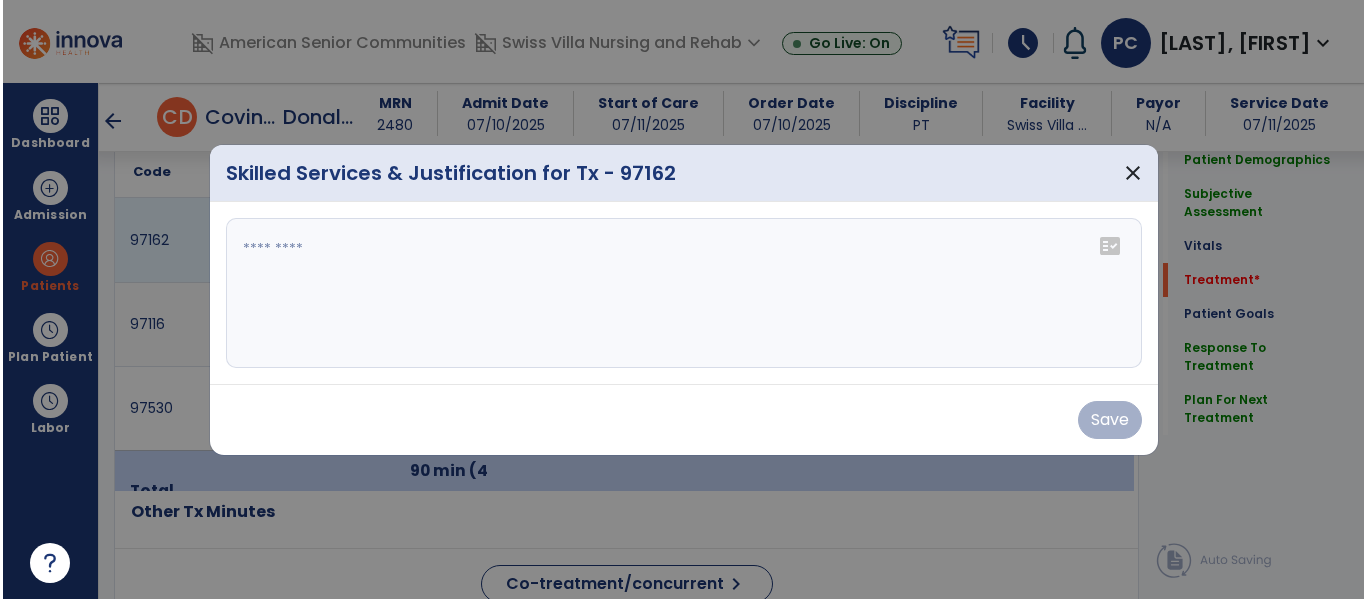 scroll, scrollTop: 1238, scrollLeft: 0, axis: vertical 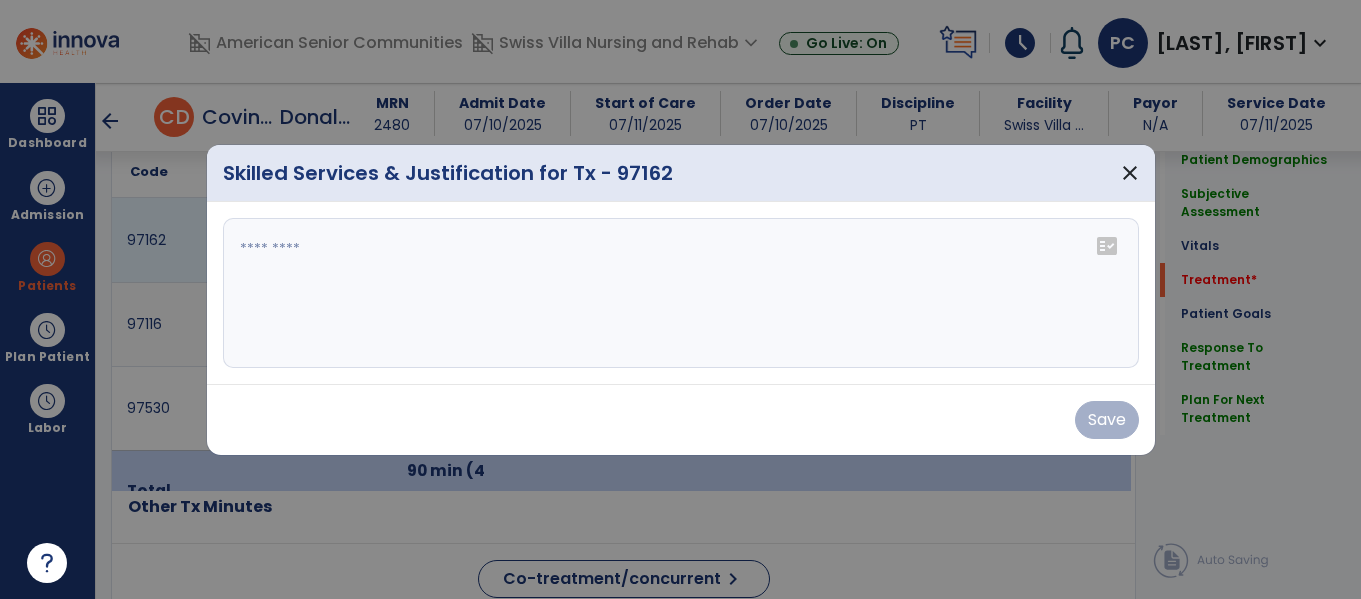 click at bounding box center [681, 293] 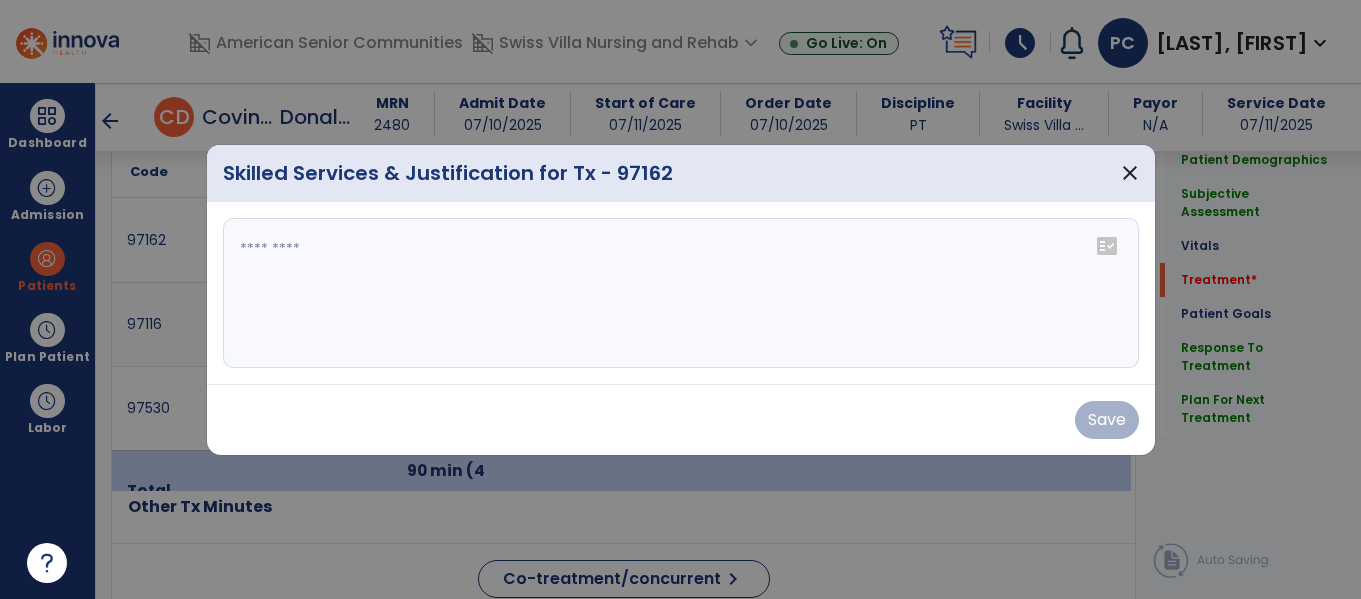 paste on "**********" 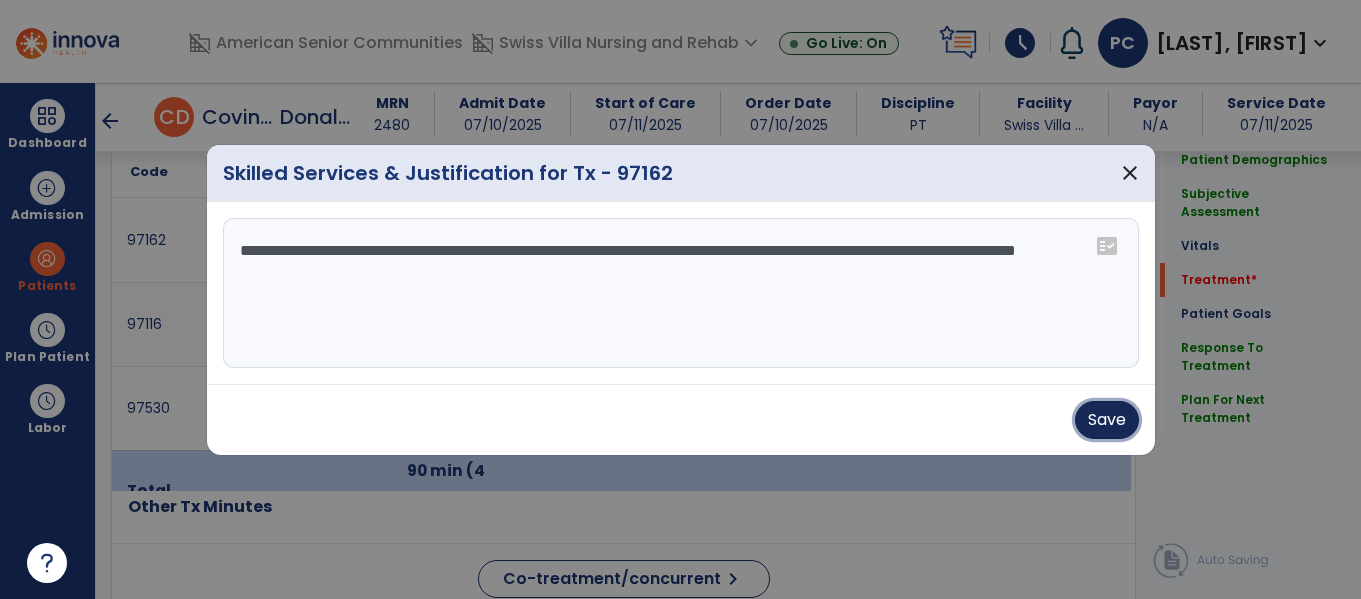 click on "Save" at bounding box center [1107, 420] 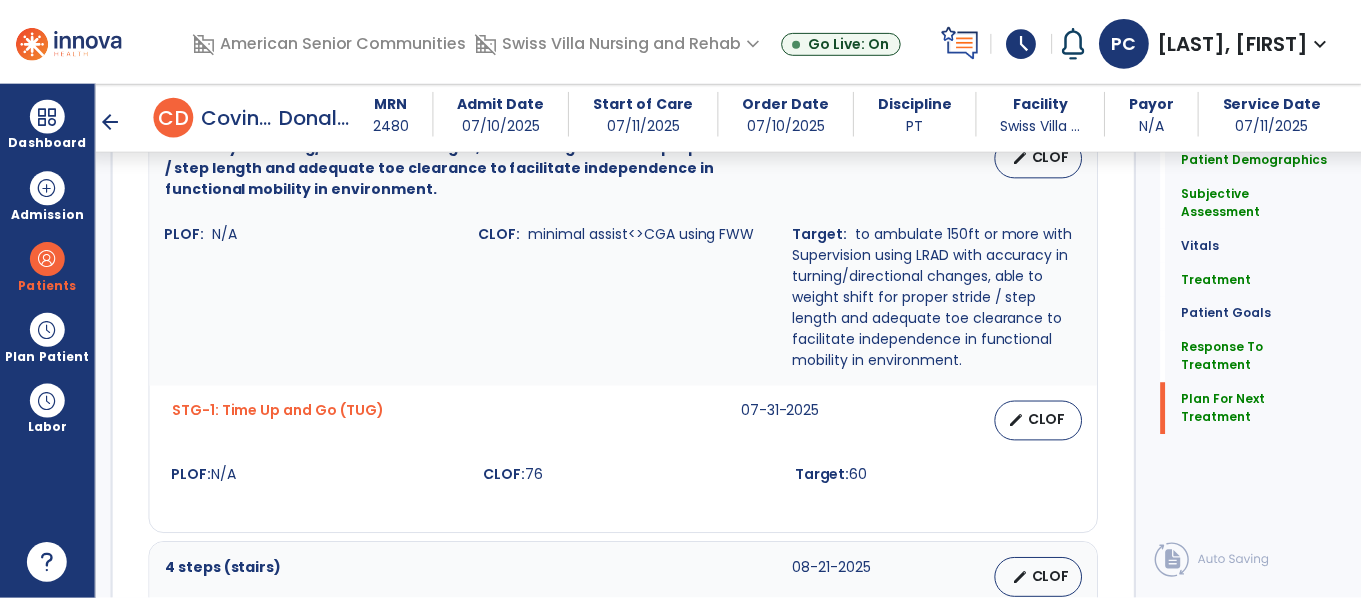 scroll, scrollTop: 3533, scrollLeft: 0, axis: vertical 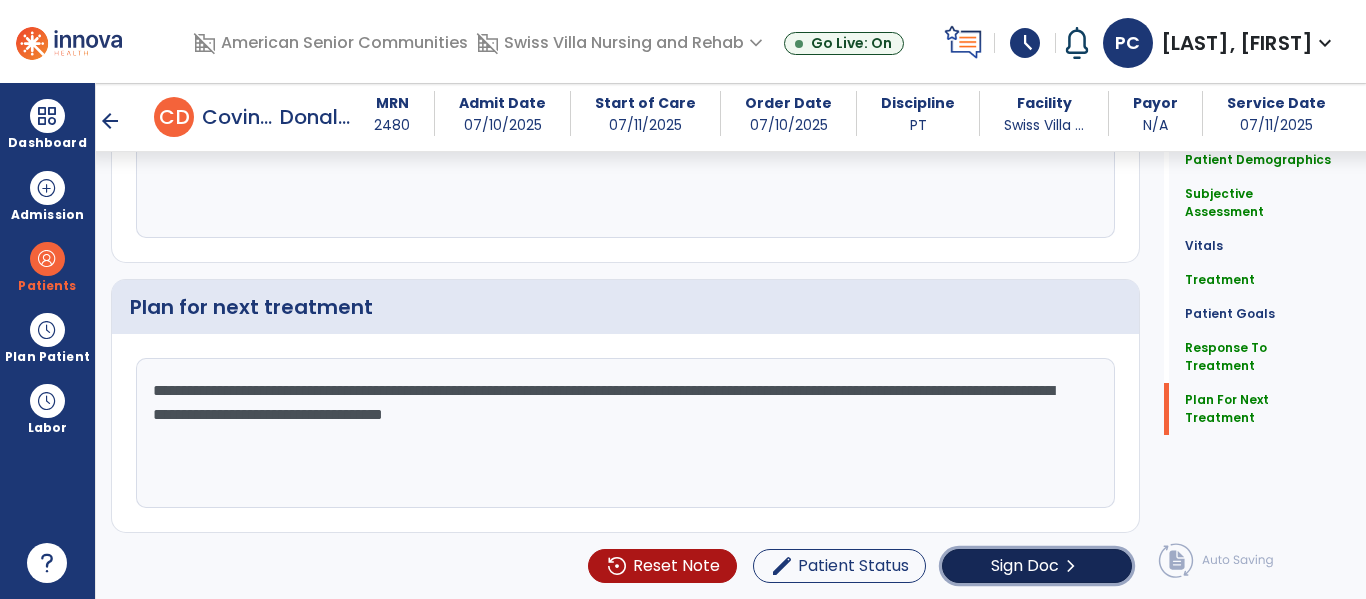 click on "Sign Doc  chevron_right" 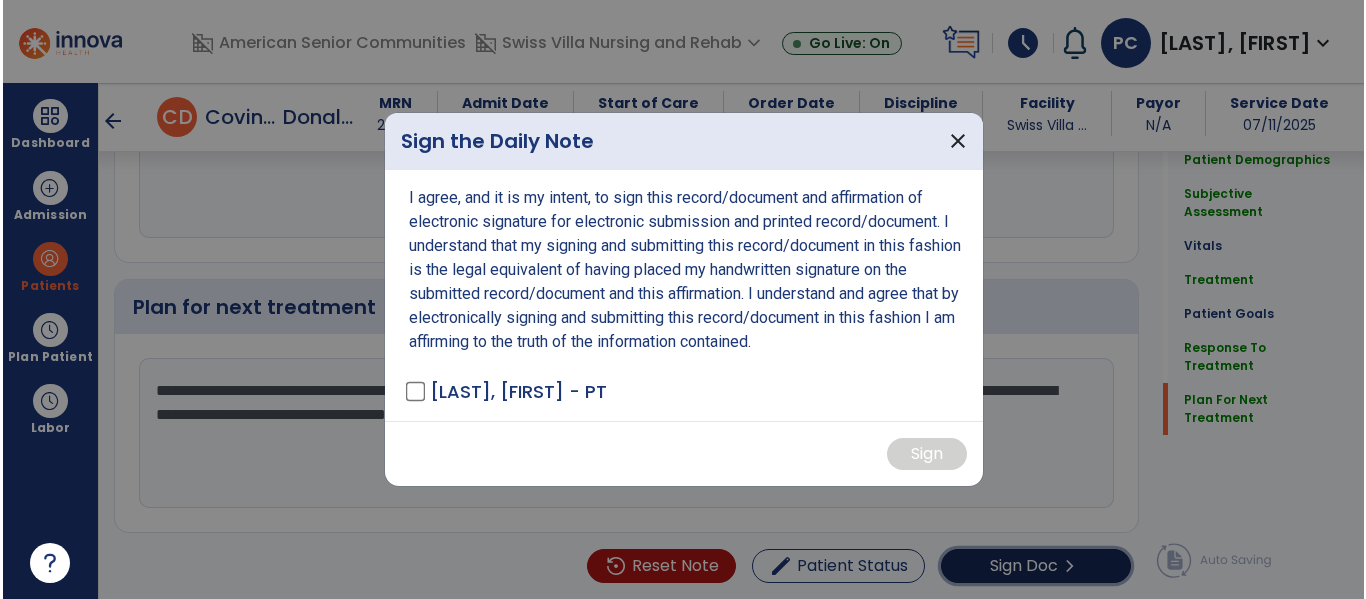 scroll, scrollTop: 3533, scrollLeft: 0, axis: vertical 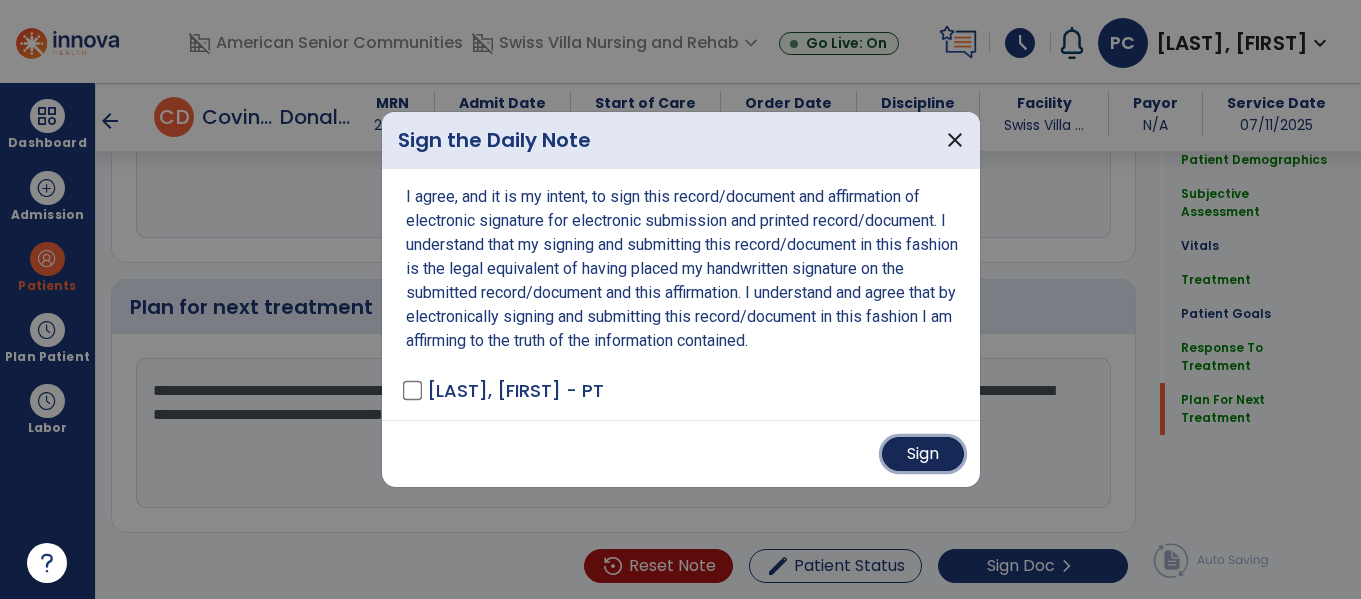 click on "Sign" at bounding box center (923, 454) 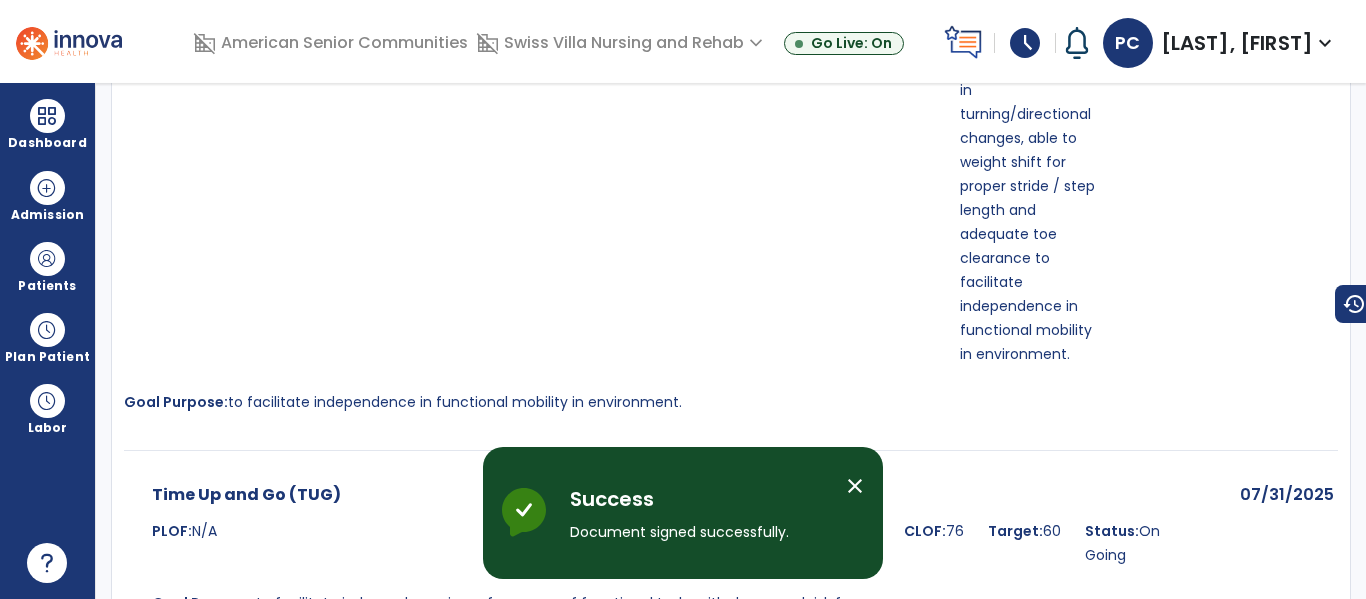 scroll, scrollTop: 0, scrollLeft: 0, axis: both 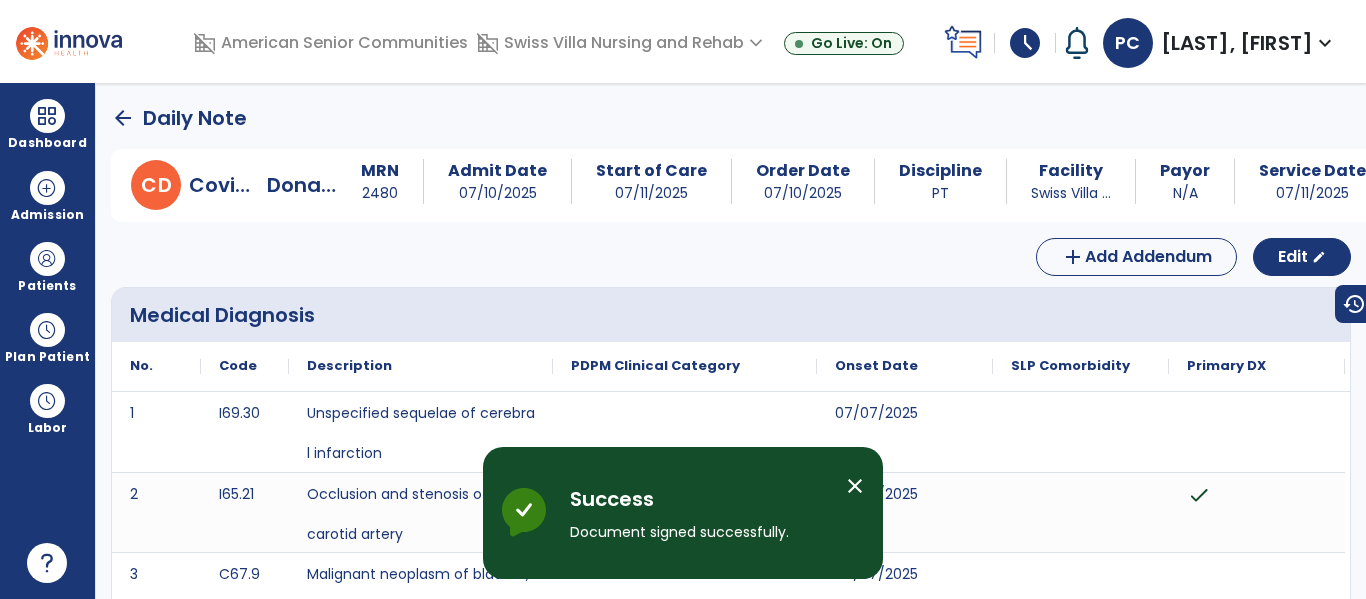 click on "arrow_back" 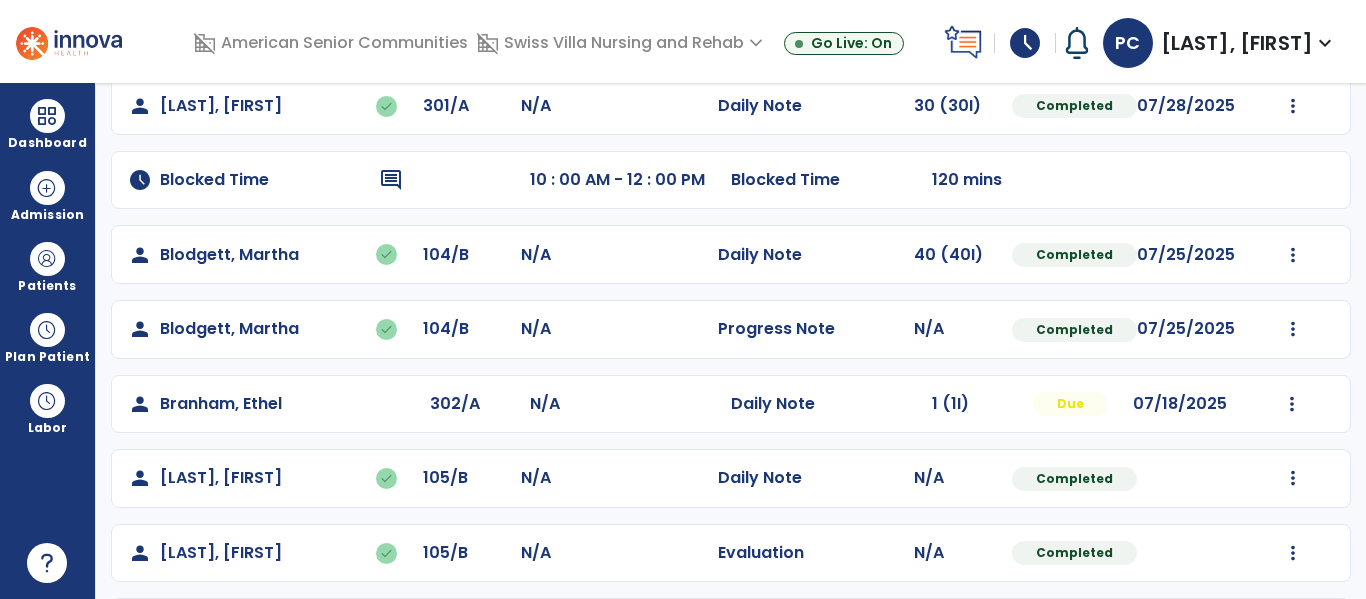 scroll, scrollTop: 337, scrollLeft: 0, axis: vertical 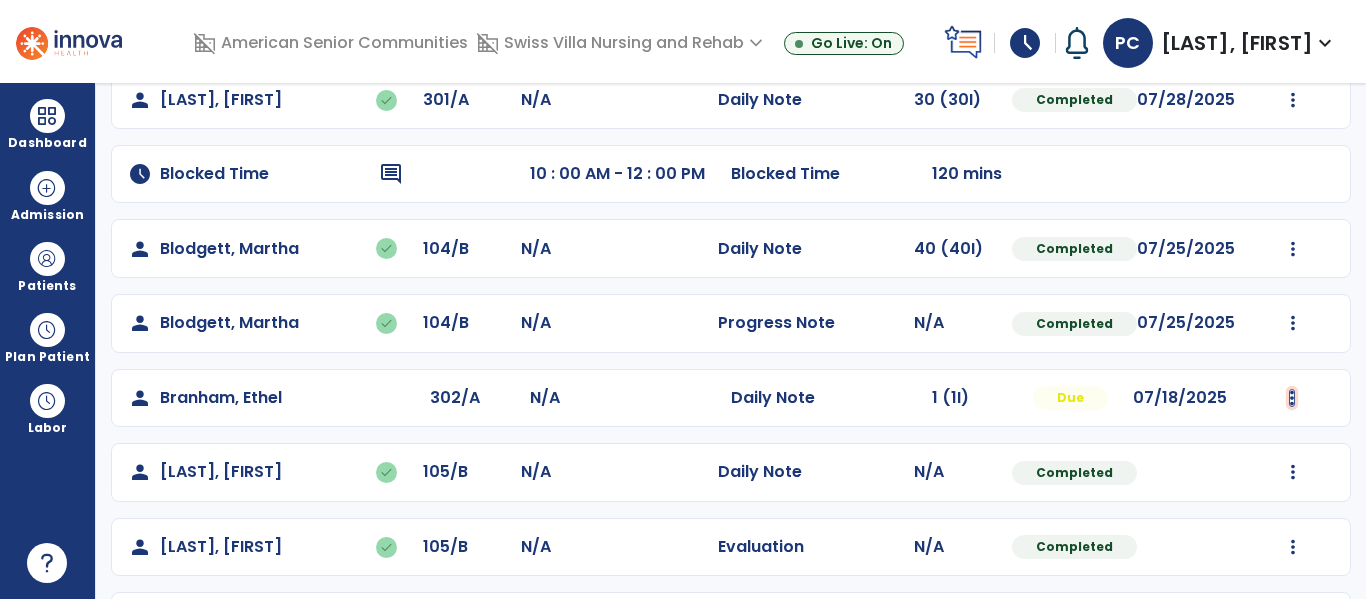 click at bounding box center (1293, -49) 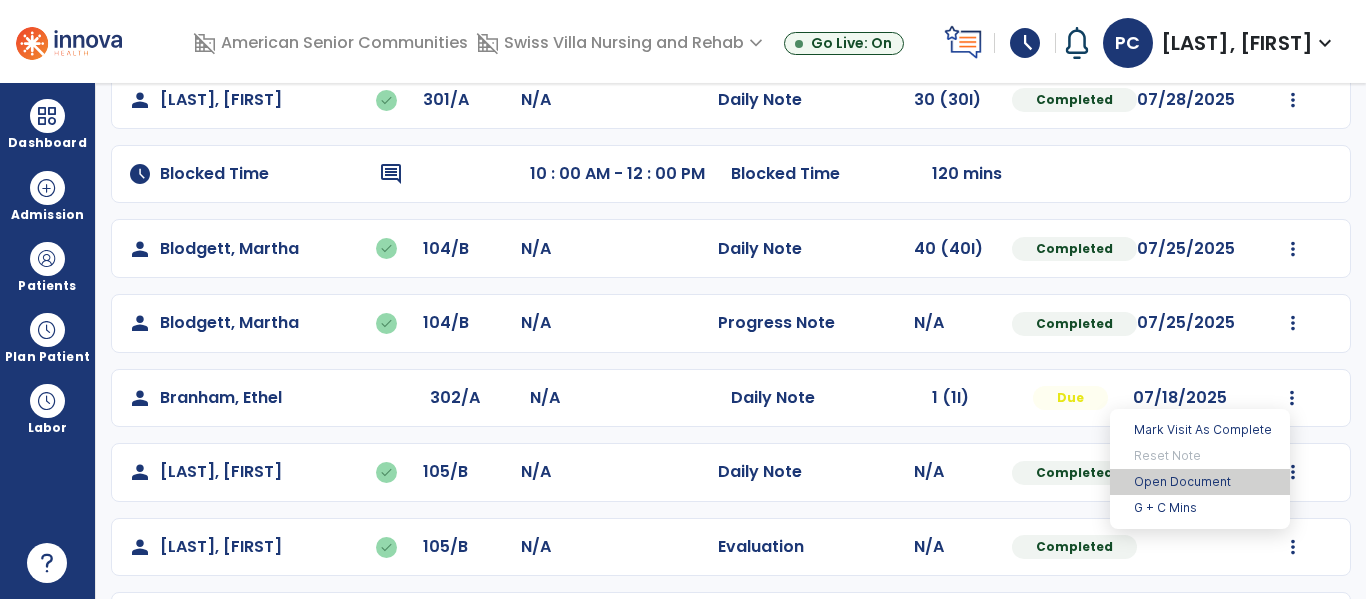 click on "Open Document" at bounding box center [1200, 482] 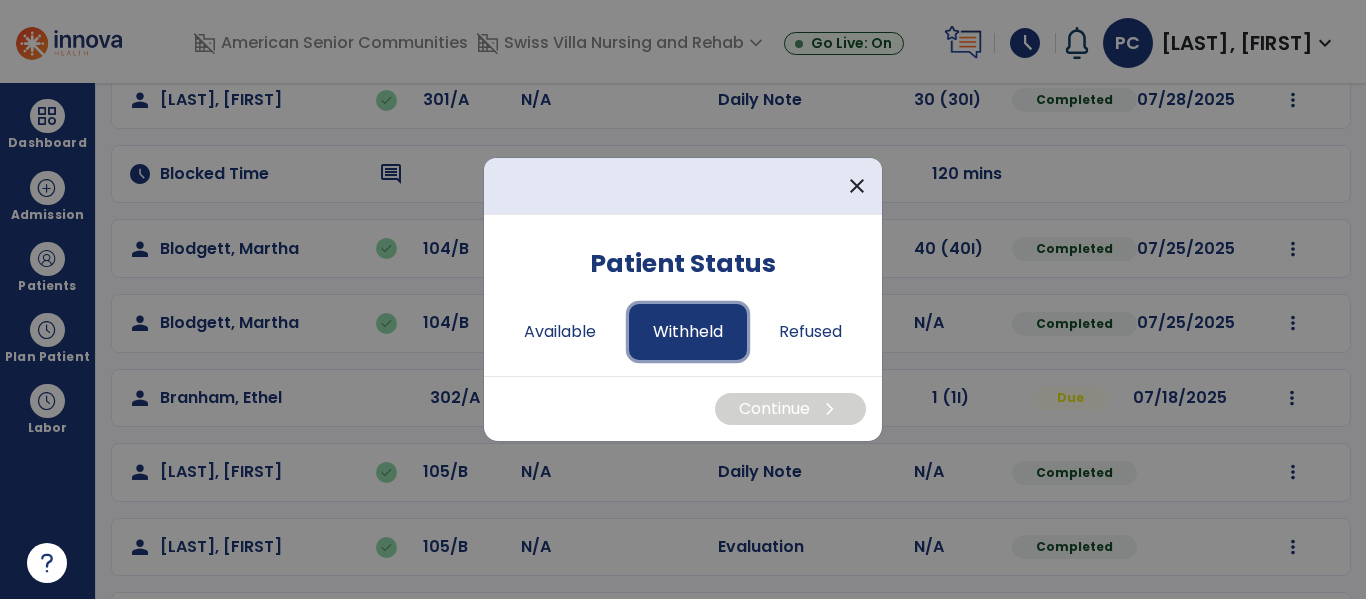 click on "Withheld" at bounding box center [688, 332] 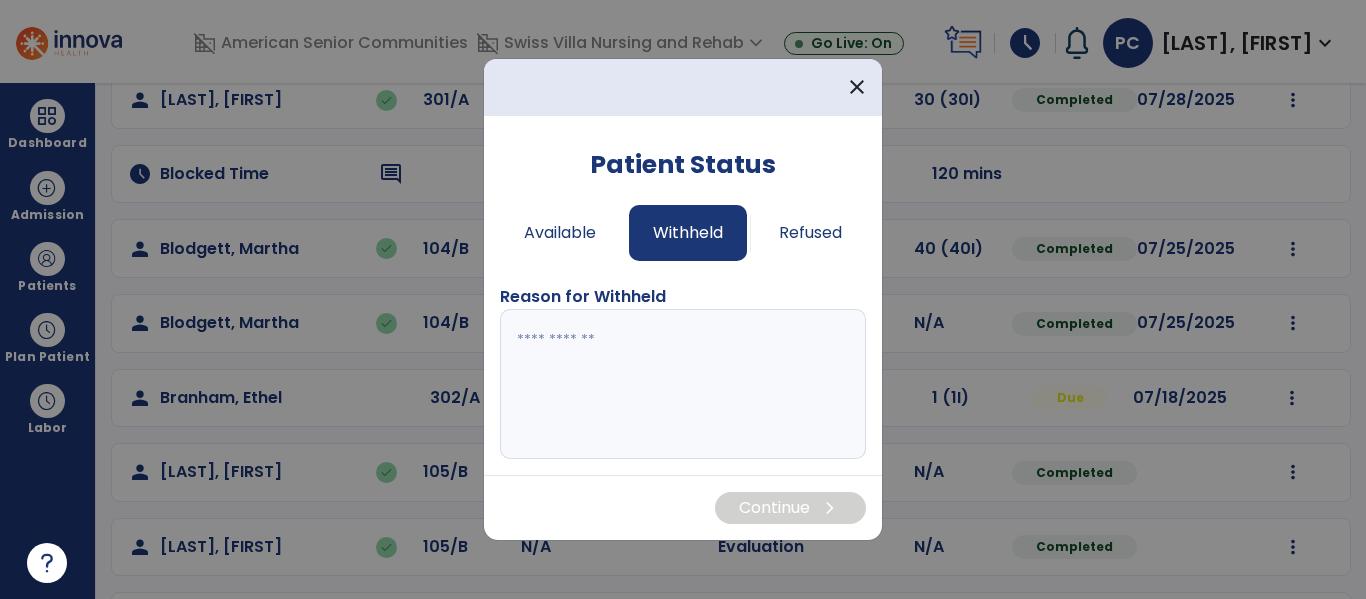 click at bounding box center [683, 384] 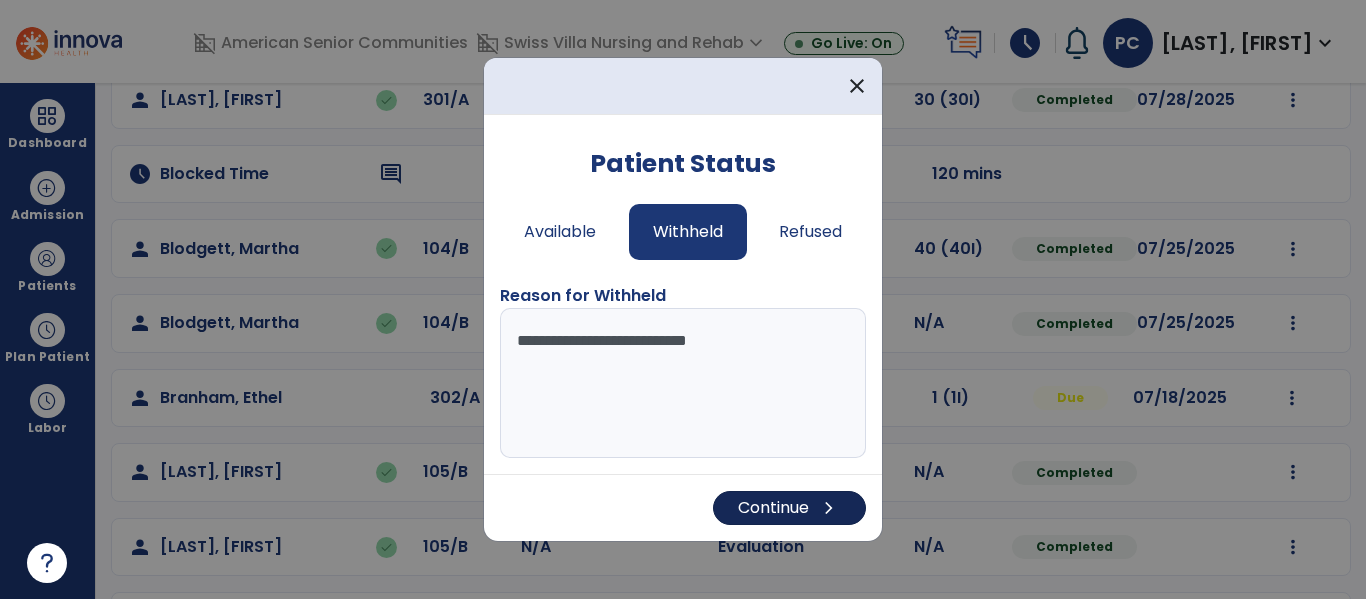 type on "**********" 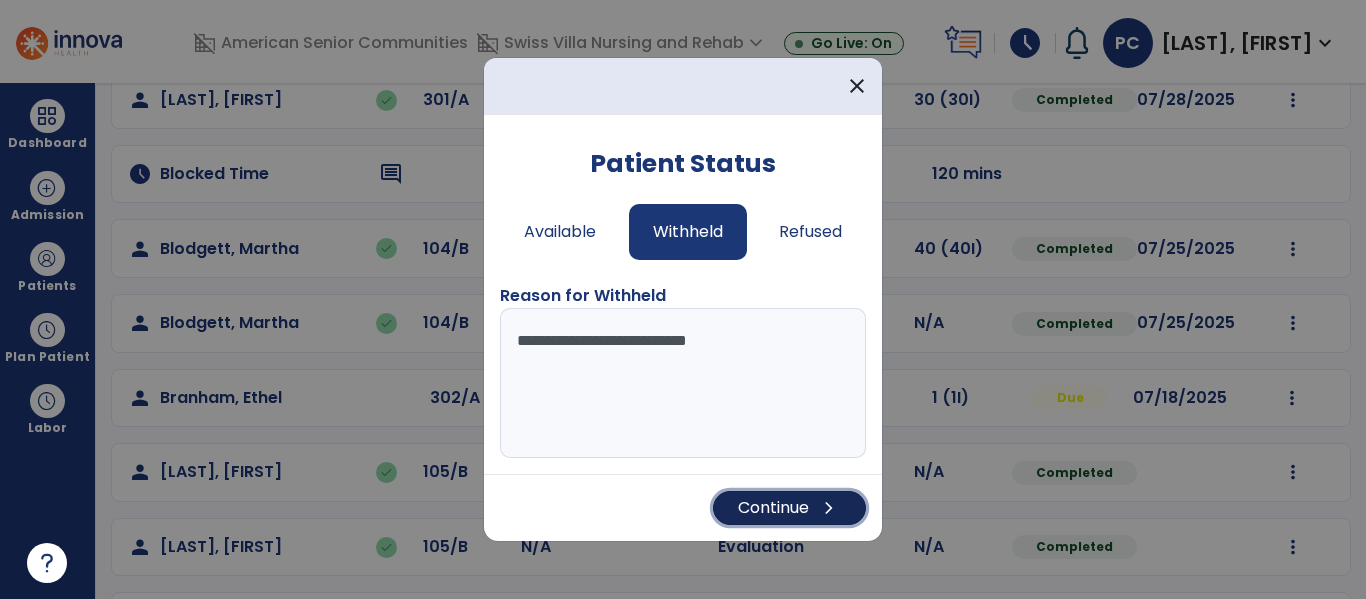 click on "Continue   chevron_right" at bounding box center (789, 508) 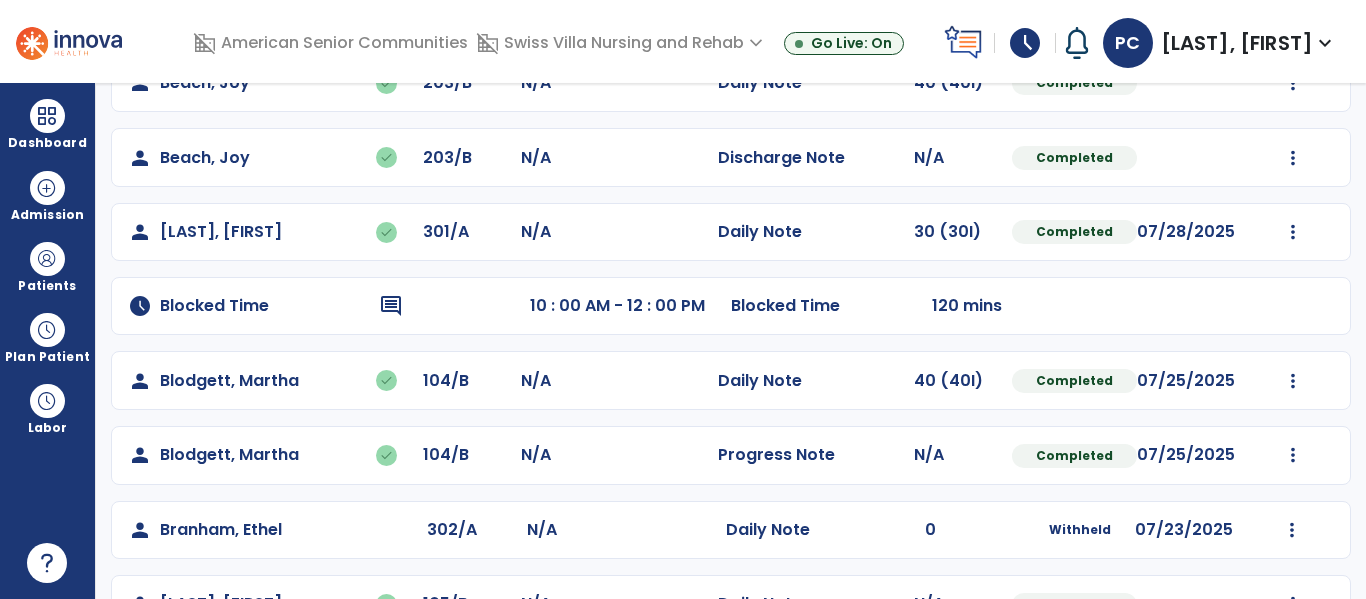 scroll, scrollTop: 0, scrollLeft: 0, axis: both 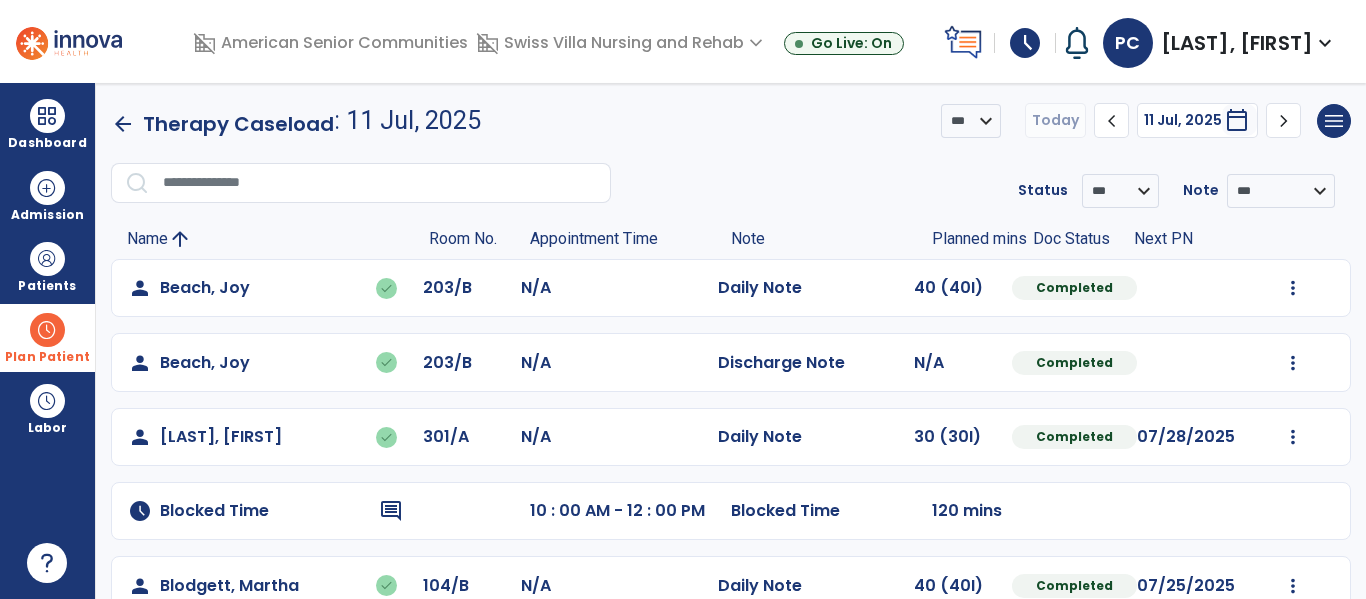 click at bounding box center [47, 330] 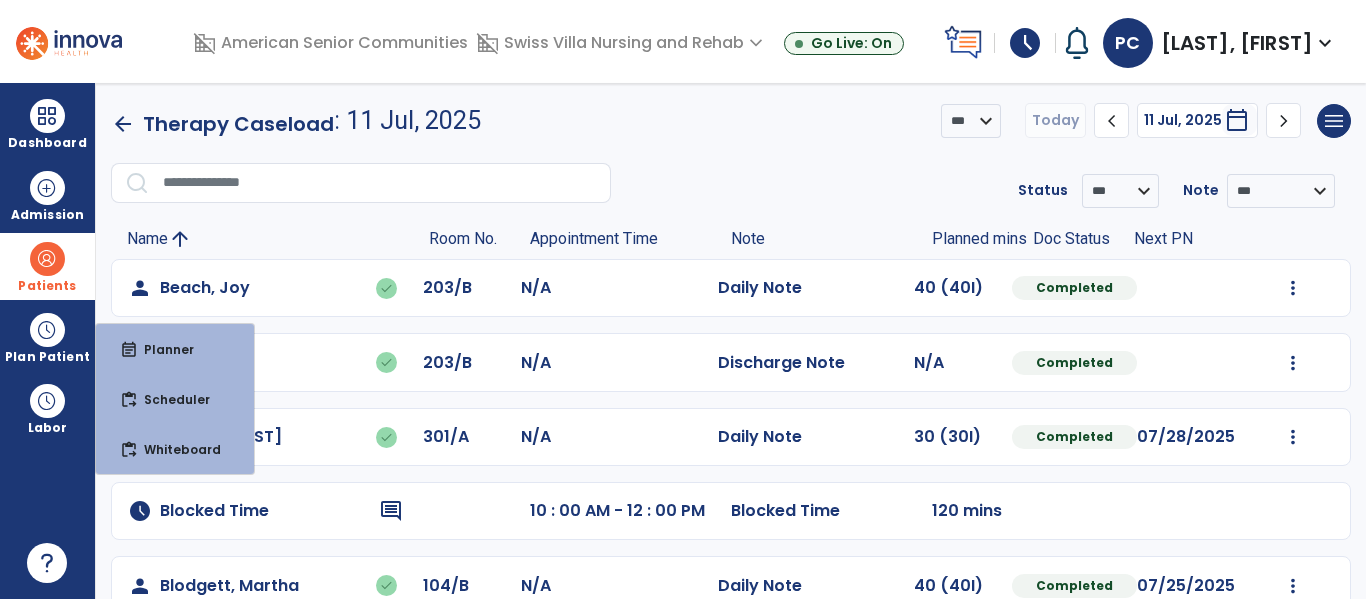 click on "Patients" at bounding box center (47, 266) 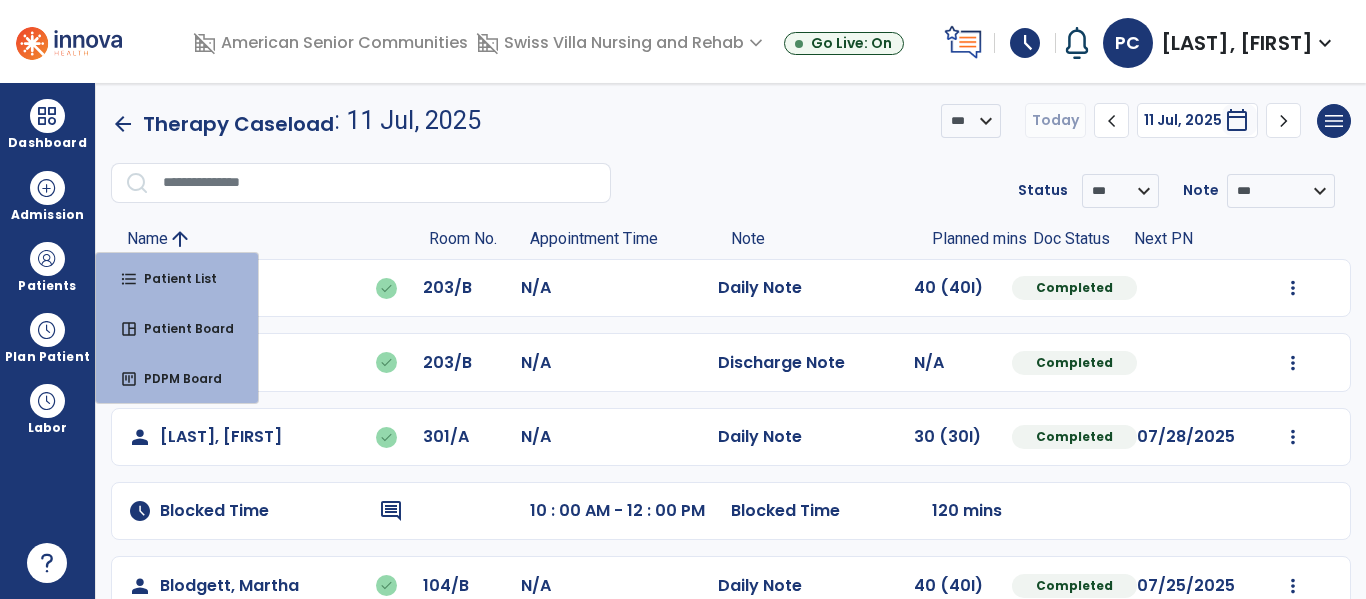 click on "arrow_back   Therapy Caseload  : 11 Jul, 2025 *** ****  Today  chevron_left 11 Jul, 2025  *********  calendar_today  chevron_right  menu   Export List   Print List" 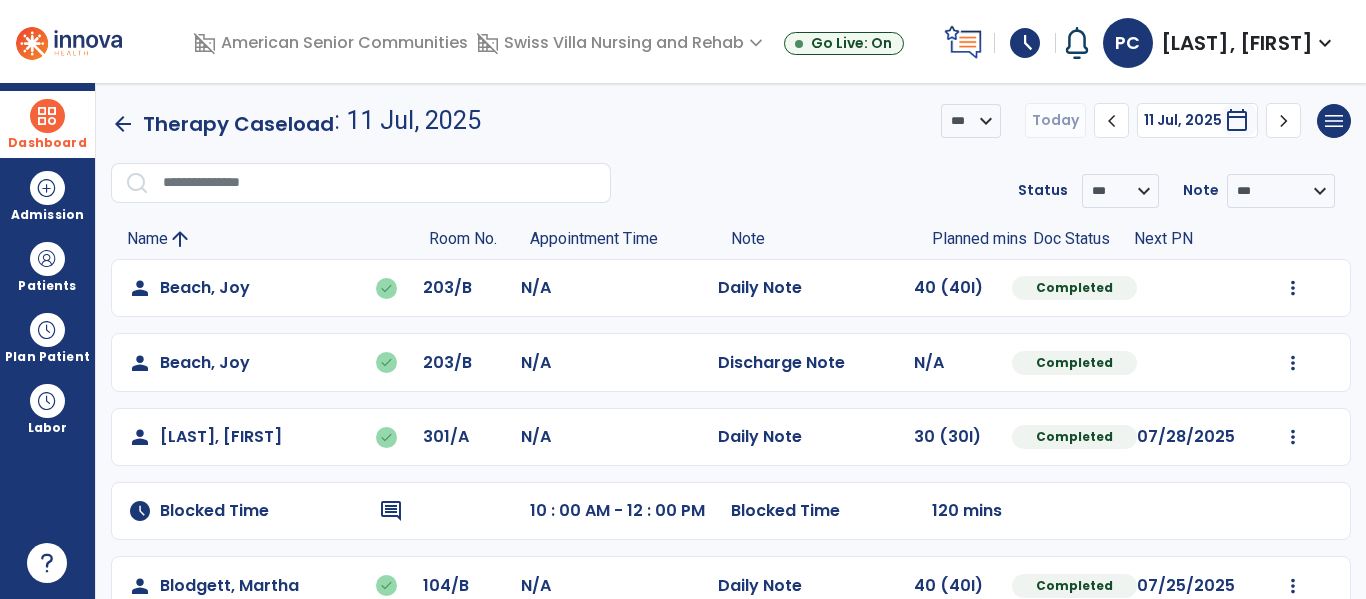 click on "Dashboard" at bounding box center (47, 143) 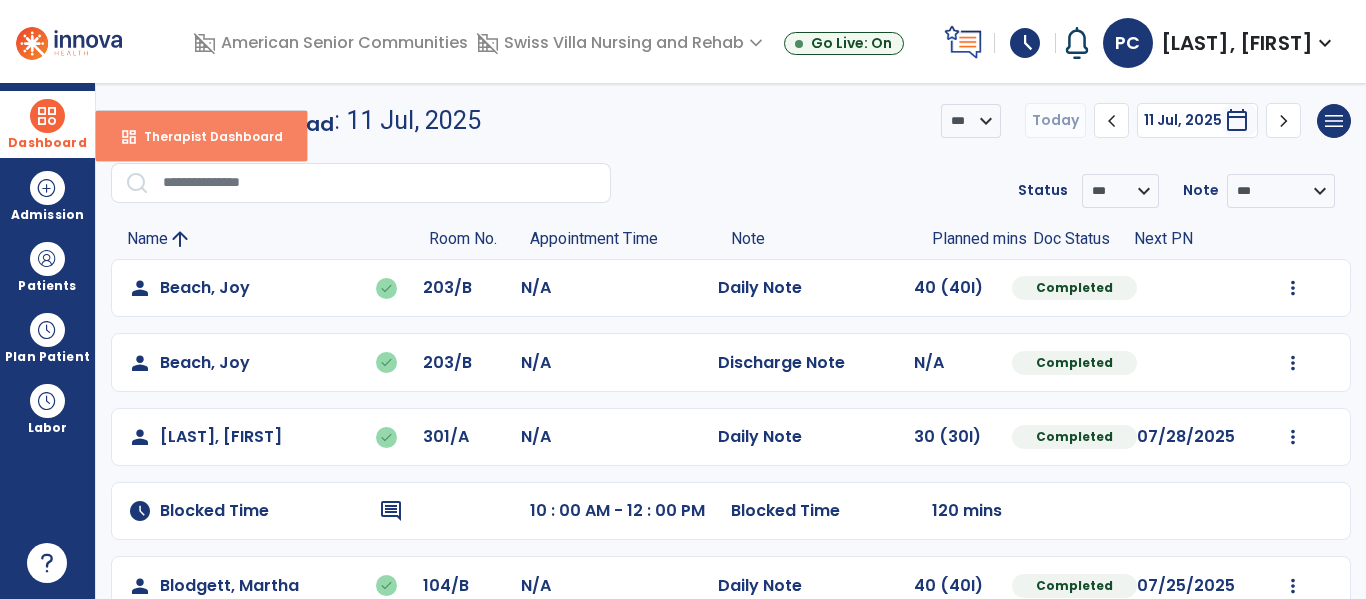 click on "Therapist Dashboard" at bounding box center (205, 136) 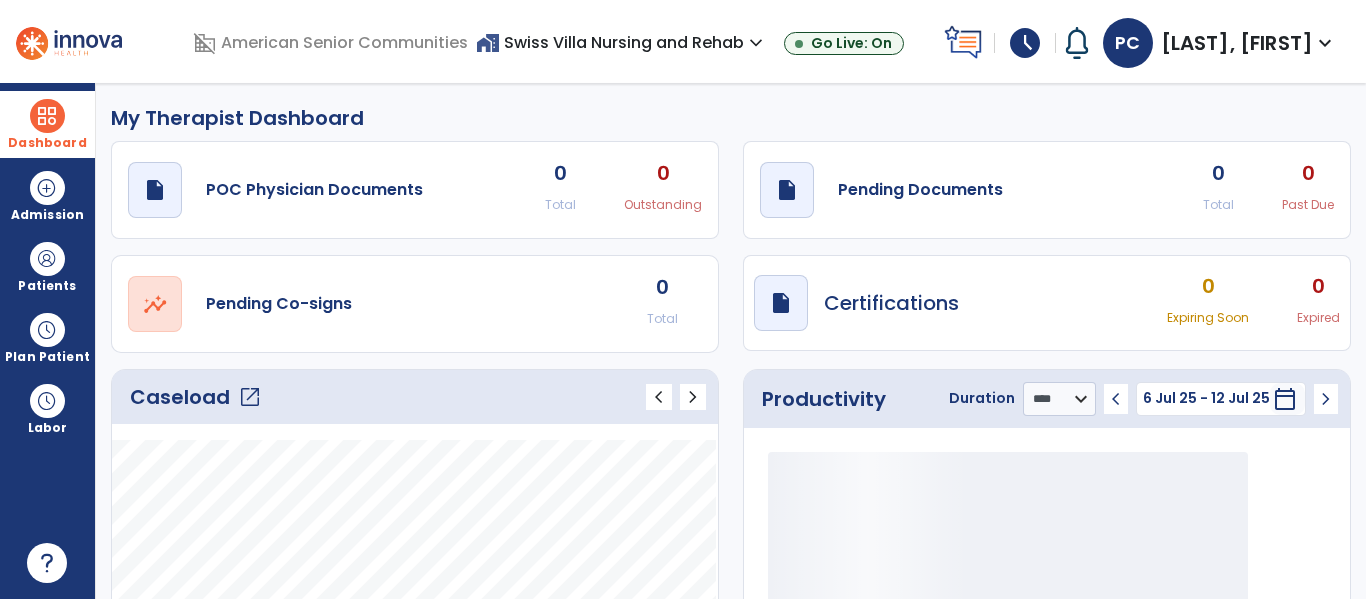 click on "Caseload   open_in_new" 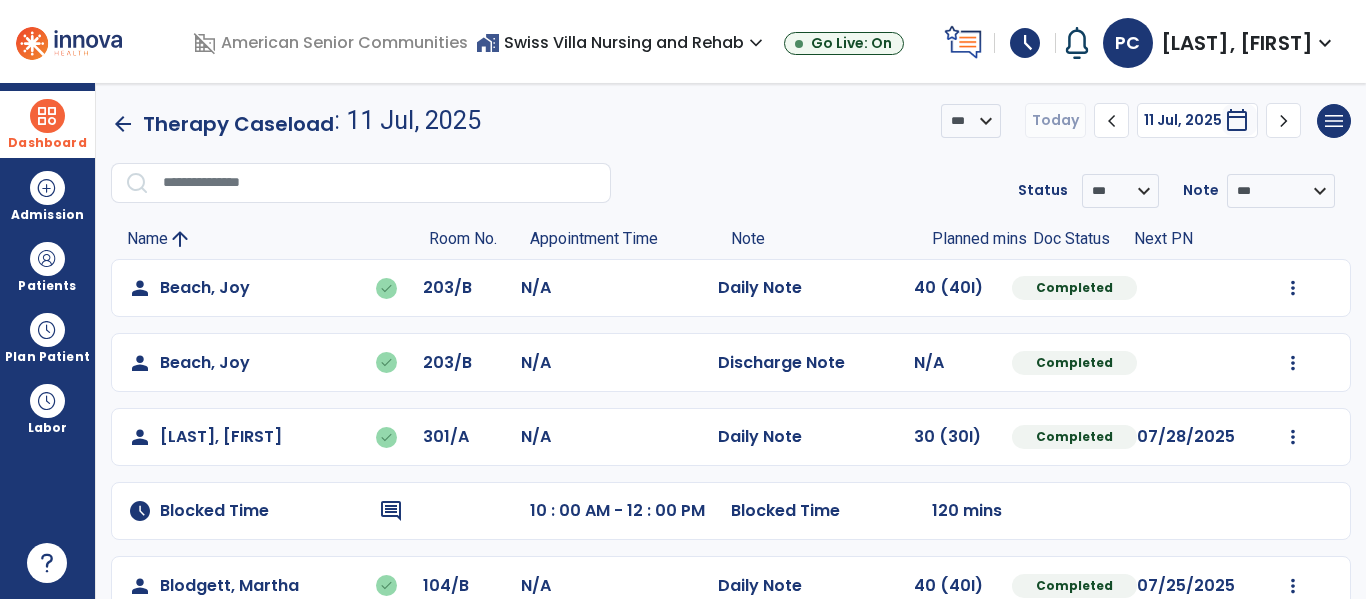 click on "arrow_back" 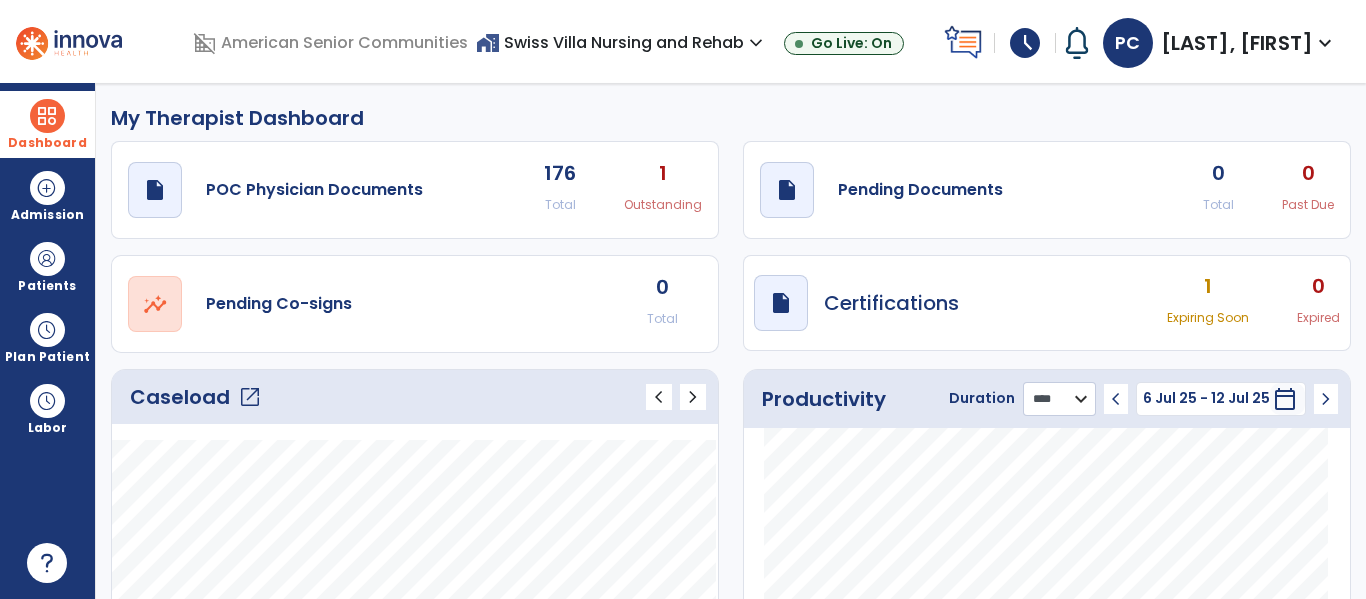 click on "******** **** ***" 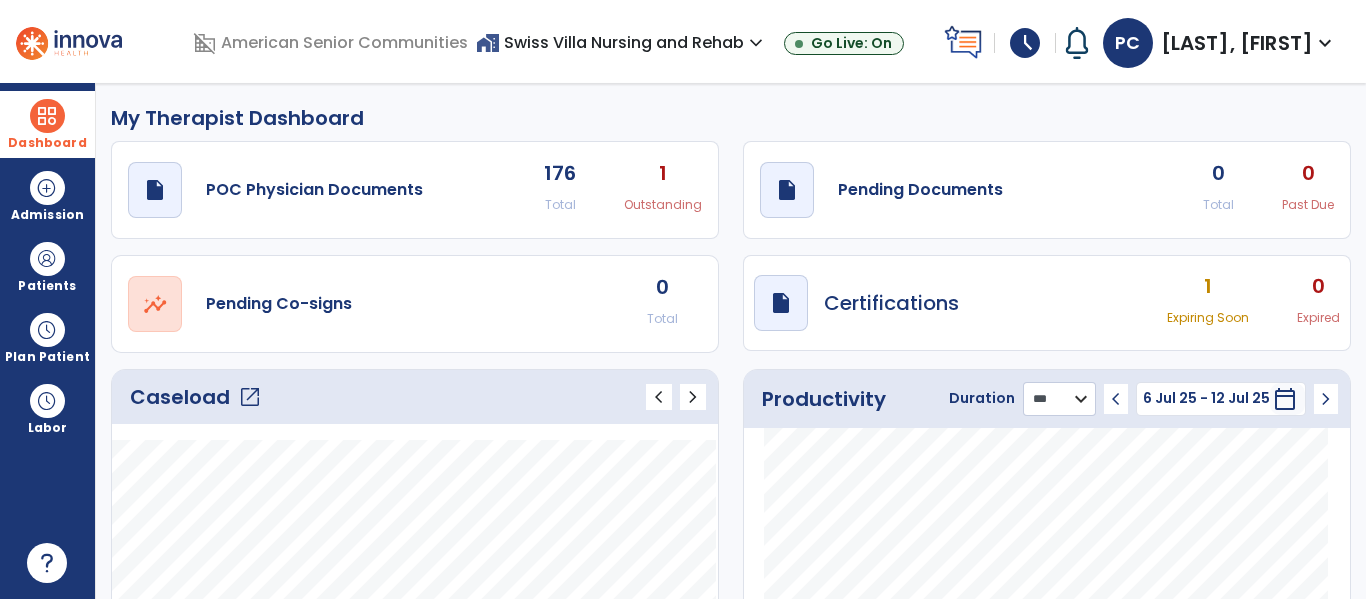 click on "******** **** ***" 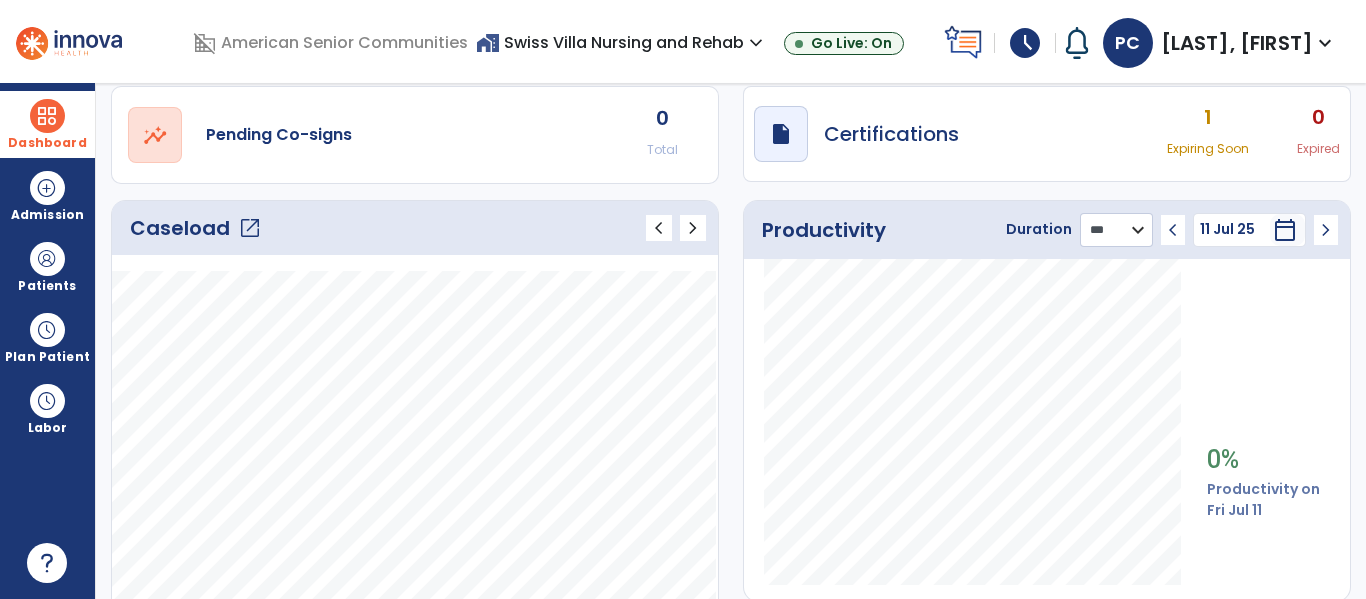 scroll, scrollTop: 178, scrollLeft: 0, axis: vertical 